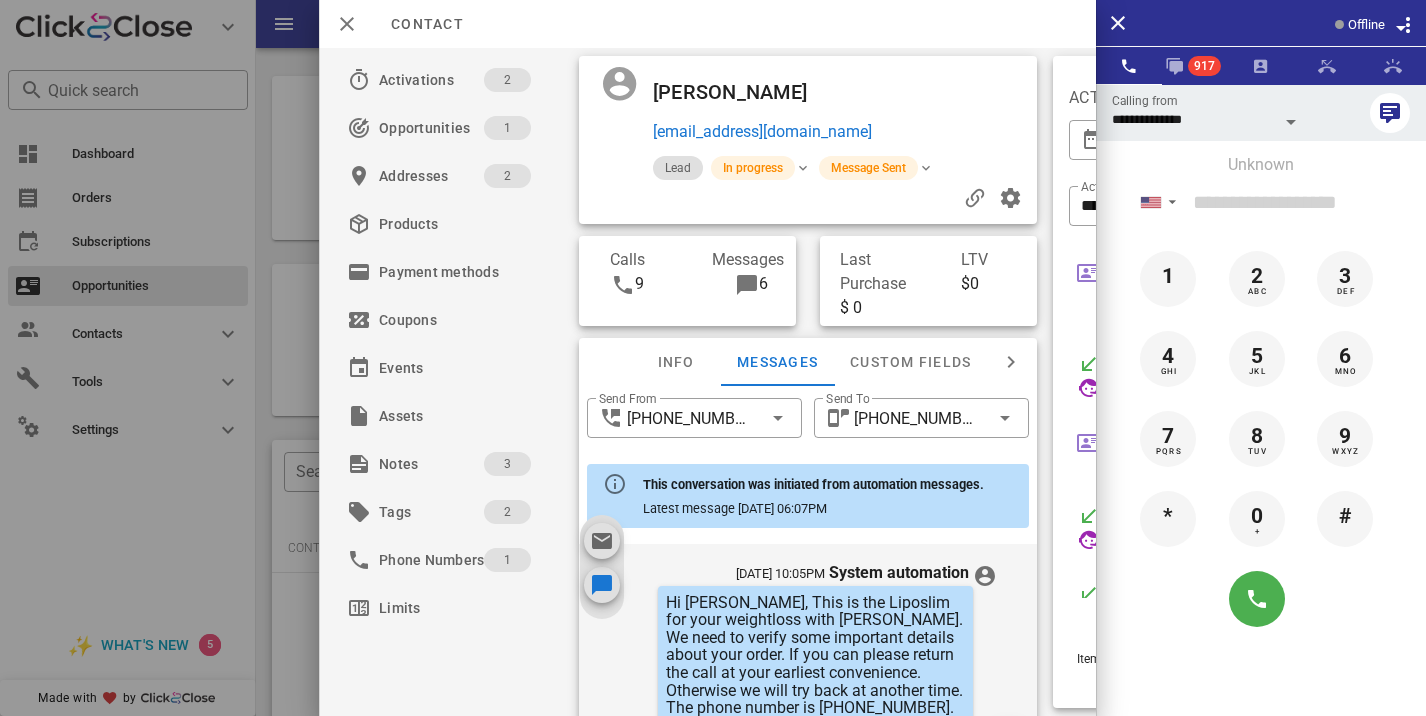 scroll, scrollTop: 361, scrollLeft: 0, axis: vertical 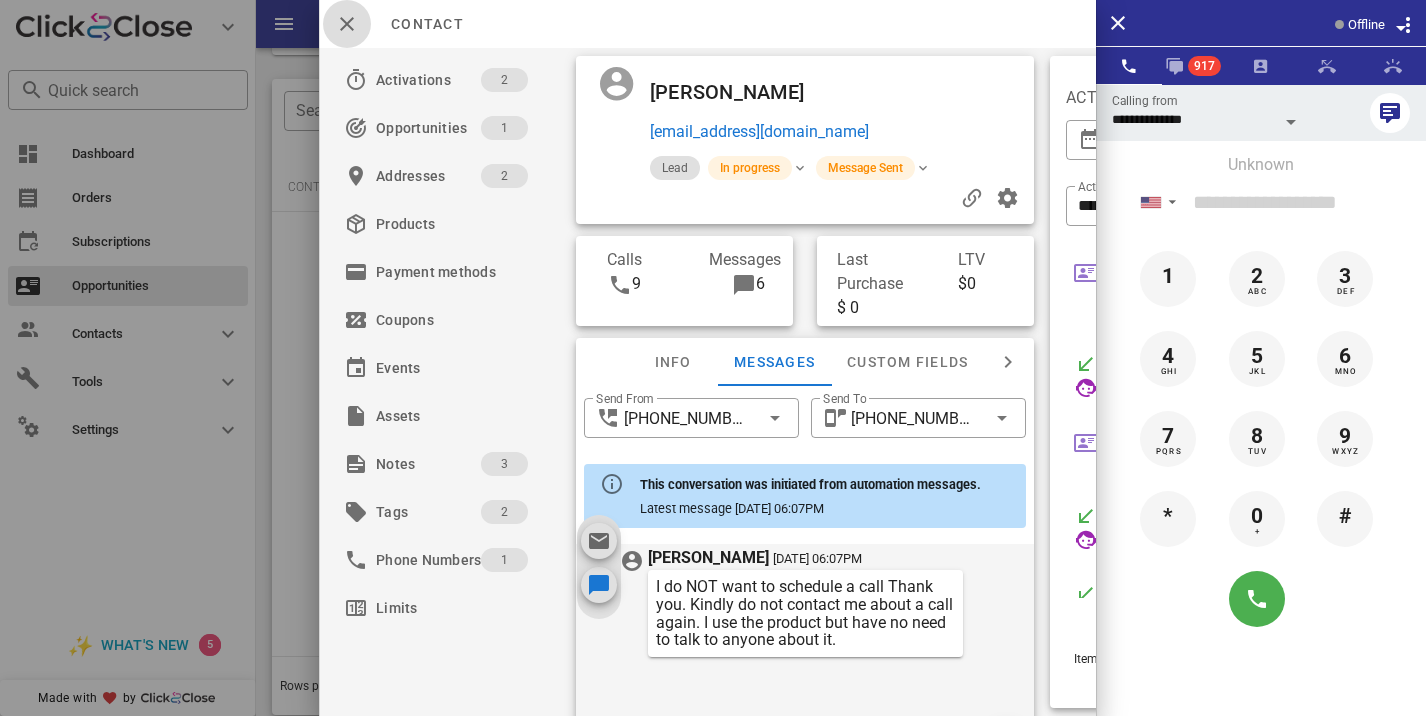 click at bounding box center [347, 24] 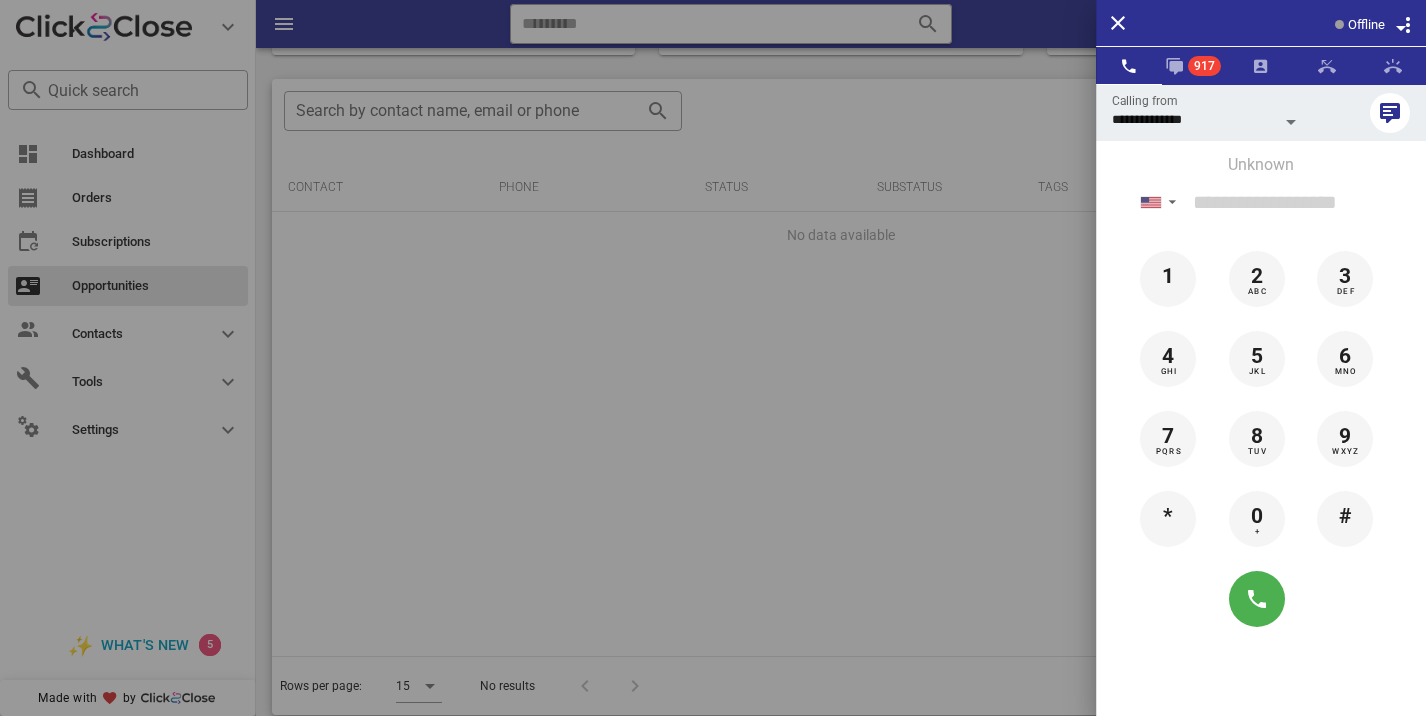 click at bounding box center (713, 358) 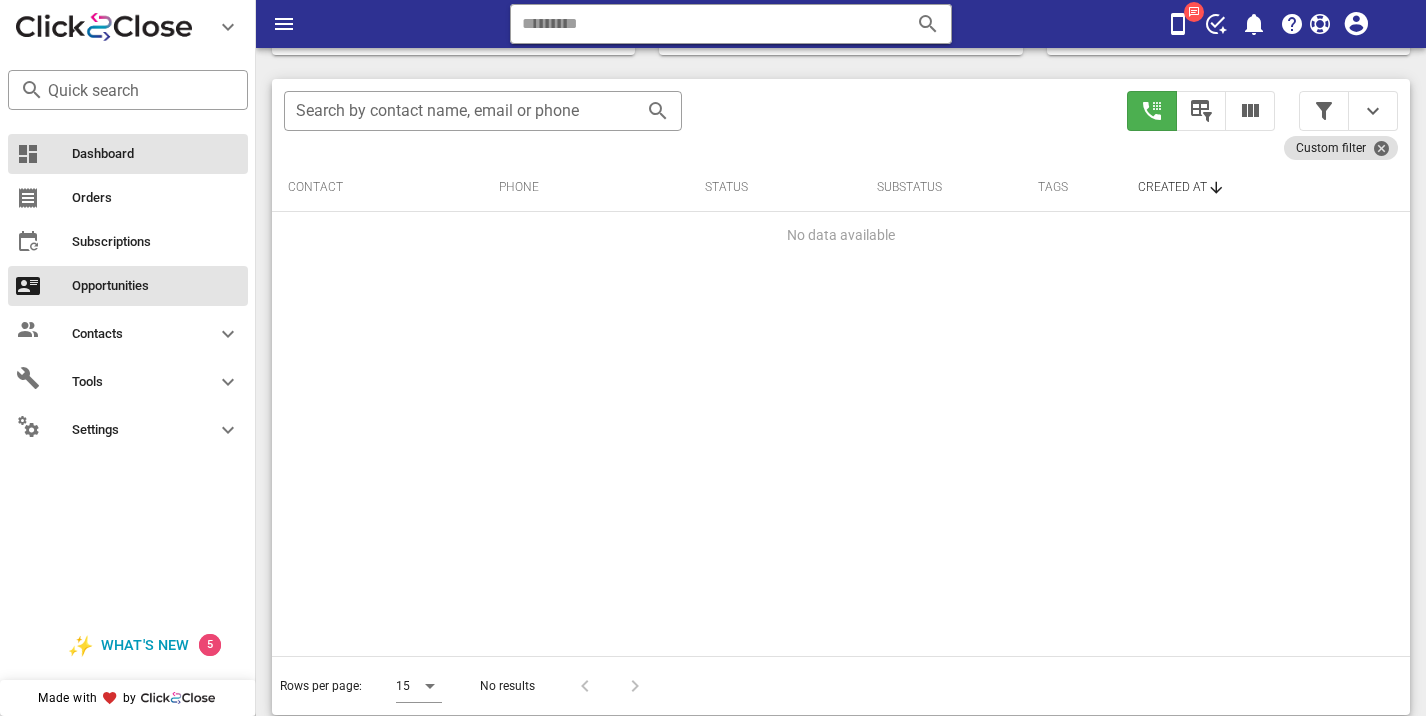 click on "Dashboard" at bounding box center (128, 154) 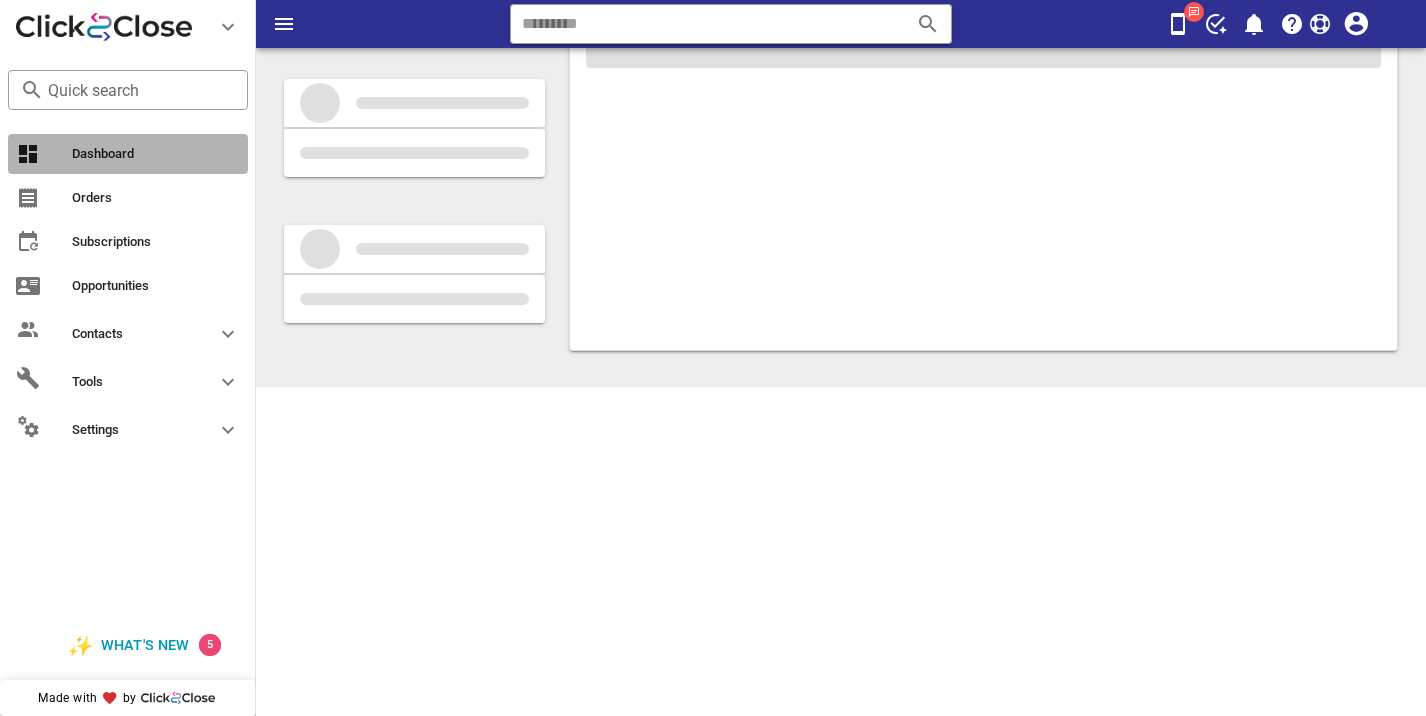 scroll, scrollTop: 0, scrollLeft: 0, axis: both 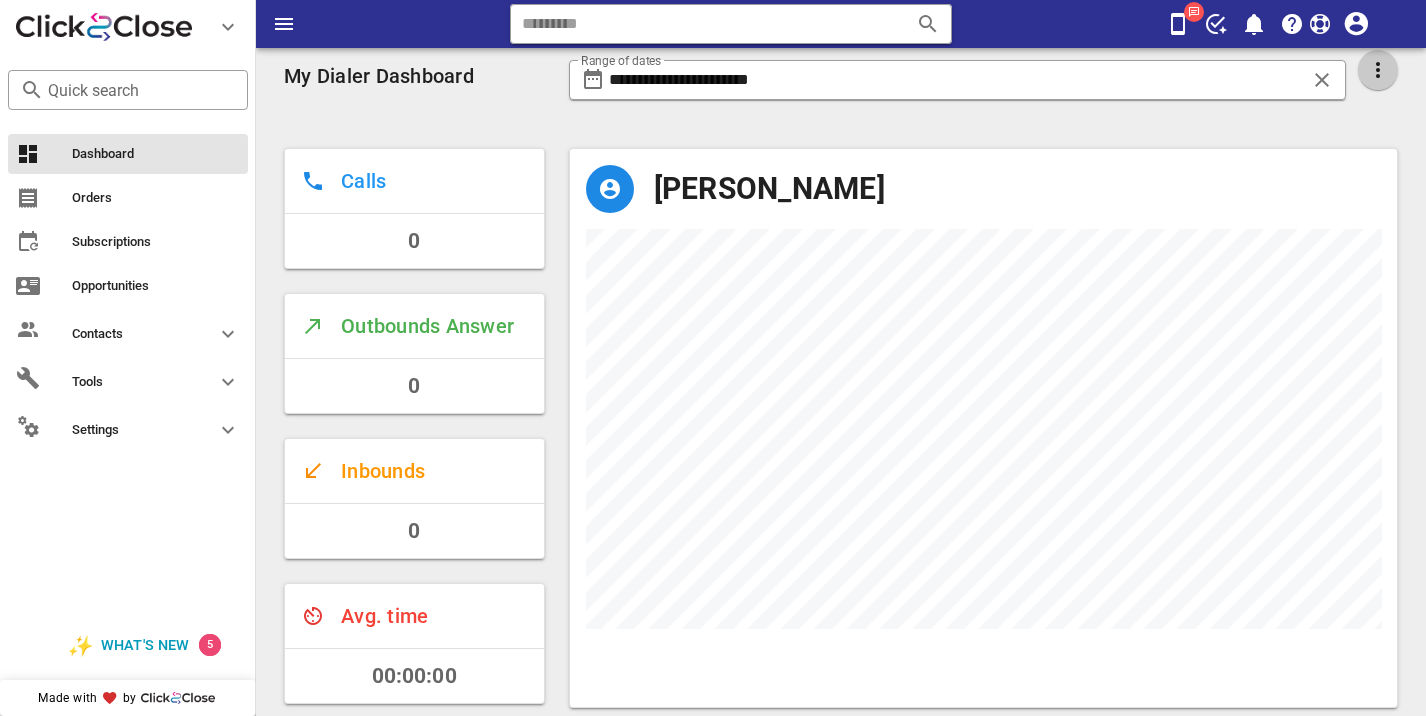 click at bounding box center (1378, 70) 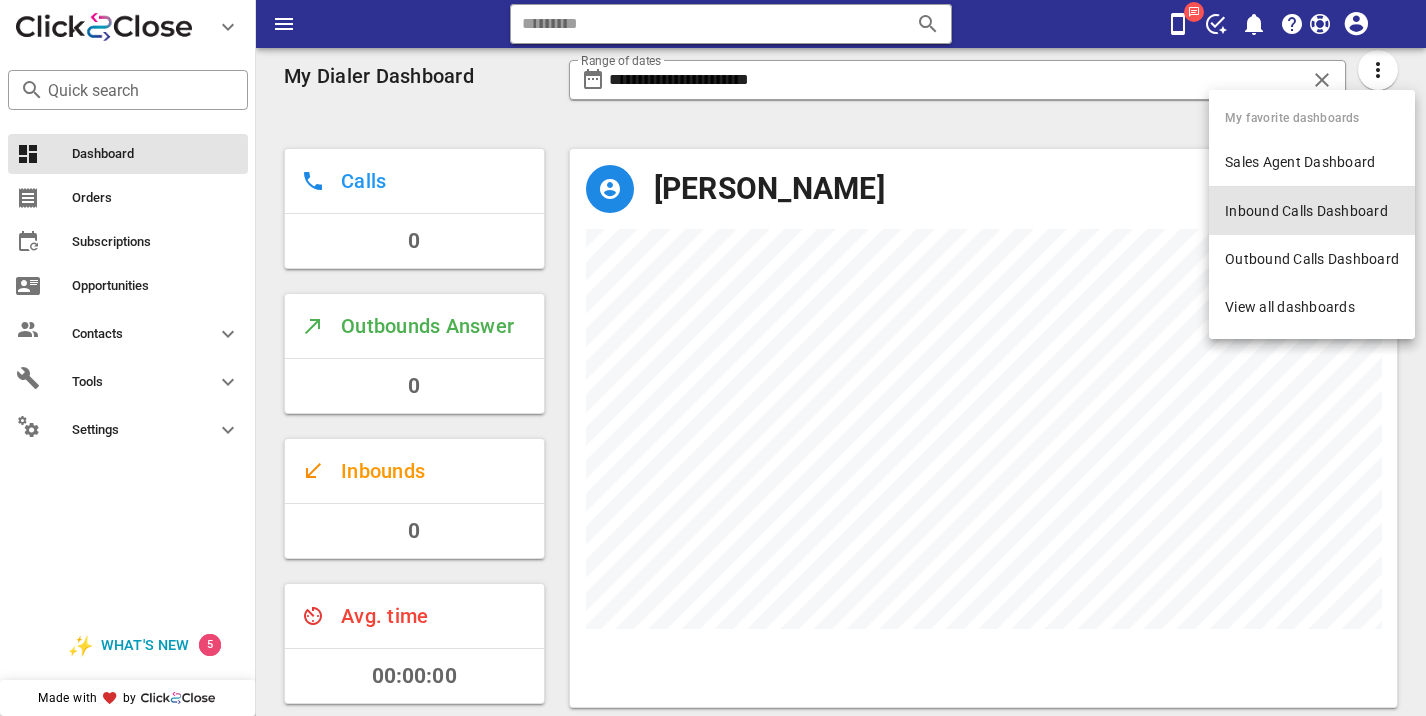 click on "Inbound Calls Dashboard" at bounding box center (1312, 211) 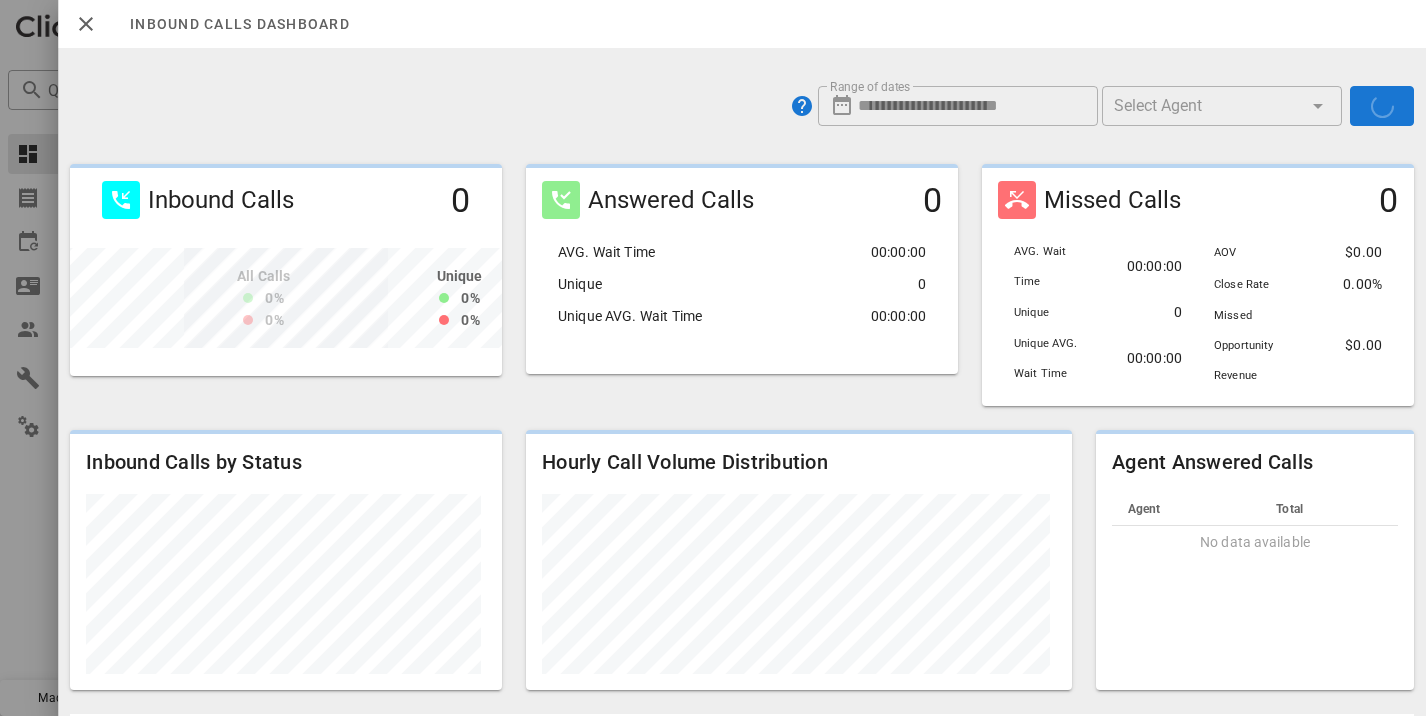 scroll, scrollTop: 999788, scrollLeft: 999572, axis: both 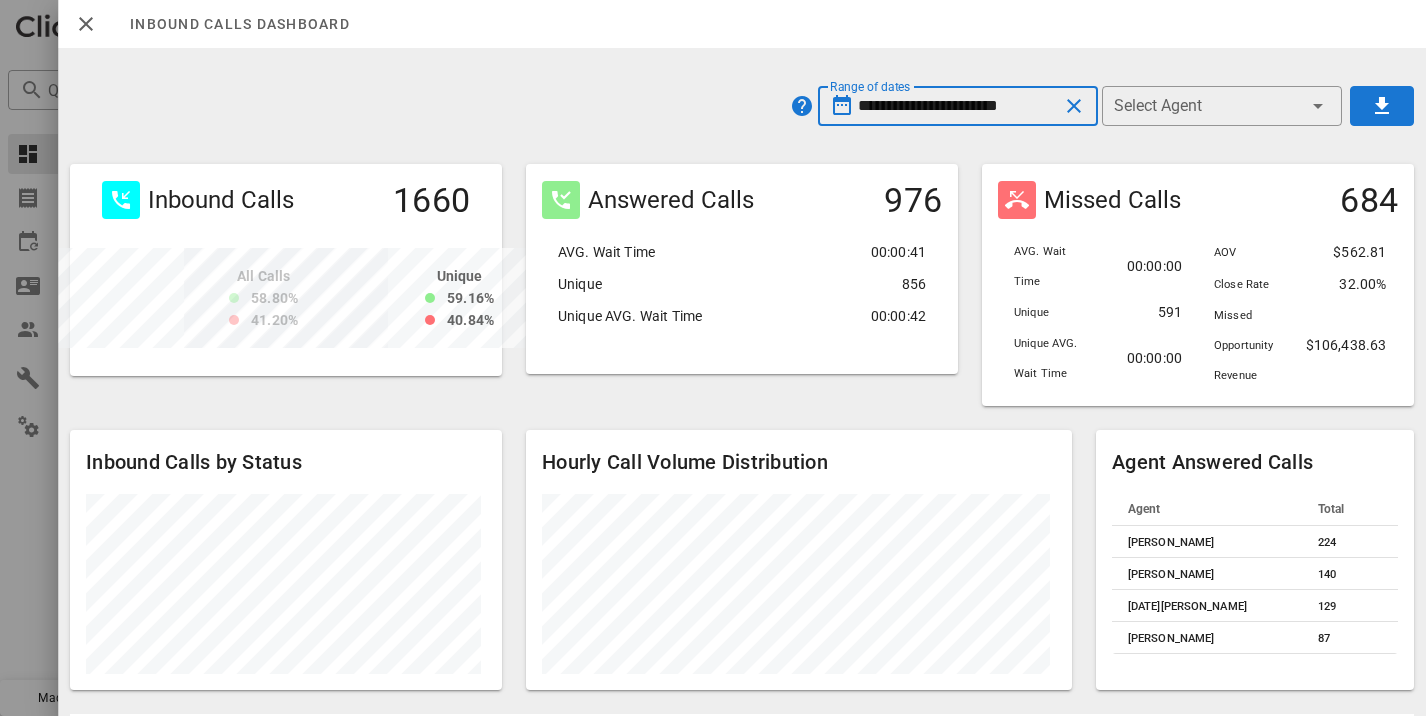click on "**********" at bounding box center [958, 106] 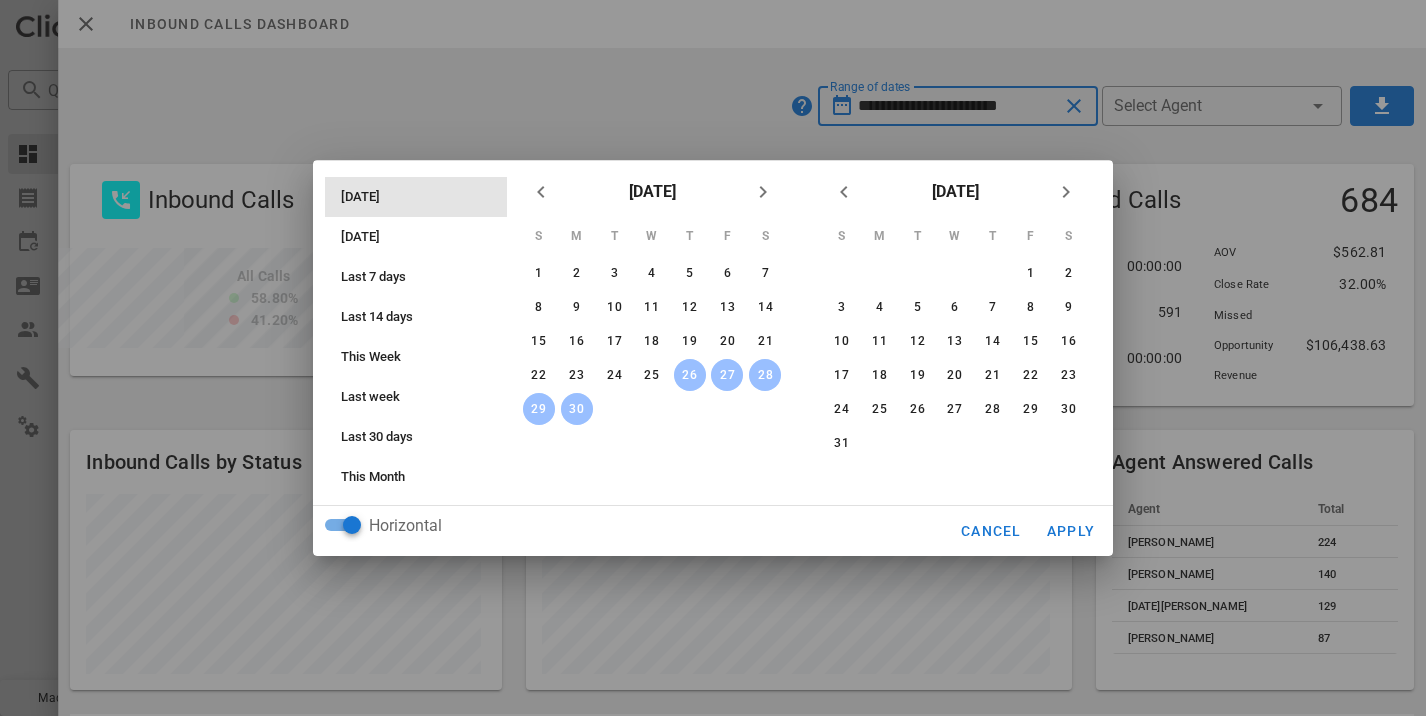 click on "[DATE]" at bounding box center (422, 197) 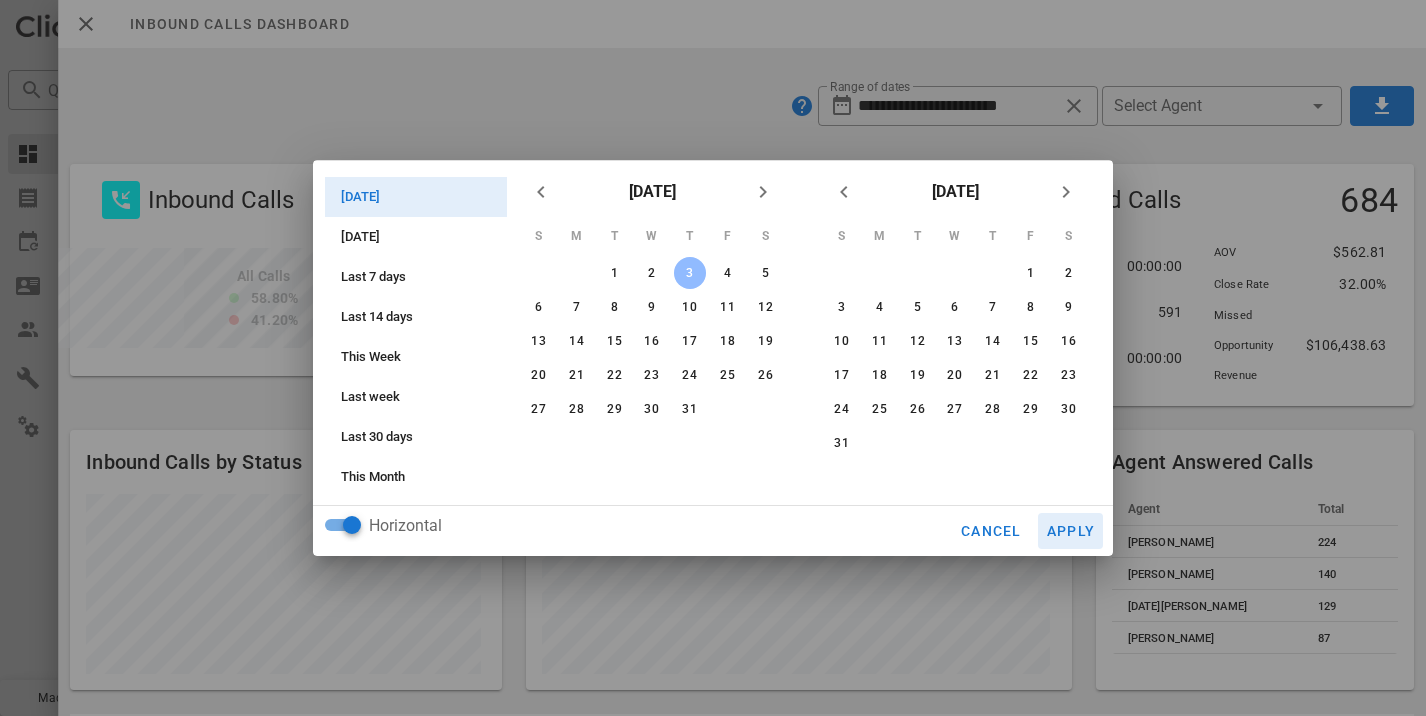 click on "Apply" at bounding box center [1071, 531] 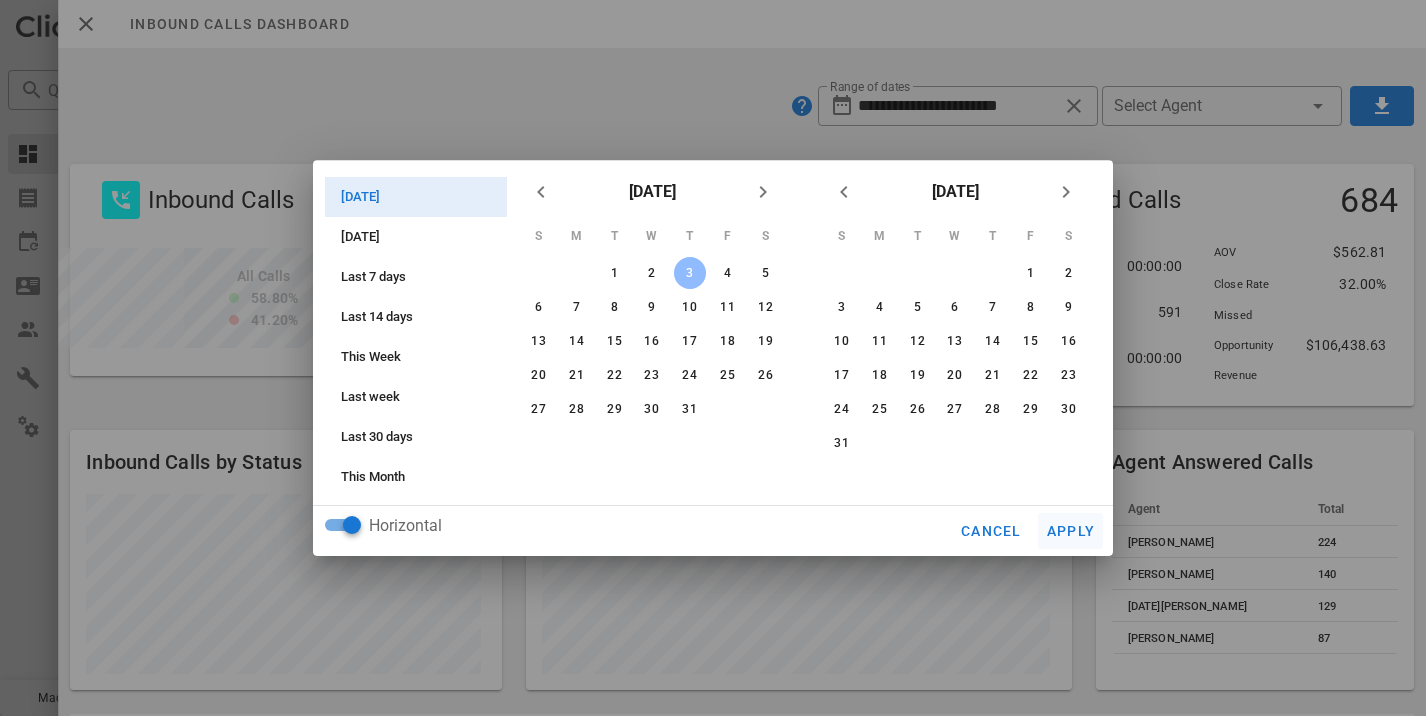 type on "**********" 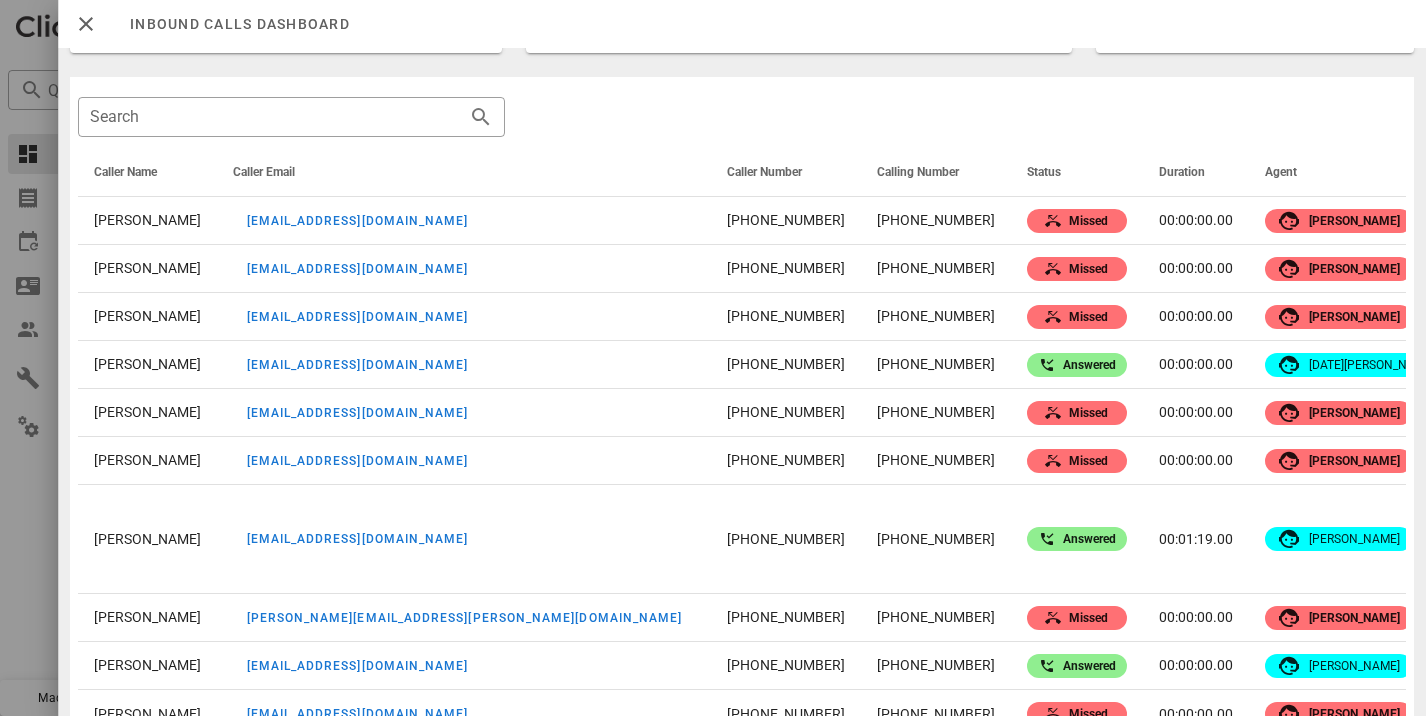 scroll, scrollTop: 624, scrollLeft: 0, axis: vertical 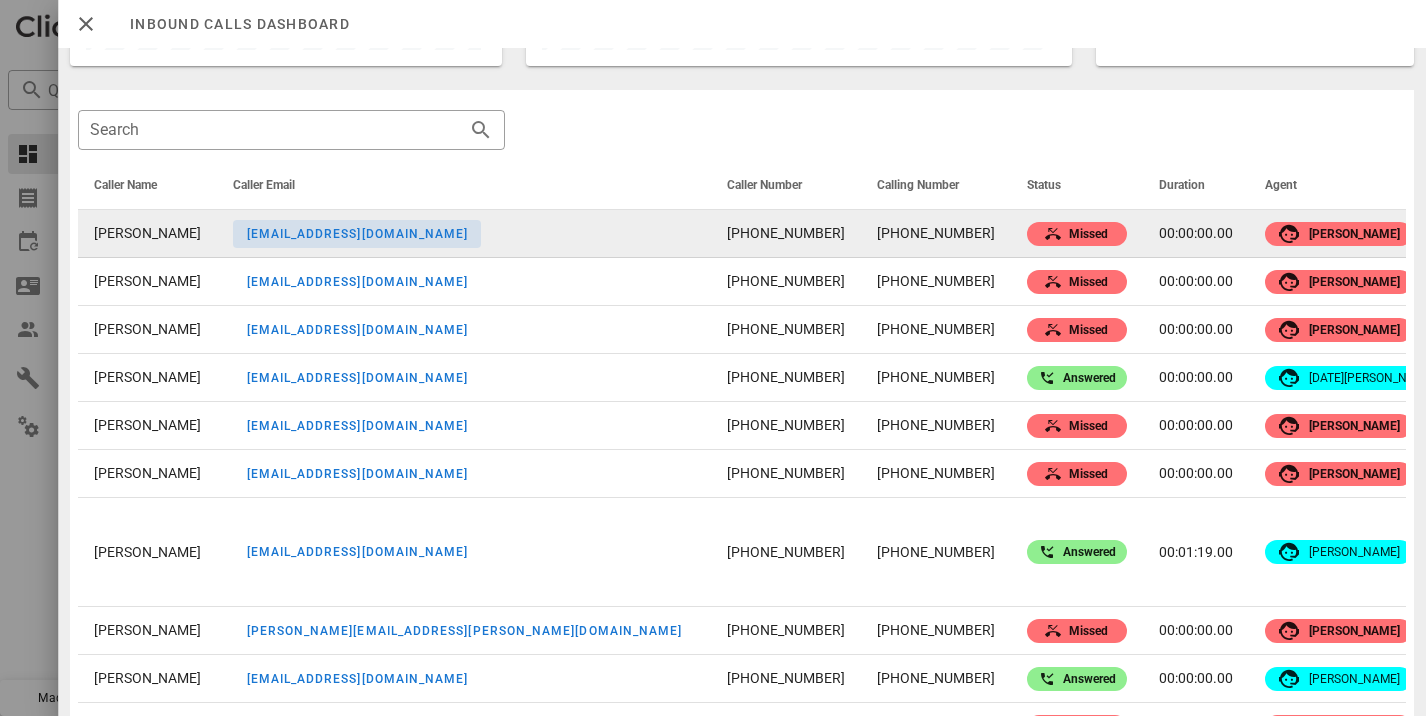 click on "[EMAIL_ADDRESS][DOMAIN_NAME]" at bounding box center (356, 234) 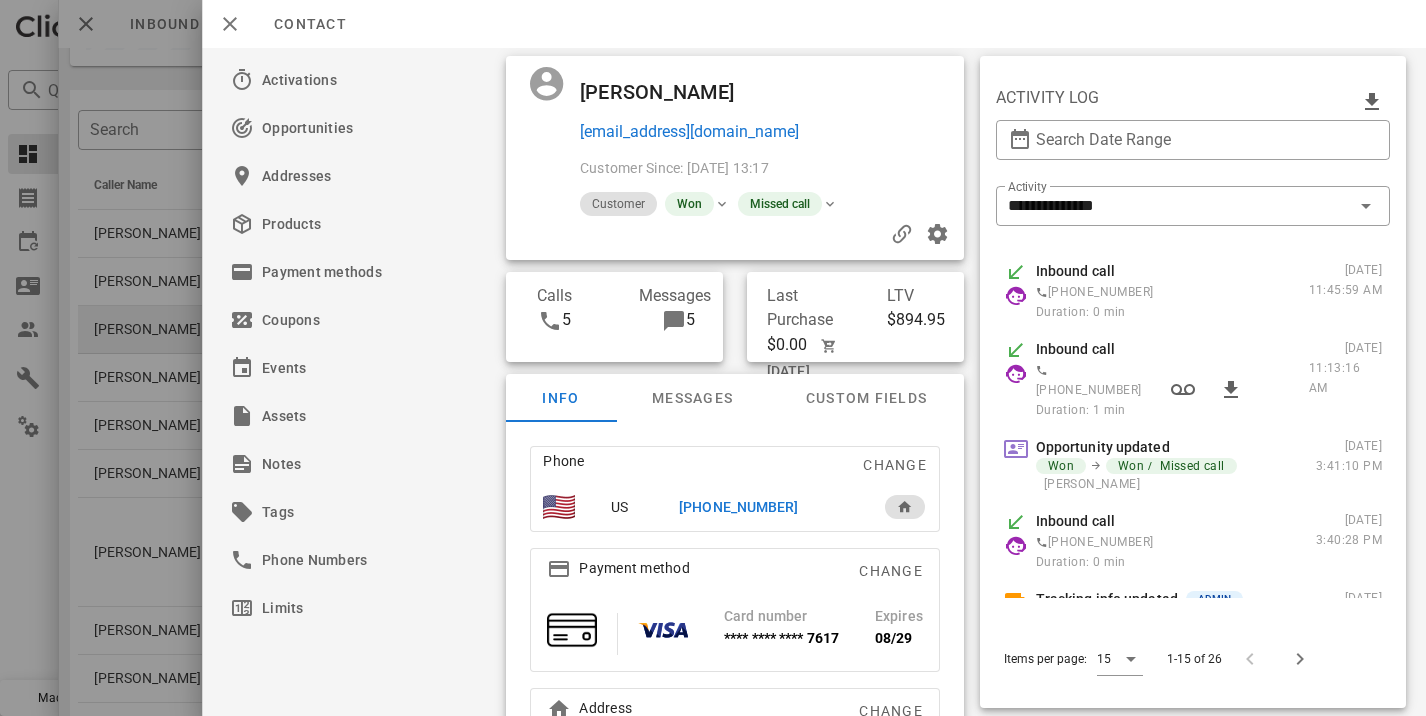 click at bounding box center [713, 358] 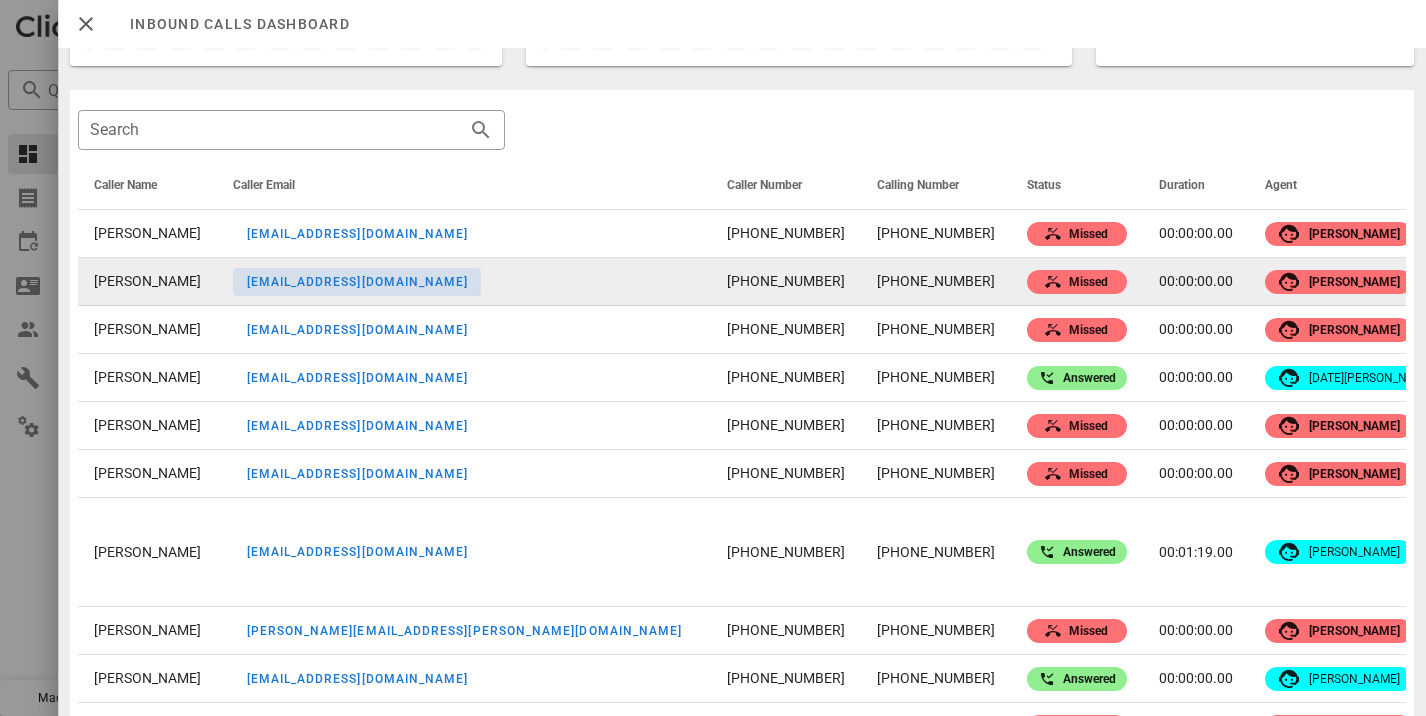 click on "[EMAIL_ADDRESS][DOMAIN_NAME]" at bounding box center (356, 282) 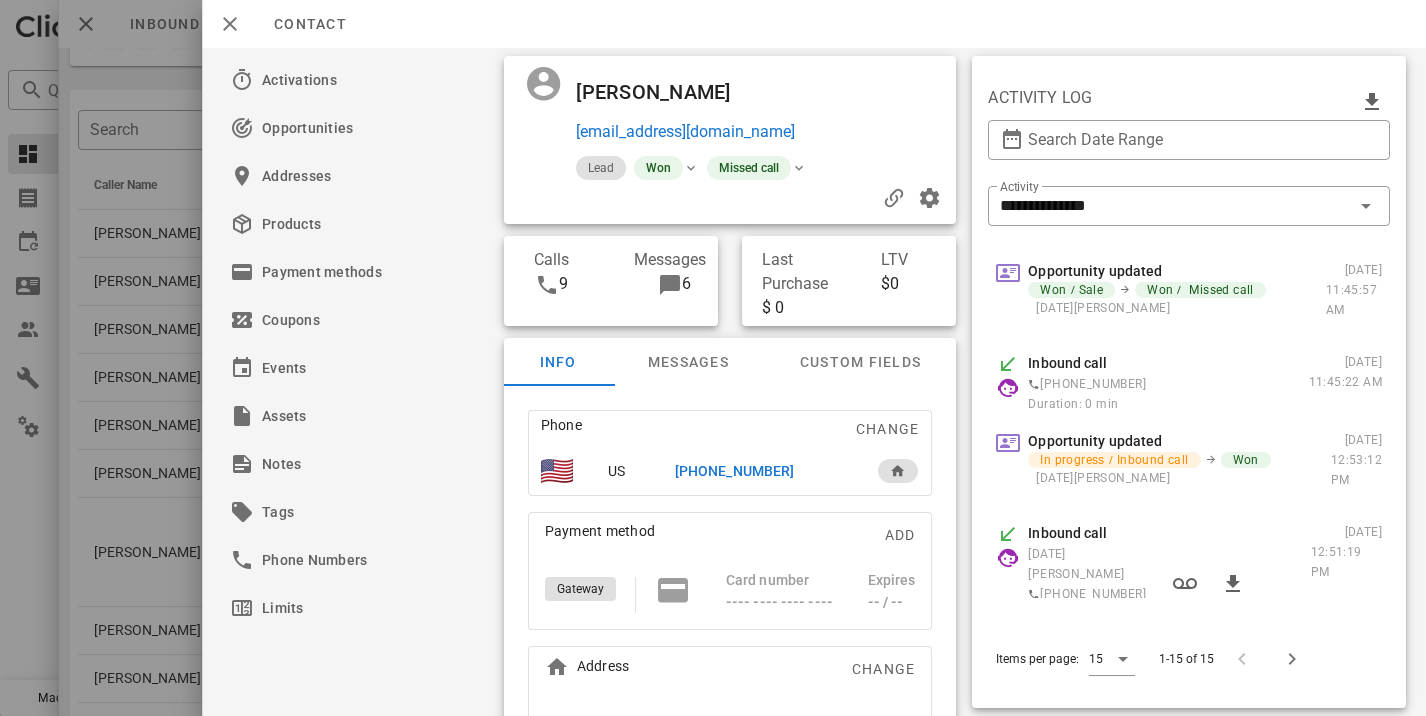 click at bounding box center [713, 358] 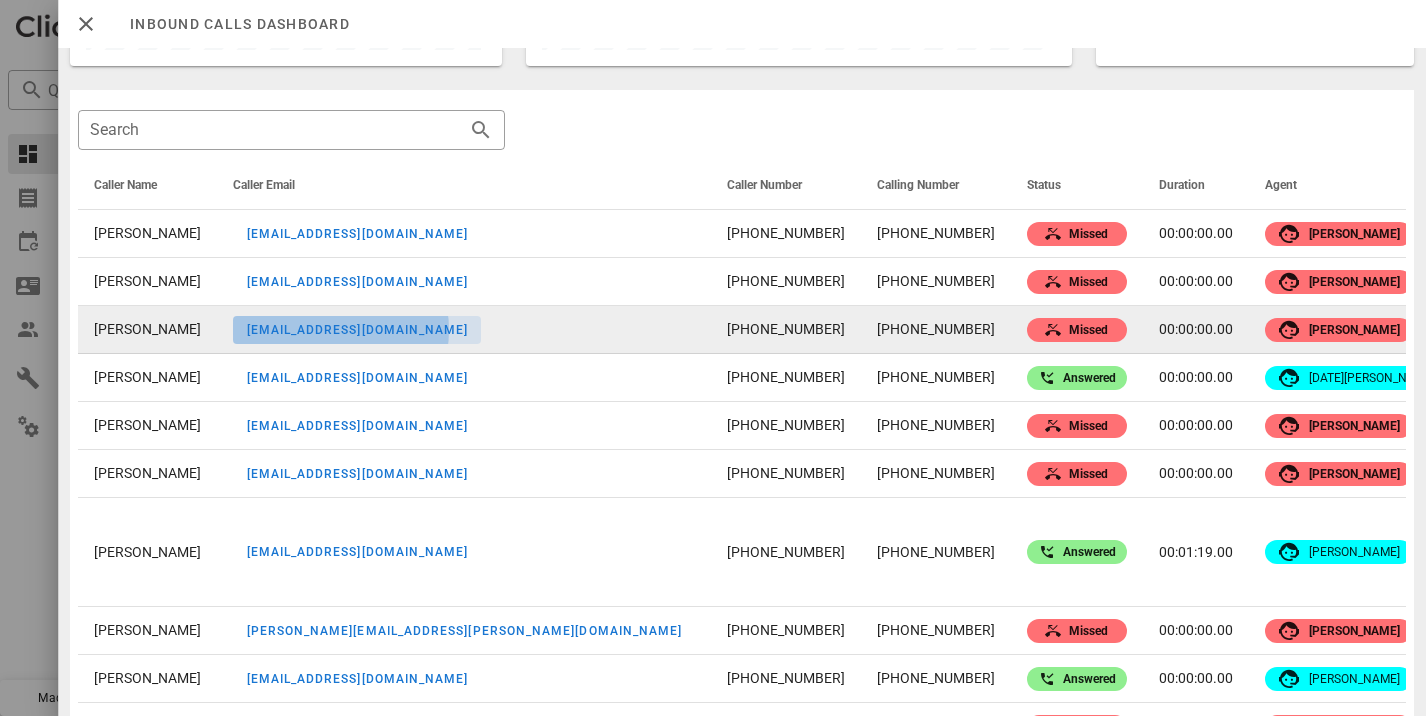 click on "[EMAIL_ADDRESS][DOMAIN_NAME]" at bounding box center [356, 330] 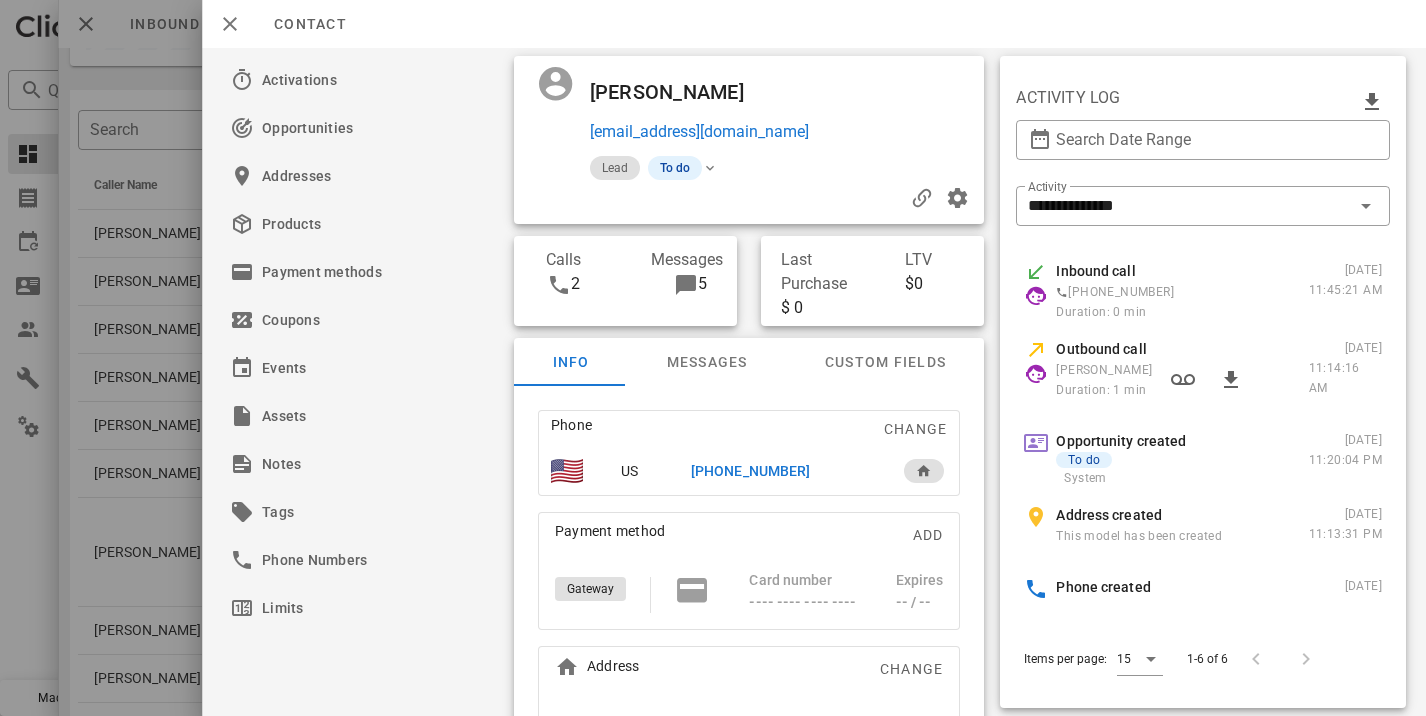 click at bounding box center (713, 358) 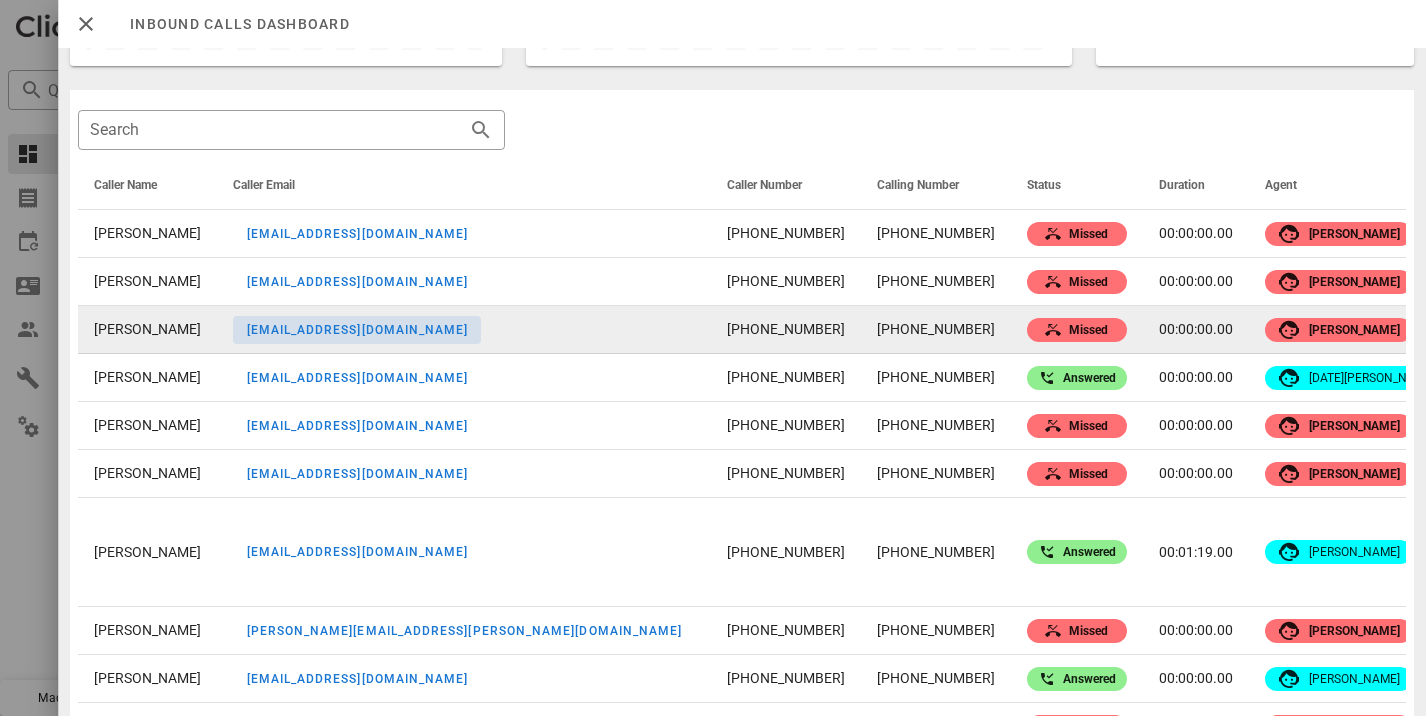 click on "[EMAIL_ADDRESS][DOMAIN_NAME]" at bounding box center (356, 330) 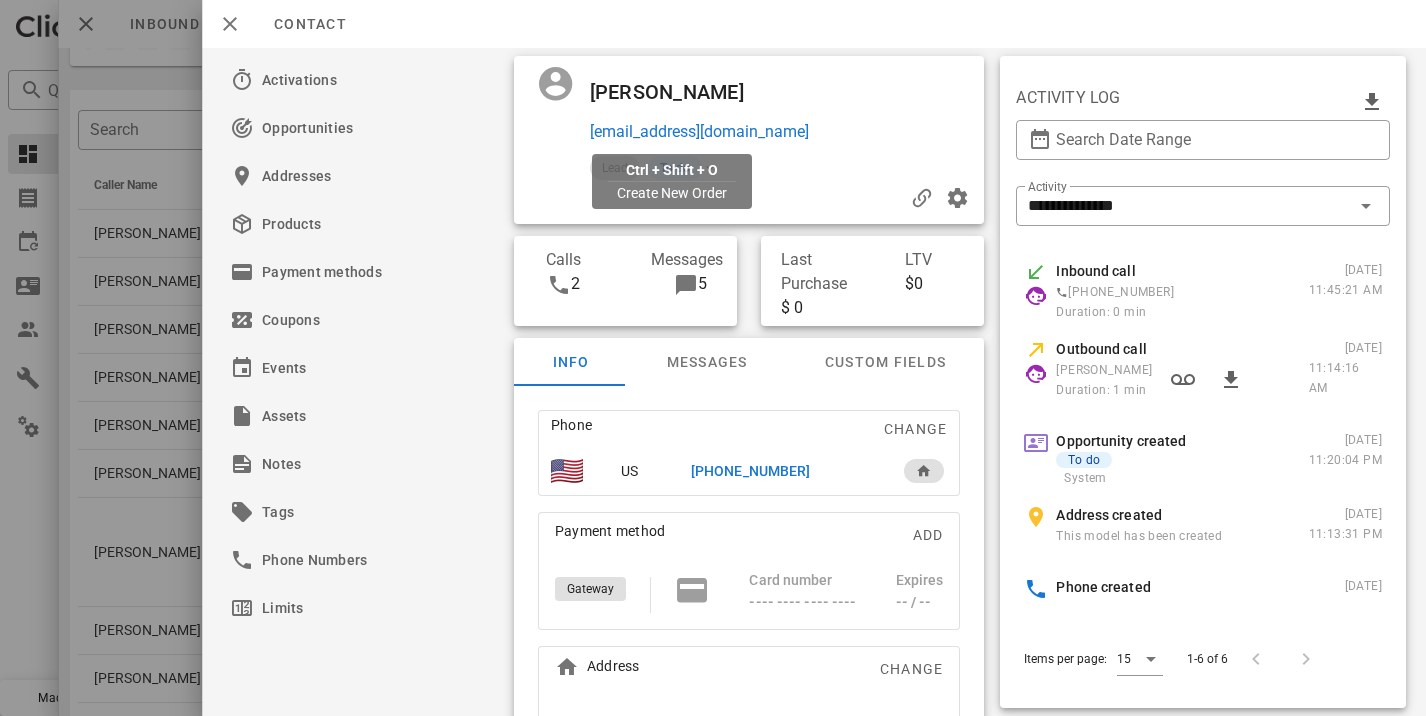 click on "[EMAIL_ADDRESS][DOMAIN_NAME]" at bounding box center [699, 132] 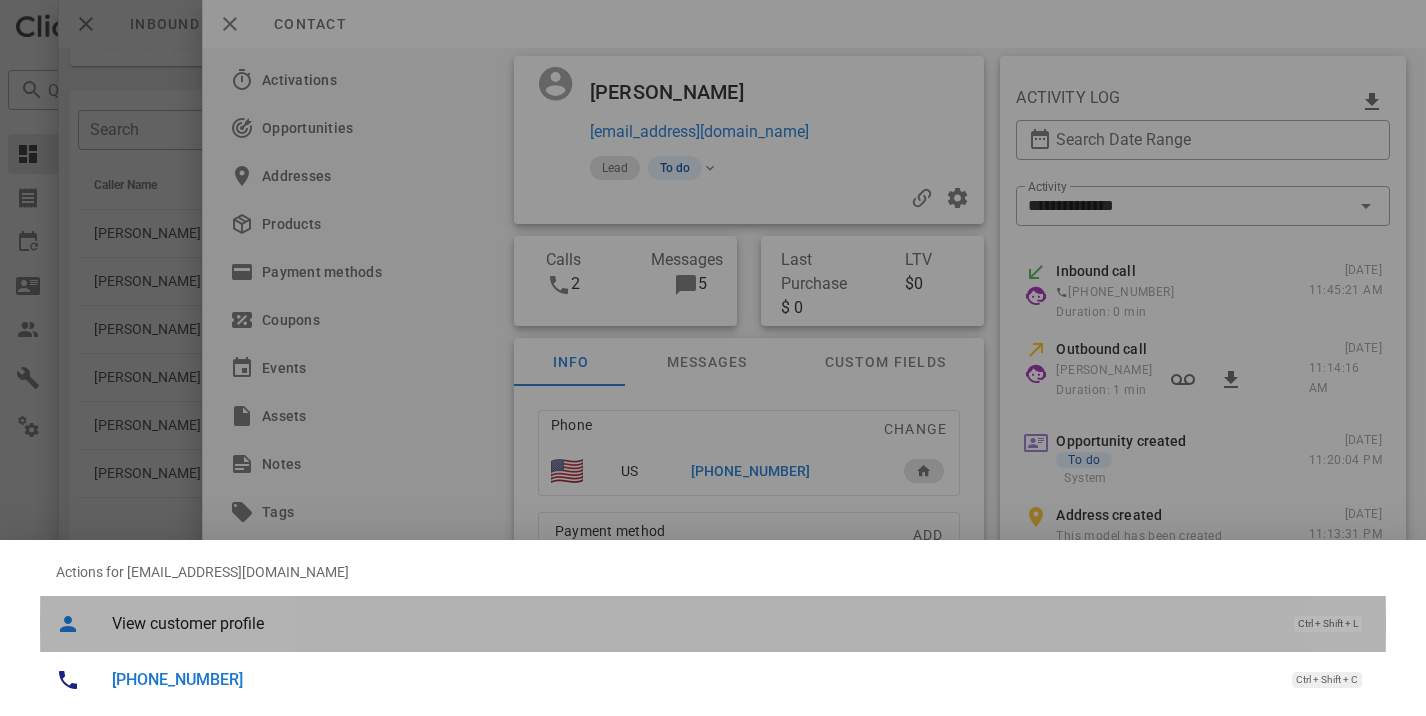 click on "View customer profile" at bounding box center (693, 623) 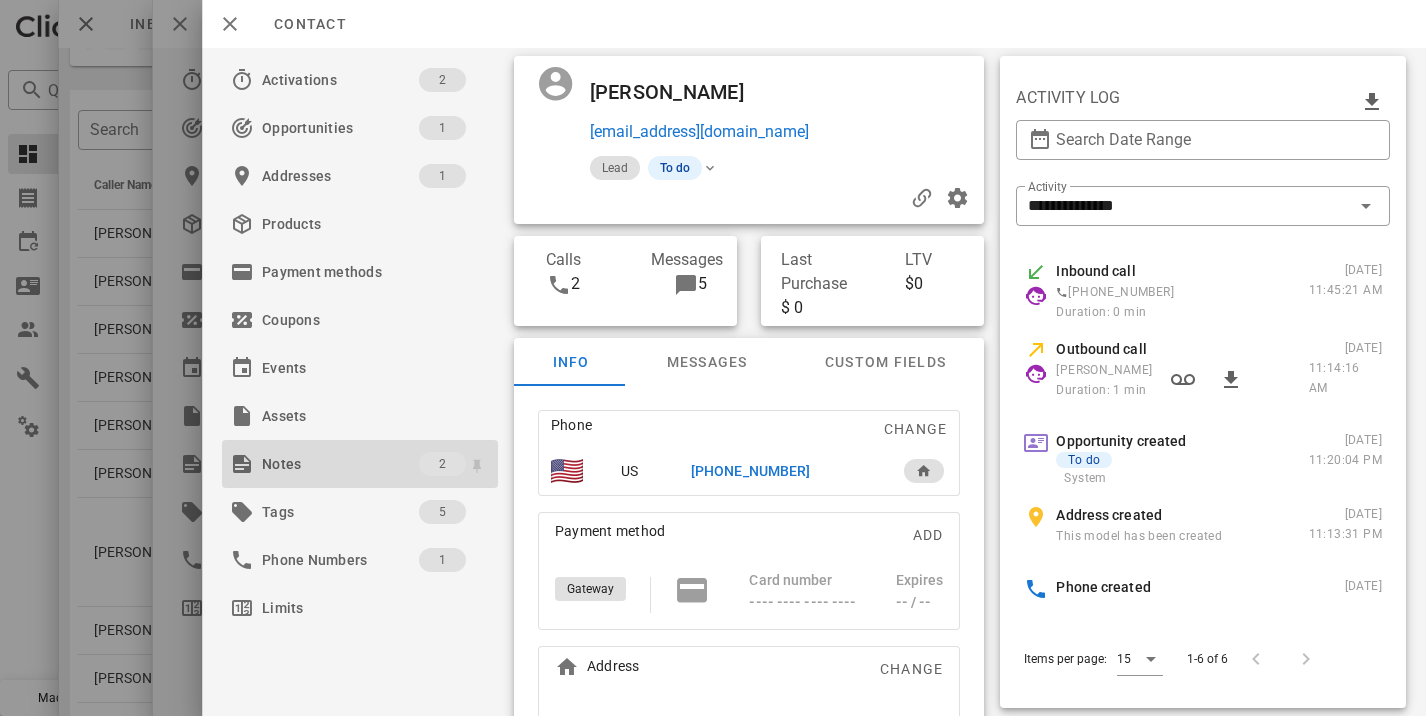 click on "Notes" at bounding box center [340, 464] 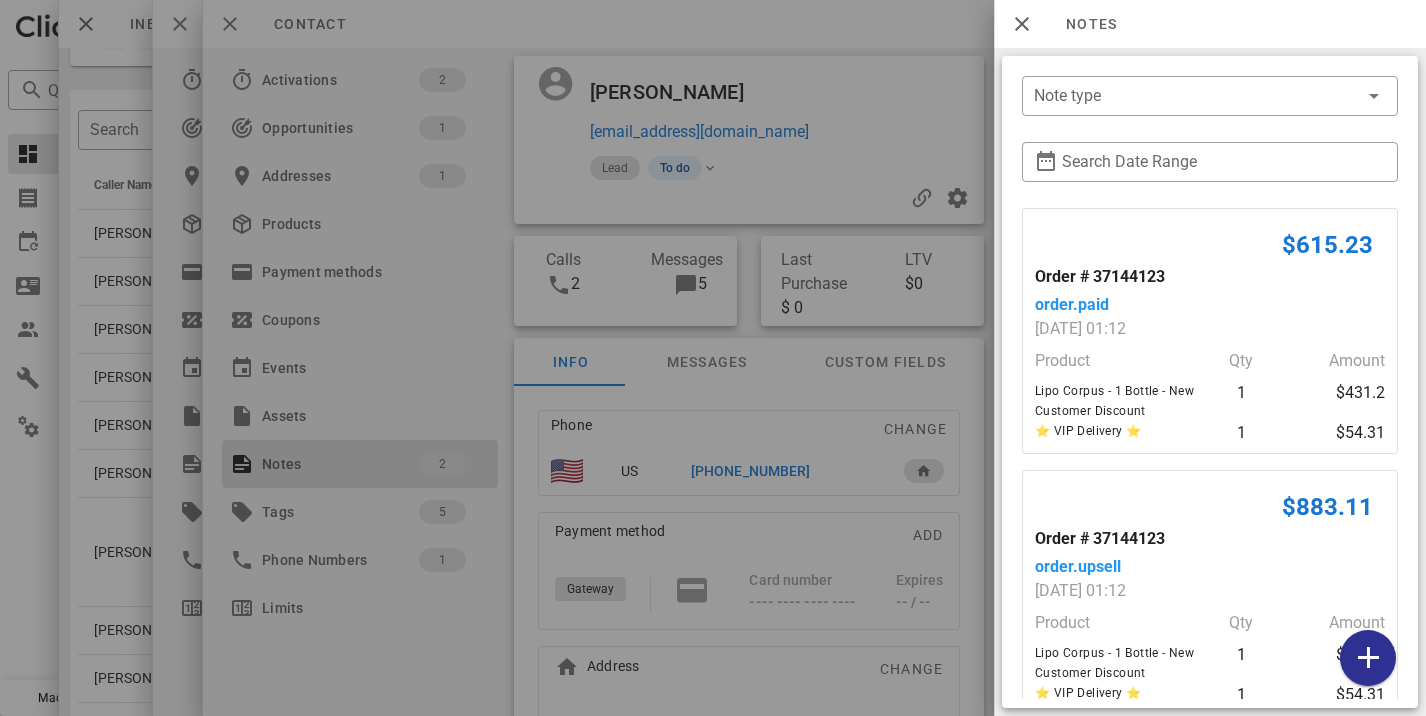 scroll, scrollTop: 85, scrollLeft: 0, axis: vertical 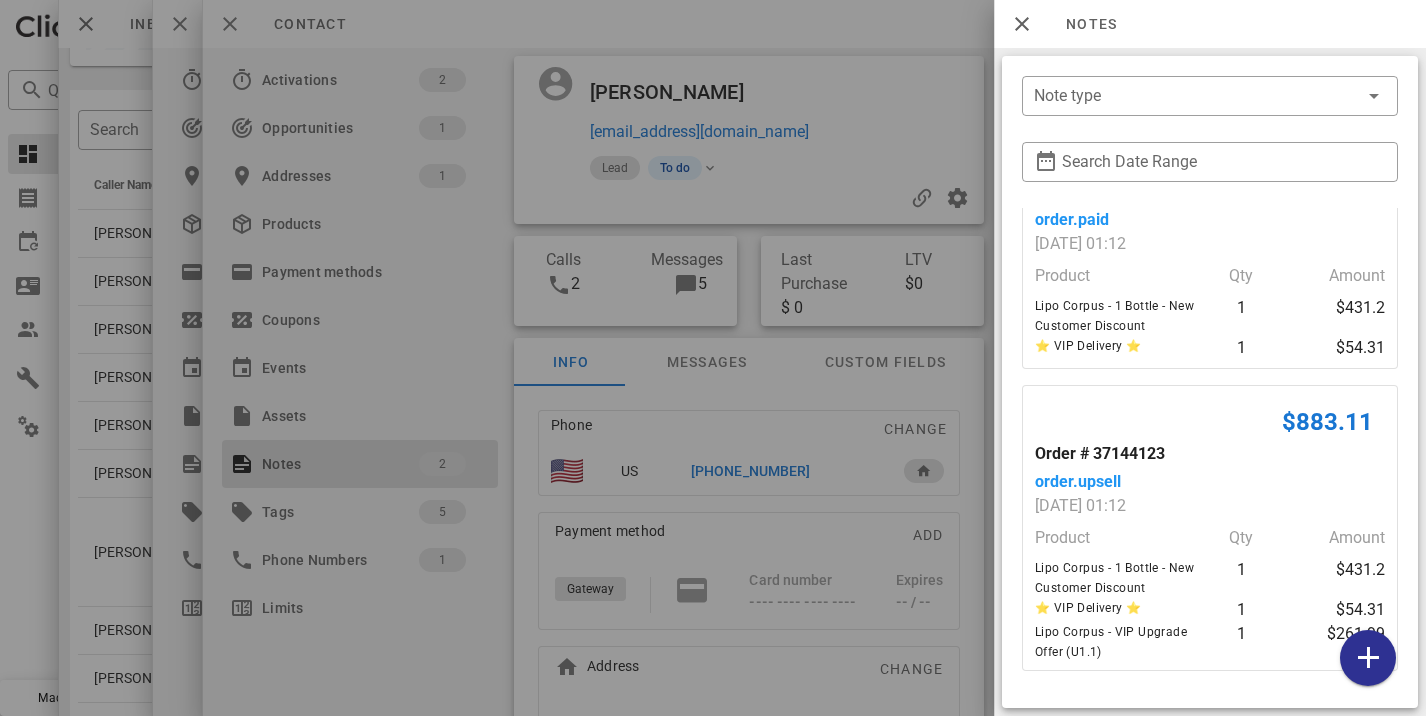 click at bounding box center (713, 358) 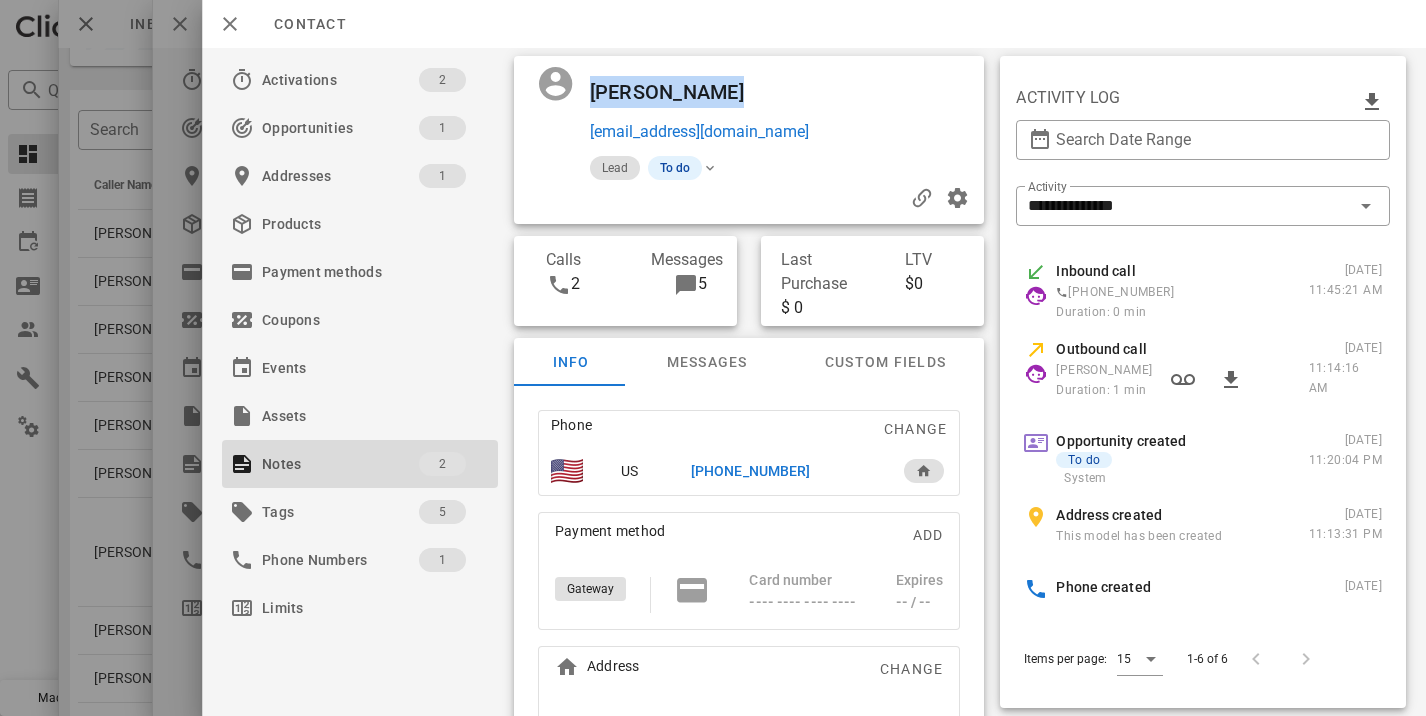 drag, startPoint x: 749, startPoint y: 115, endPoint x: 579, endPoint y: 90, distance: 171.8284 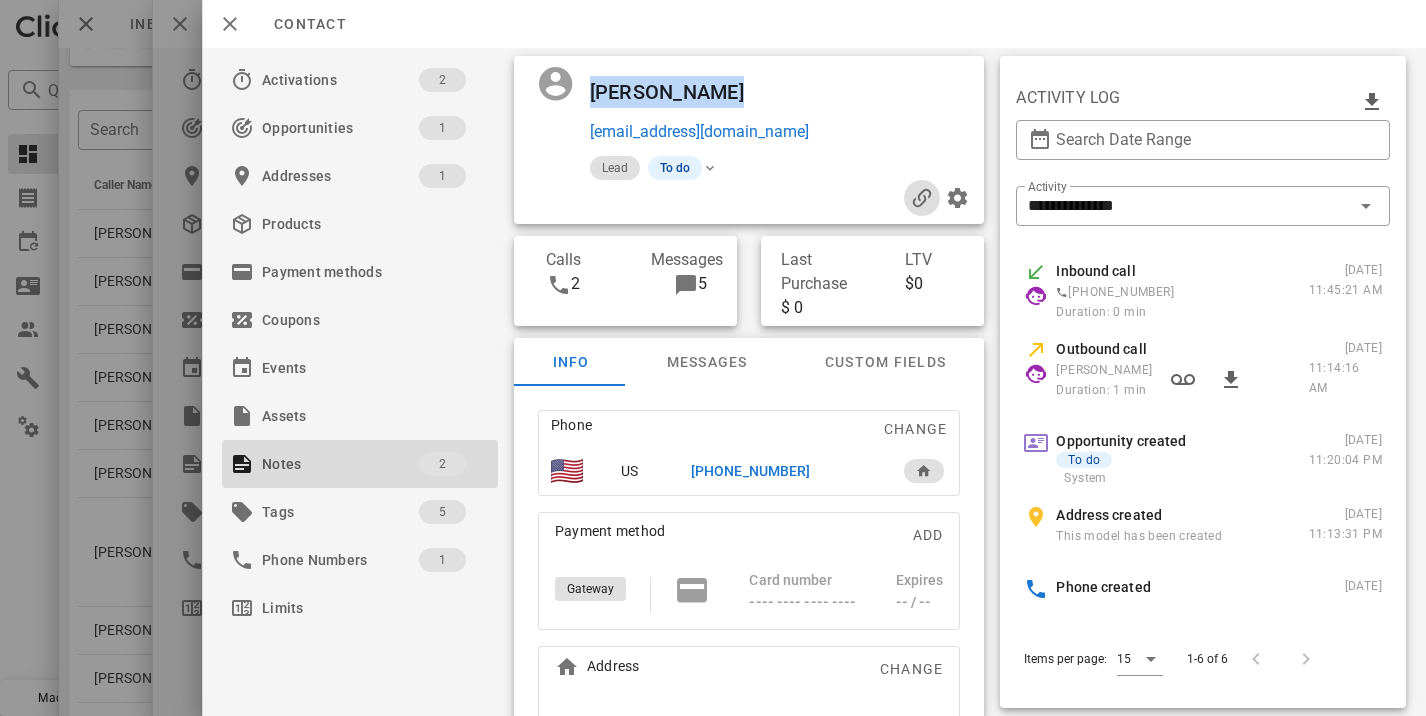 click at bounding box center (922, 198) 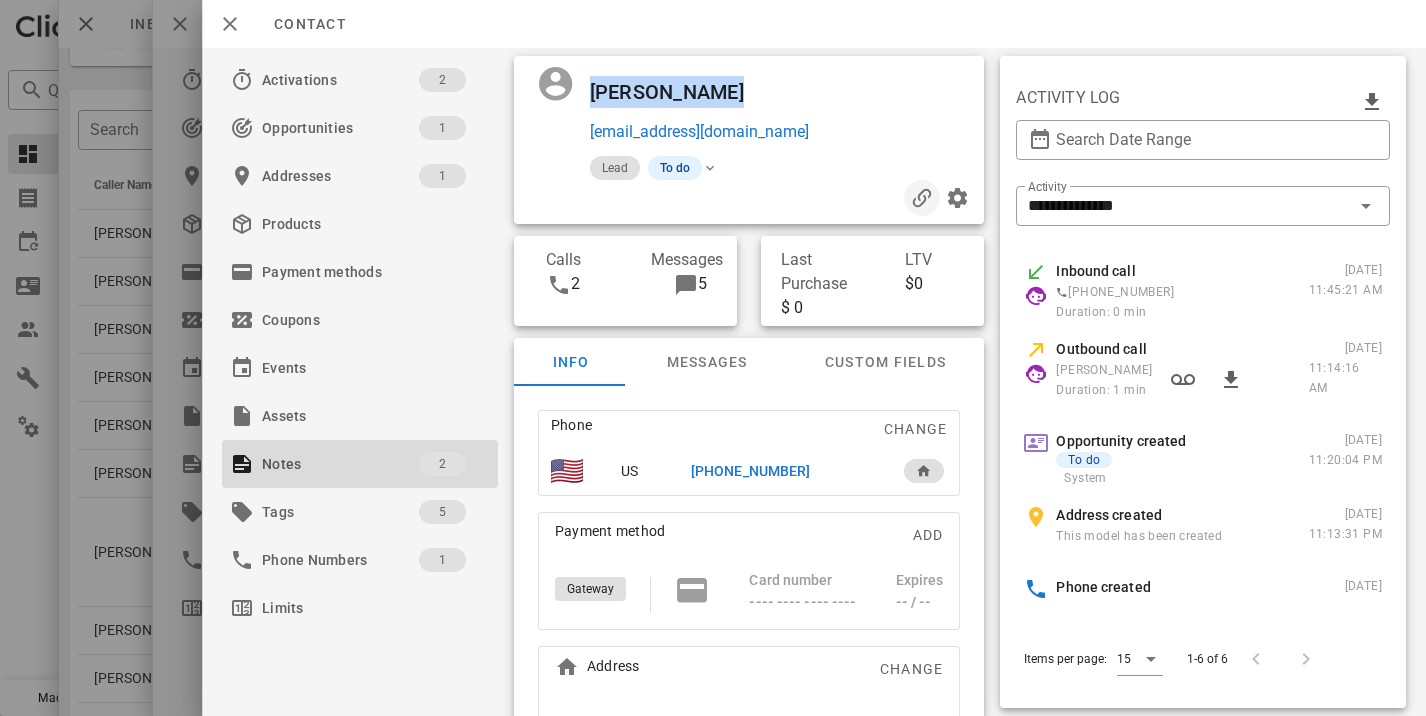 copy on "[PERSON_NAME]" 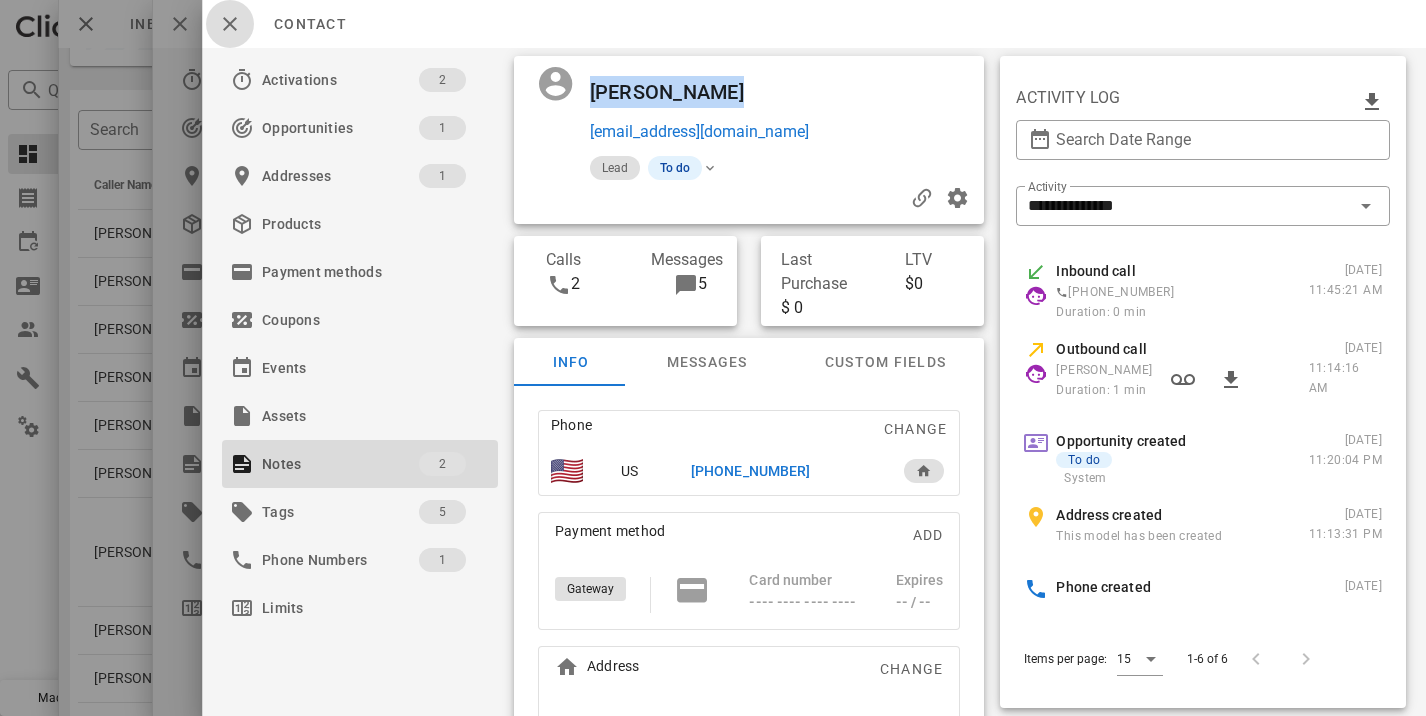 click at bounding box center (230, 24) 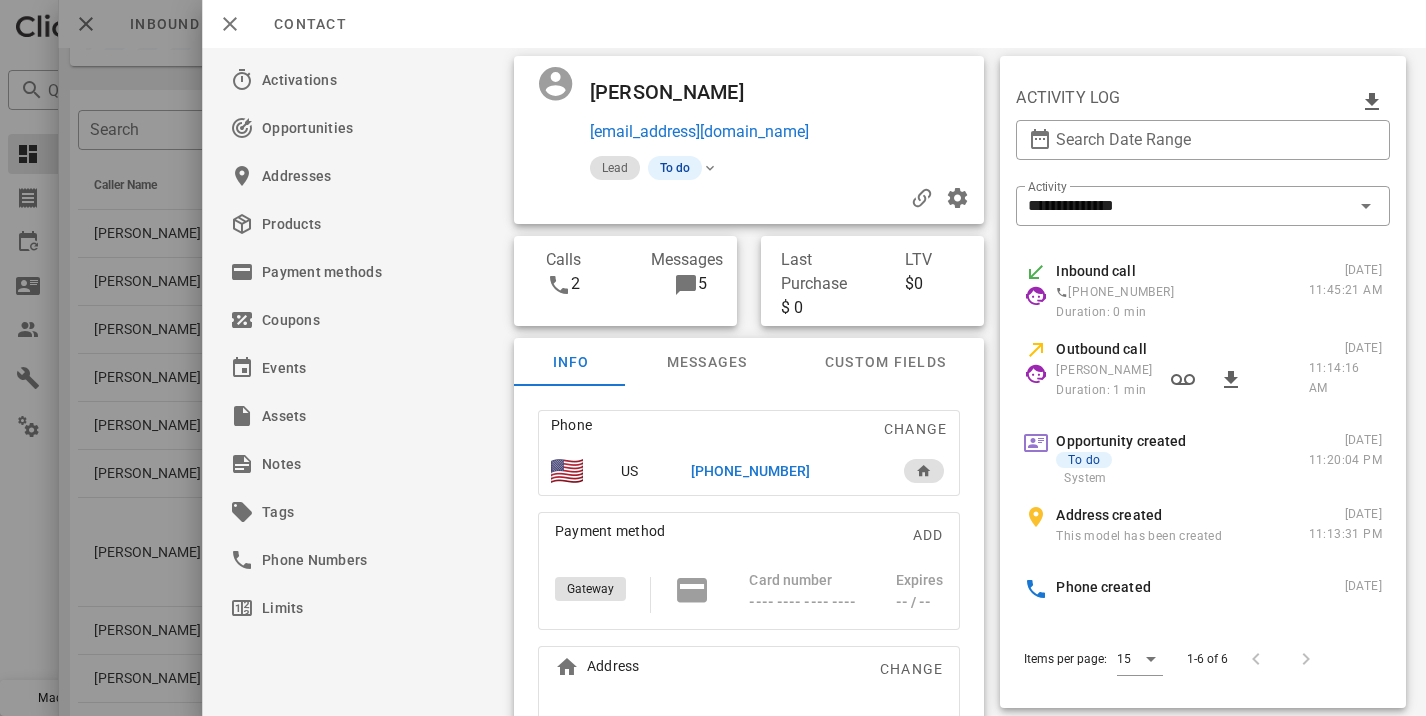 click on "[EMAIL_ADDRESS][DOMAIN_NAME]" at bounding box center [699, 132] 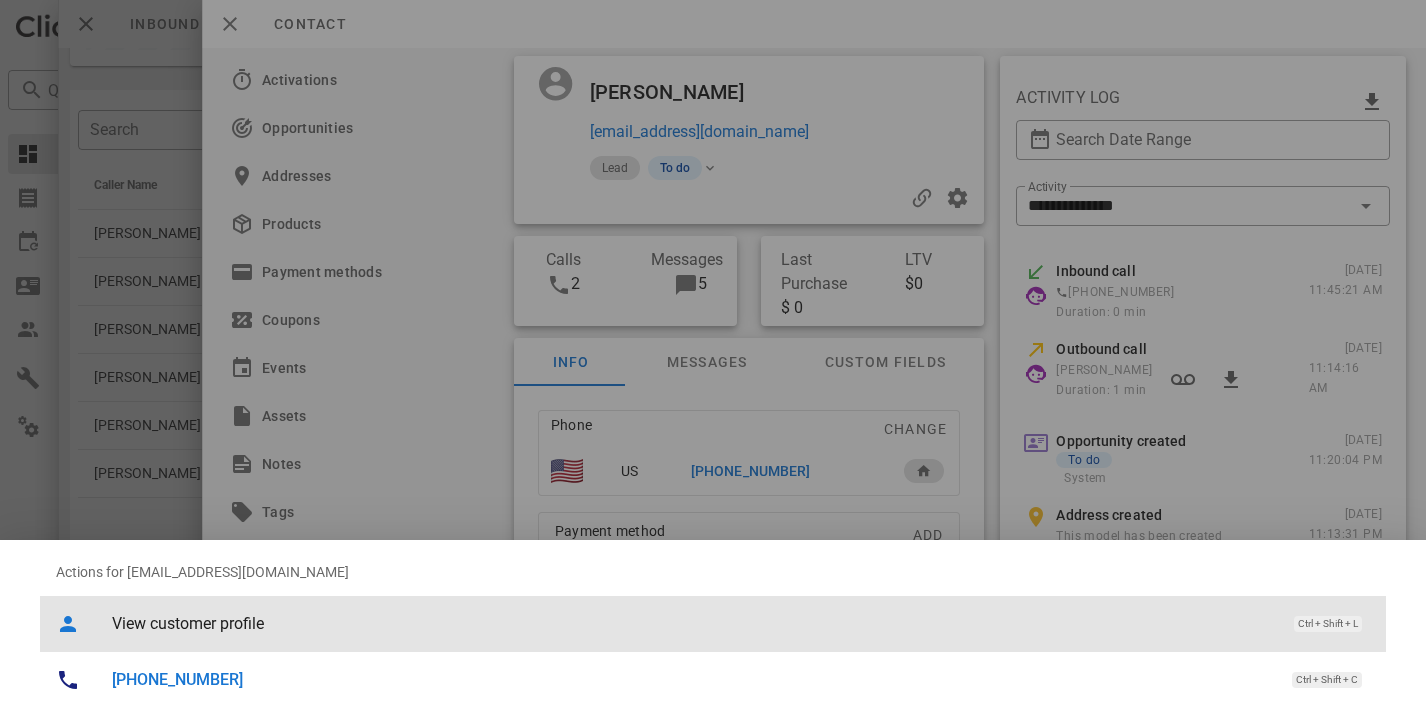click on "View customer profile Ctrl + Shift + L" at bounding box center [741, 623] 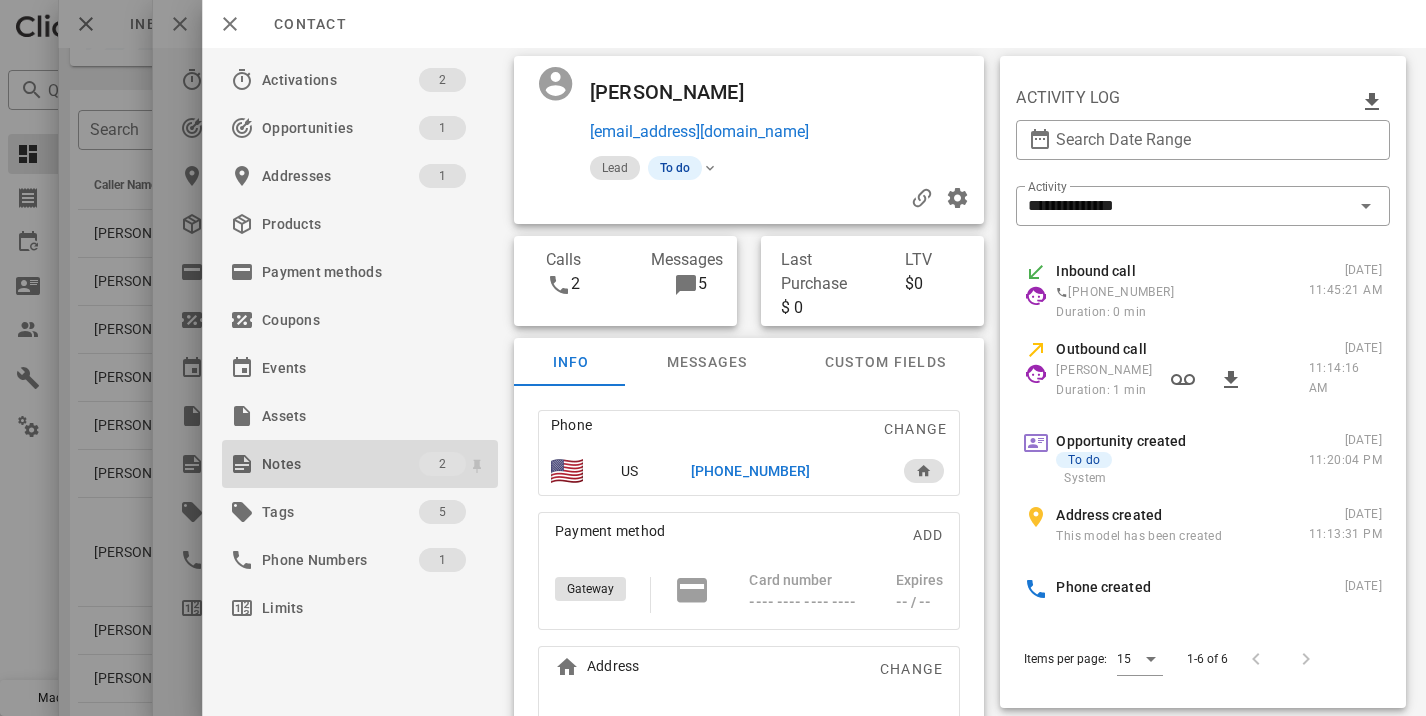 click on "Notes" at bounding box center (340, 464) 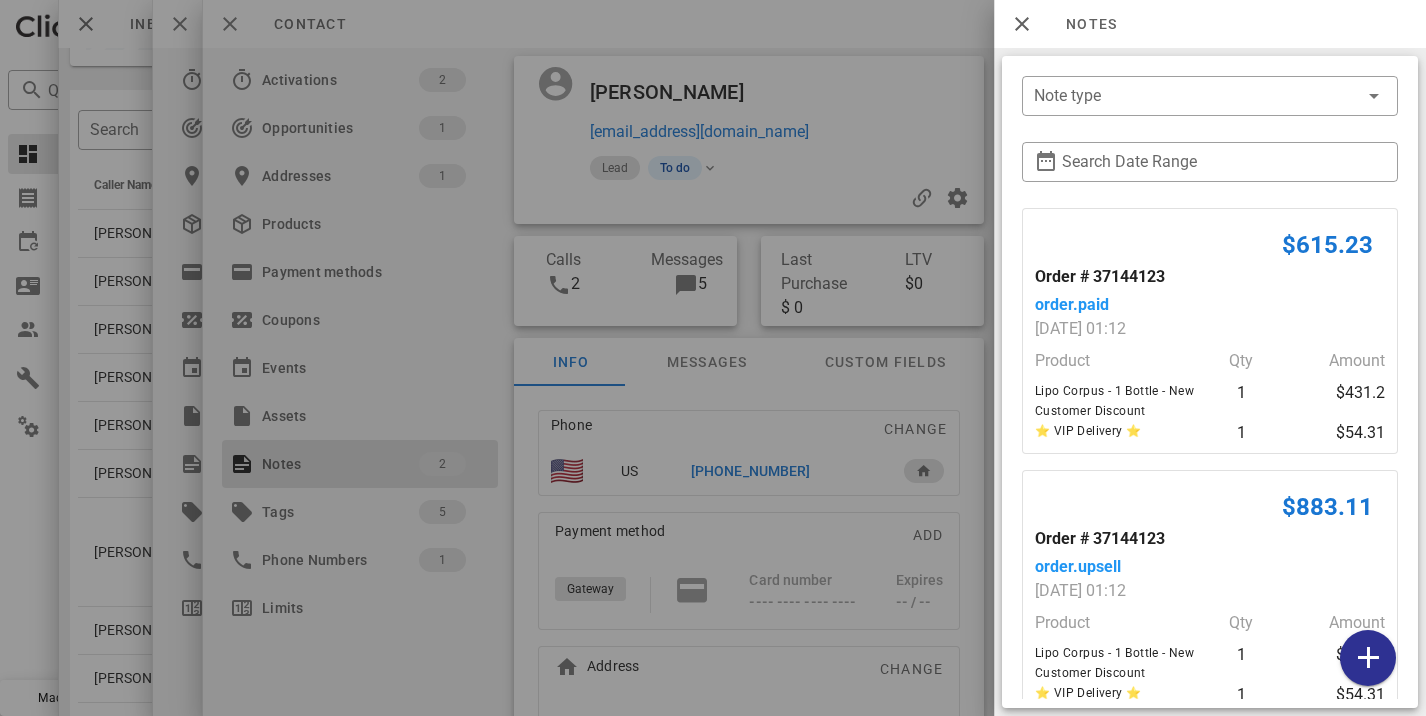 scroll, scrollTop: 85, scrollLeft: 0, axis: vertical 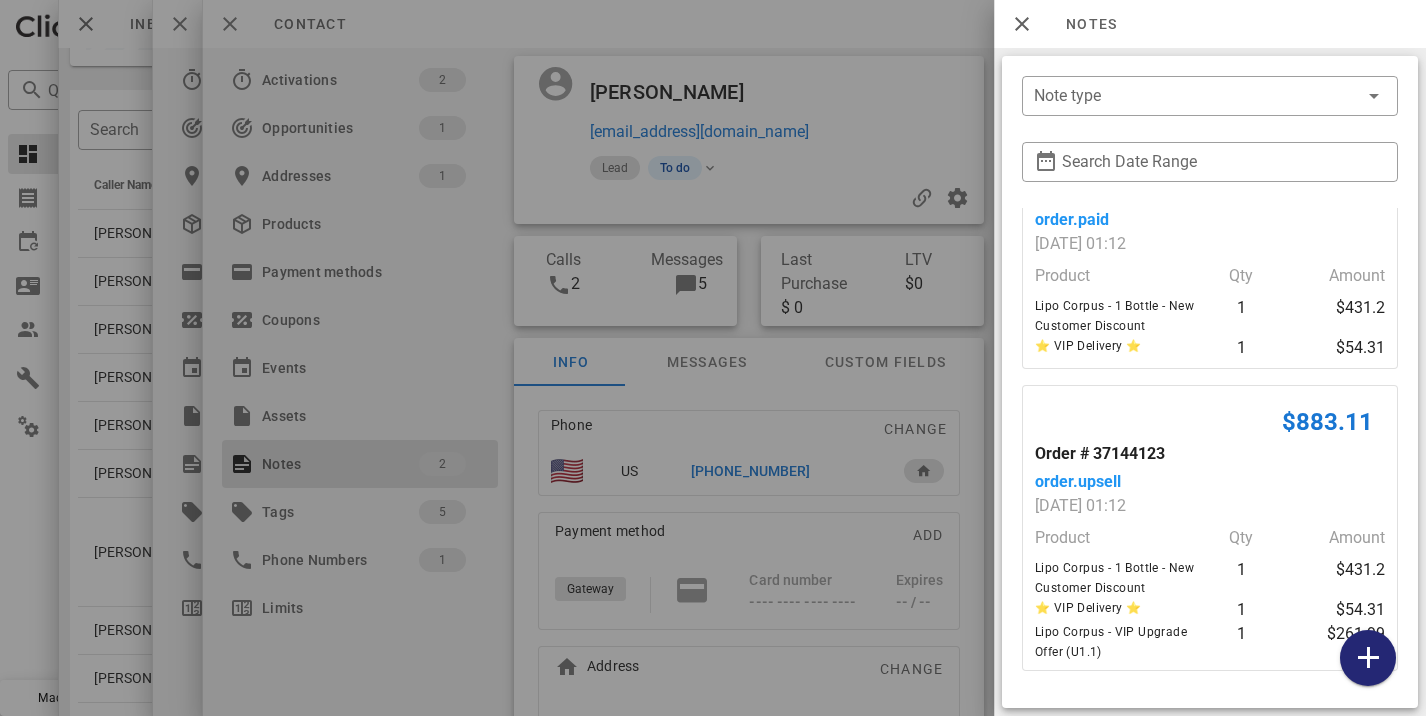 click at bounding box center (1368, 658) 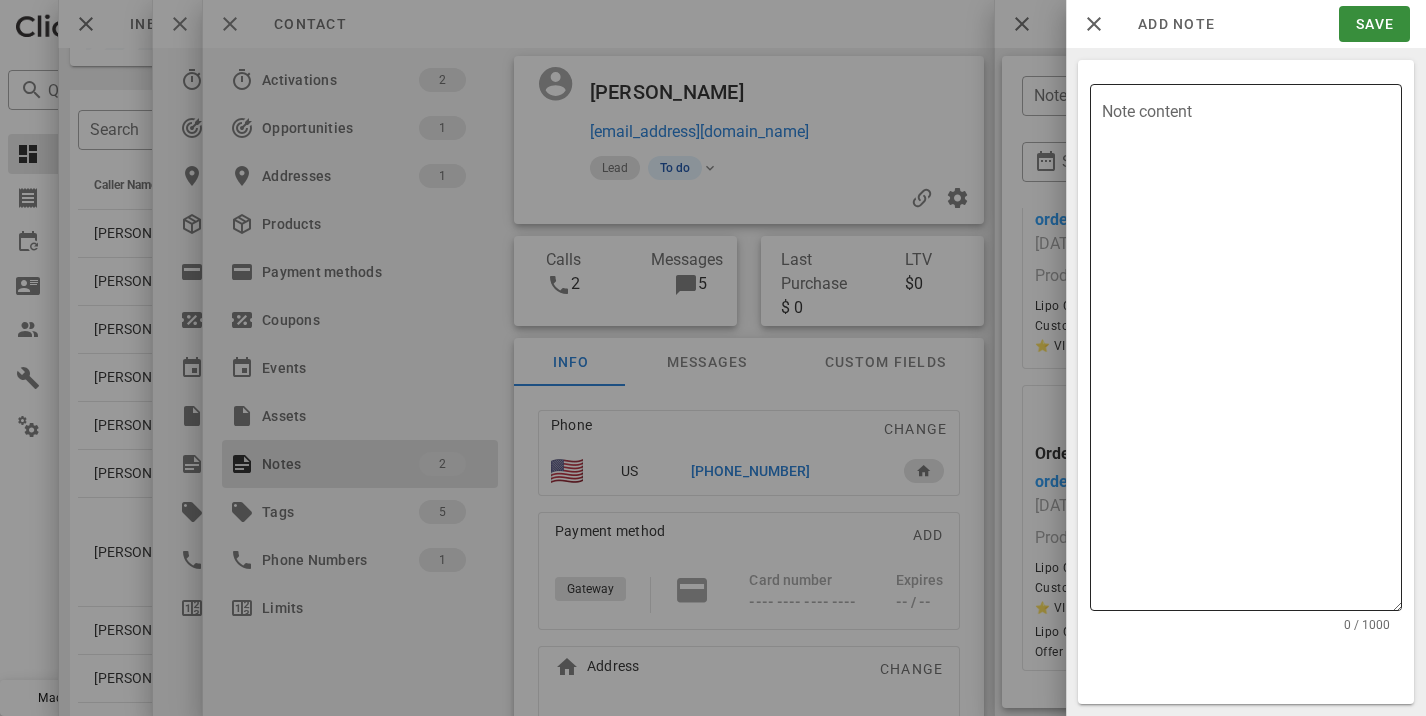 click on "Note content" at bounding box center [1252, 352] 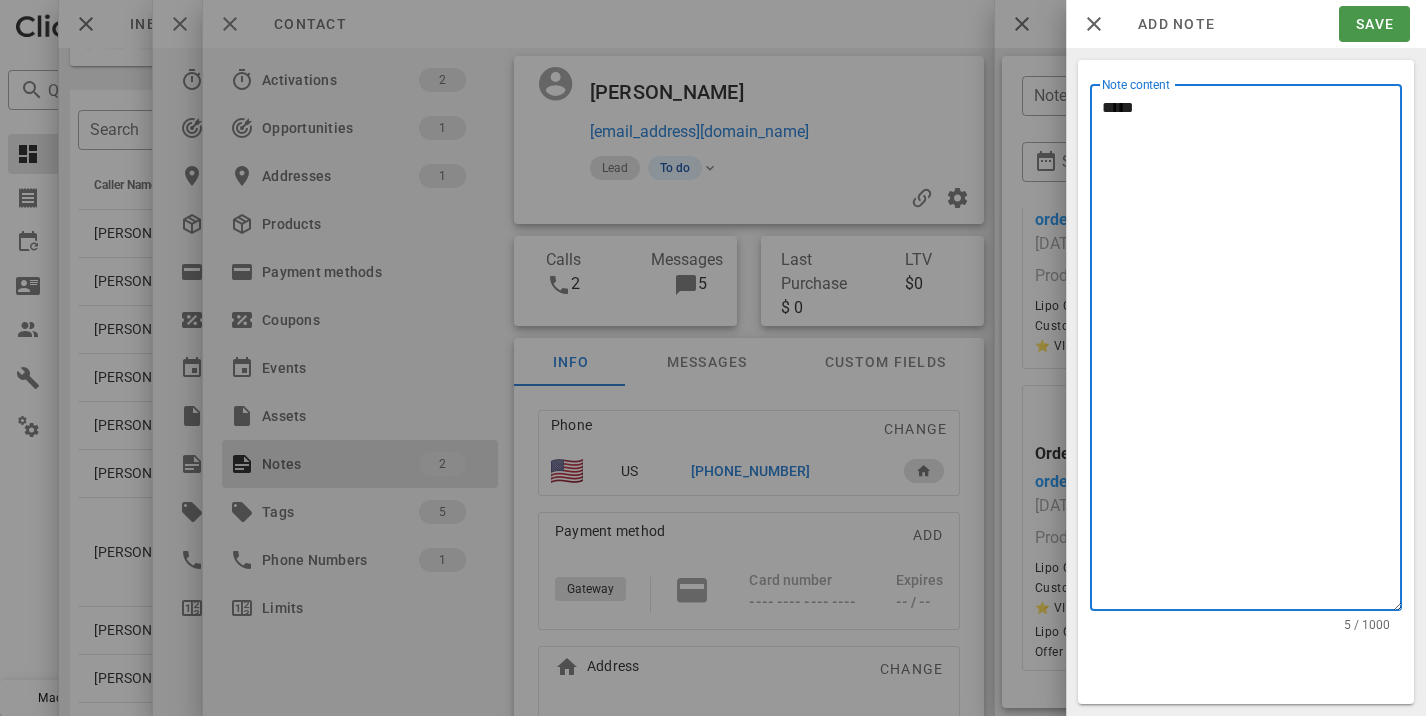 type on "****" 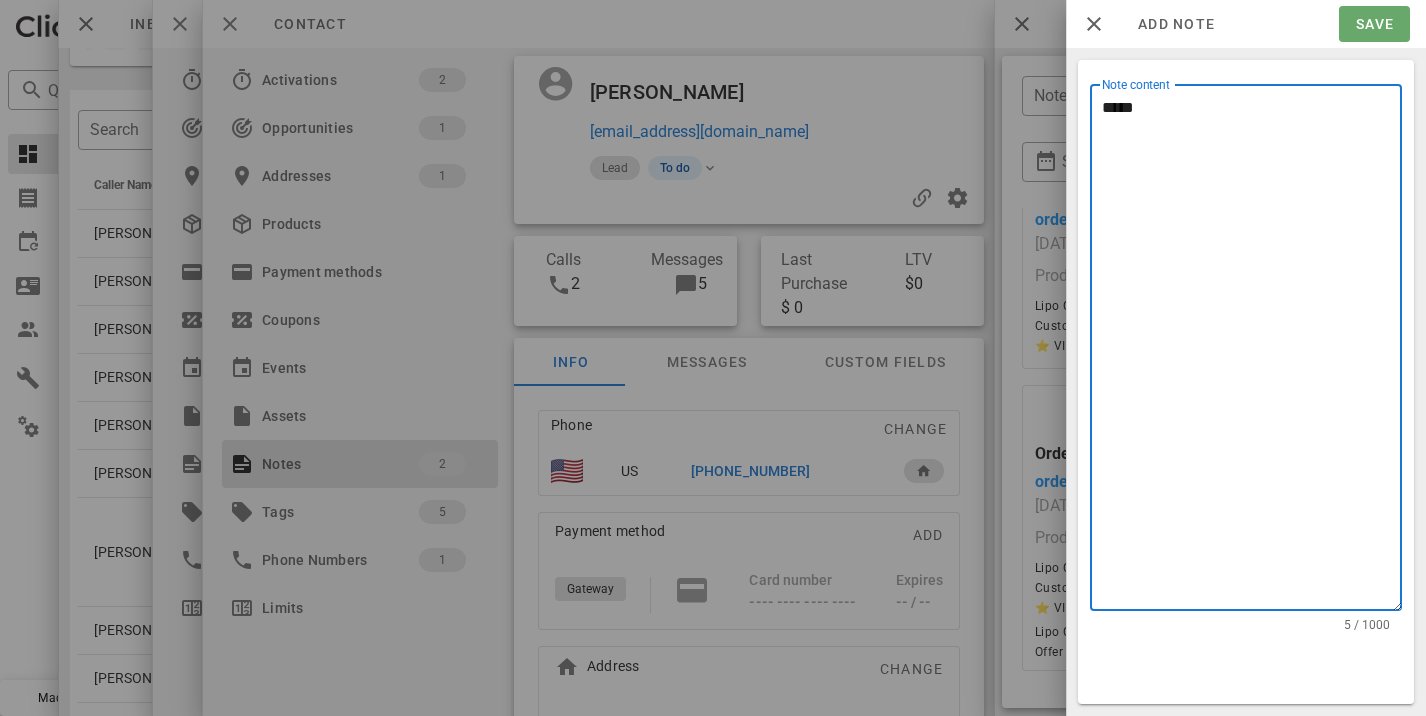click on "Save" at bounding box center (1374, 24) 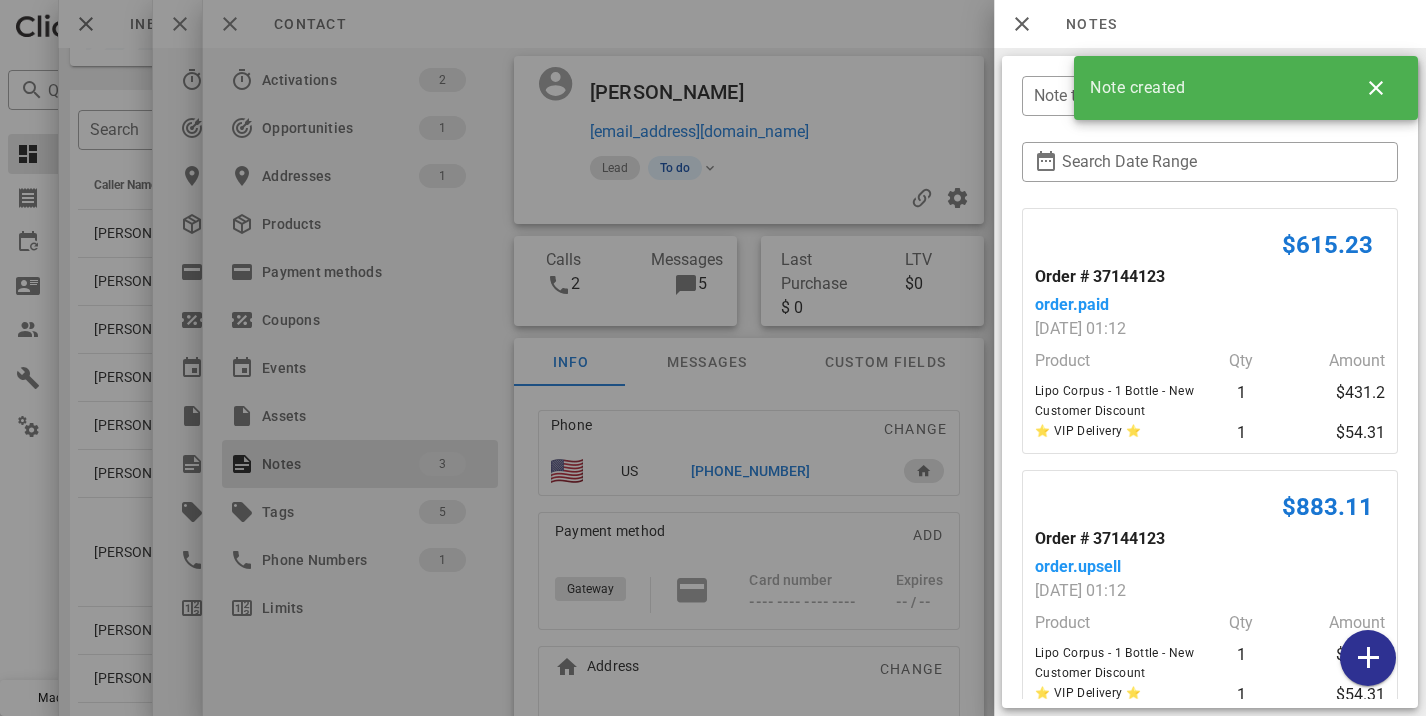 click on "Notes" at bounding box center [1210, 24] 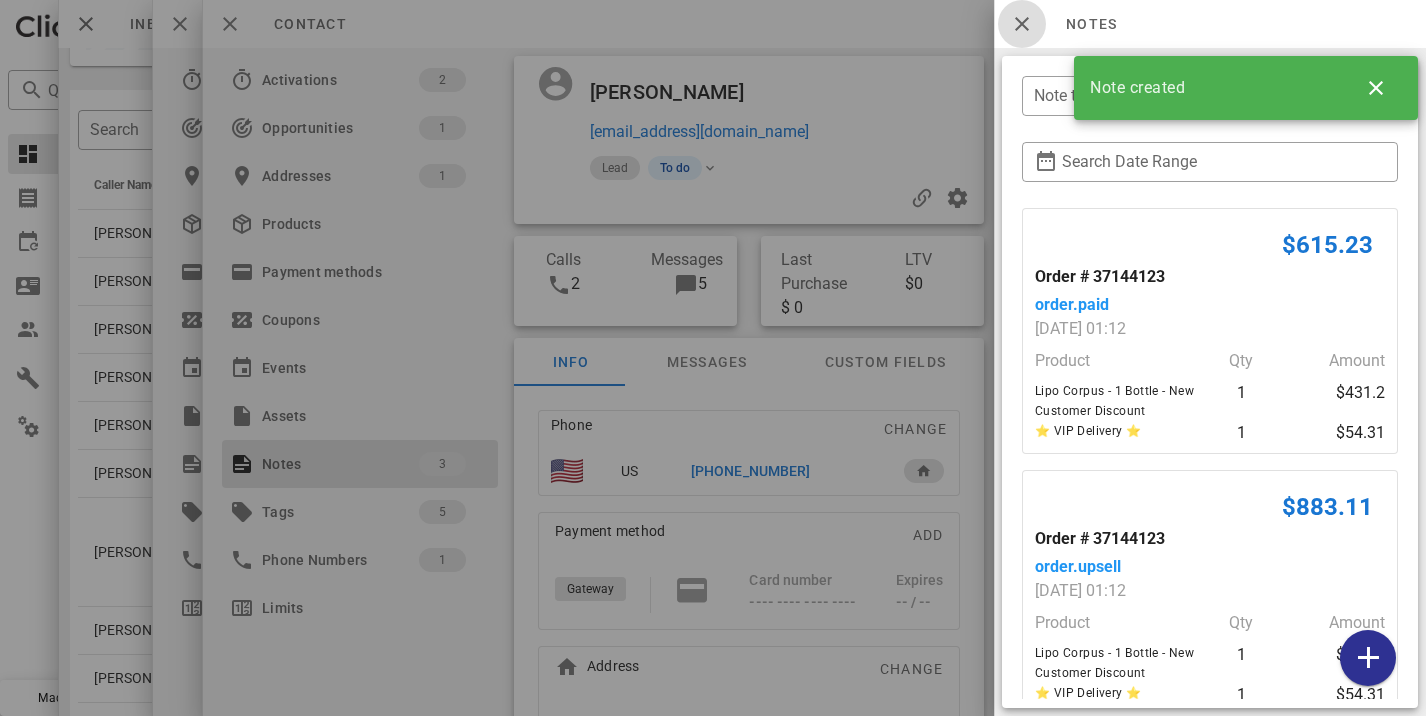 click at bounding box center [1022, 24] 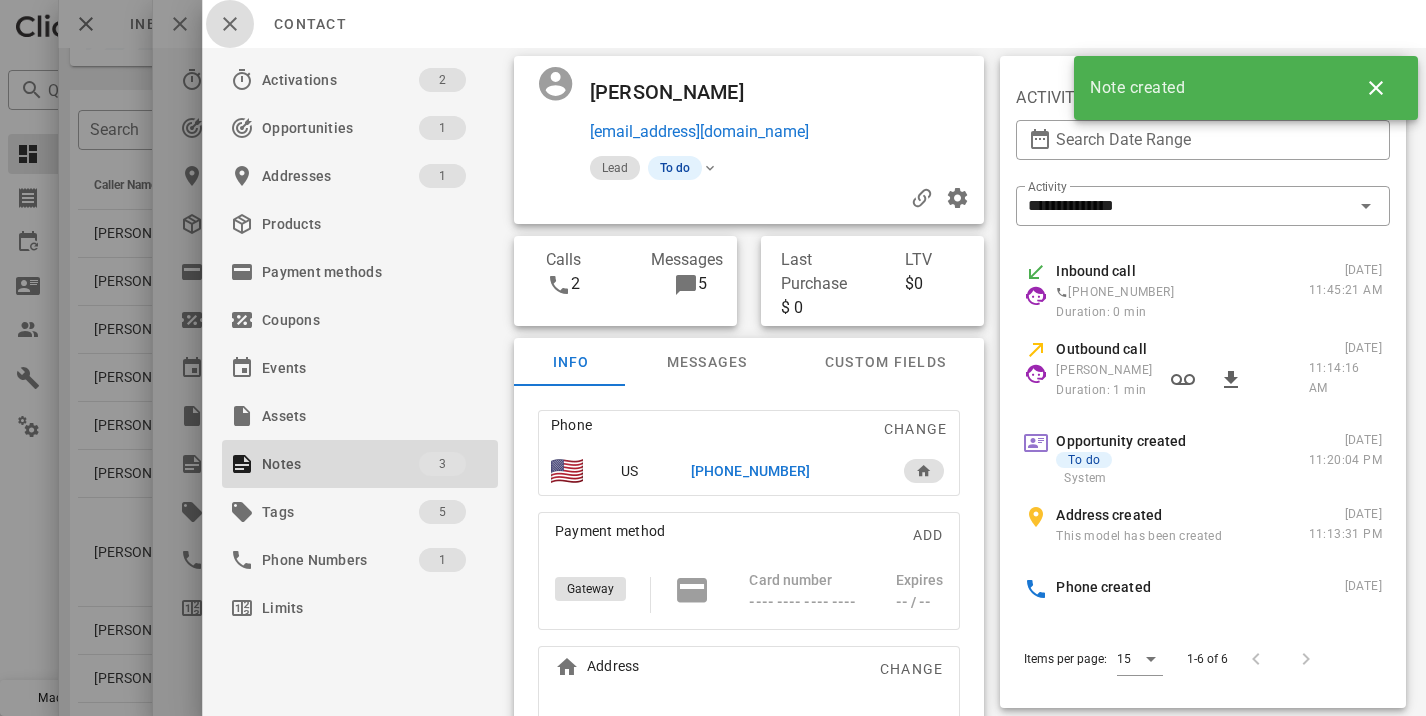 click at bounding box center [230, 24] 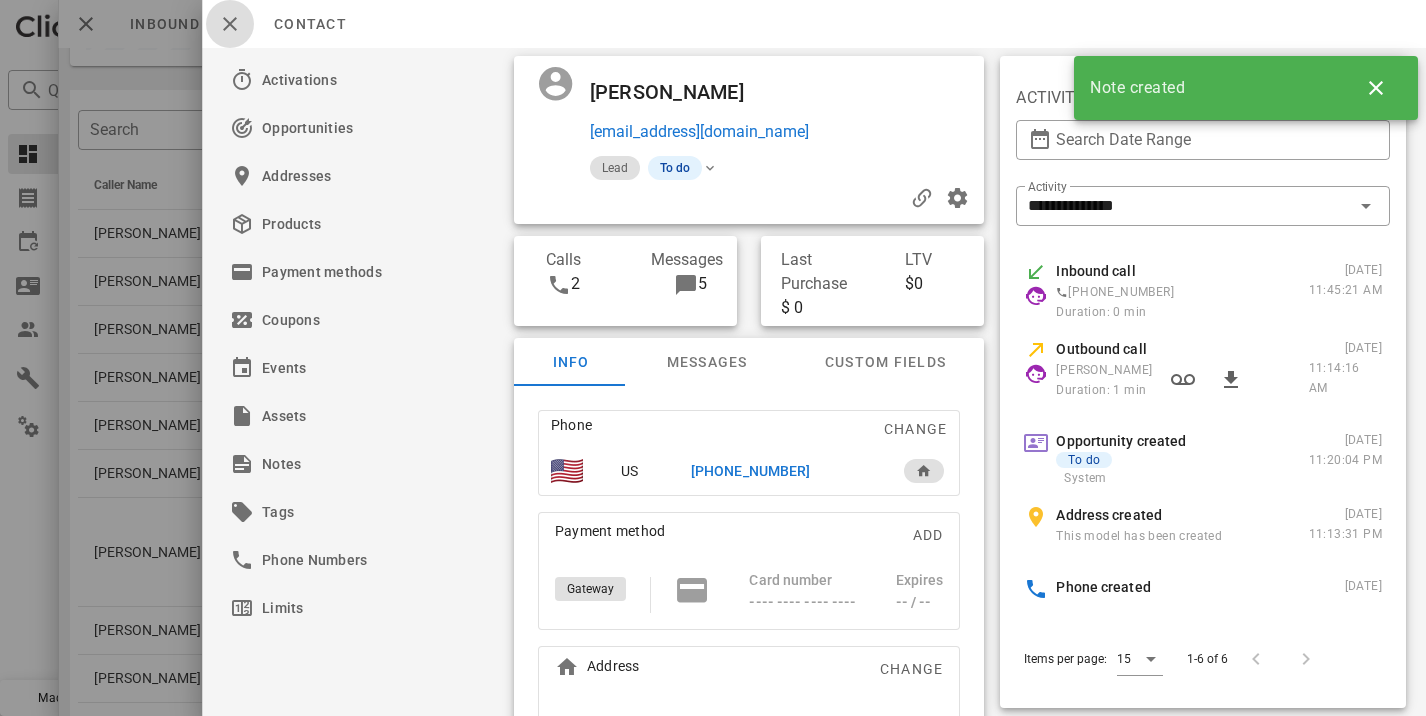click at bounding box center [230, 24] 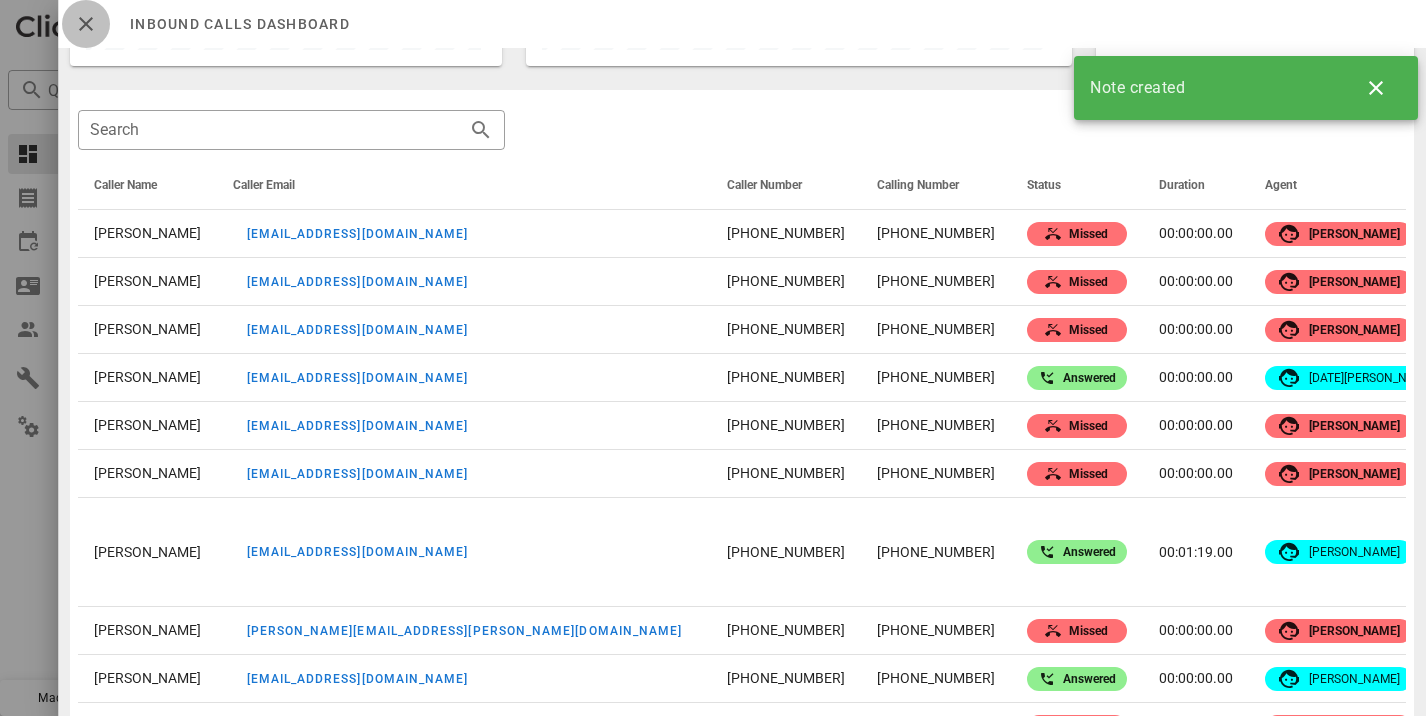 click at bounding box center (86, 24) 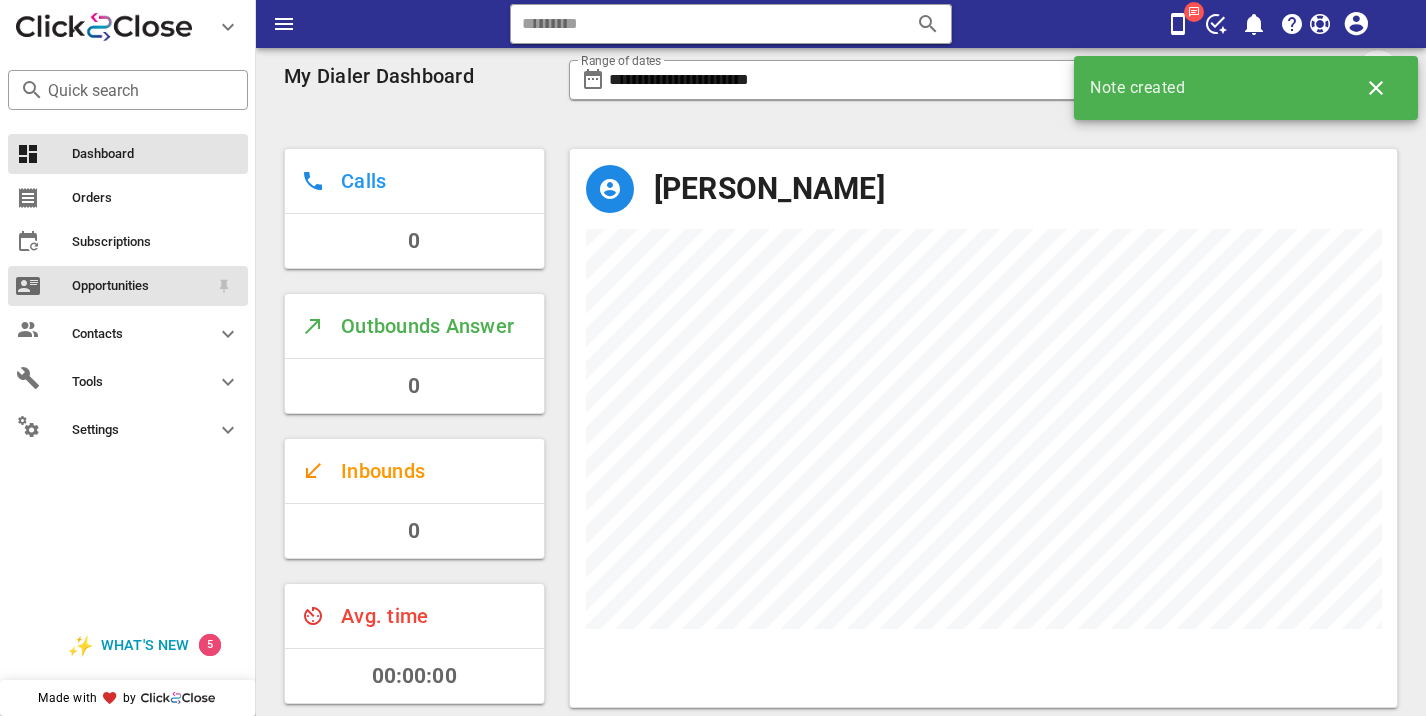 click on "Opportunities" at bounding box center (140, 286) 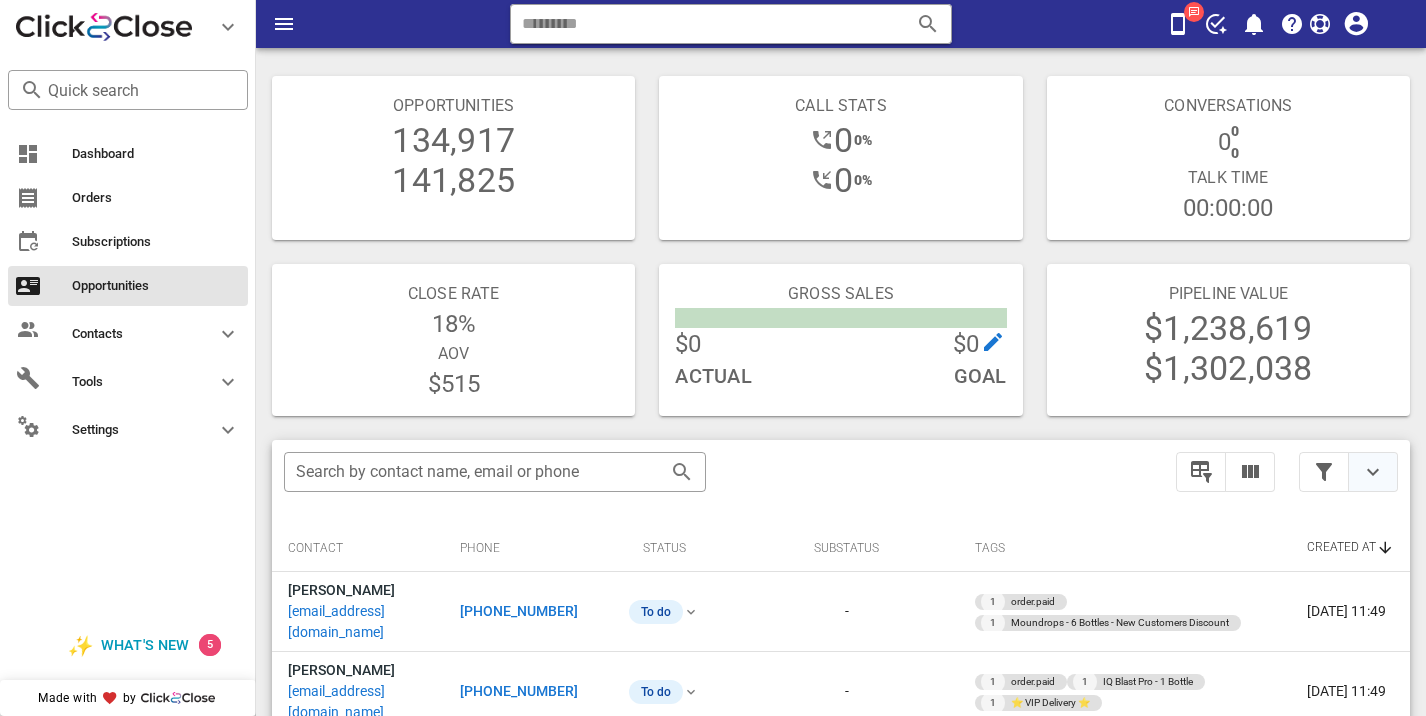 click at bounding box center (1373, 472) 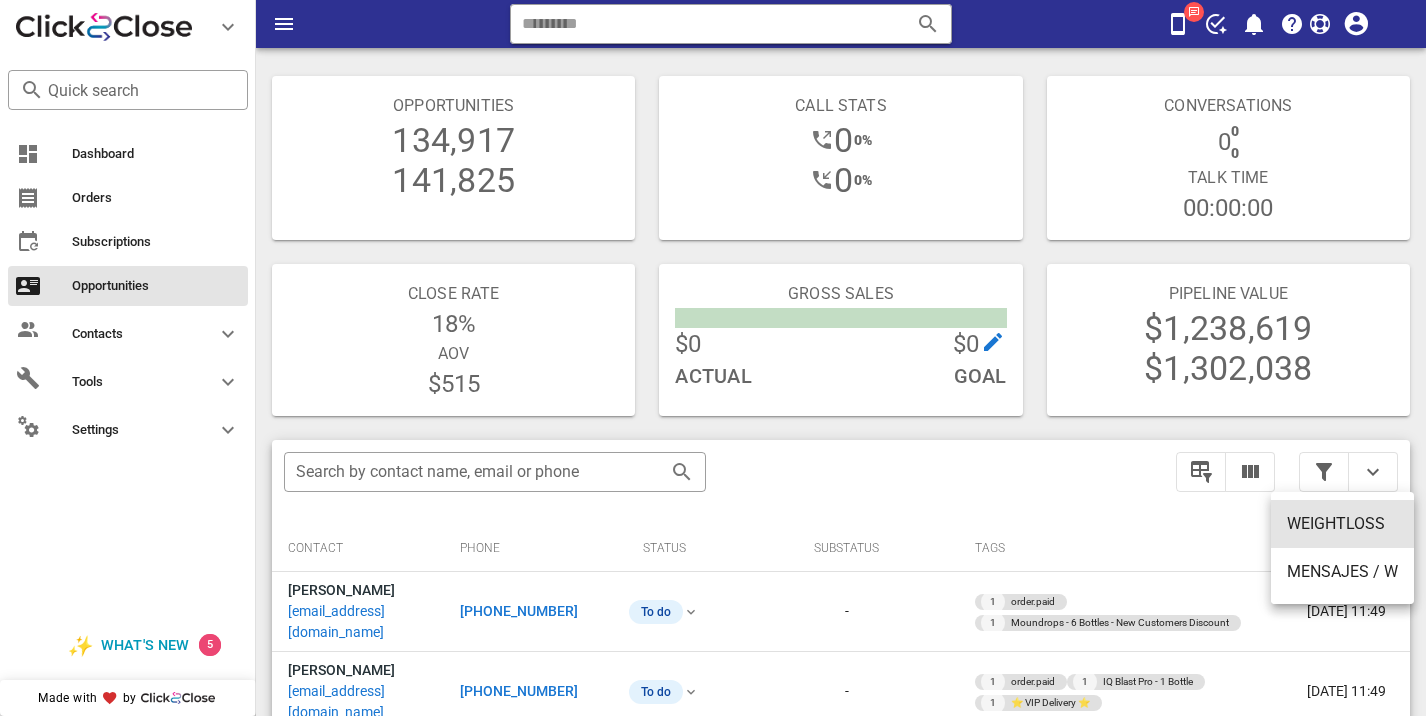 click on "WEIGHTLOSS" at bounding box center [1342, 523] 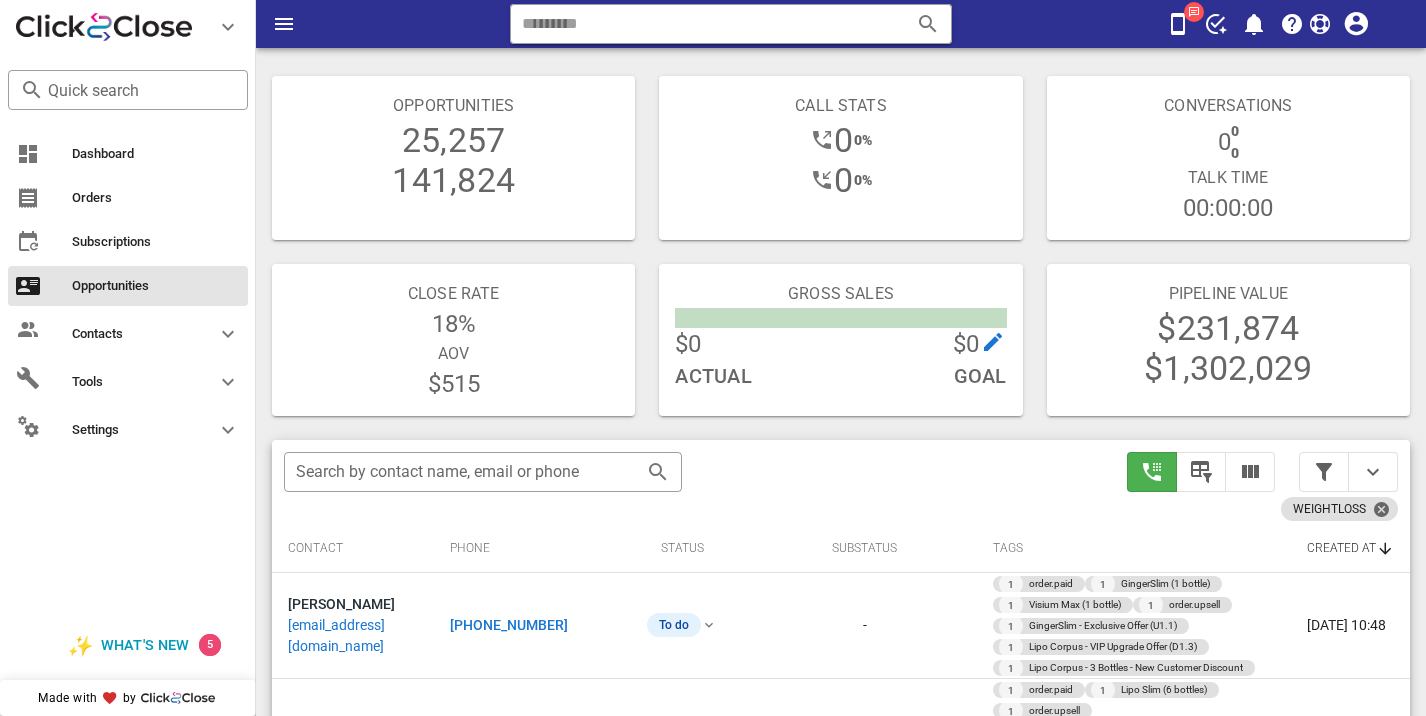 scroll, scrollTop: 270, scrollLeft: 0, axis: vertical 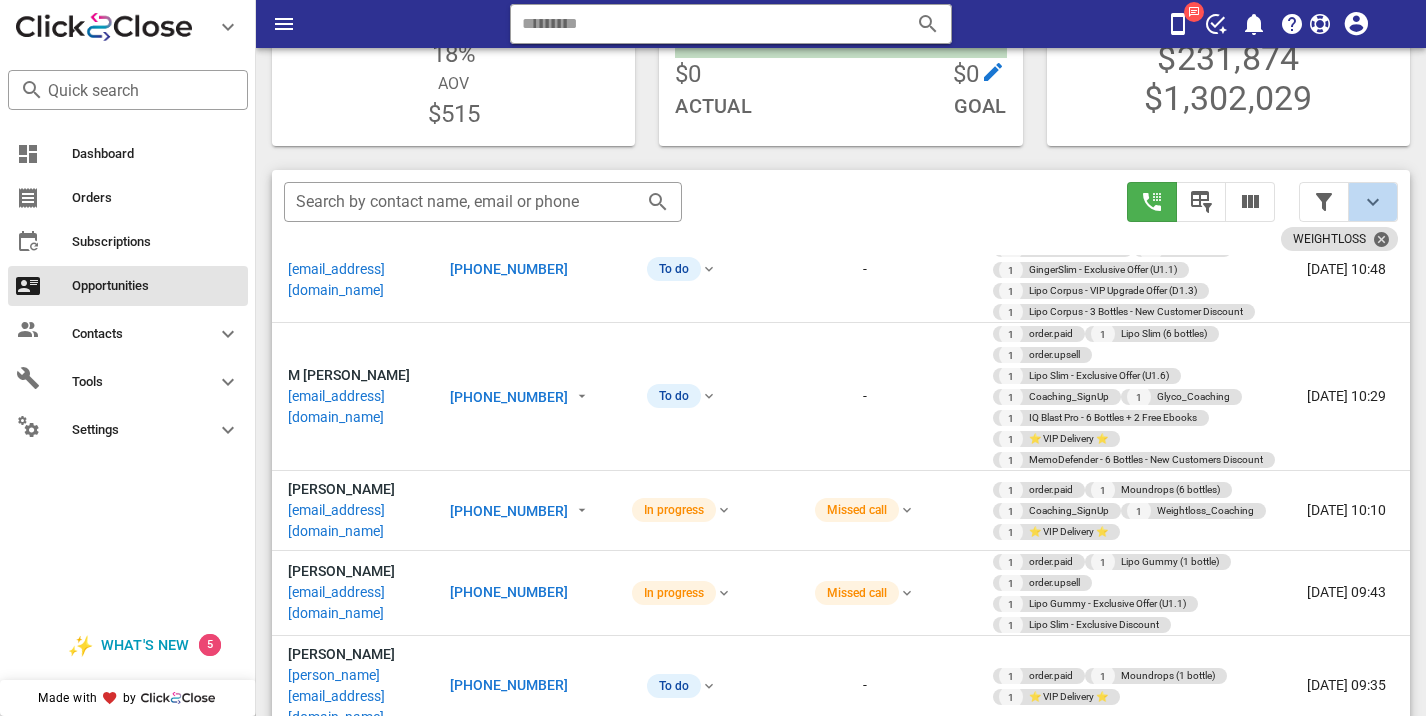 click at bounding box center (1373, 202) 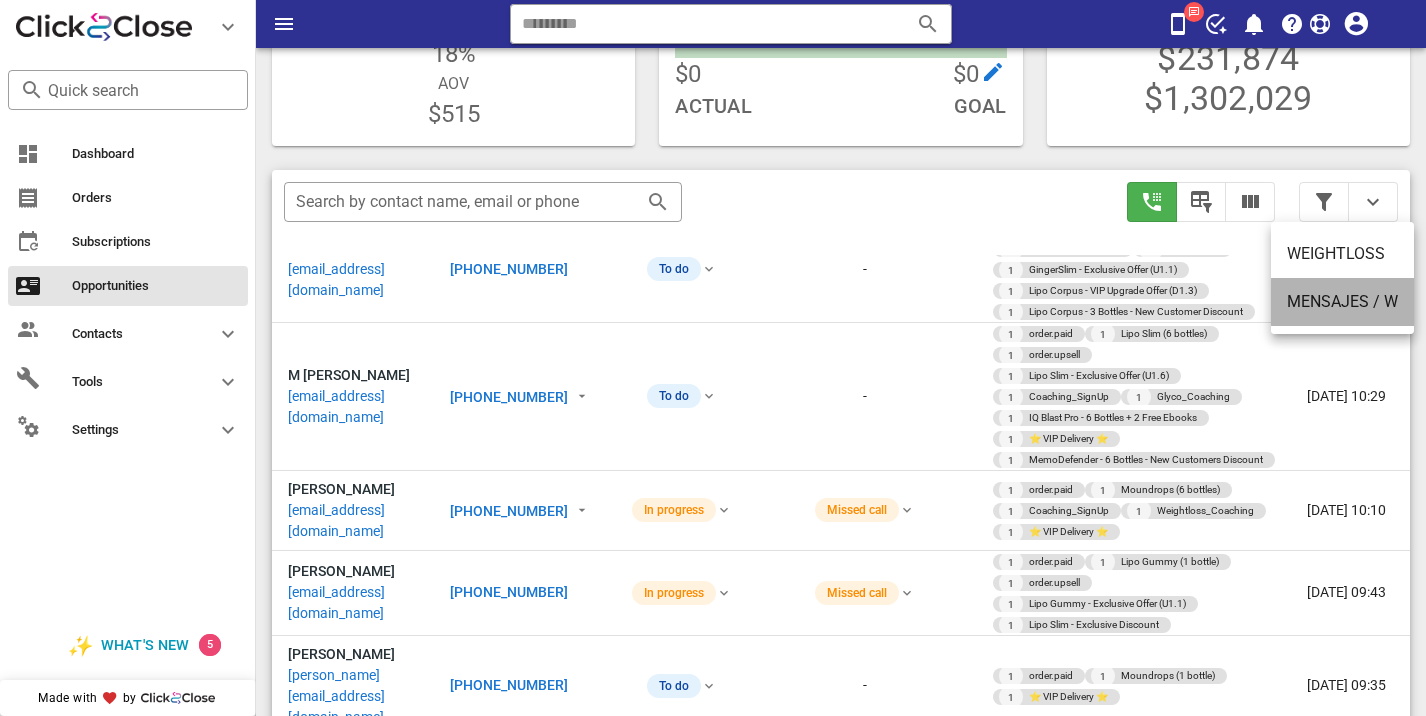 click on "MENSAJES / W" at bounding box center [1342, 301] 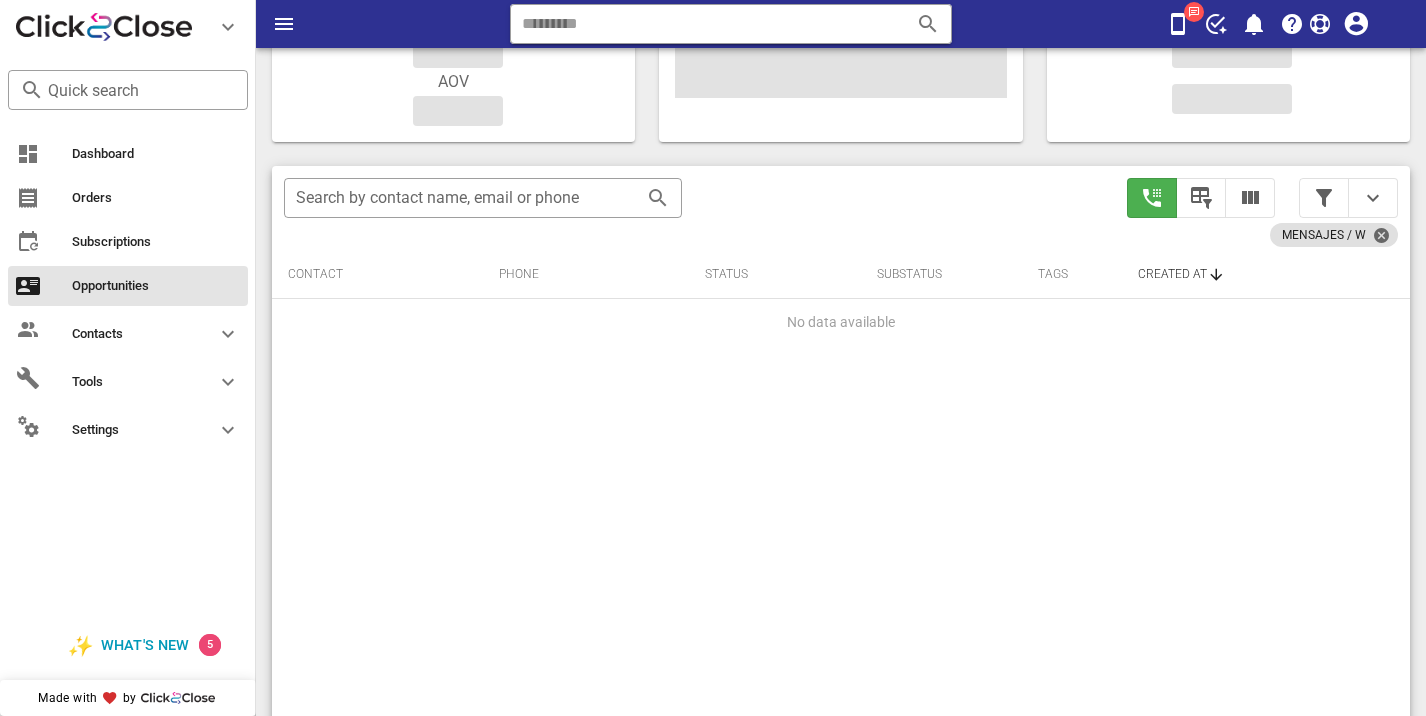 scroll, scrollTop: 270, scrollLeft: 0, axis: vertical 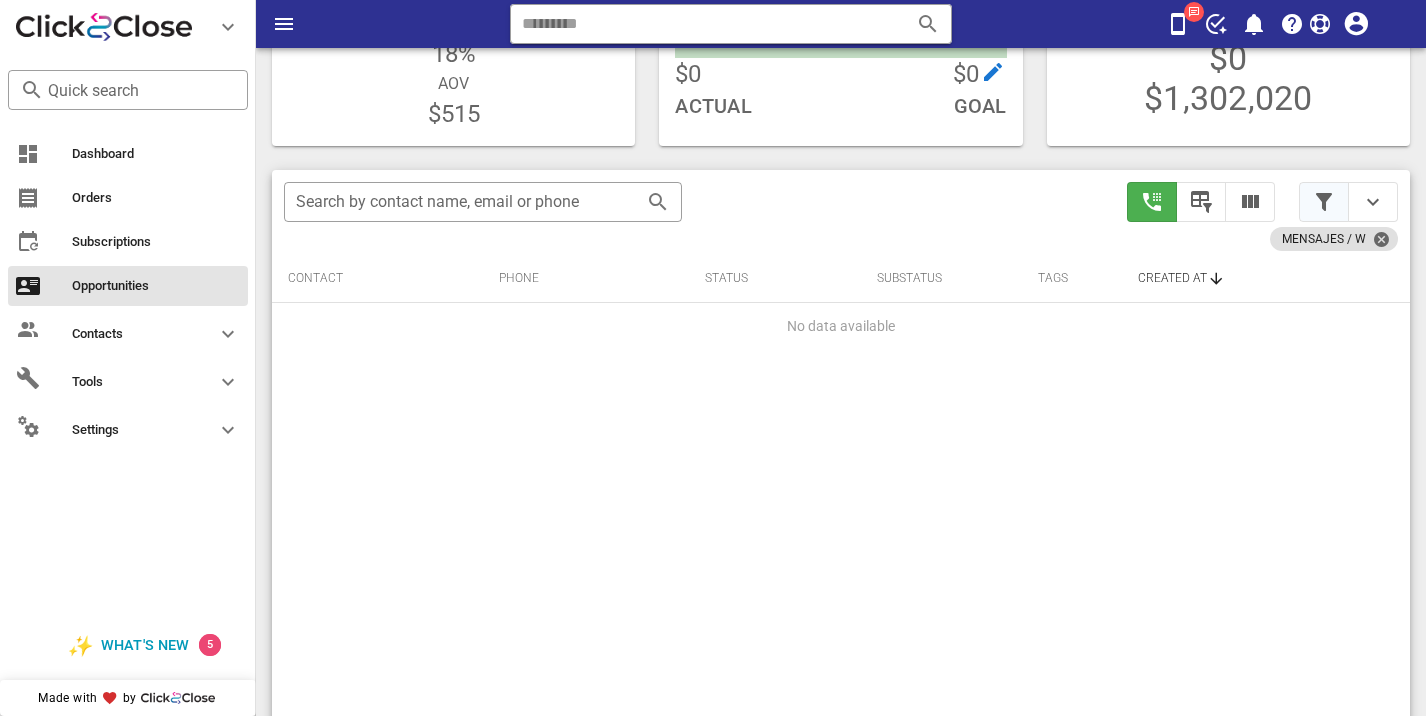 click at bounding box center [1324, 202] 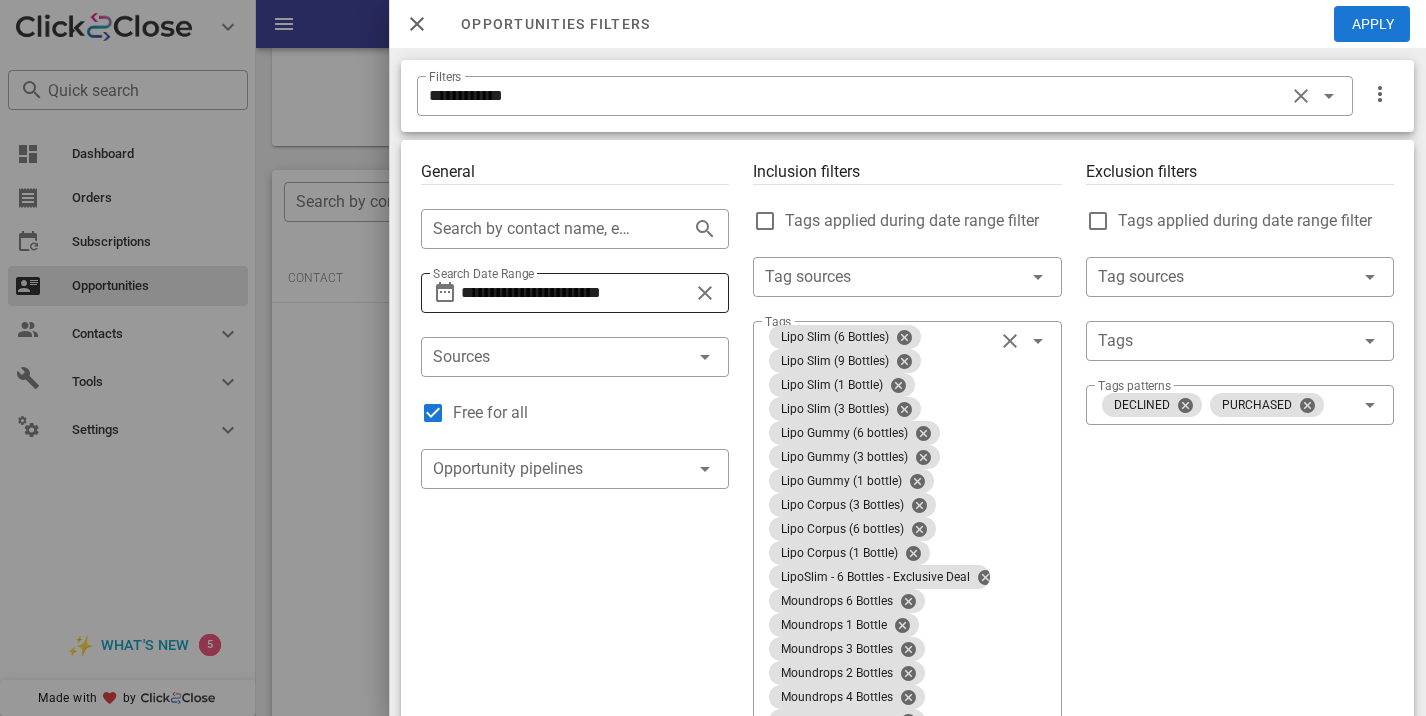 click on "**********" at bounding box center (575, 293) 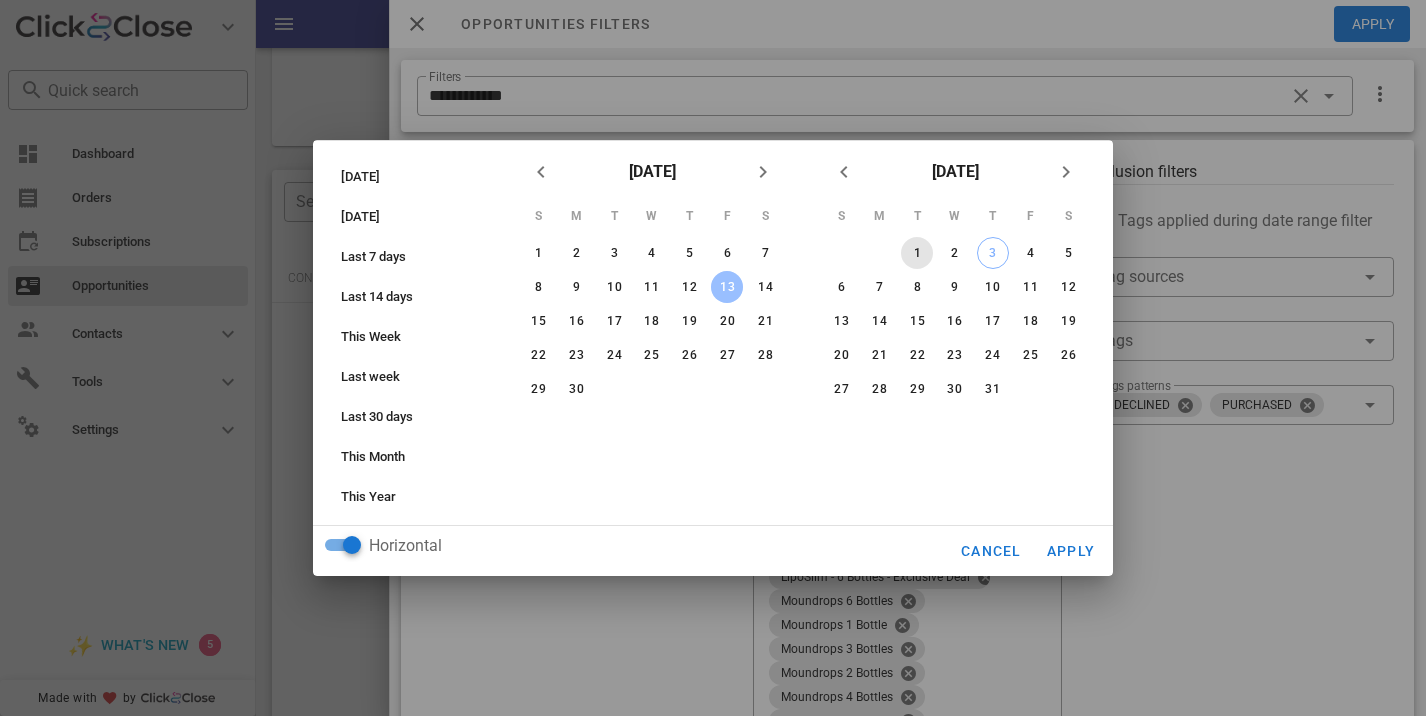 click on "1" at bounding box center [917, 253] 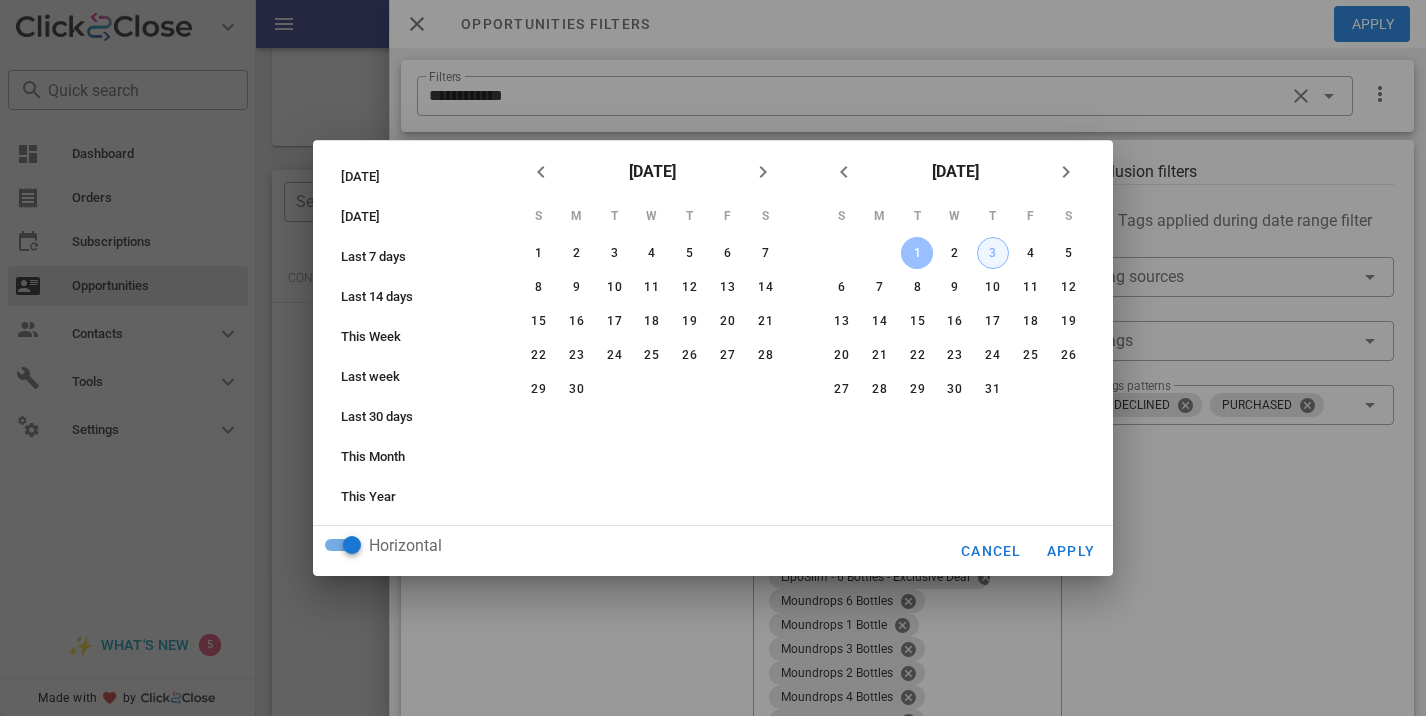 click on "3" at bounding box center [993, 253] 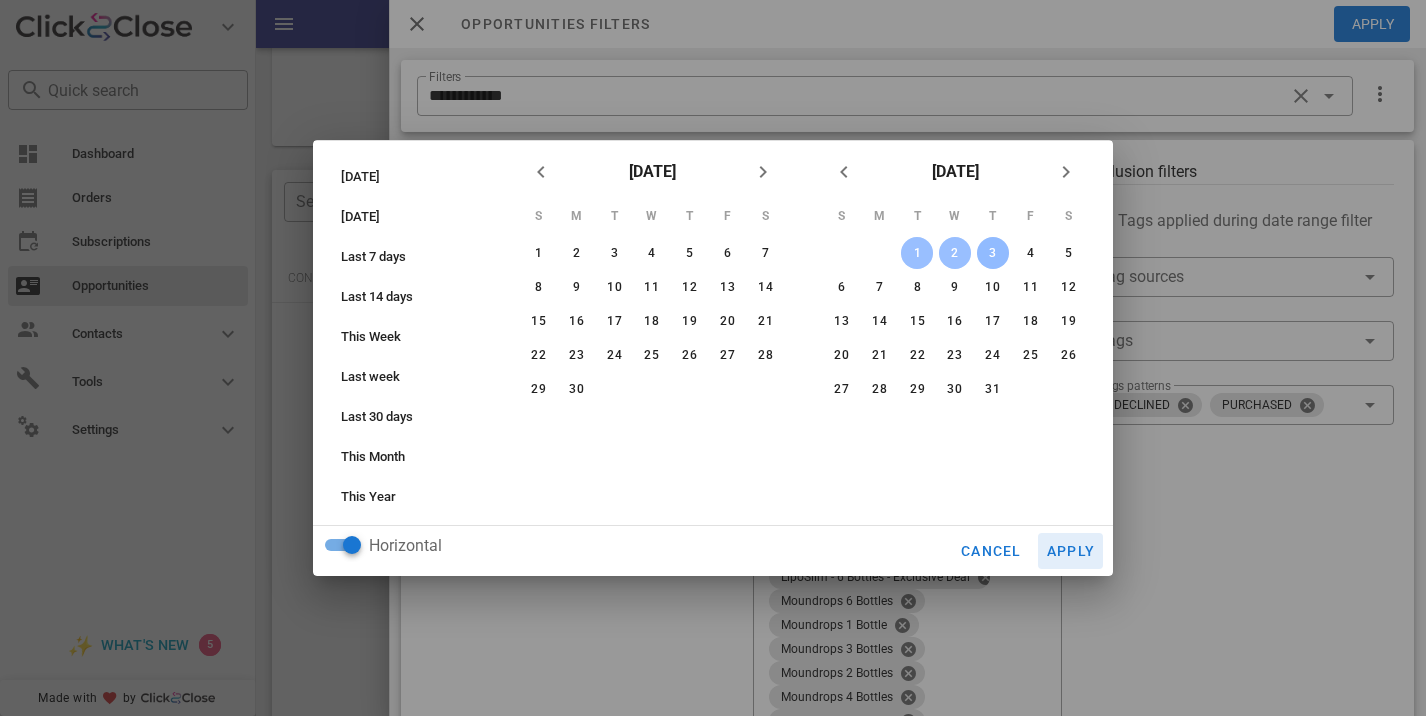 click on "Apply" at bounding box center [1071, 551] 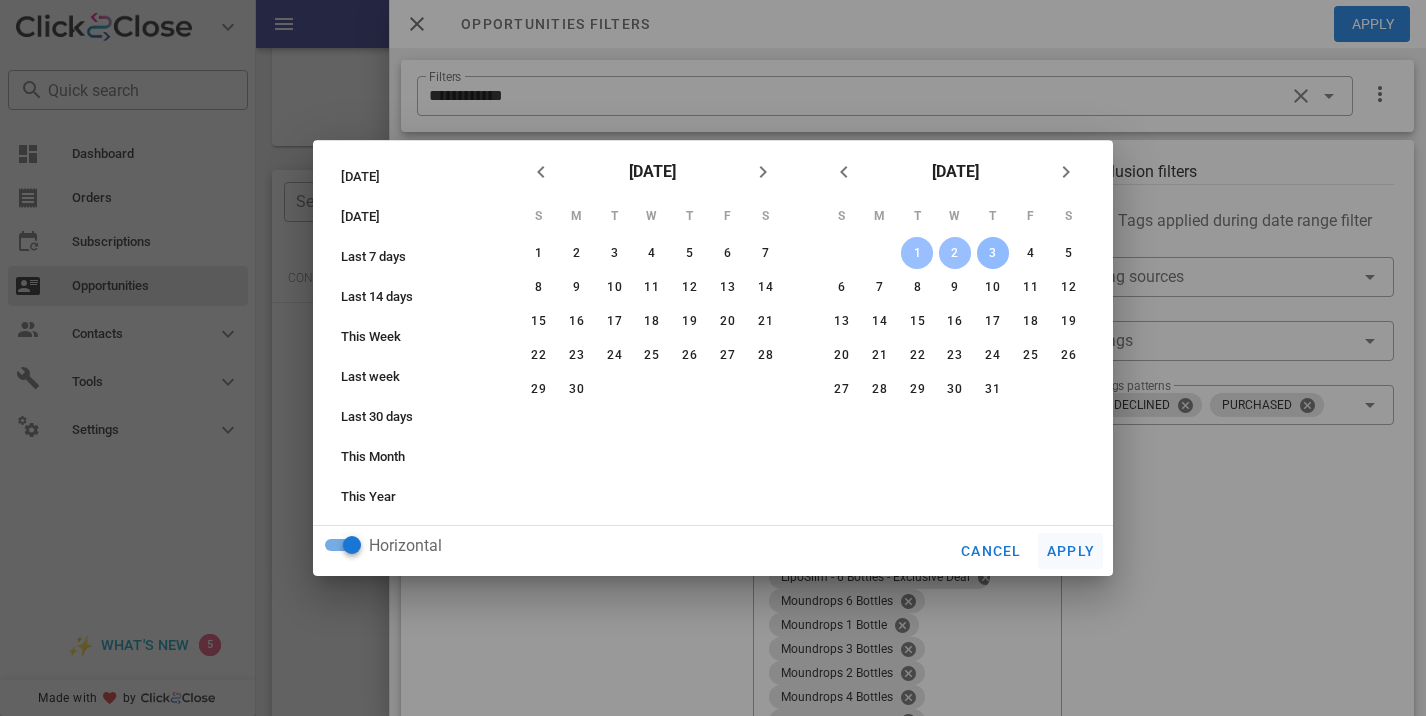 type 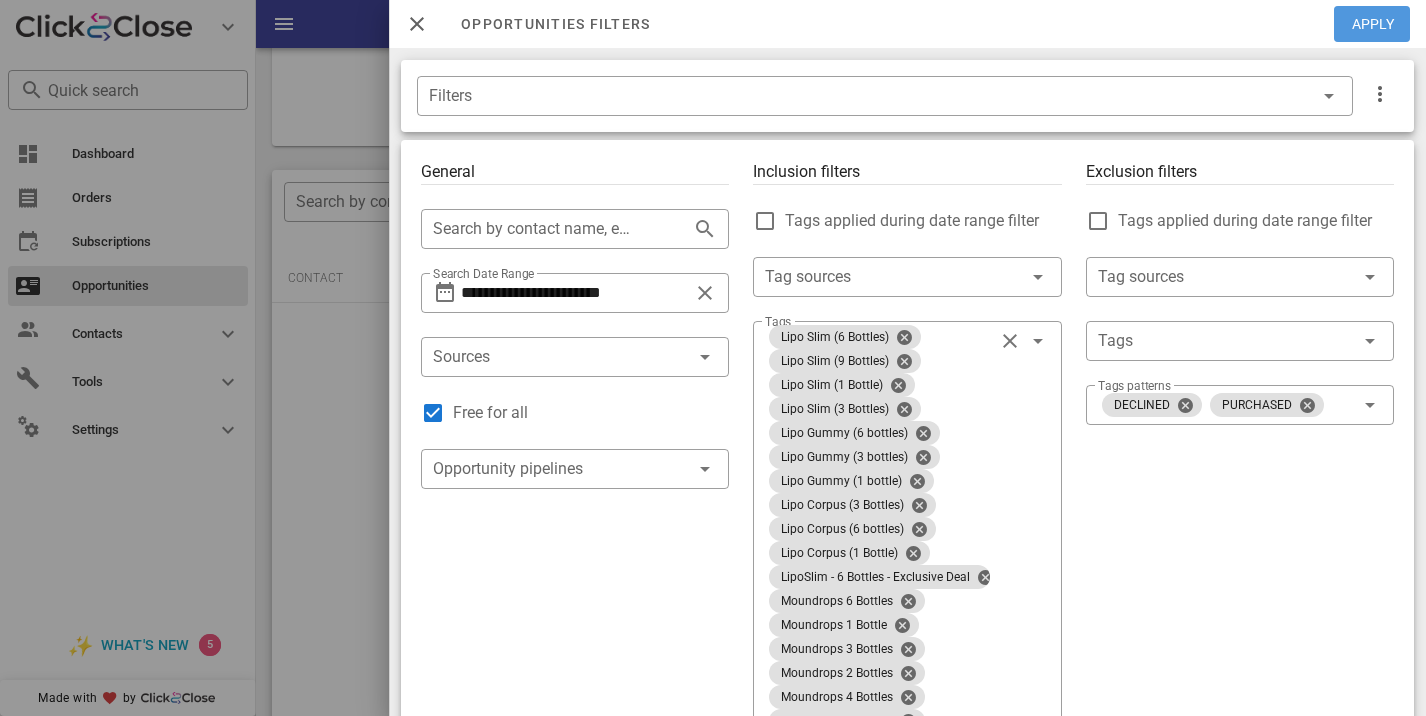 click on "Apply" at bounding box center [1373, 24] 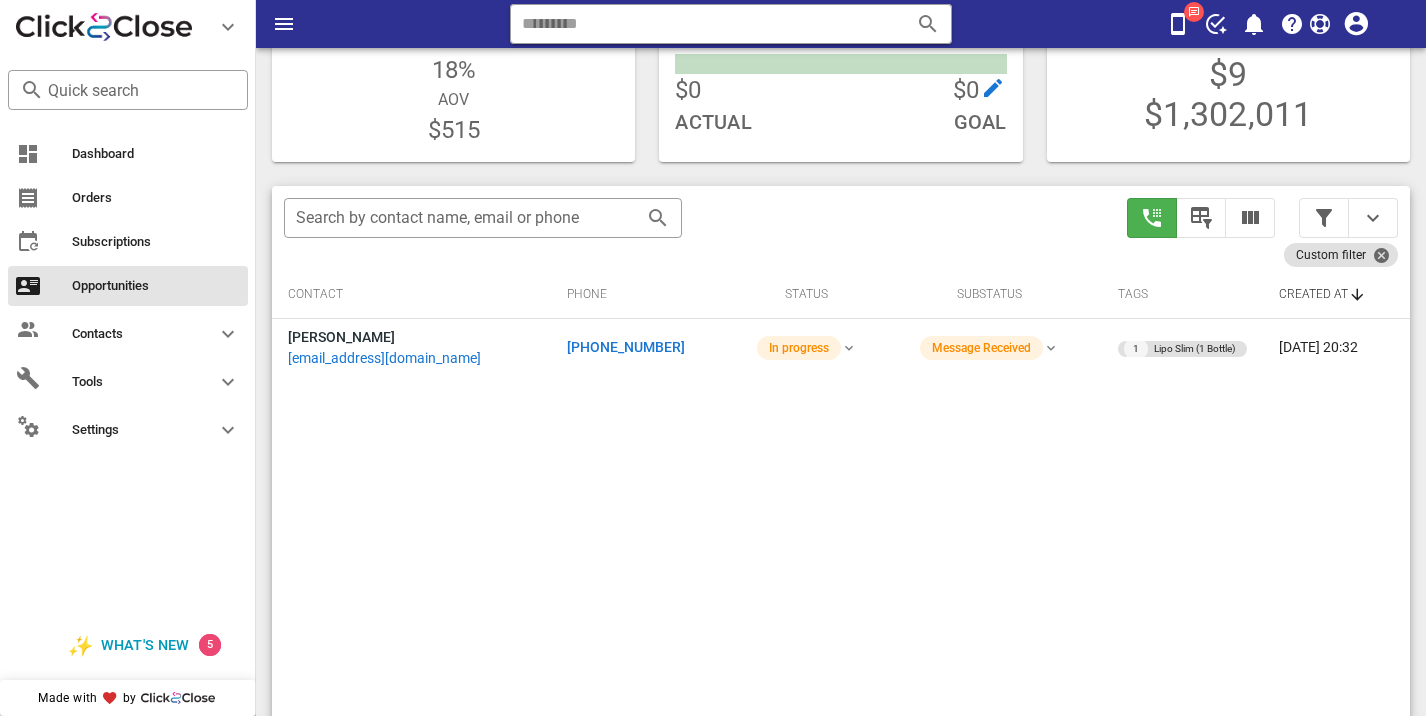 scroll, scrollTop: 270, scrollLeft: 0, axis: vertical 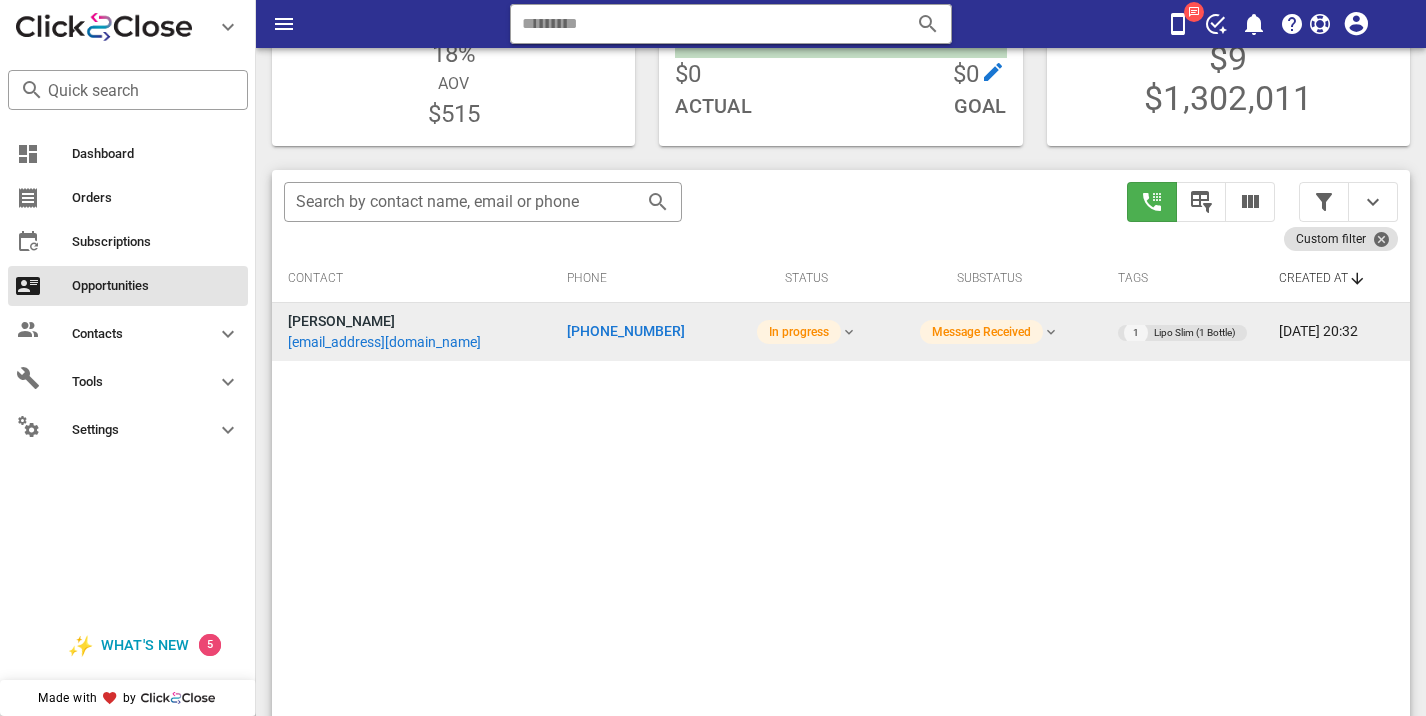 click on "[PHONE_NUMBER]" at bounding box center (626, 331) 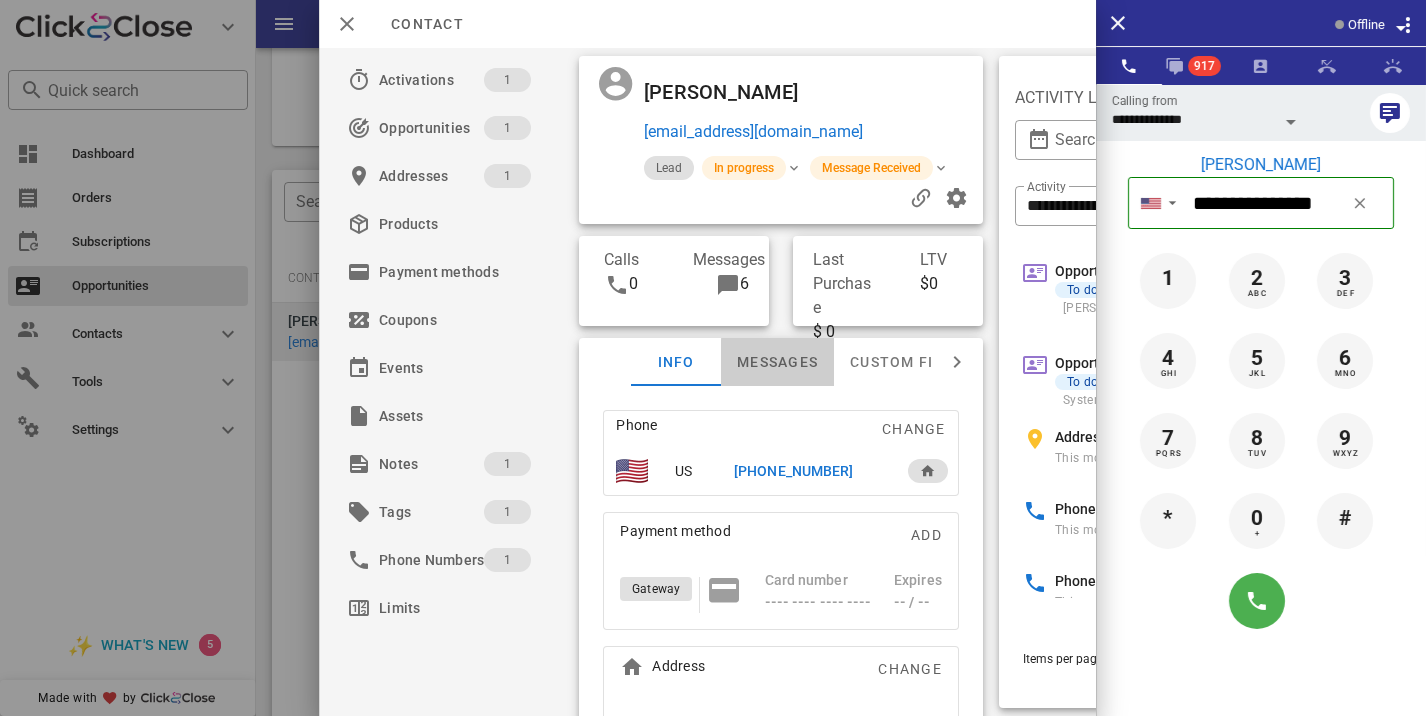 click on "Messages" at bounding box center (777, 362) 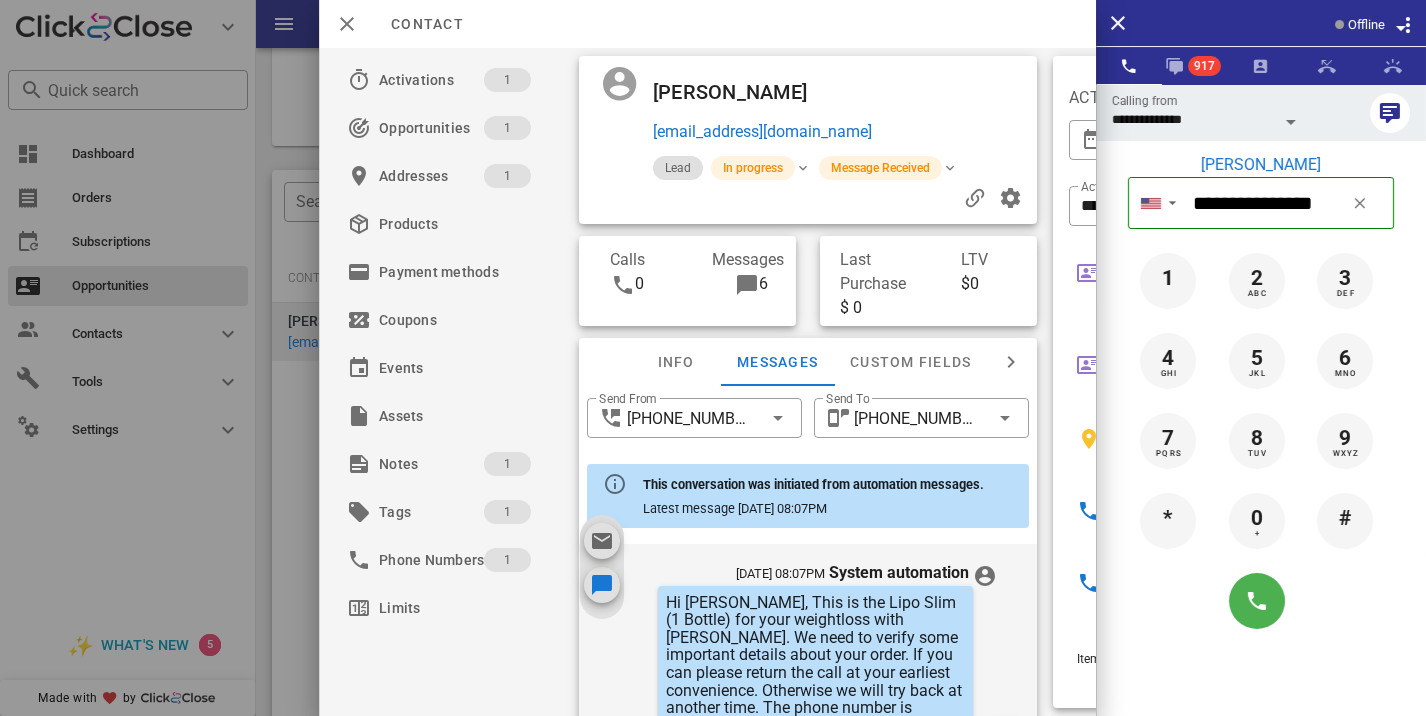 scroll, scrollTop: 833, scrollLeft: 0, axis: vertical 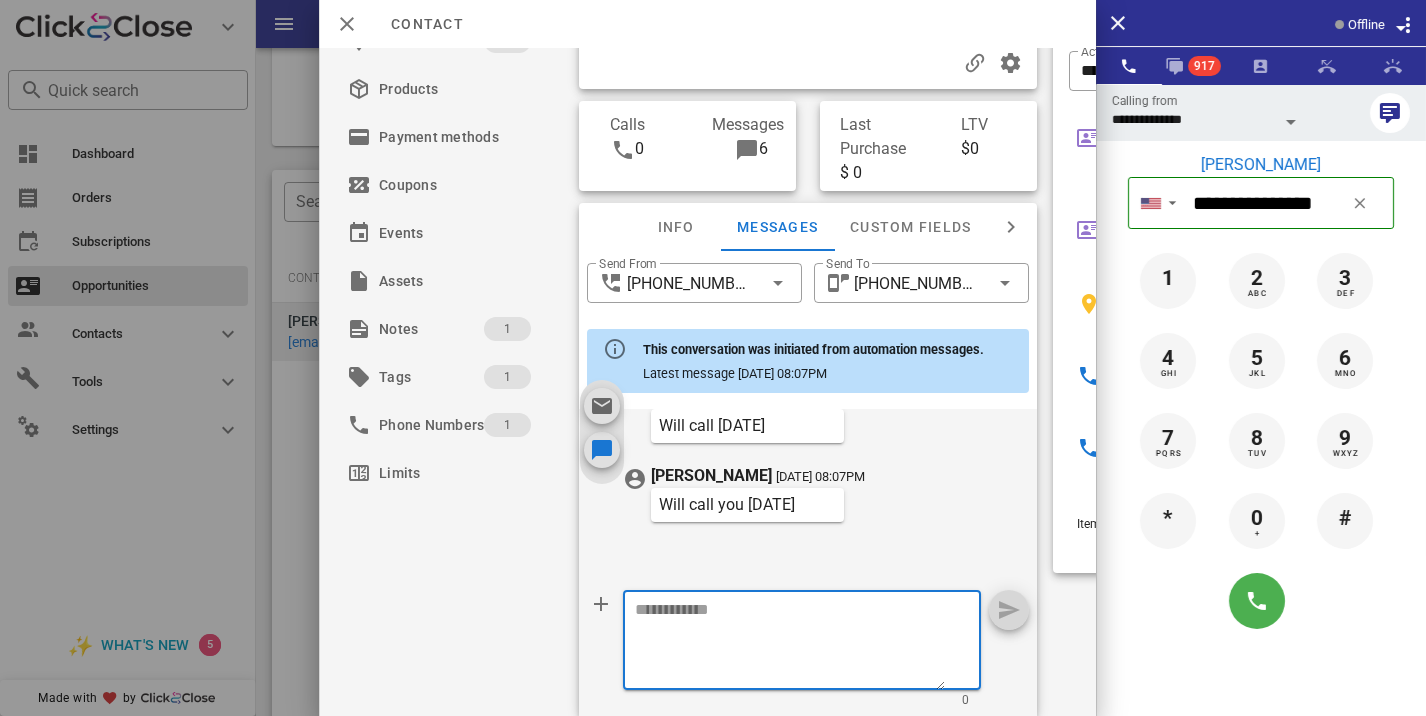 click at bounding box center [790, 643] 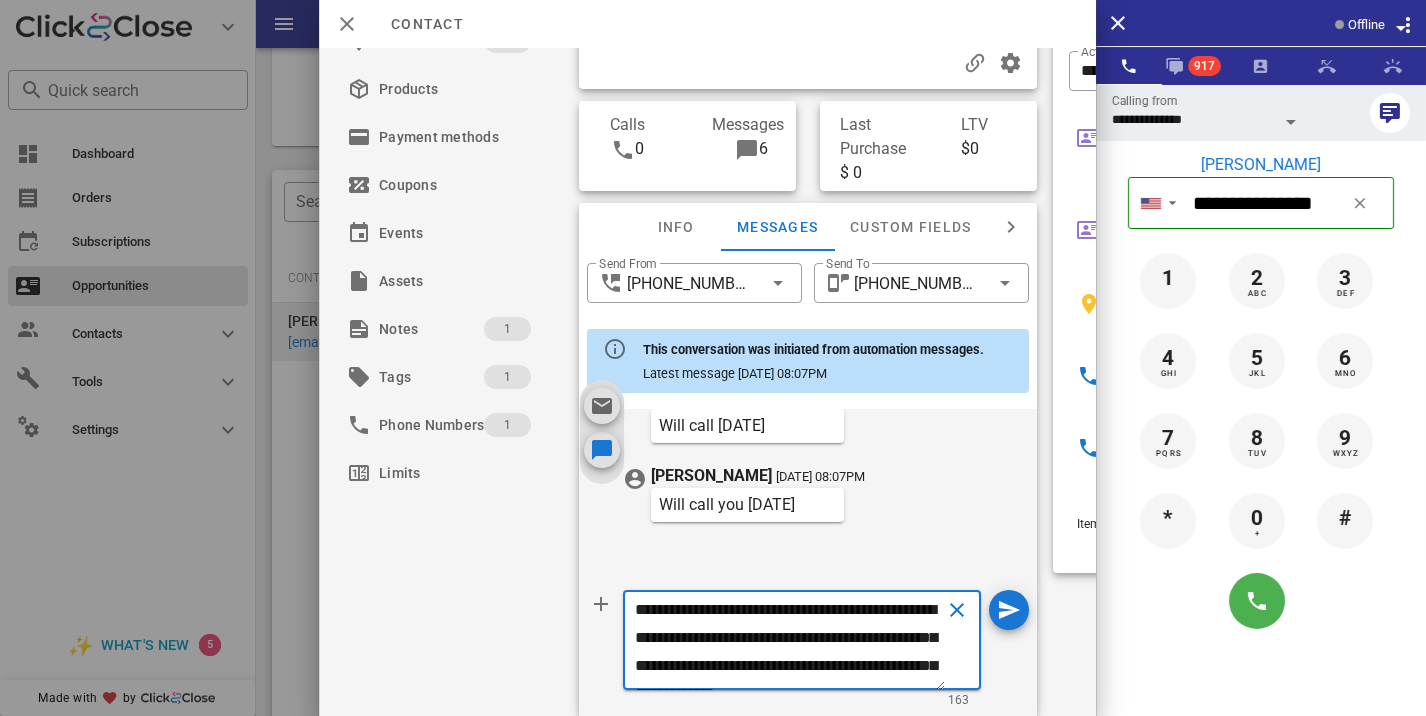 scroll, scrollTop: 41, scrollLeft: 0, axis: vertical 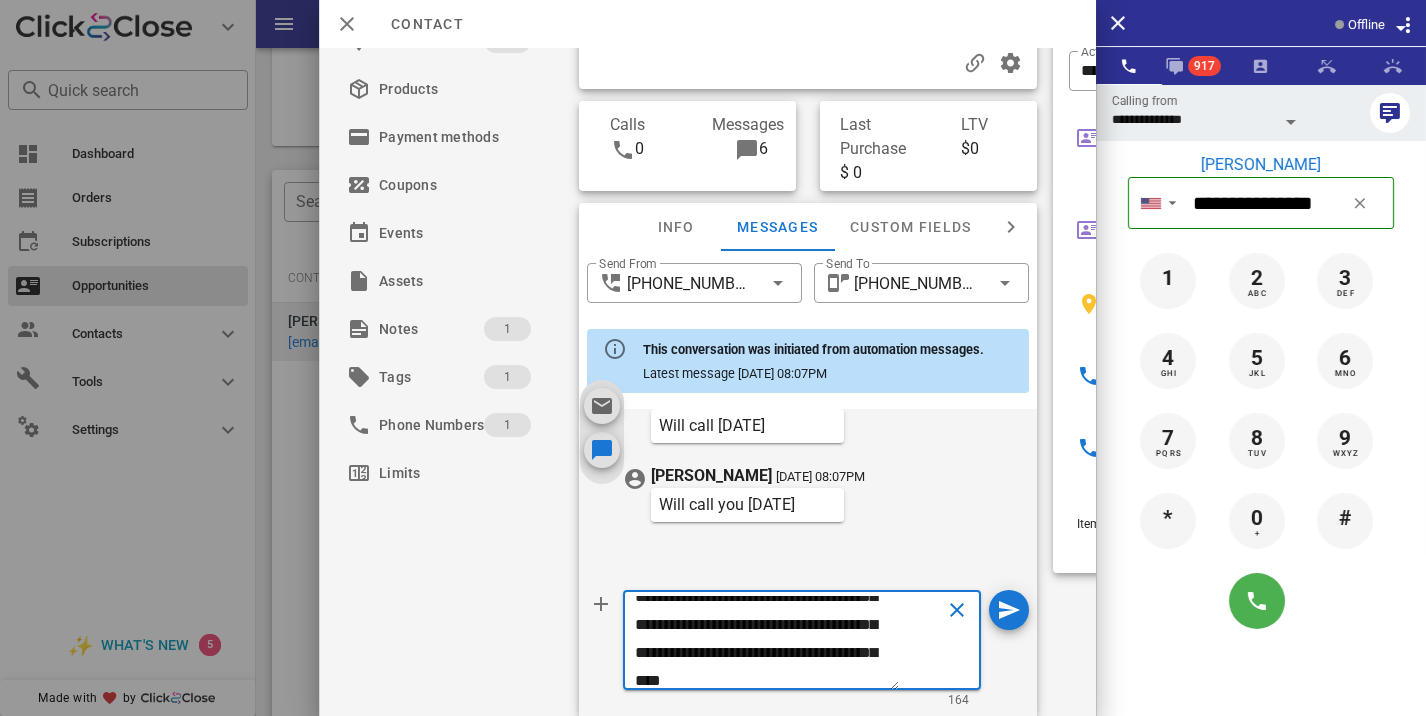 type on "**********" 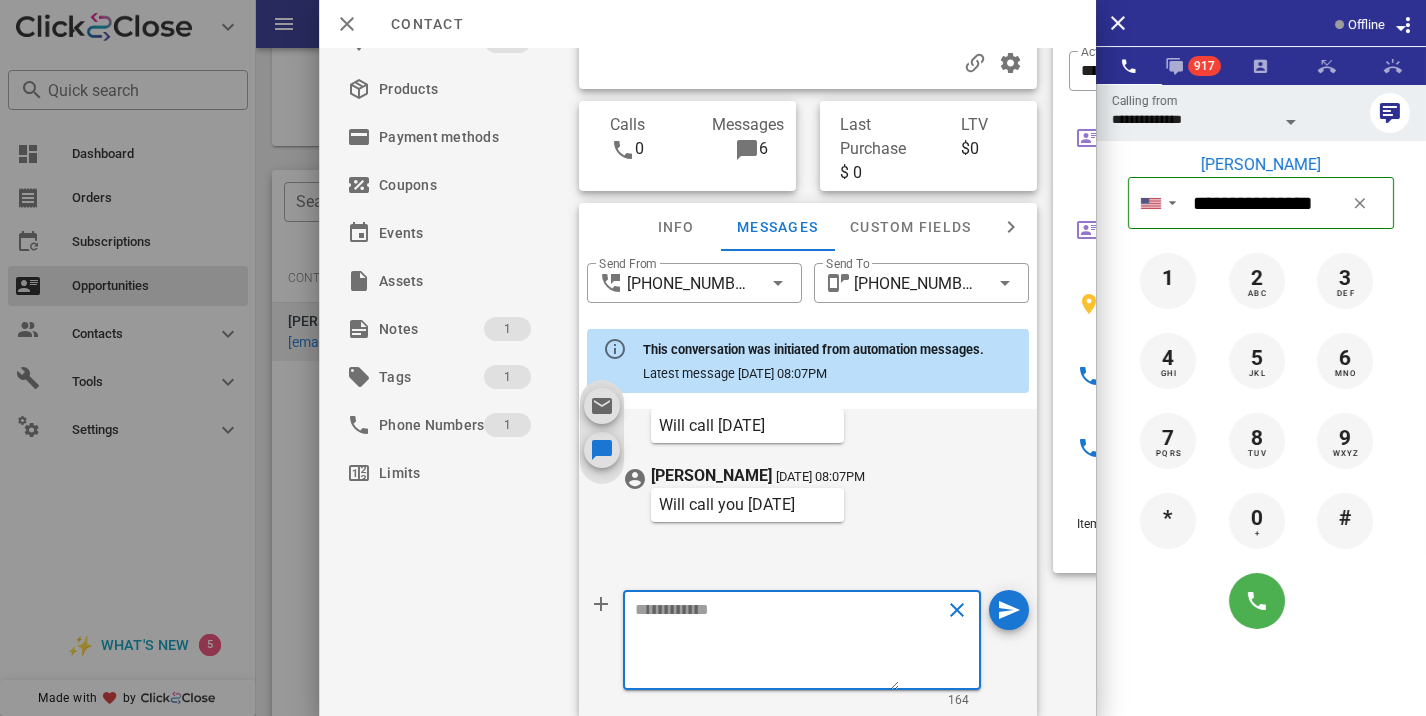 scroll, scrollTop: 0, scrollLeft: 0, axis: both 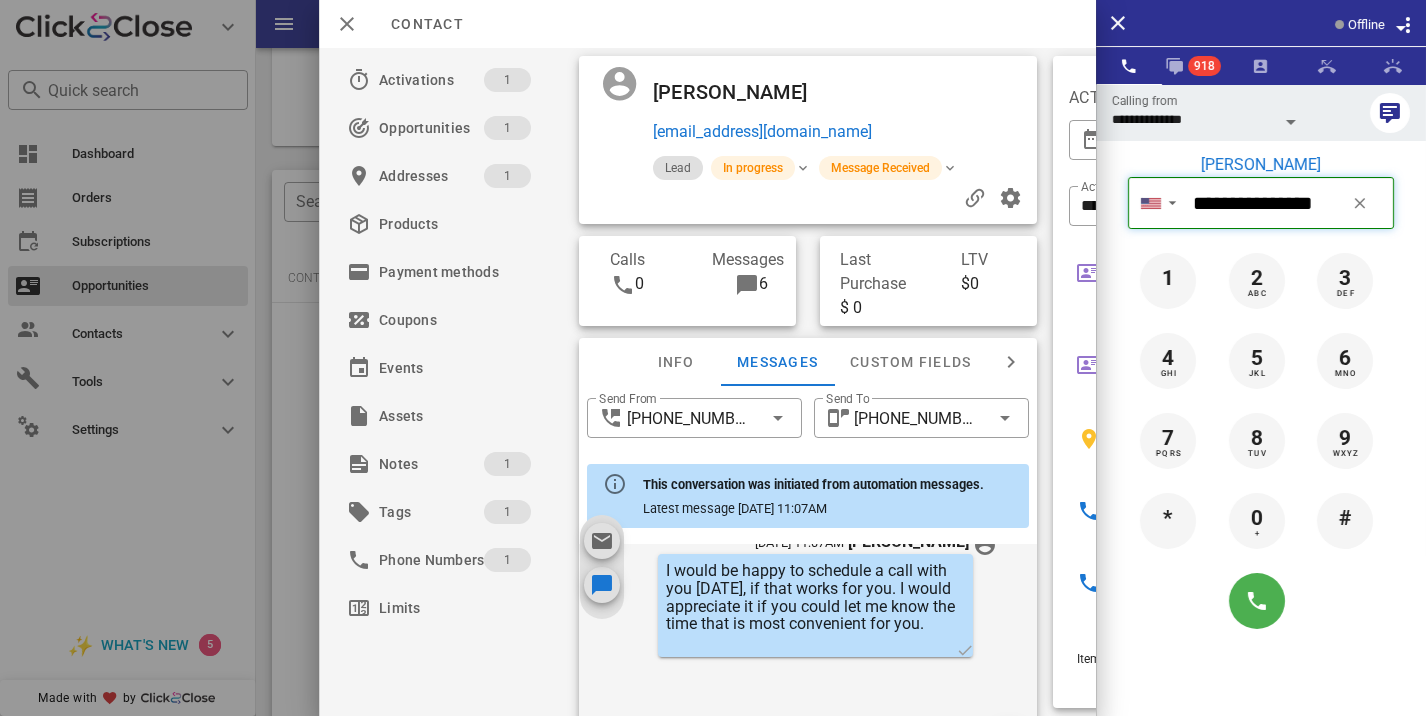 type 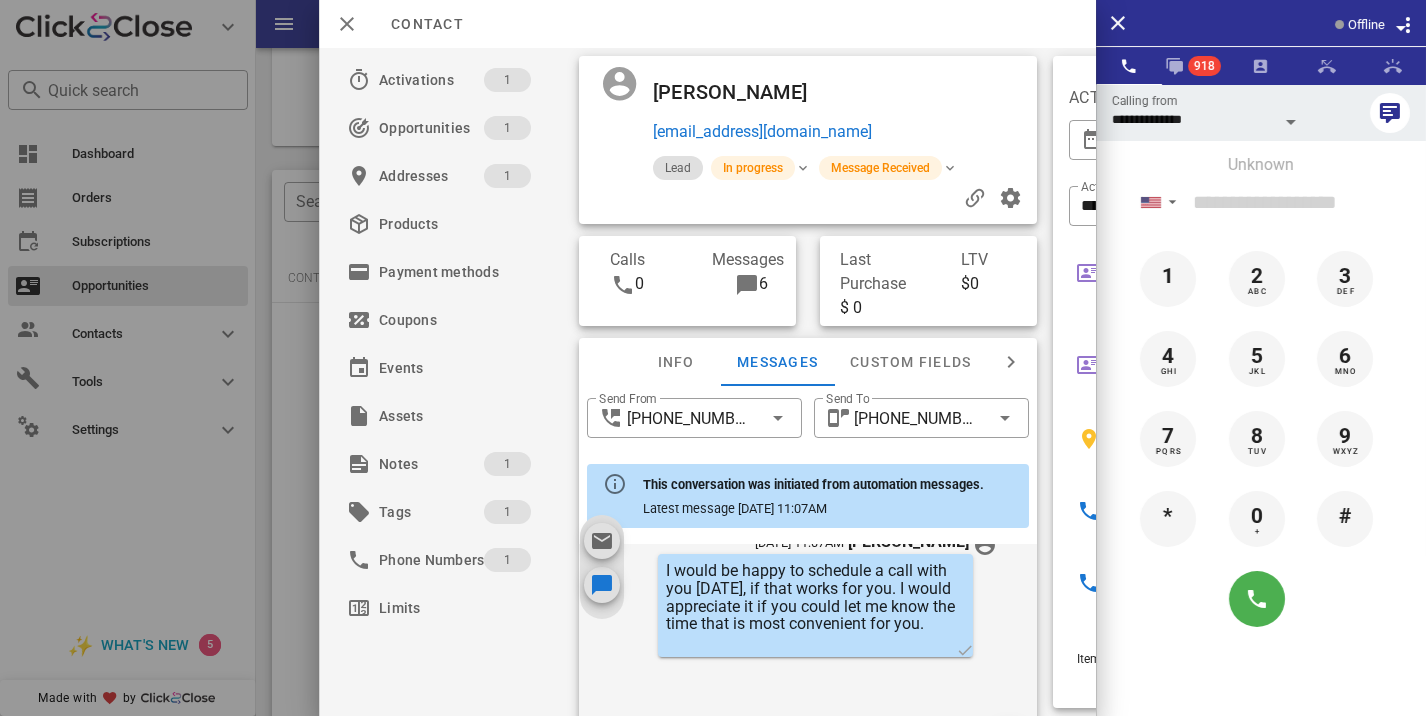 click at bounding box center (713, 358) 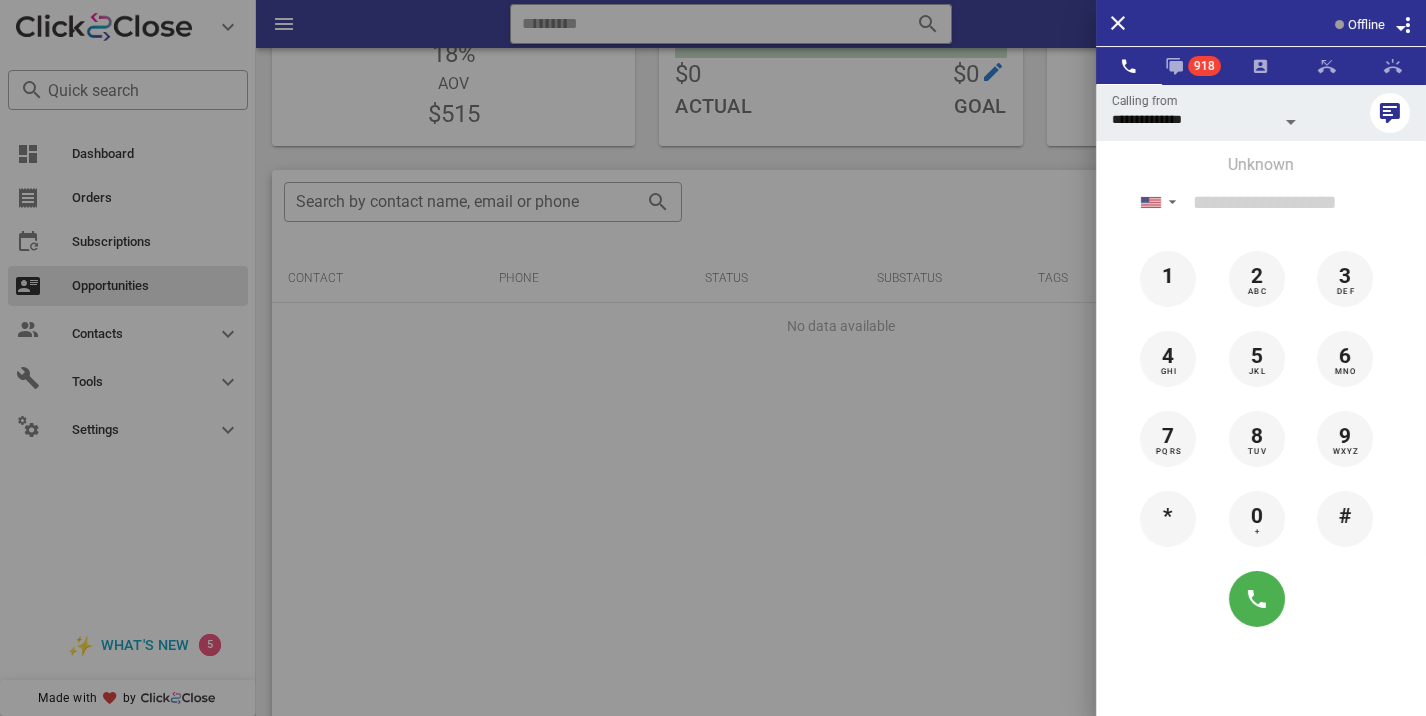 click at bounding box center (713, 358) 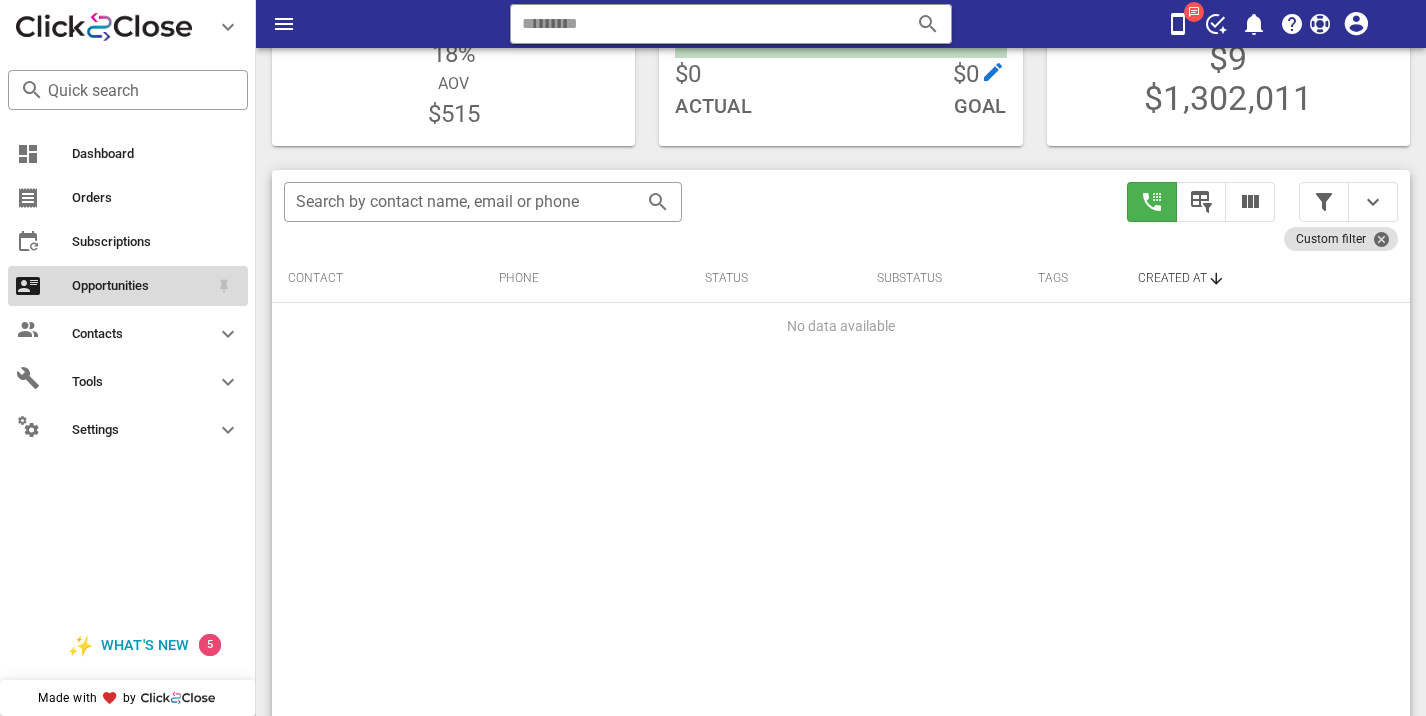click on "Opportunities" at bounding box center (140, 286) 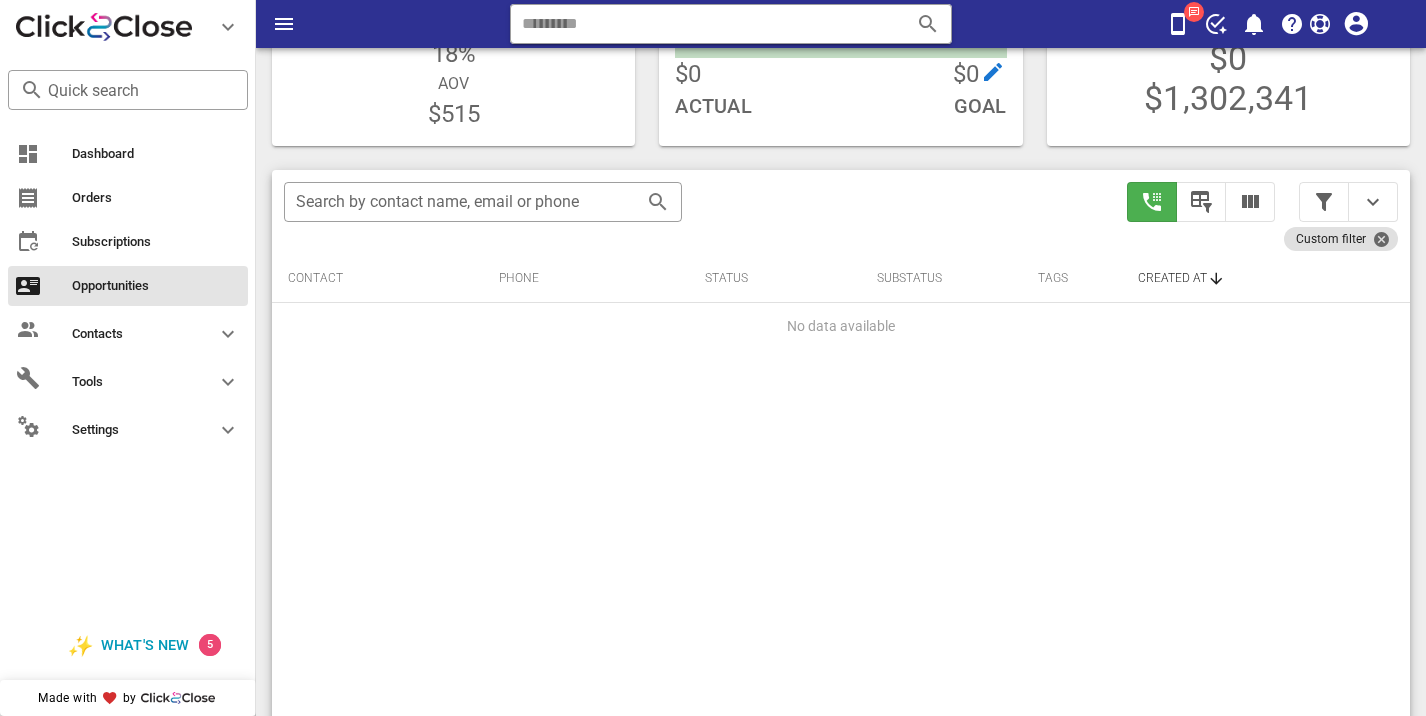 scroll, scrollTop: 376, scrollLeft: 0, axis: vertical 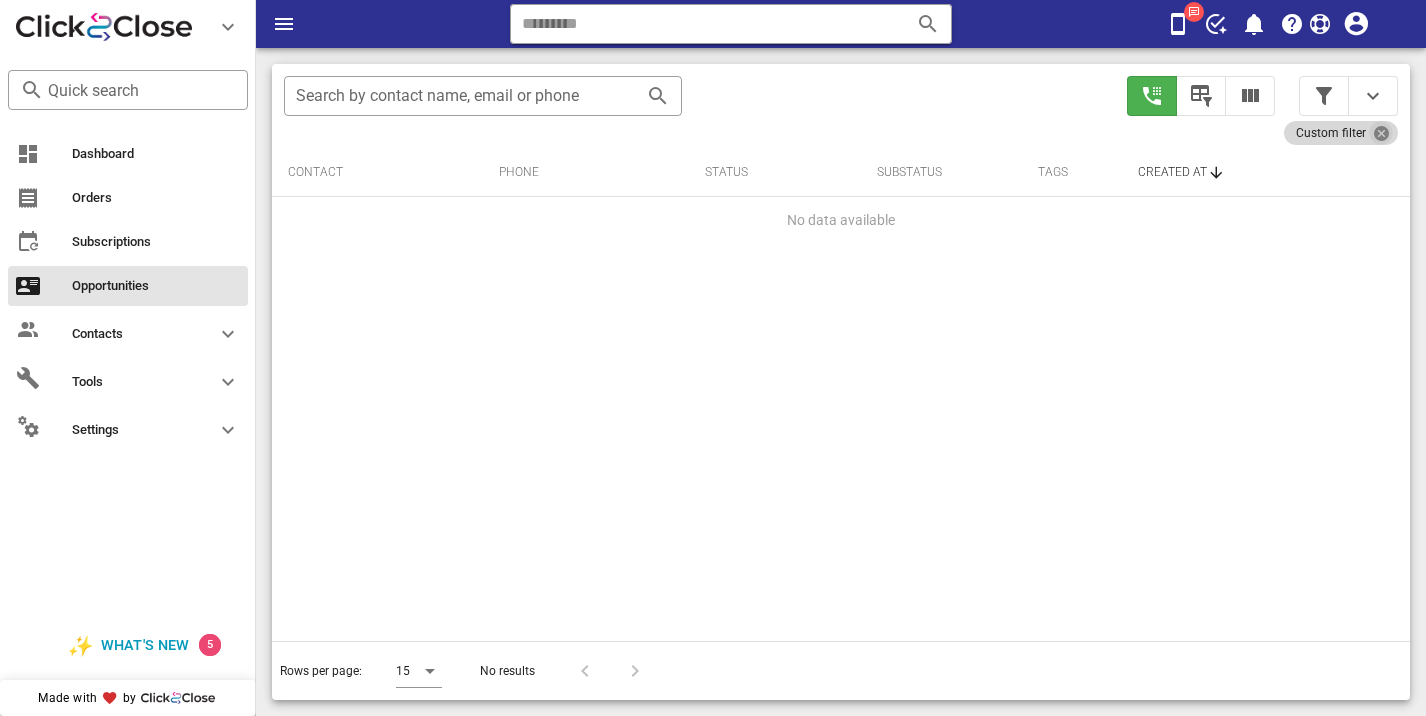 click at bounding box center [1381, 133] 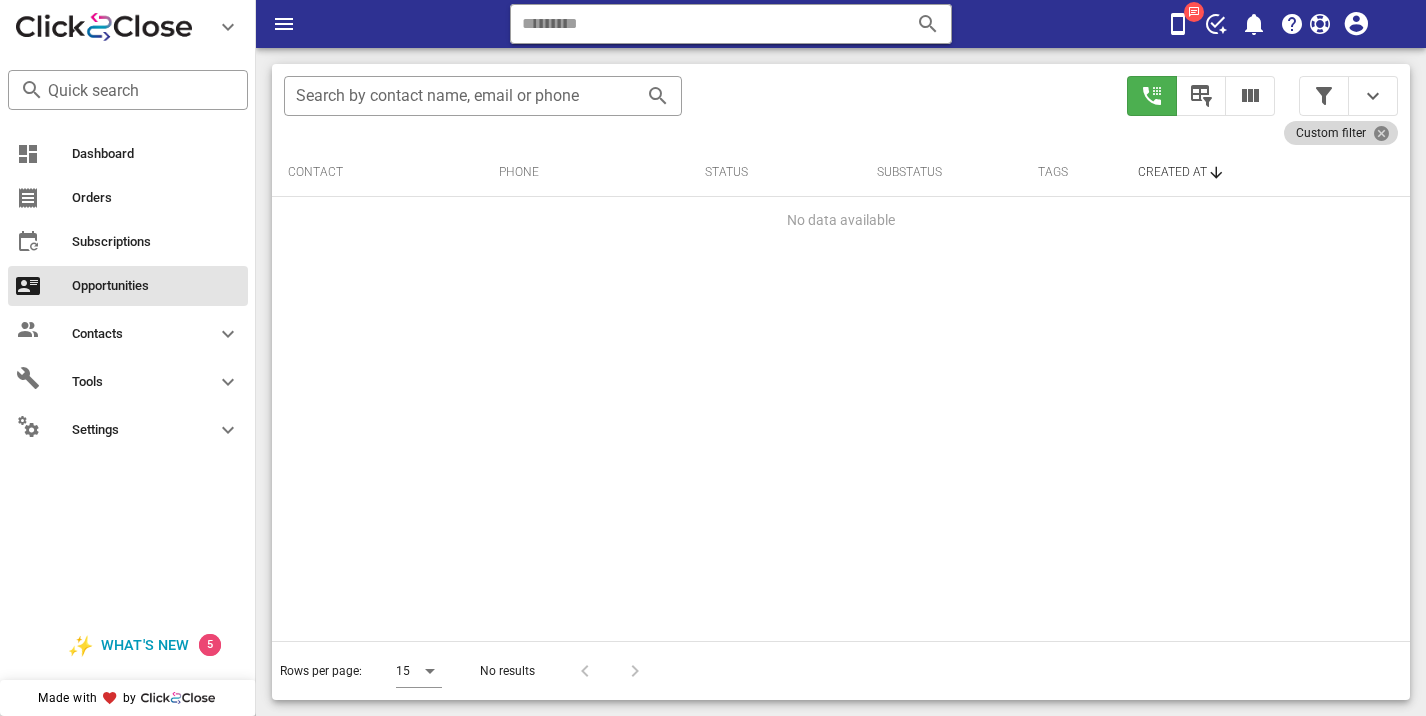 type 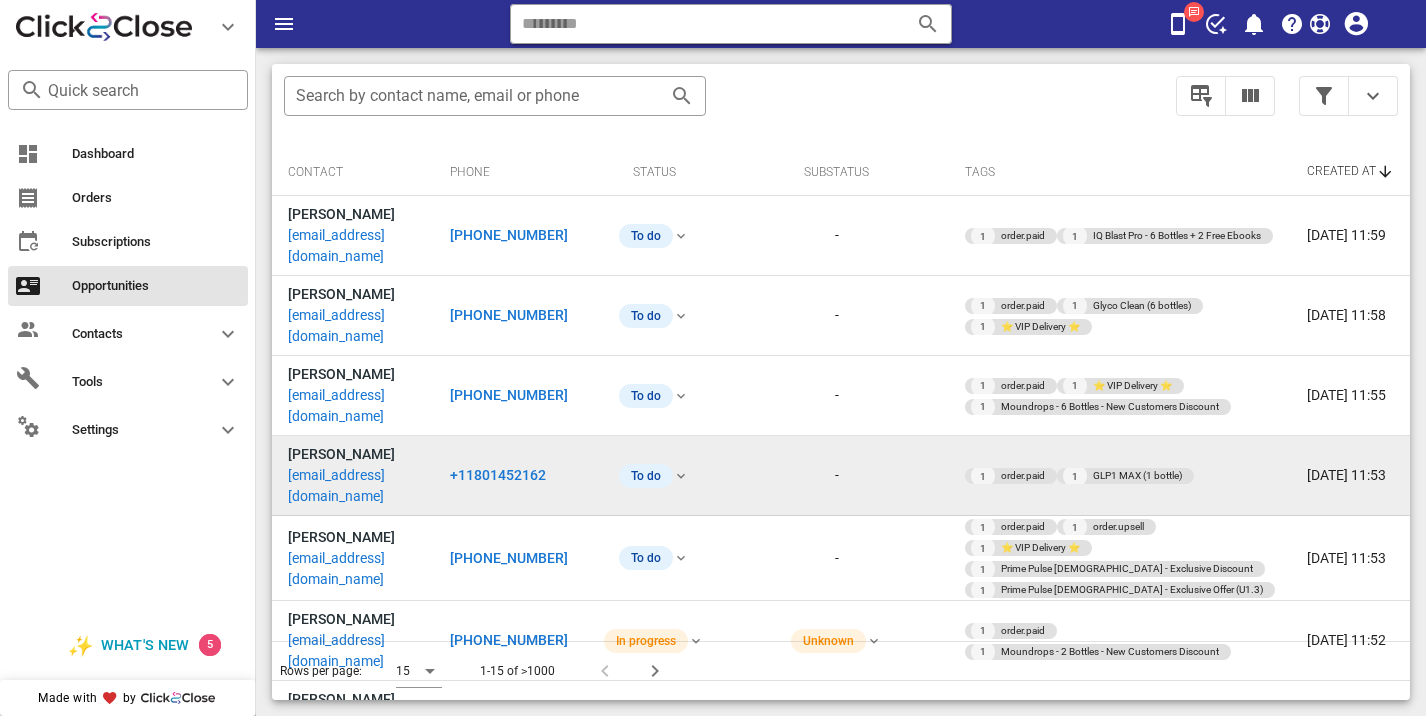 scroll, scrollTop: 376, scrollLeft: 0, axis: vertical 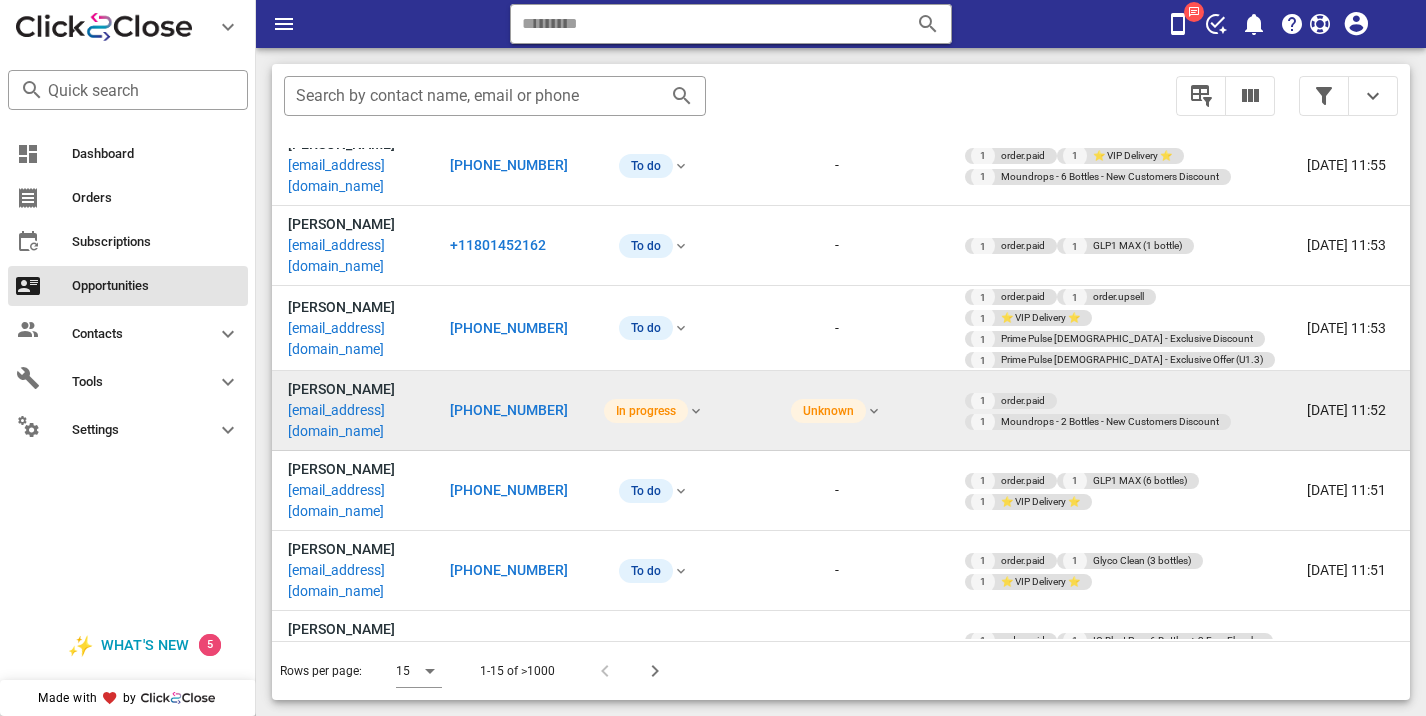 click on "[PHONE_NUMBER]" at bounding box center (509, 410) 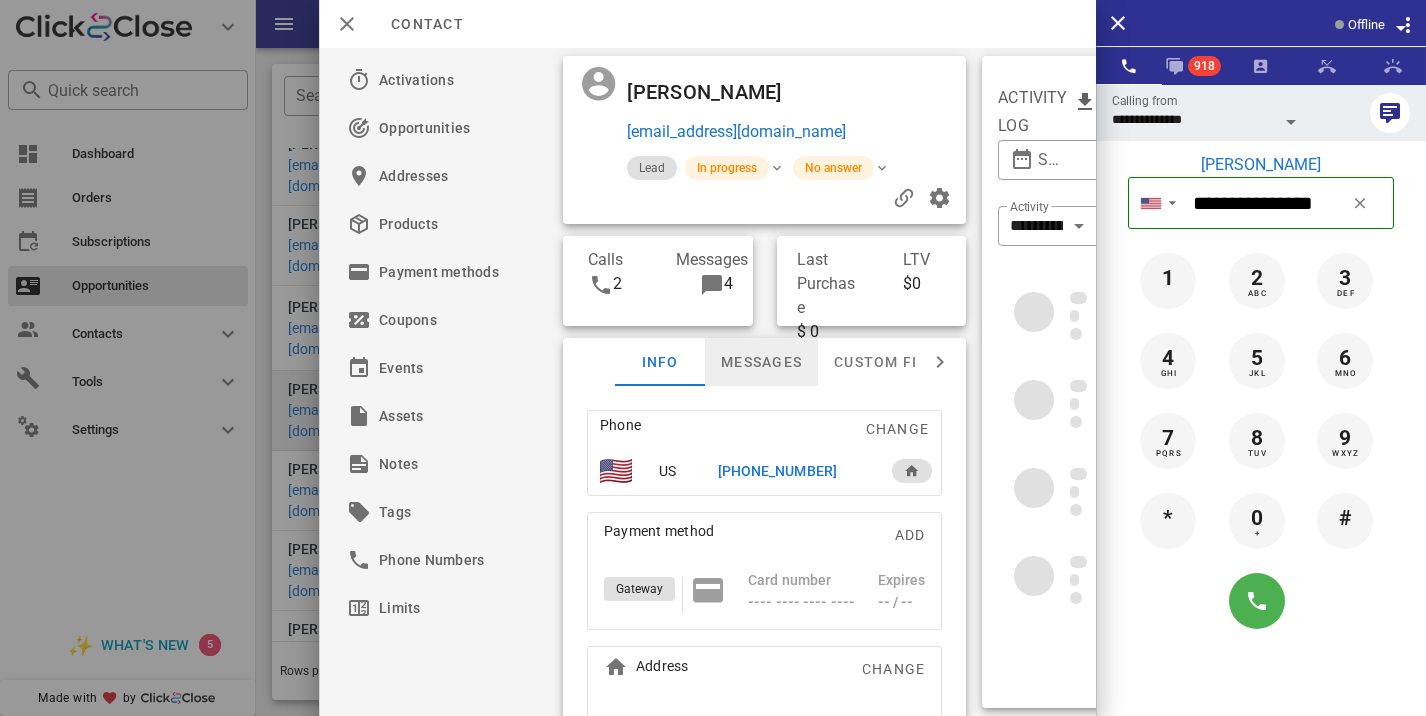 click on "Messages" at bounding box center [761, 362] 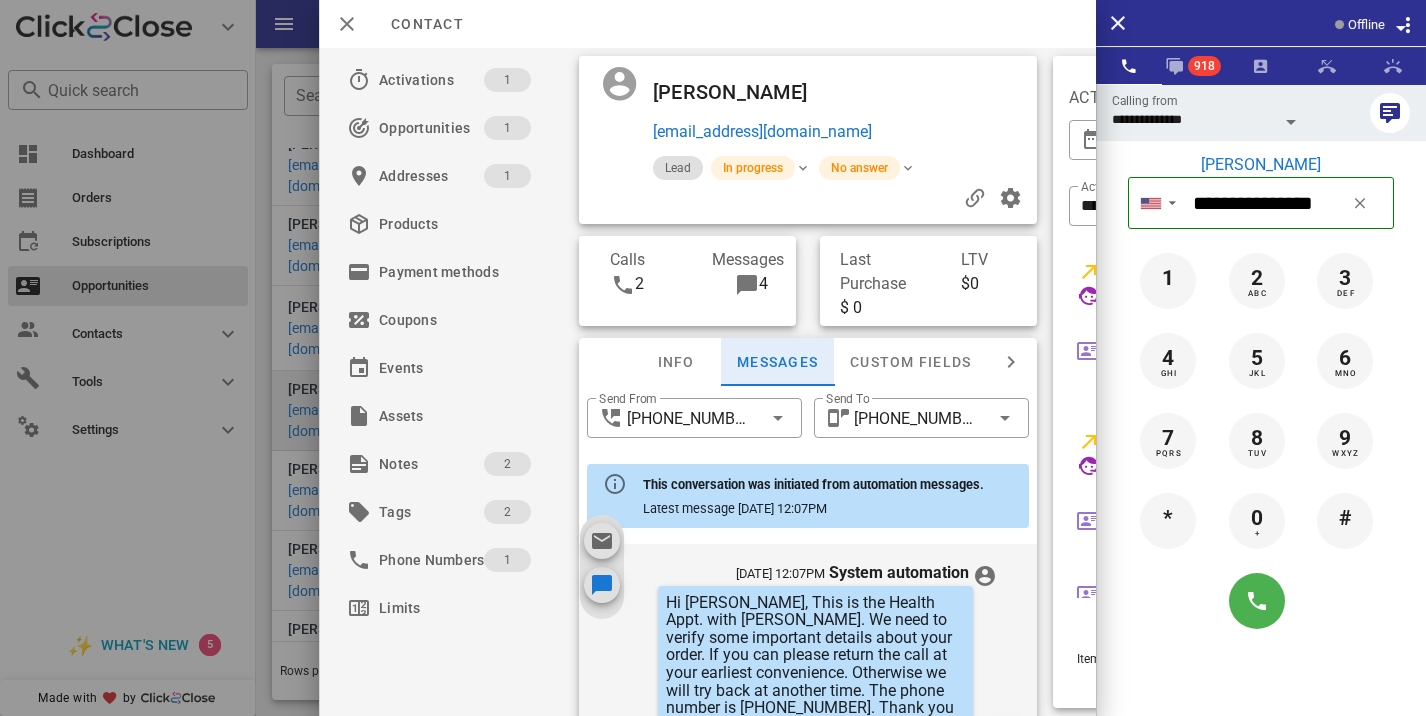 scroll, scrollTop: 657, scrollLeft: 0, axis: vertical 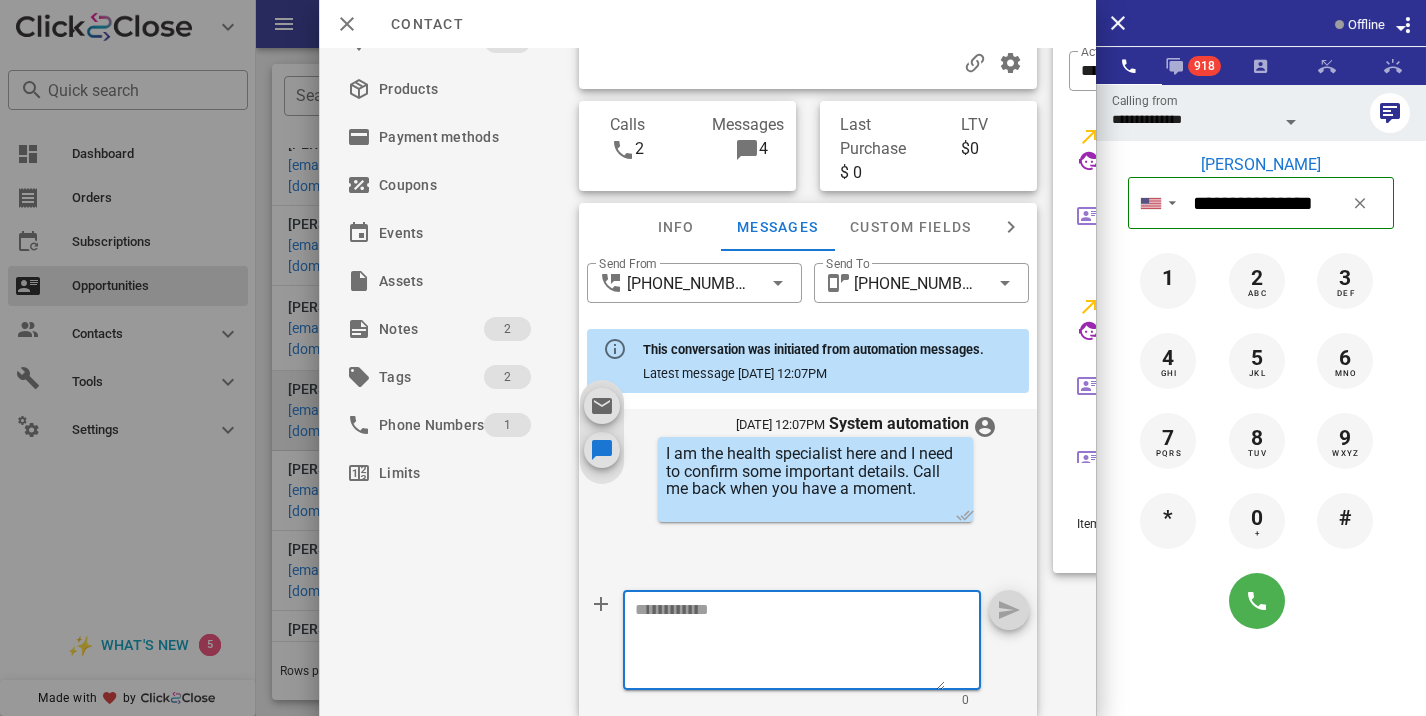 click at bounding box center [790, 643] 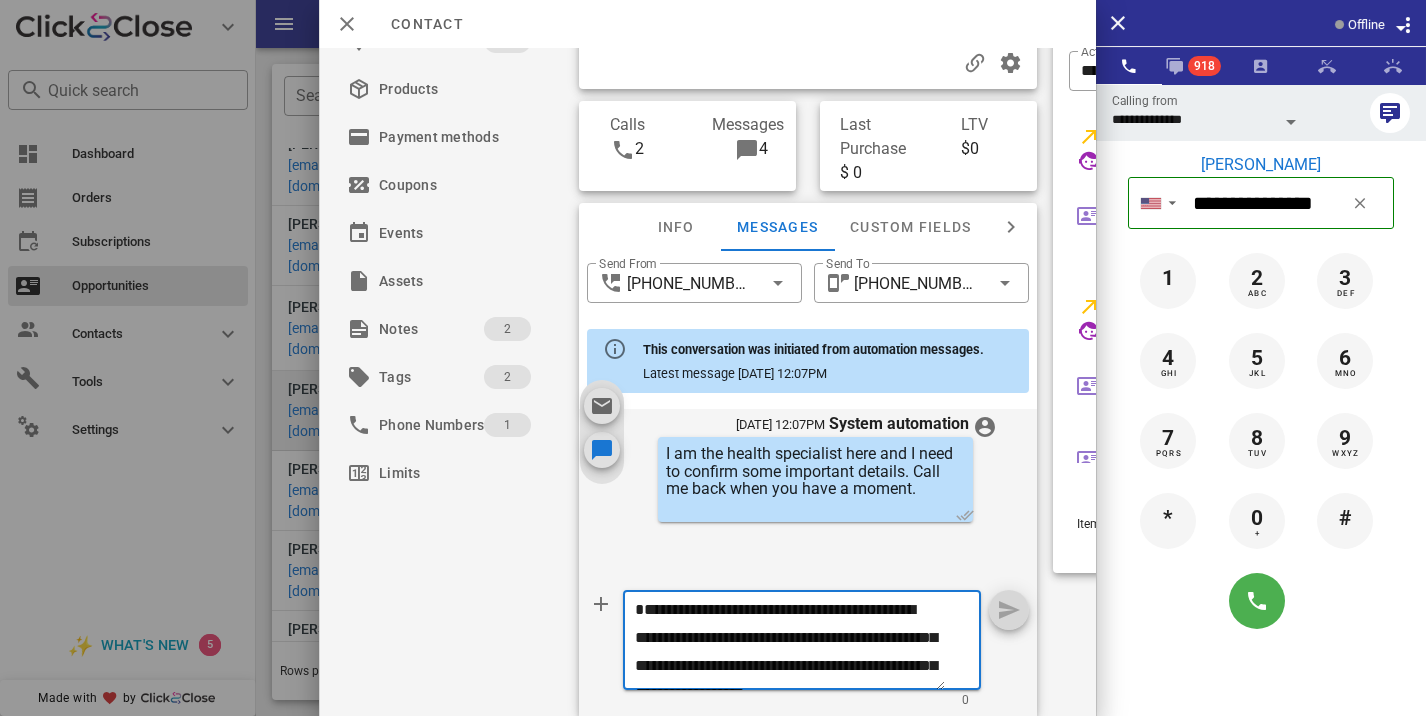 scroll, scrollTop: 41, scrollLeft: 0, axis: vertical 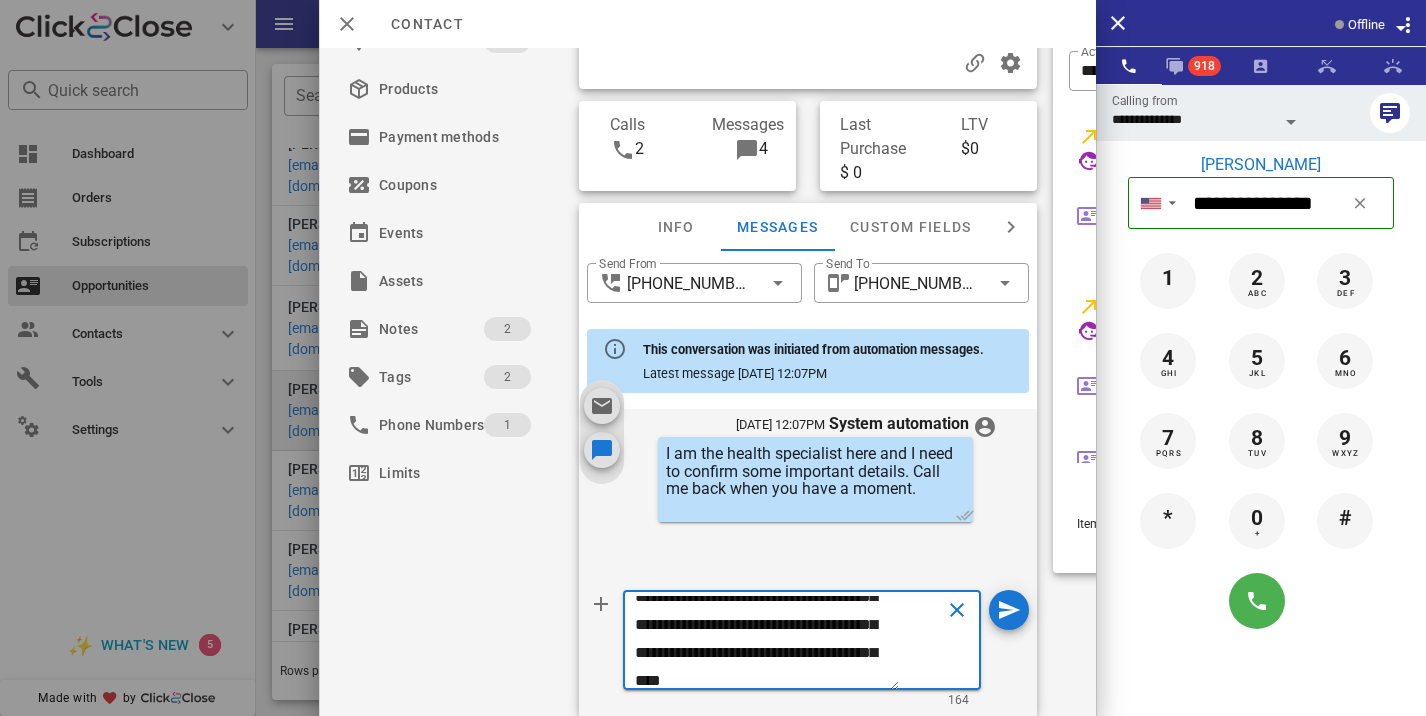 type on "**********" 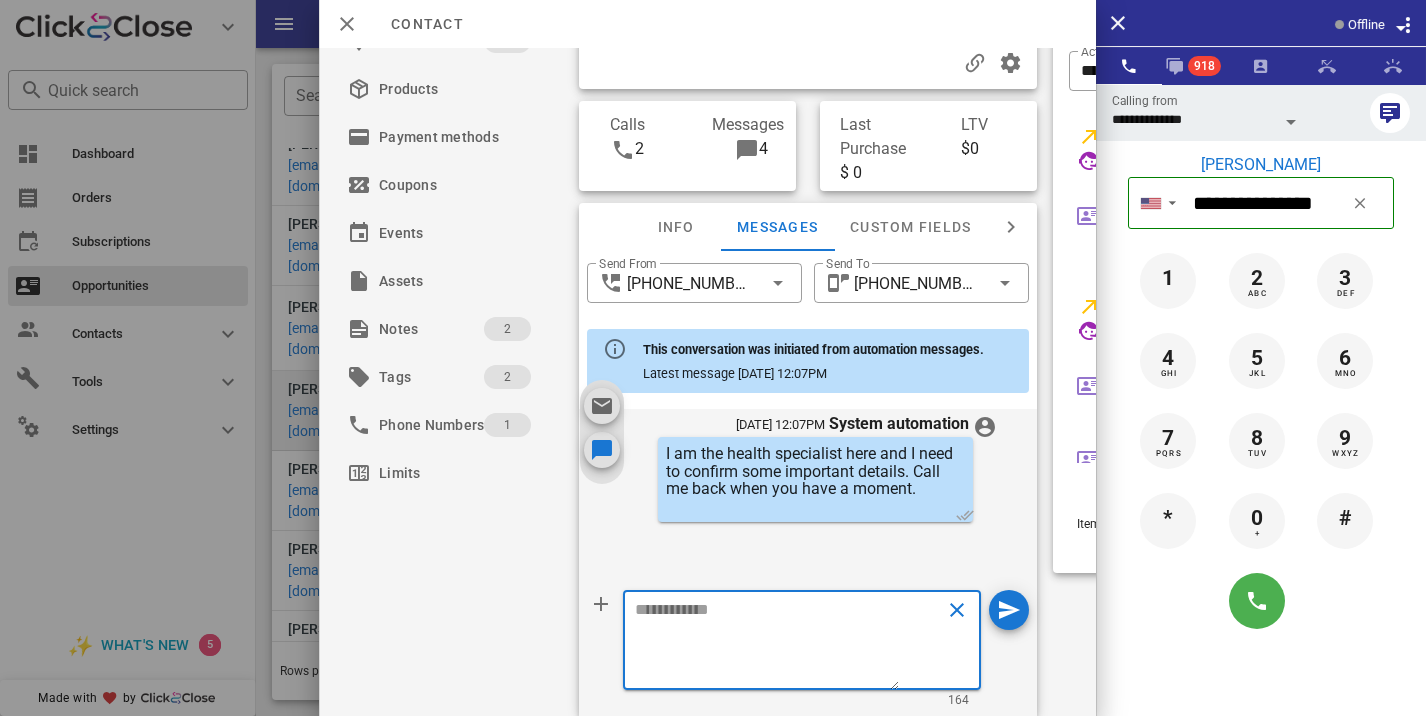 scroll, scrollTop: 0, scrollLeft: 0, axis: both 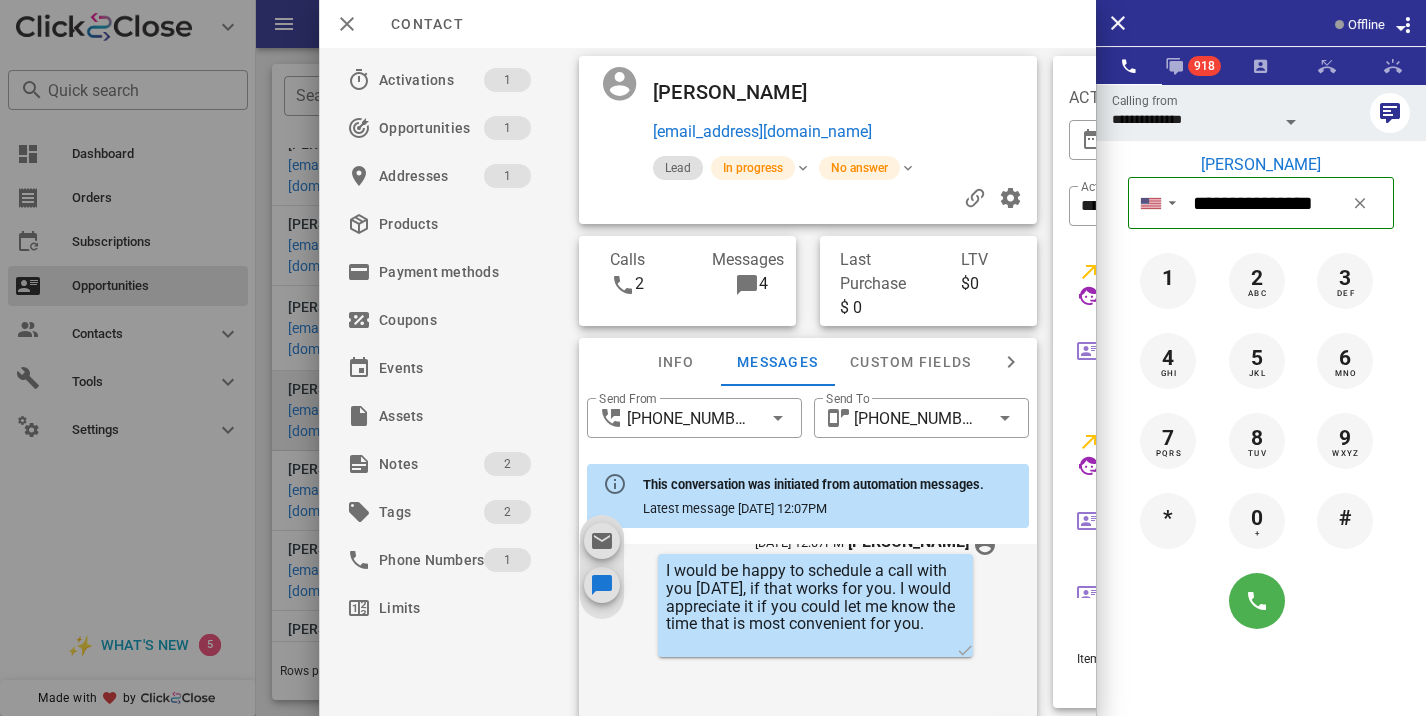 click at bounding box center [713, 358] 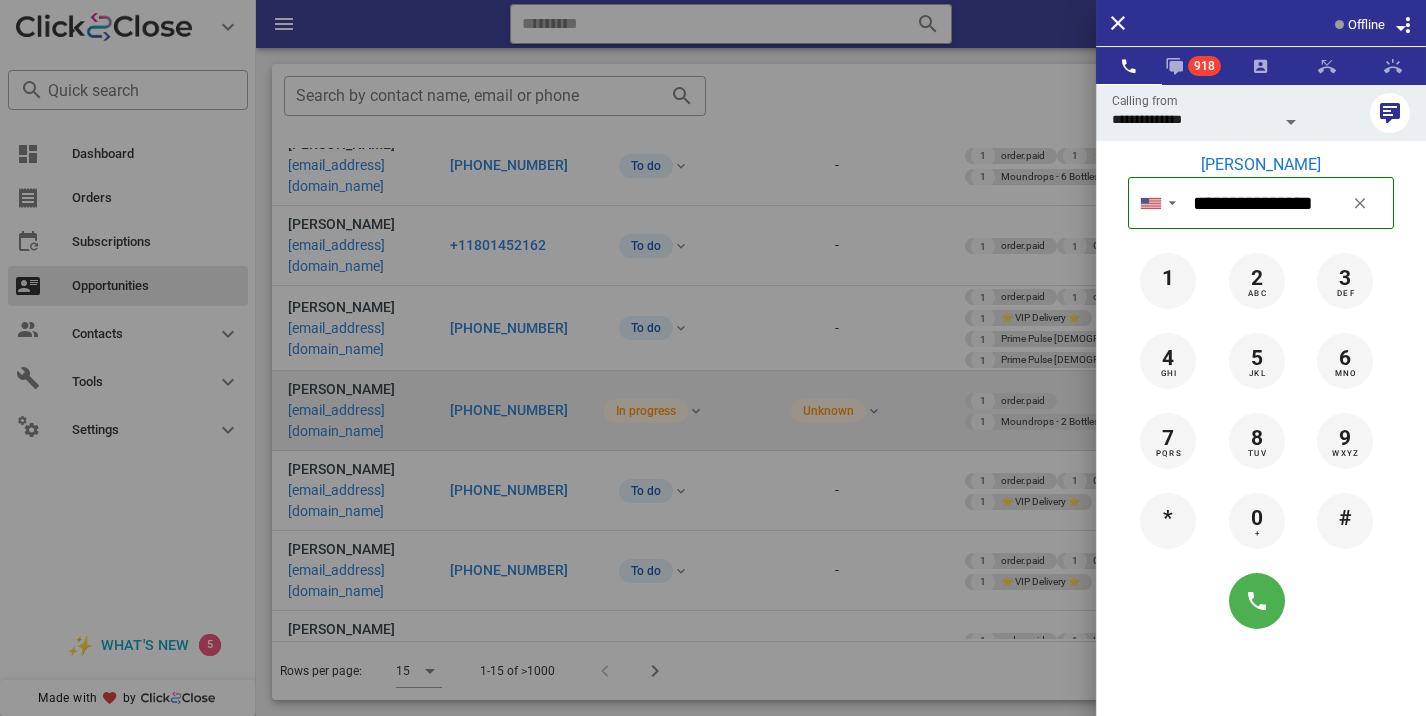 click at bounding box center (713, 358) 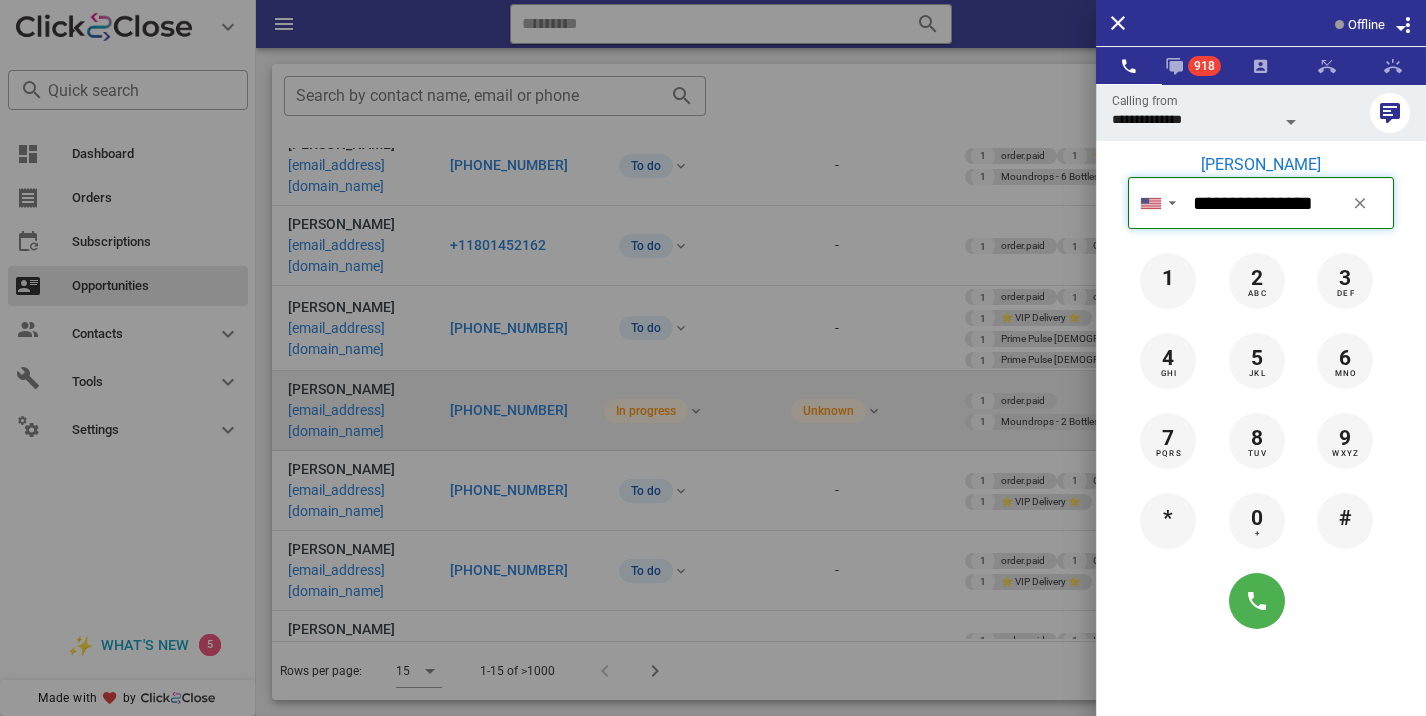 type 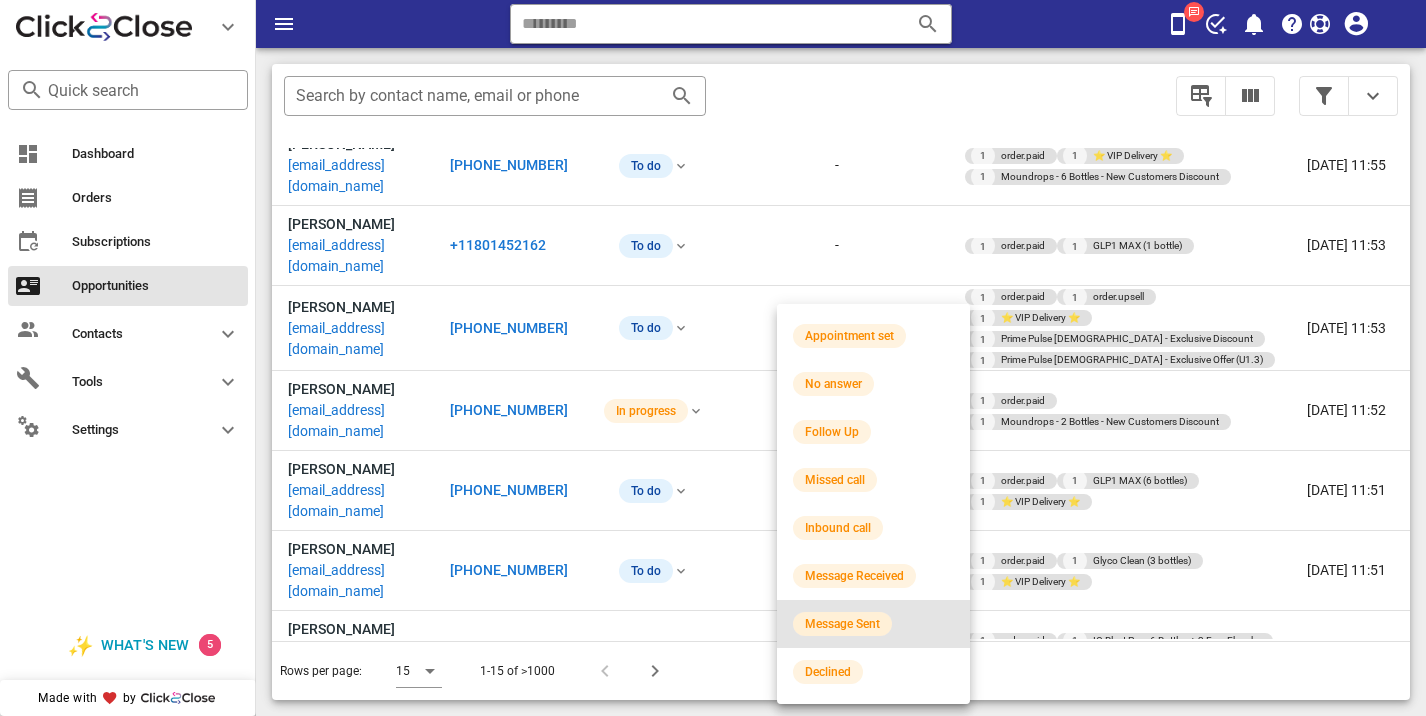 click on "Message Sent" at bounding box center [842, 624] 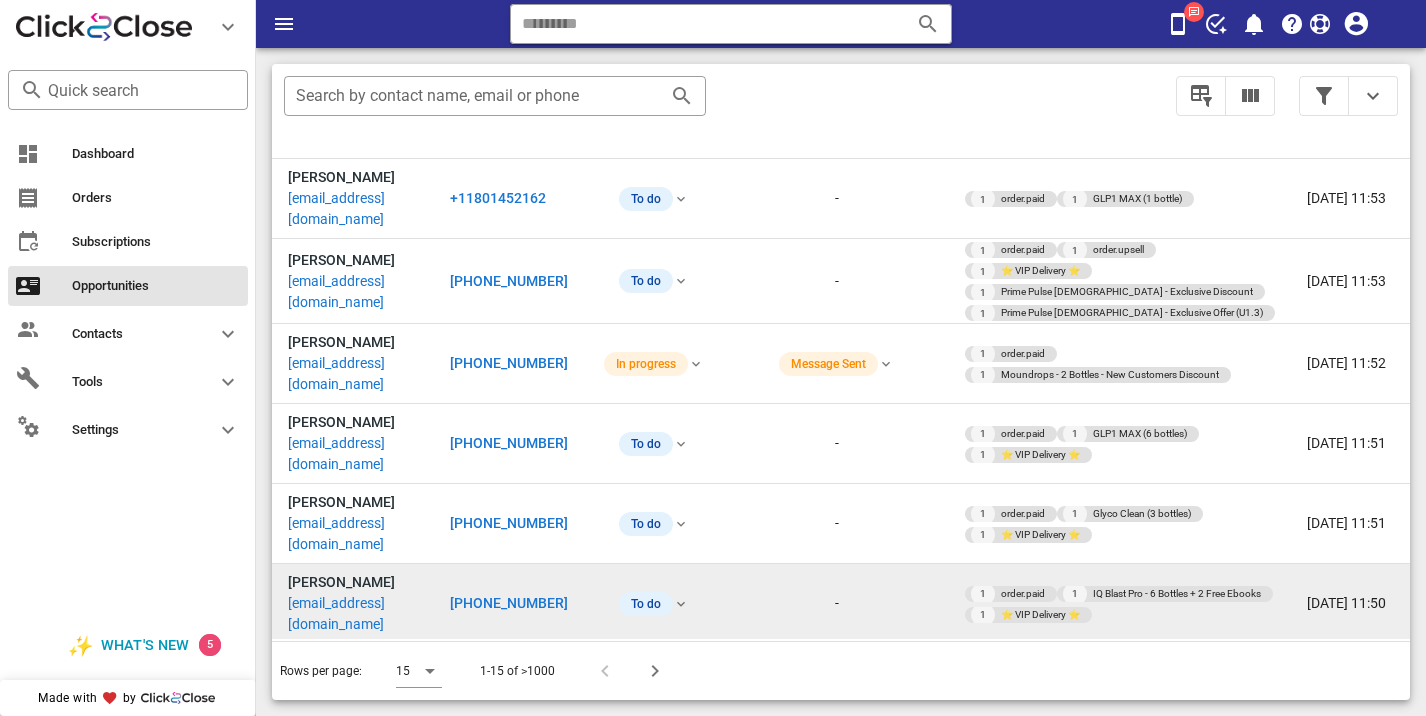 scroll, scrollTop: 286, scrollLeft: 0, axis: vertical 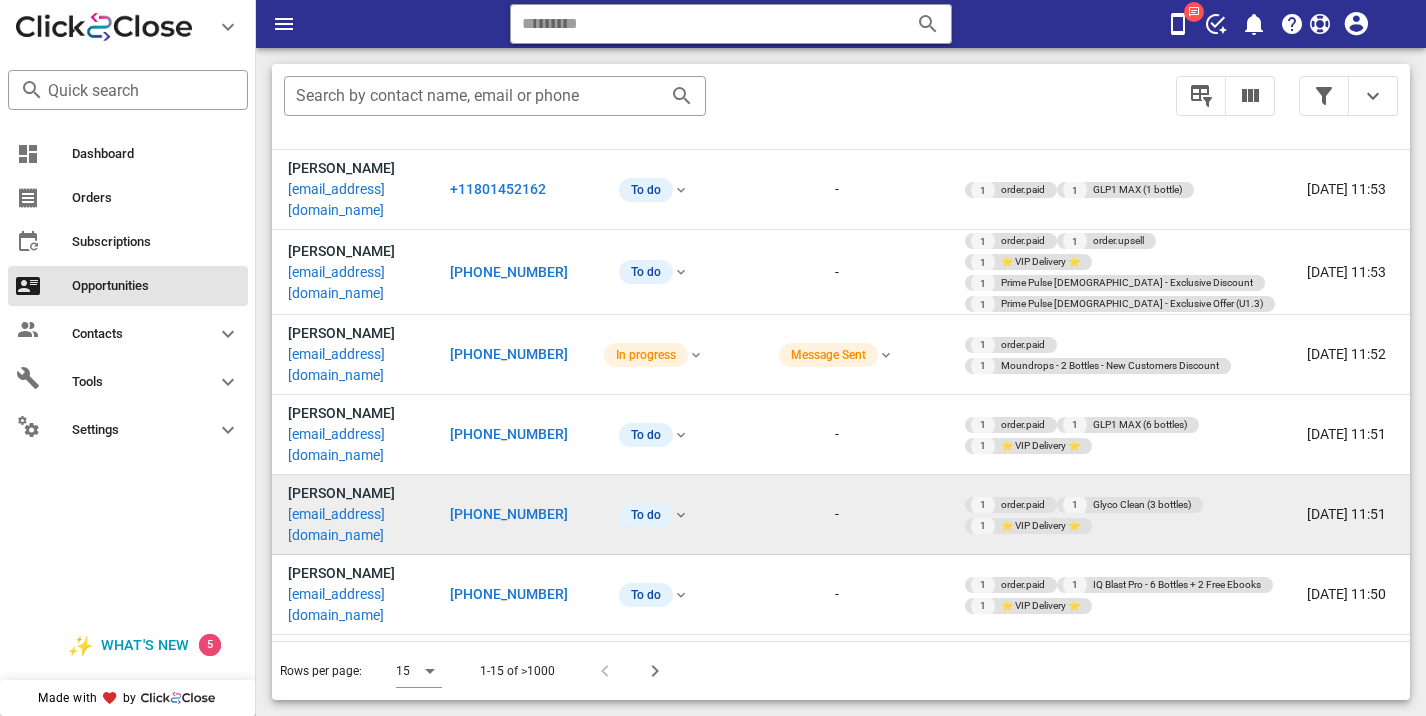 click on "[PHONE_NUMBER]" at bounding box center (509, 515) 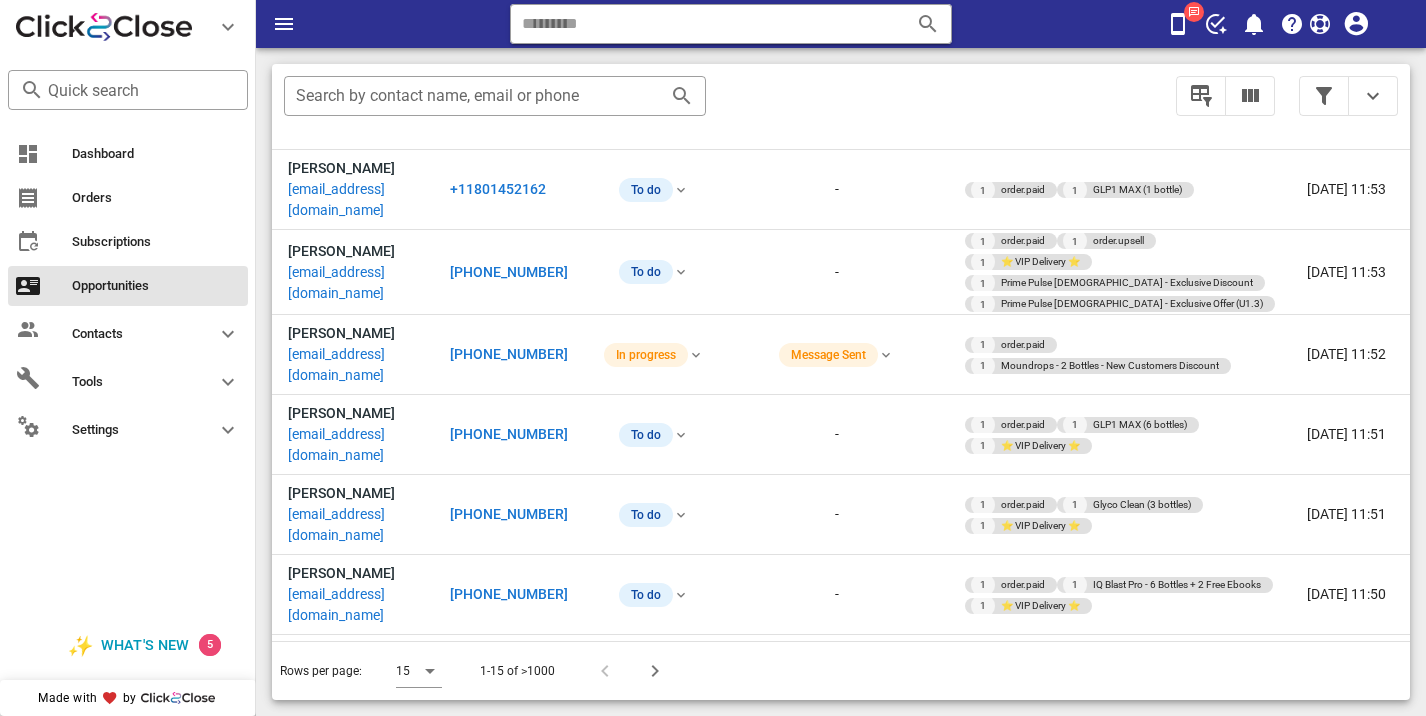 type on "**********" 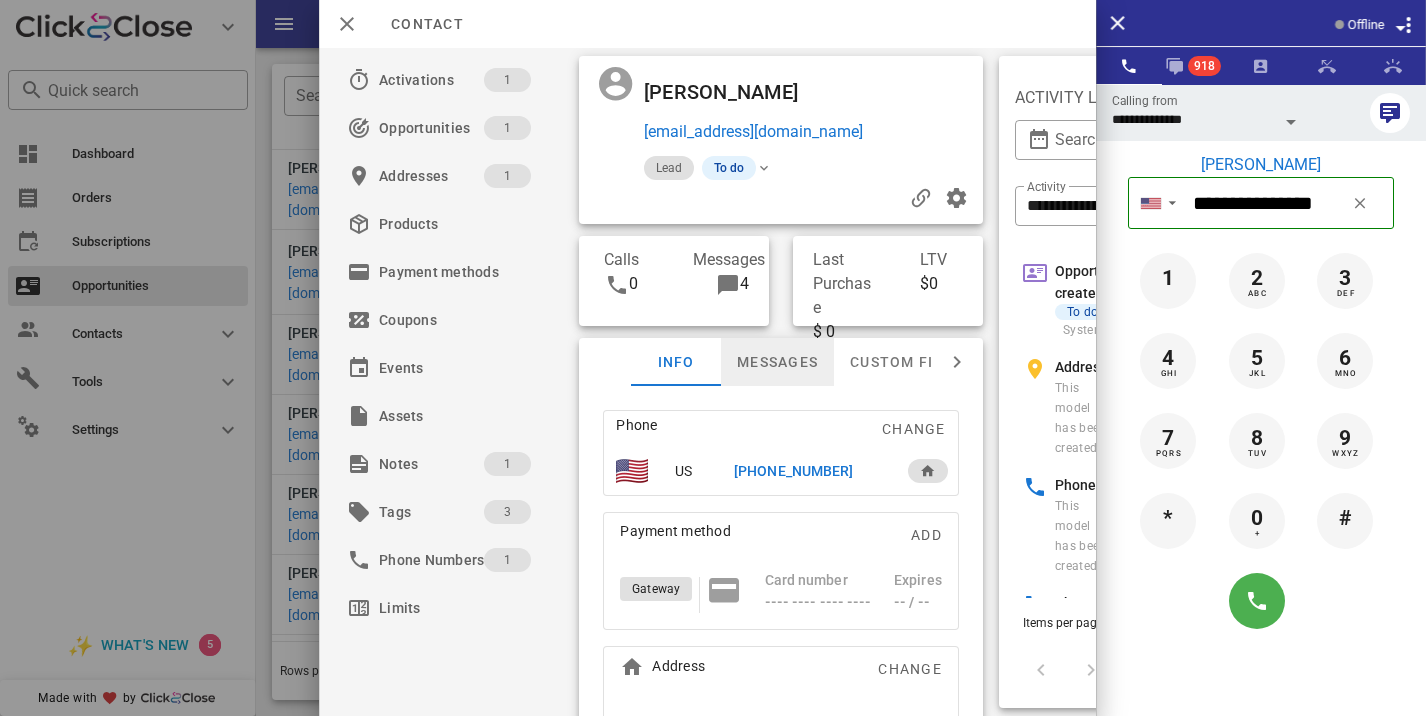 click on "Messages" at bounding box center (777, 362) 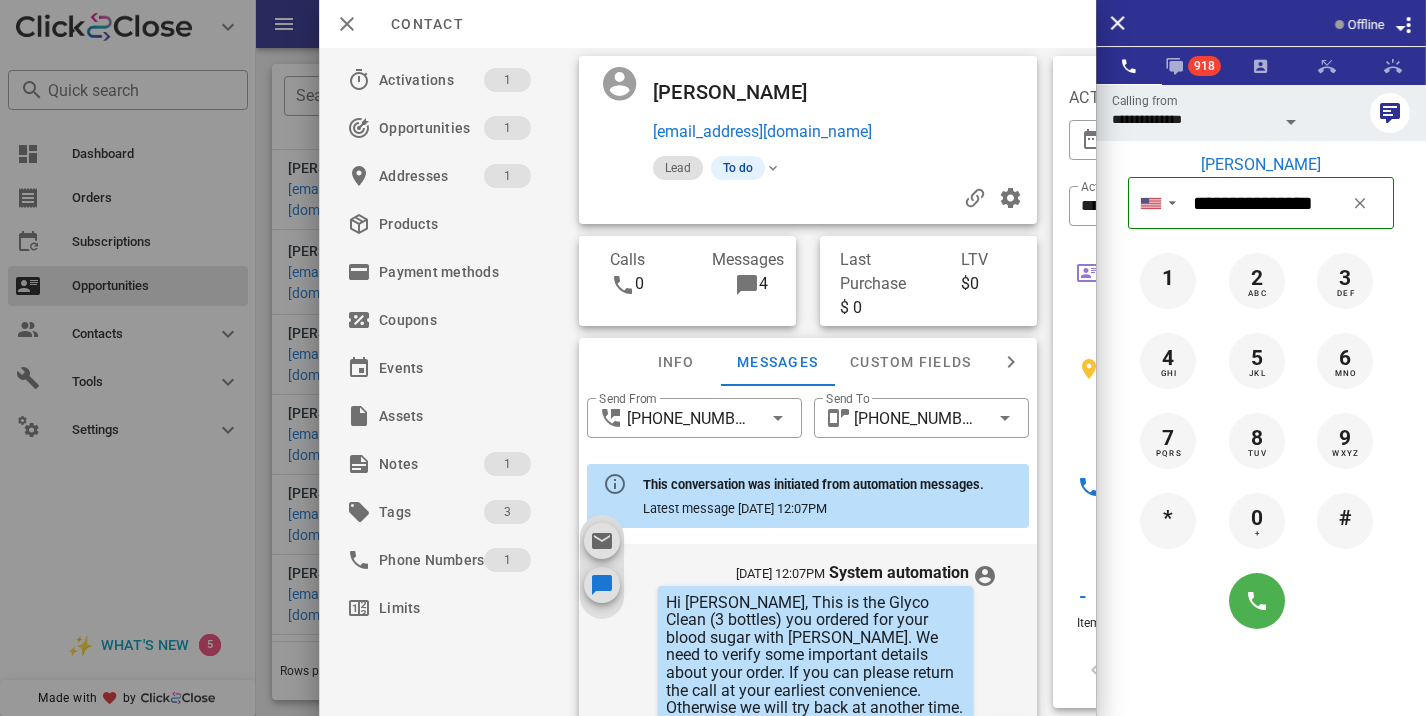 scroll, scrollTop: 674, scrollLeft: 0, axis: vertical 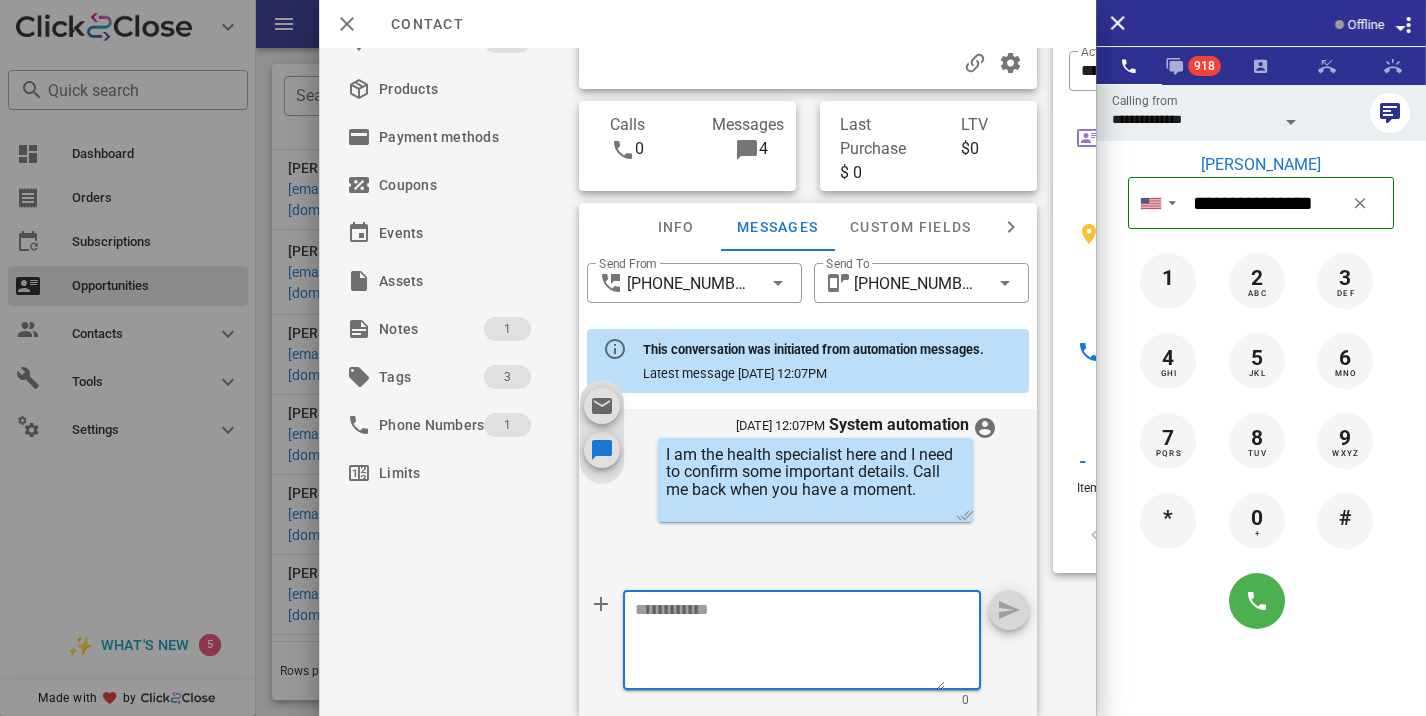click at bounding box center (790, 643) 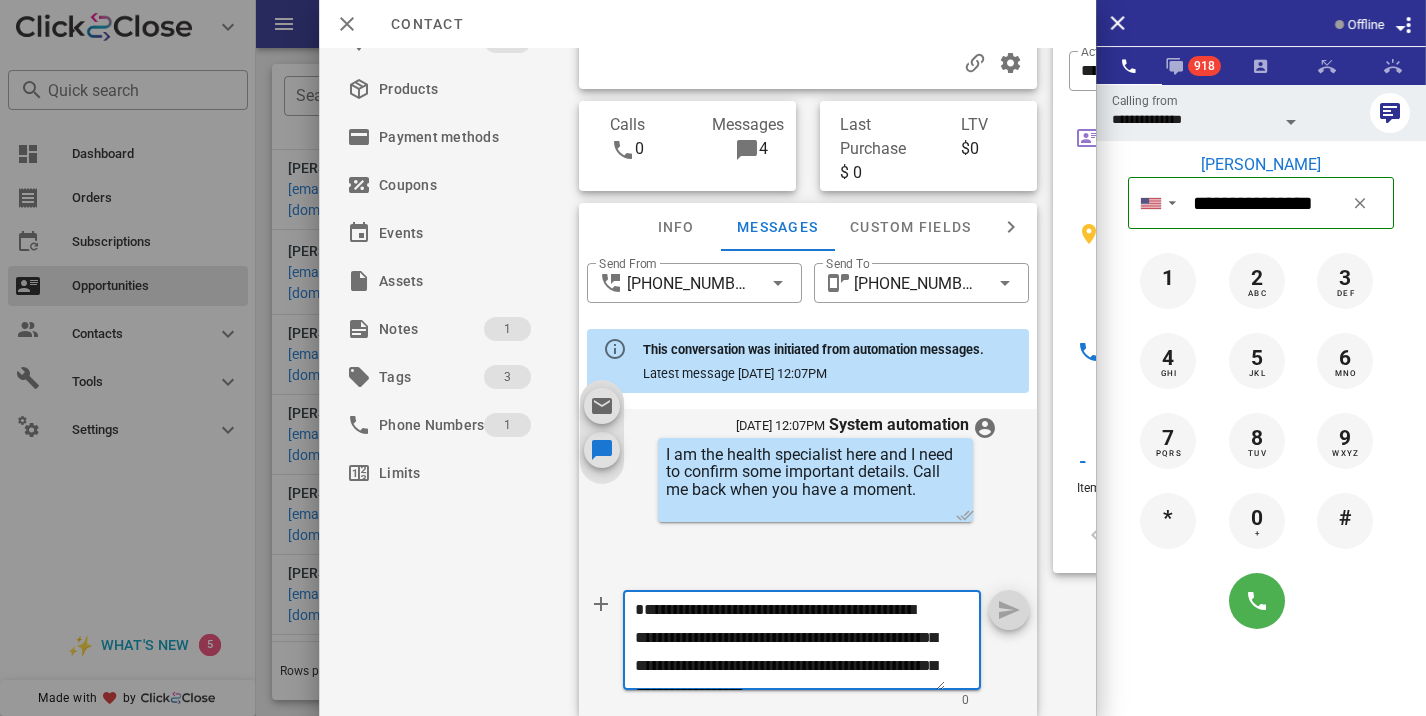 scroll, scrollTop: 41, scrollLeft: 0, axis: vertical 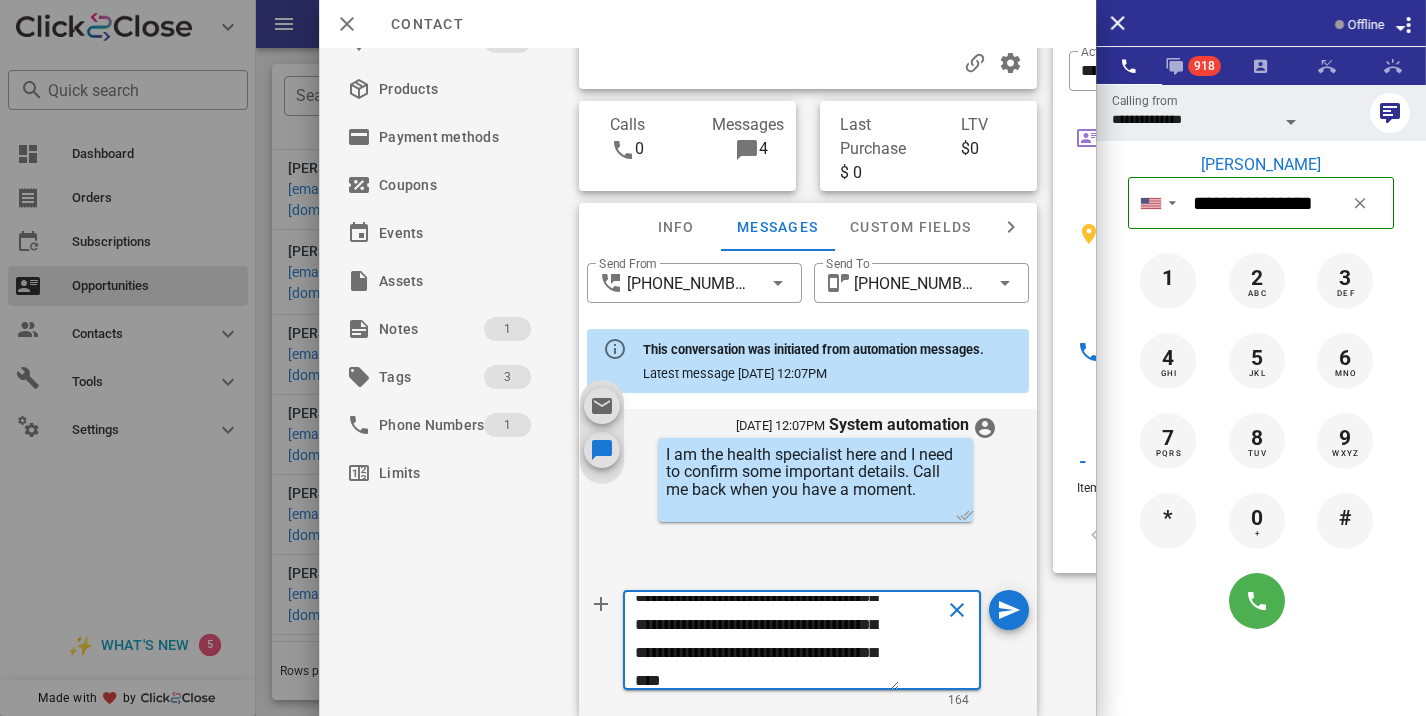 type on "**********" 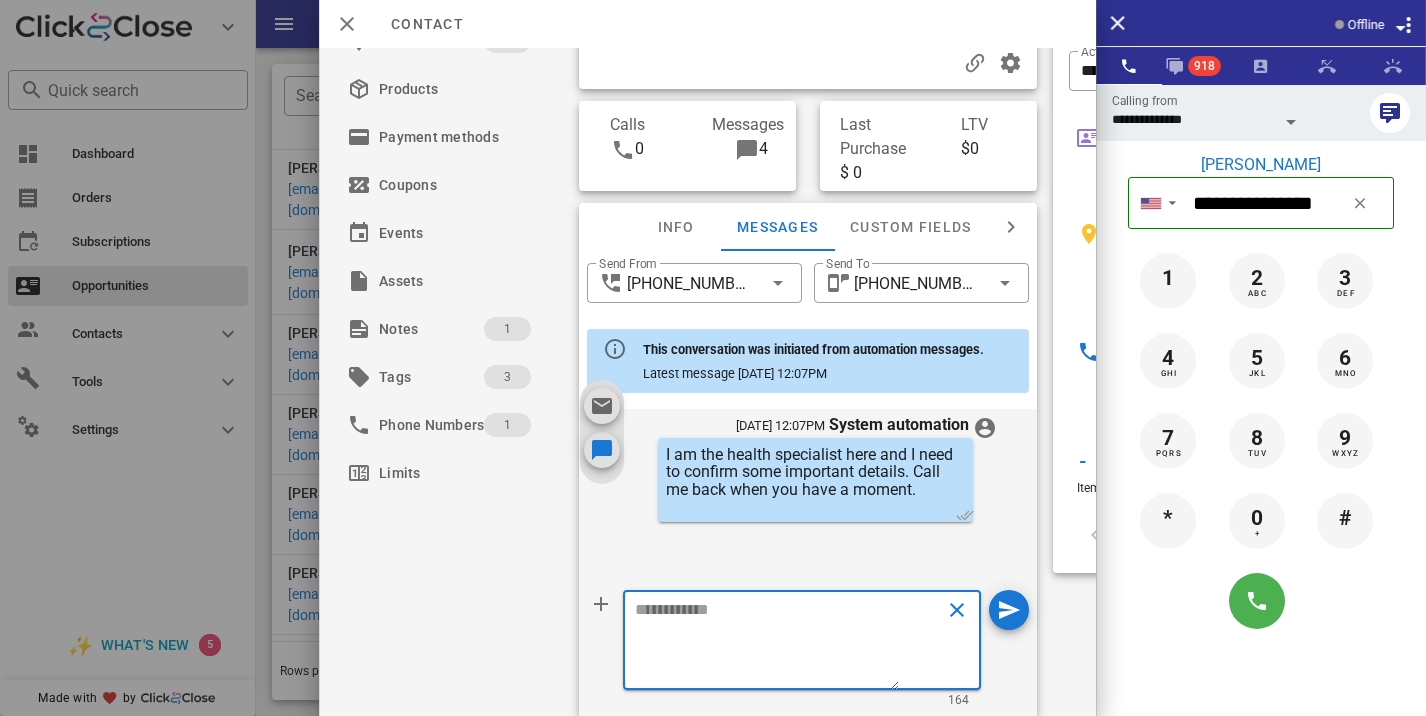 scroll, scrollTop: 0, scrollLeft: 0, axis: both 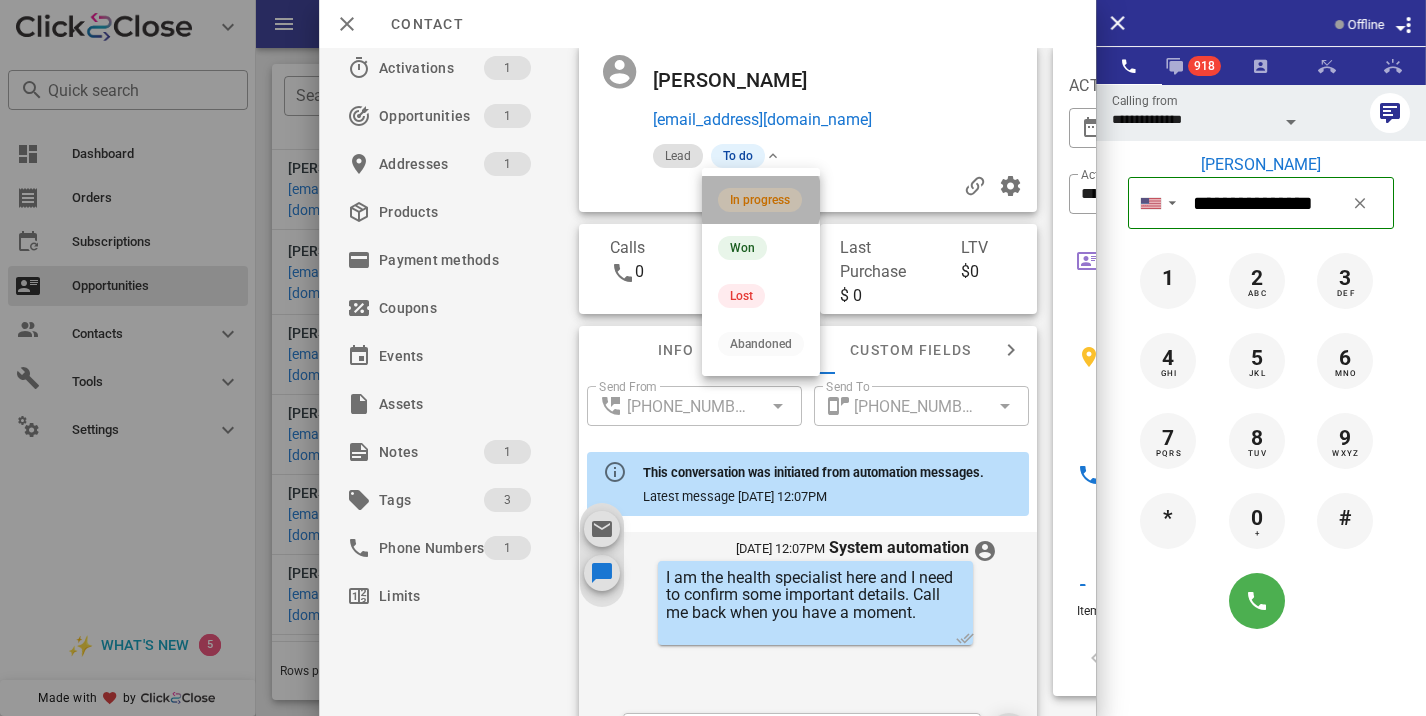 click on "In progress" at bounding box center [760, 200] 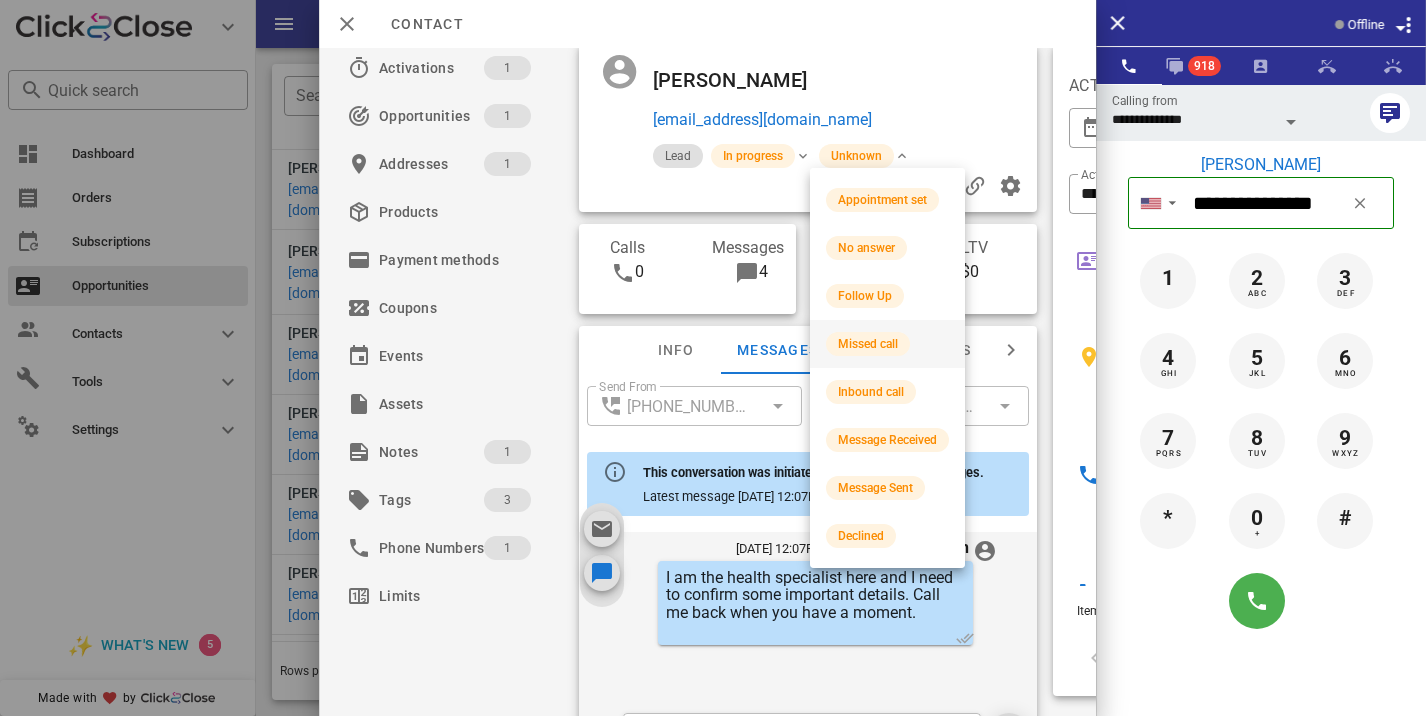 scroll, scrollTop: 840, scrollLeft: 0, axis: vertical 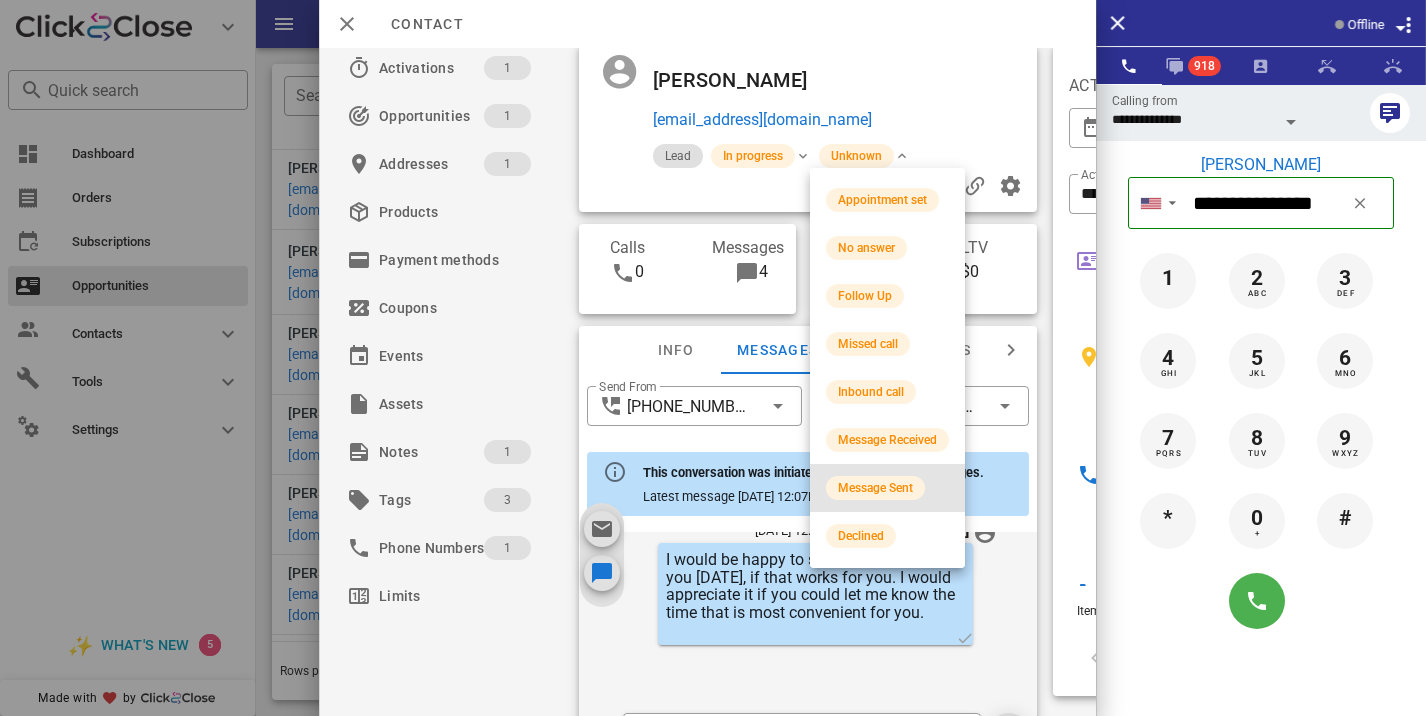 click on "Message Sent" at bounding box center [887, 488] 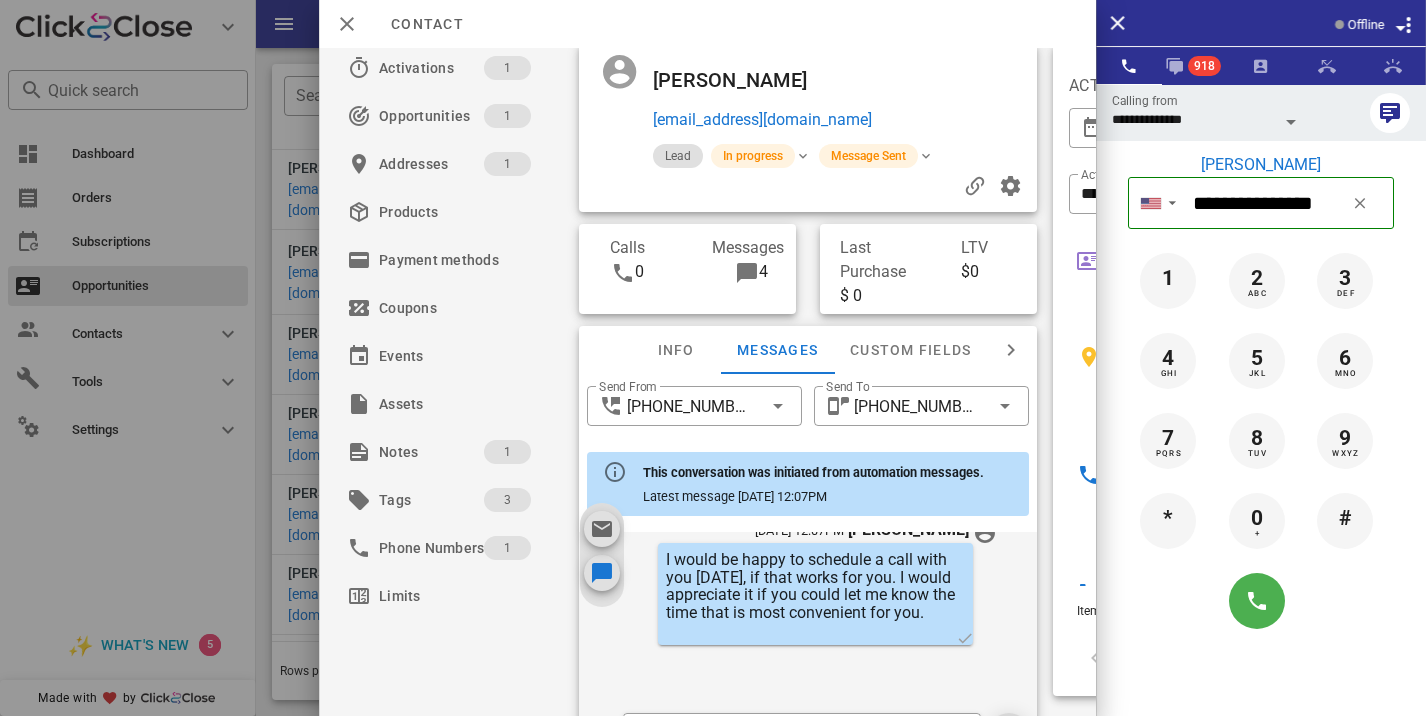 click at bounding box center [713, 358] 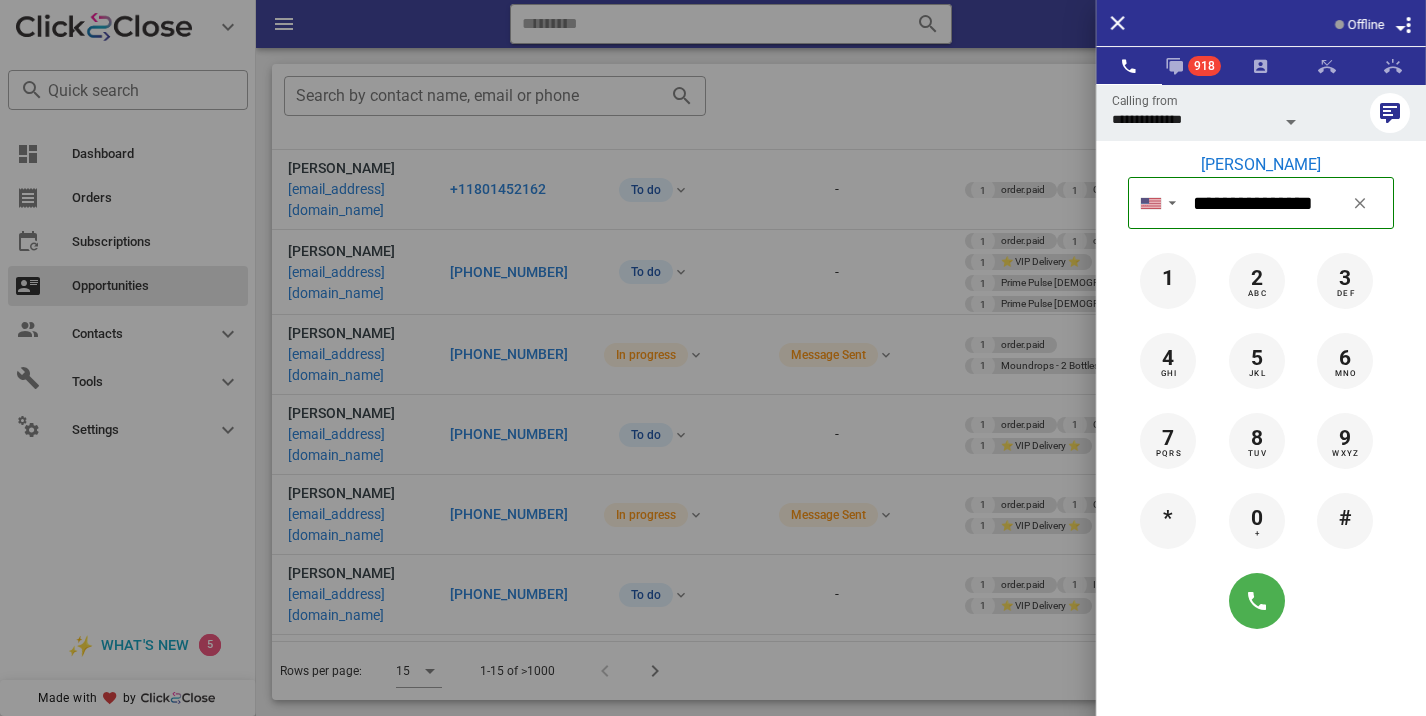click at bounding box center [713, 358] 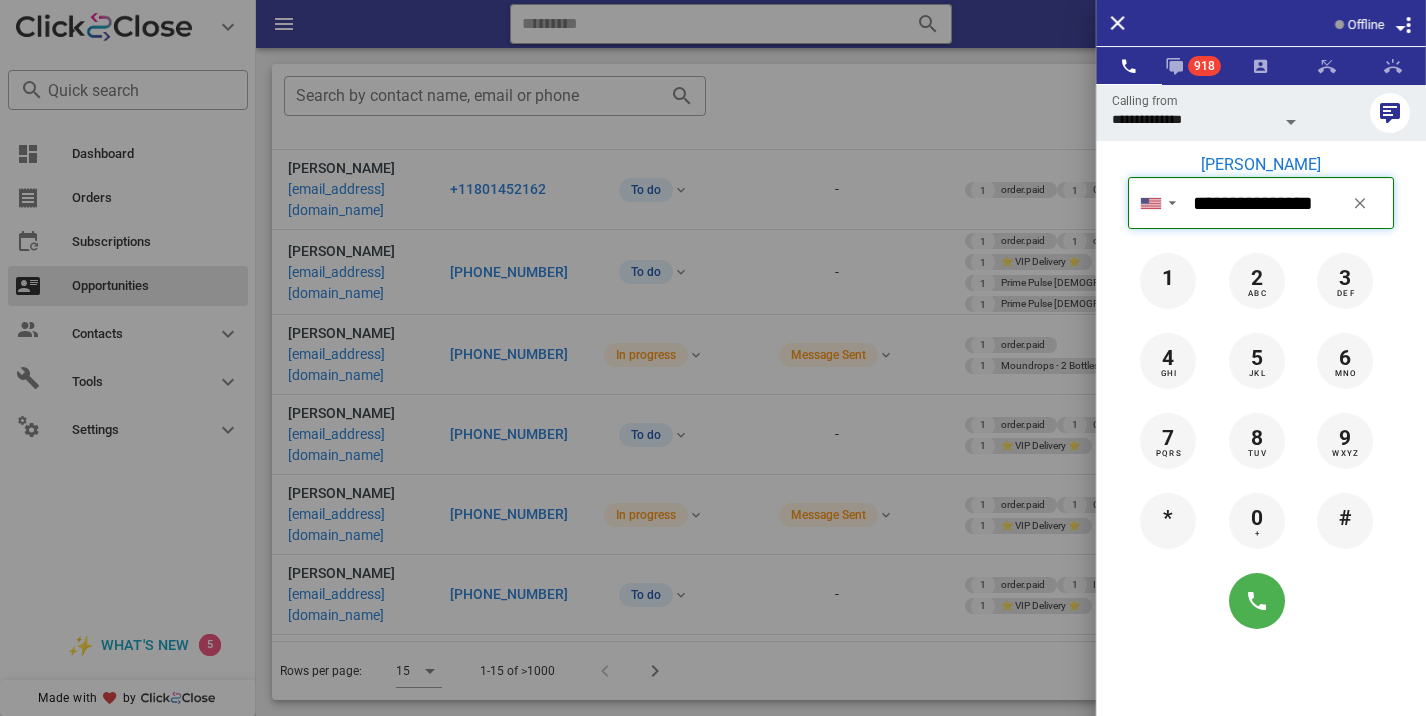 type 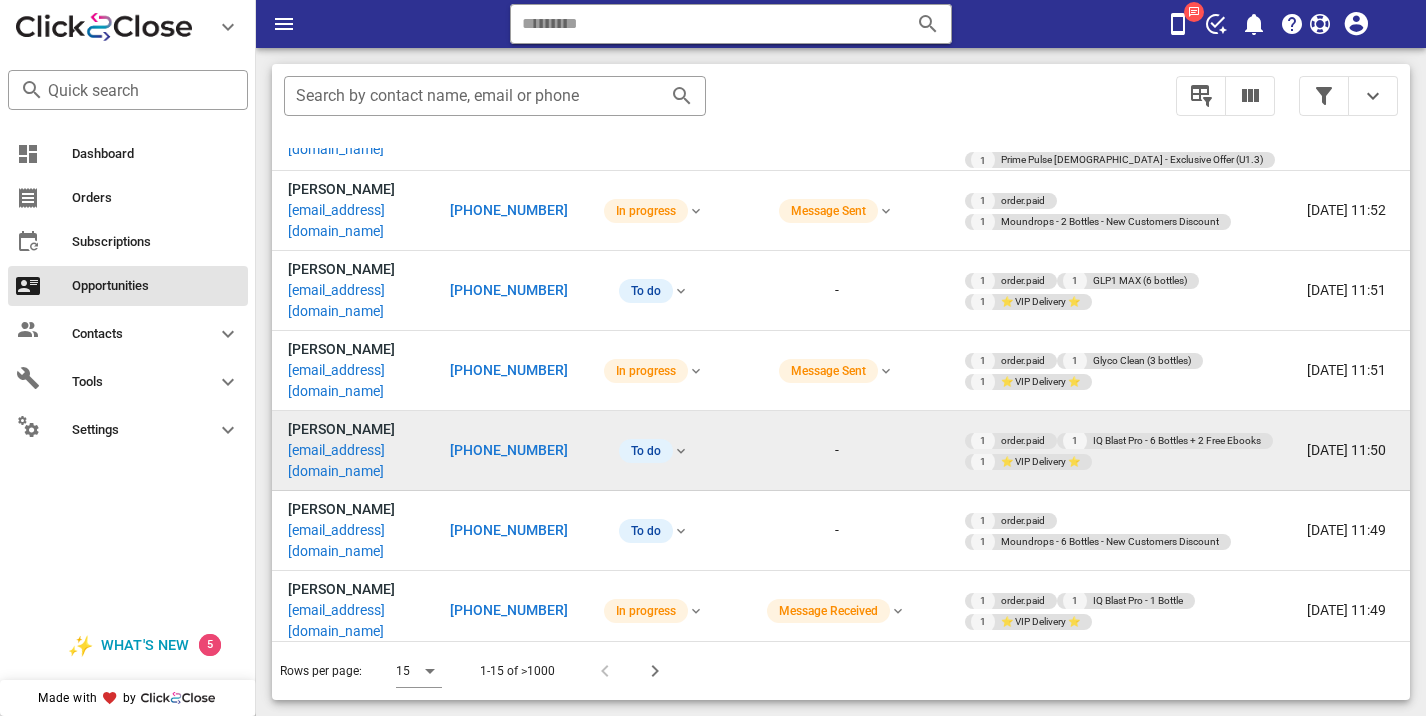scroll, scrollTop: 446, scrollLeft: 0, axis: vertical 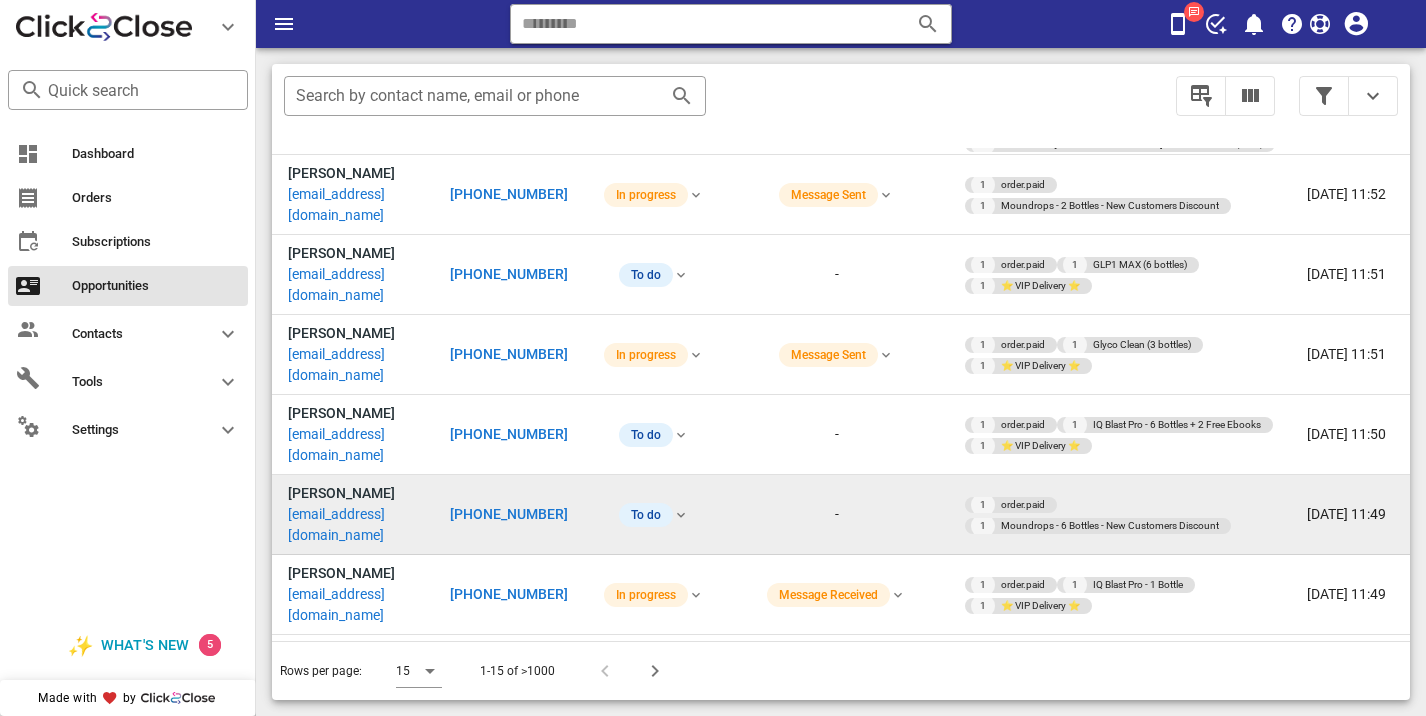 click on "[PHONE_NUMBER]" at bounding box center (509, 514) 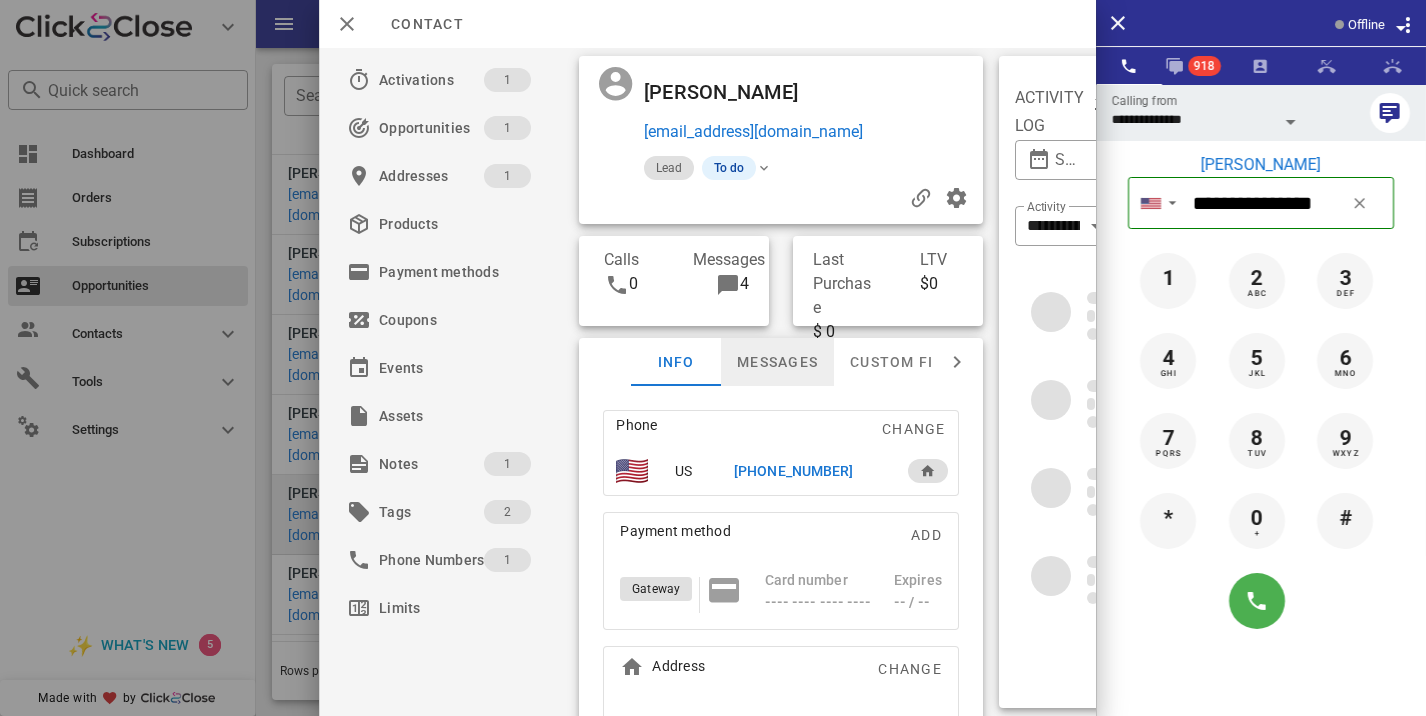 click on "Messages" at bounding box center (777, 362) 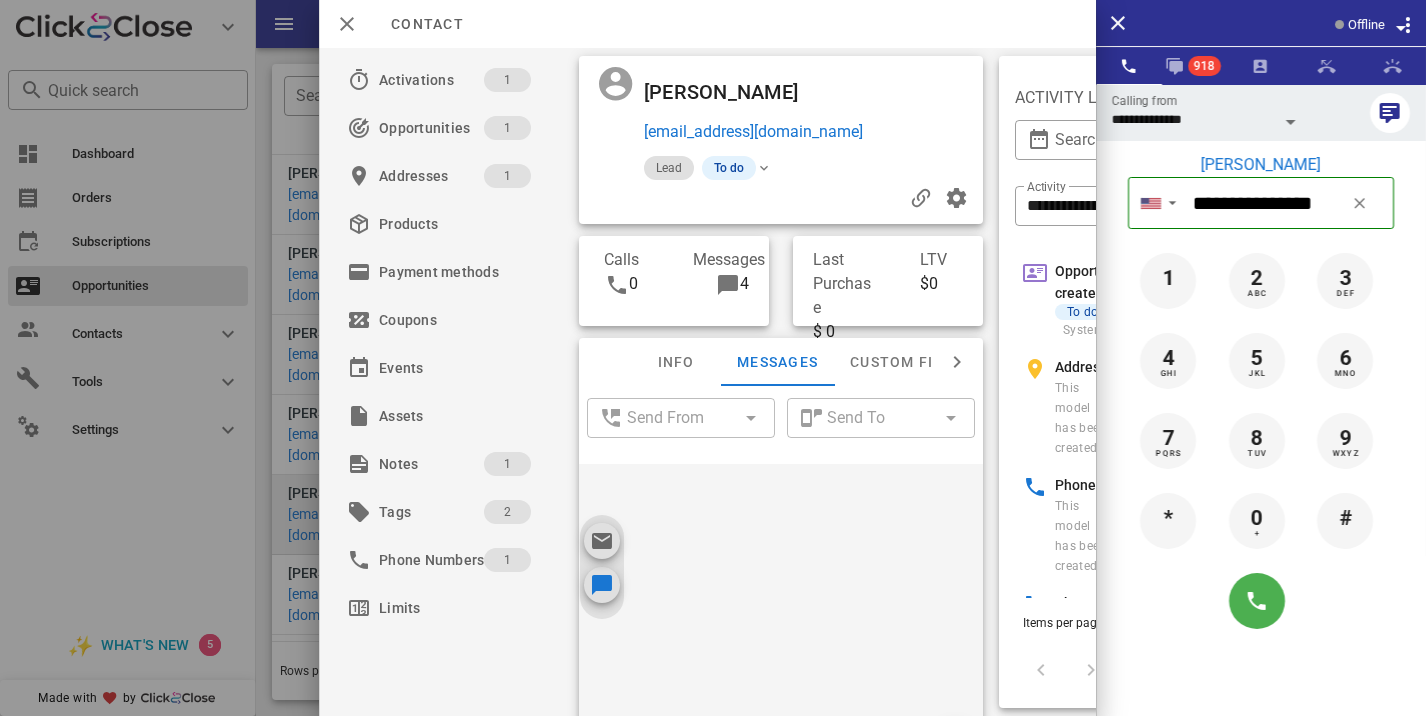 scroll, scrollTop: 657, scrollLeft: 0, axis: vertical 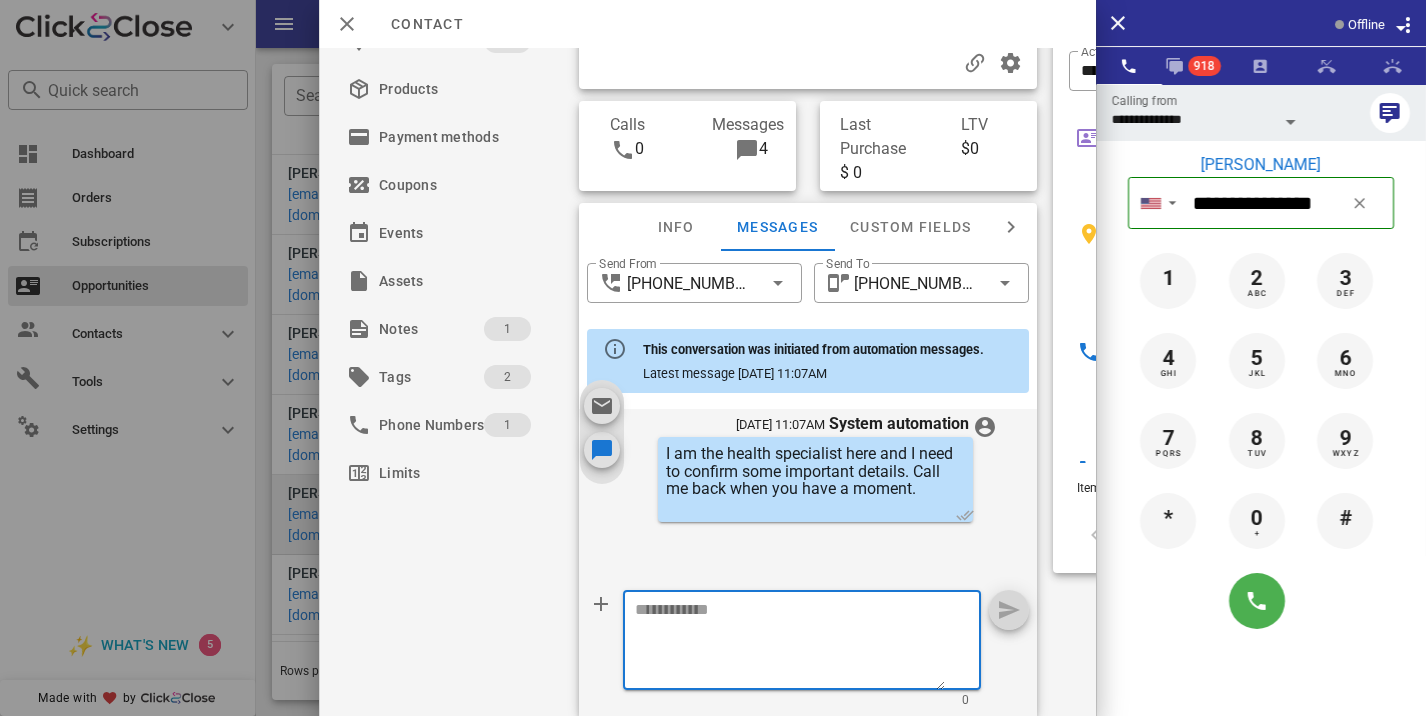 click at bounding box center [790, 643] 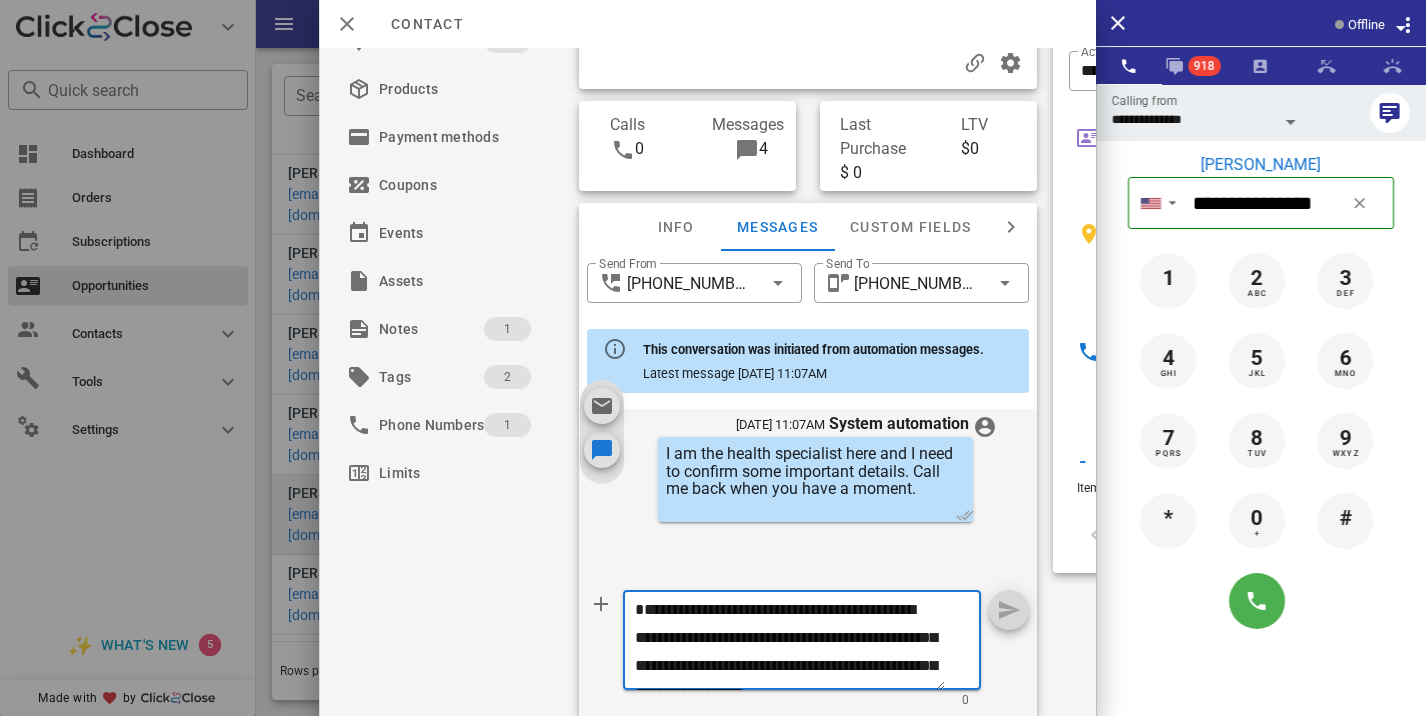 scroll, scrollTop: 41, scrollLeft: 0, axis: vertical 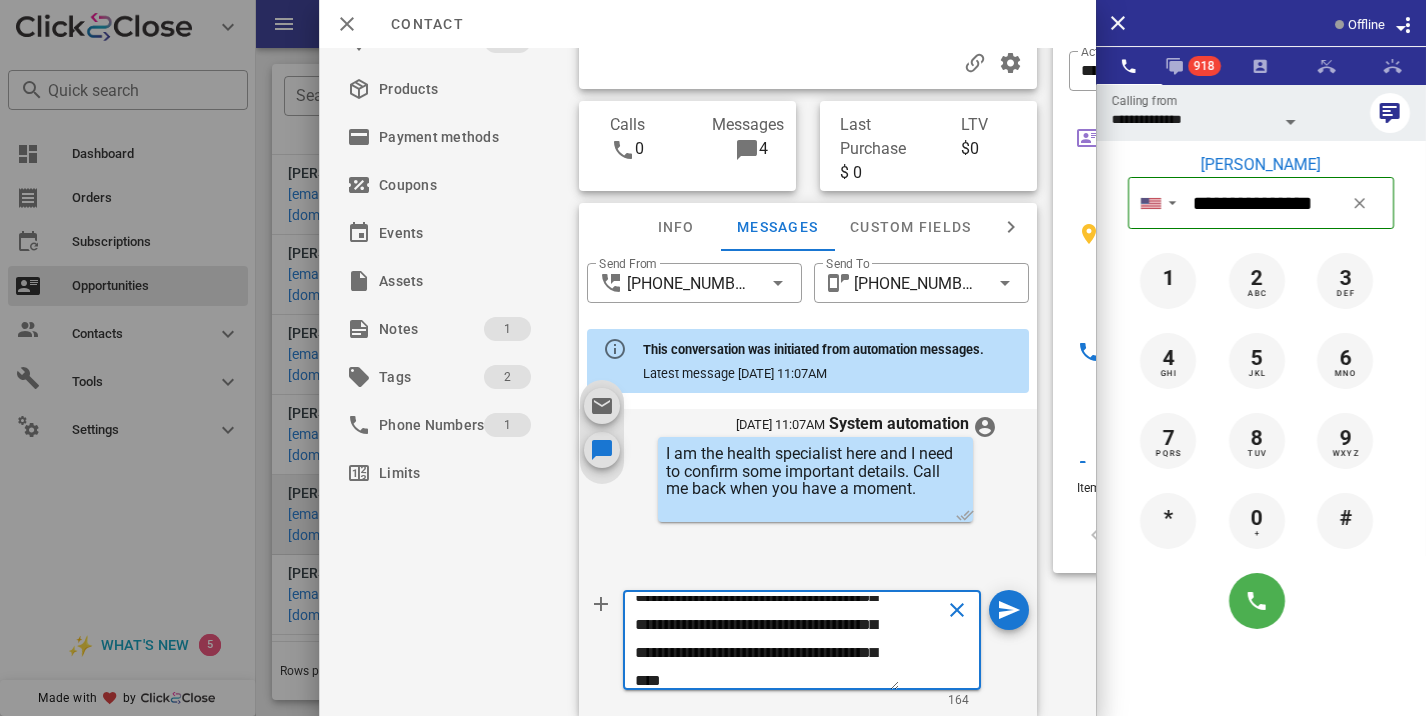 type on "**********" 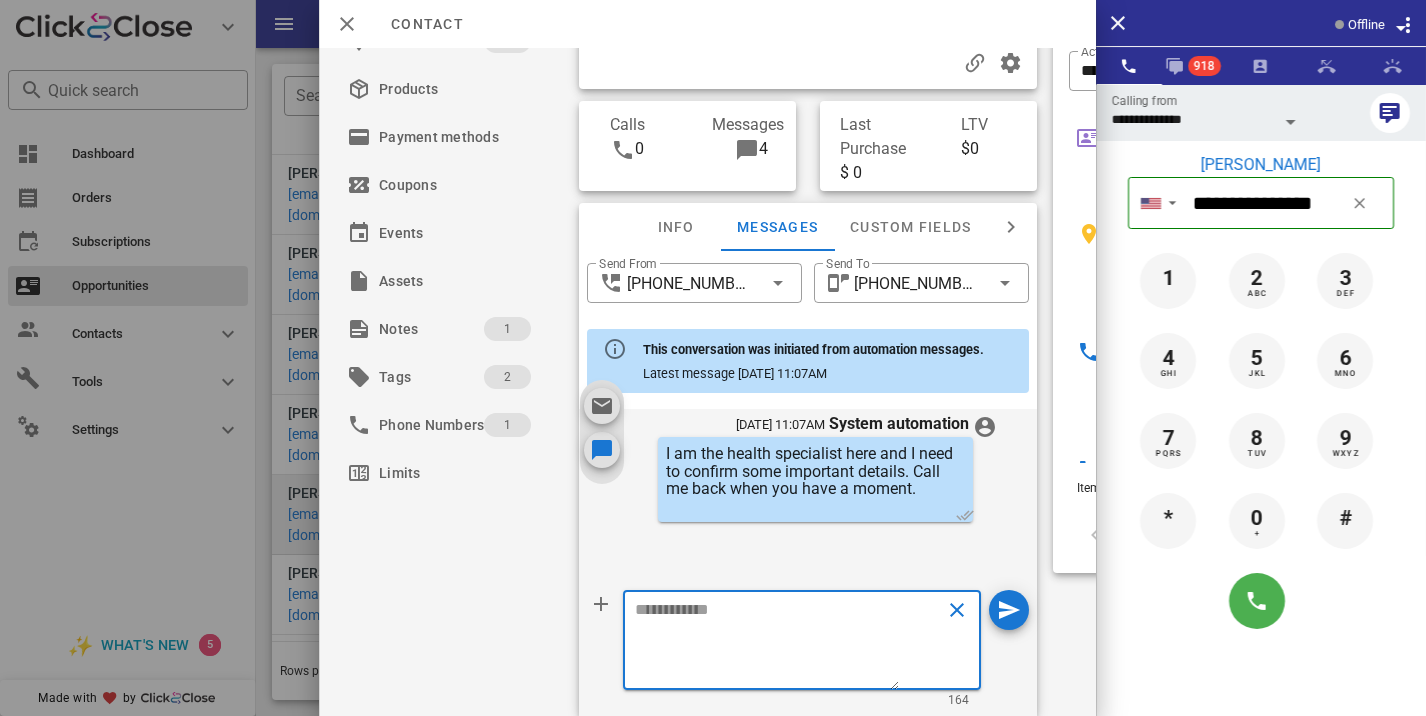 scroll, scrollTop: 0, scrollLeft: 0, axis: both 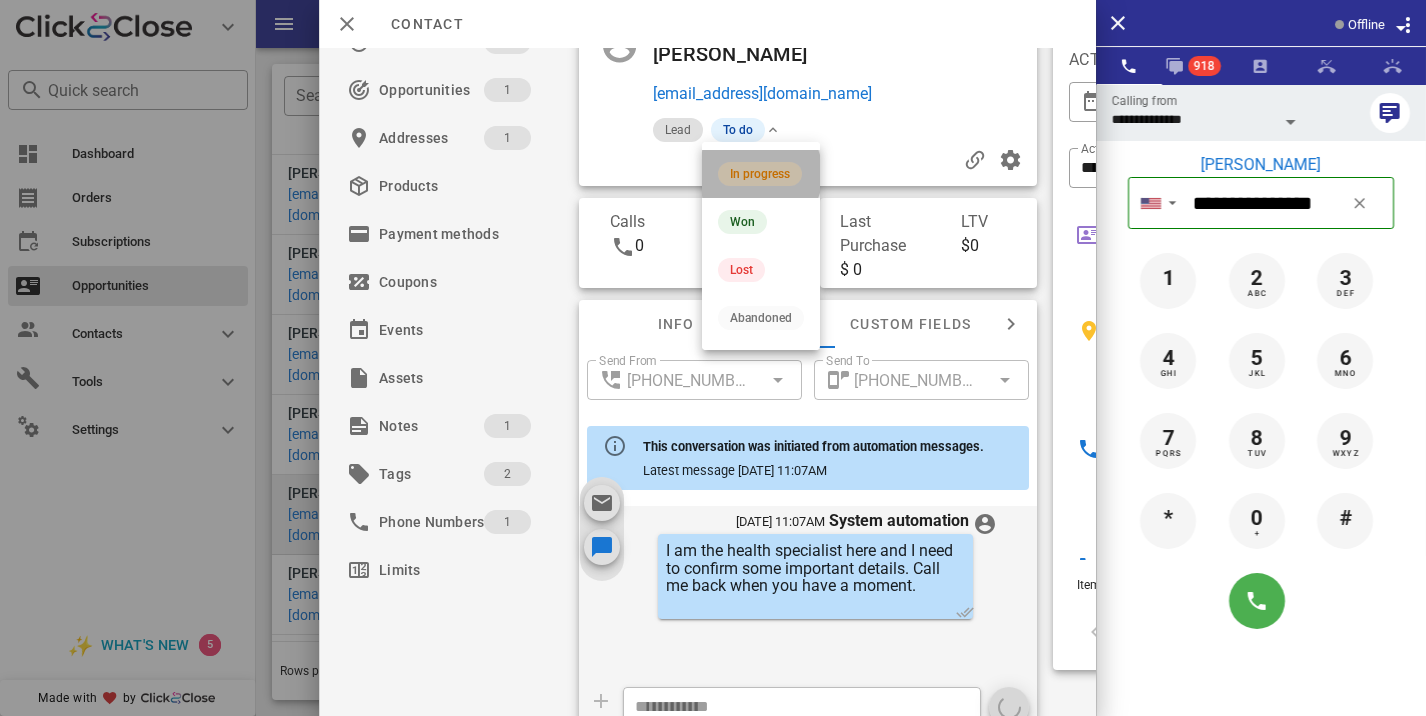 click on "In progress" at bounding box center (760, 174) 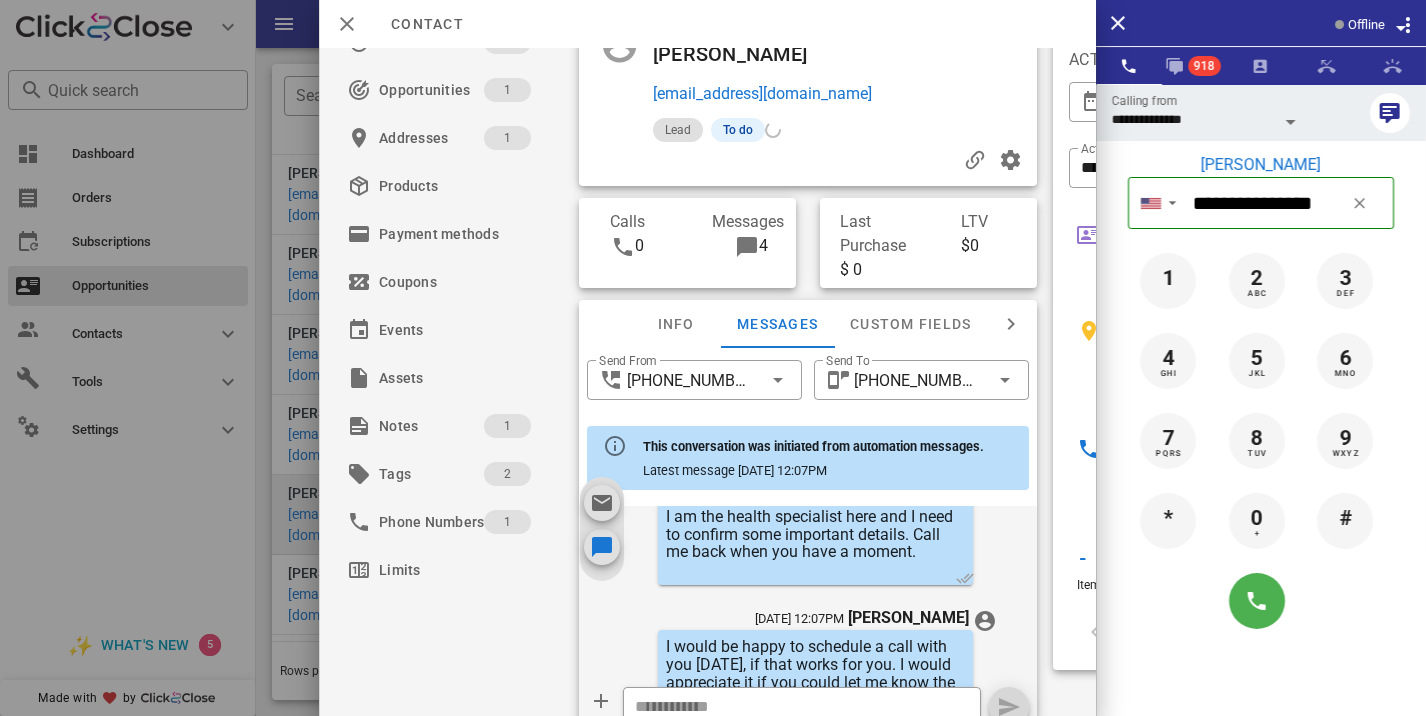 scroll, scrollTop: 823, scrollLeft: 0, axis: vertical 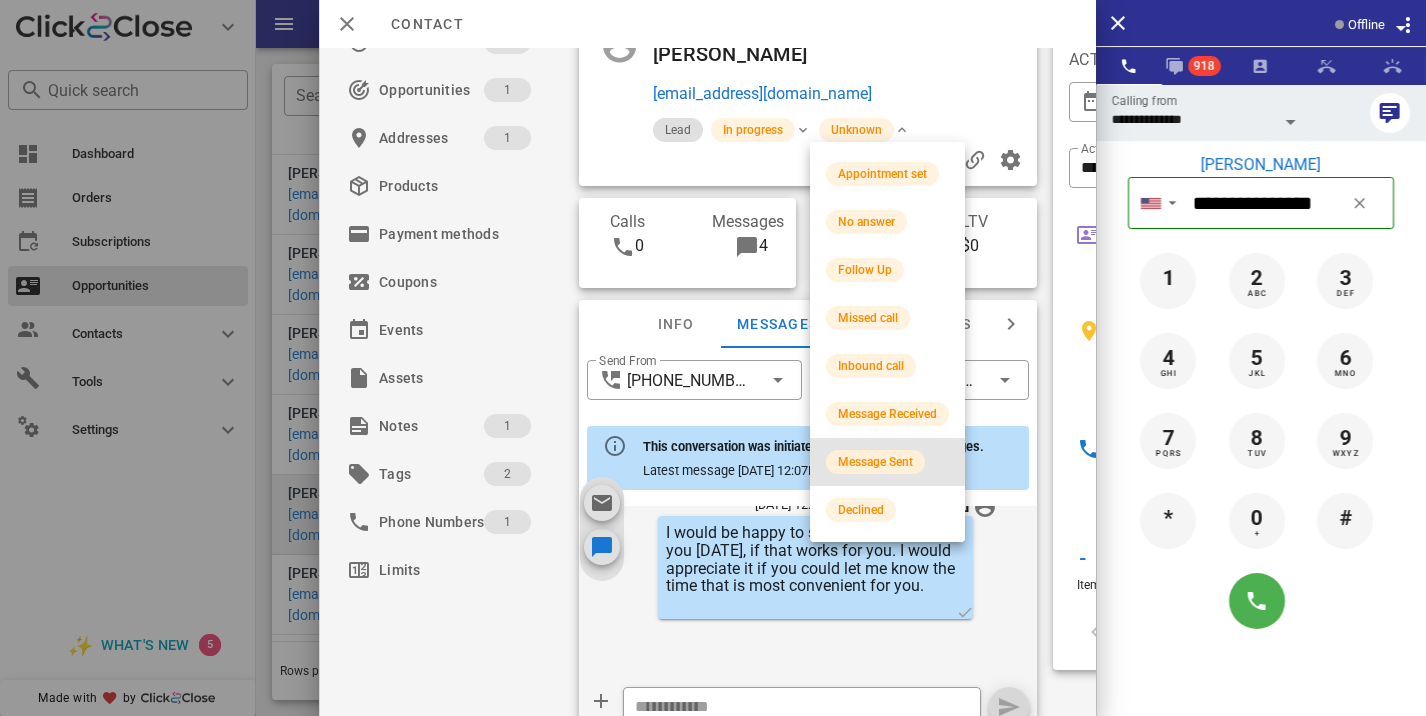 click on "Message Sent" at bounding box center [875, 462] 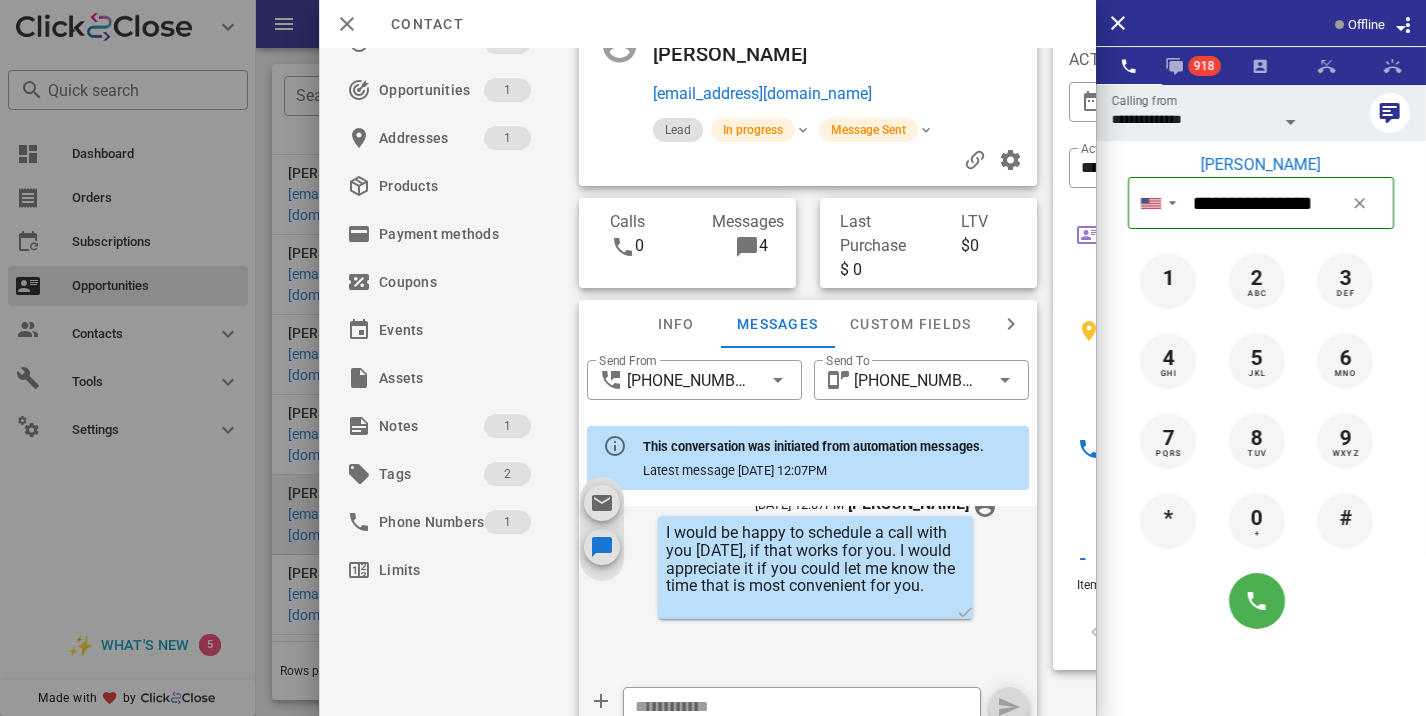 scroll, scrollTop: 0, scrollLeft: 0, axis: both 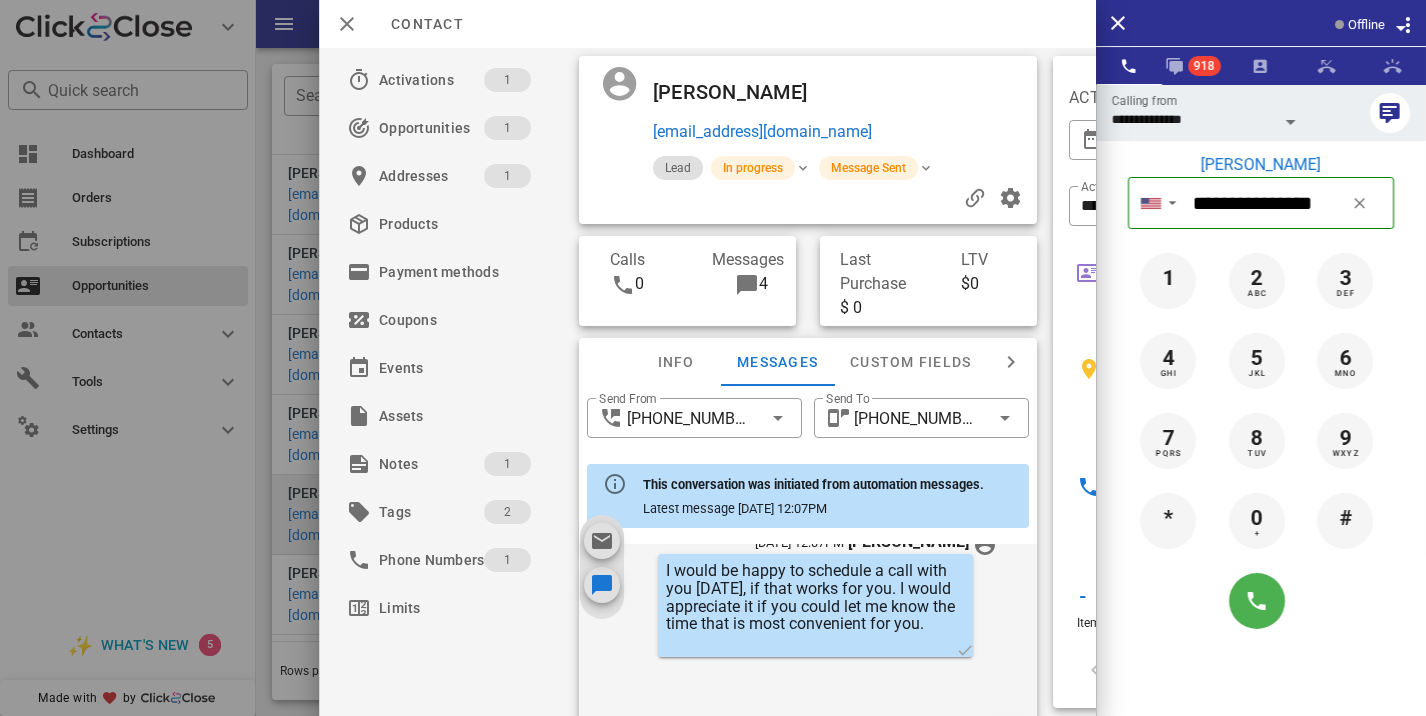 click at bounding box center [713, 358] 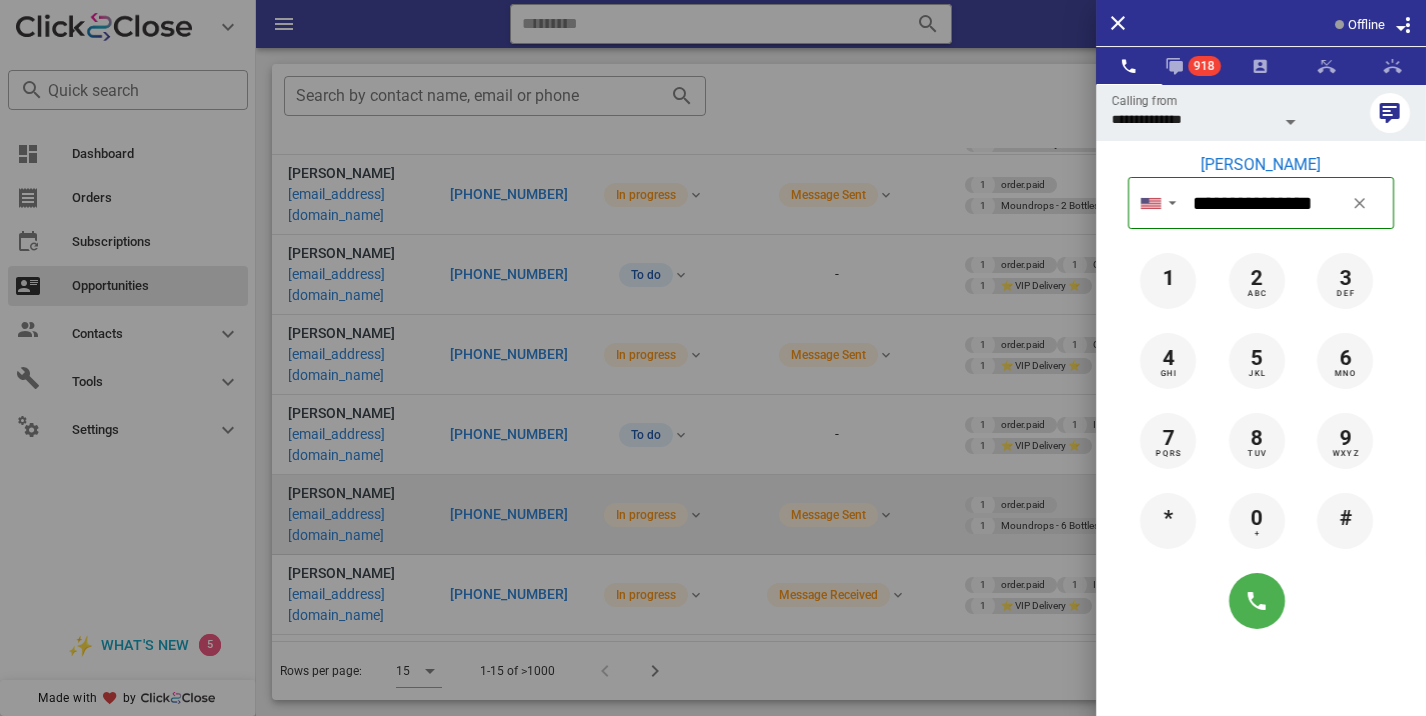 click at bounding box center (713, 358) 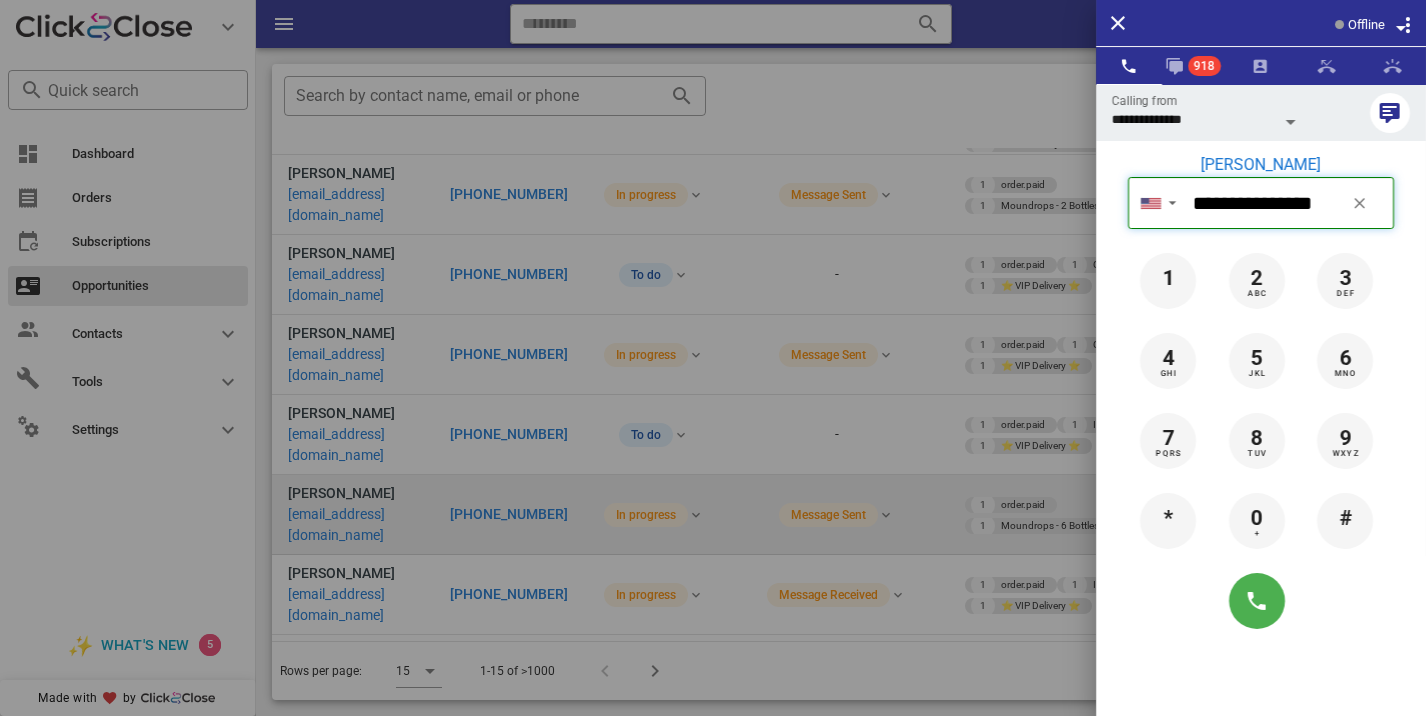 type 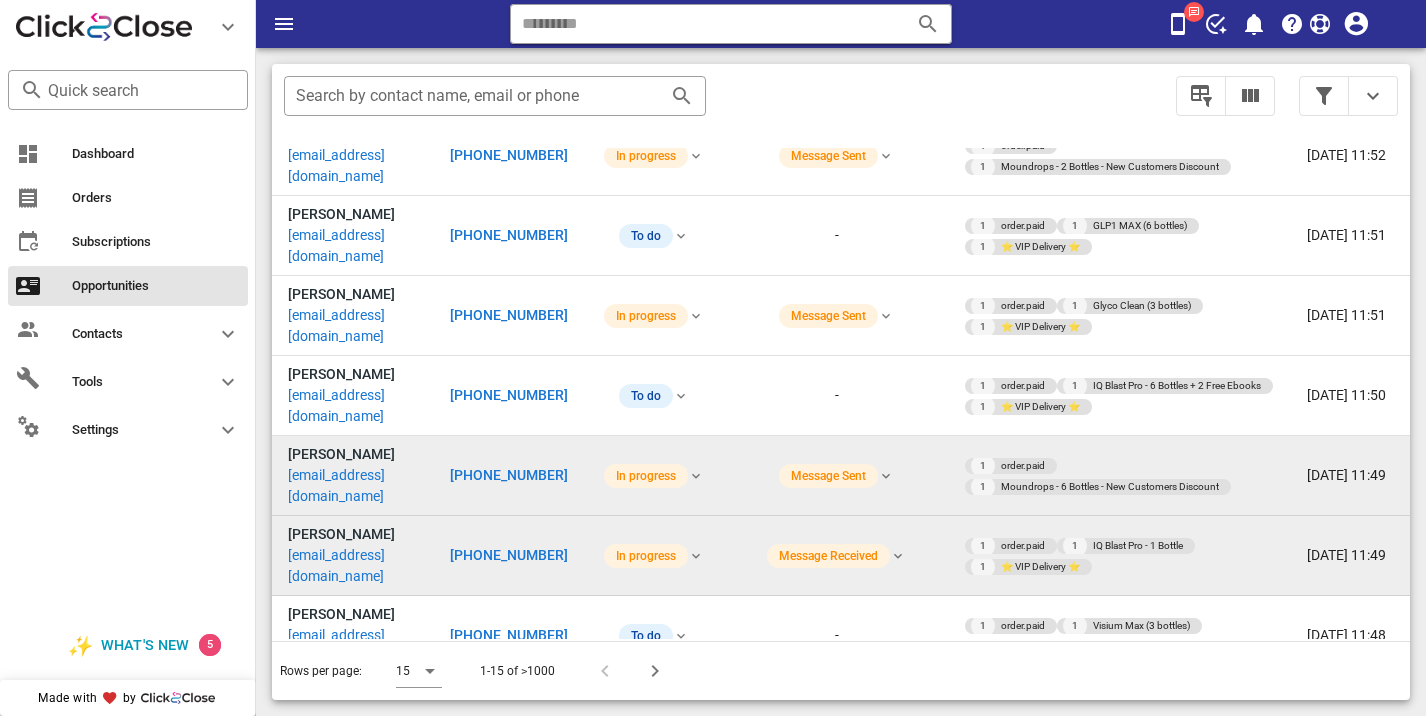 scroll, scrollTop: 493, scrollLeft: 0, axis: vertical 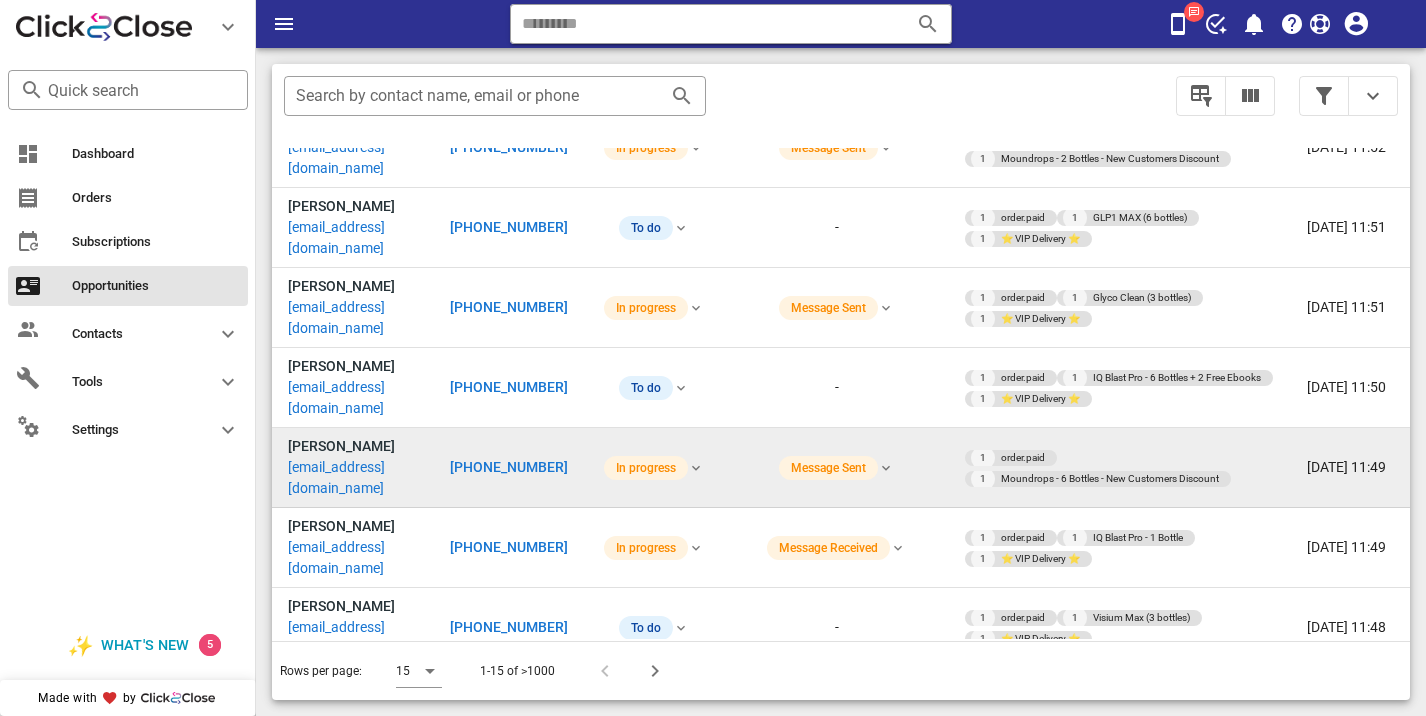 click on "[PHONE_NUMBER]" at bounding box center [509, 787] 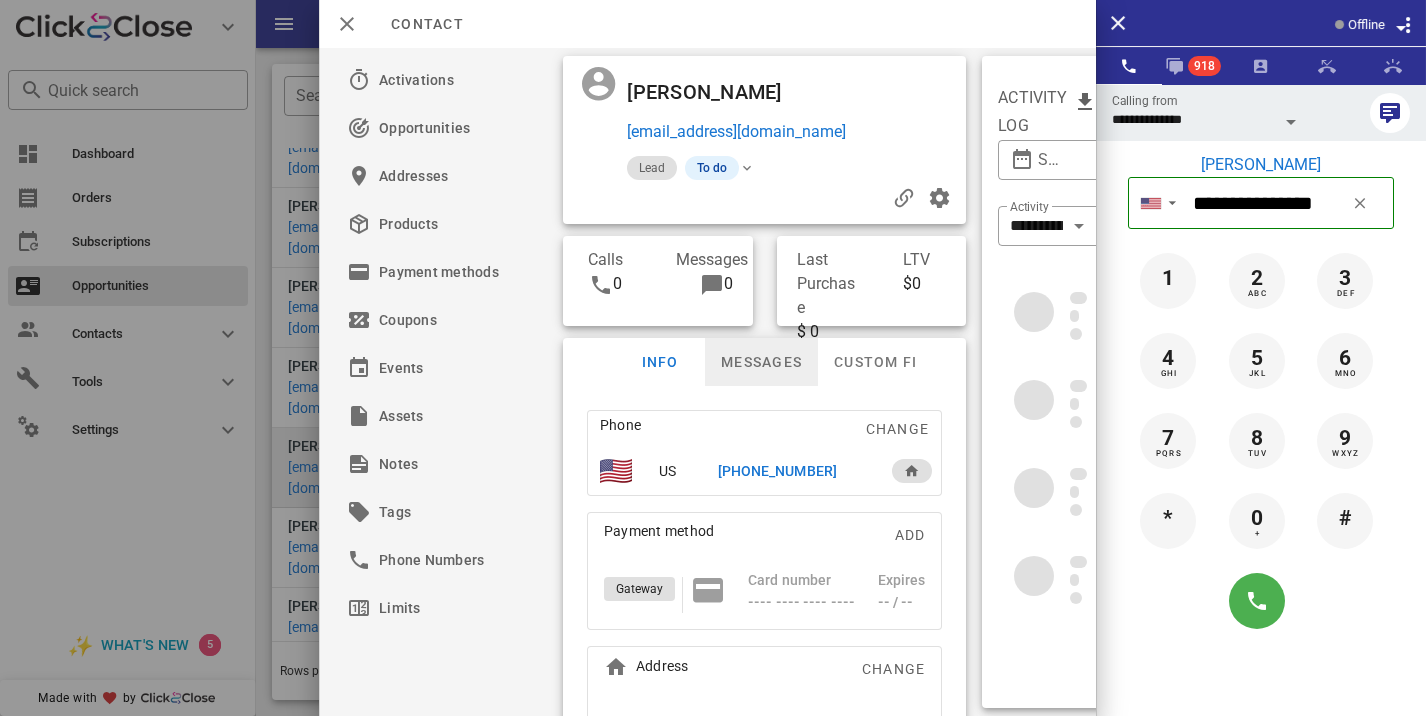 click on "Messages" at bounding box center [761, 362] 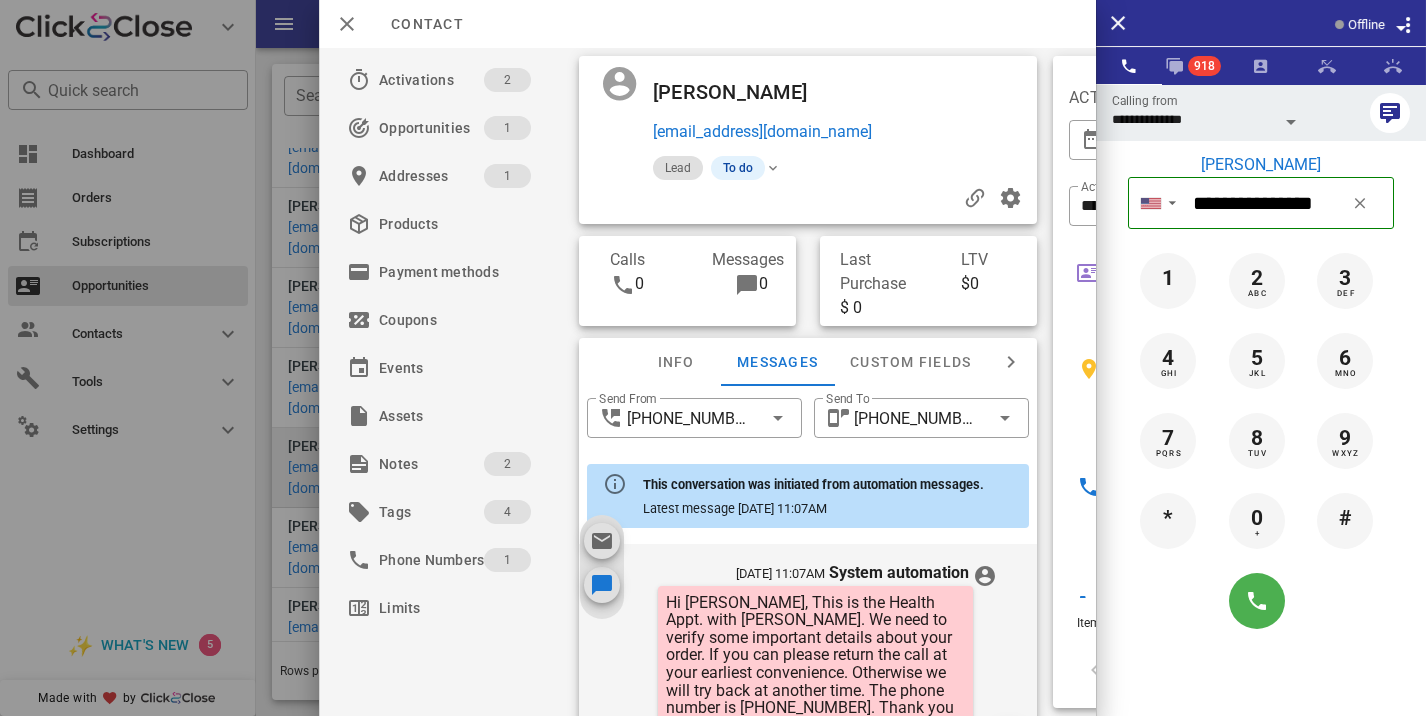 scroll, scrollTop: 657, scrollLeft: 0, axis: vertical 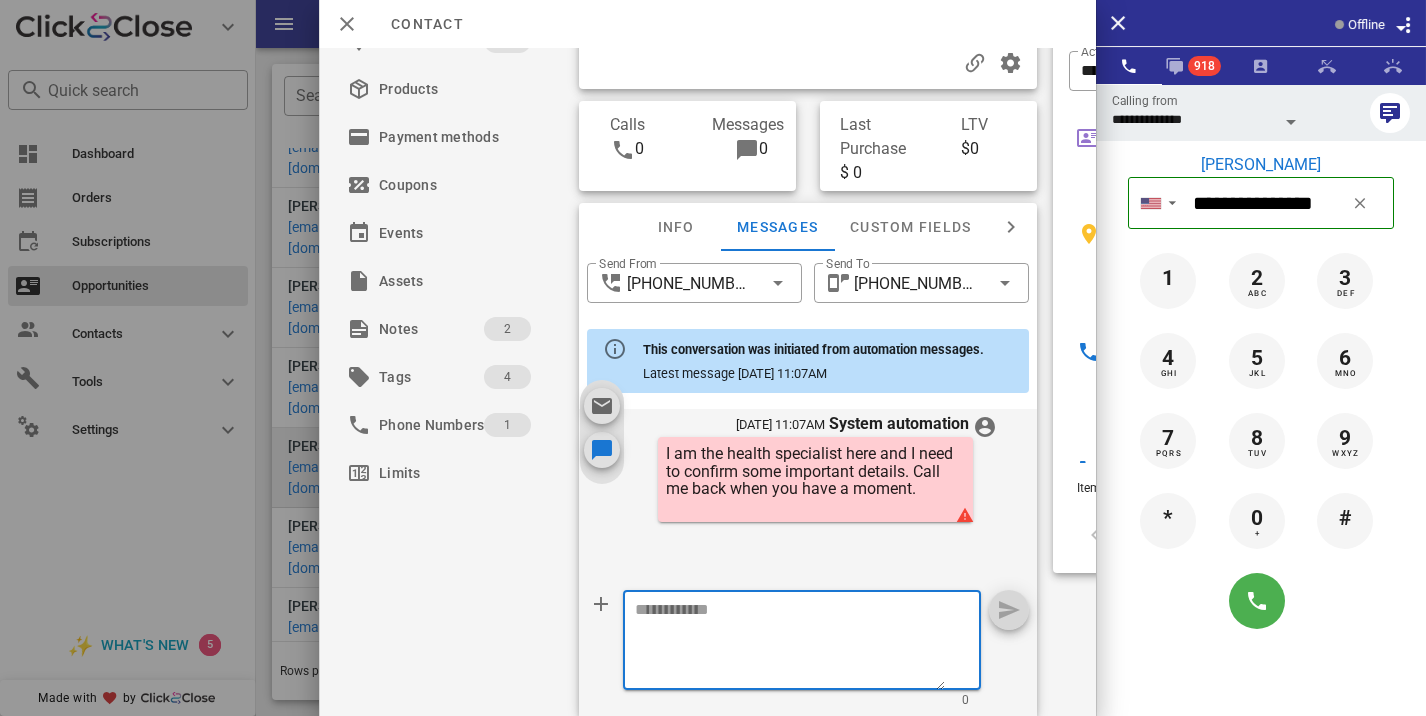 click at bounding box center (790, 643) 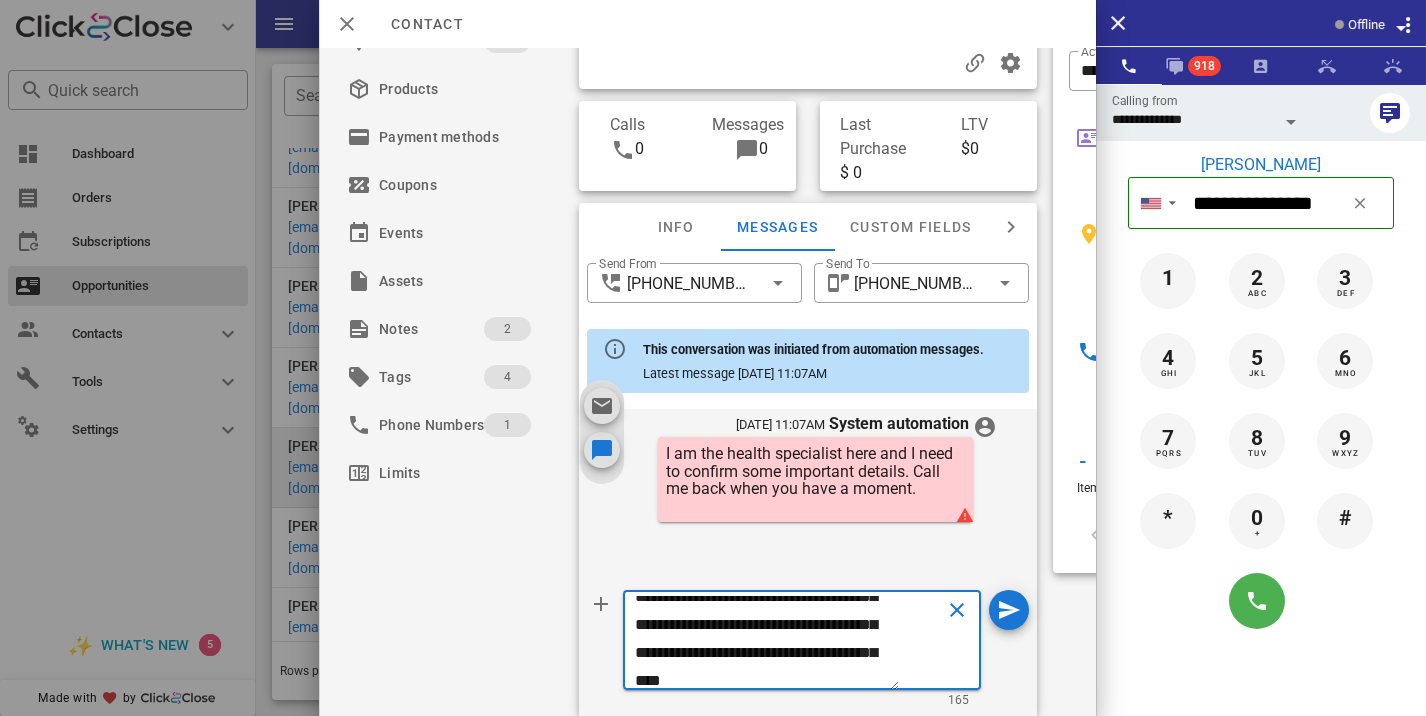 scroll, scrollTop: 0, scrollLeft: 0, axis: both 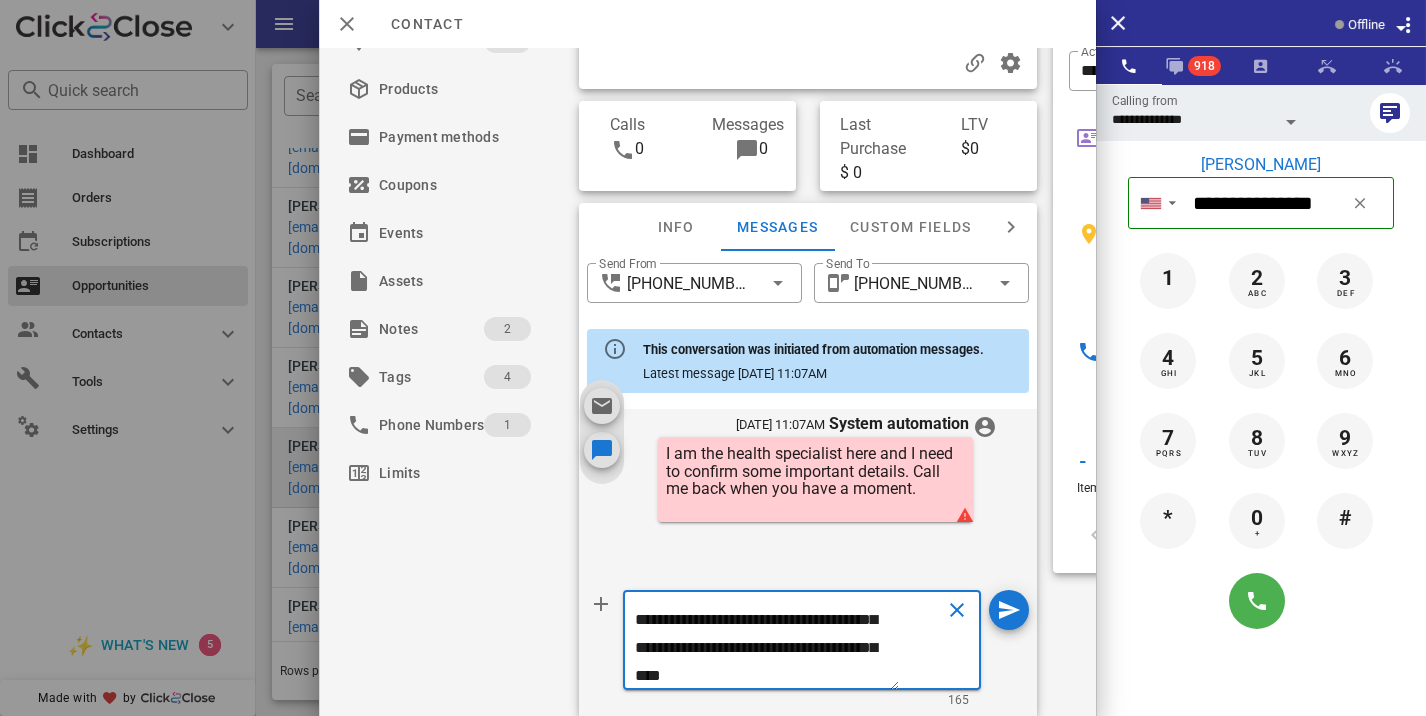 type on "**********" 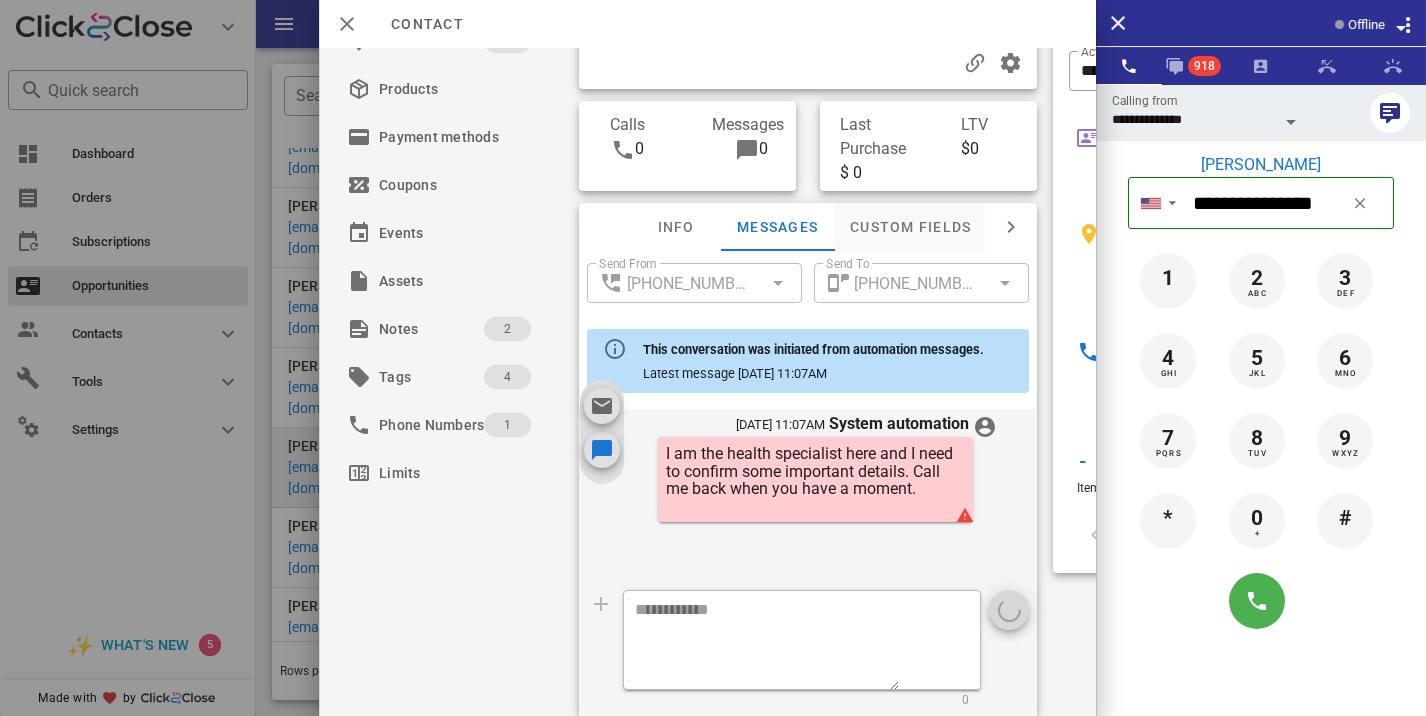 scroll, scrollTop: 0, scrollLeft: 0, axis: both 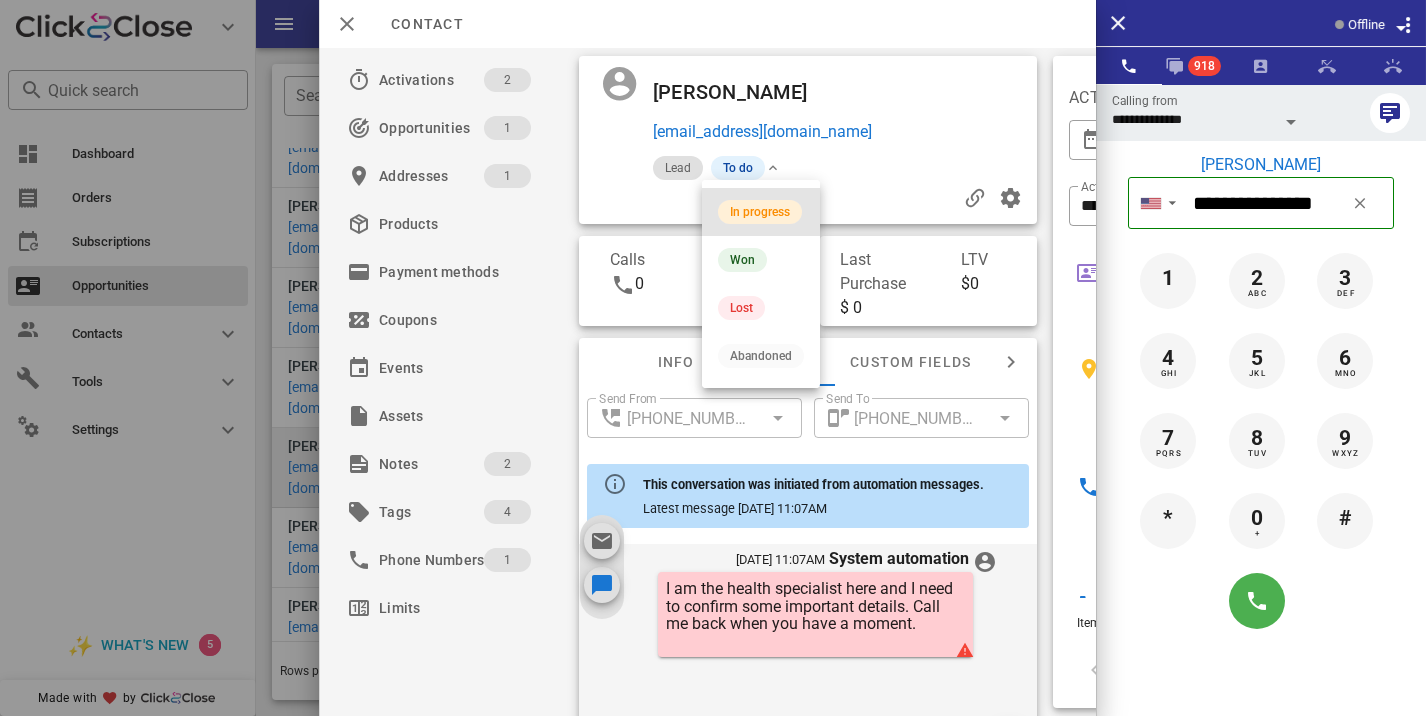 click on "In progress" at bounding box center [760, 212] 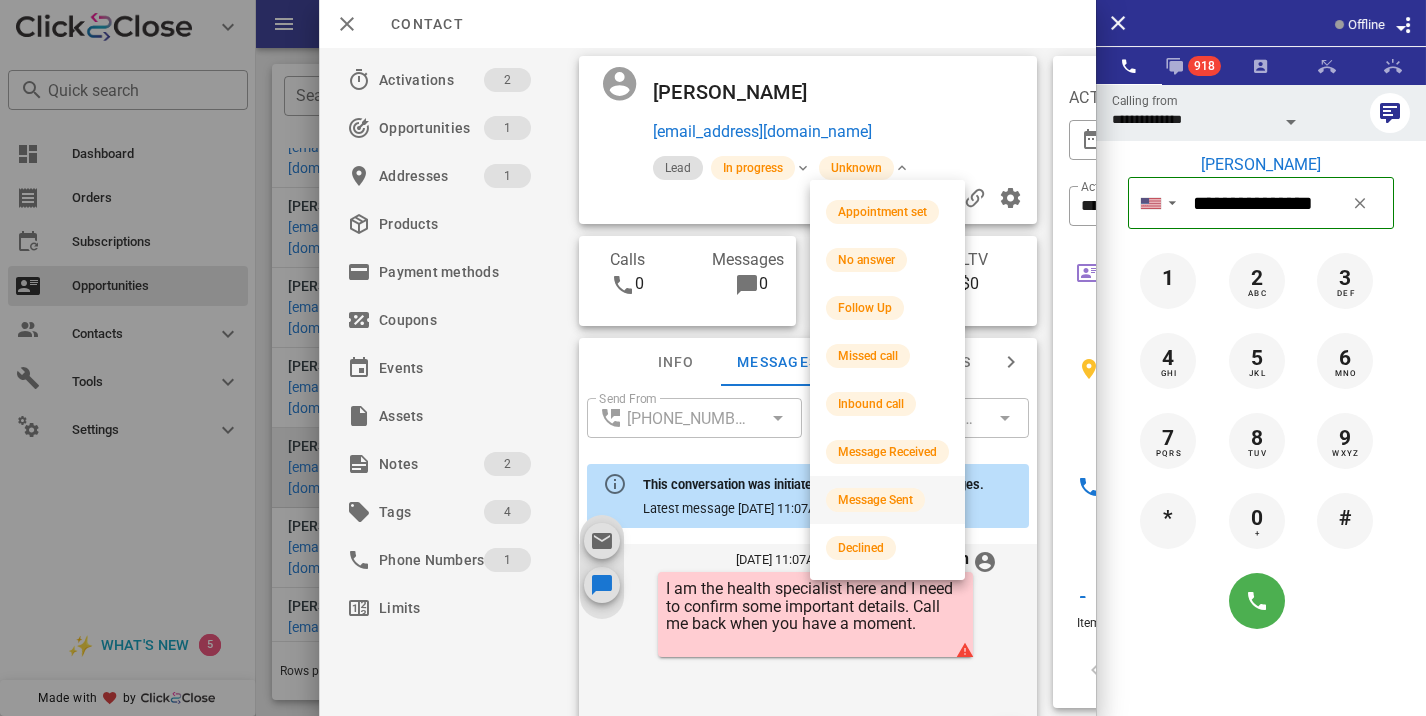 scroll, scrollTop: 823, scrollLeft: 0, axis: vertical 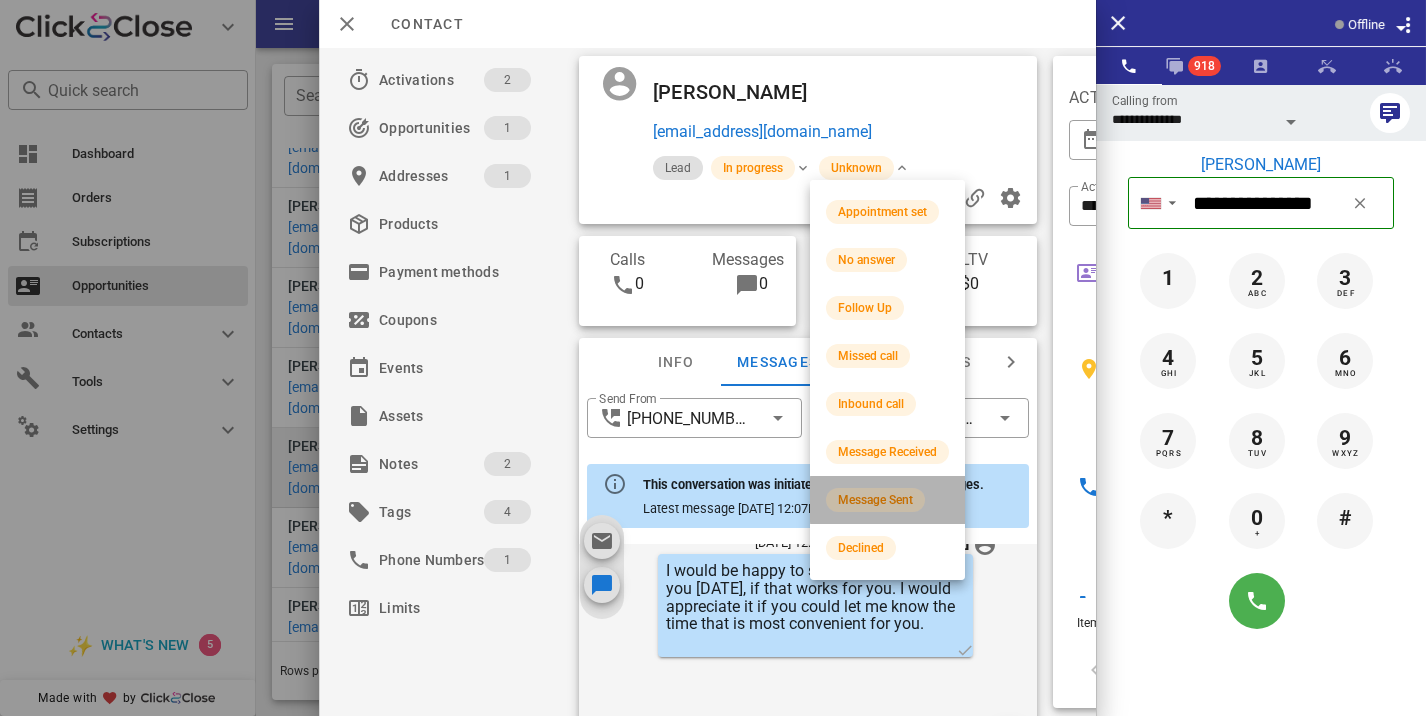 click on "Message Sent" at bounding box center (875, 500) 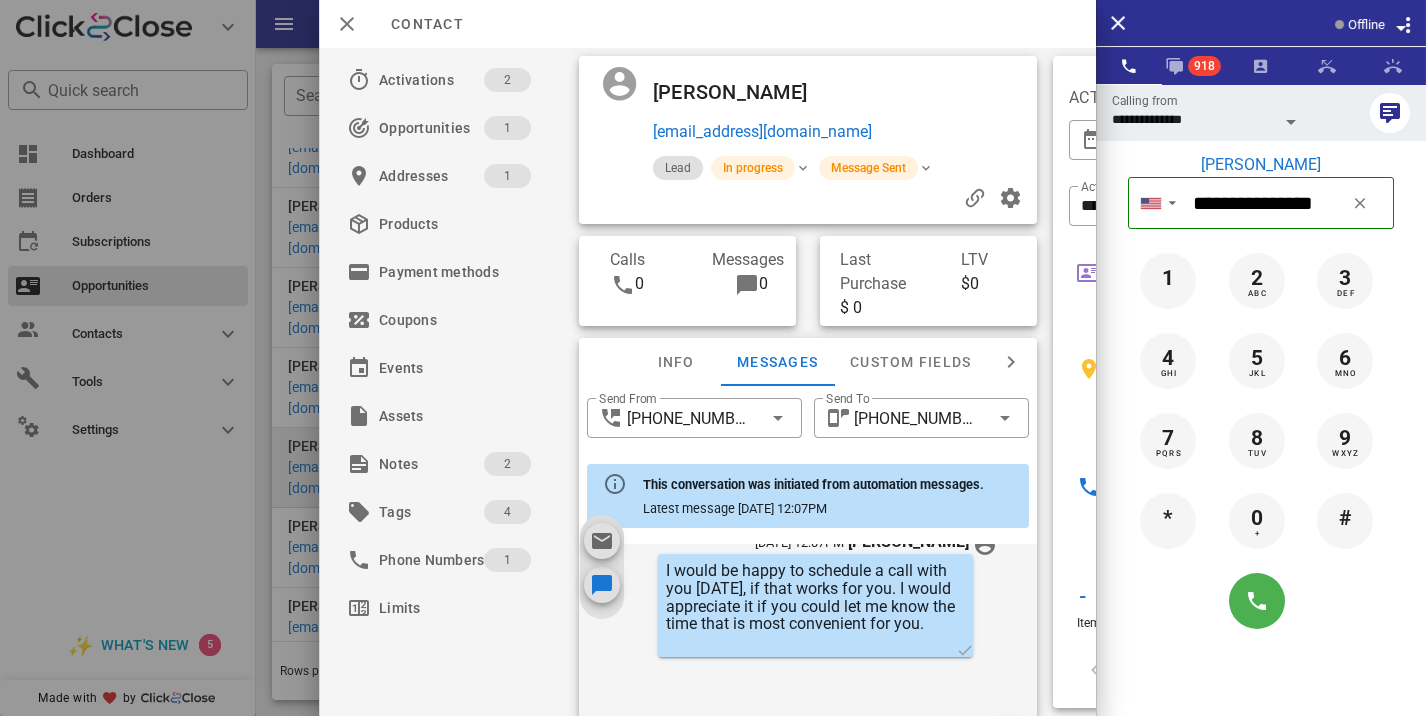 click at bounding box center (713, 358) 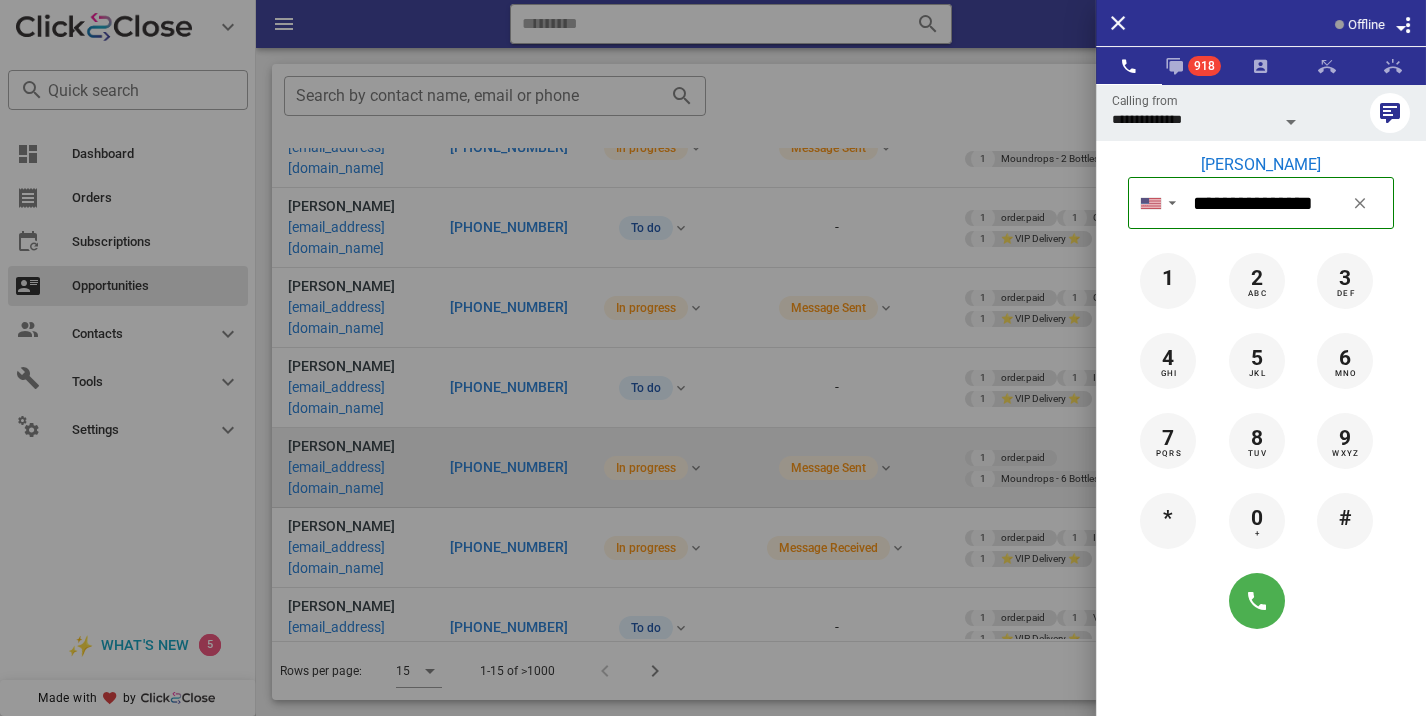 click at bounding box center [713, 358] 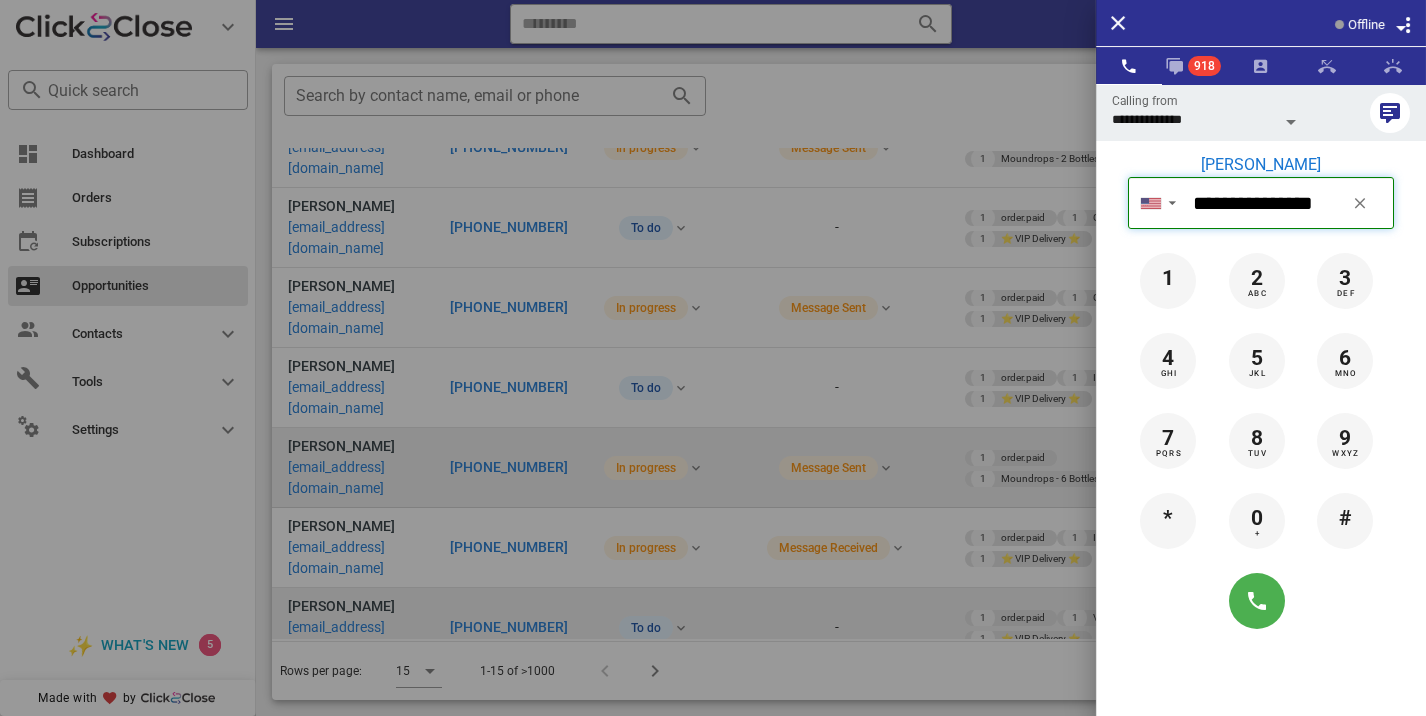 type 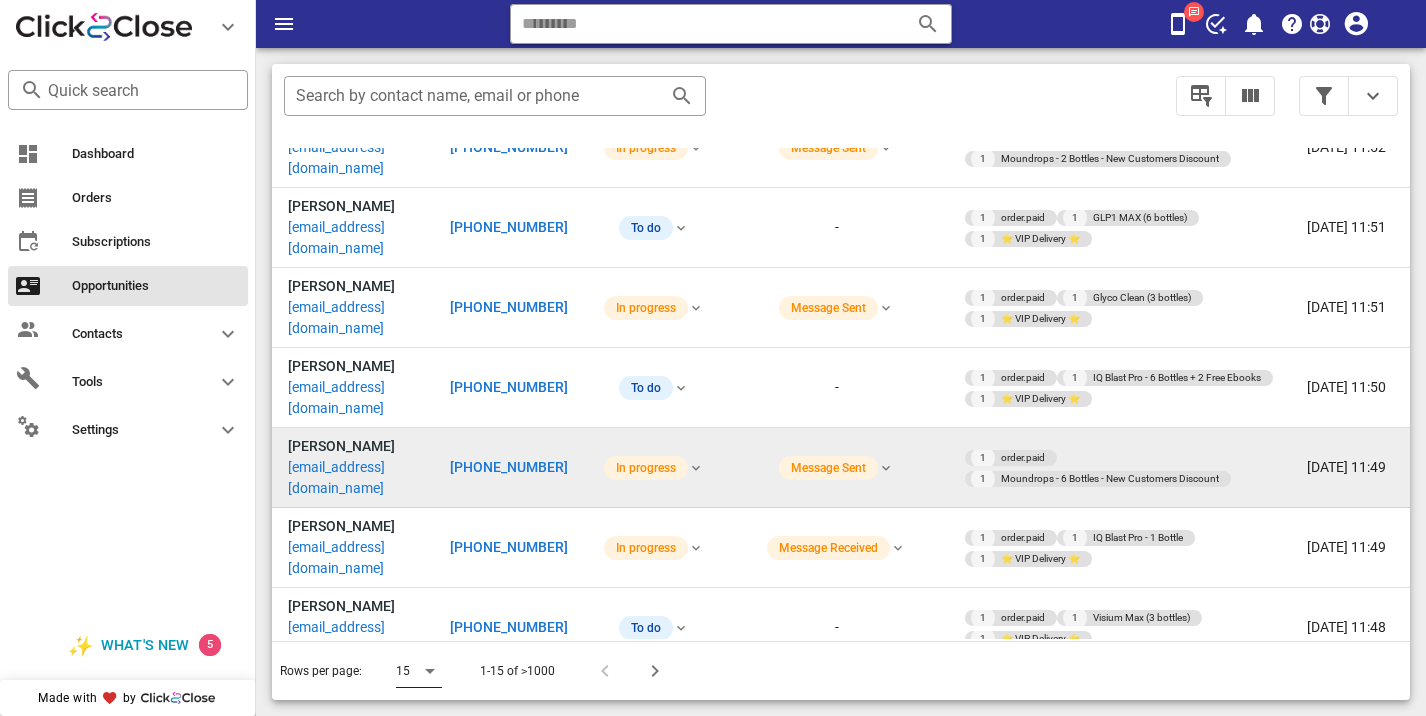 click on "15" at bounding box center (419, 671) 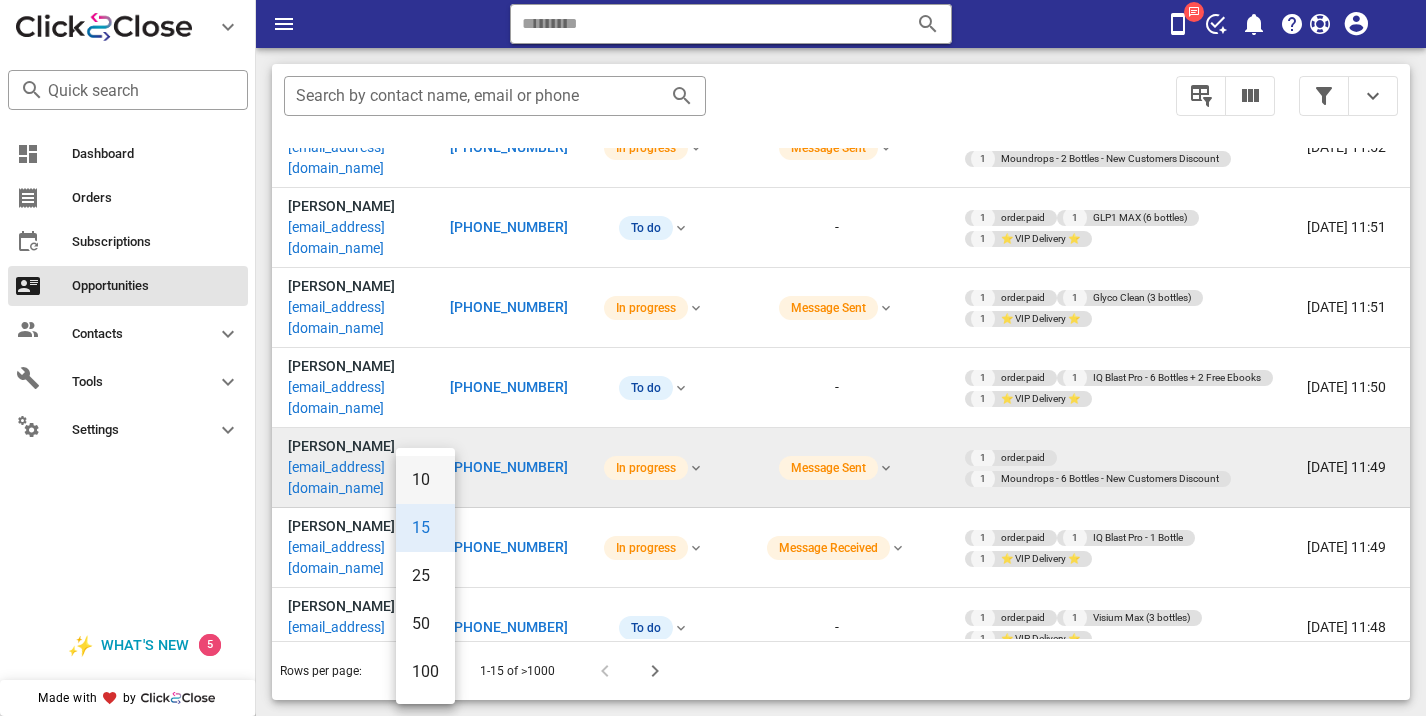 click on "10" at bounding box center (425, 479) 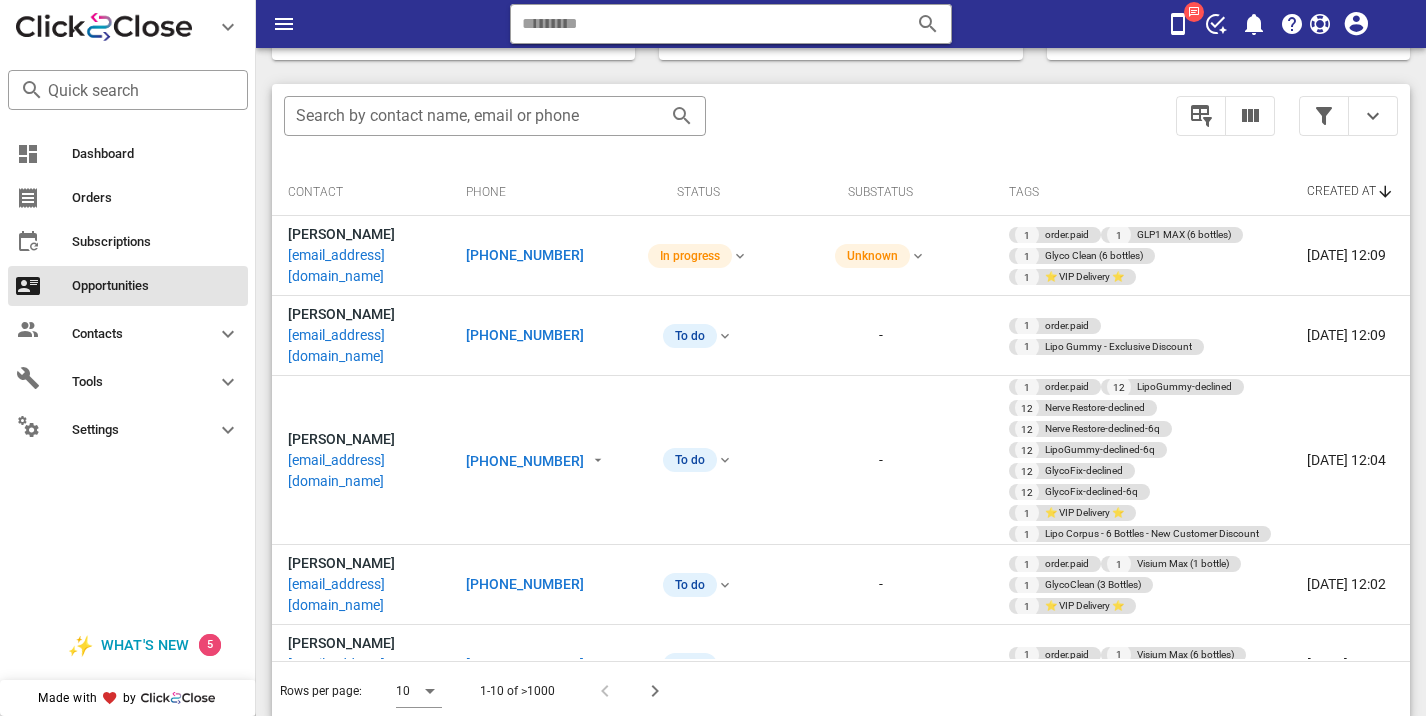 scroll, scrollTop: 376, scrollLeft: 0, axis: vertical 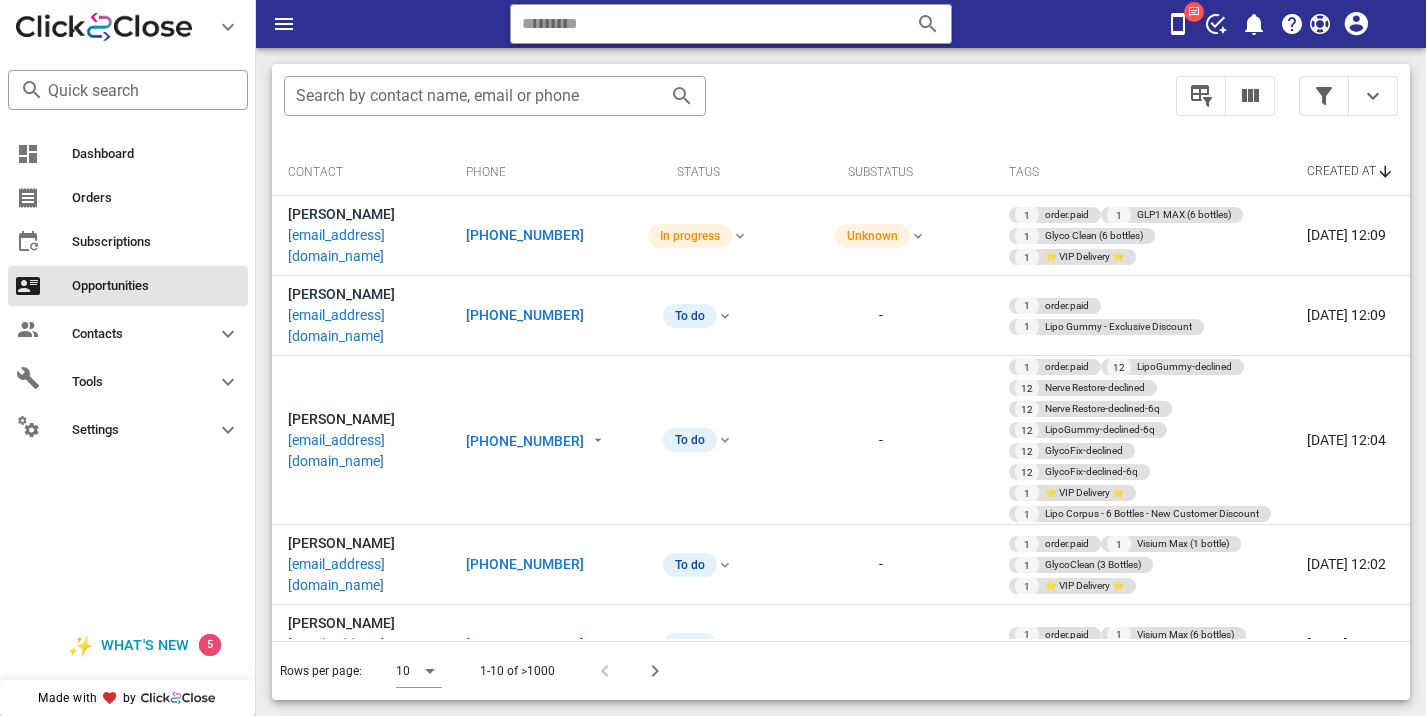 click on "[PHONE_NUMBER]" at bounding box center (525, 235) 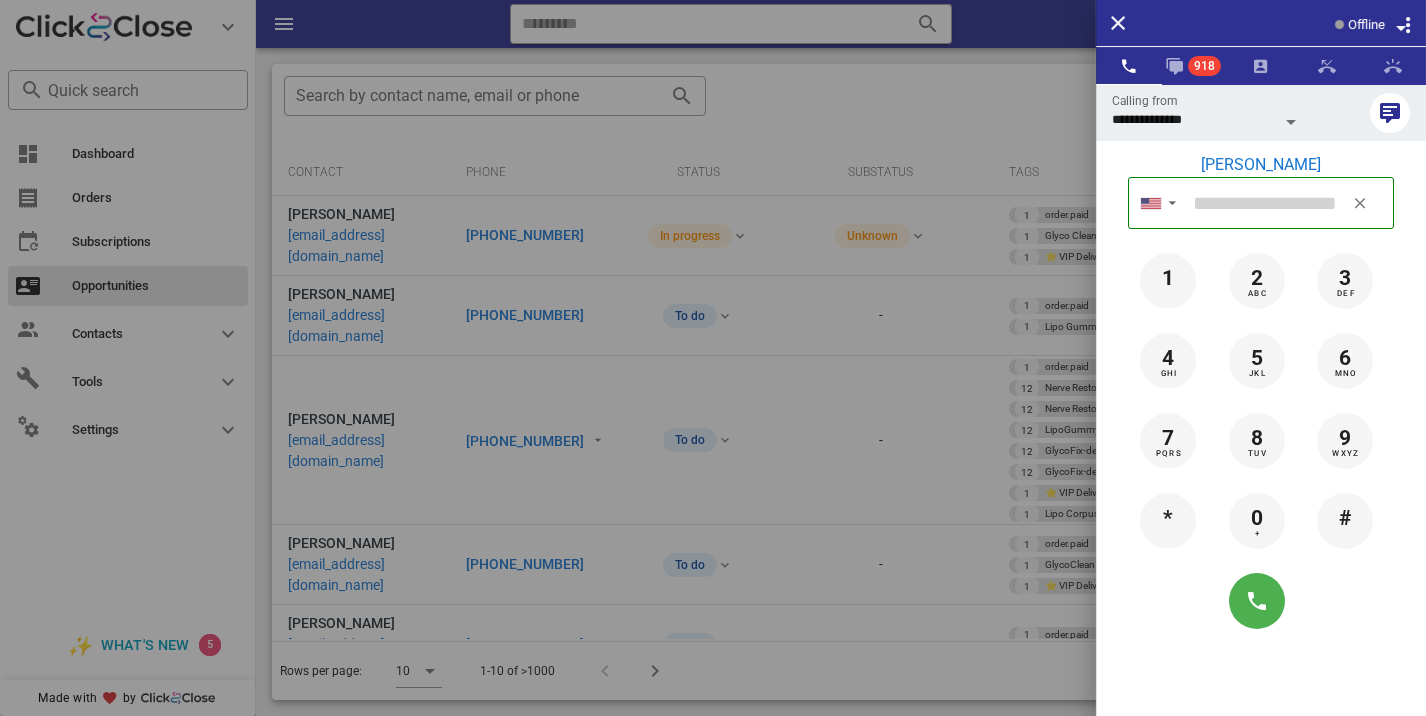 type on "**********" 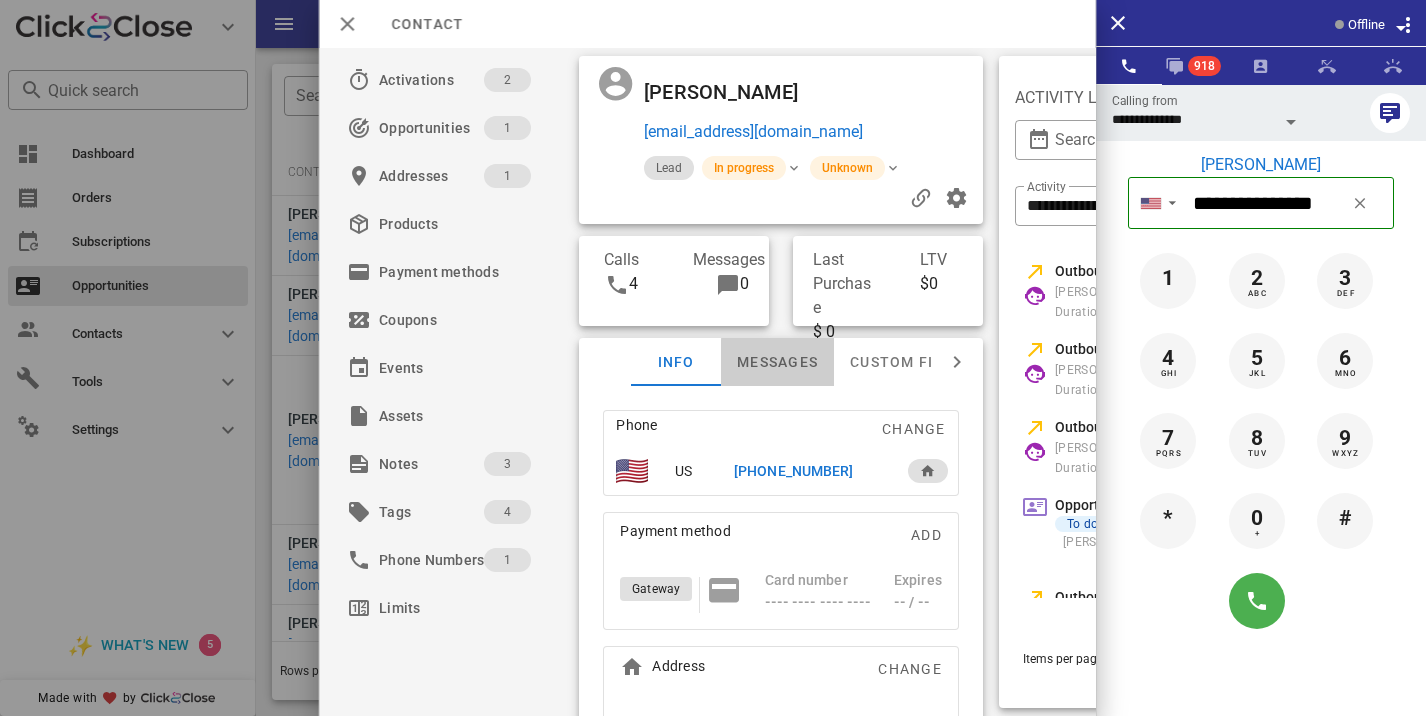 click on "Messages" at bounding box center (777, 362) 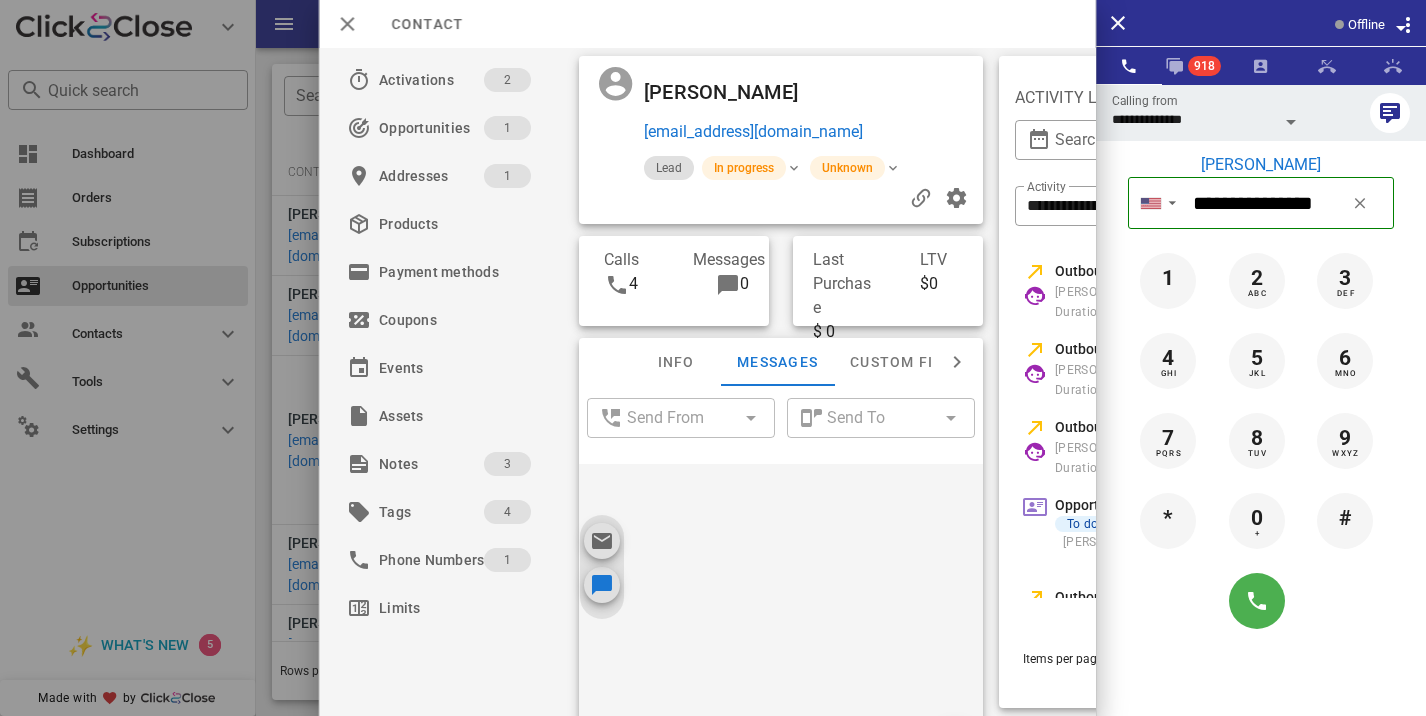 scroll, scrollTop: 657, scrollLeft: 0, axis: vertical 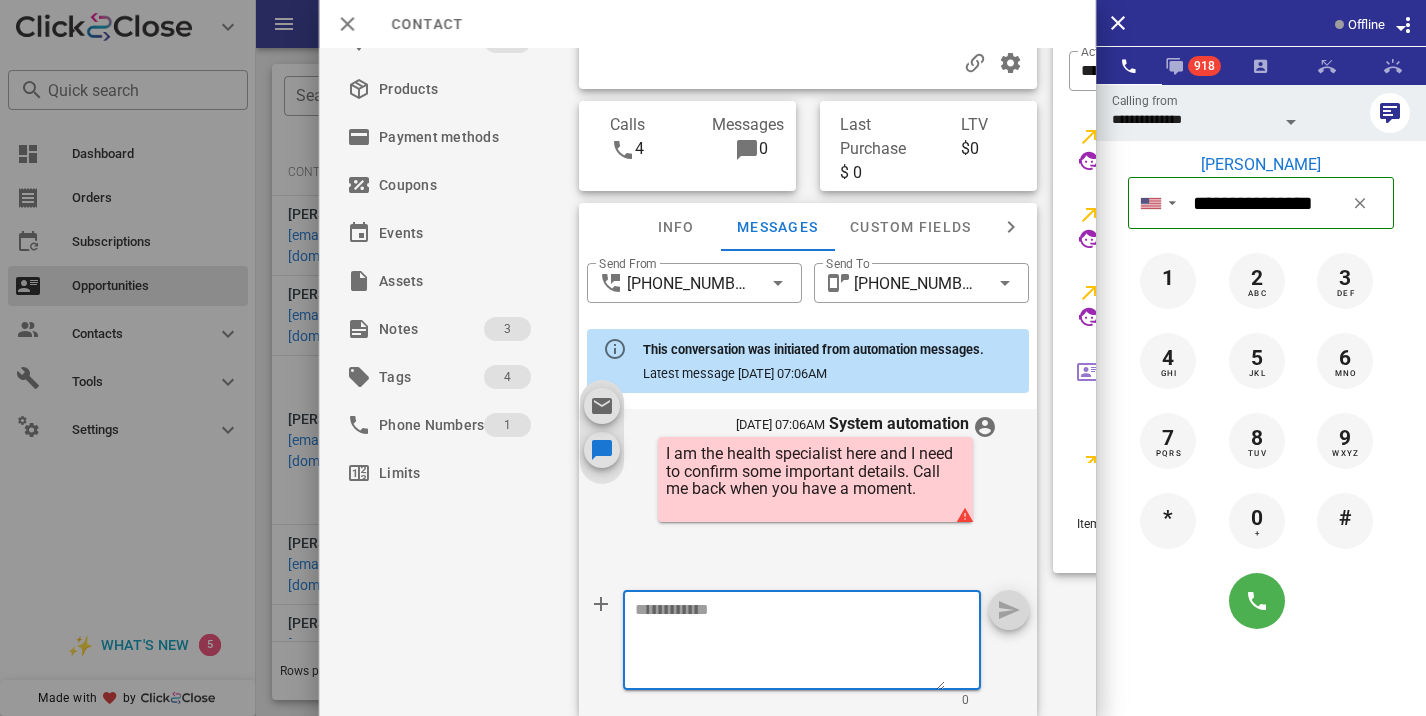 click at bounding box center (790, 643) 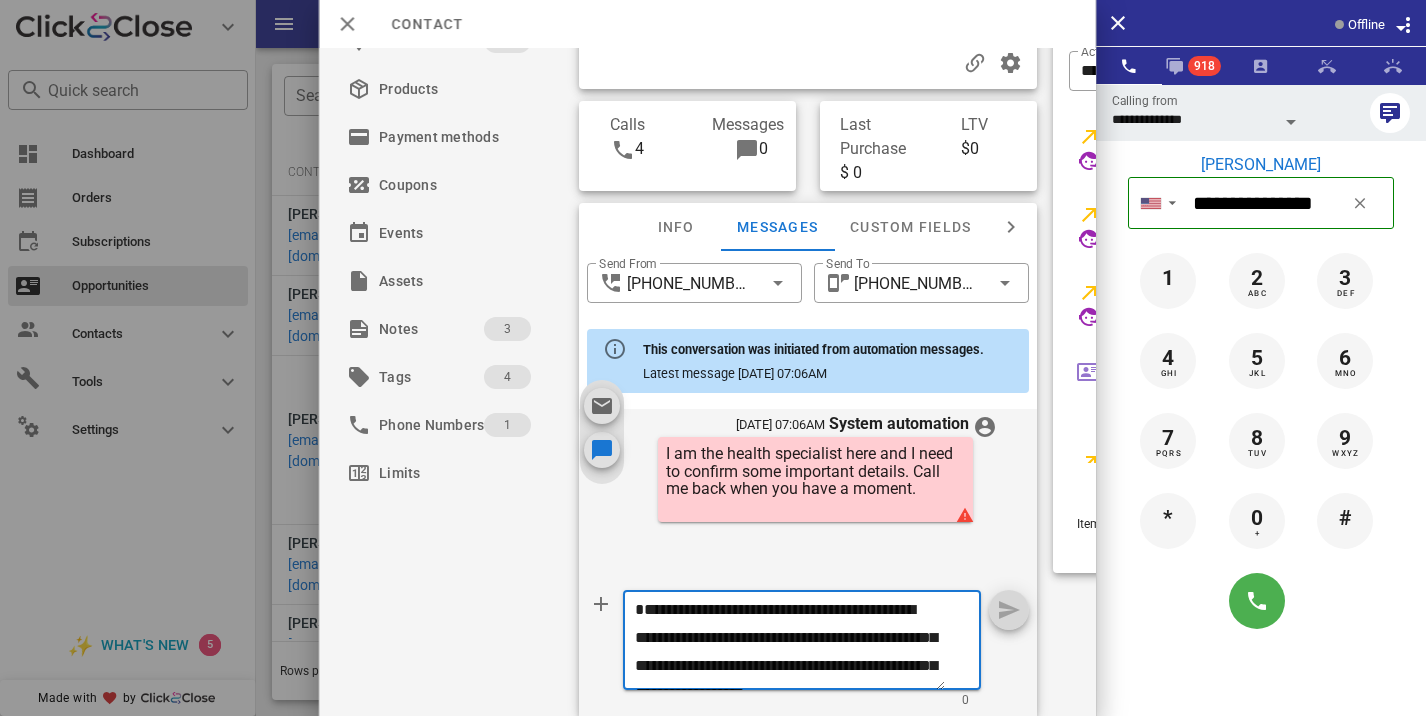 scroll, scrollTop: 41, scrollLeft: 0, axis: vertical 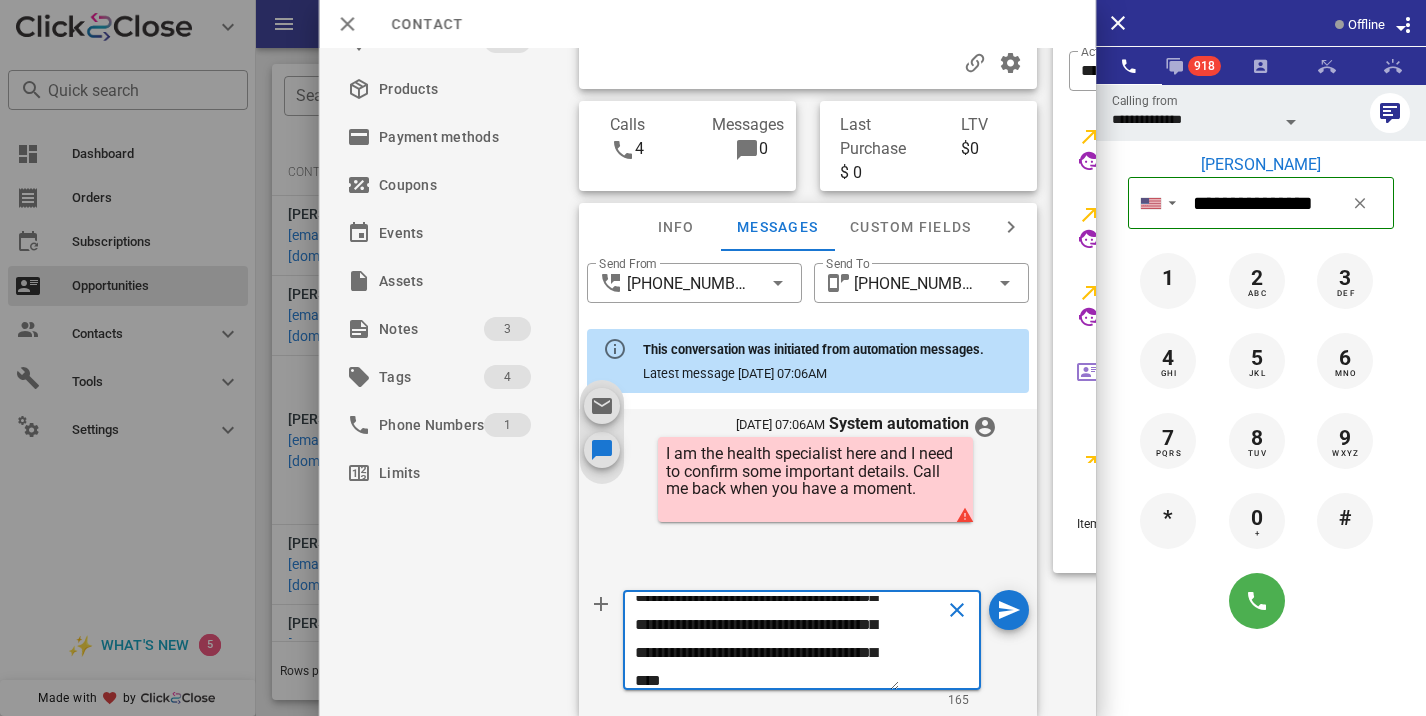 type on "**********" 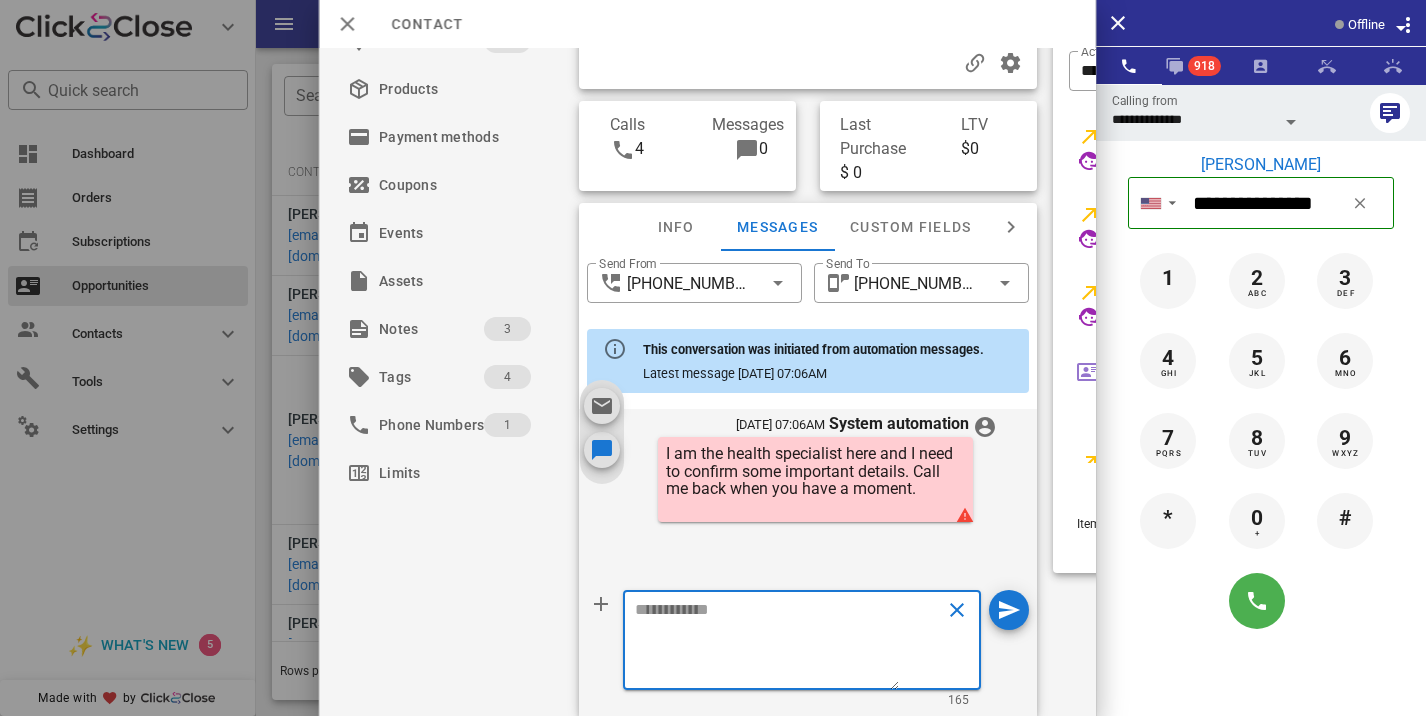 scroll, scrollTop: 0, scrollLeft: 0, axis: both 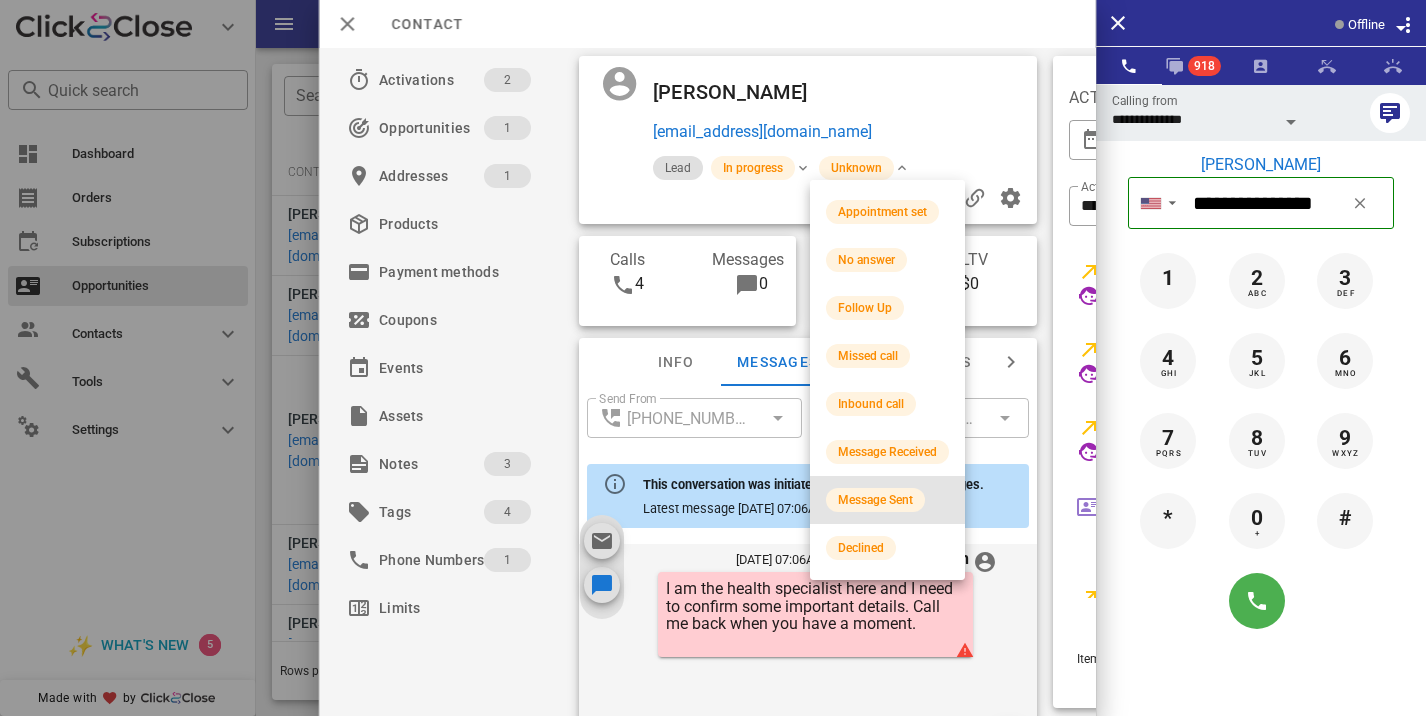 click on "Message Sent" at bounding box center [887, 500] 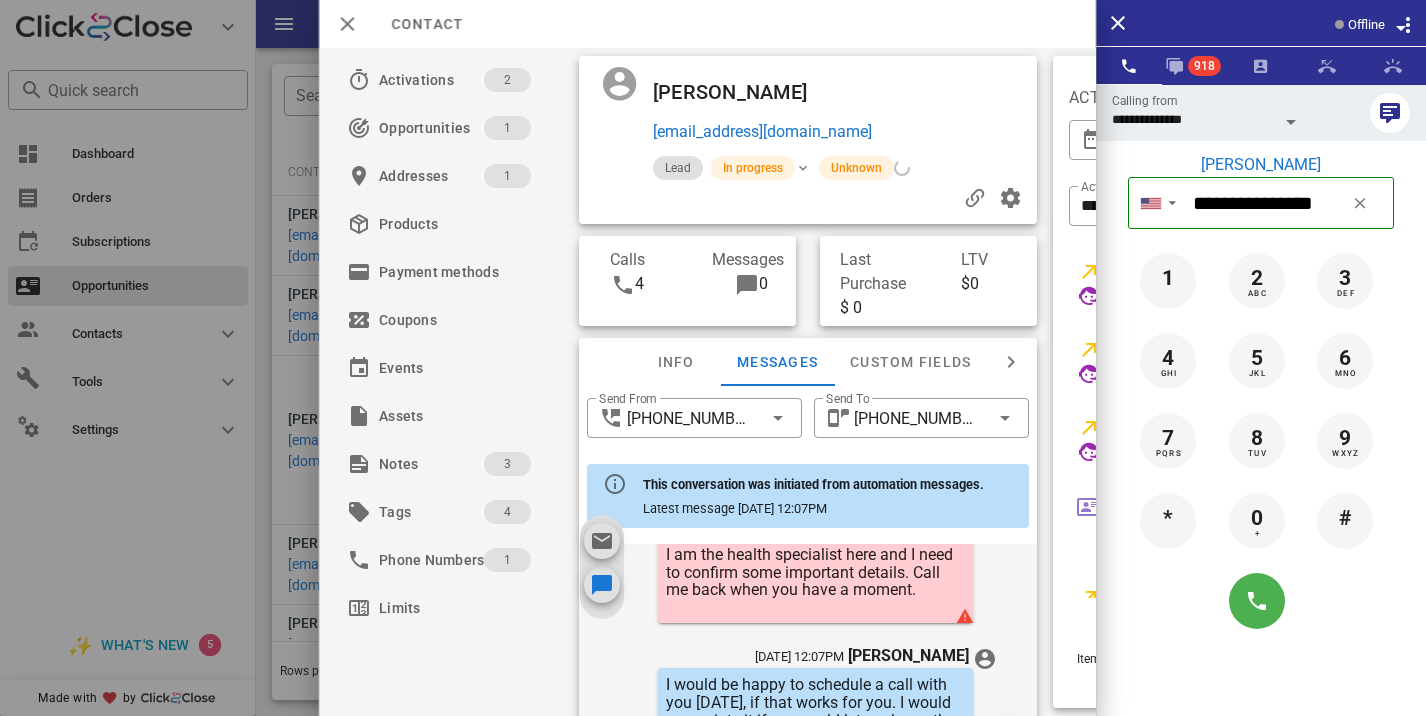 scroll, scrollTop: 823, scrollLeft: 0, axis: vertical 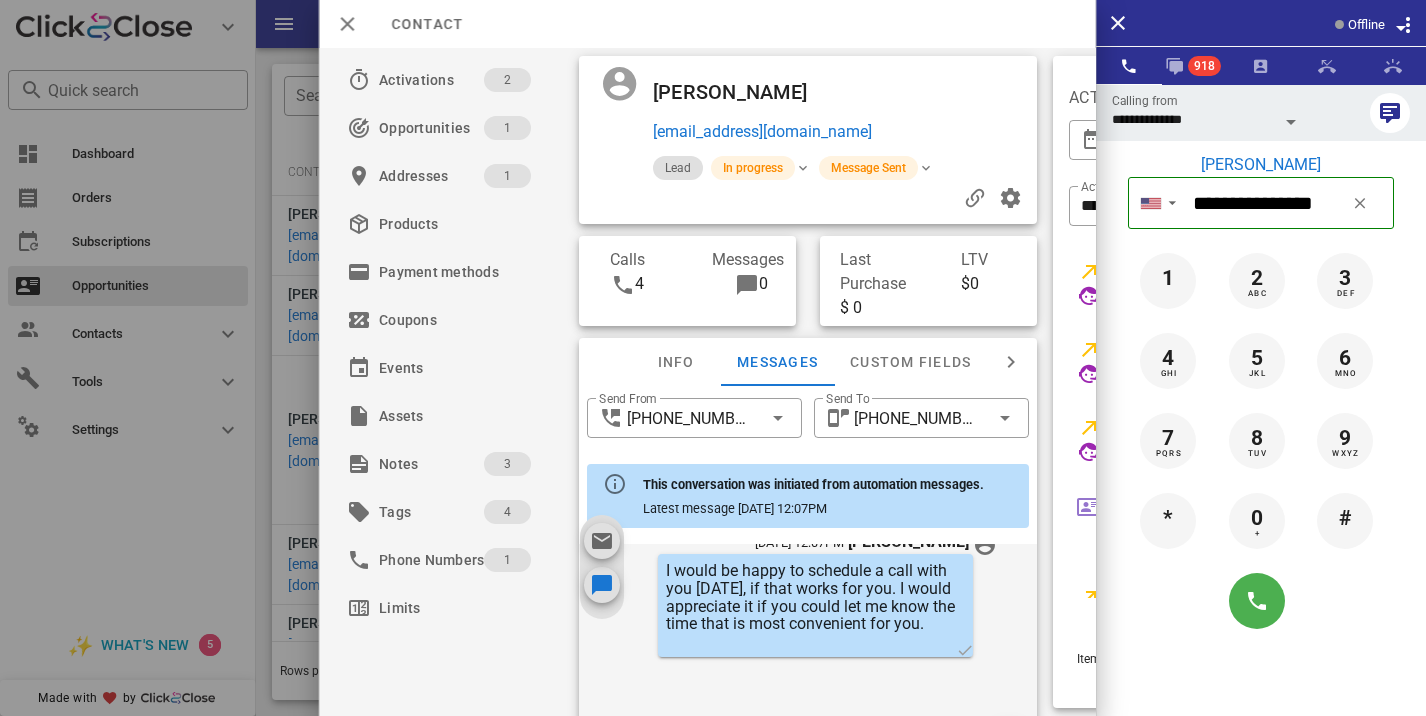click at bounding box center [713, 358] 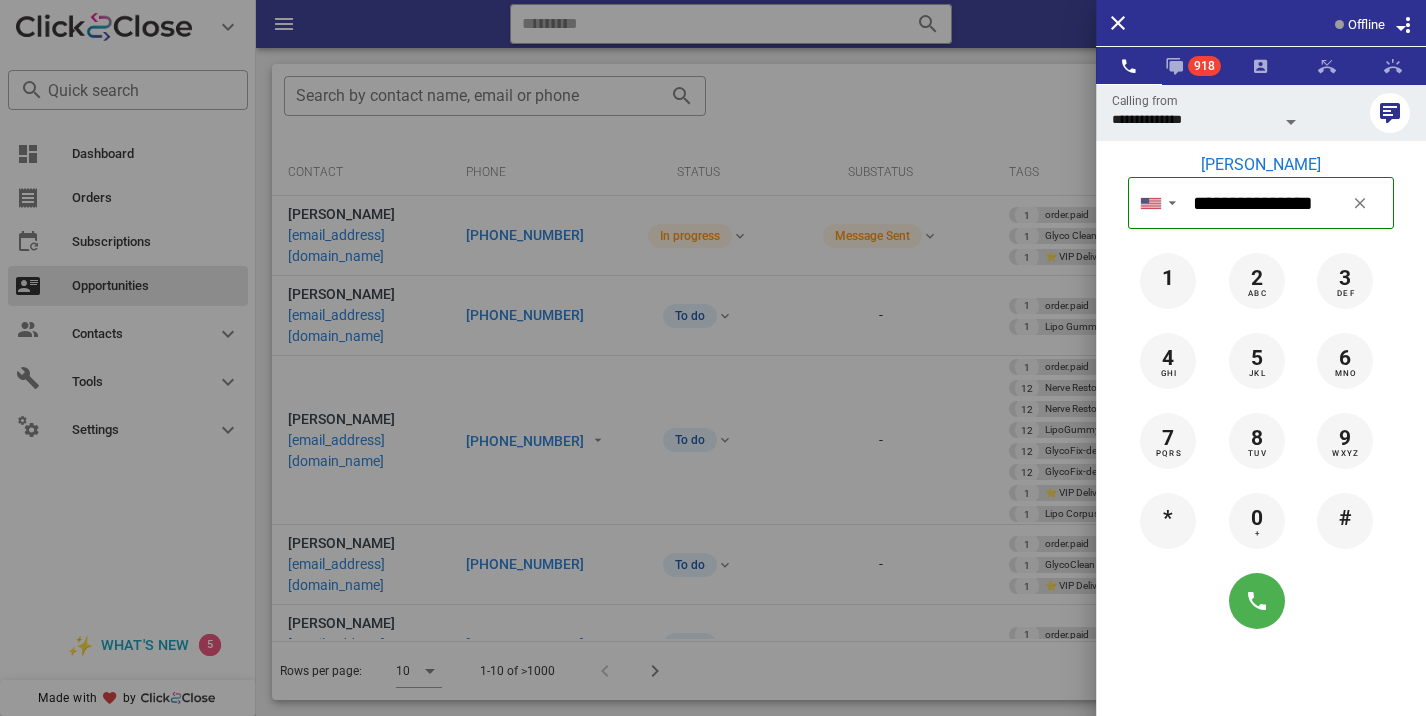 click at bounding box center (713, 358) 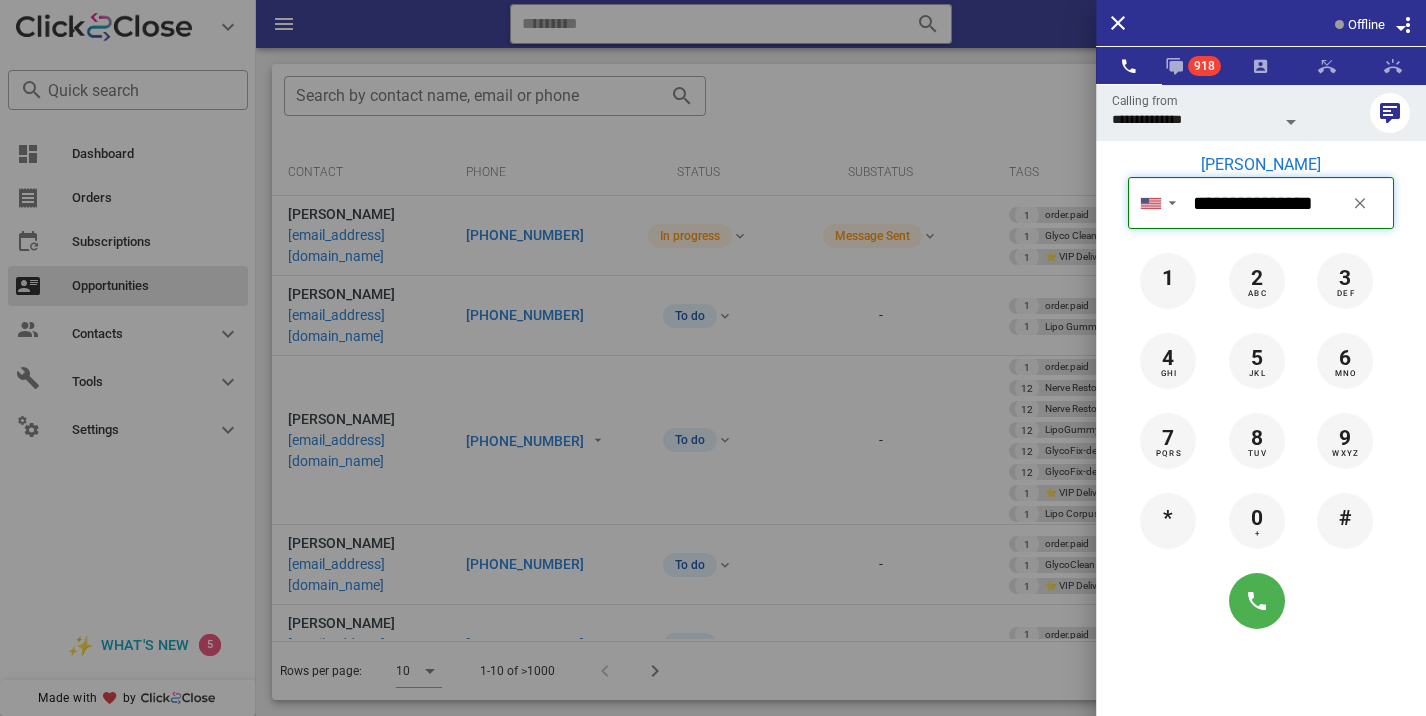 type 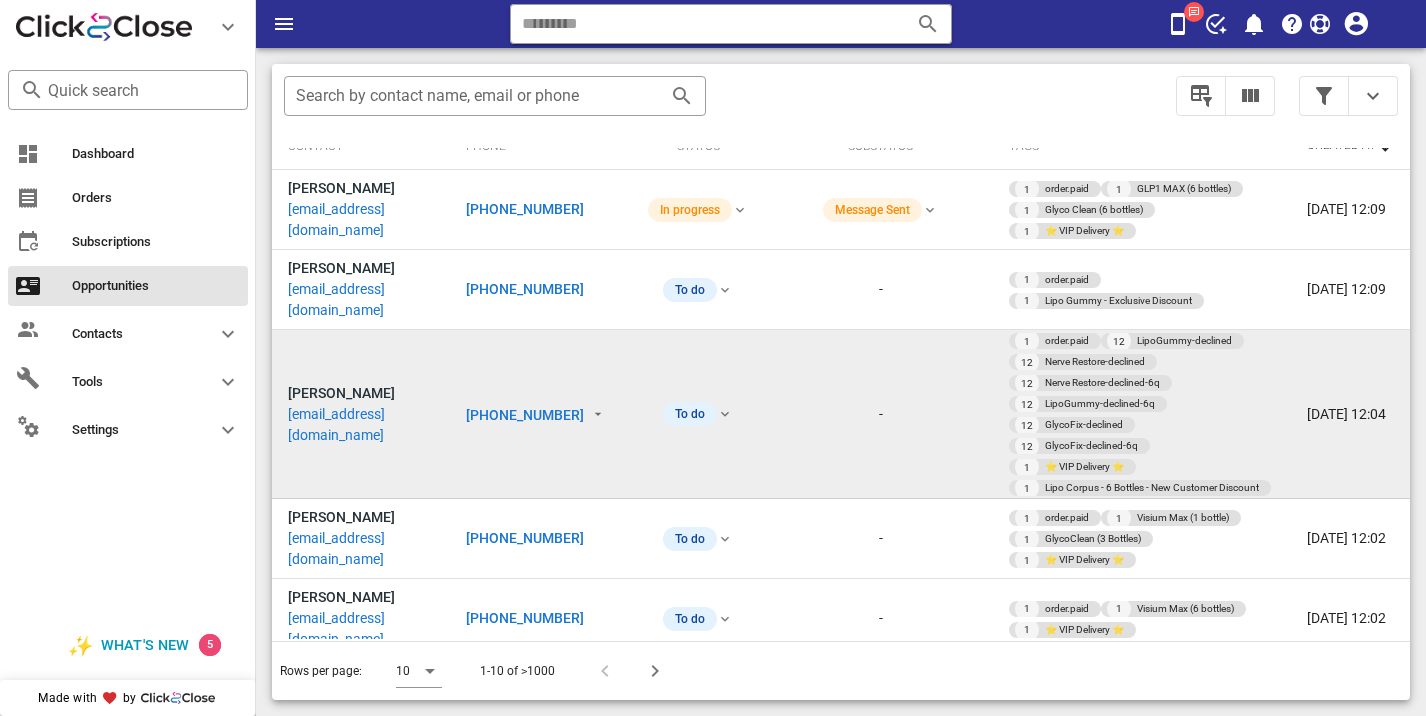 scroll, scrollTop: 0, scrollLeft: 0, axis: both 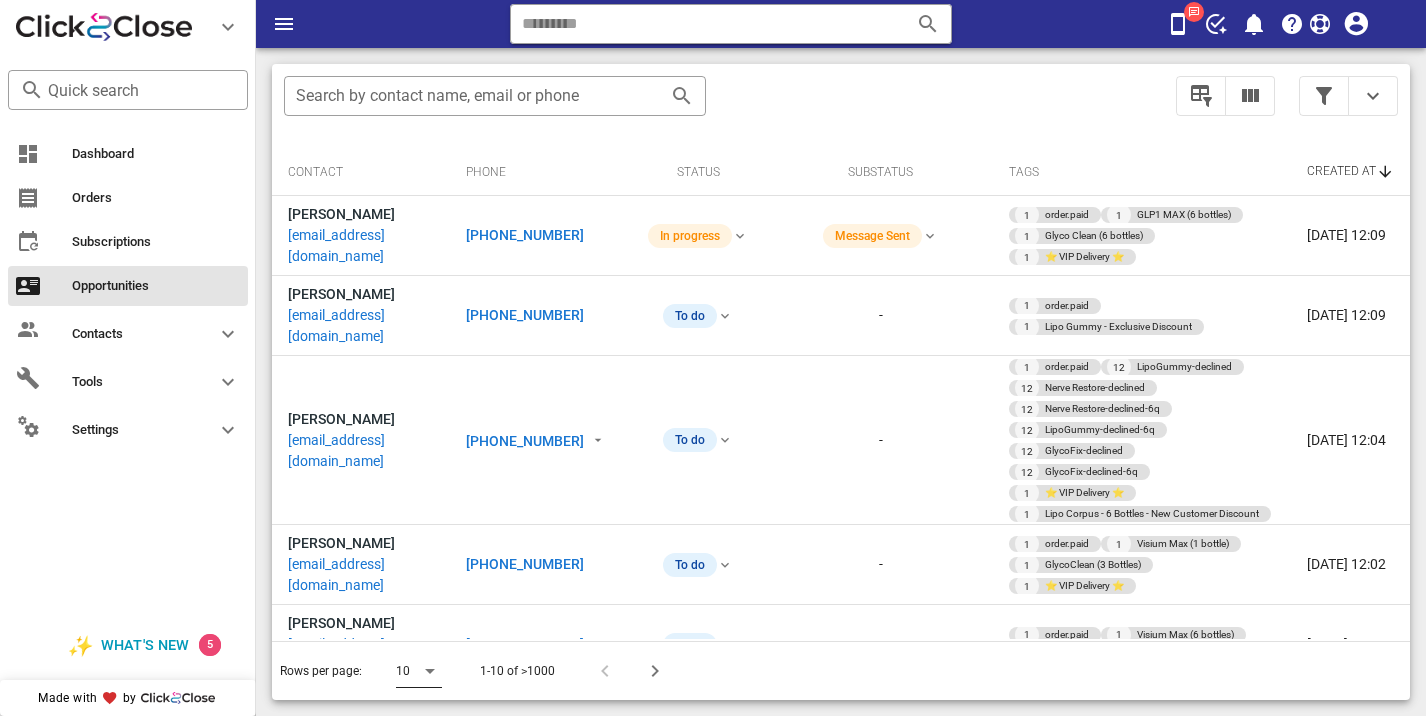 click at bounding box center (430, 671) 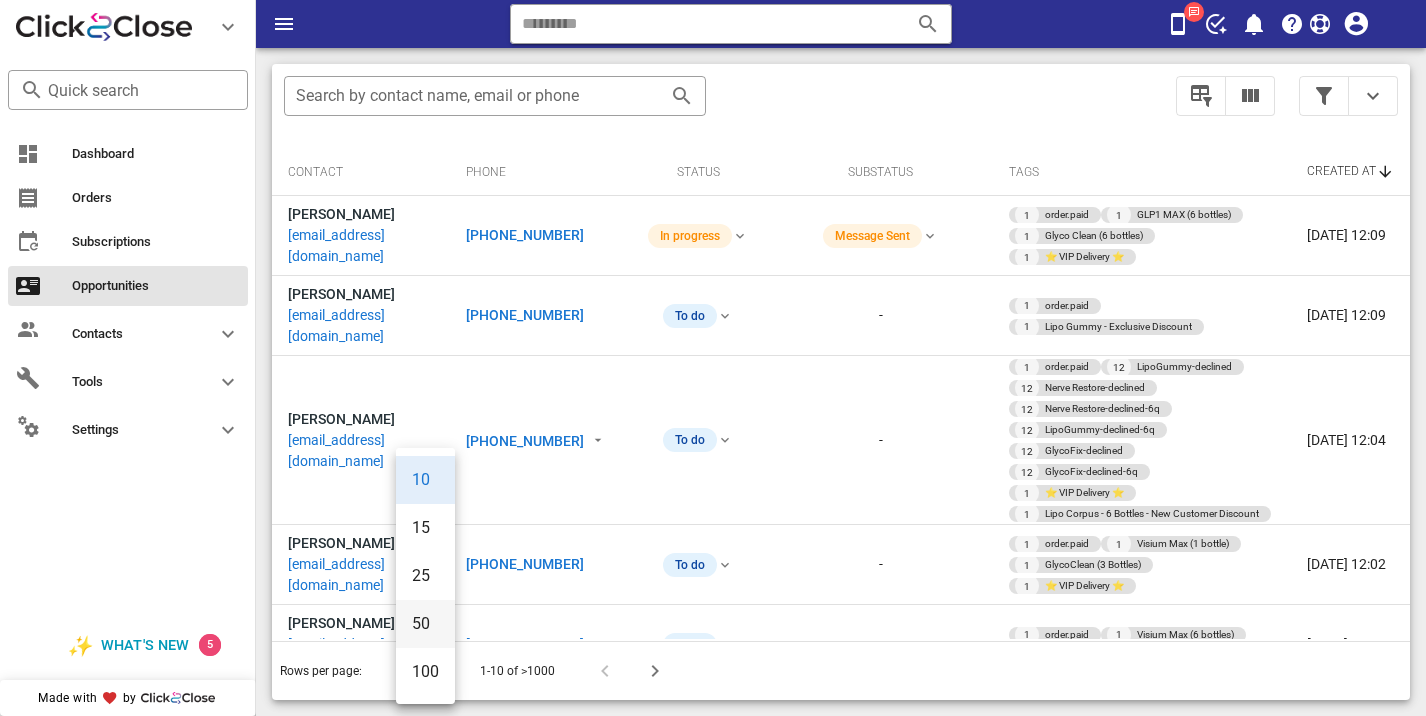 click on "50" at bounding box center (425, 623) 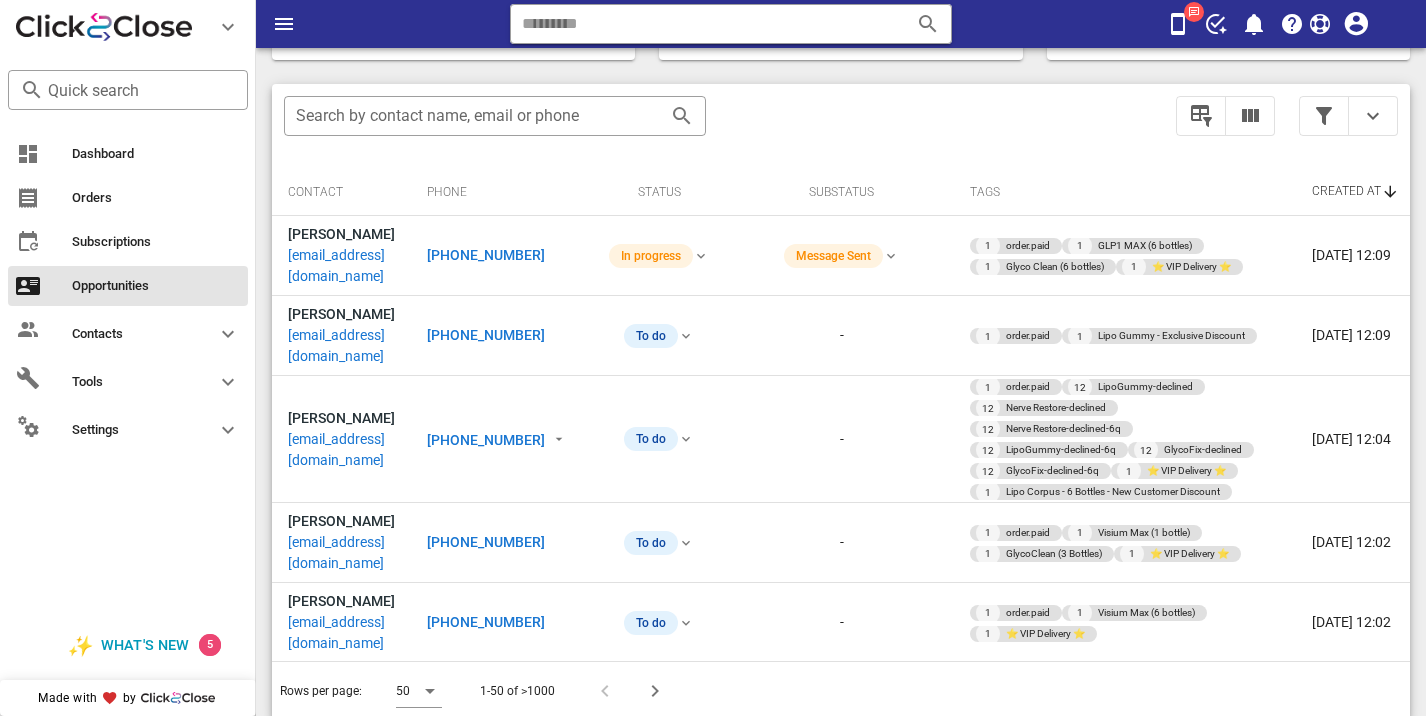 scroll, scrollTop: 376, scrollLeft: 0, axis: vertical 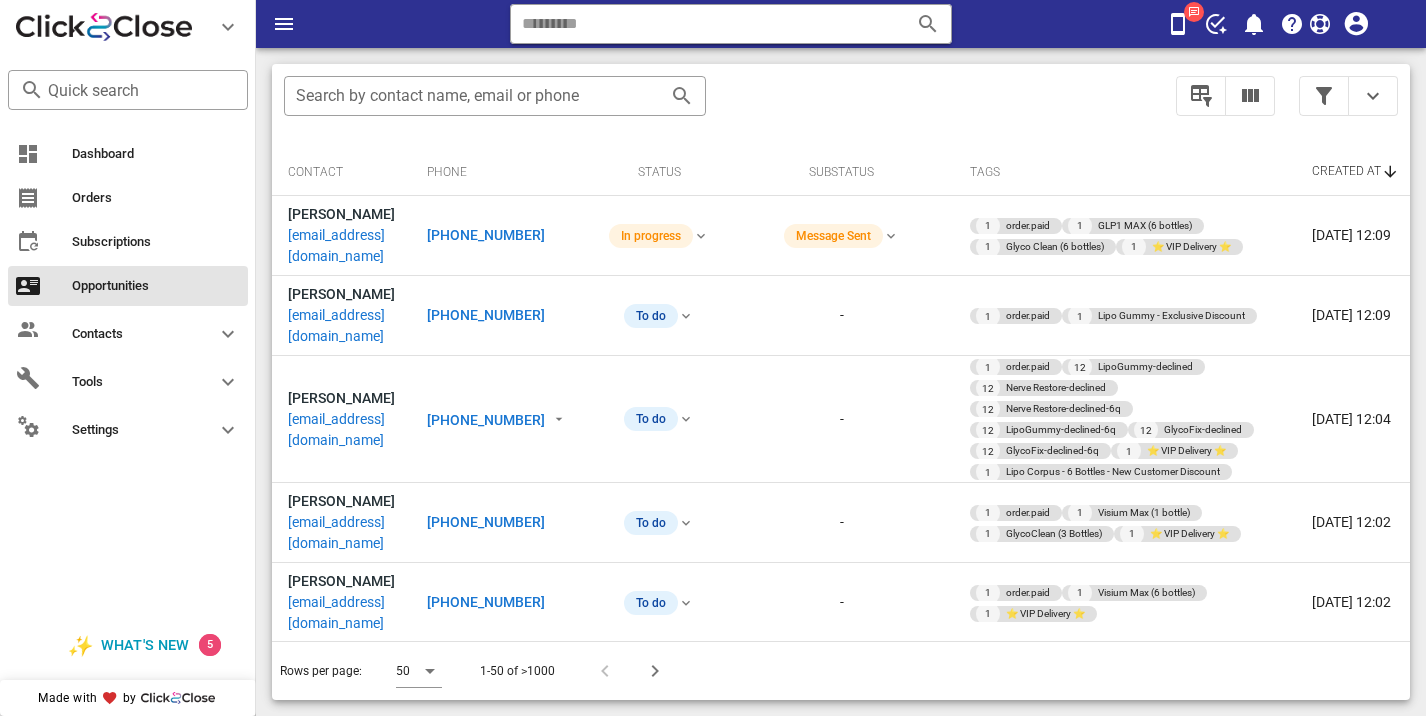 click on "[PHONE_NUMBER]" at bounding box center (486, 315) 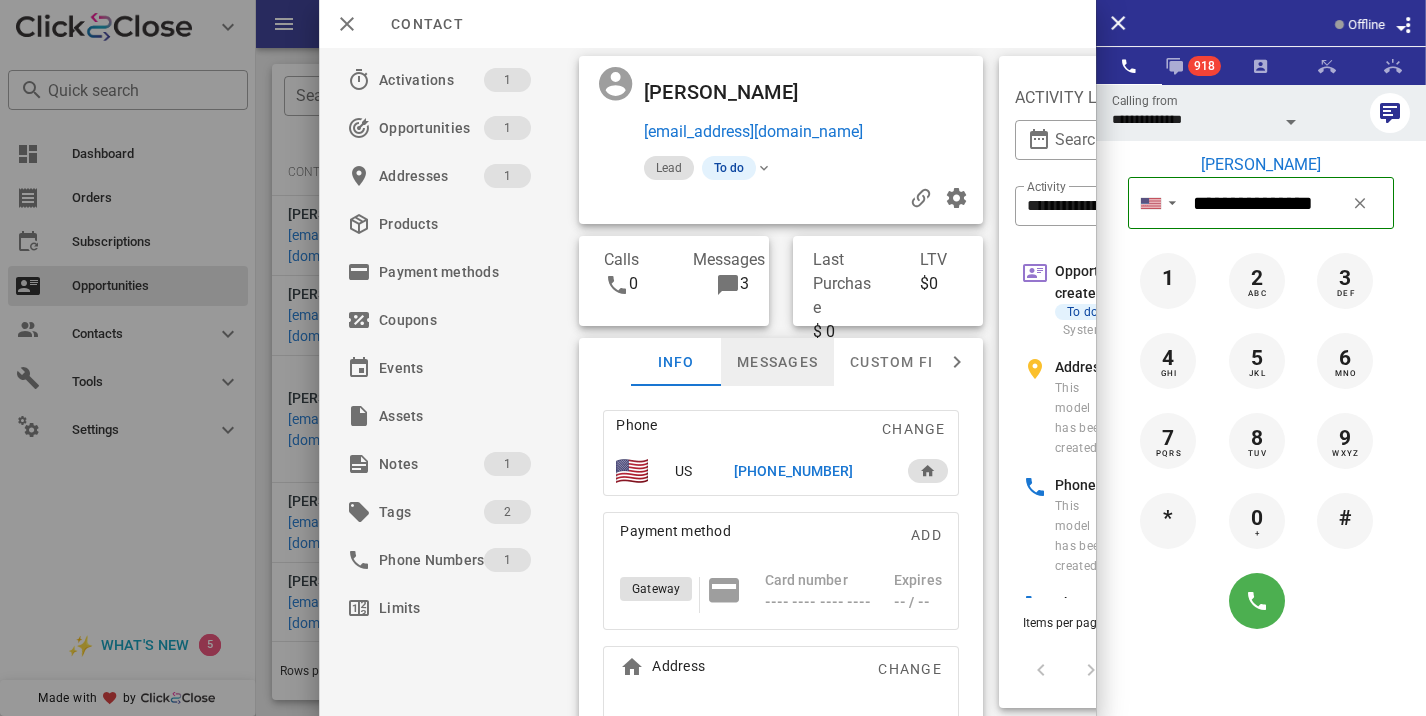 click on "Messages" at bounding box center (777, 362) 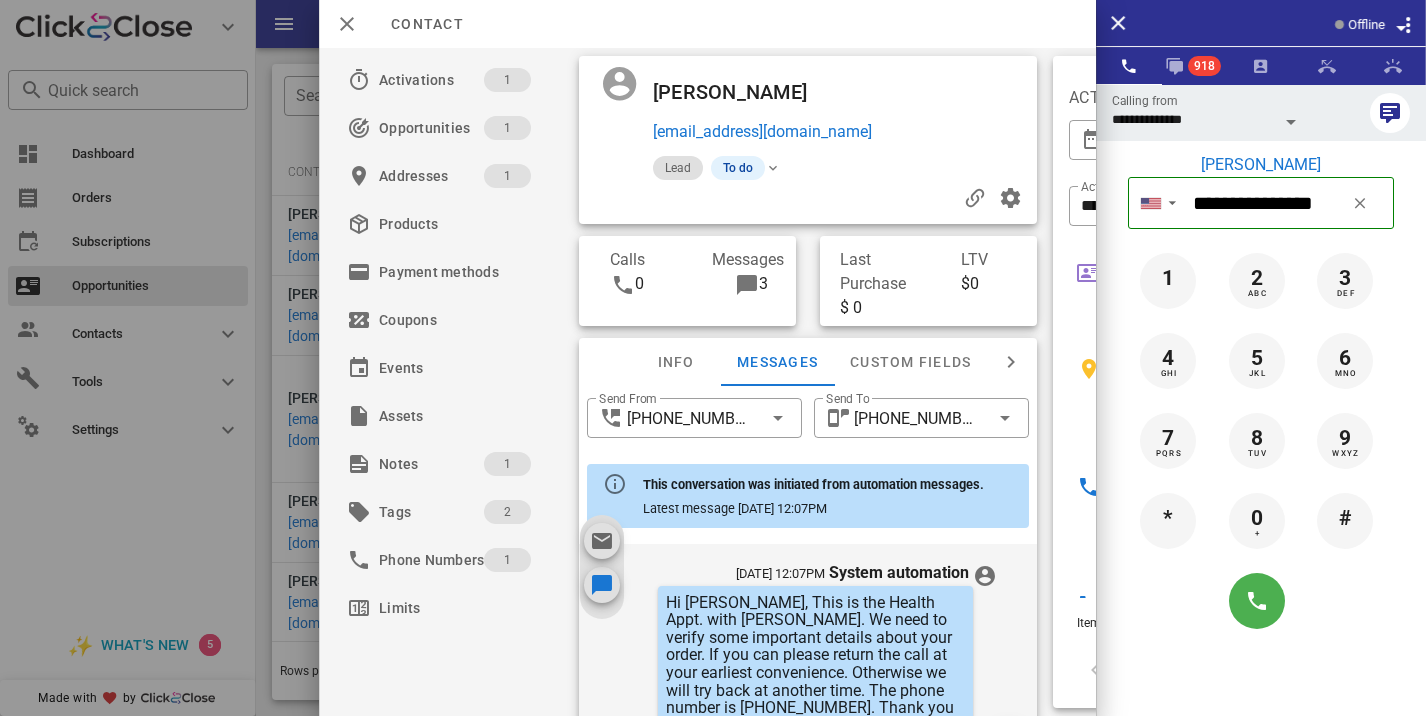 scroll, scrollTop: 657, scrollLeft: 0, axis: vertical 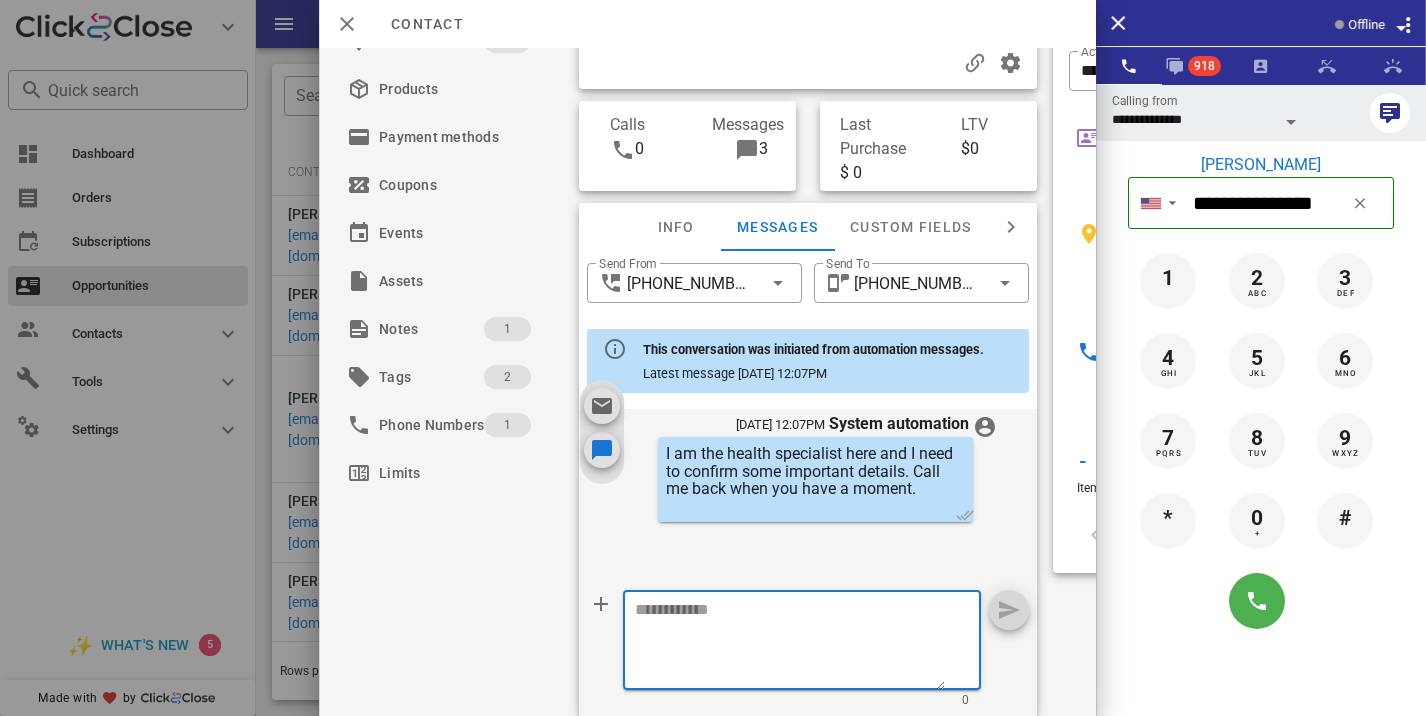 drag, startPoint x: 723, startPoint y: 616, endPoint x: 723, endPoint y: 605, distance: 11 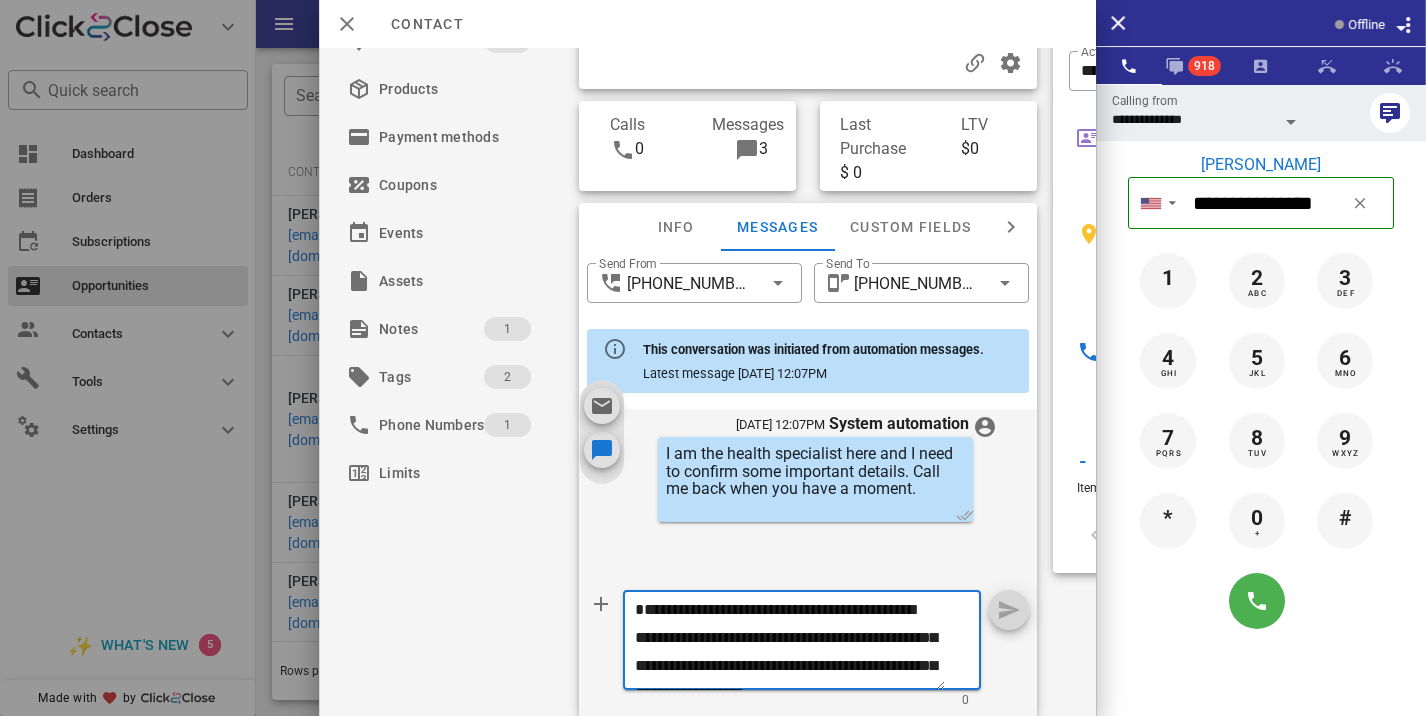 scroll, scrollTop: 41, scrollLeft: 0, axis: vertical 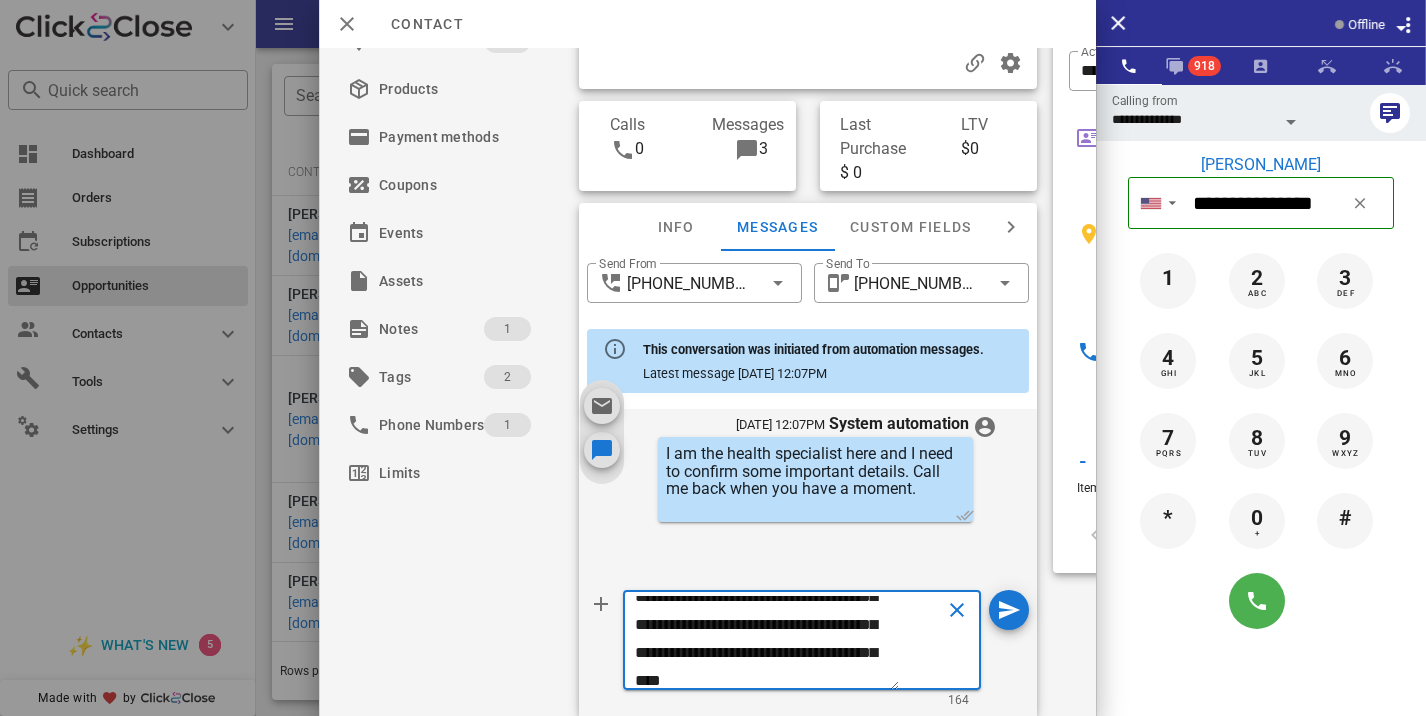 type on "**********" 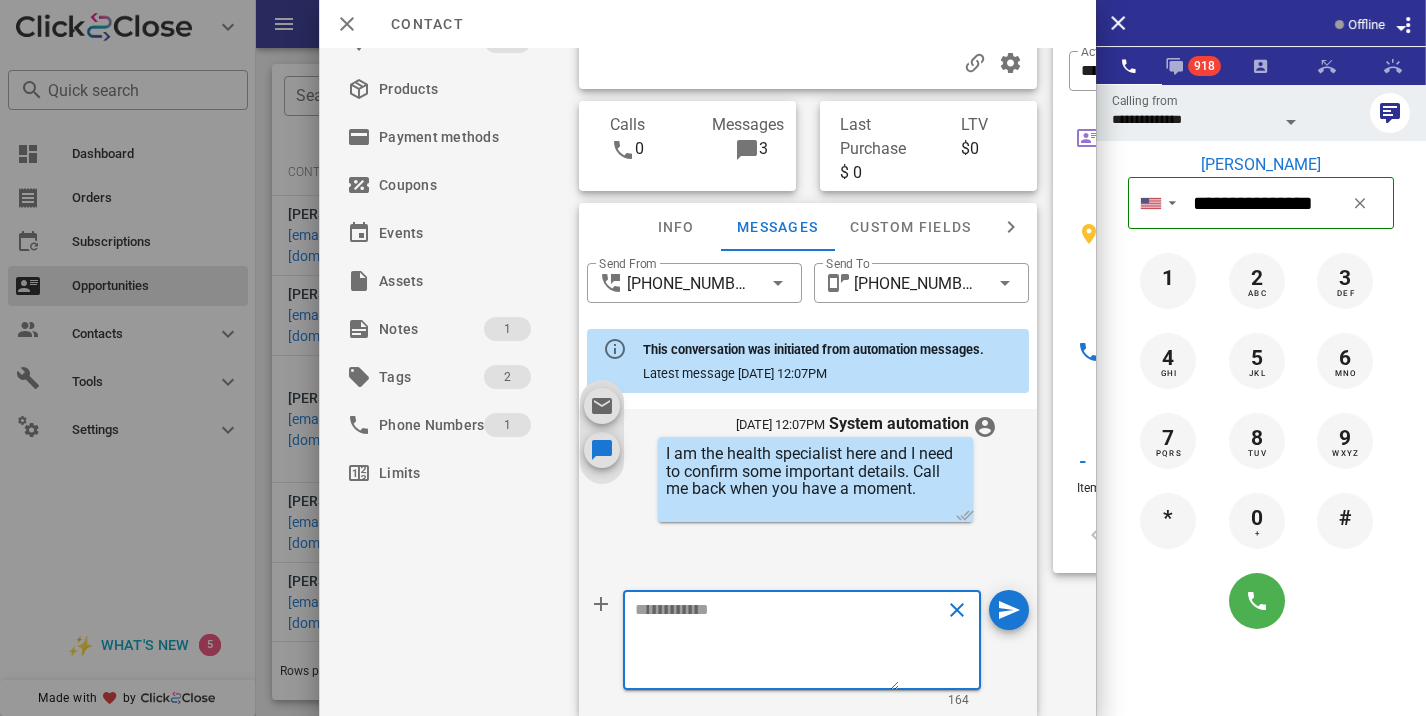 scroll, scrollTop: 0, scrollLeft: 0, axis: both 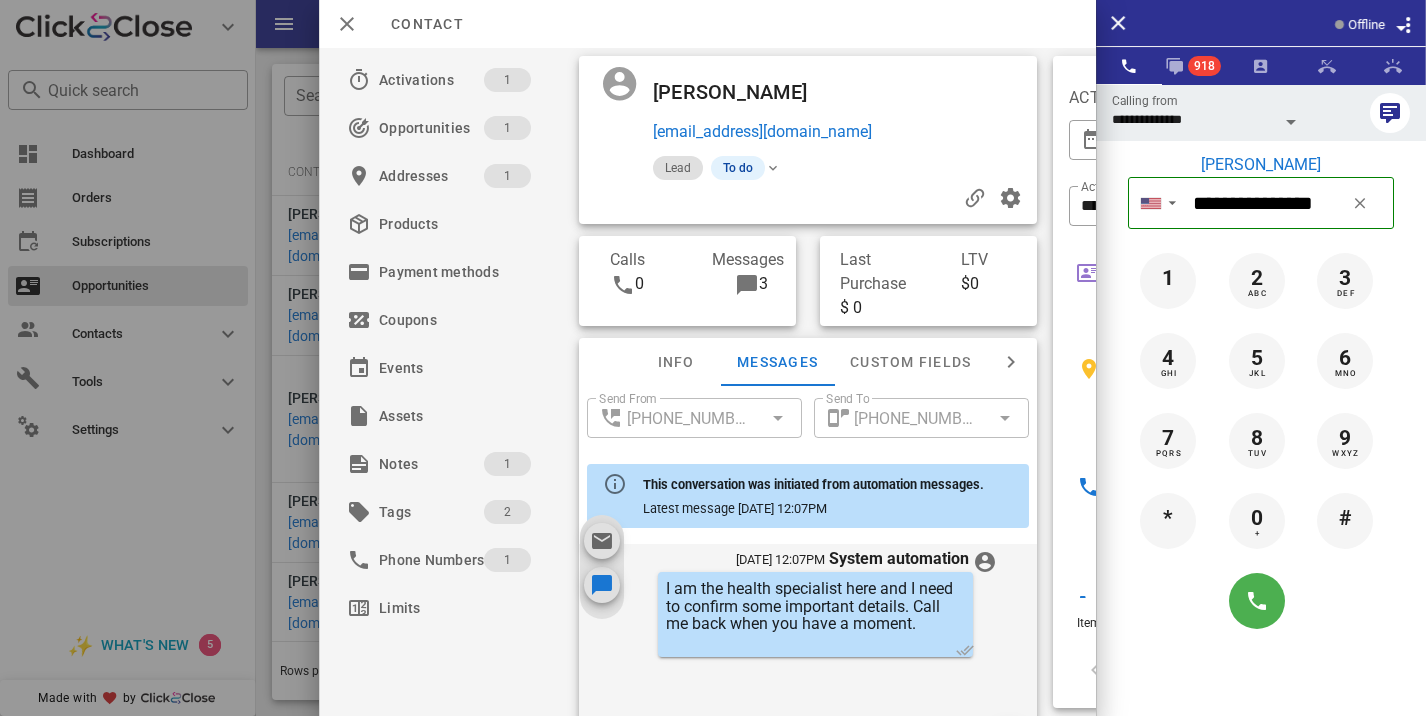 click at bounding box center [808, 198] 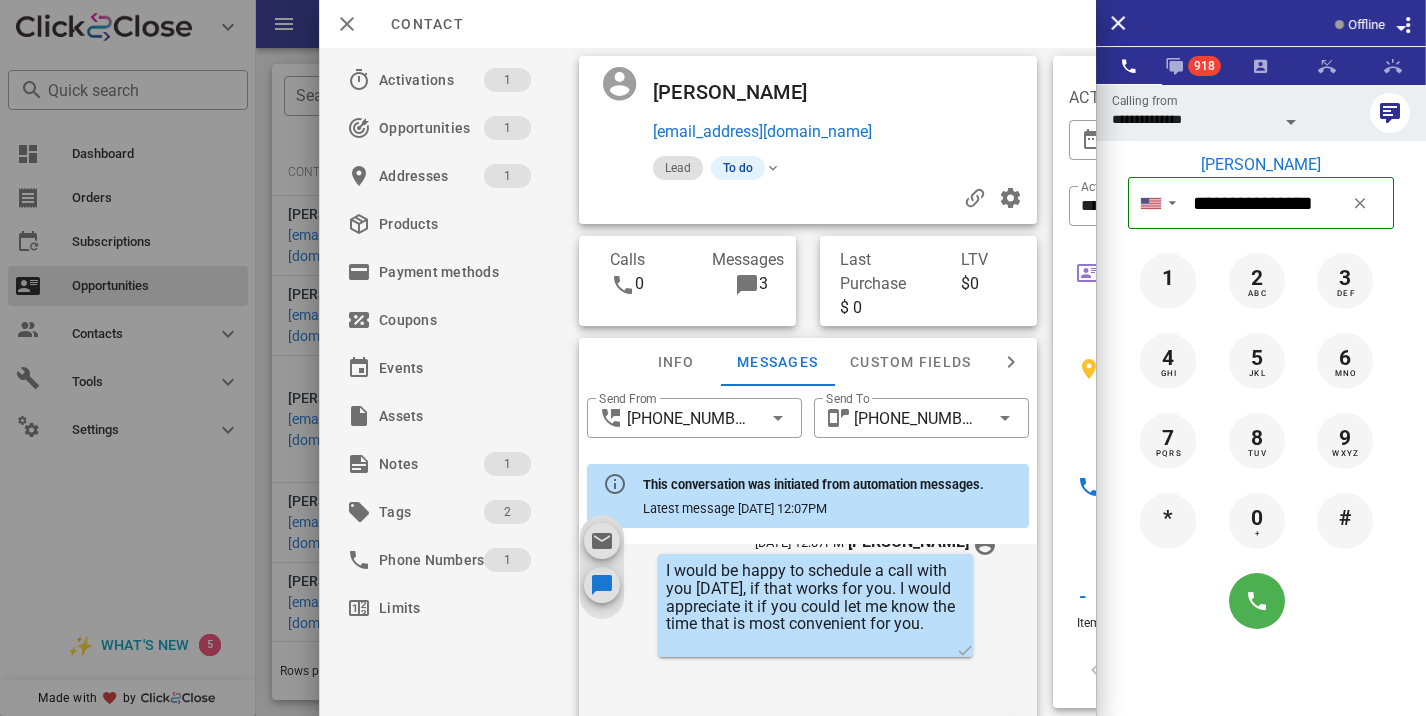 click at bounding box center [808, 198] 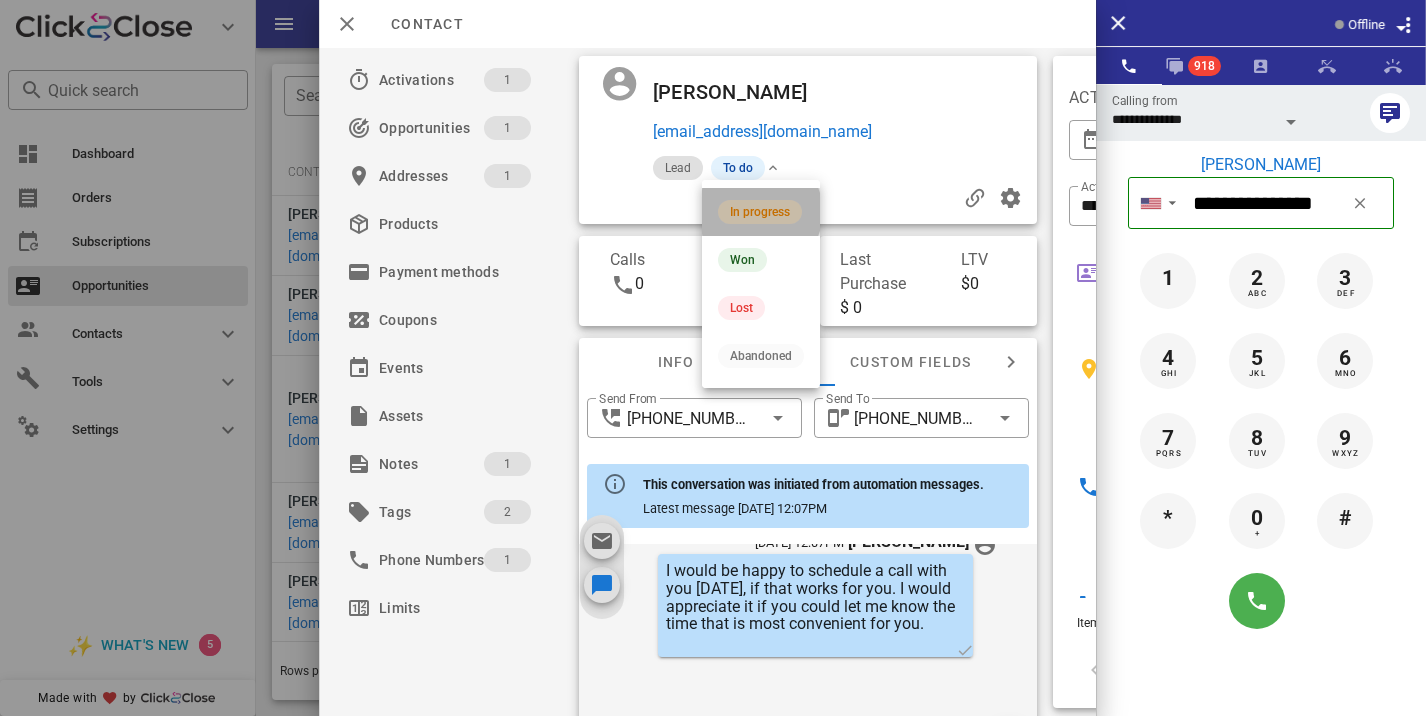 click on "In progress" at bounding box center (760, 212) 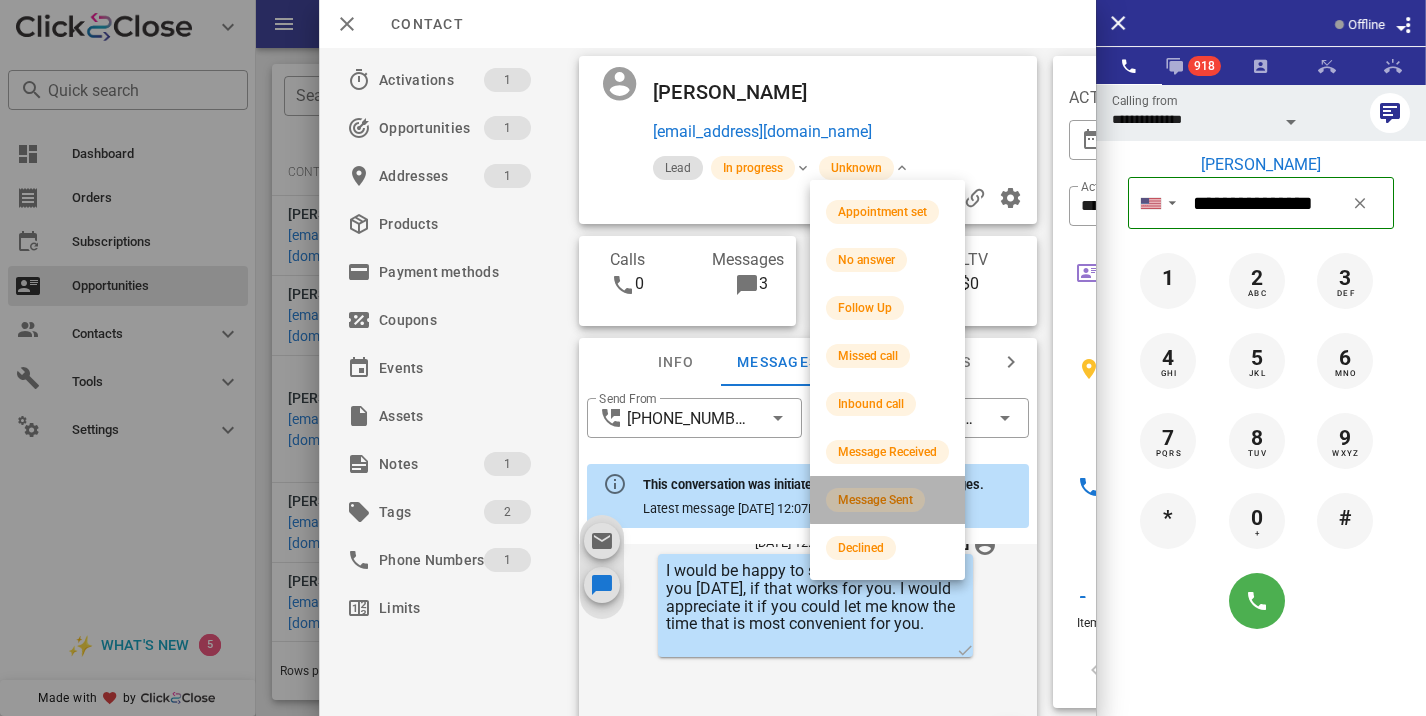 click on "Message Sent" at bounding box center (875, 500) 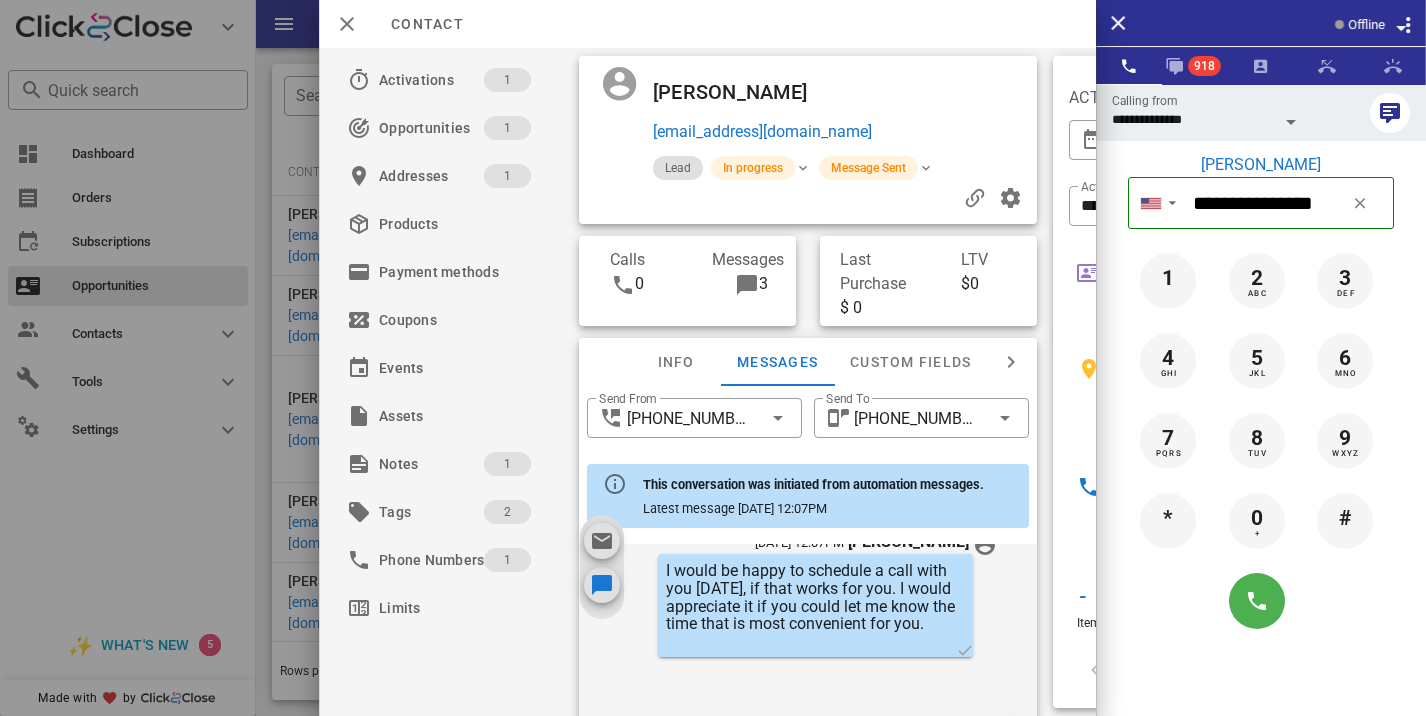 click at bounding box center (713, 358) 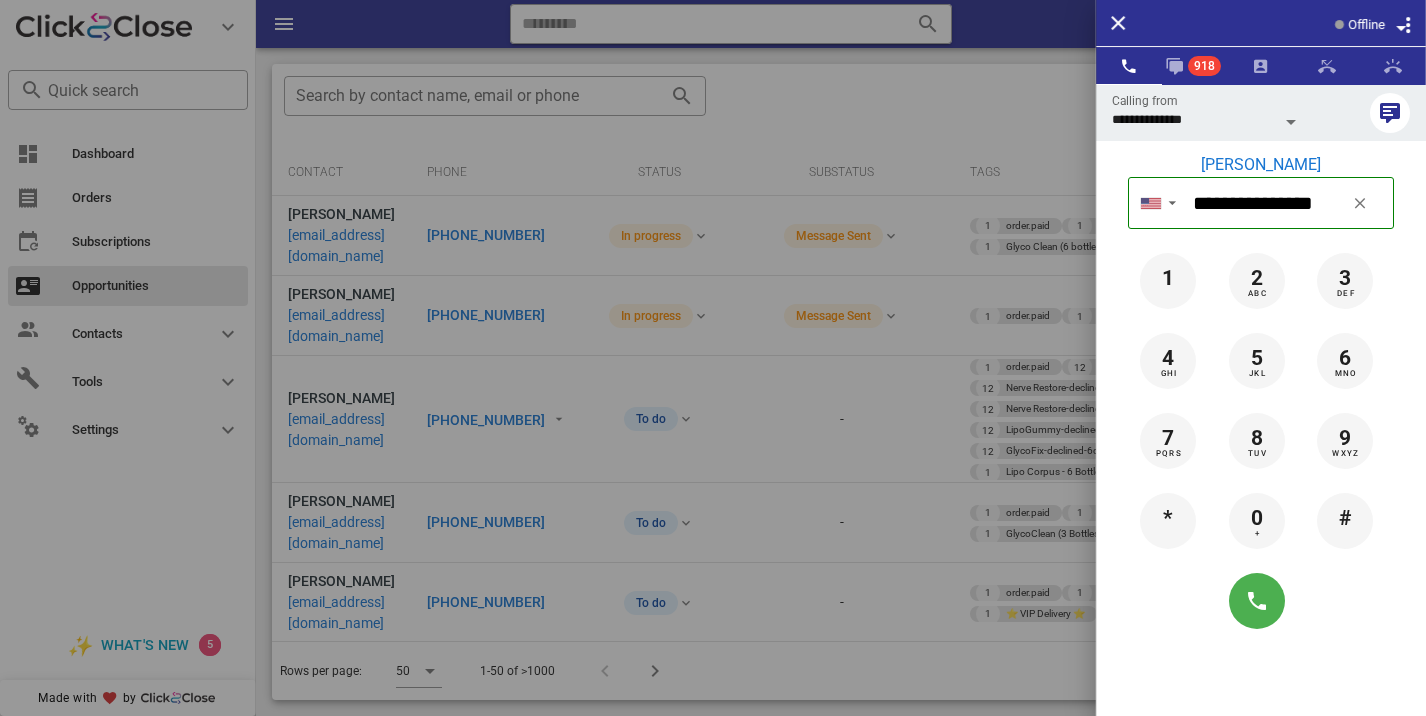 click at bounding box center (713, 358) 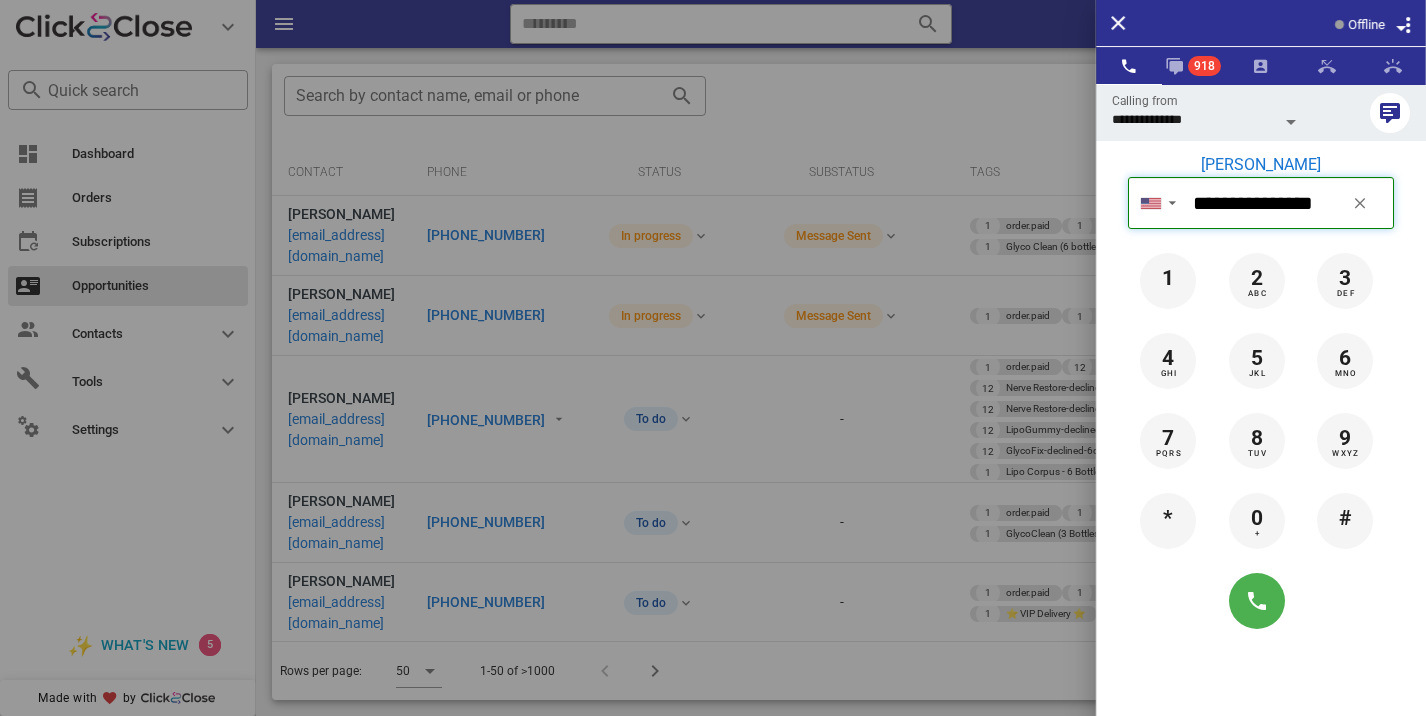 type 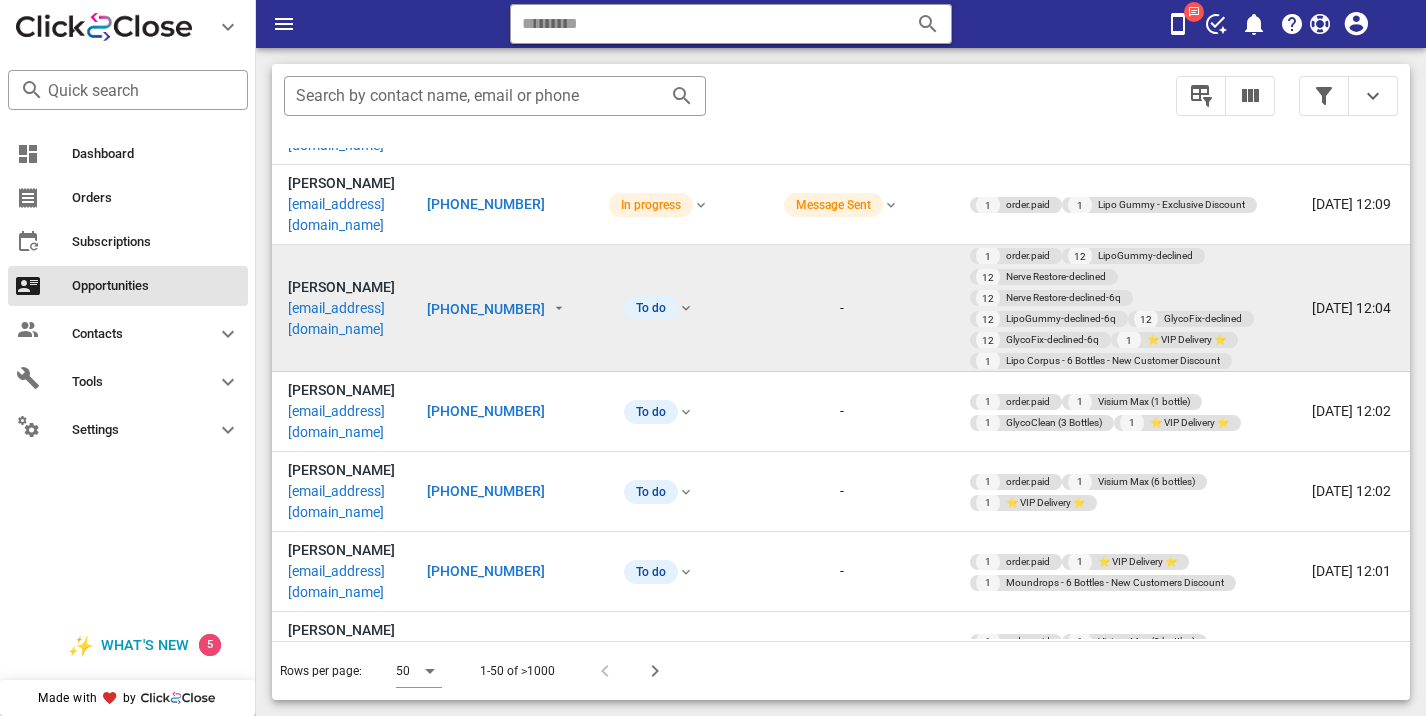 scroll, scrollTop: 112, scrollLeft: 0, axis: vertical 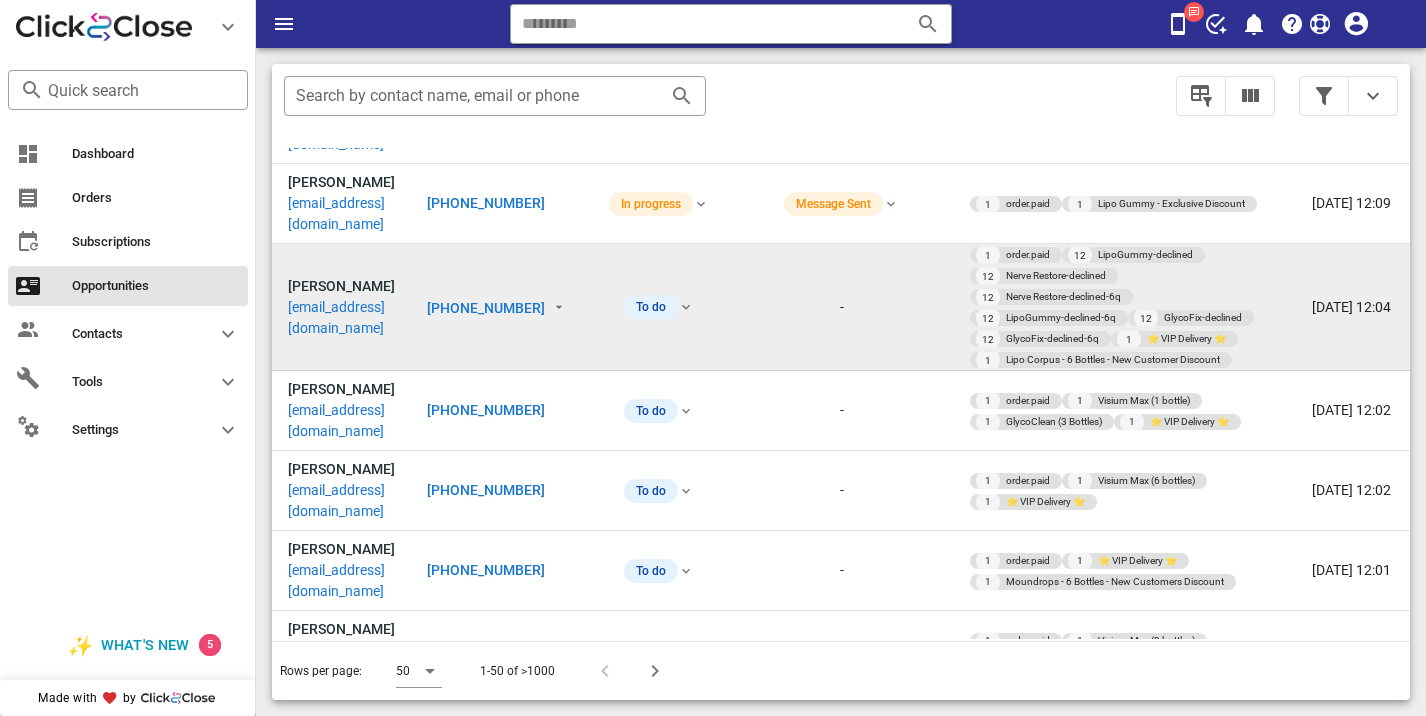 click on "[PHONE_NUMBER]" at bounding box center [486, 308] 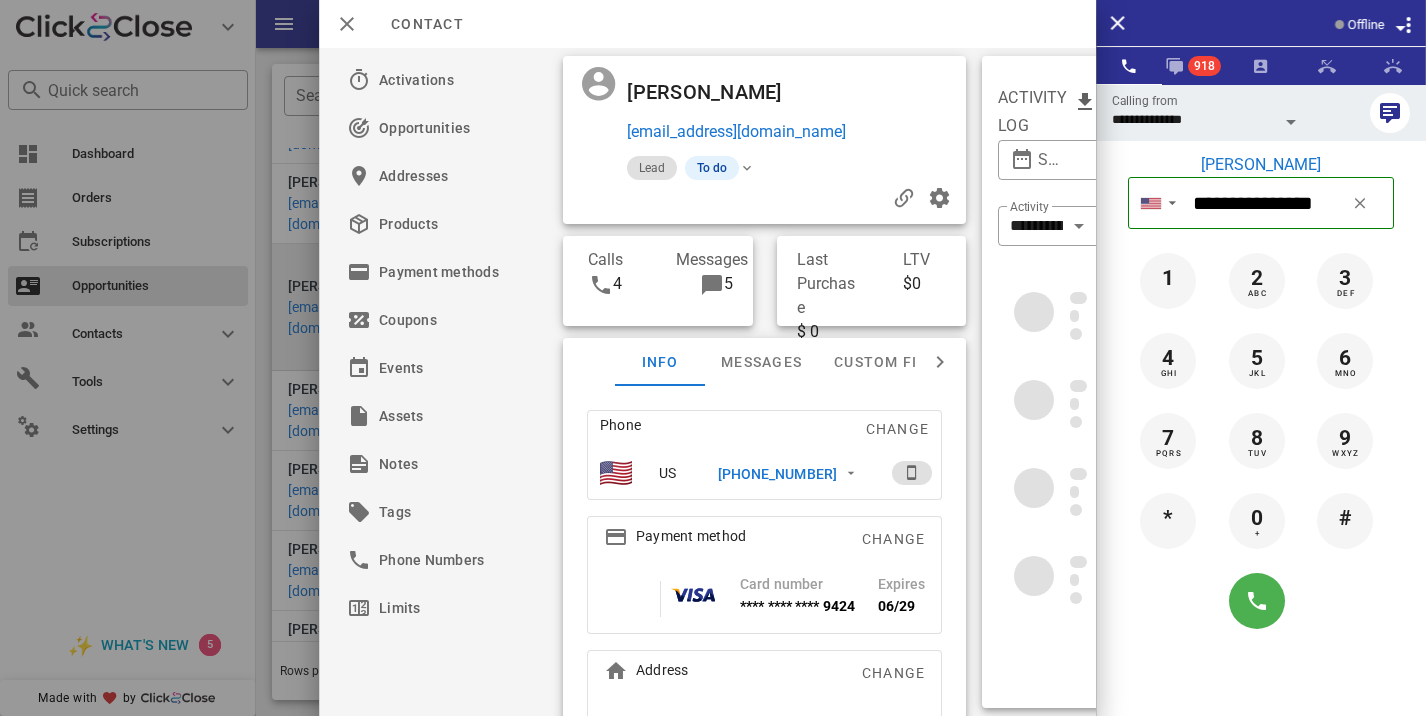 click at bounding box center (713, 358) 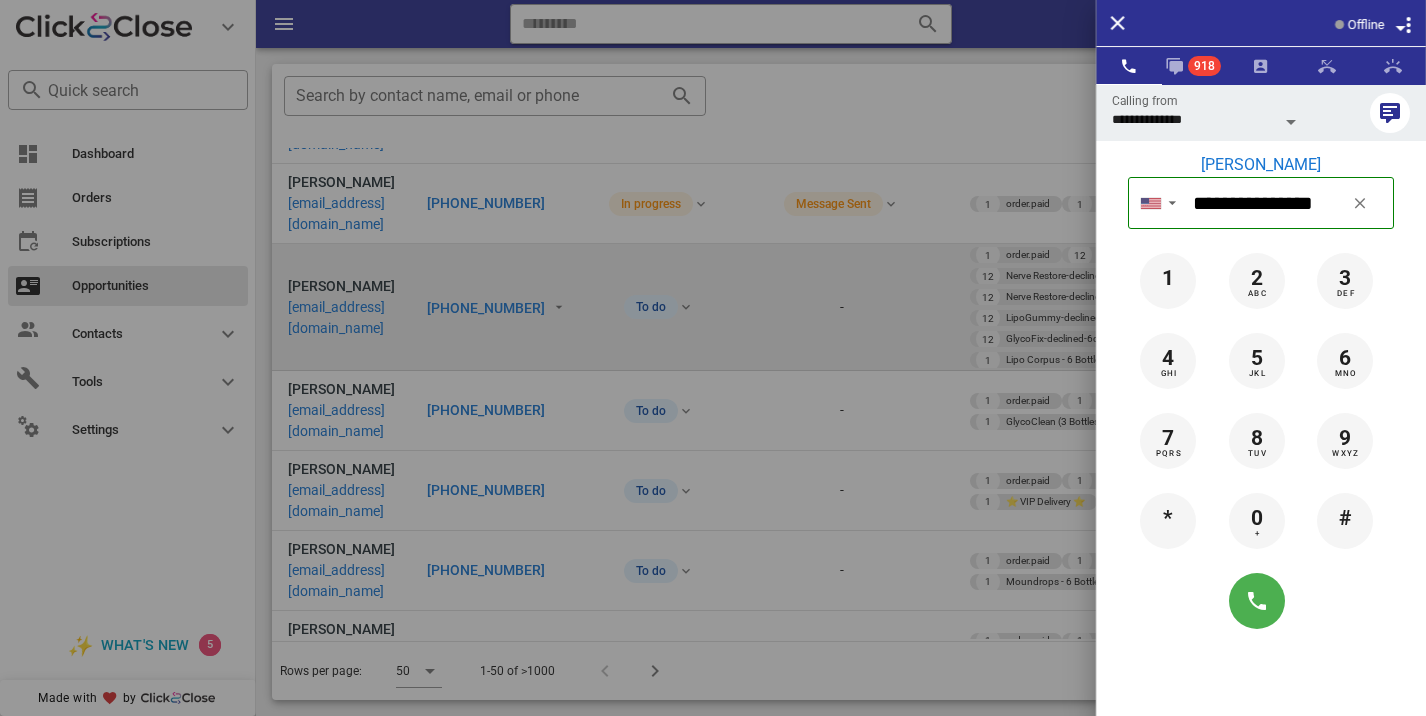 click at bounding box center [713, 358] 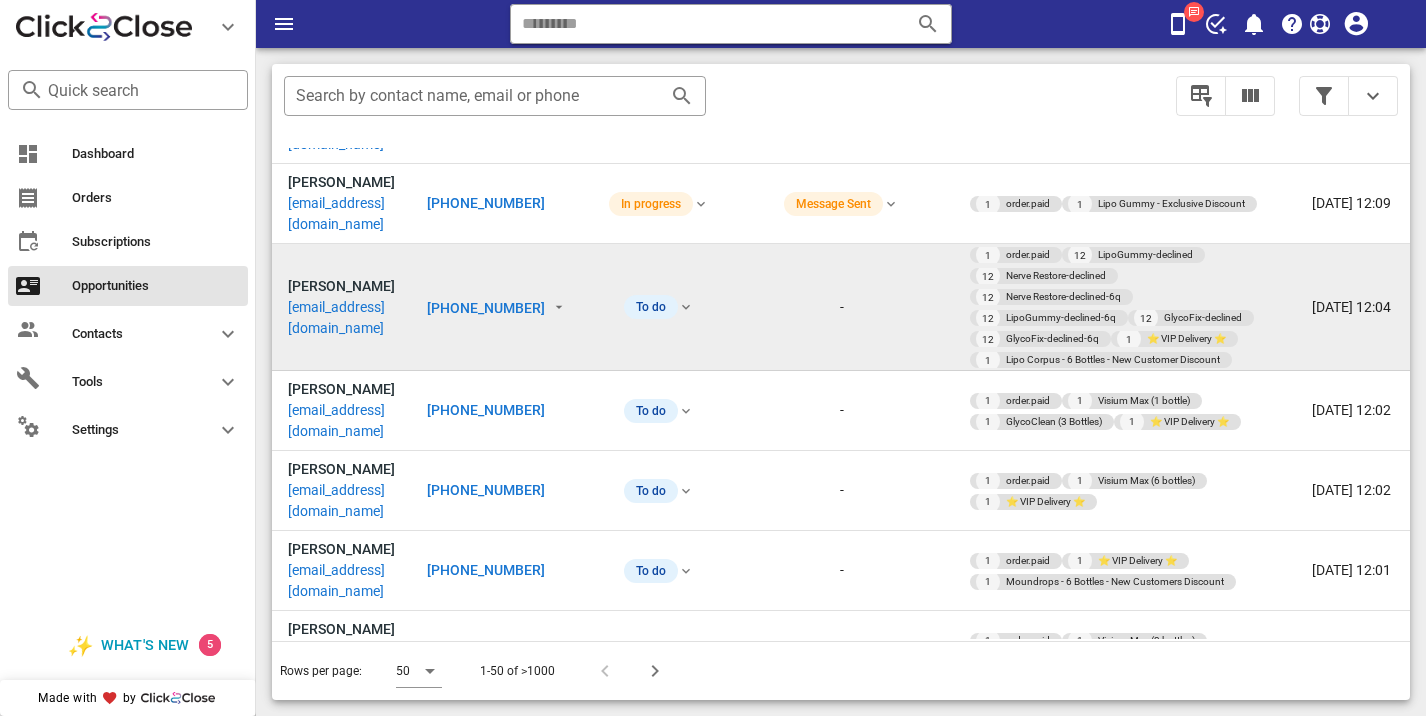 click on "[PHONE_NUMBER]" at bounding box center [486, 308] 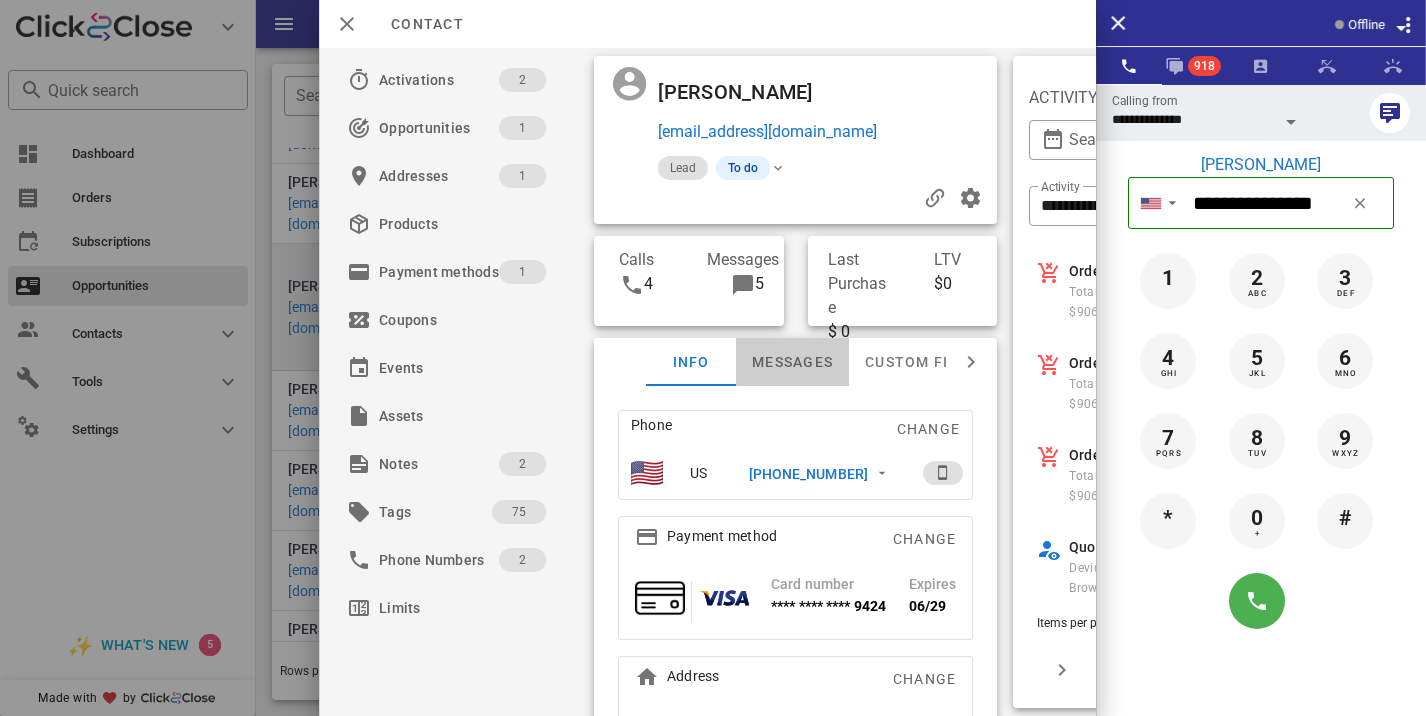 click on "Messages" at bounding box center (792, 362) 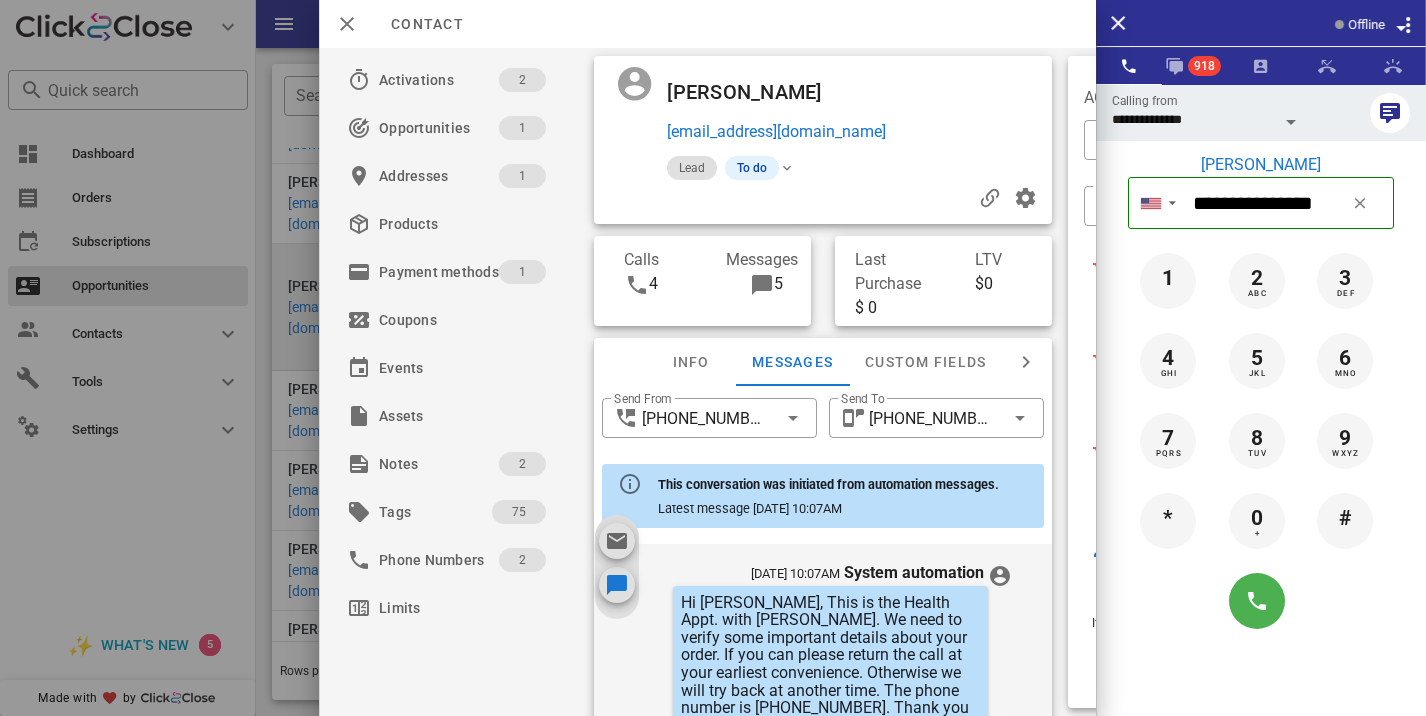 scroll, scrollTop: 657, scrollLeft: 0, axis: vertical 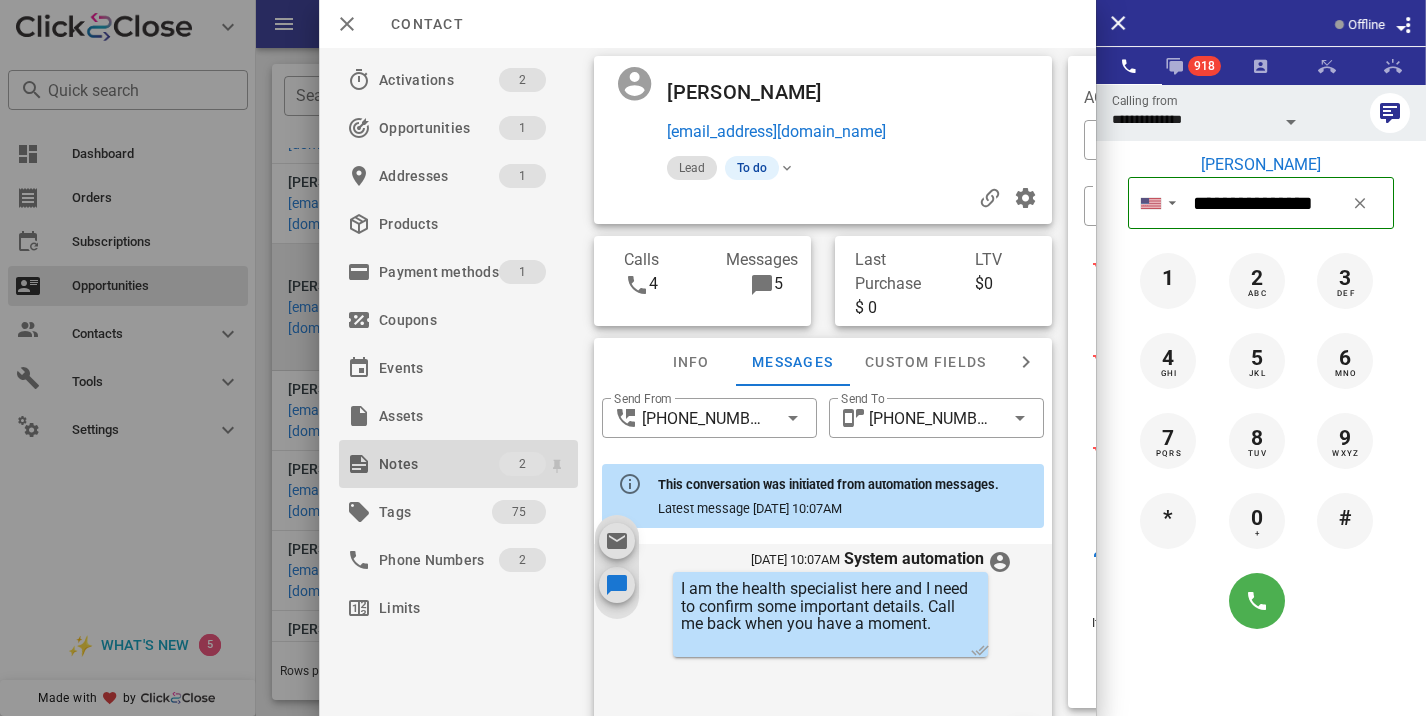 click on "Notes" at bounding box center [439, 464] 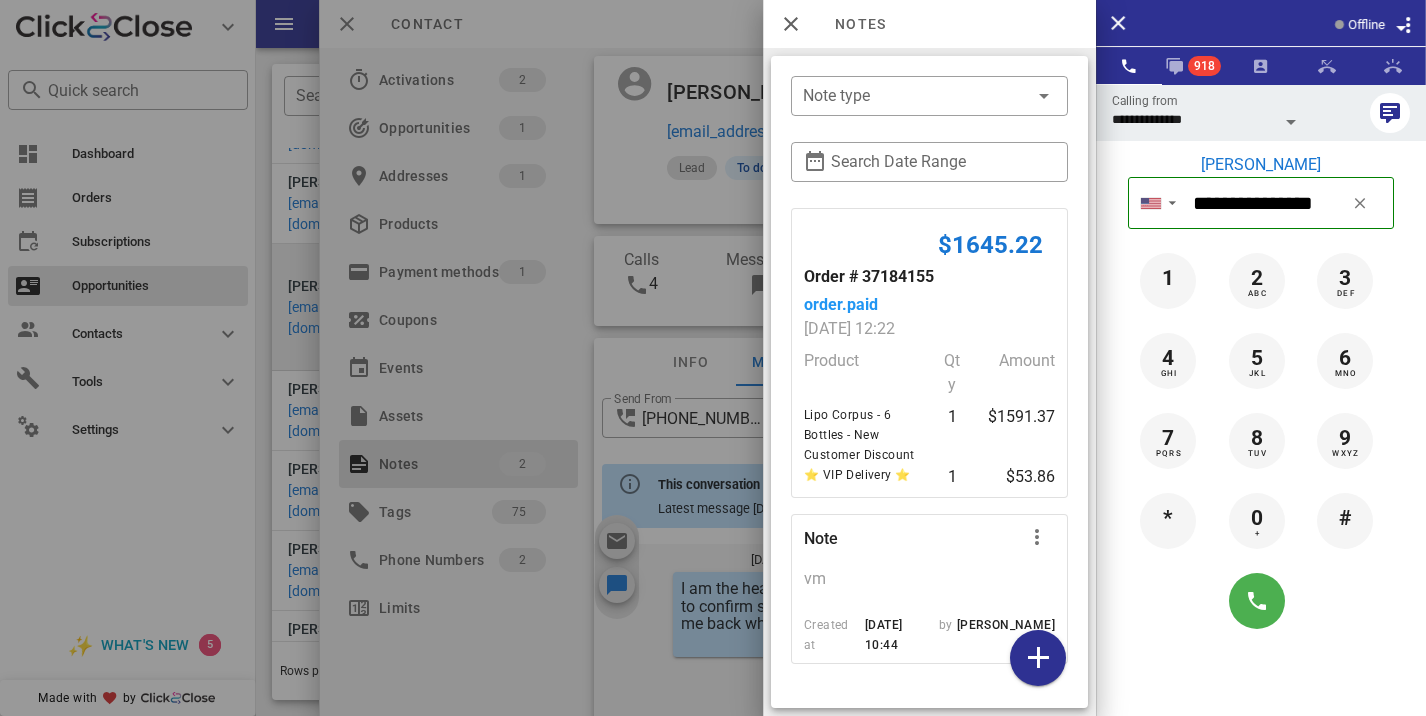 scroll, scrollTop: 13, scrollLeft: 0, axis: vertical 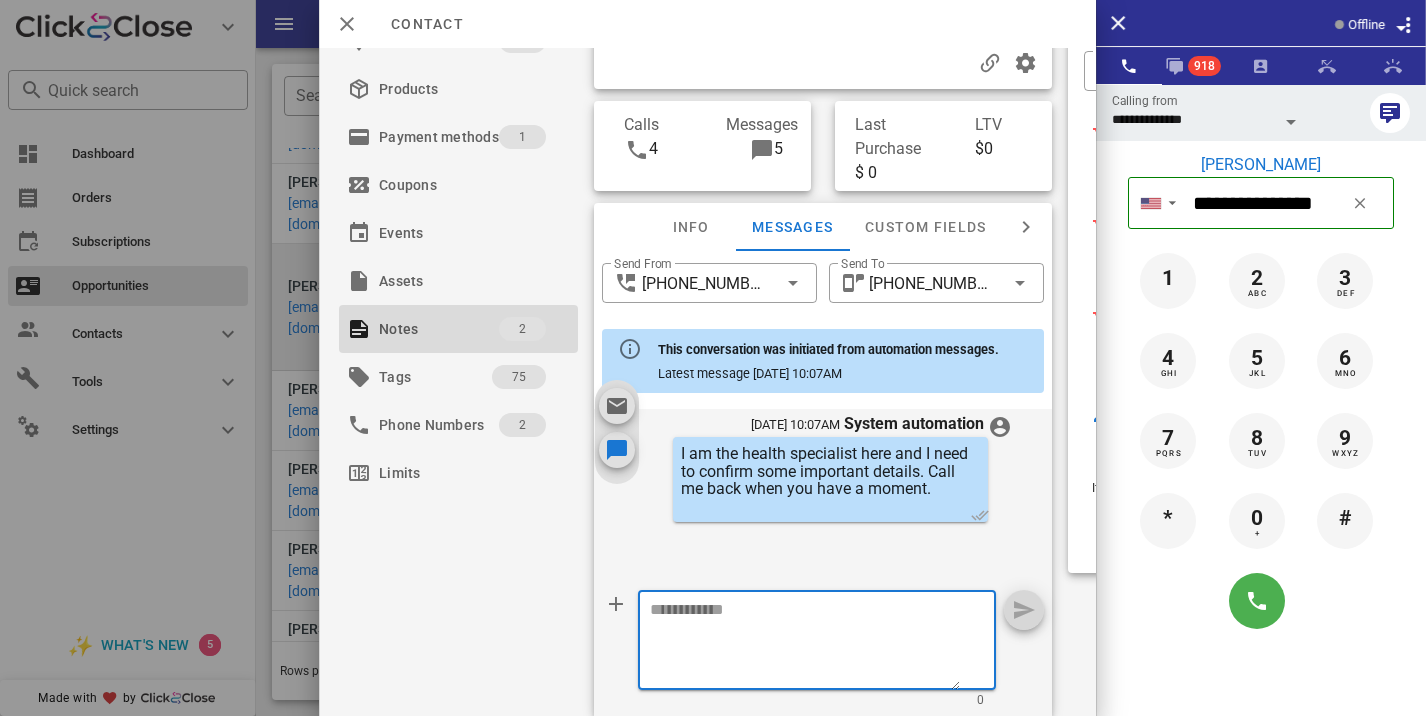 click at bounding box center [805, 643] 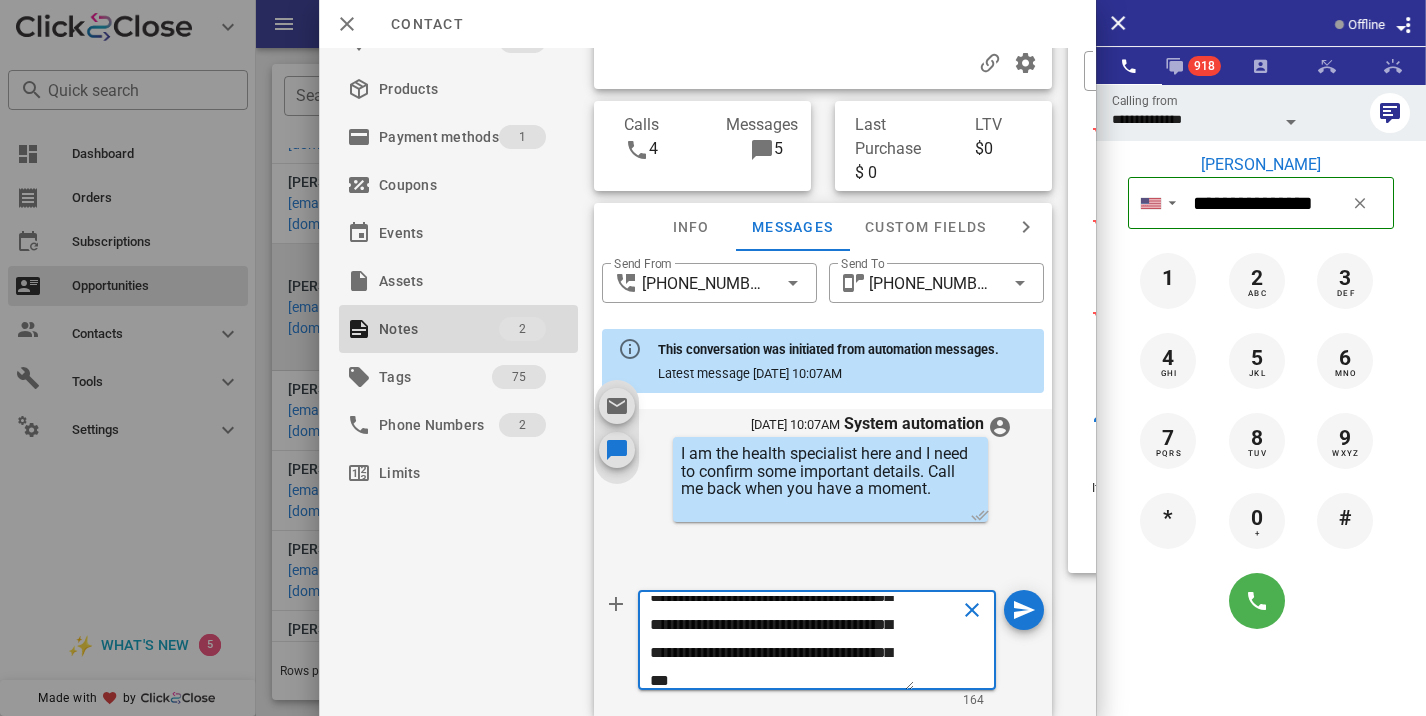 scroll, scrollTop: 0, scrollLeft: 0, axis: both 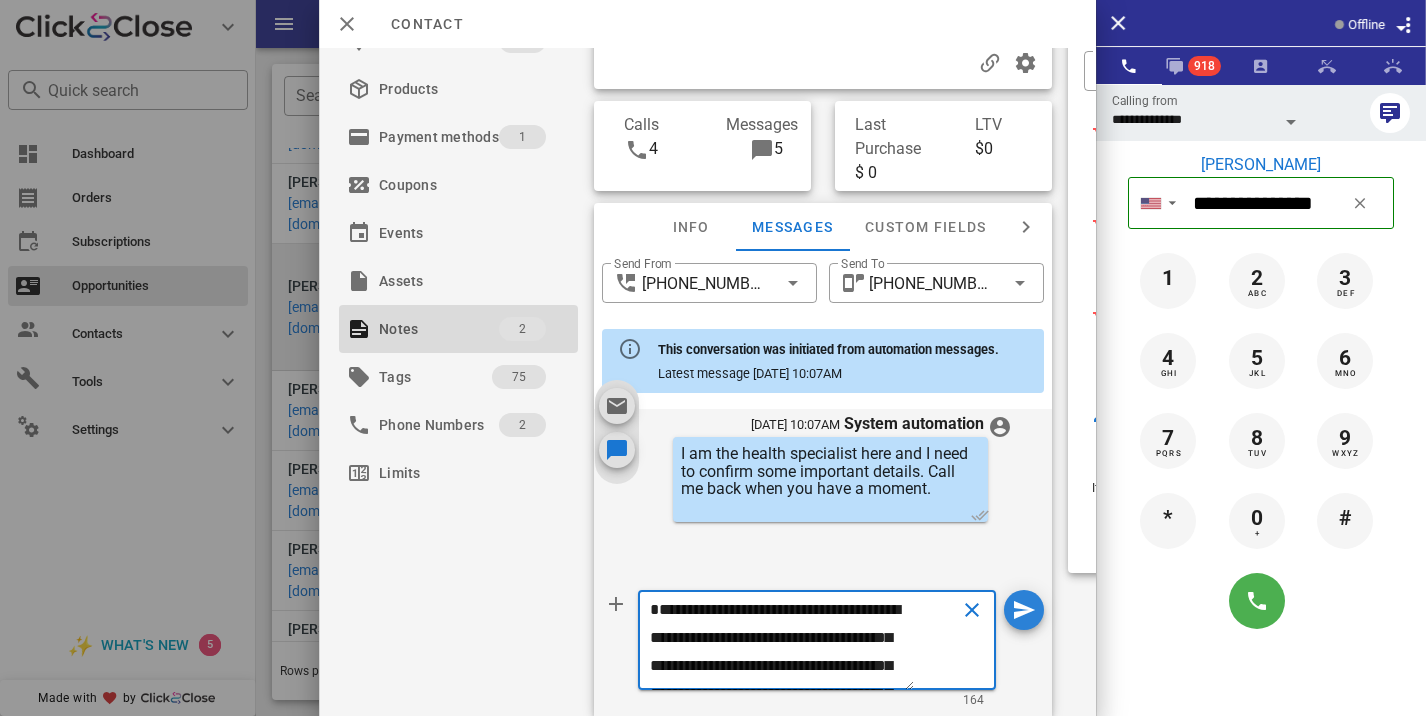 type on "**********" 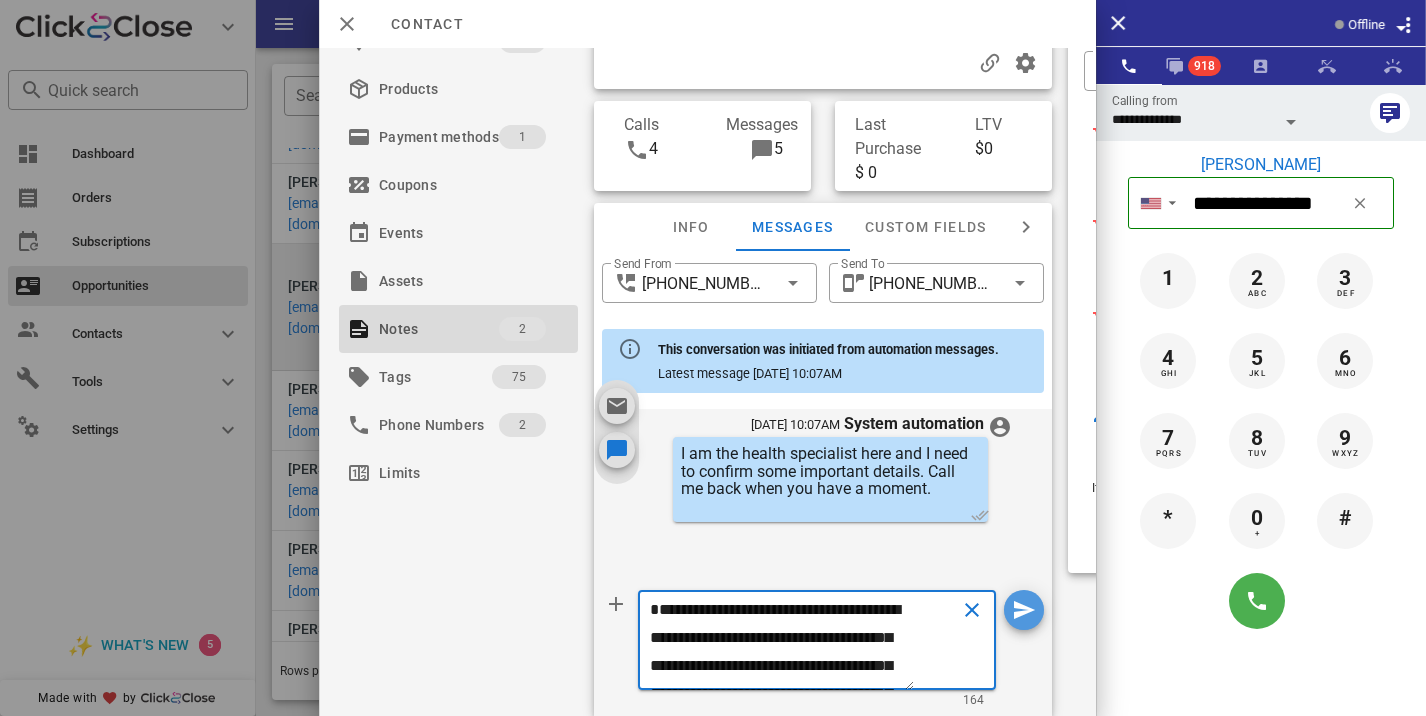 click at bounding box center (1024, 610) 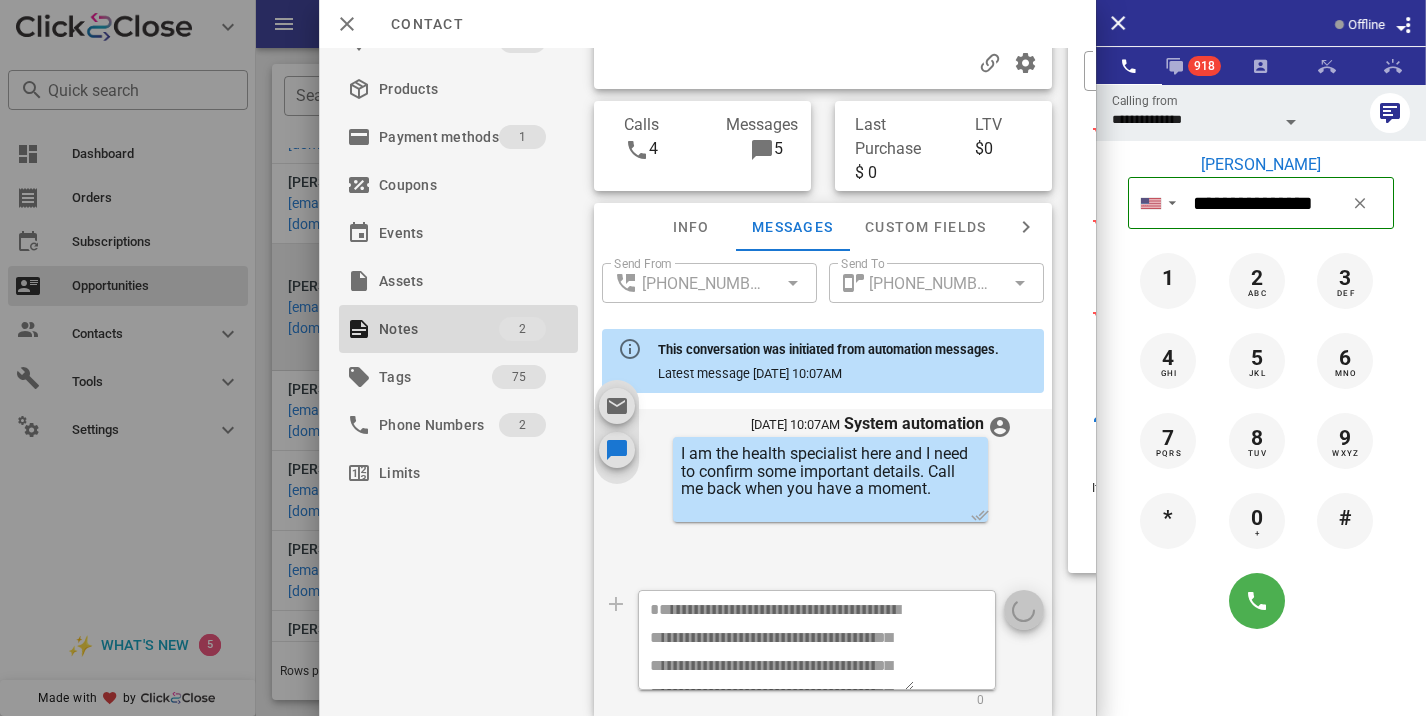type 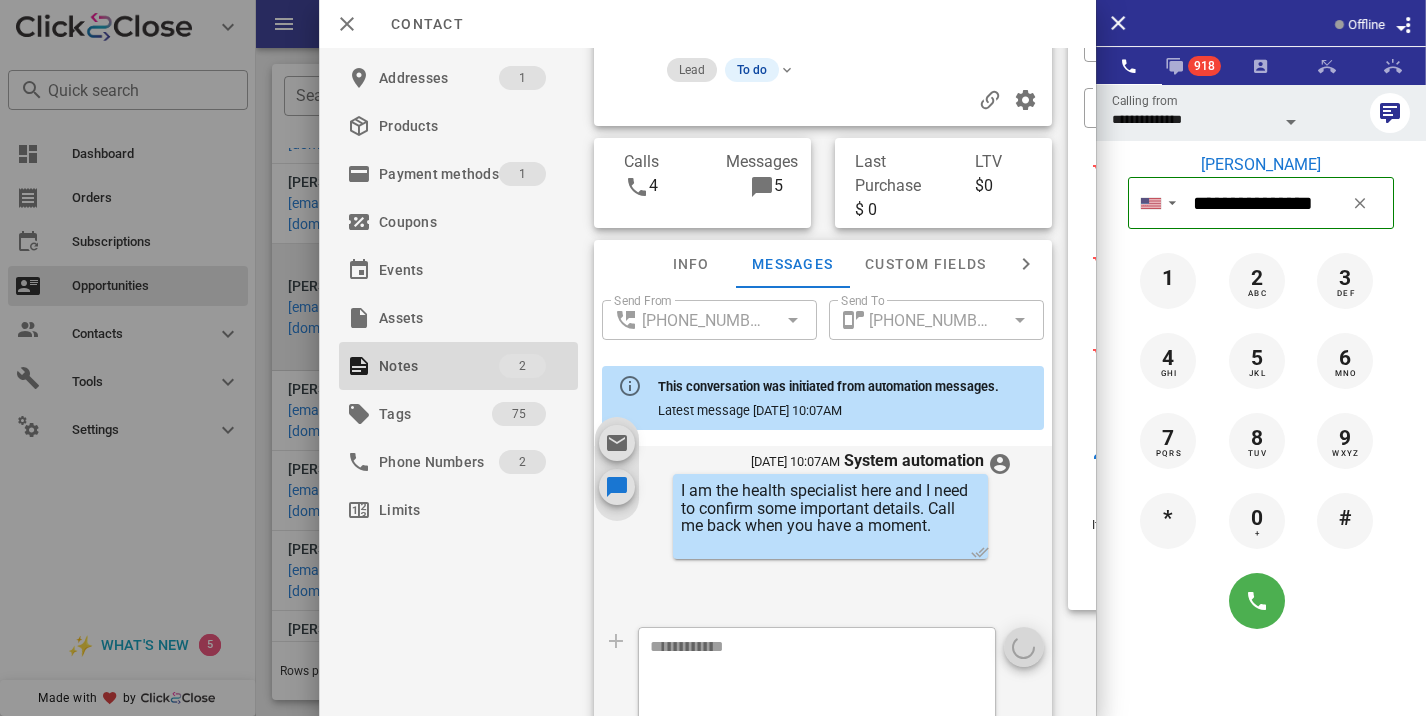 scroll, scrollTop: 0, scrollLeft: 0, axis: both 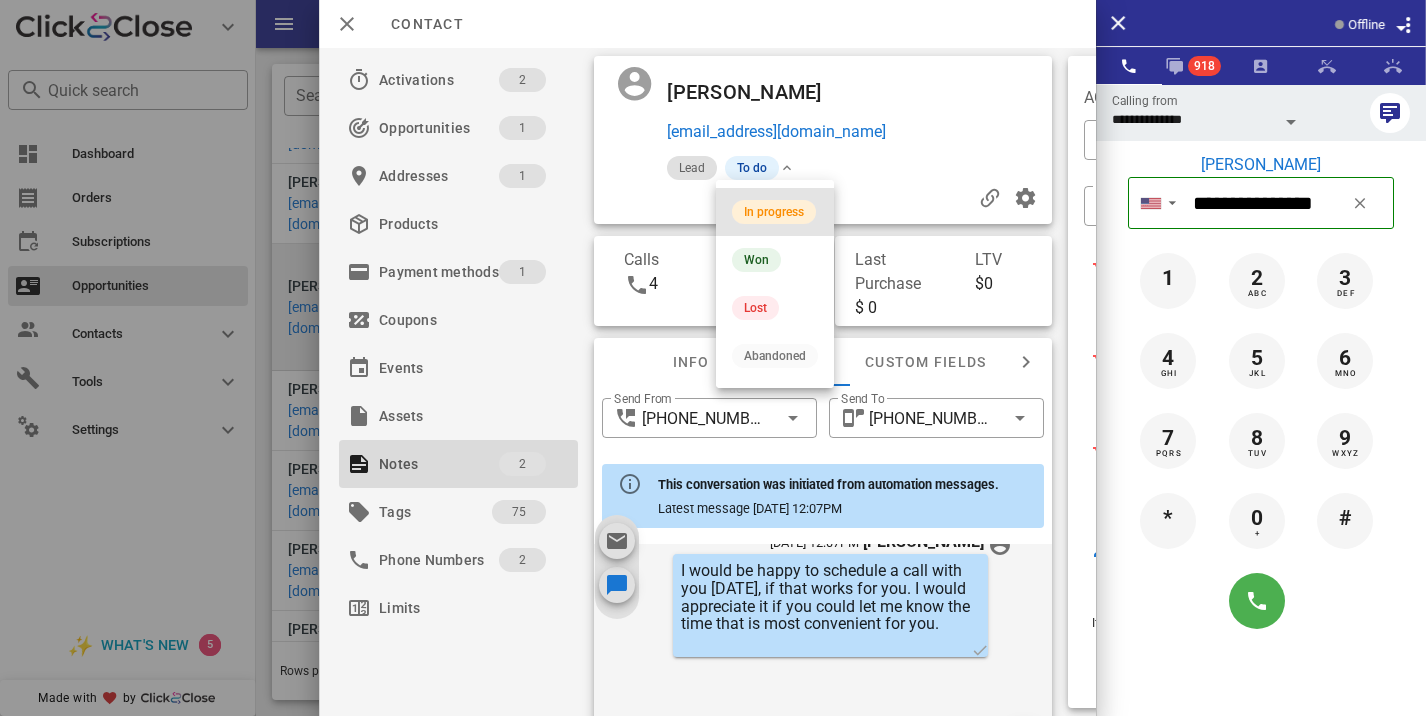 click on "In progress" at bounding box center [774, 212] 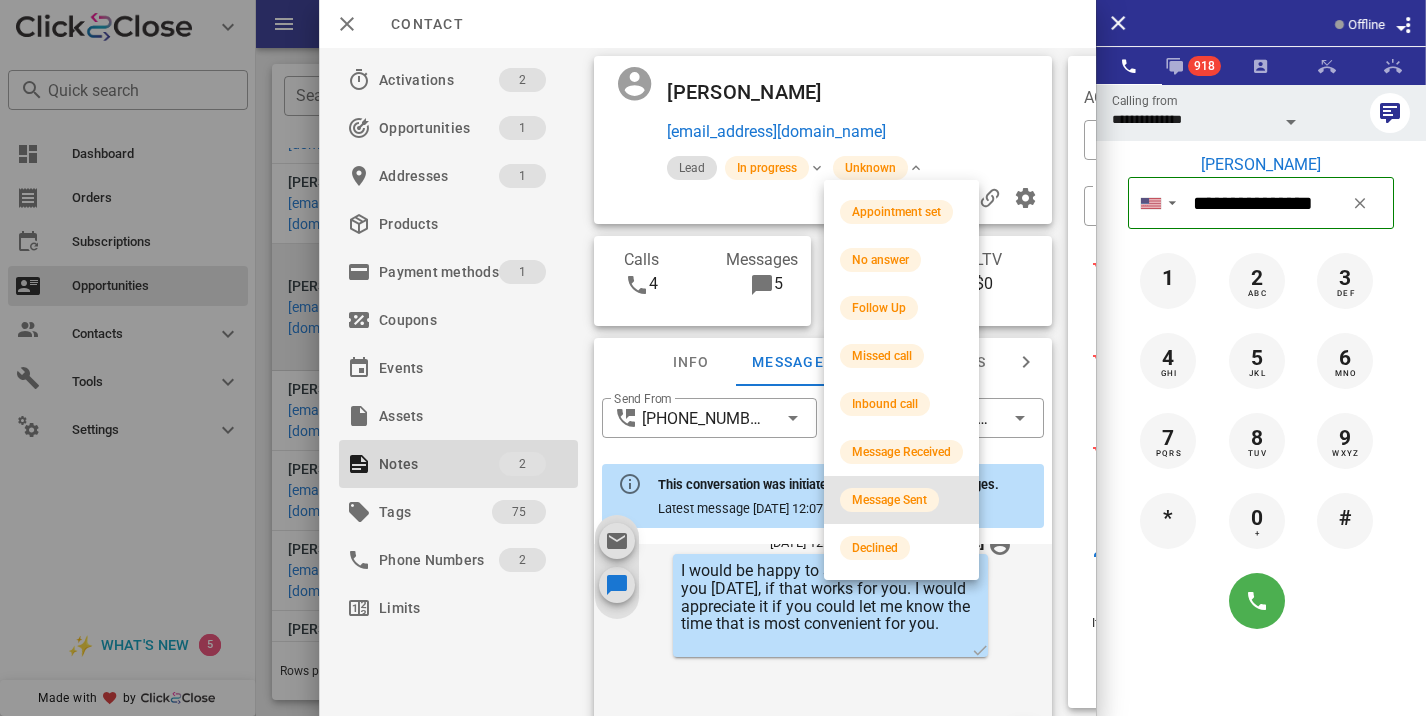 click on "Message Sent" at bounding box center [901, 500] 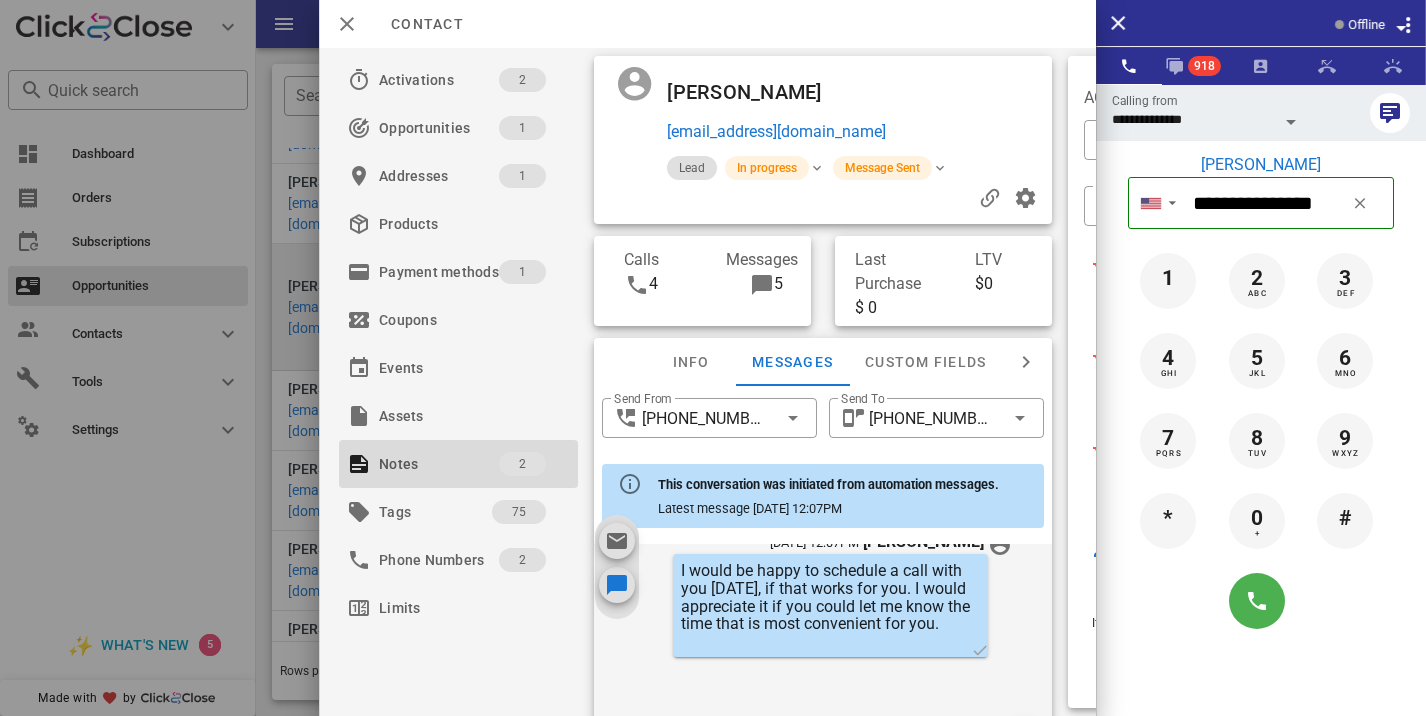 click at bounding box center (713, 358) 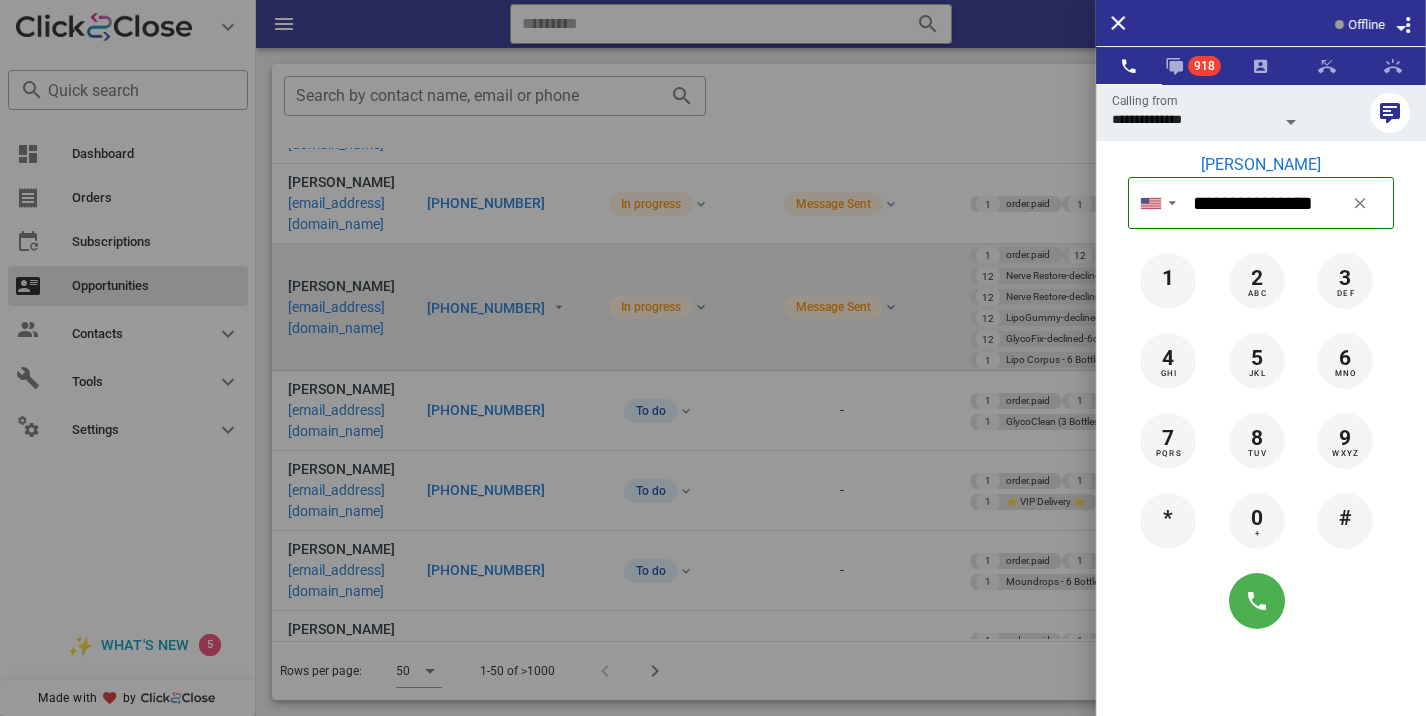 click at bounding box center (713, 358) 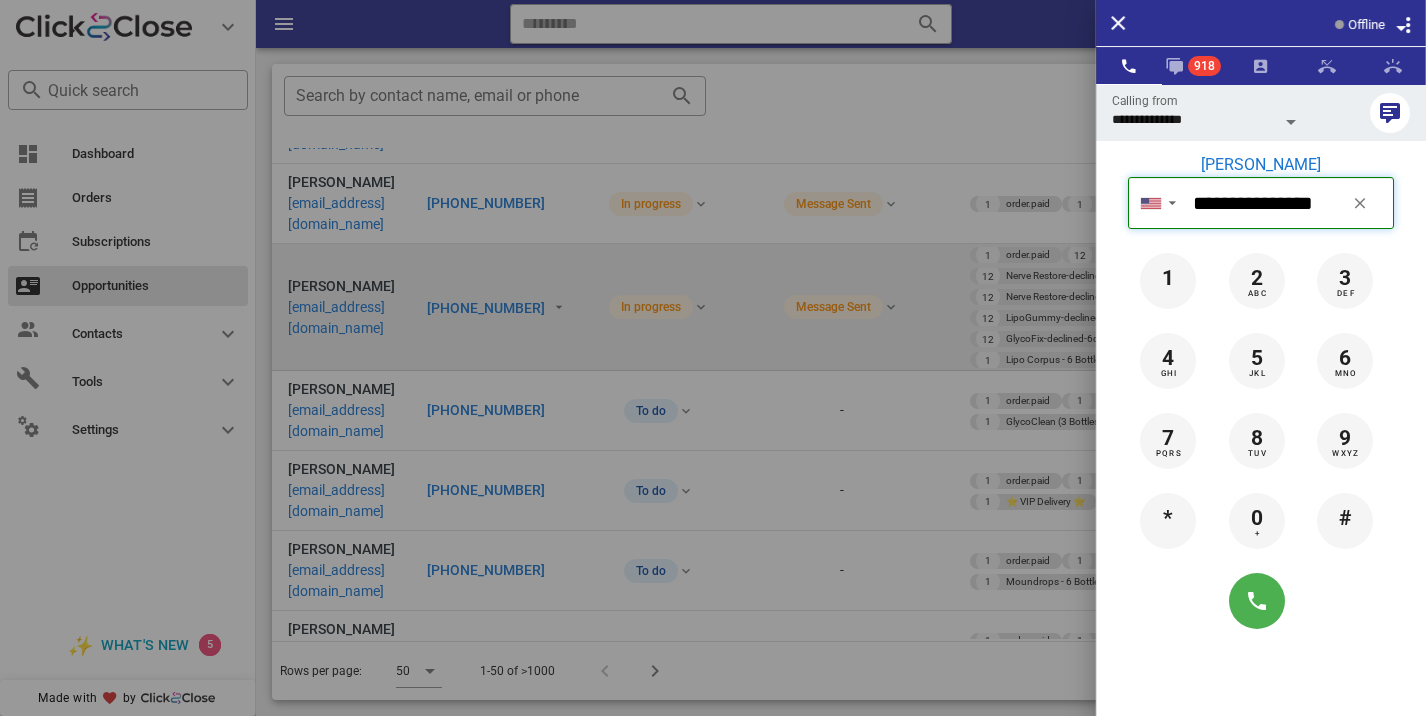 type 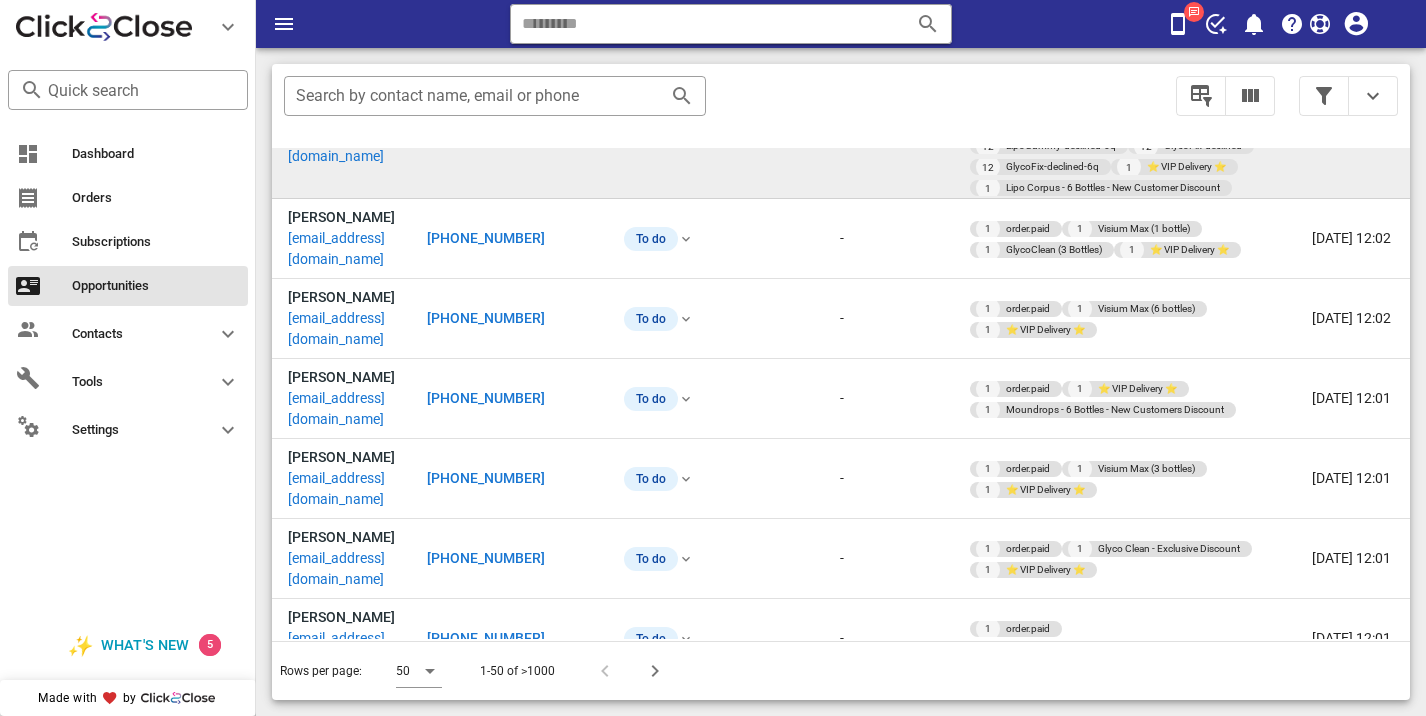 scroll, scrollTop: 285, scrollLeft: 0, axis: vertical 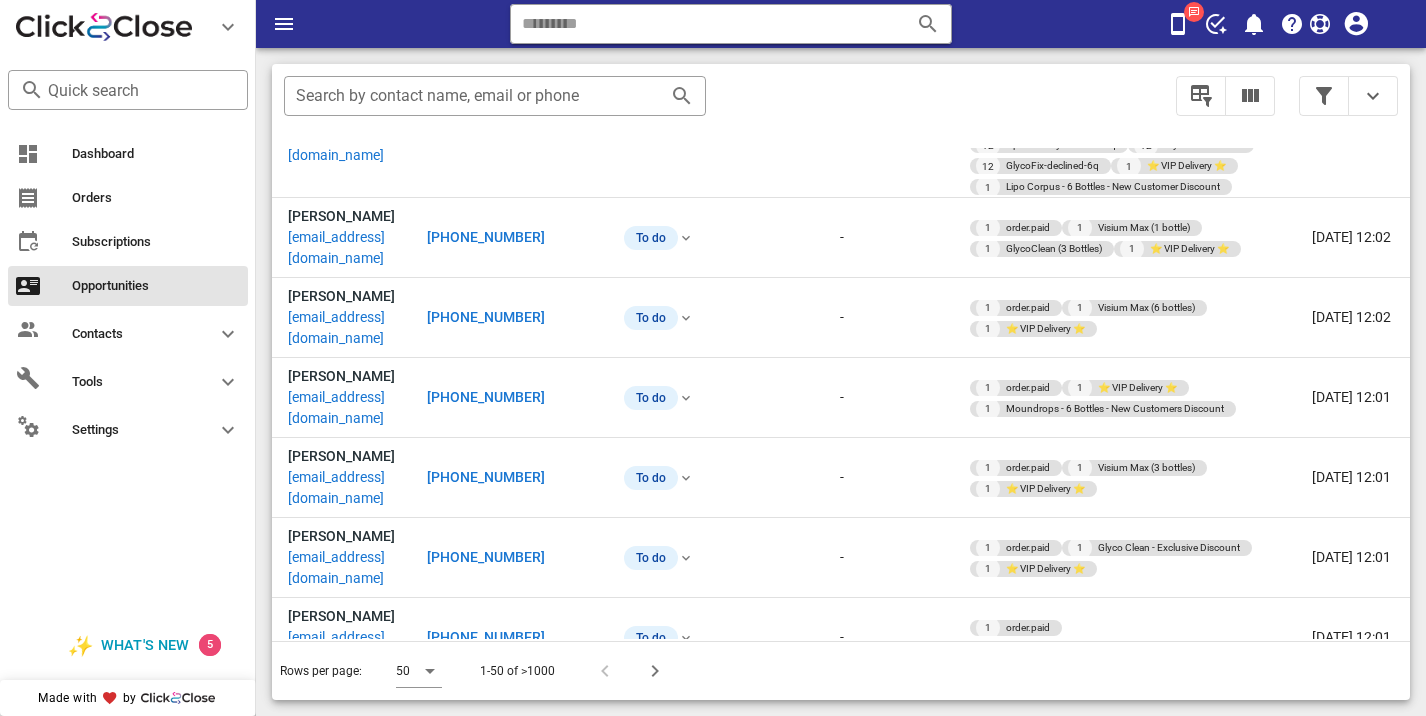 click on "[PHONE_NUMBER]" at bounding box center (486, 237) 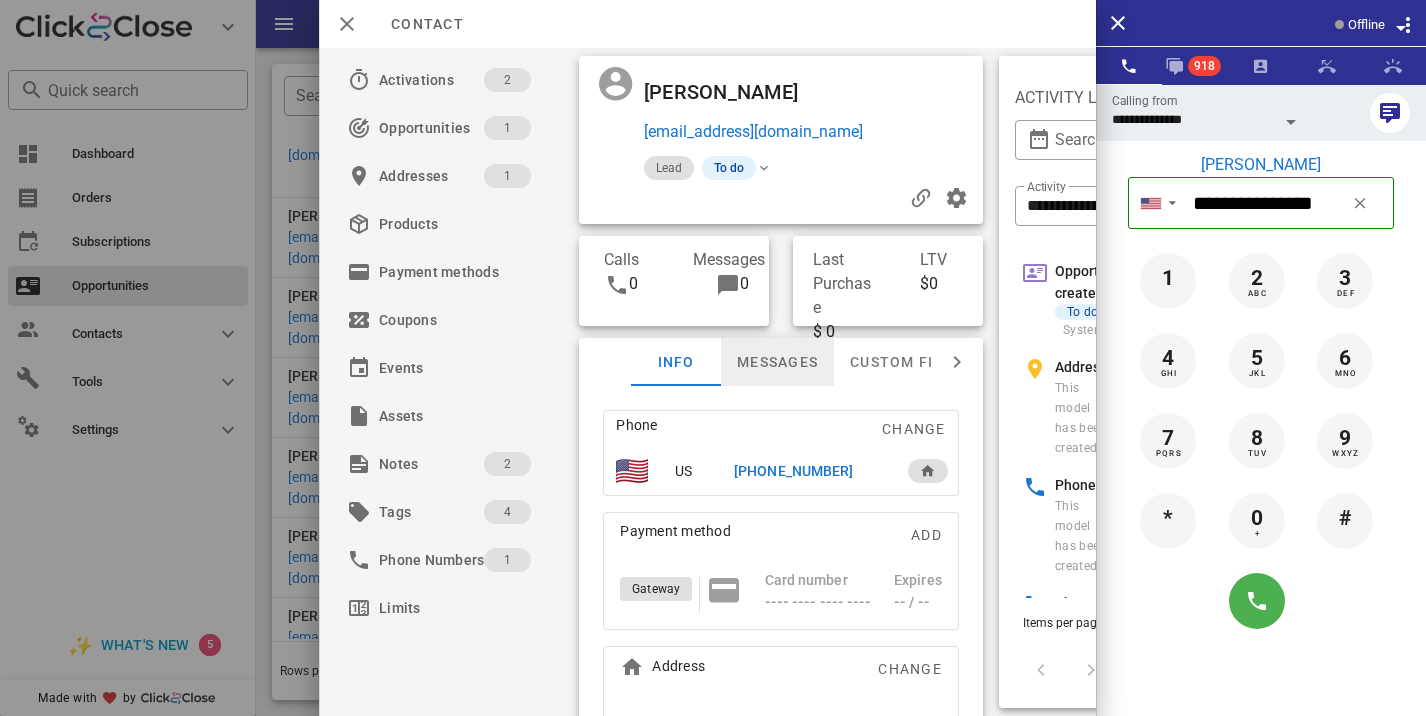 click on "Messages" at bounding box center (777, 362) 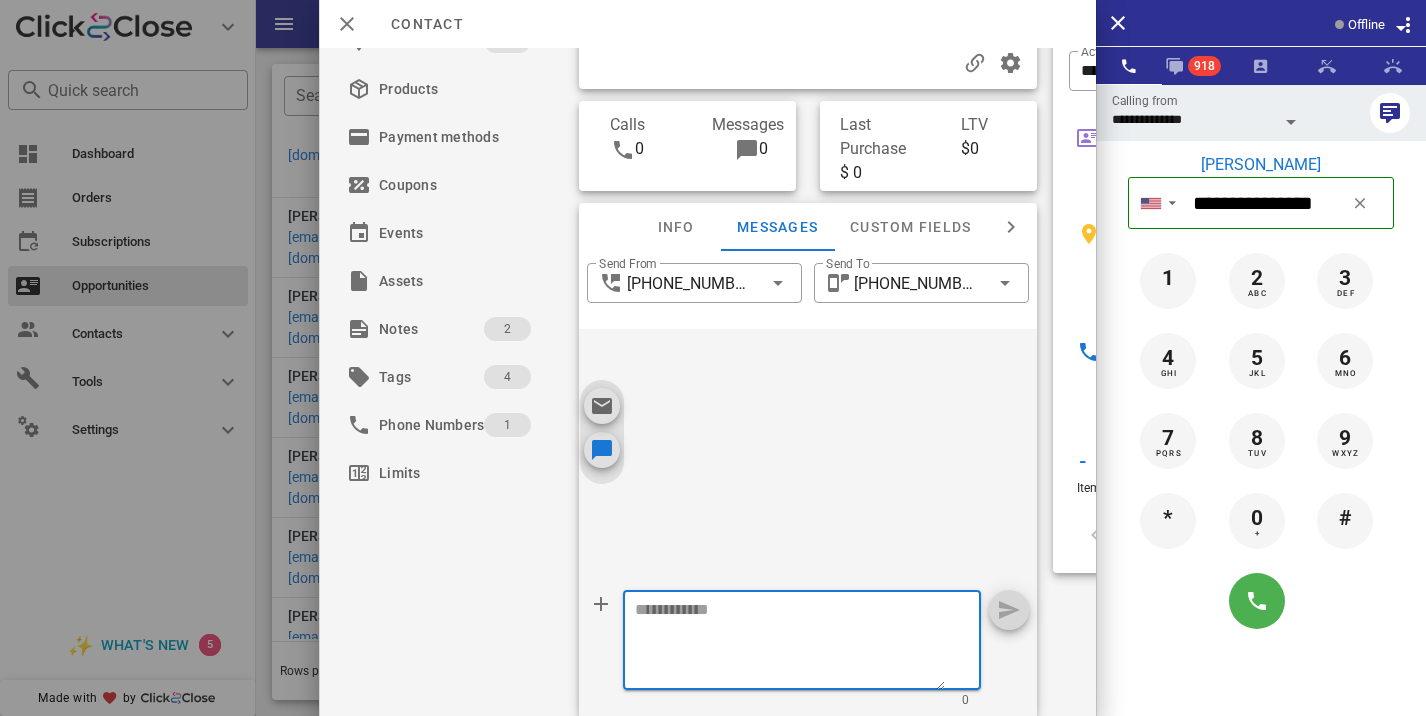 scroll, scrollTop: 151, scrollLeft: 0, axis: vertical 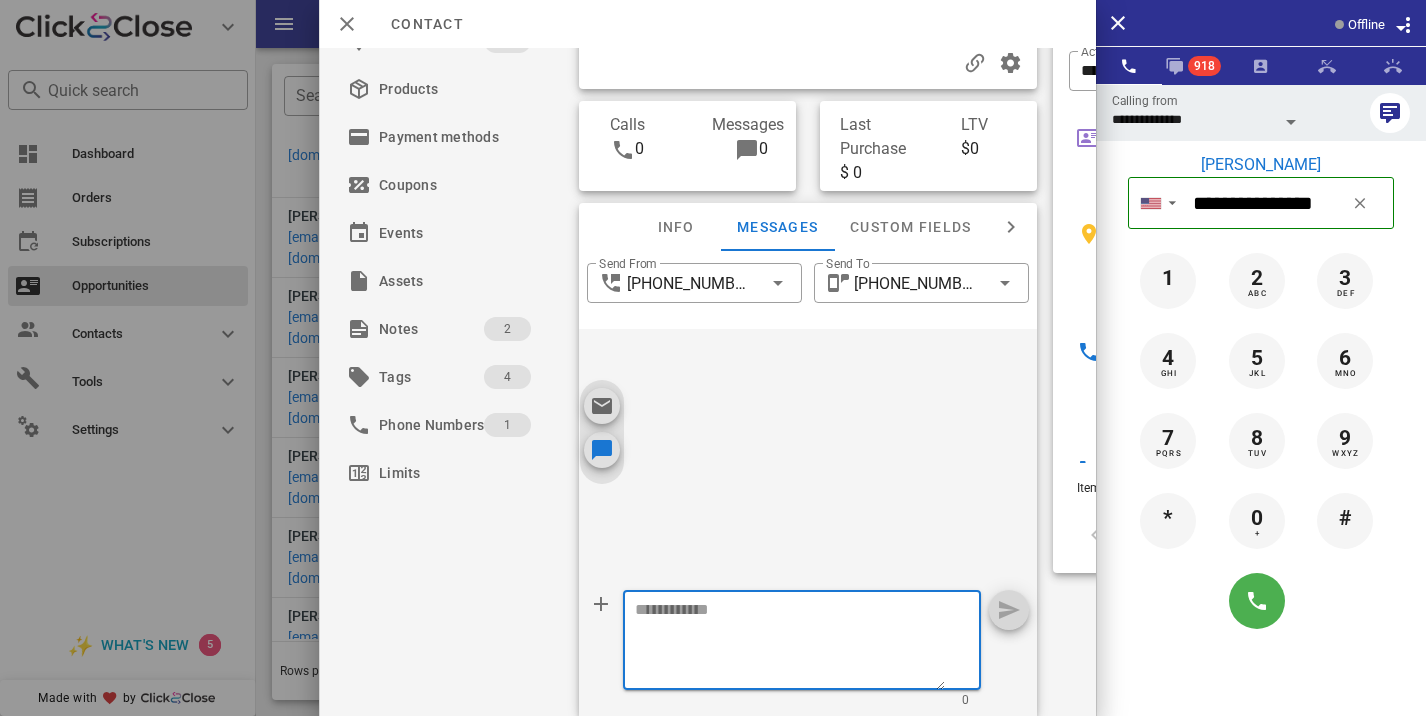 paste on "**********" 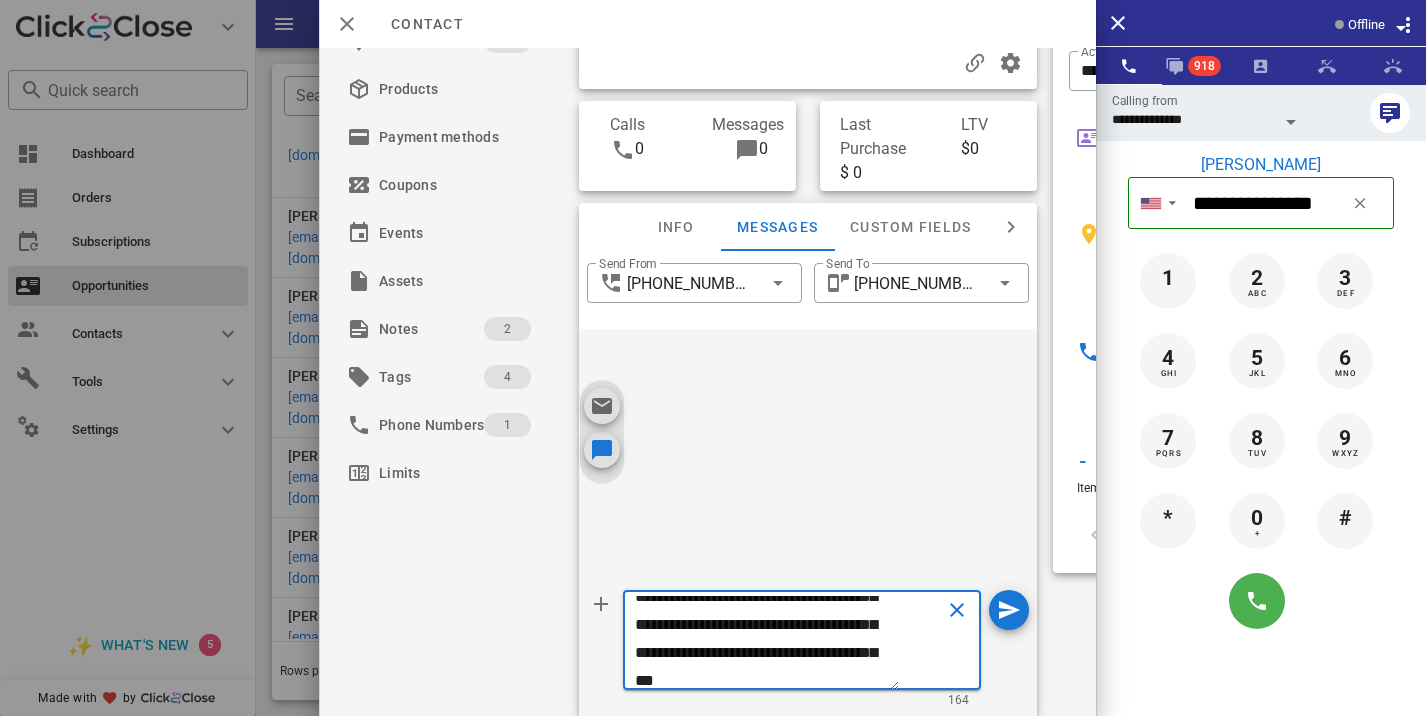 scroll, scrollTop: 0, scrollLeft: 0, axis: both 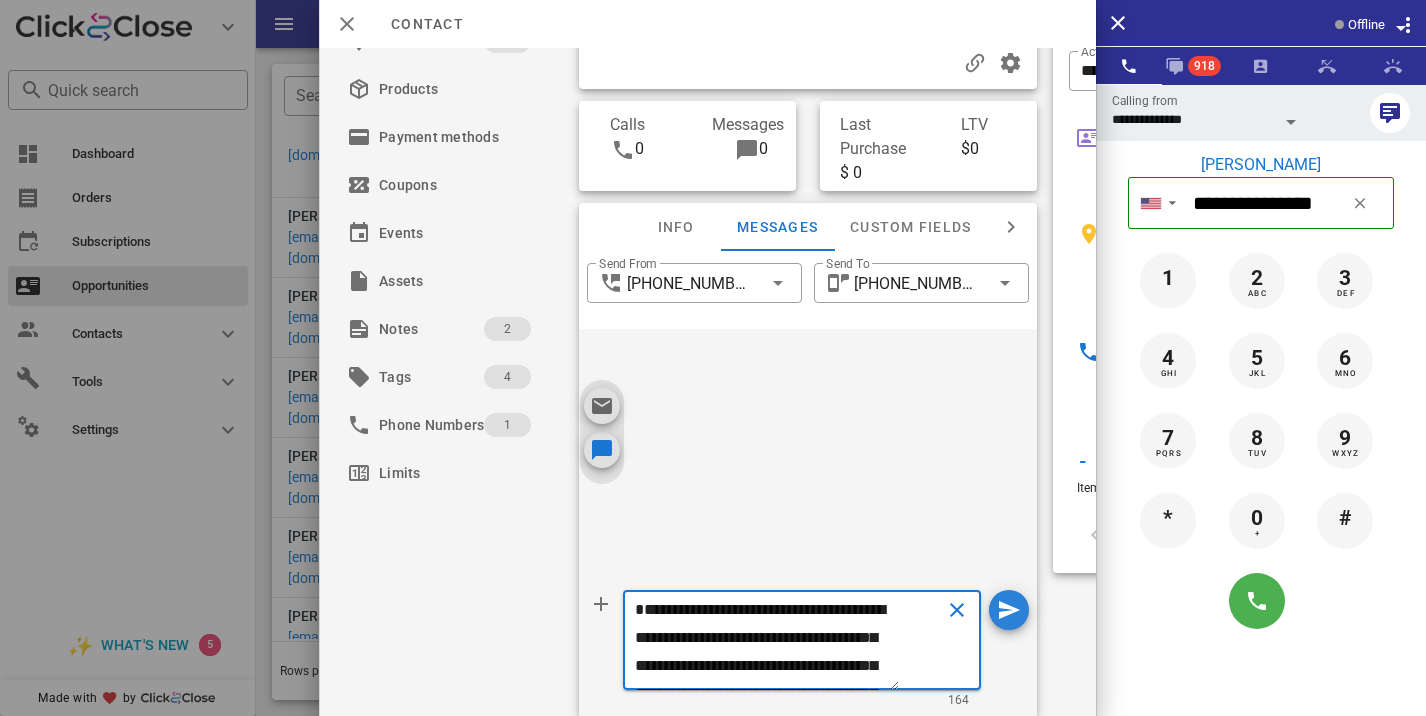 type on "**********" 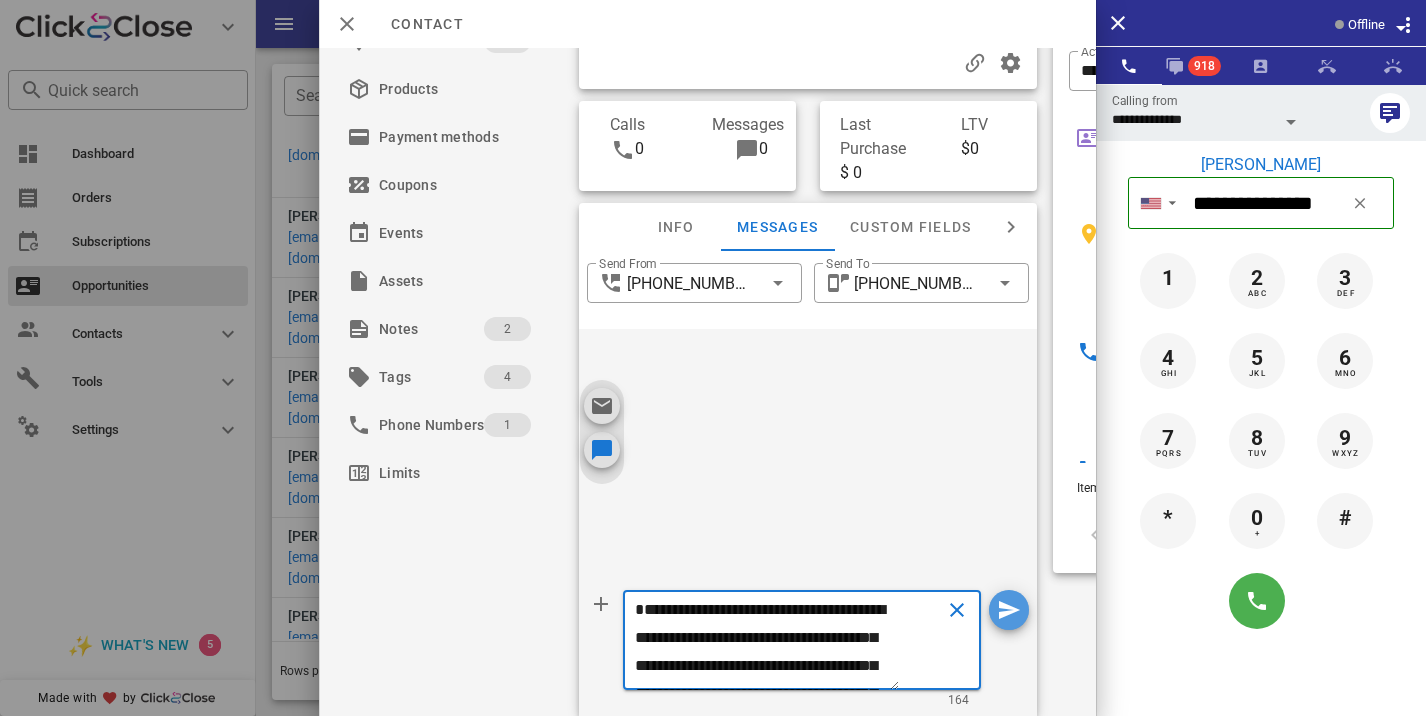 click at bounding box center [1009, 610] 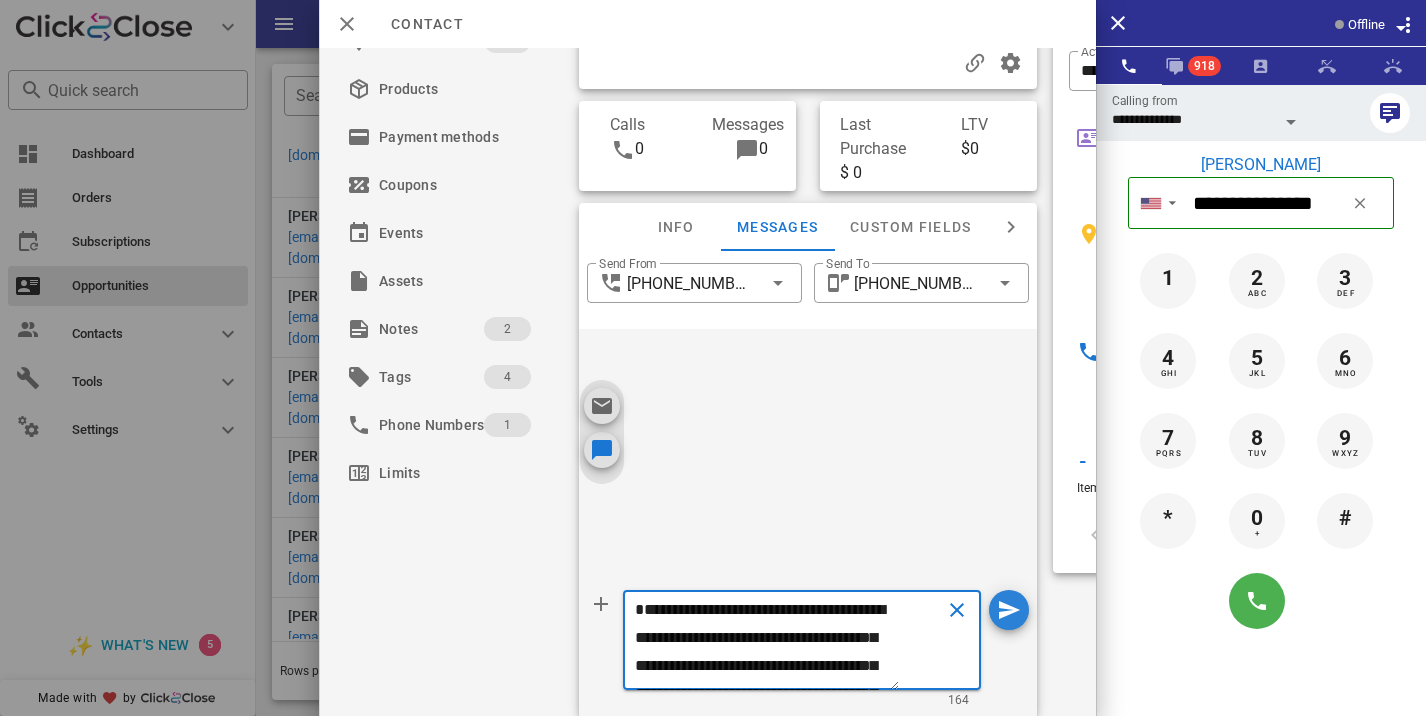 type 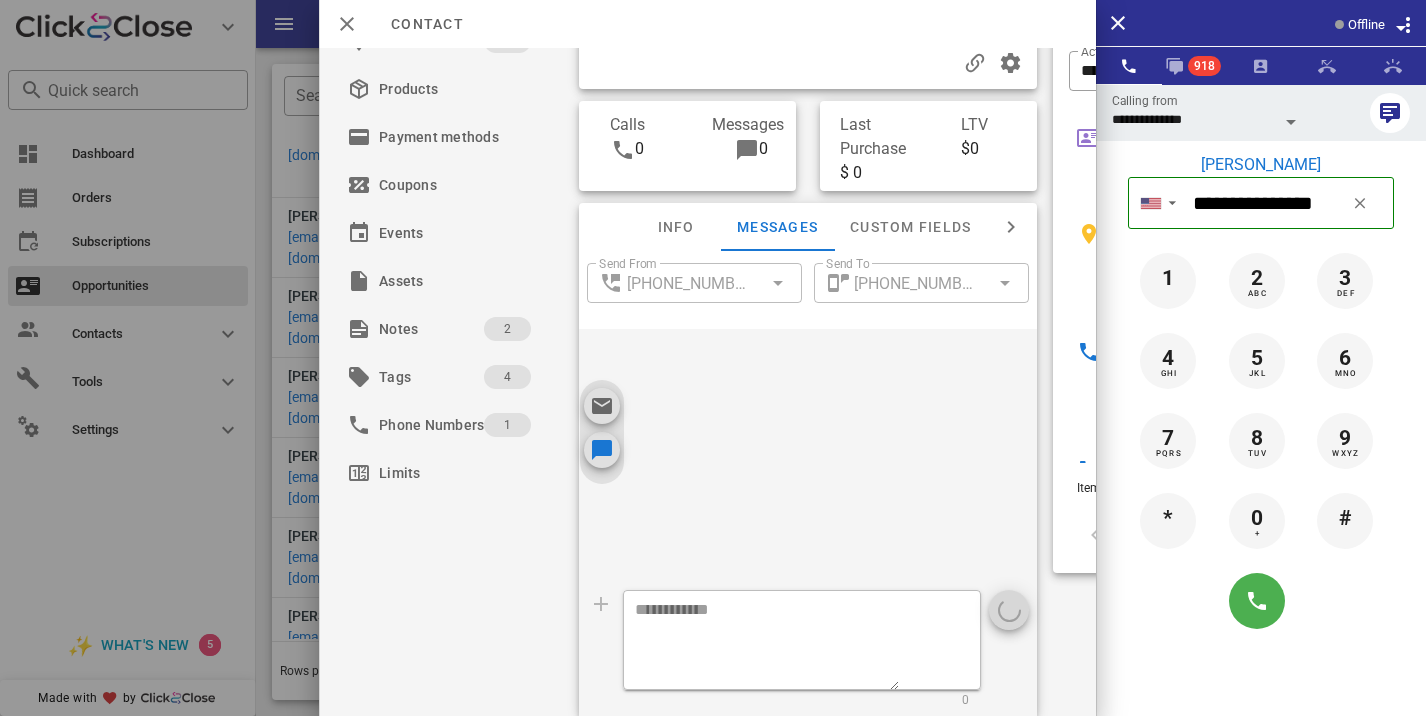 scroll, scrollTop: 0, scrollLeft: 0, axis: both 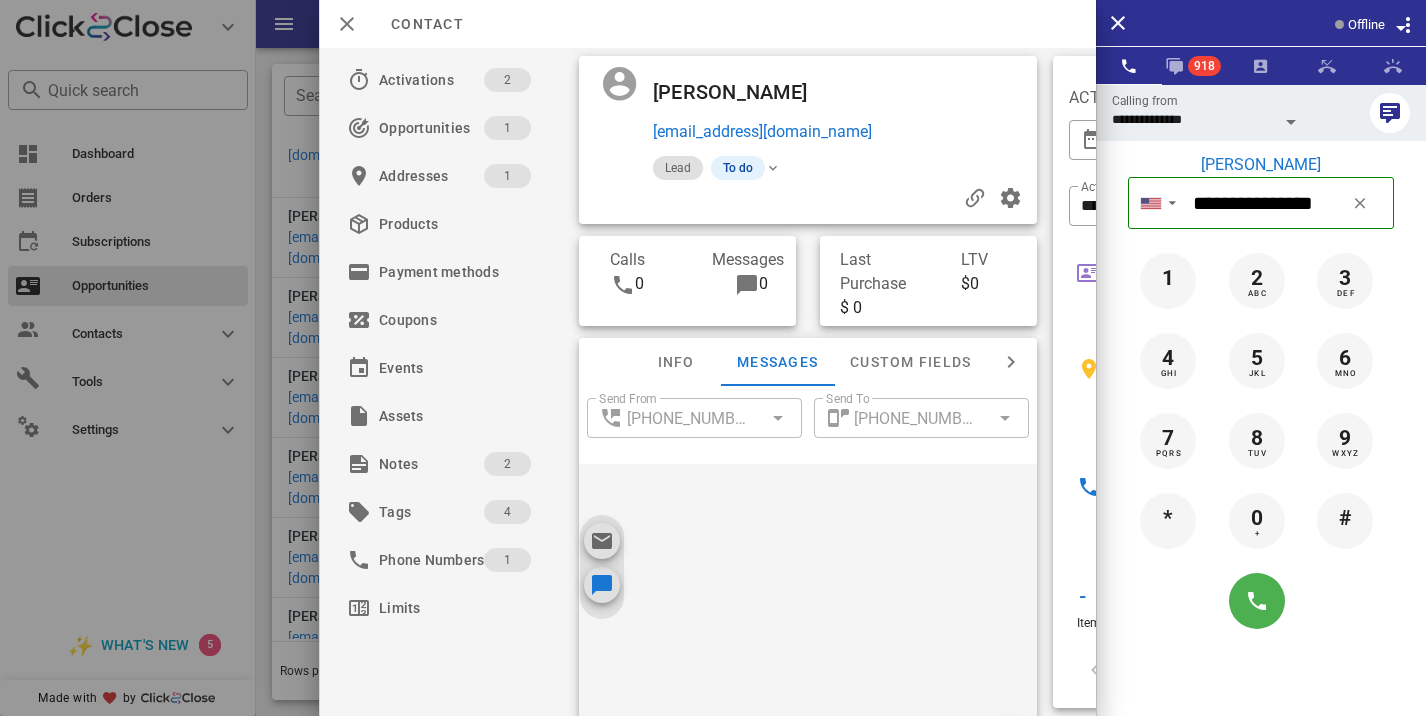 click at bounding box center [808, 198] 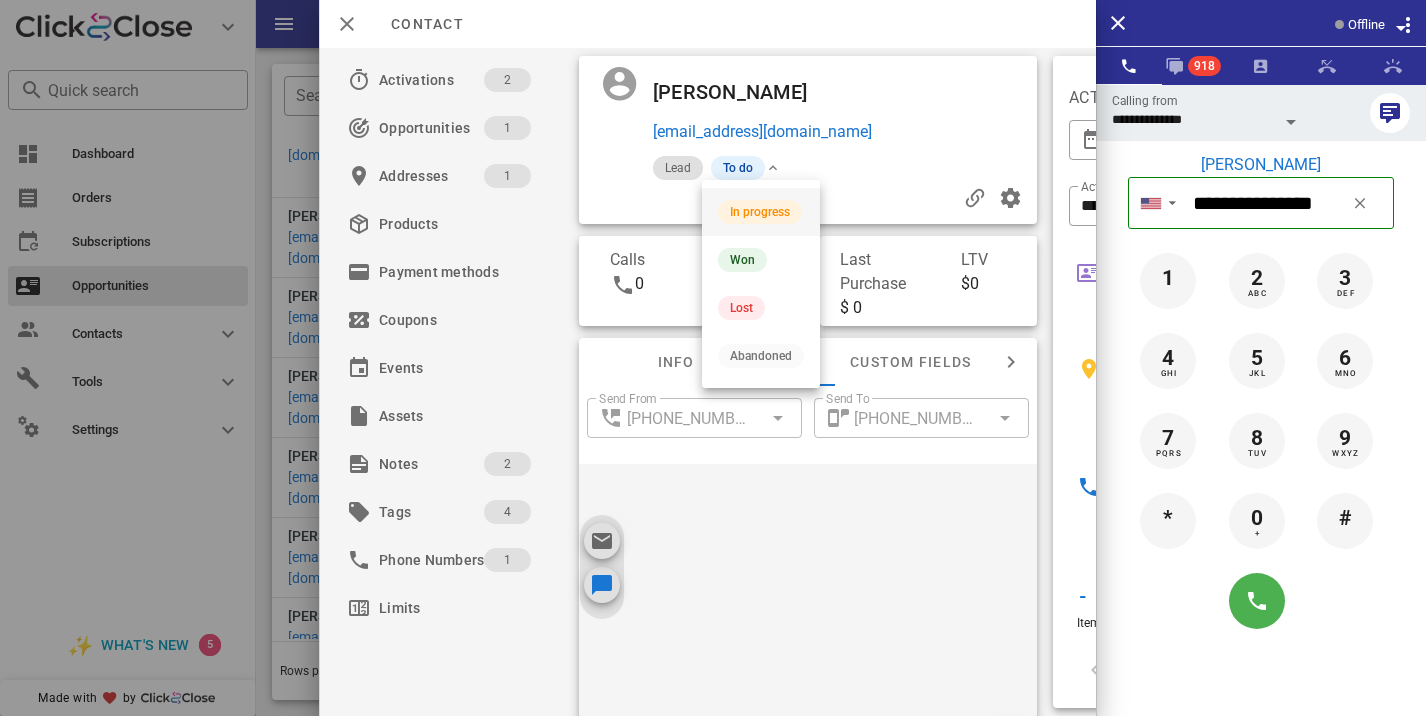 scroll, scrollTop: 48, scrollLeft: 0, axis: vertical 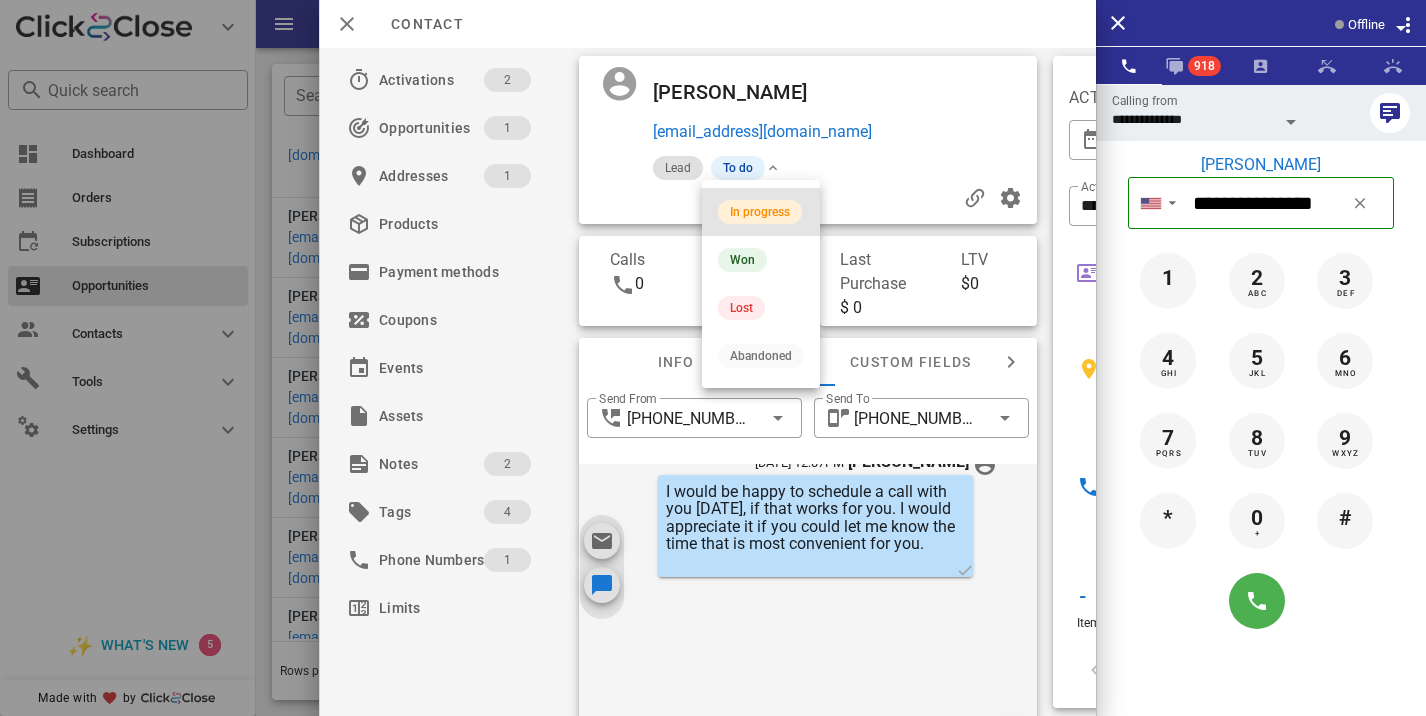 click on "In progress" at bounding box center (760, 212) 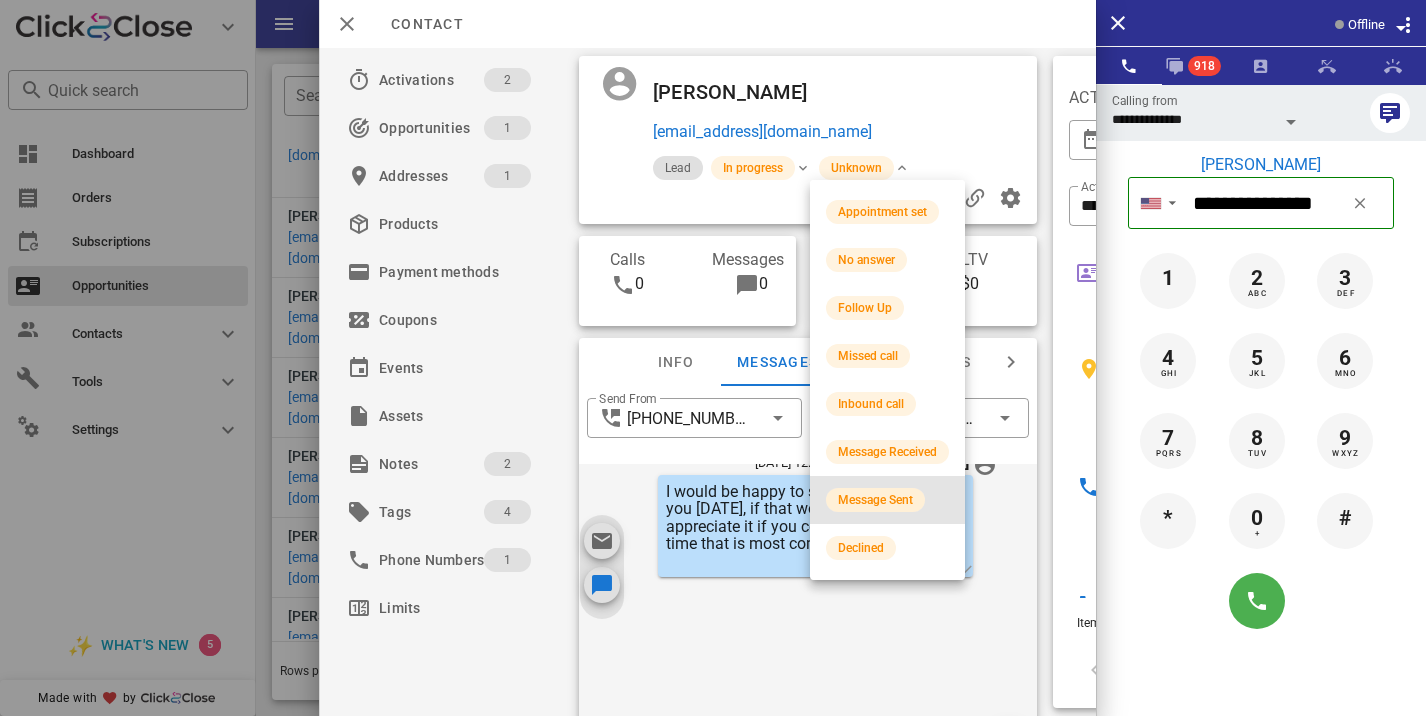 click on "Message Sent" at bounding box center [875, 500] 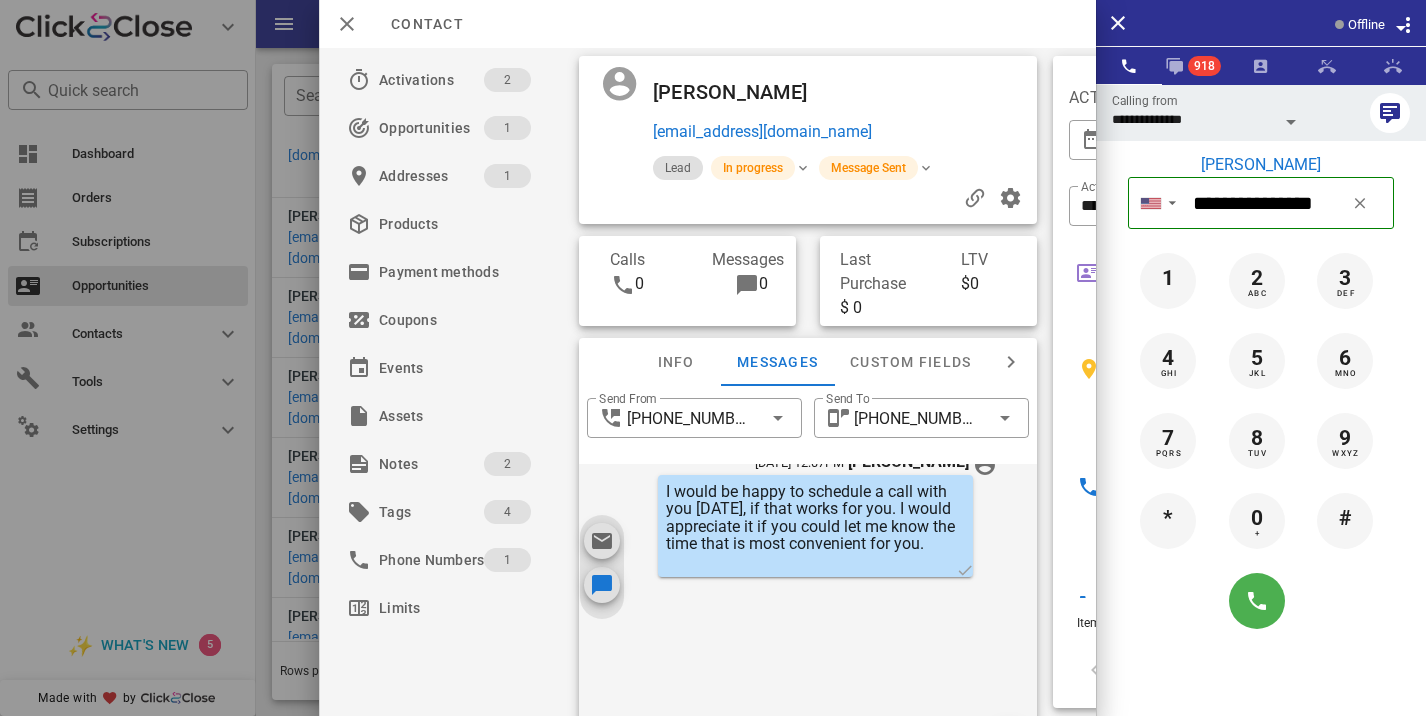 click at bounding box center (713, 358) 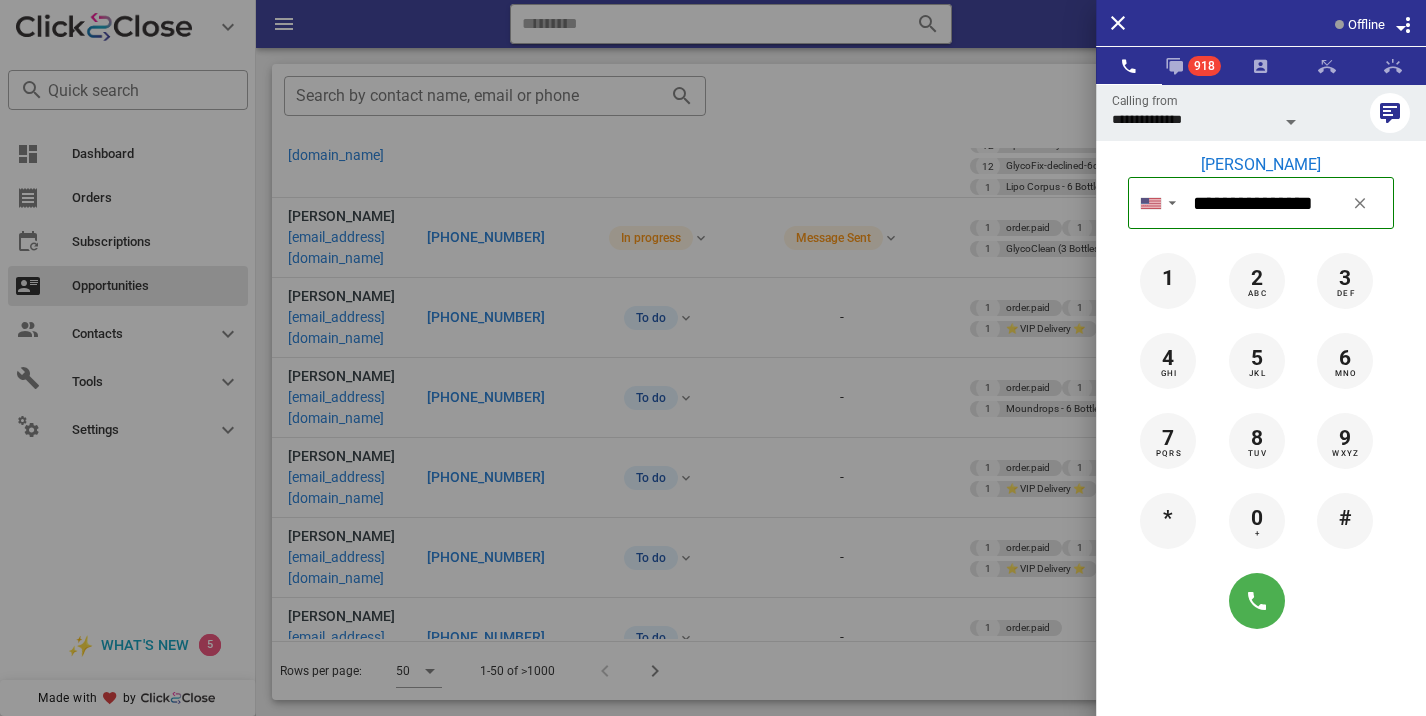 click at bounding box center [713, 358] 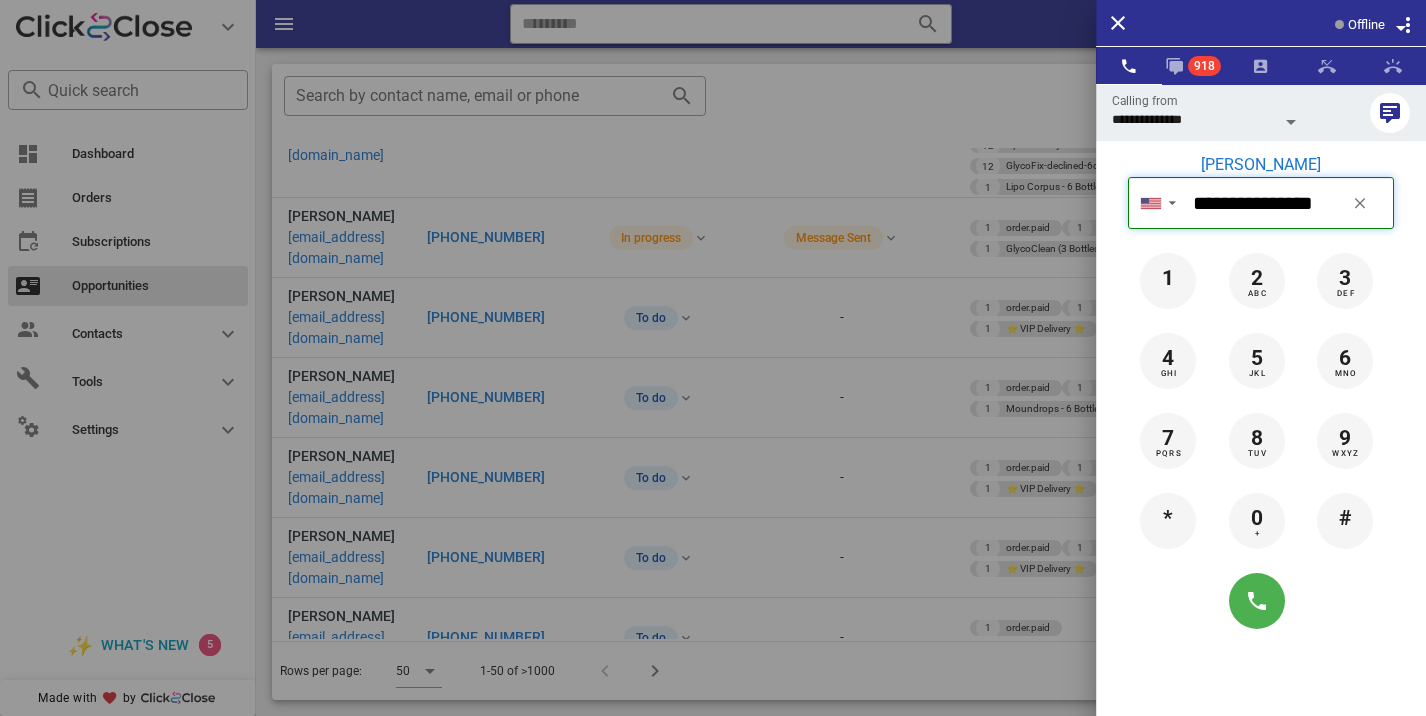type 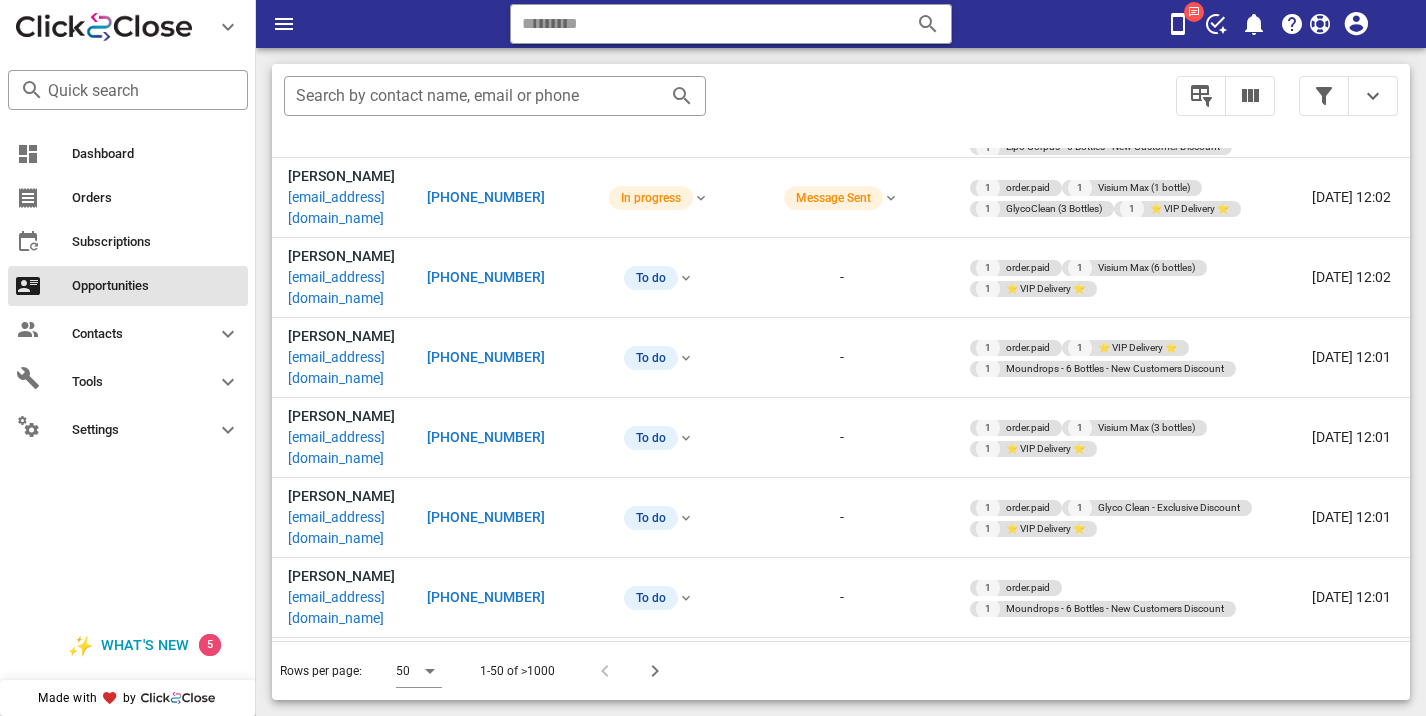 scroll, scrollTop: 328, scrollLeft: 0, axis: vertical 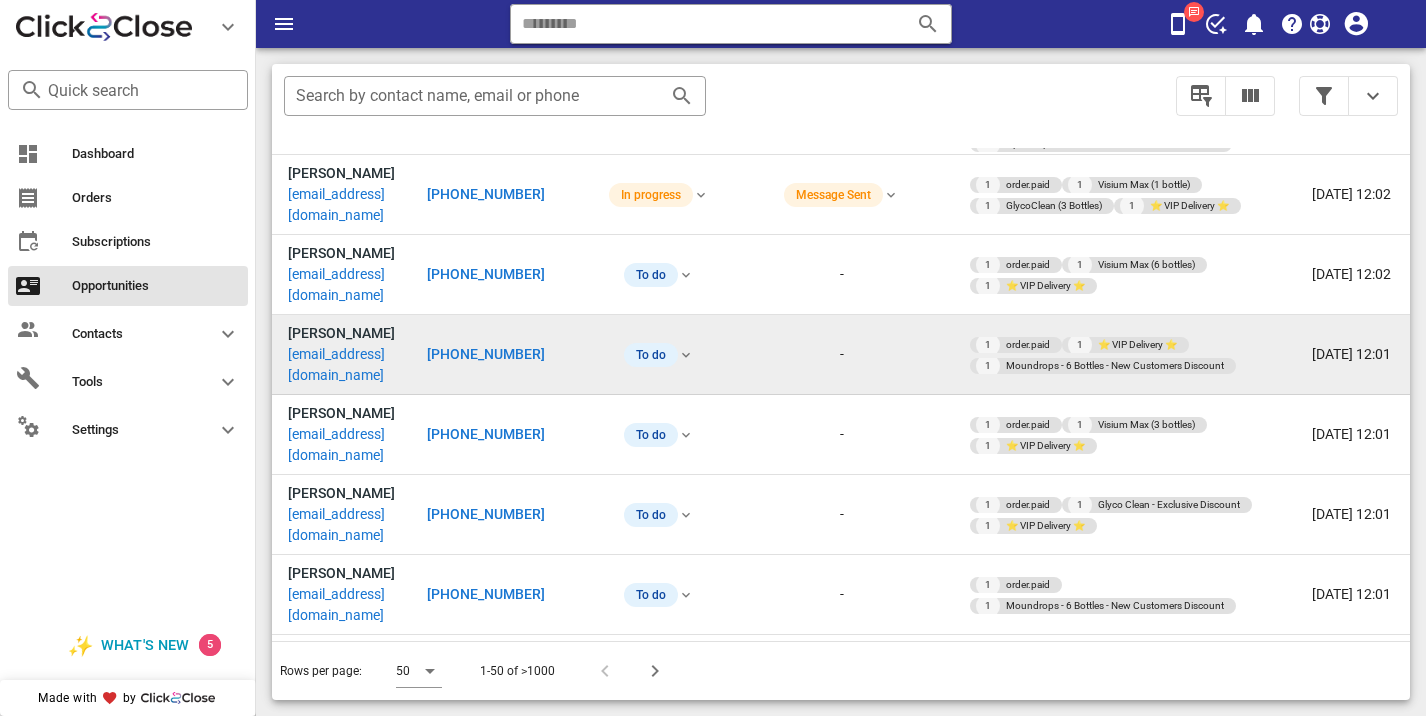 click on "[PHONE_NUMBER]" at bounding box center [500, 355] 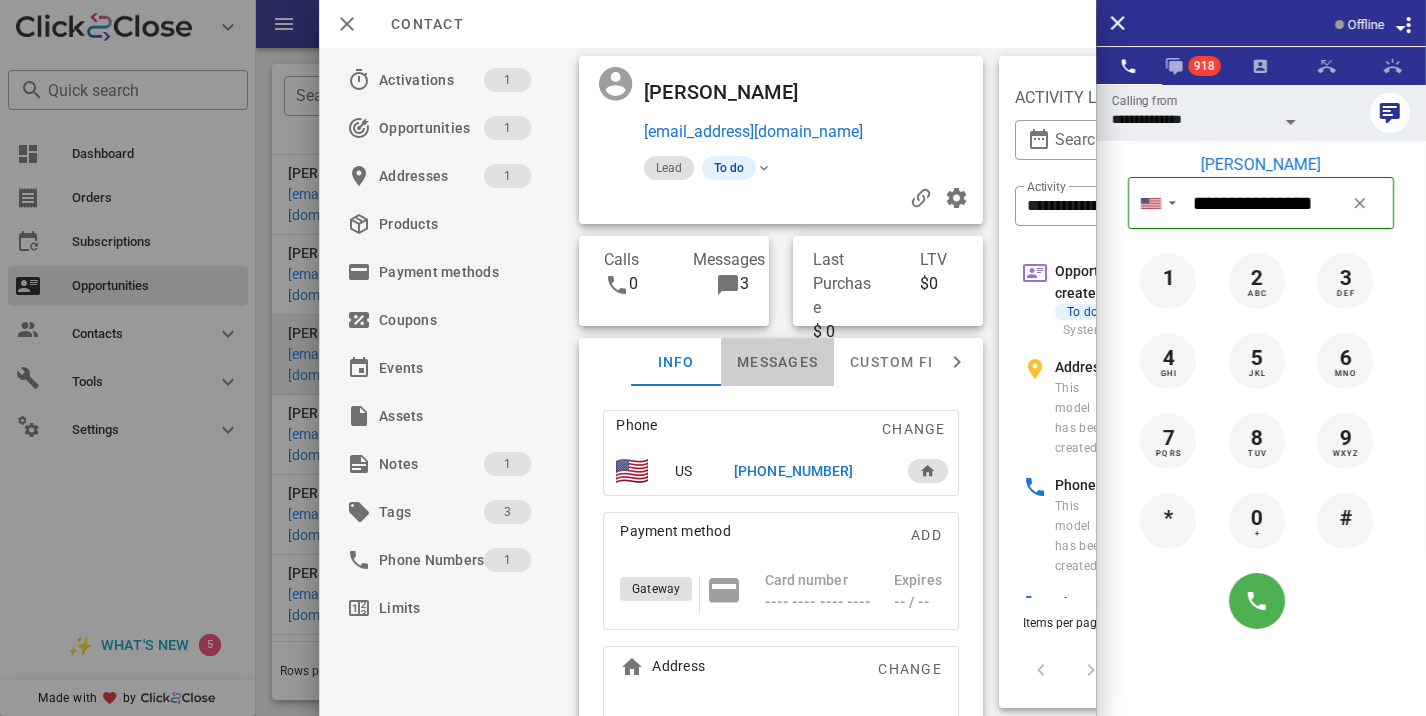 click on "Messages" at bounding box center (777, 362) 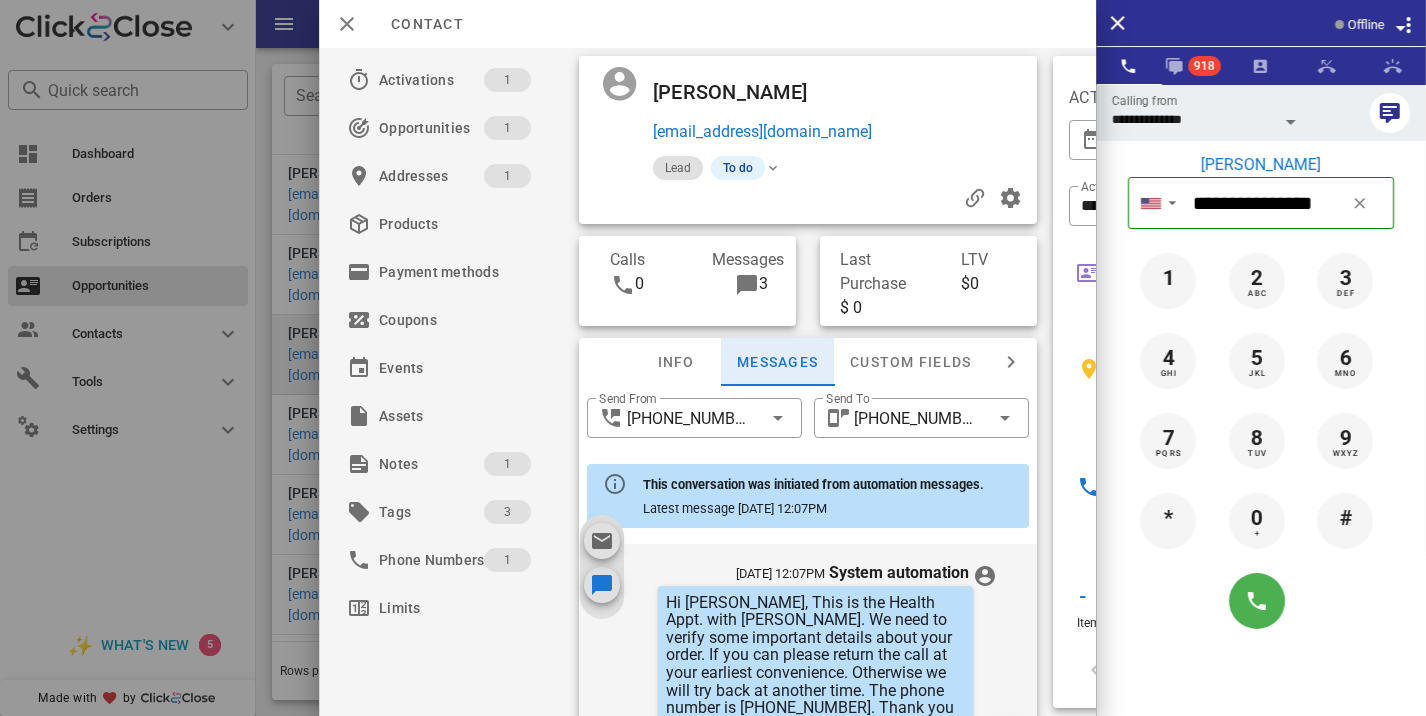 scroll, scrollTop: 657, scrollLeft: 0, axis: vertical 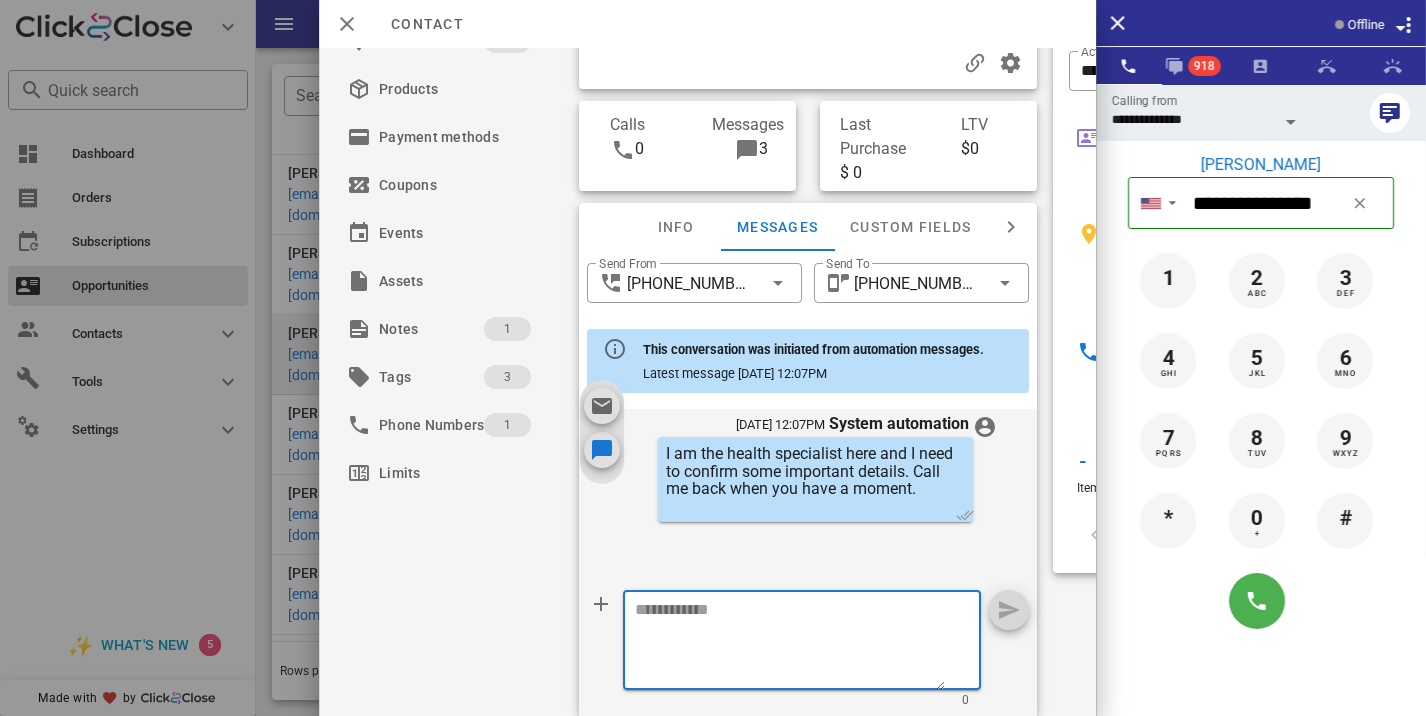 drag, startPoint x: 769, startPoint y: 586, endPoint x: 768, endPoint y: 570, distance: 16.03122 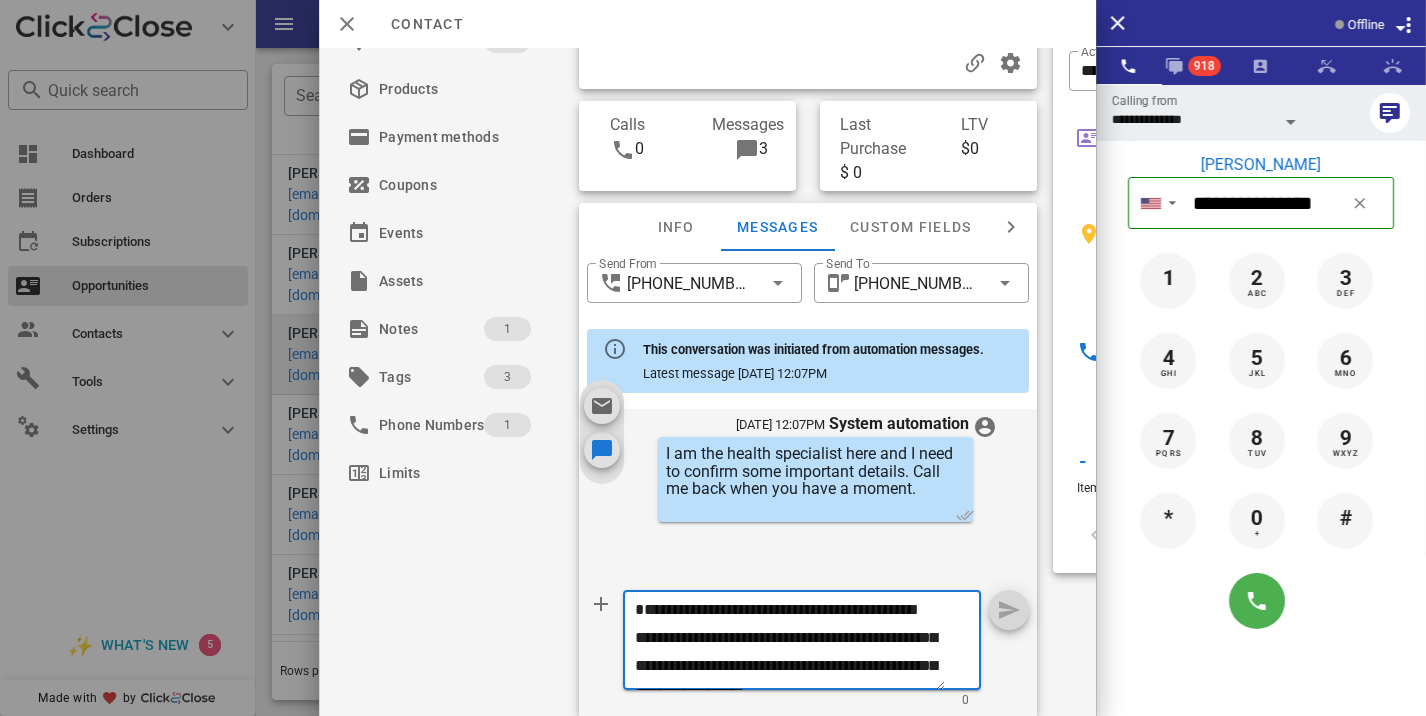 scroll, scrollTop: 41, scrollLeft: 0, axis: vertical 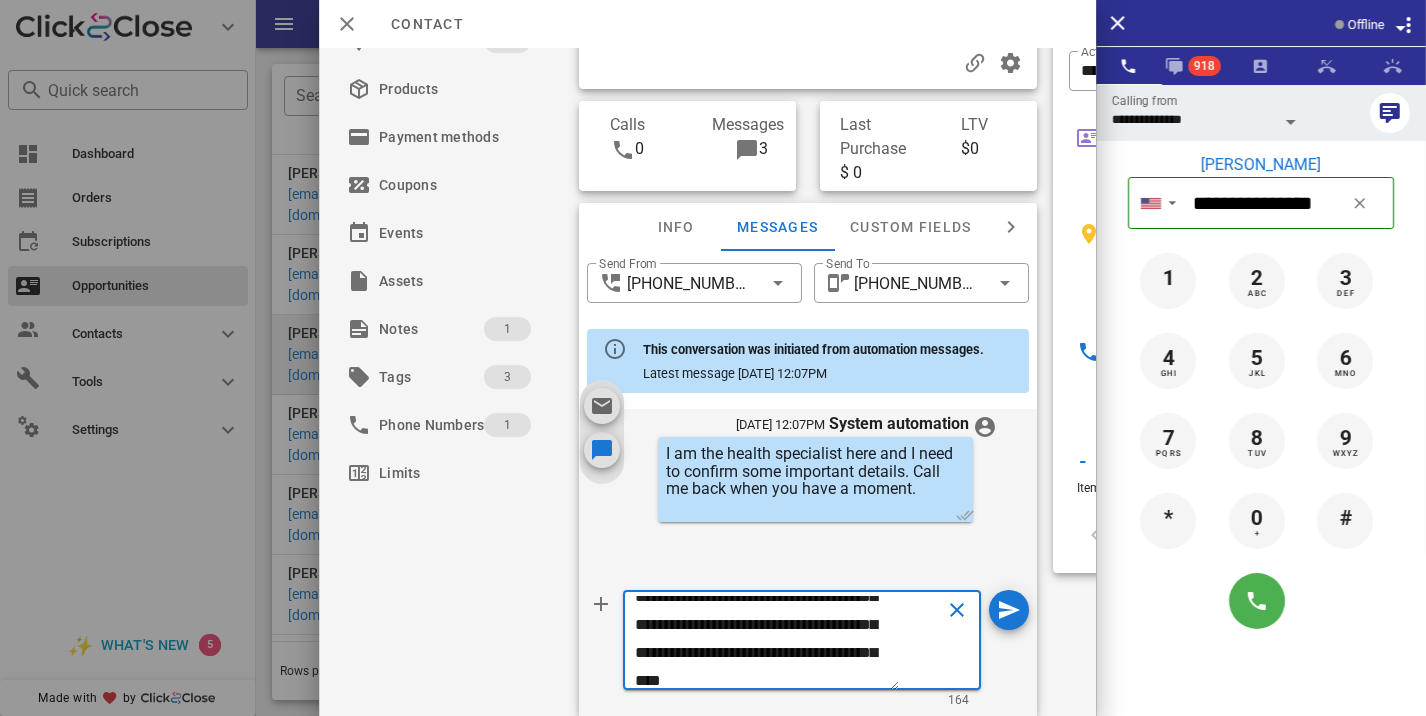 type on "**********" 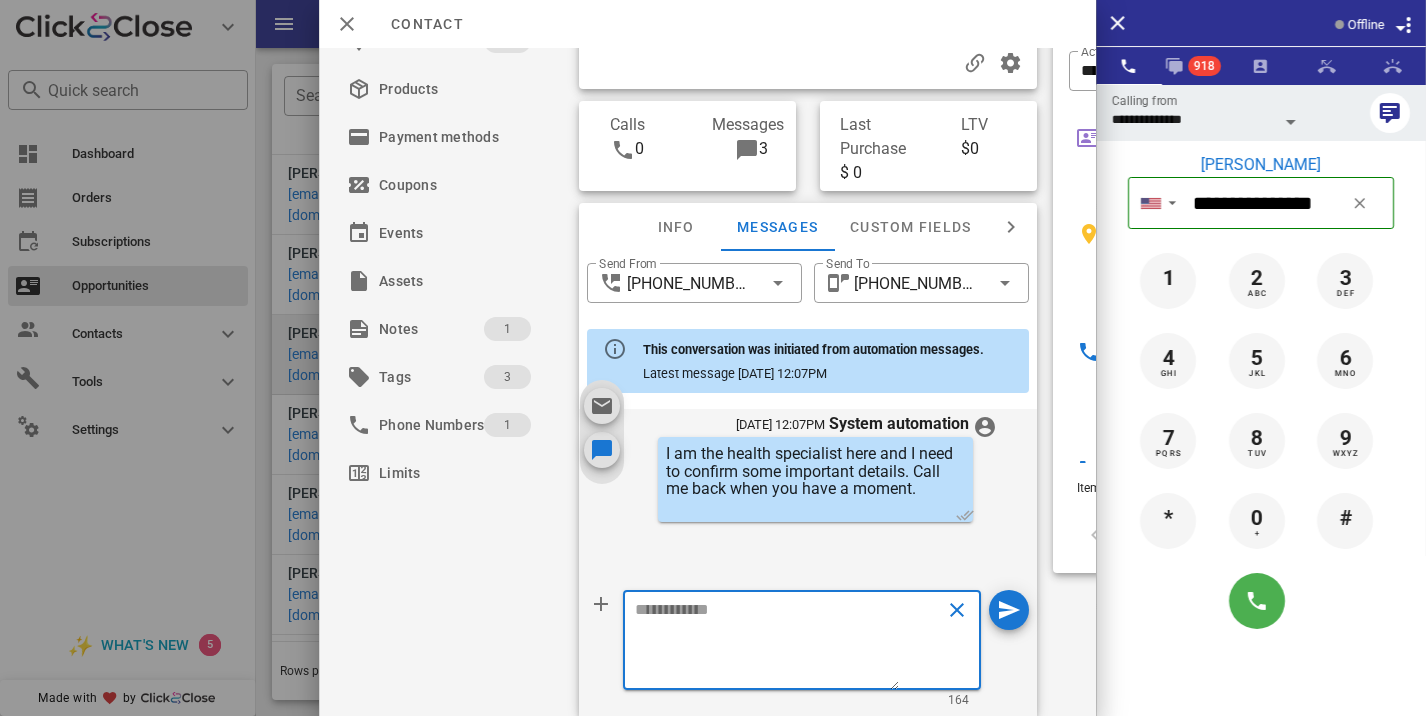 scroll, scrollTop: 0, scrollLeft: 0, axis: both 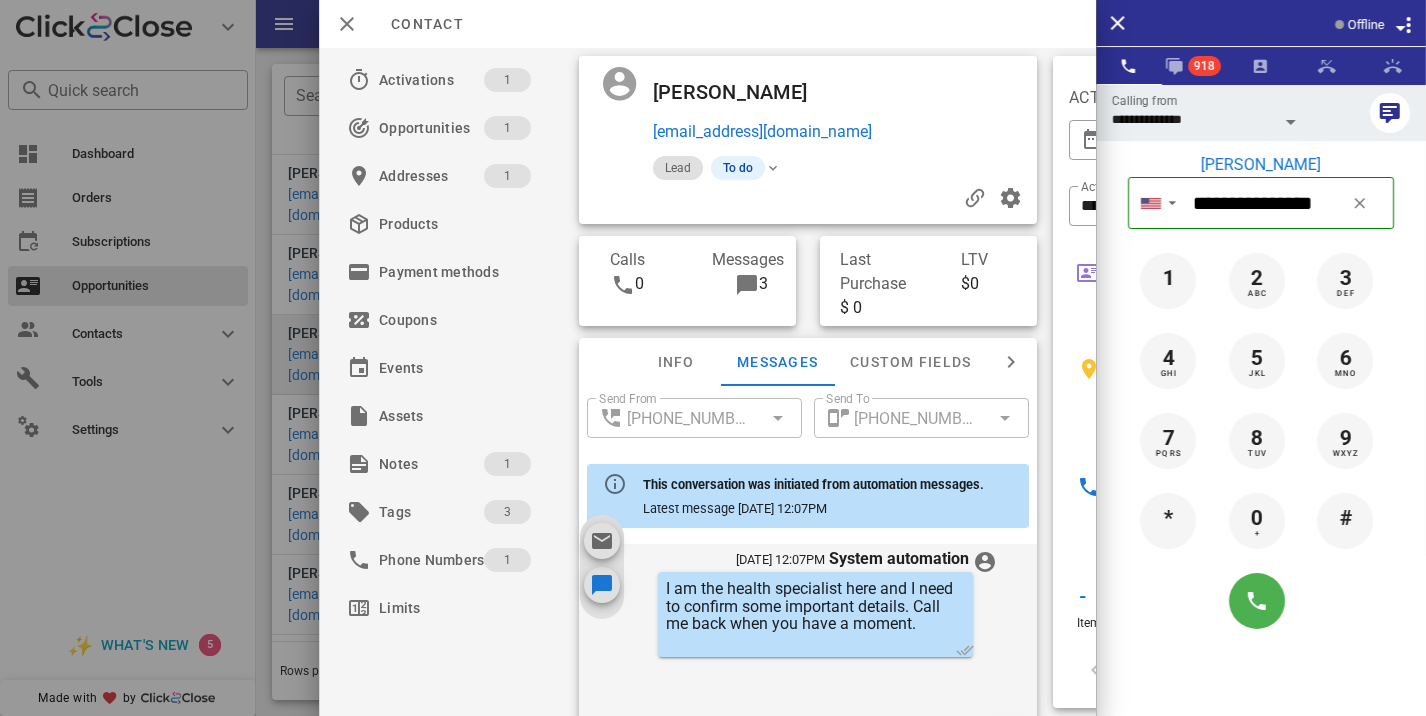 click on "[PERSON_NAME]  [EMAIL_ADDRESS][DOMAIN_NAME]   Lead   To do" at bounding box center [808, 140] 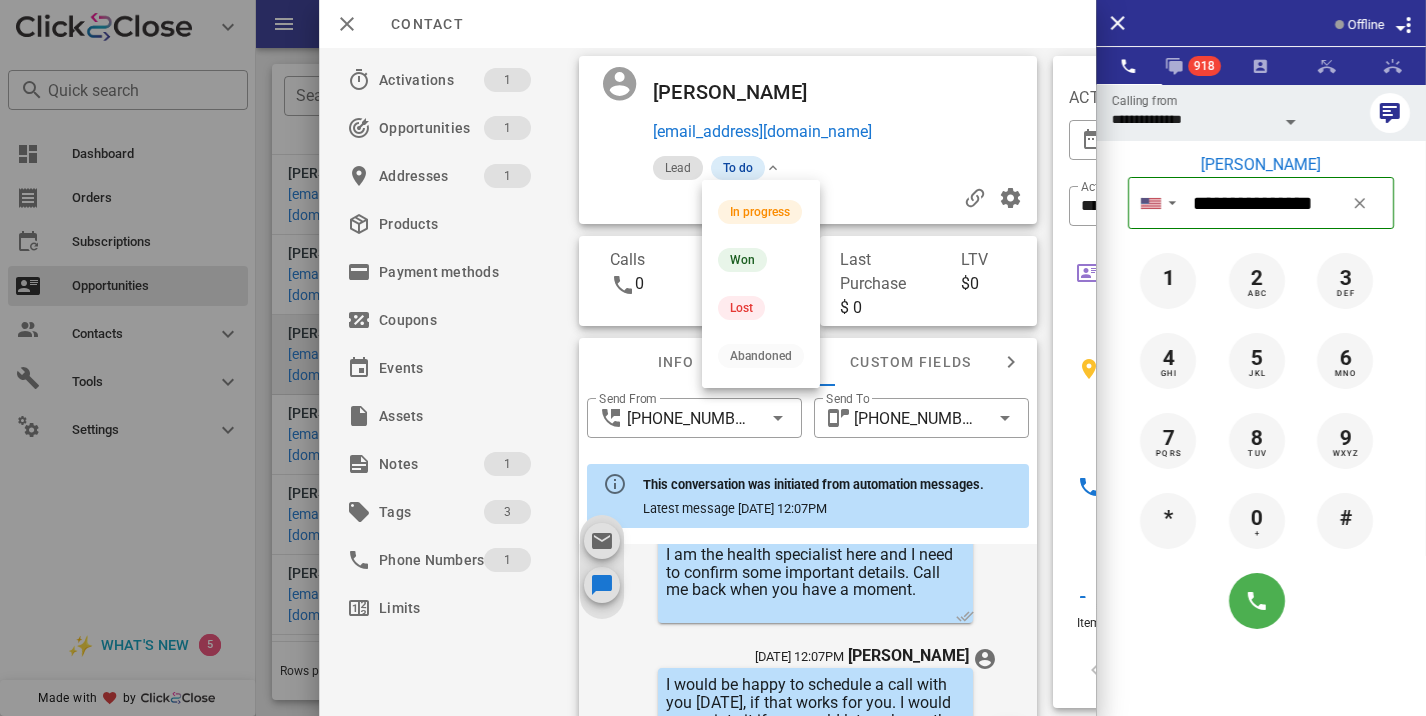 scroll, scrollTop: 823, scrollLeft: 0, axis: vertical 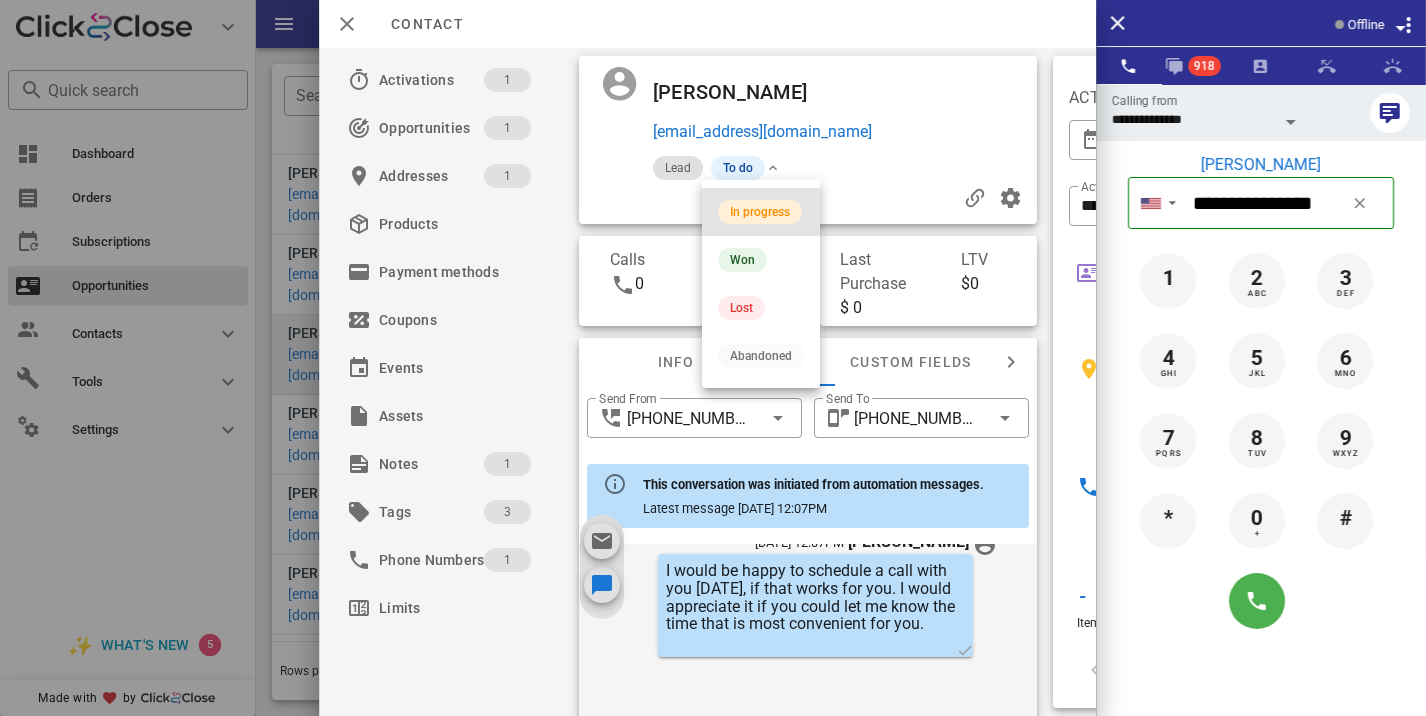 click on "In progress" at bounding box center [760, 212] 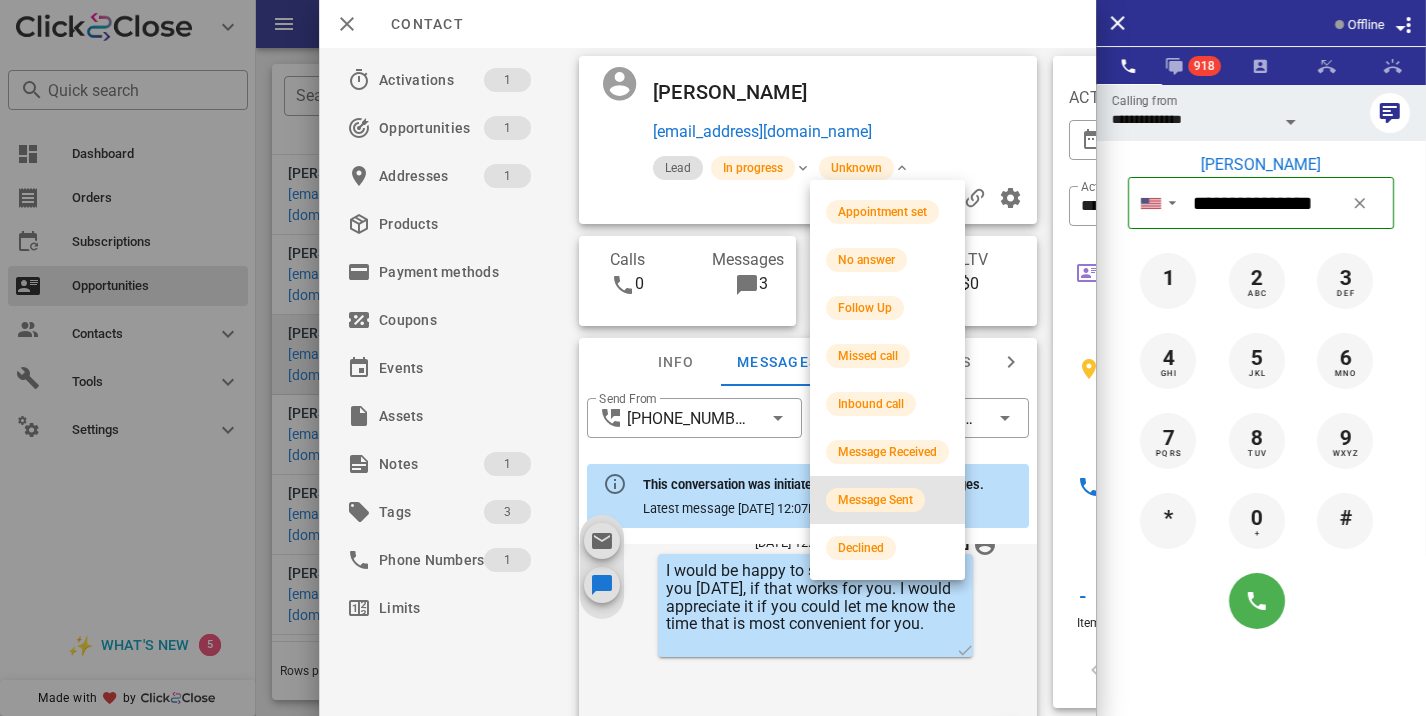 click on "Message Sent" at bounding box center (875, 500) 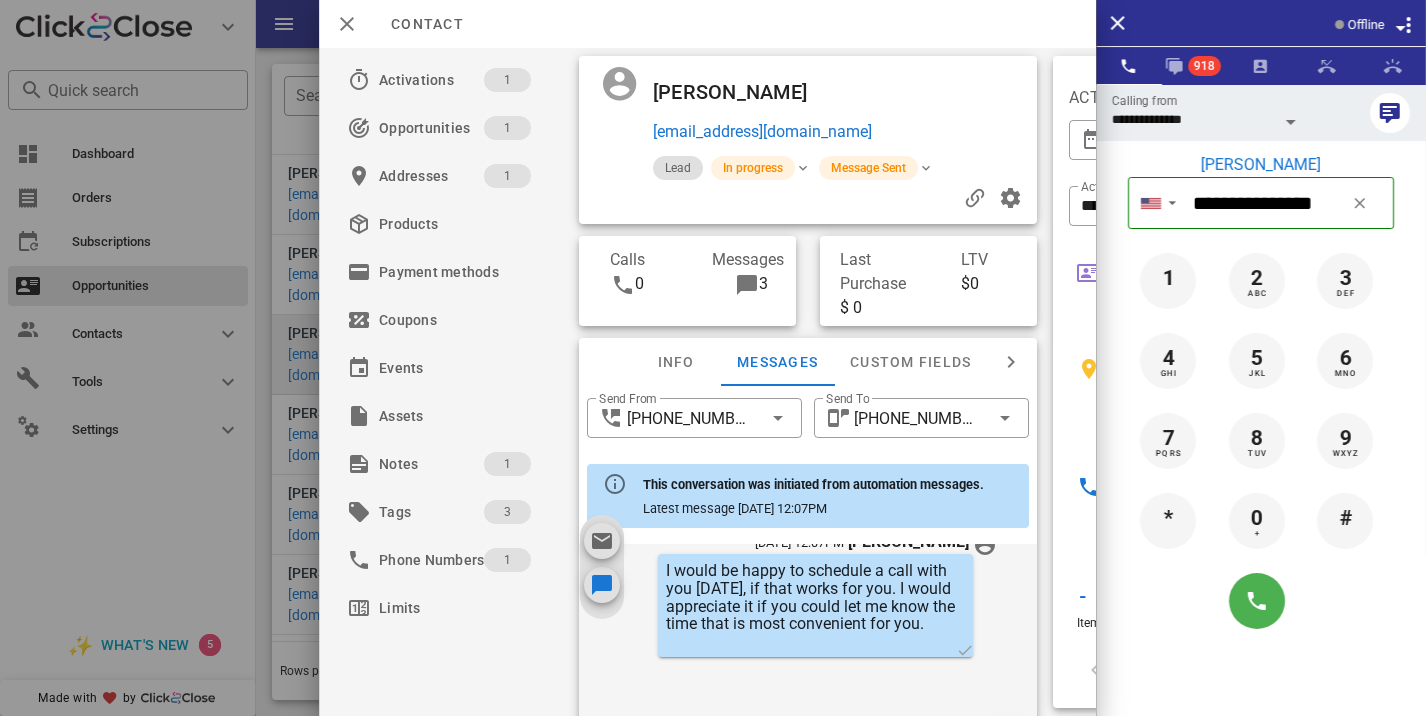 click at bounding box center (713, 358) 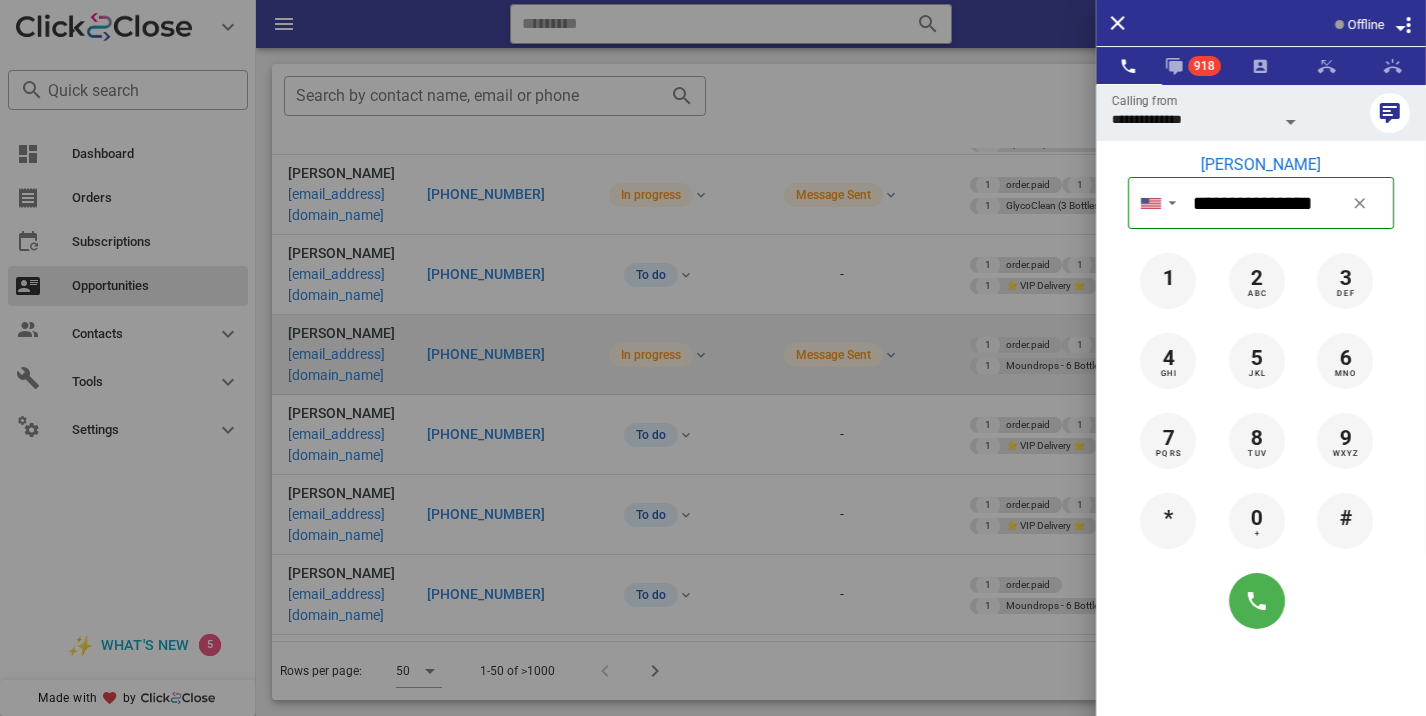 click at bounding box center (713, 358) 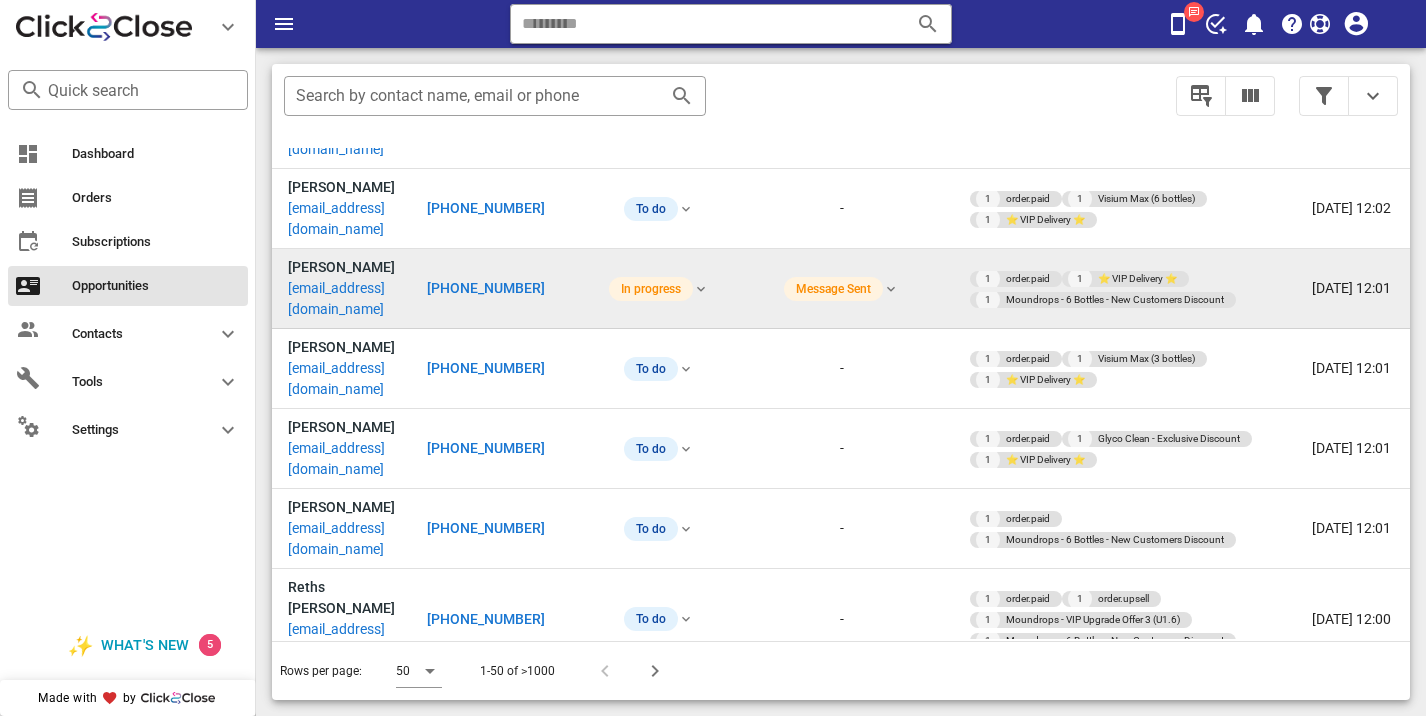 scroll, scrollTop: 395, scrollLeft: 0, axis: vertical 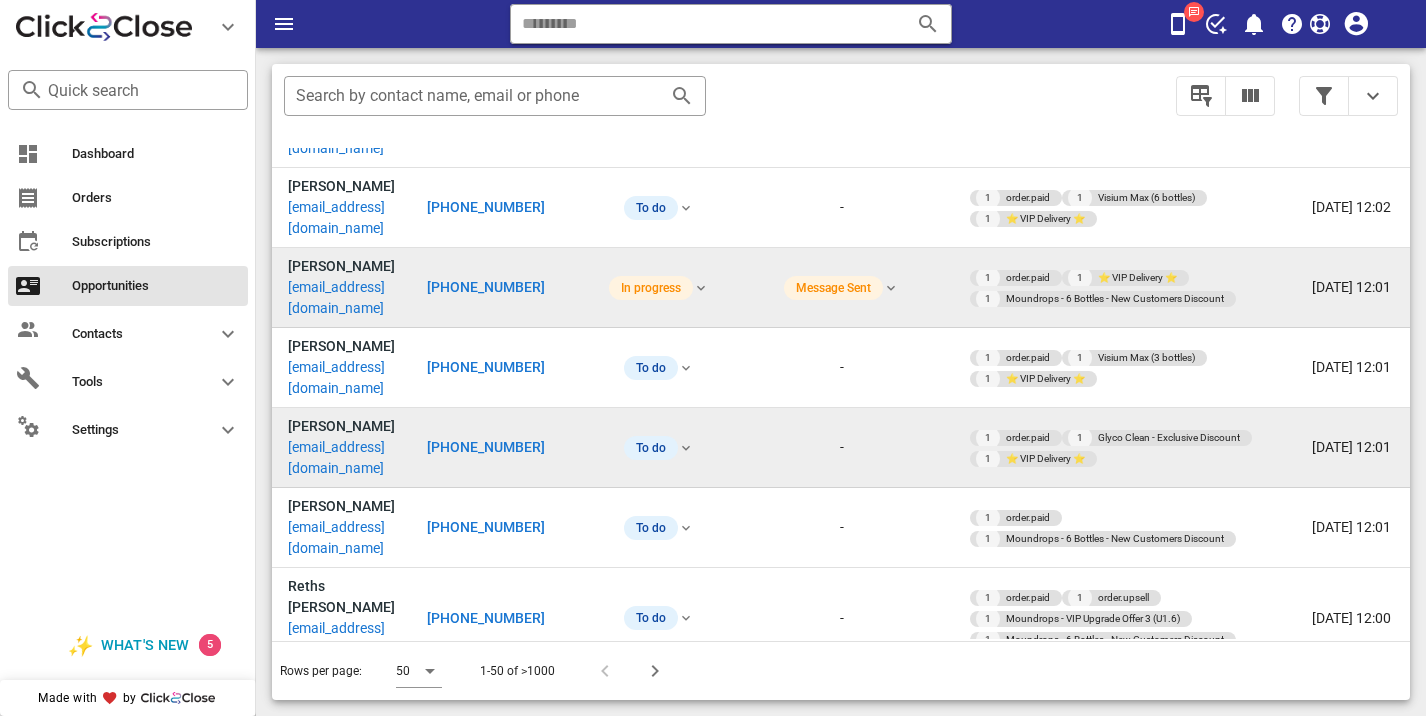 click on "[PHONE_NUMBER]" at bounding box center [486, 447] 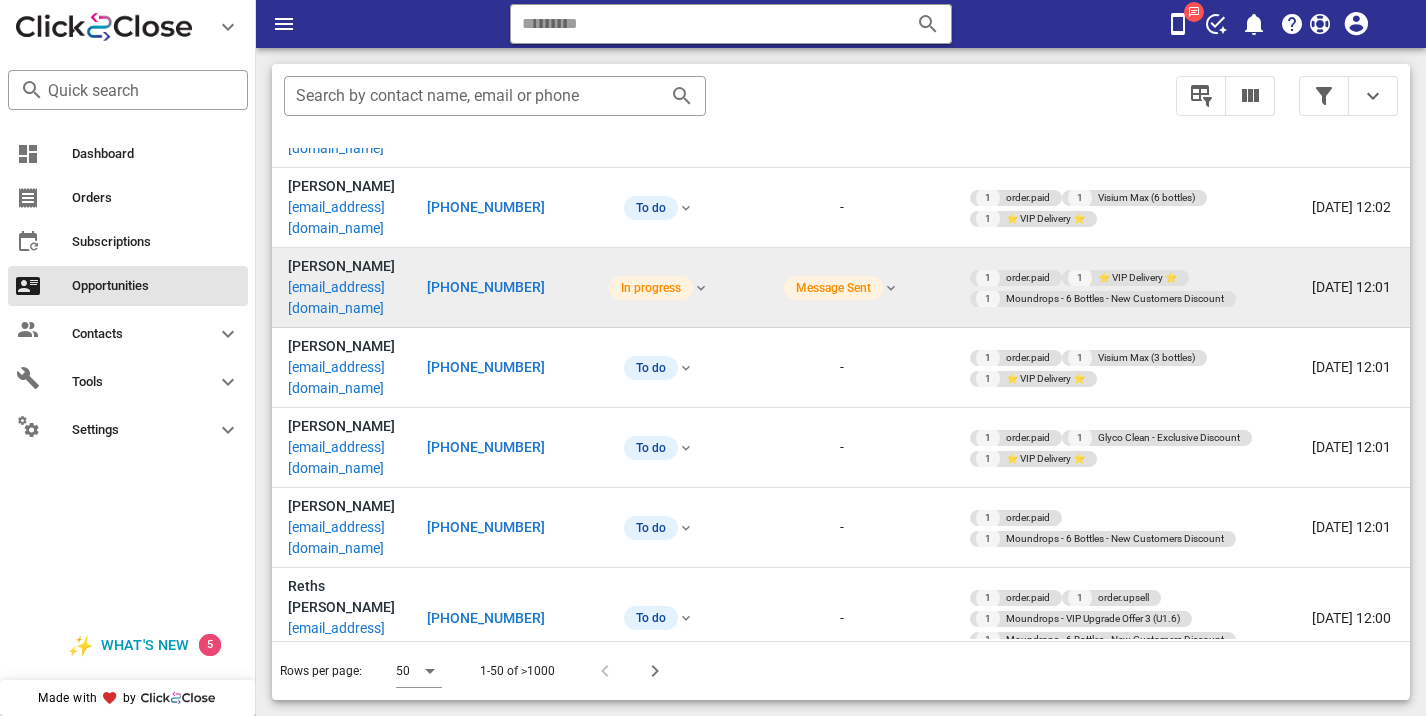 type on "**********" 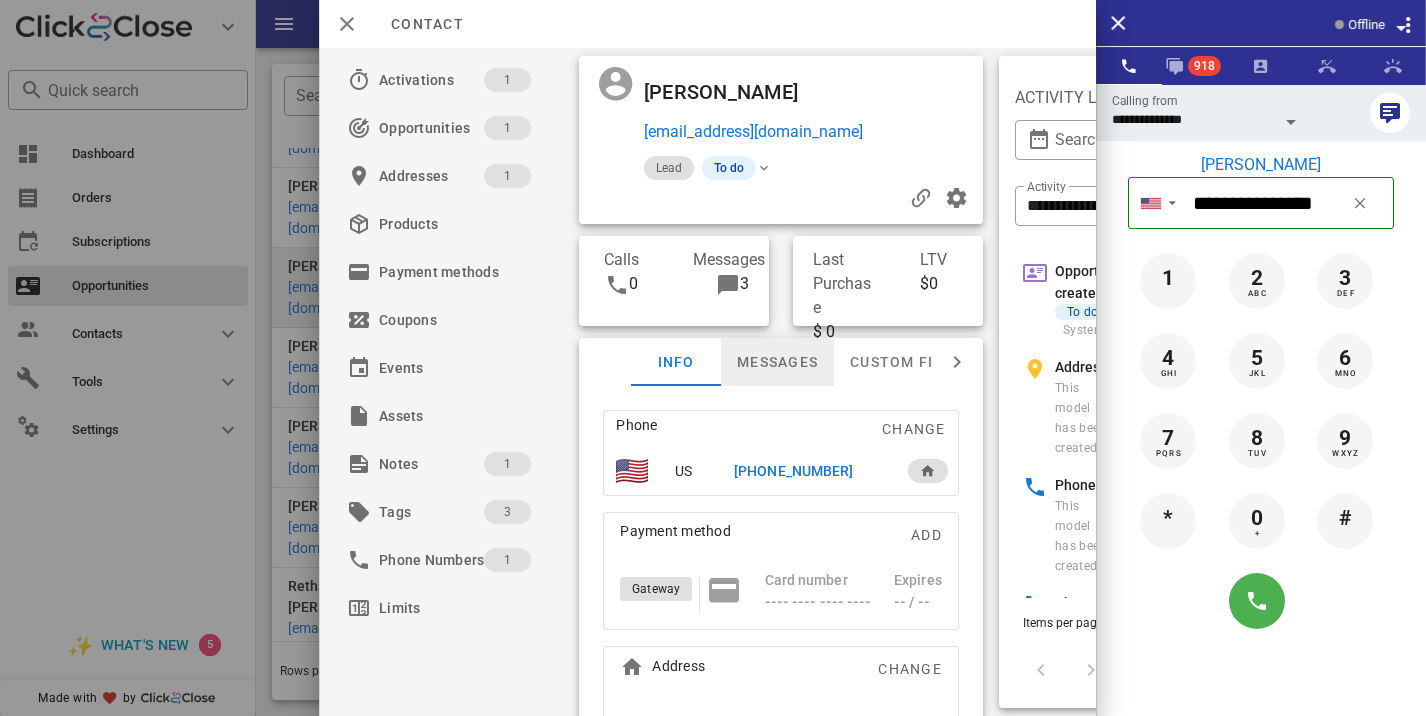 click on "Messages" at bounding box center (777, 362) 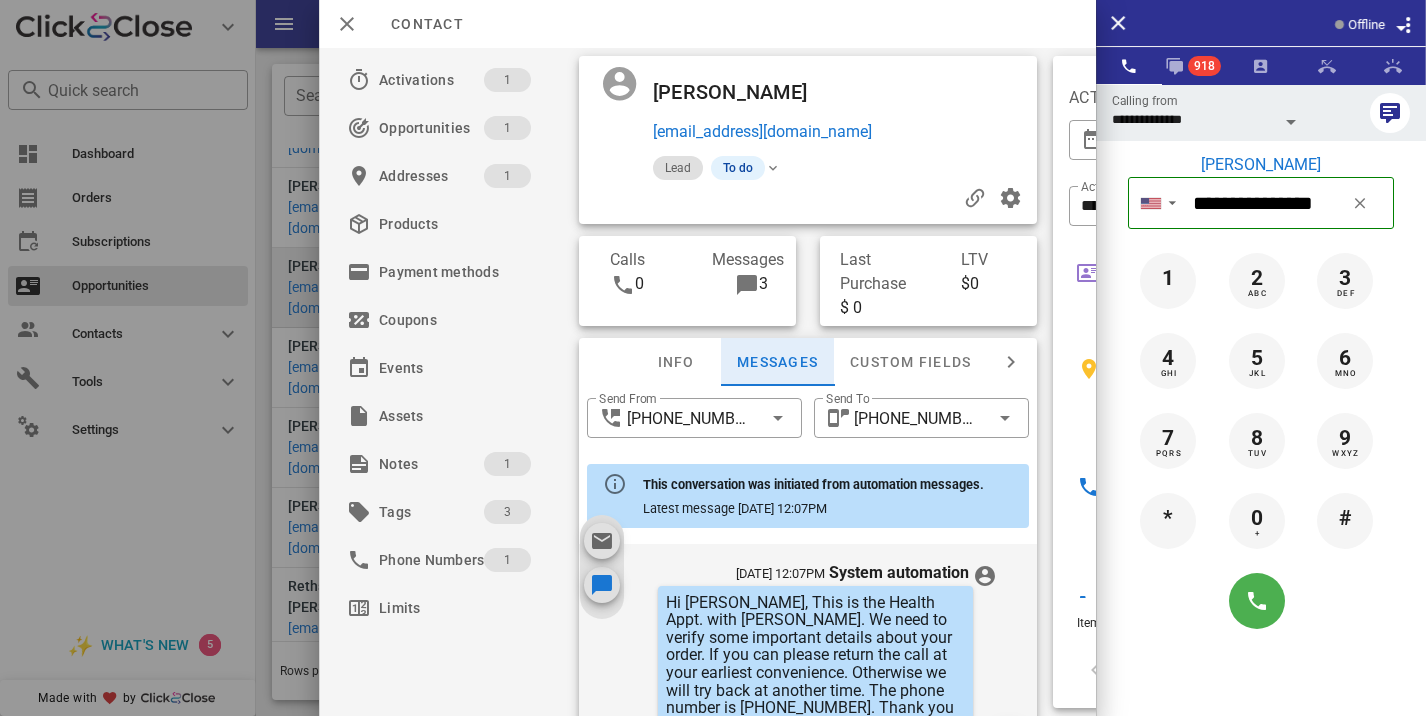 scroll, scrollTop: 657, scrollLeft: 0, axis: vertical 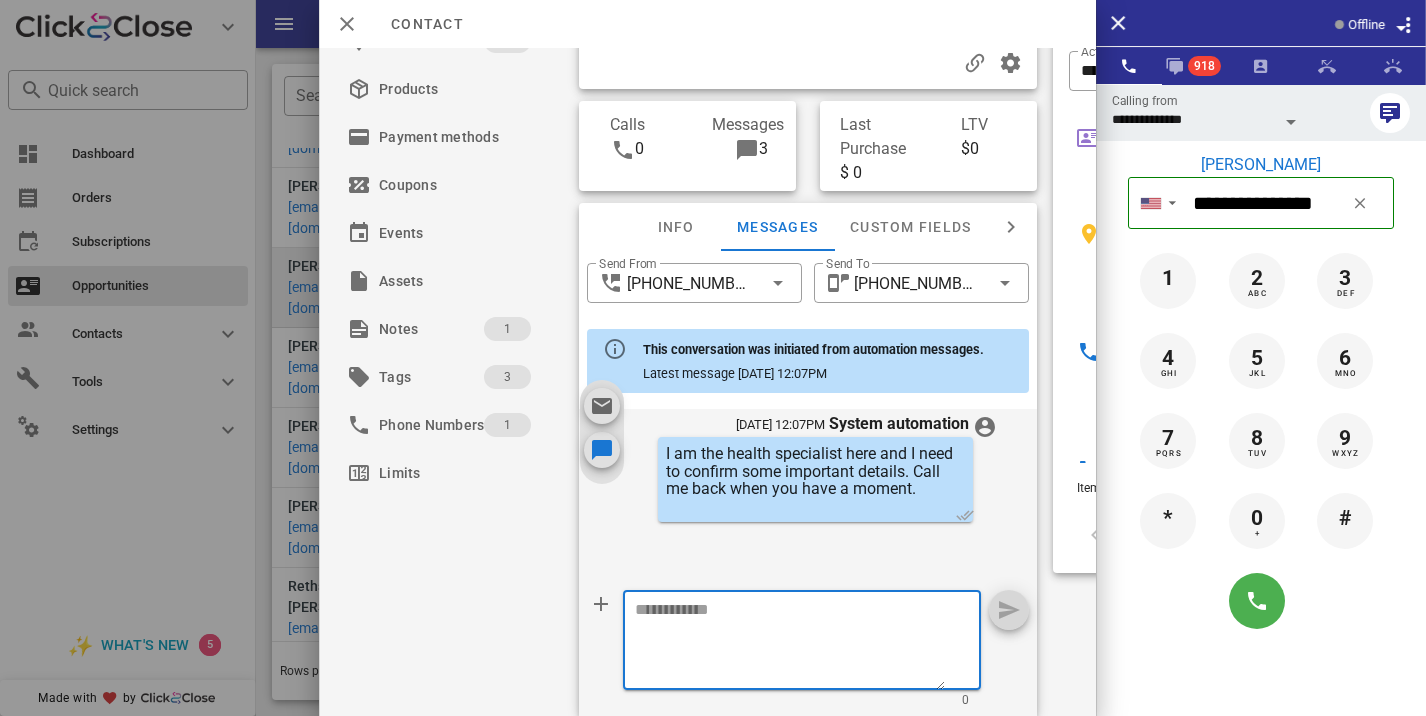 click at bounding box center (790, 643) 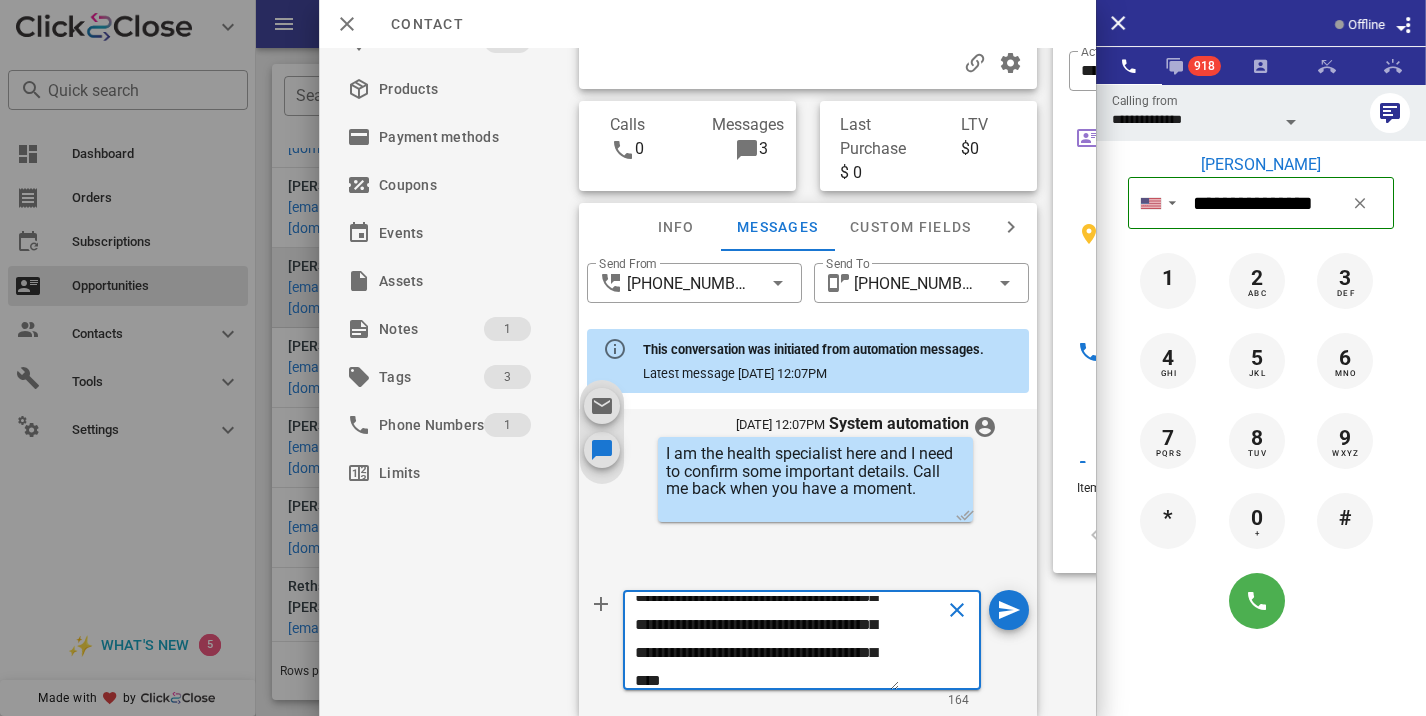 scroll, scrollTop: 69, scrollLeft: 0, axis: vertical 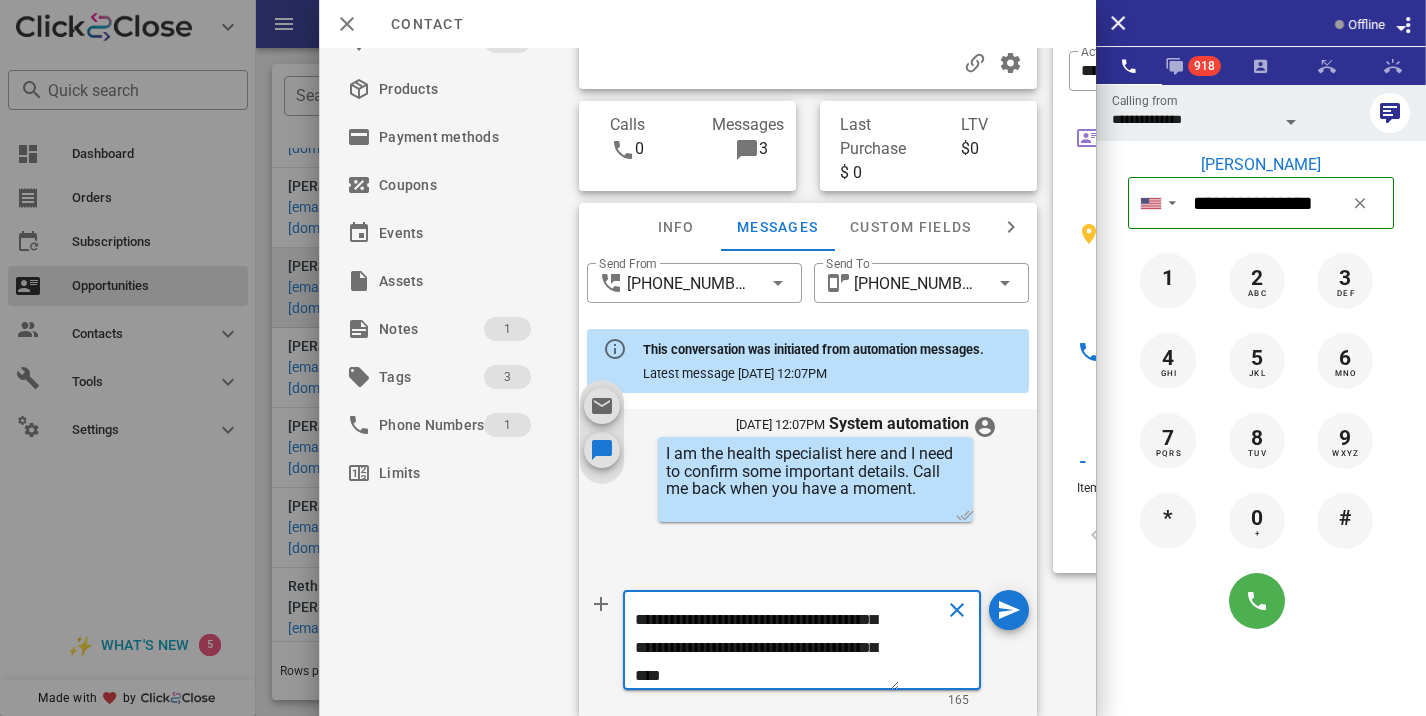 type on "**********" 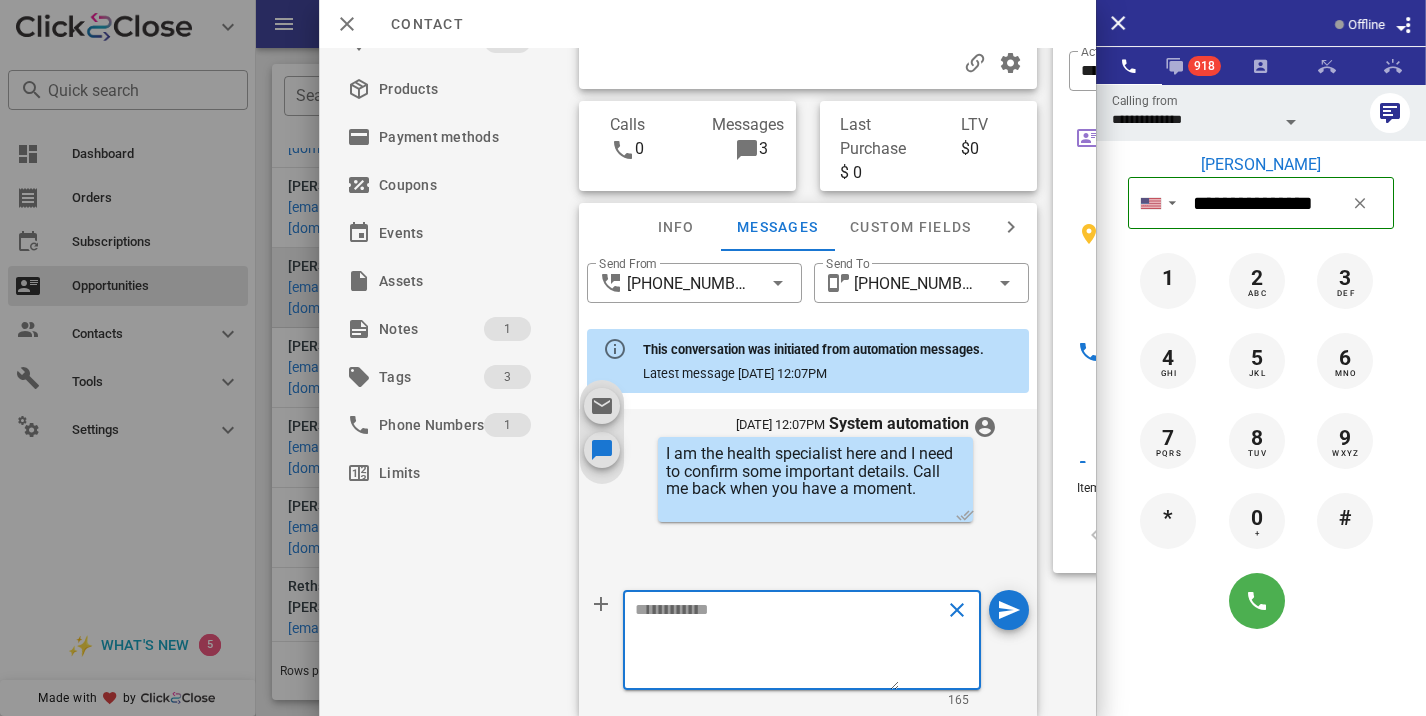 scroll, scrollTop: 0, scrollLeft: 0, axis: both 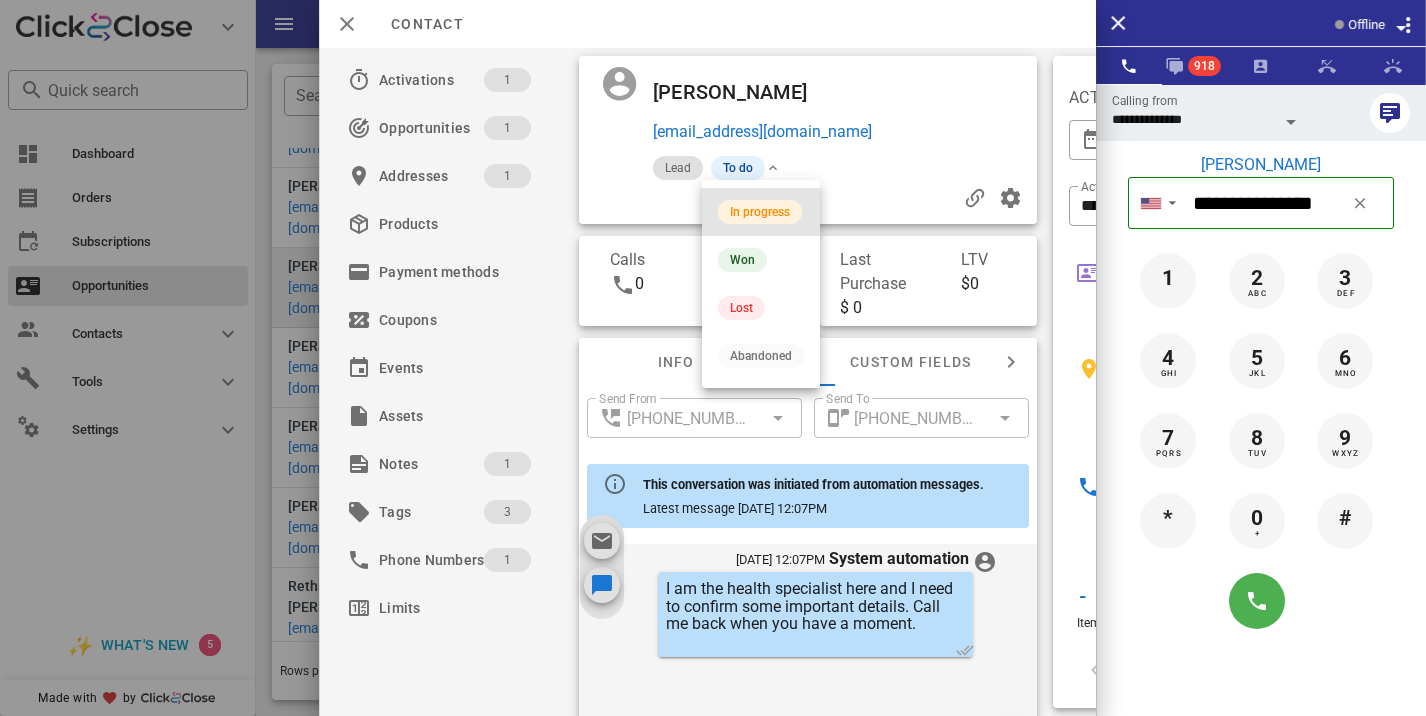 click on "In progress" at bounding box center (761, 212) 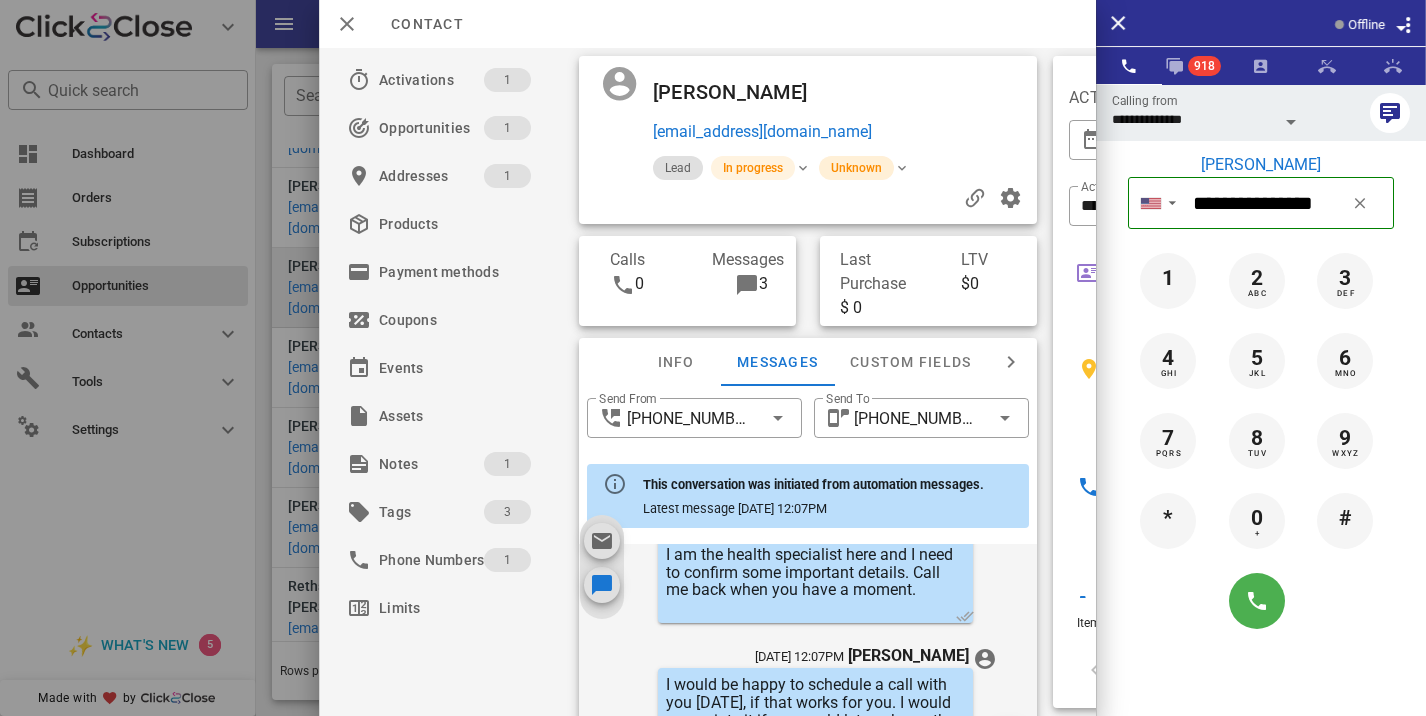 scroll, scrollTop: 823, scrollLeft: 0, axis: vertical 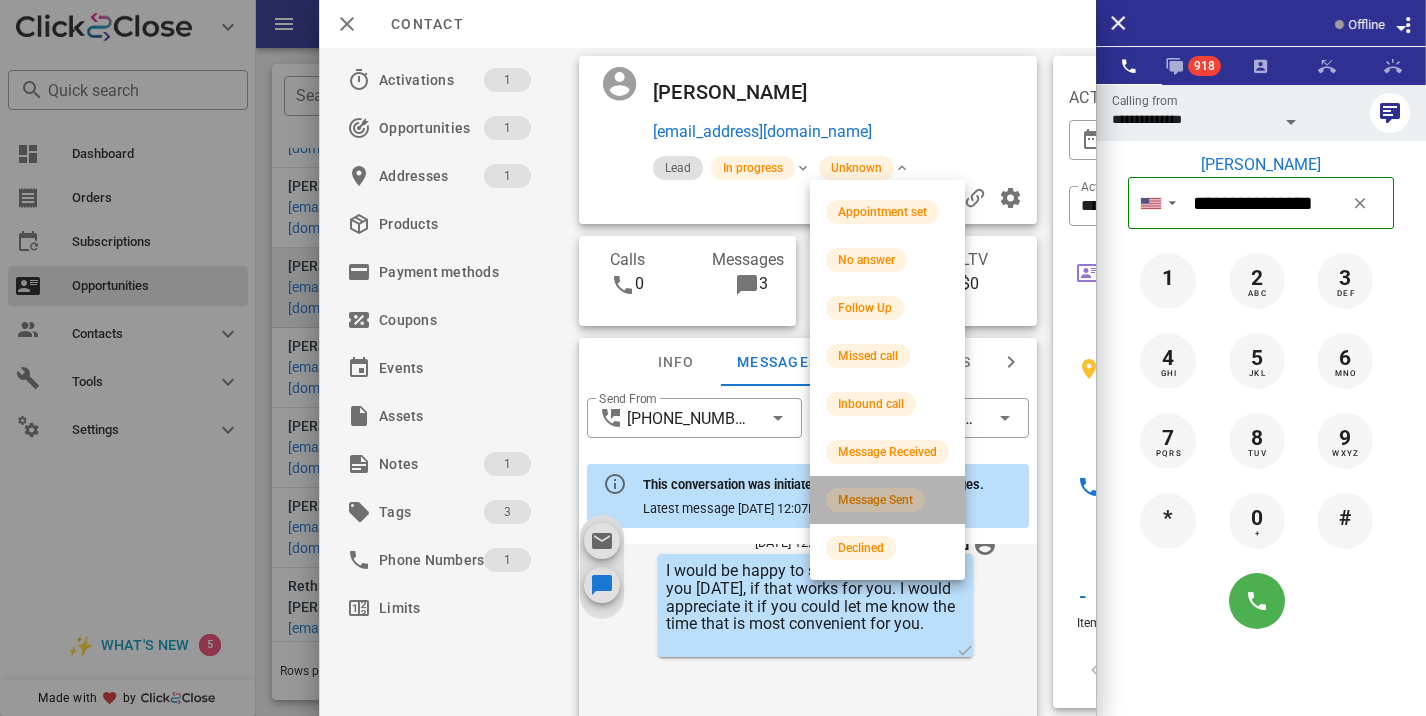 click on "Message Sent" at bounding box center [875, 500] 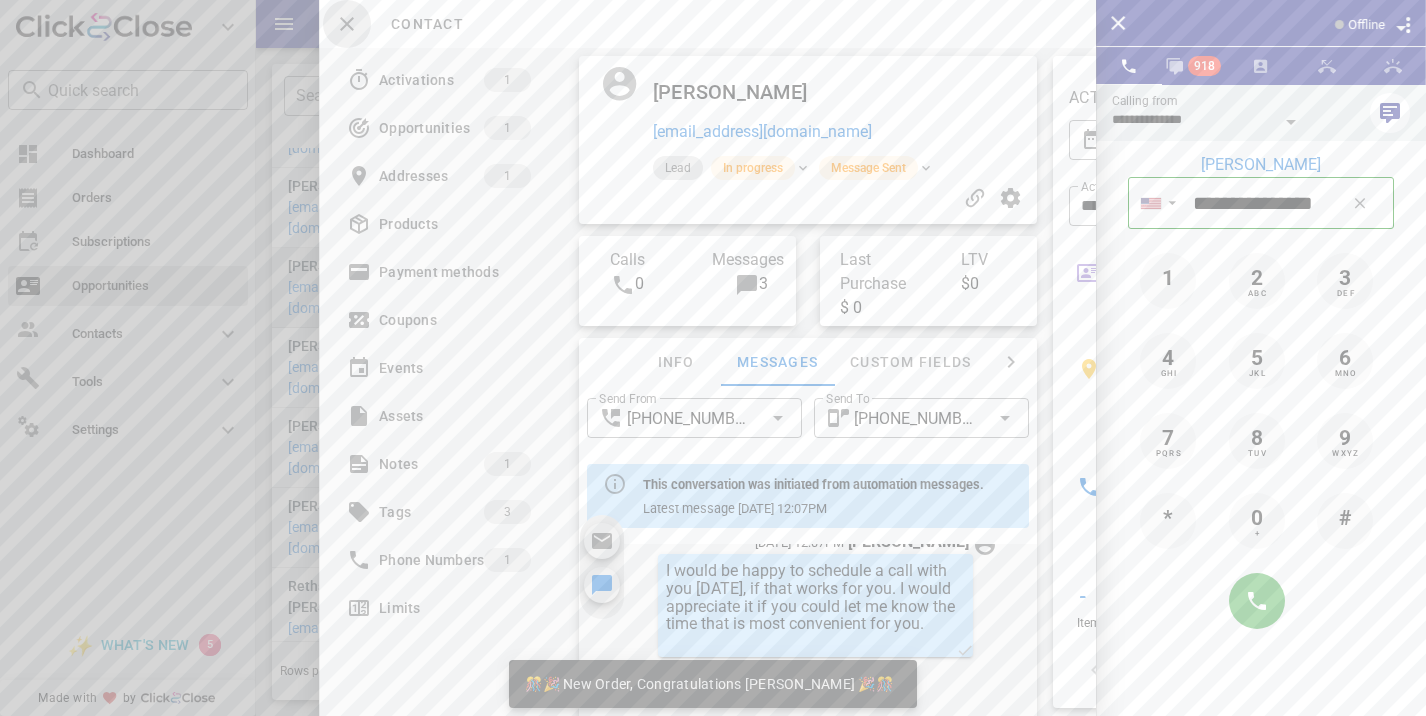click at bounding box center [347, 24] 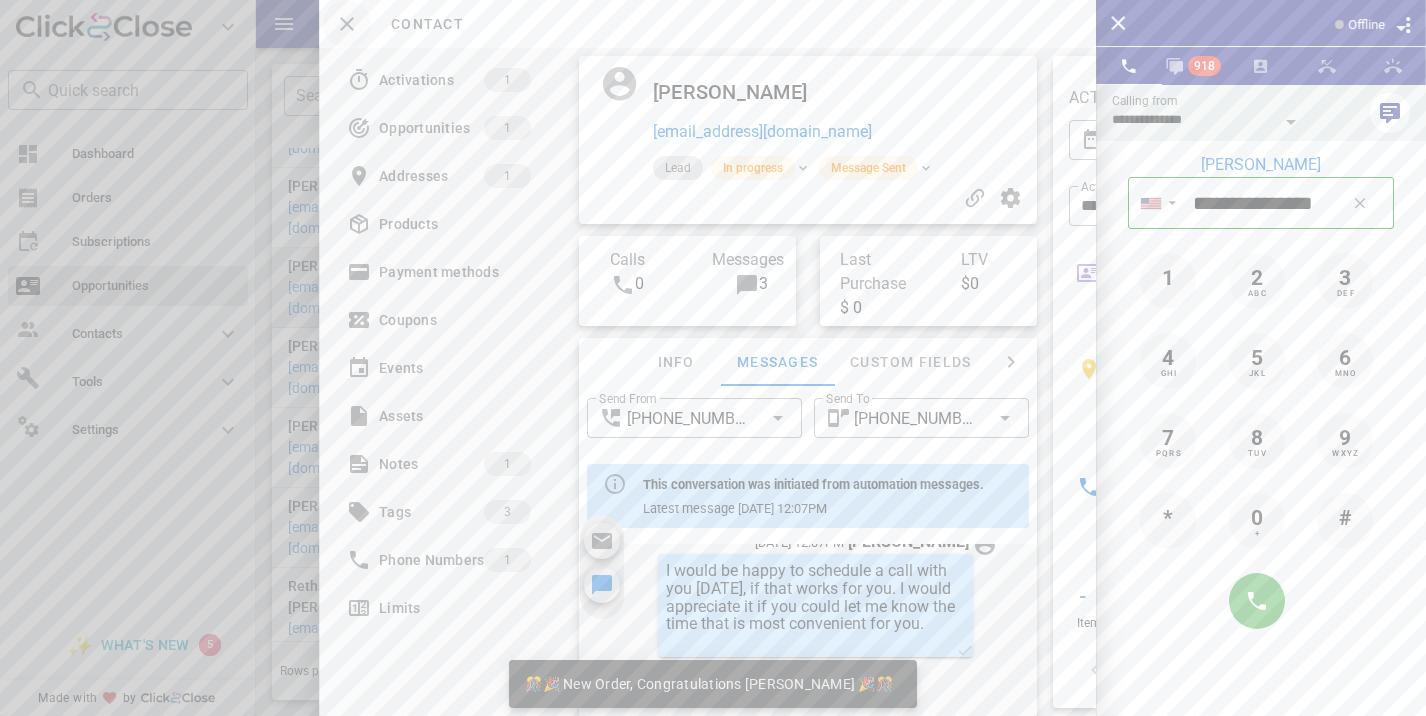 click at bounding box center (713, 358) 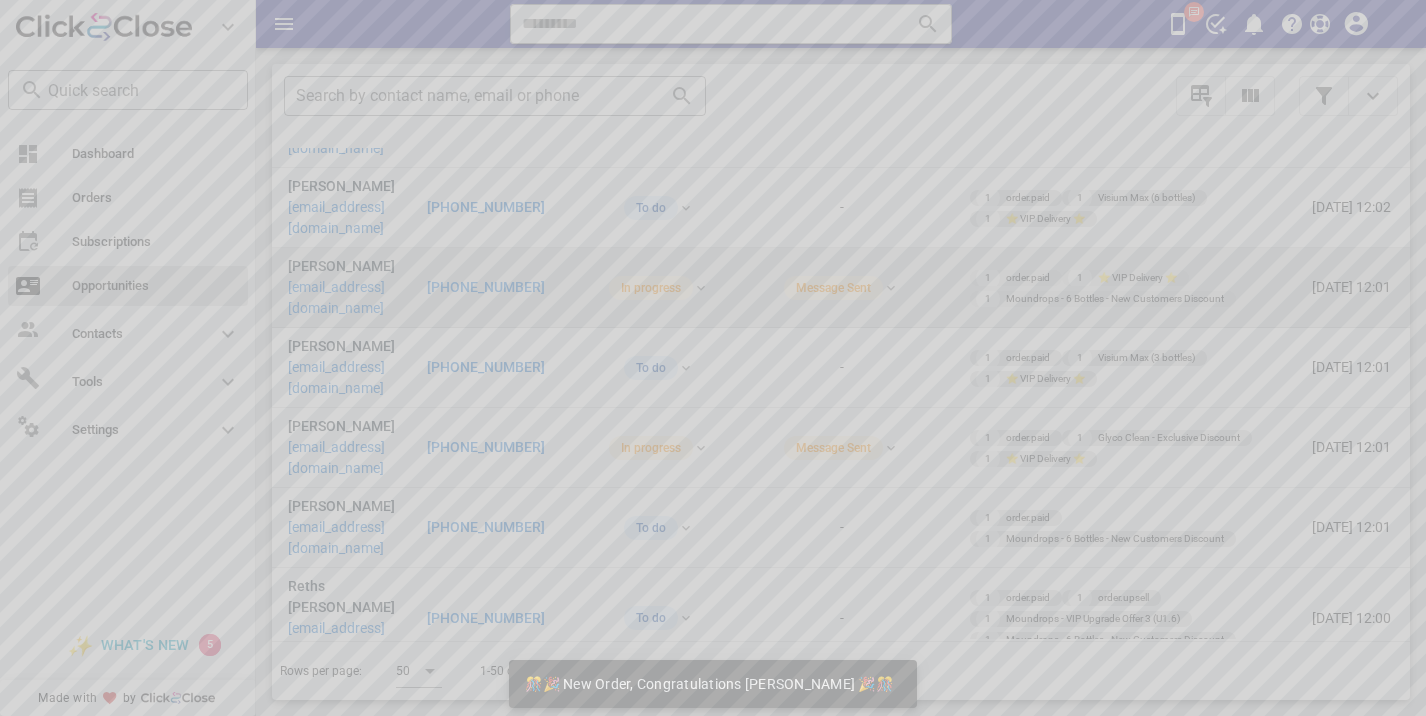 type 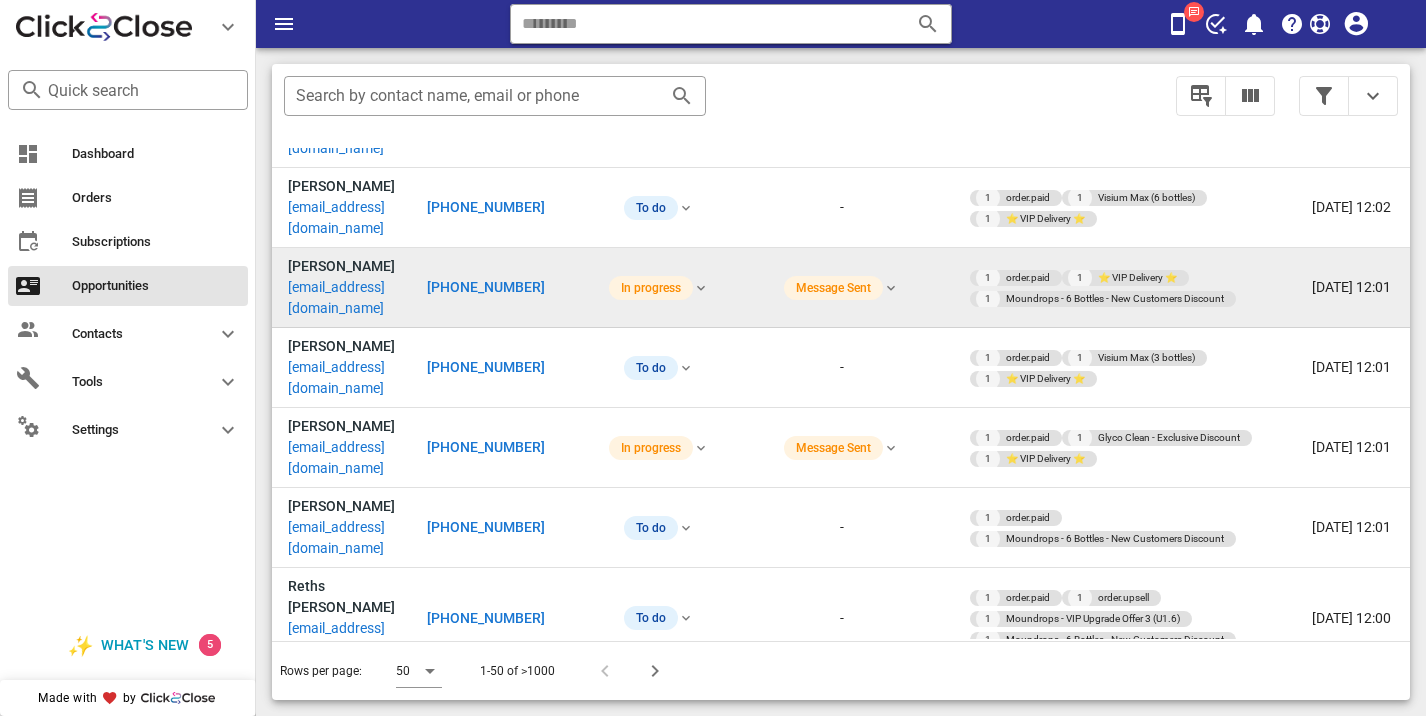 click on "[PHONE_NUMBER]" at bounding box center (486, 527) 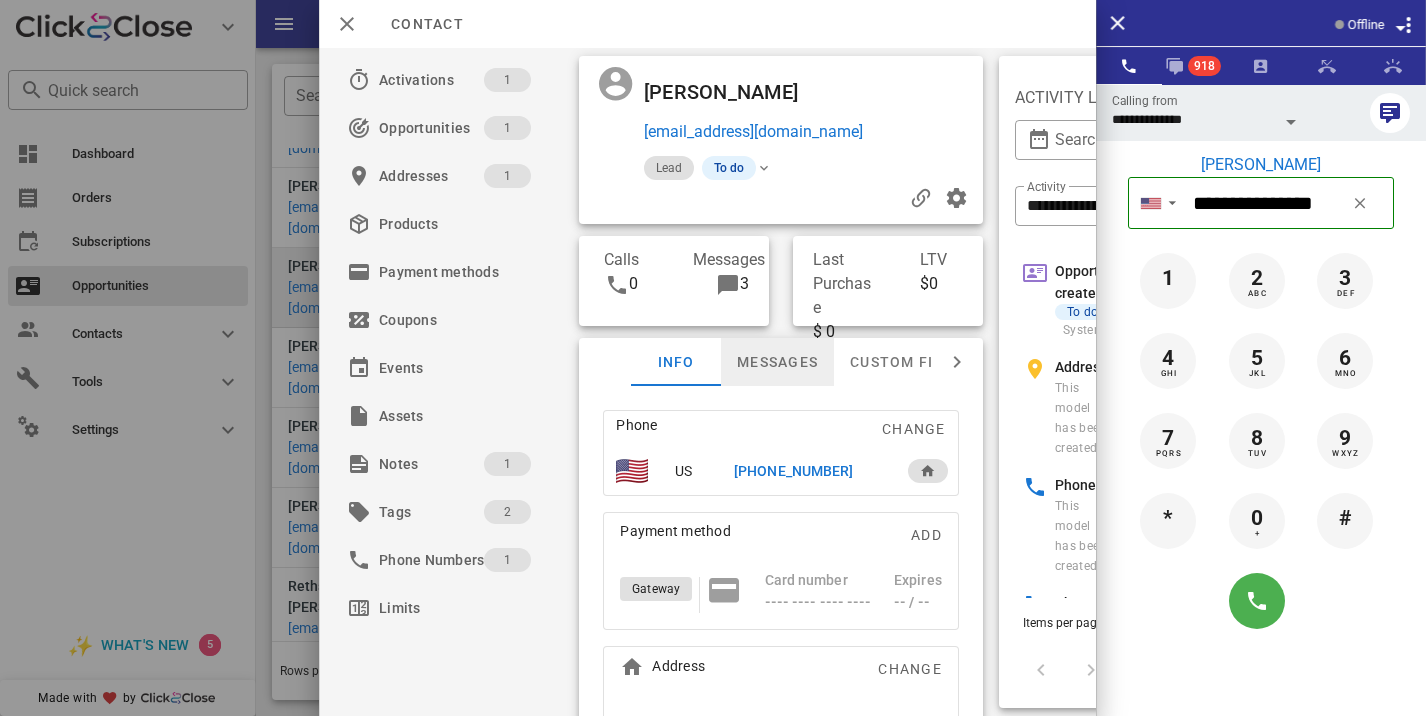 click on "Messages" at bounding box center [777, 362] 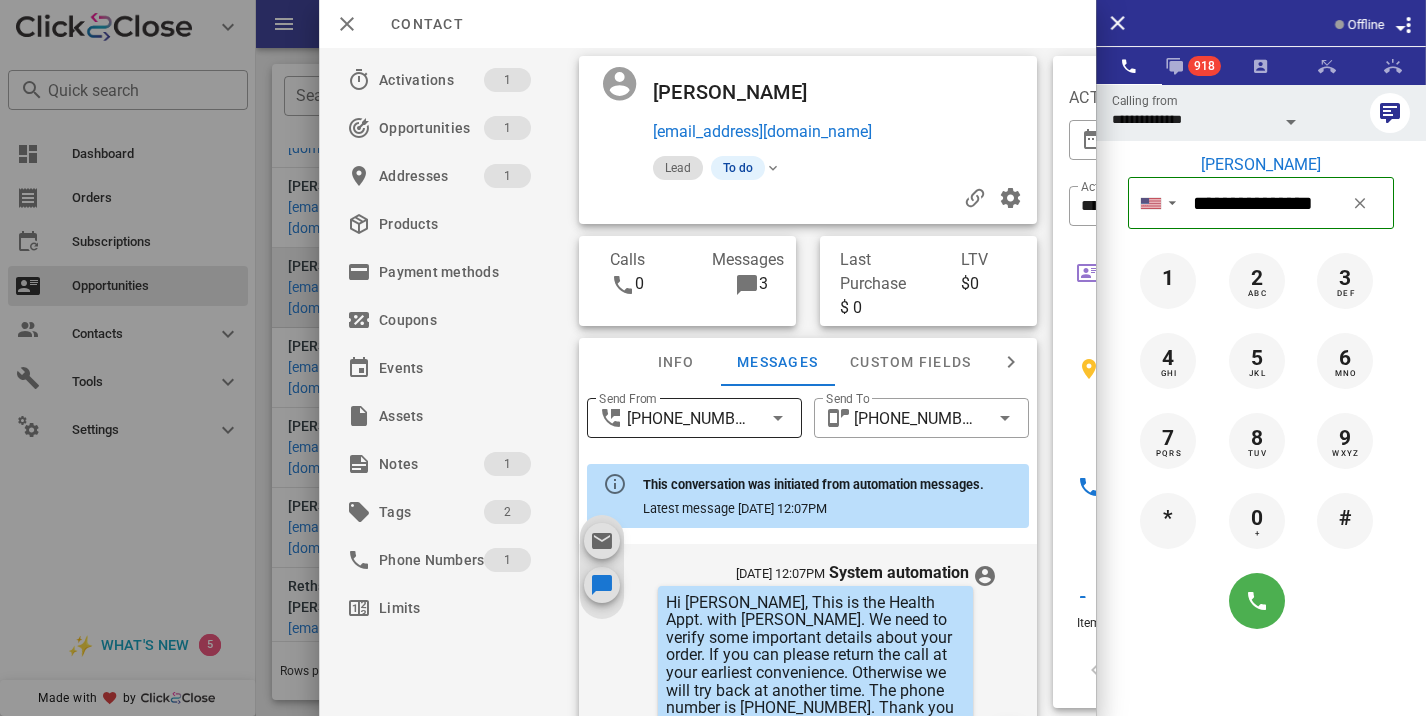 scroll, scrollTop: 657, scrollLeft: 0, axis: vertical 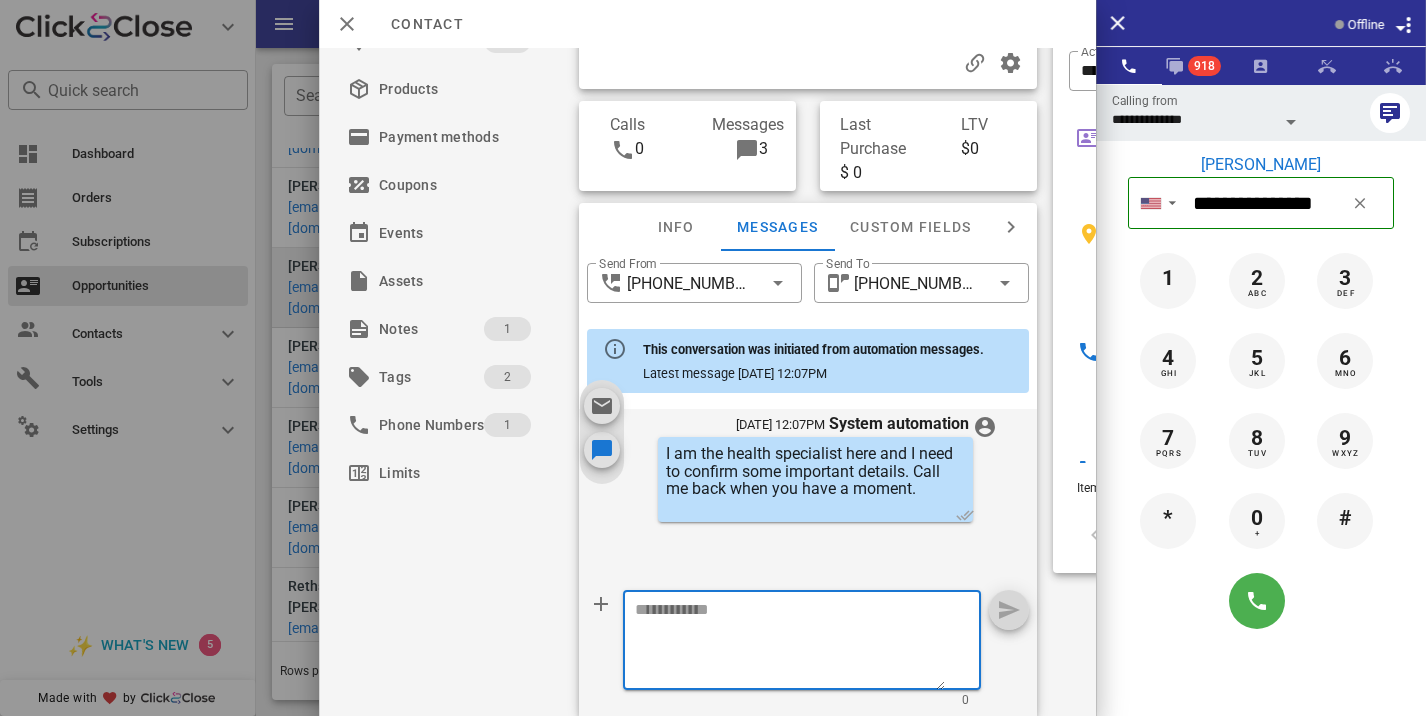 click at bounding box center (790, 643) 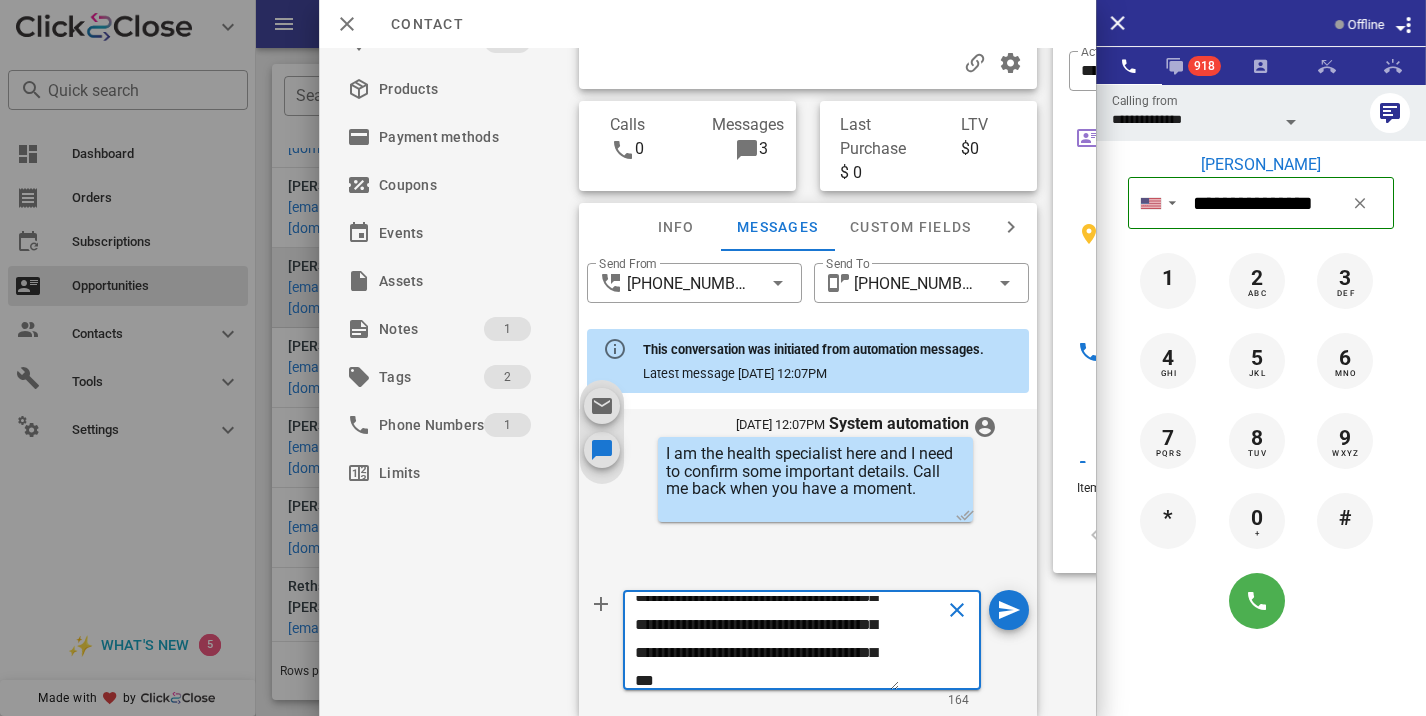 scroll, scrollTop: 0, scrollLeft: 0, axis: both 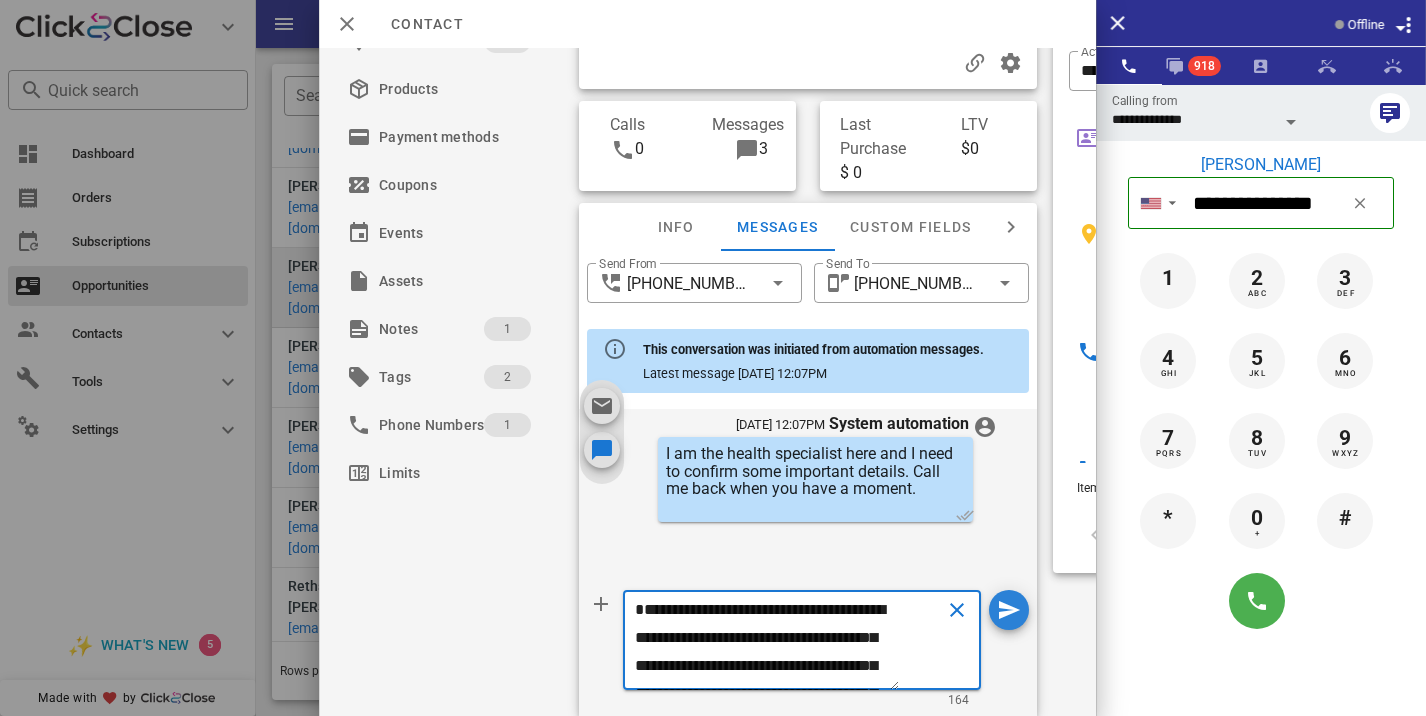 type on "**********" 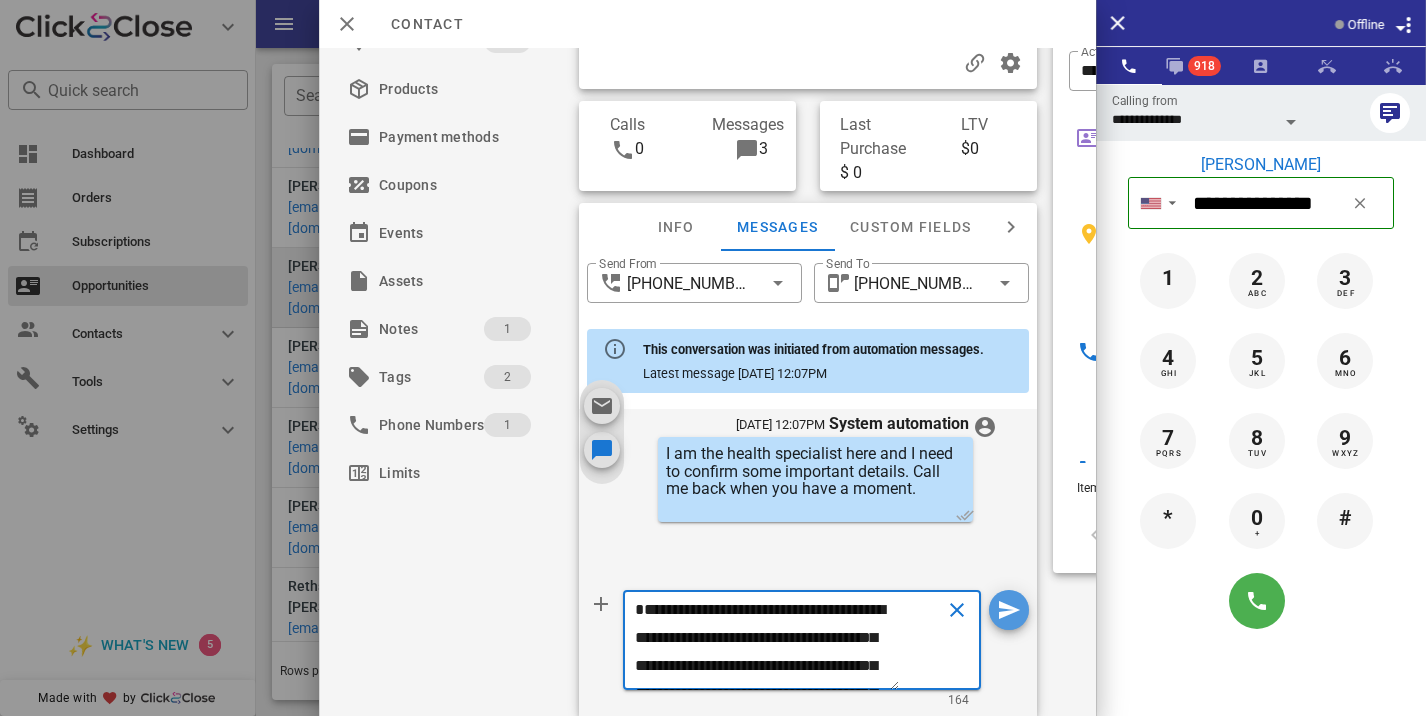 click at bounding box center [1009, 610] 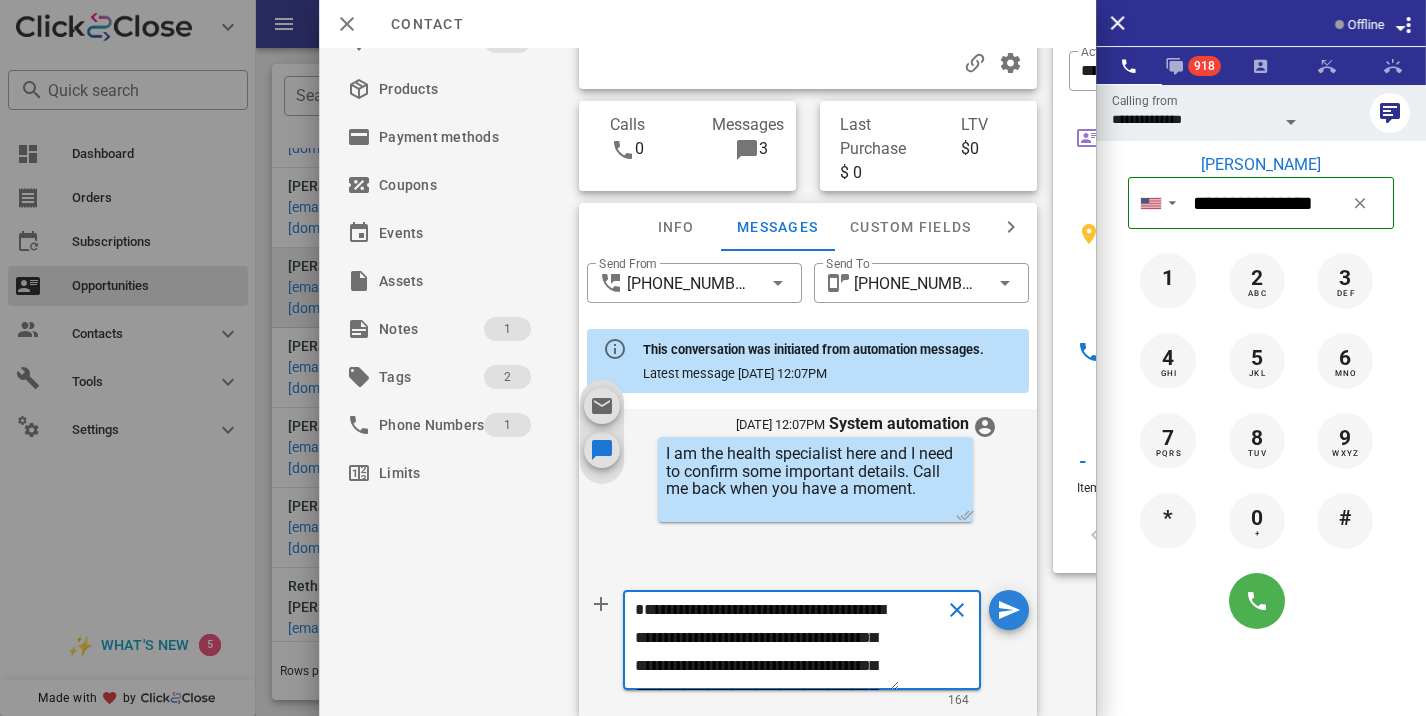 type 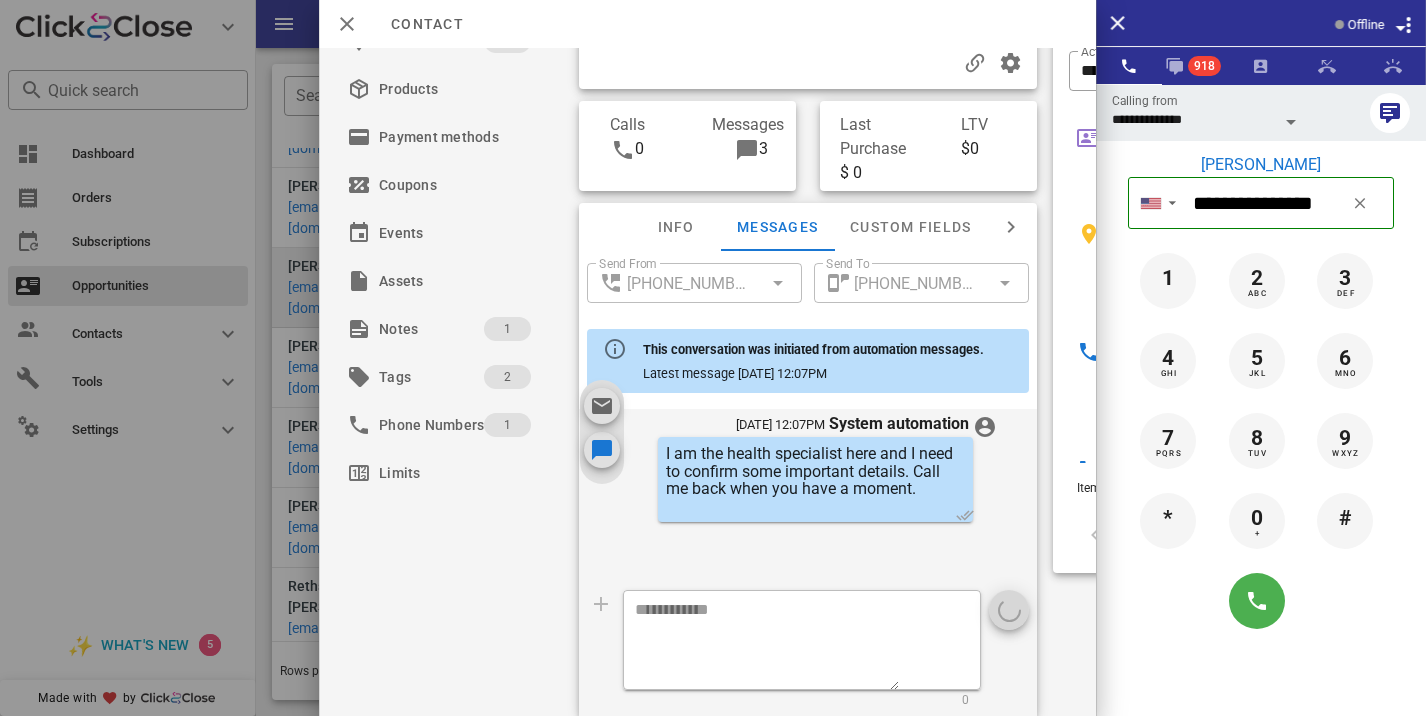 scroll, scrollTop: 0, scrollLeft: 0, axis: both 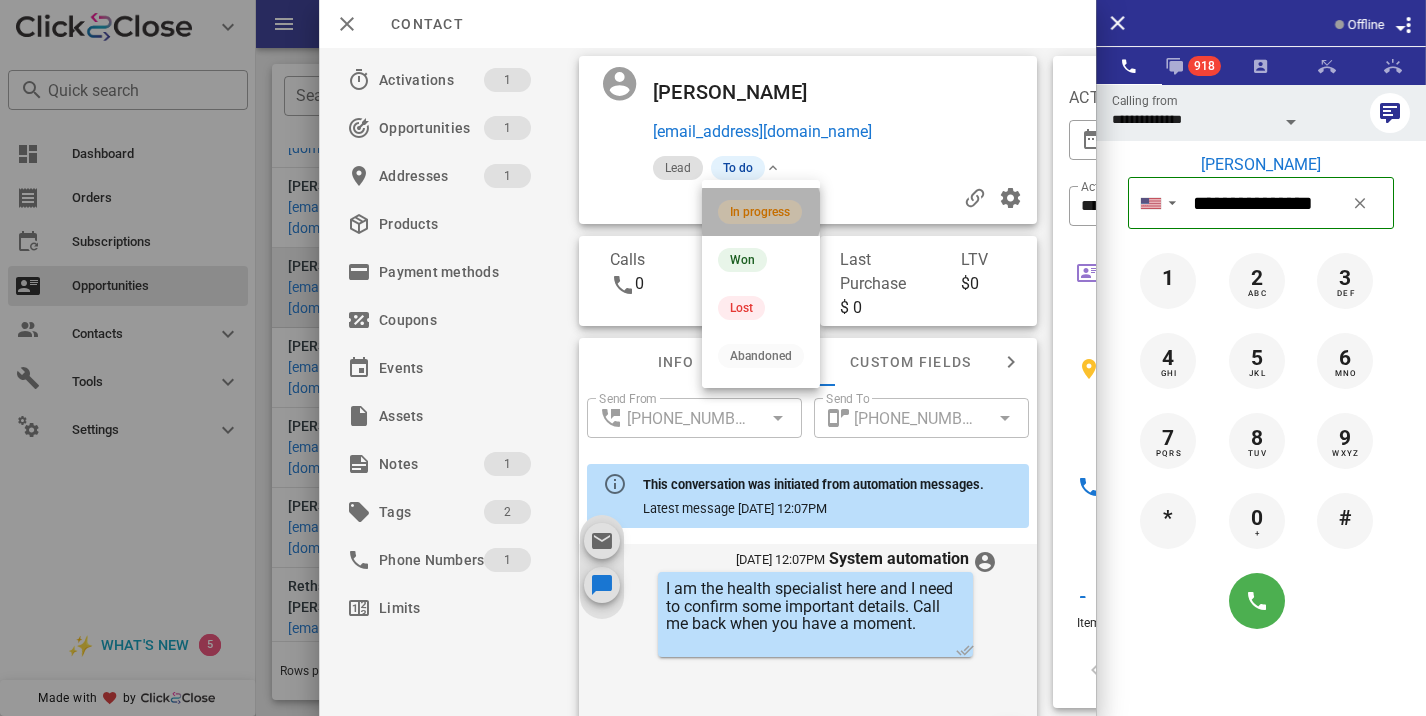 click on "In progress" at bounding box center [760, 212] 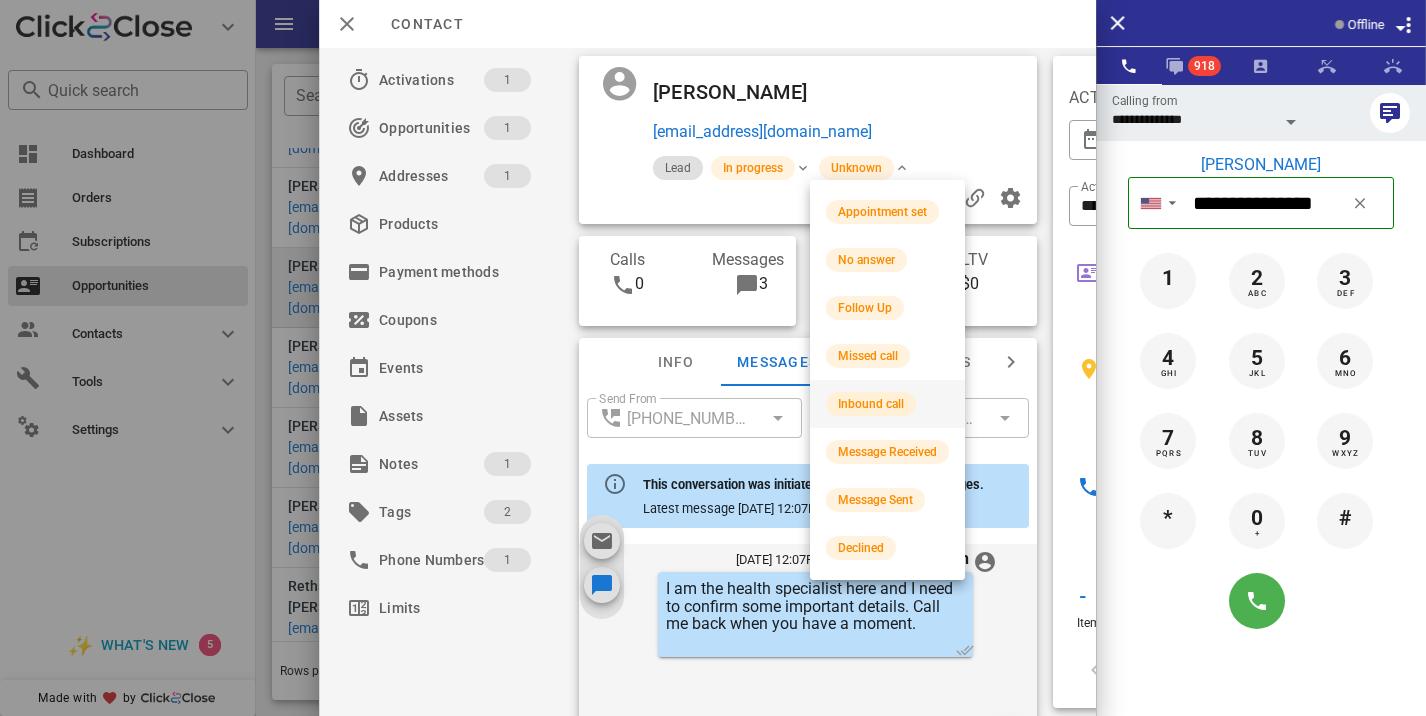 scroll, scrollTop: 823, scrollLeft: 0, axis: vertical 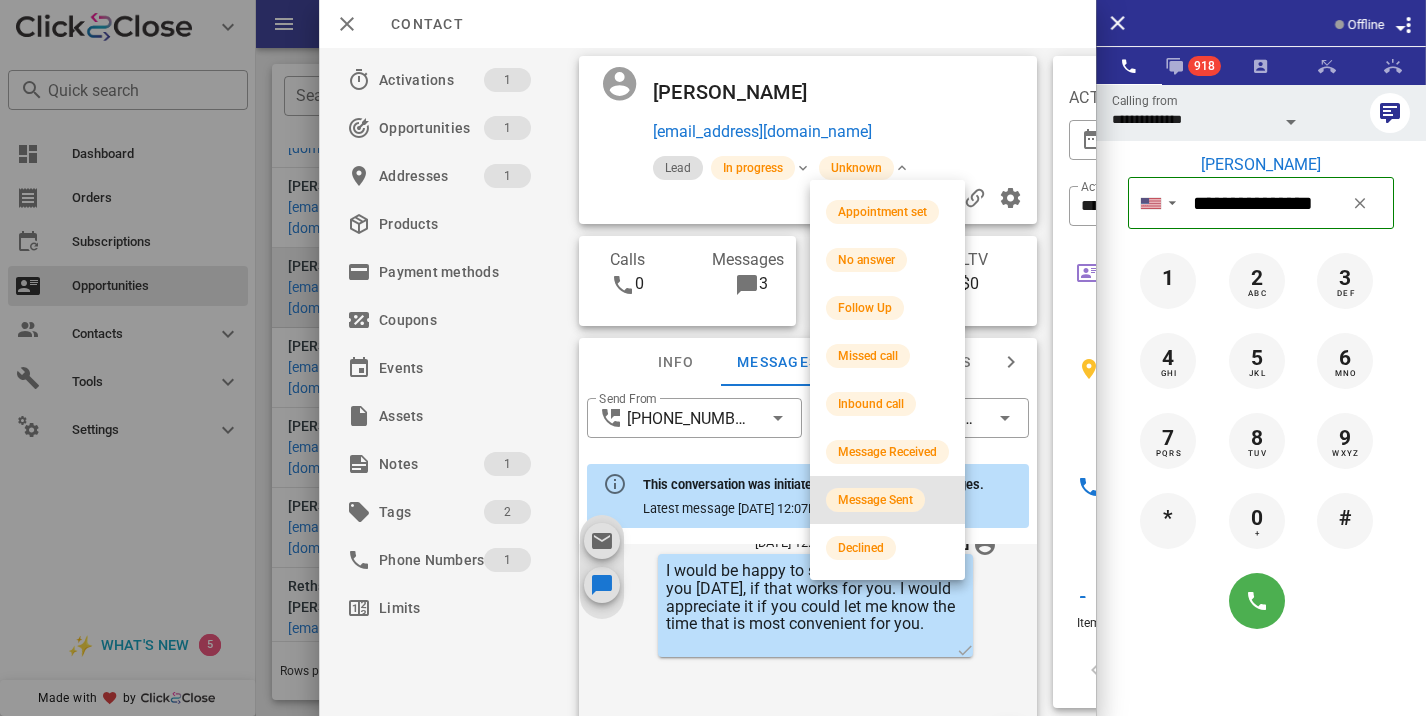 click on "Message Sent" at bounding box center (875, 500) 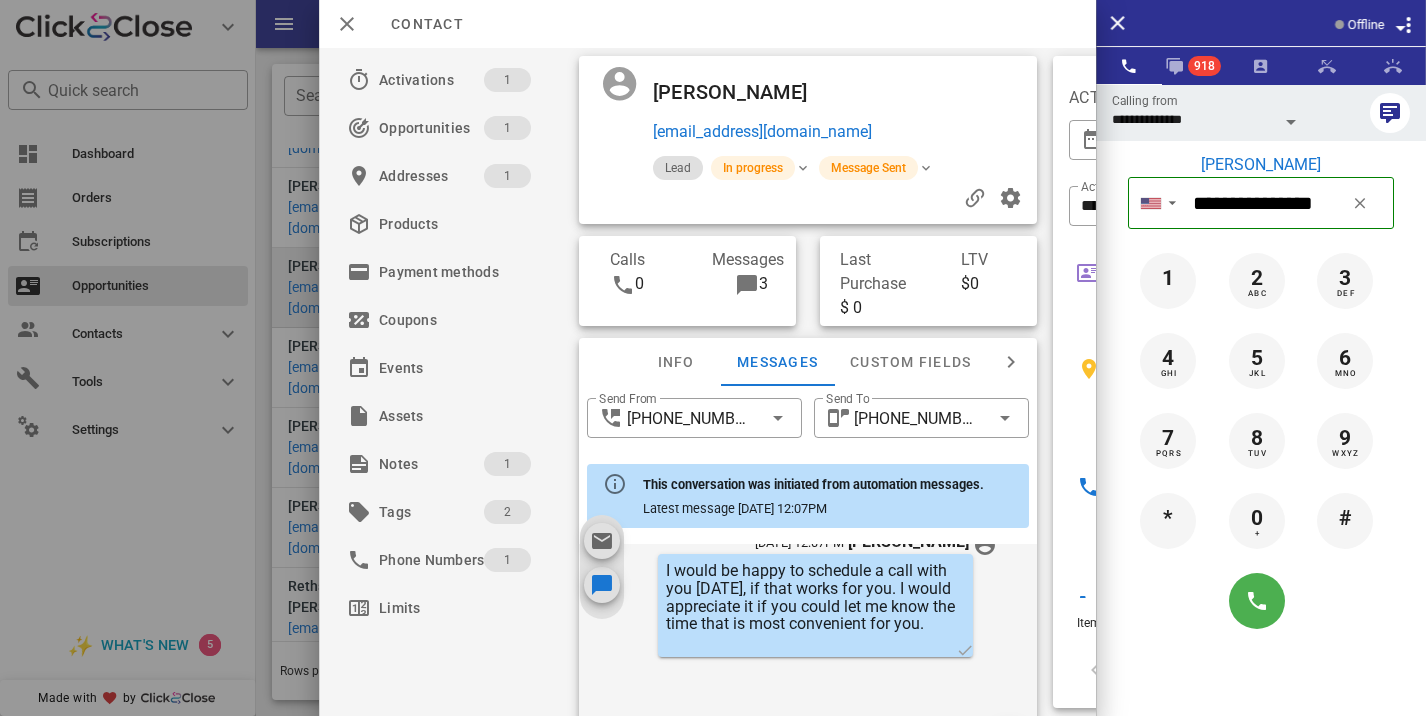 click at bounding box center [713, 358] 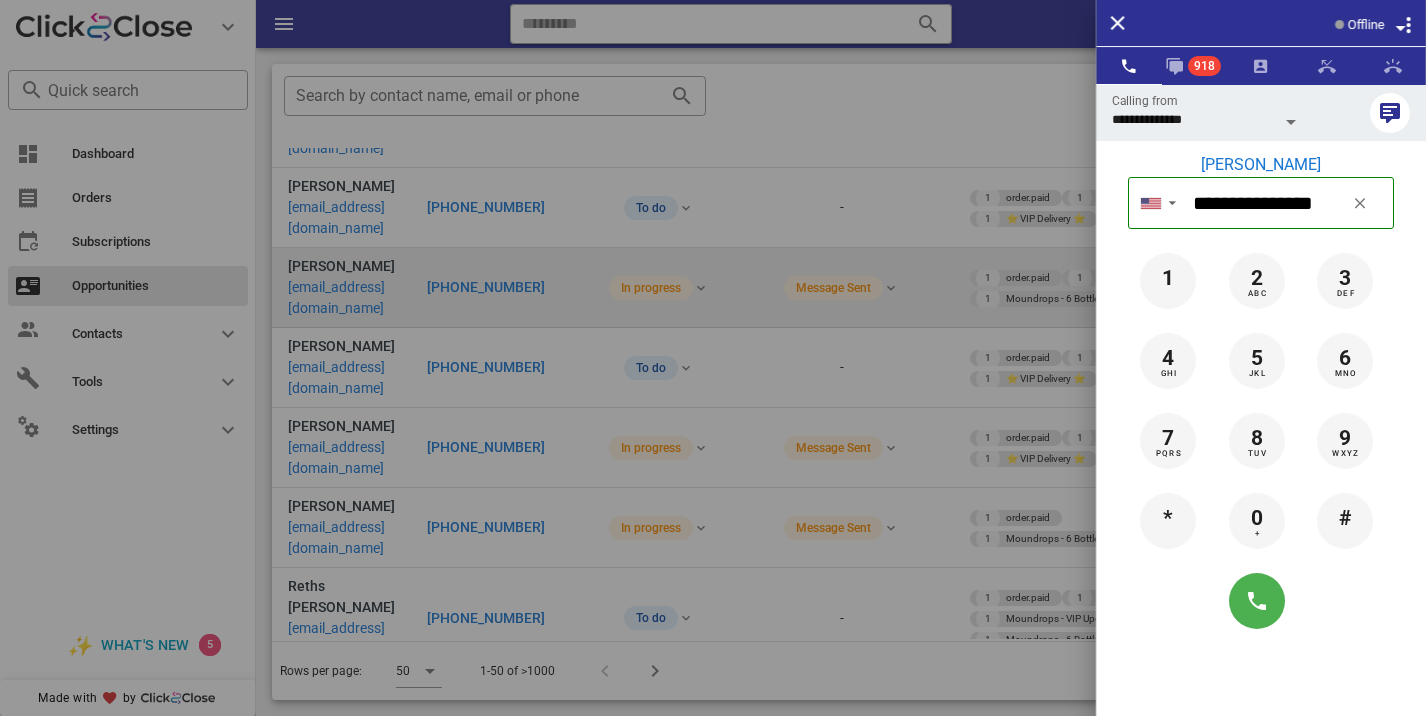 click at bounding box center (713, 358) 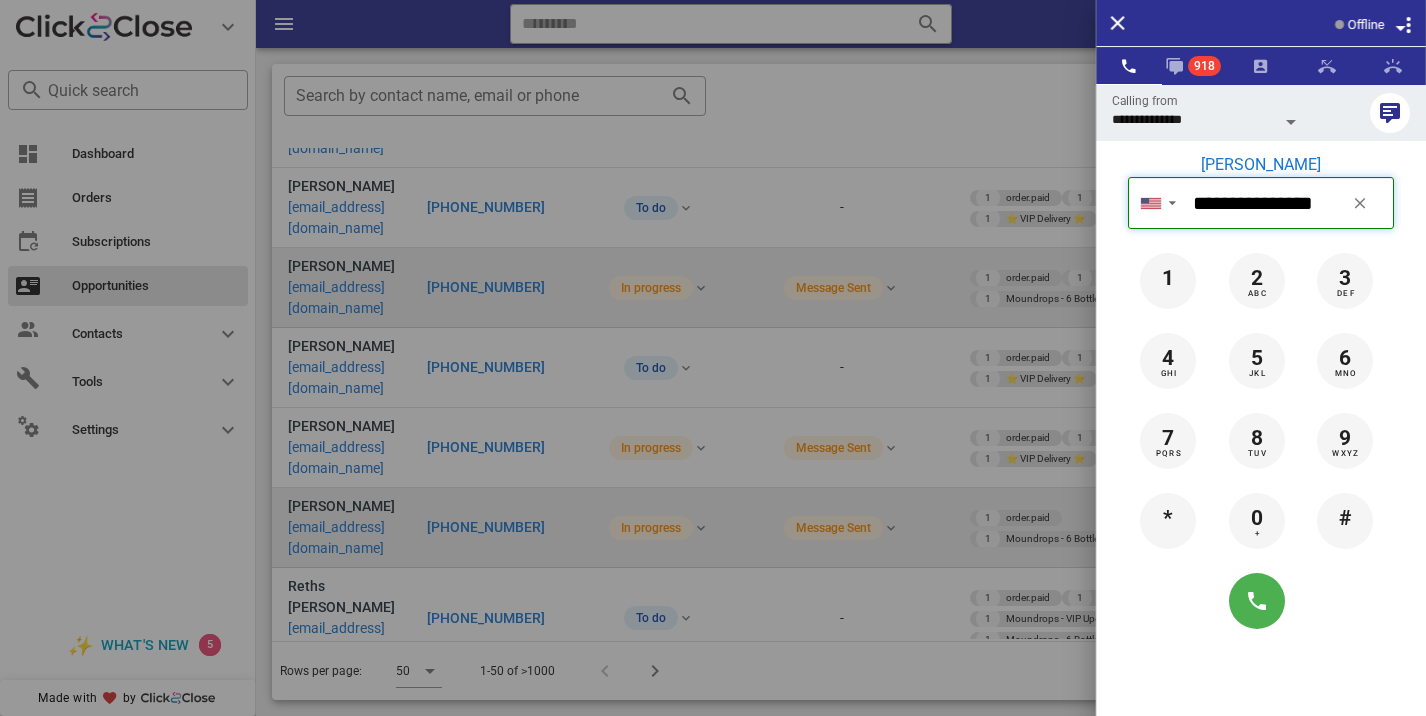type 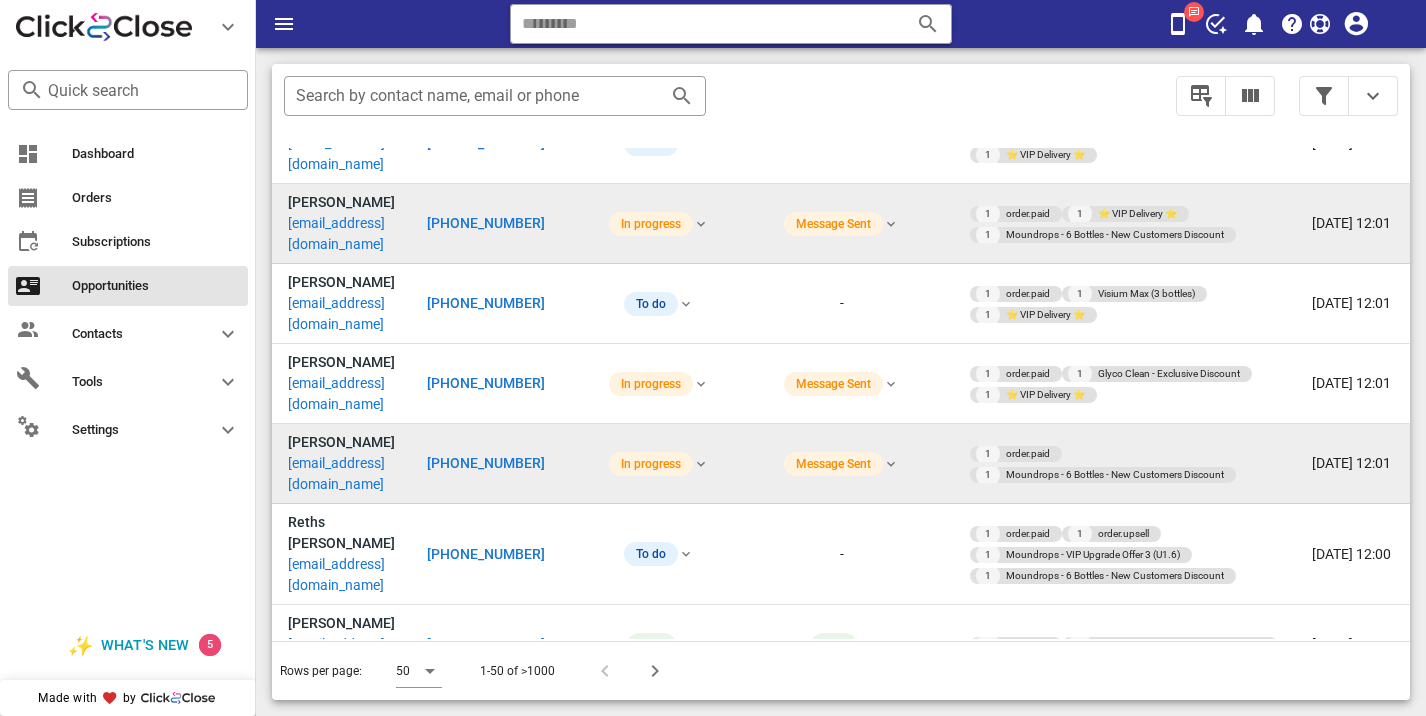 scroll, scrollTop: 461, scrollLeft: 0, axis: vertical 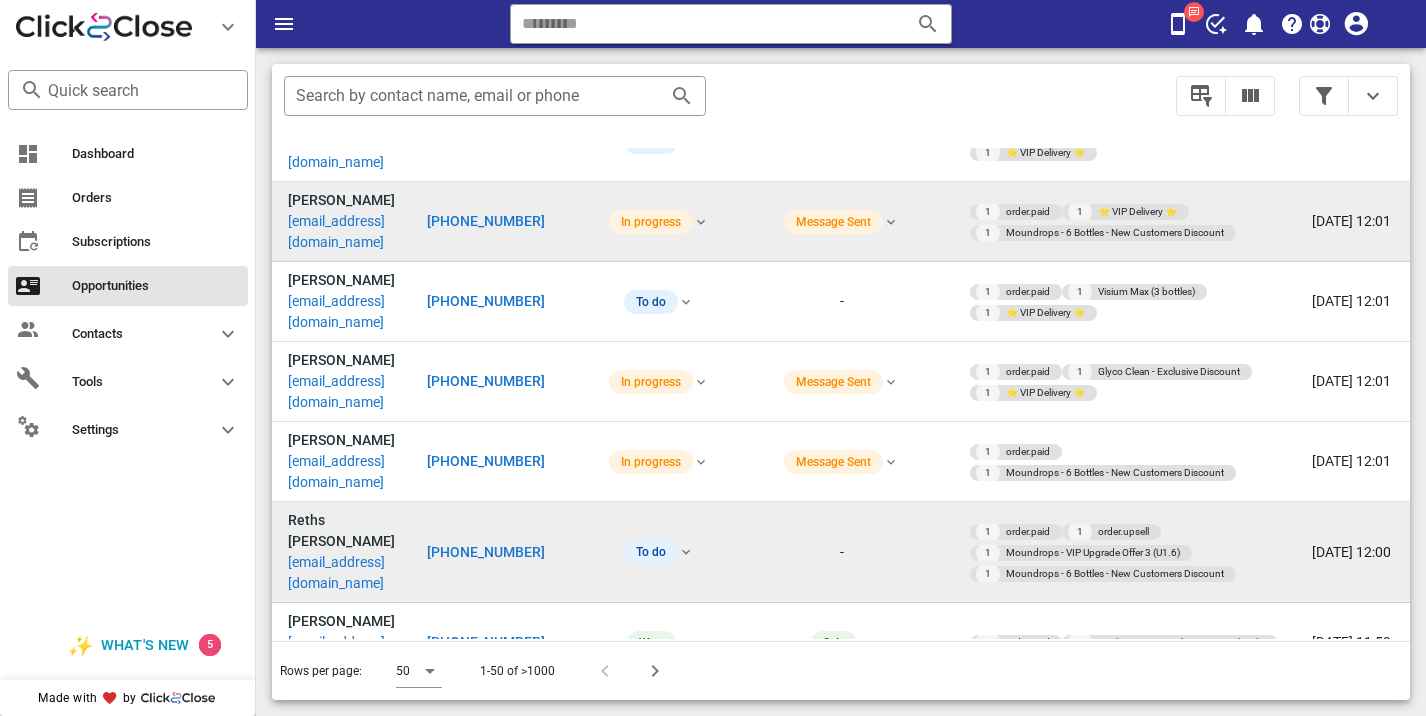 click on "[PHONE_NUMBER]" at bounding box center (486, 552) 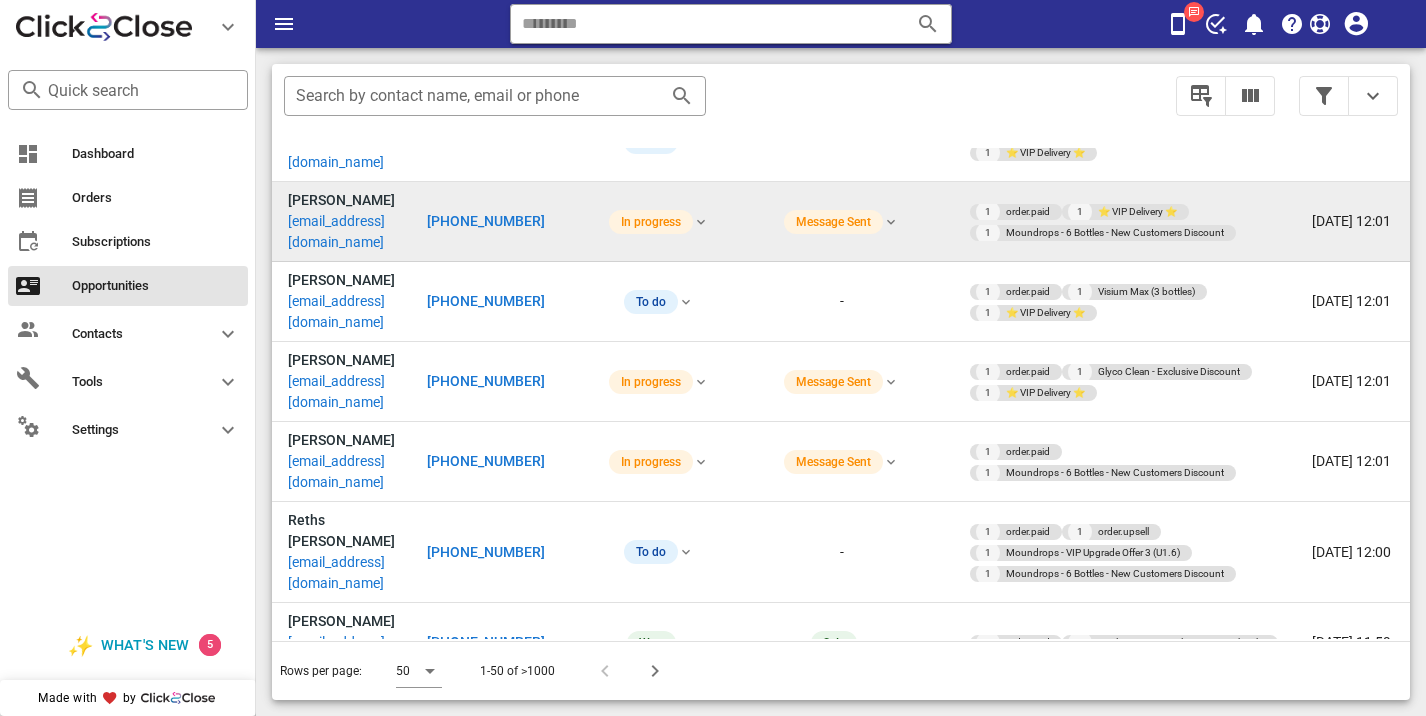 type on "**********" 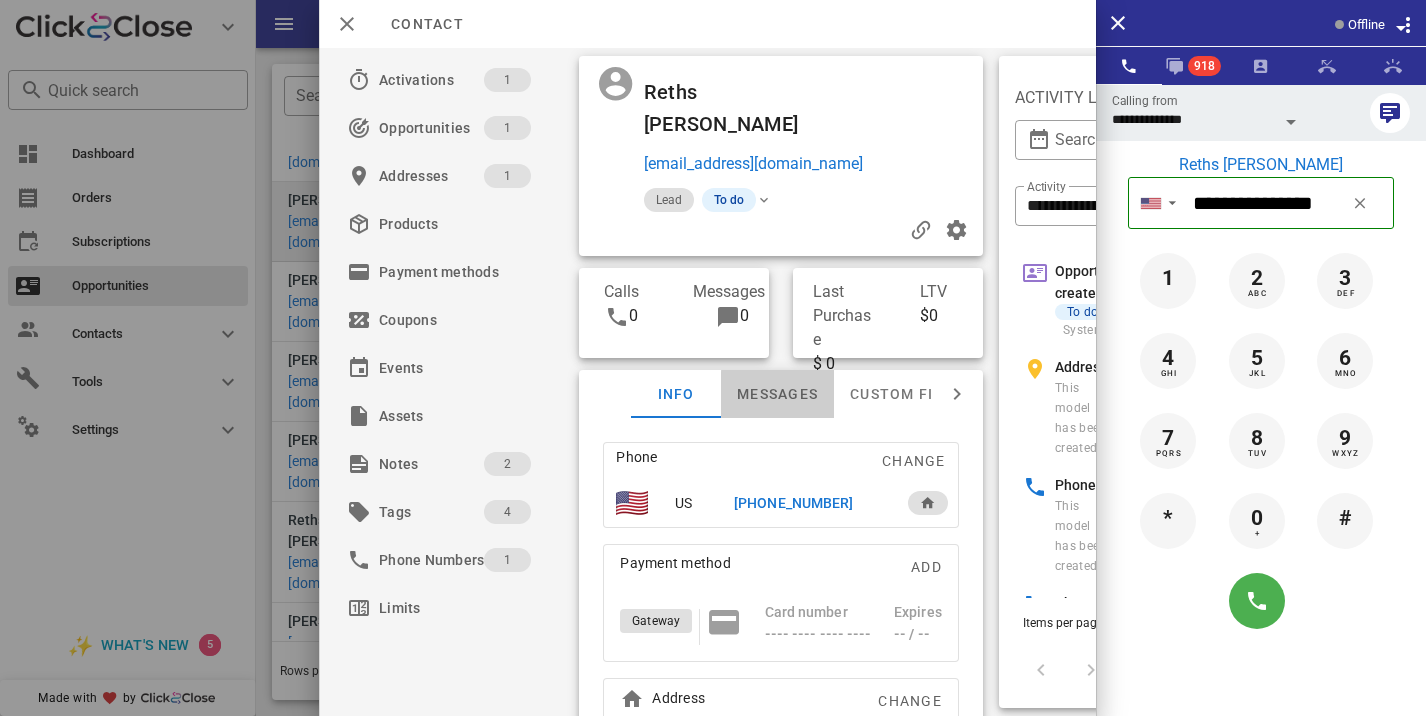 click on "Messages" at bounding box center (777, 394) 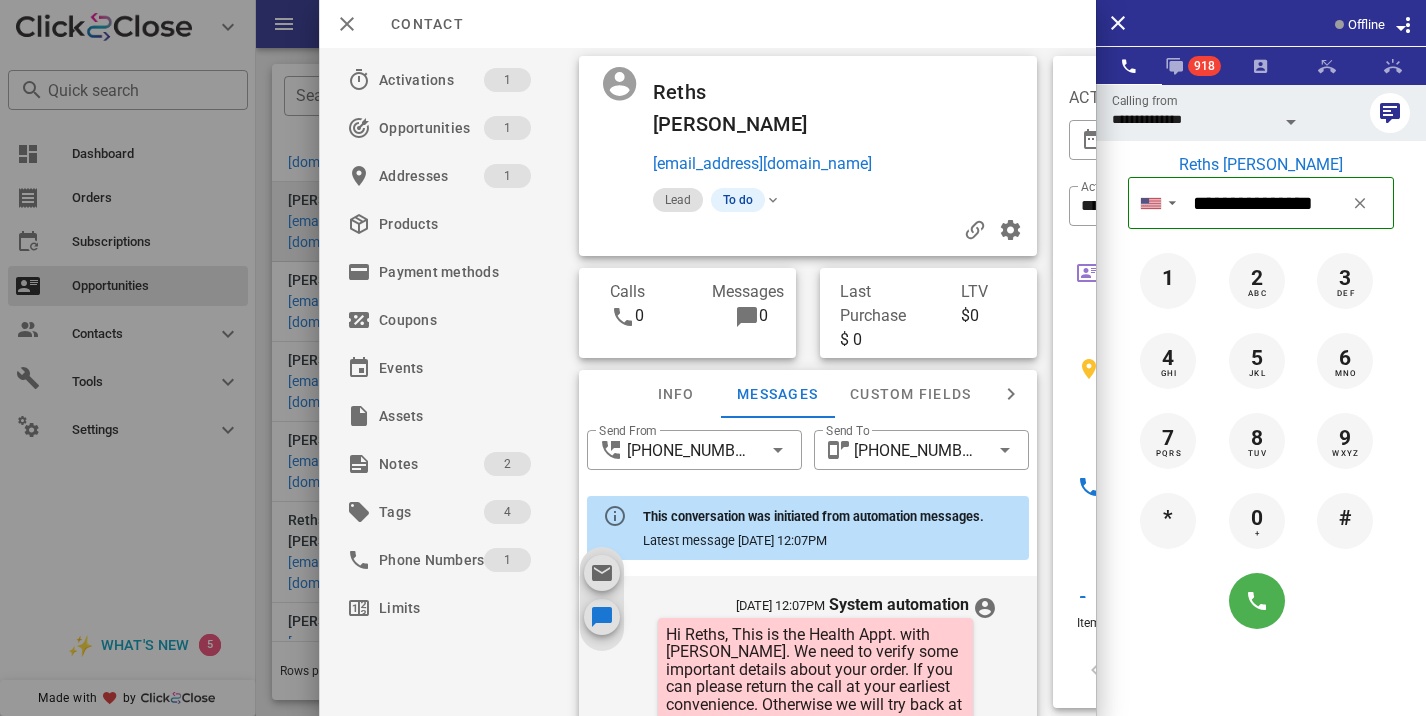 scroll, scrollTop: 657, scrollLeft: 0, axis: vertical 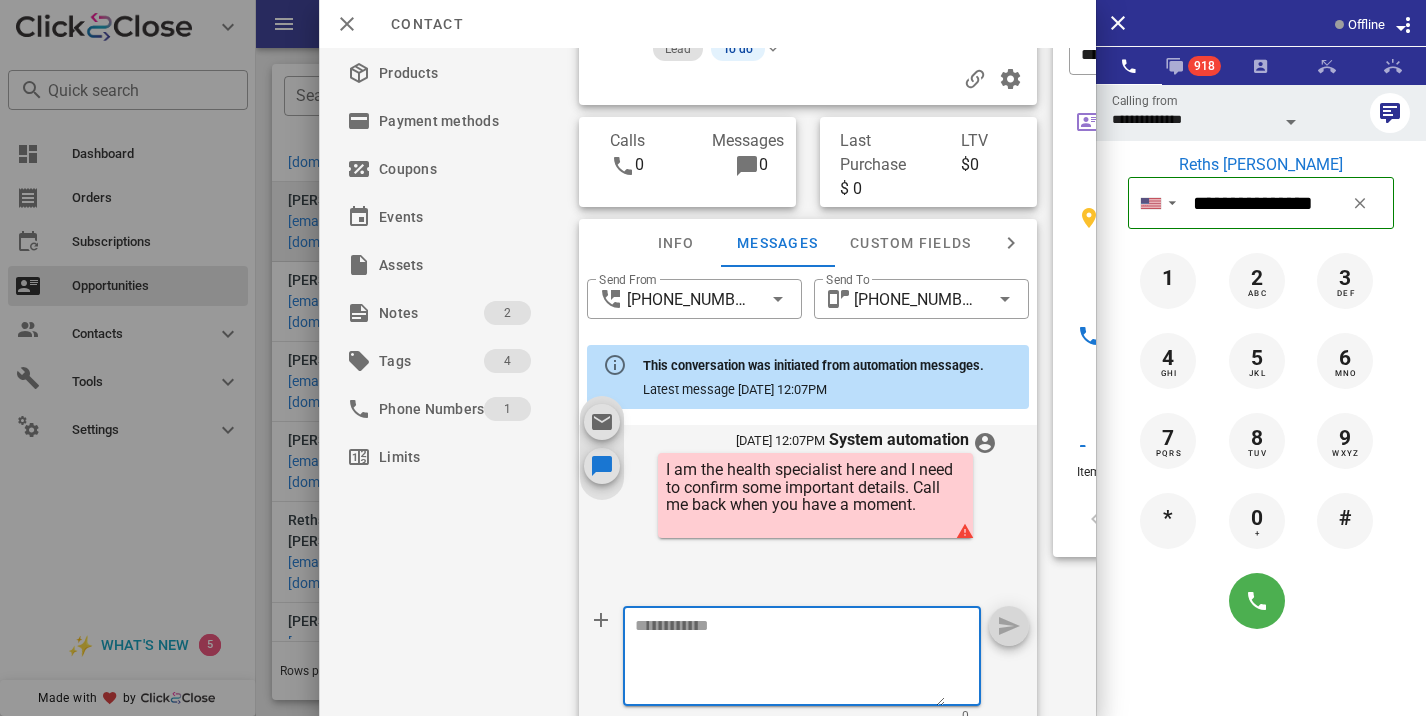 click at bounding box center [790, 659] 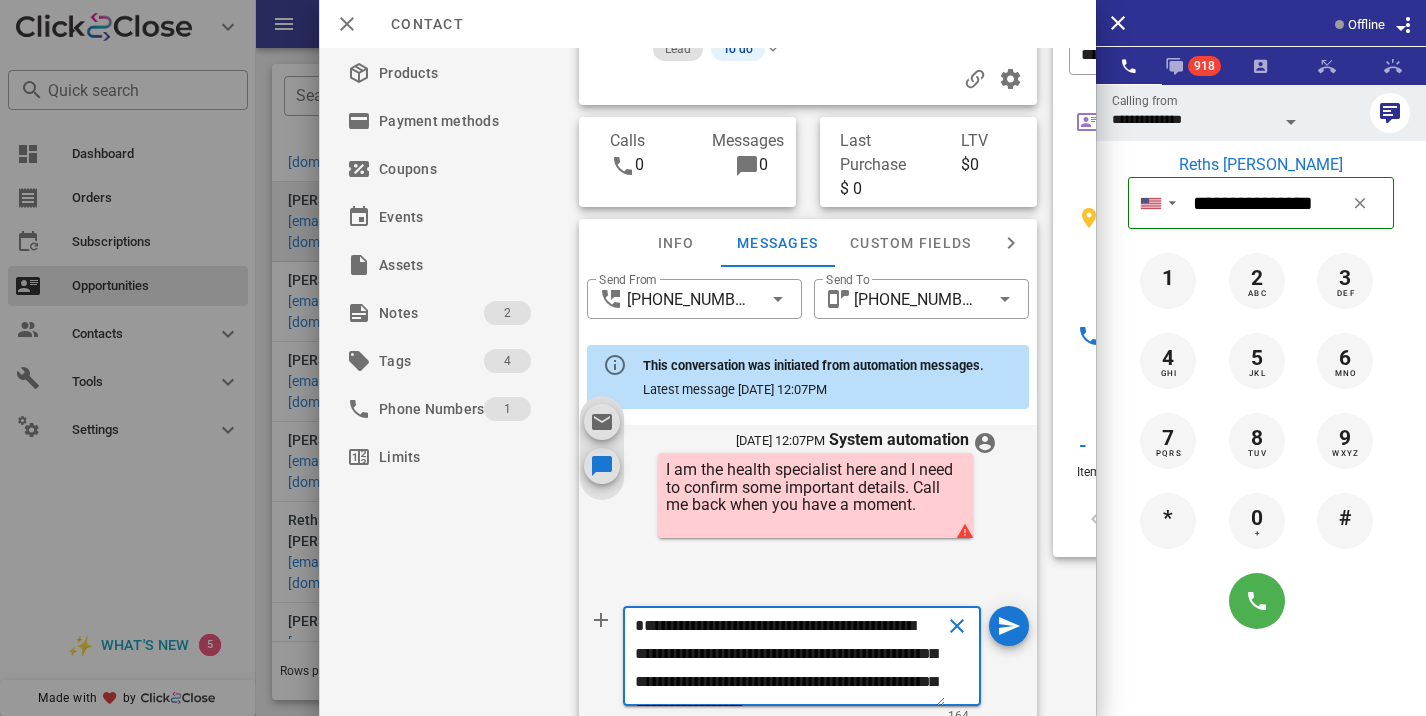 scroll, scrollTop: 41, scrollLeft: 0, axis: vertical 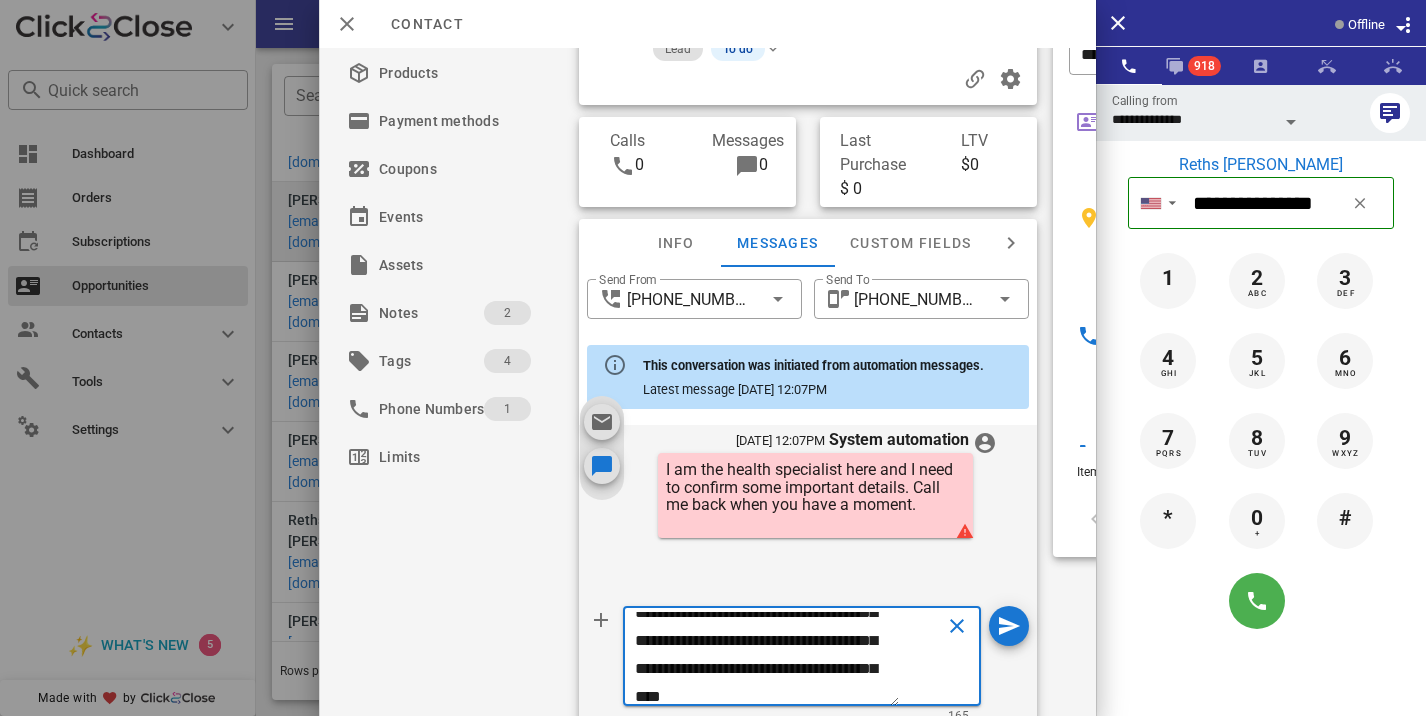 type on "**********" 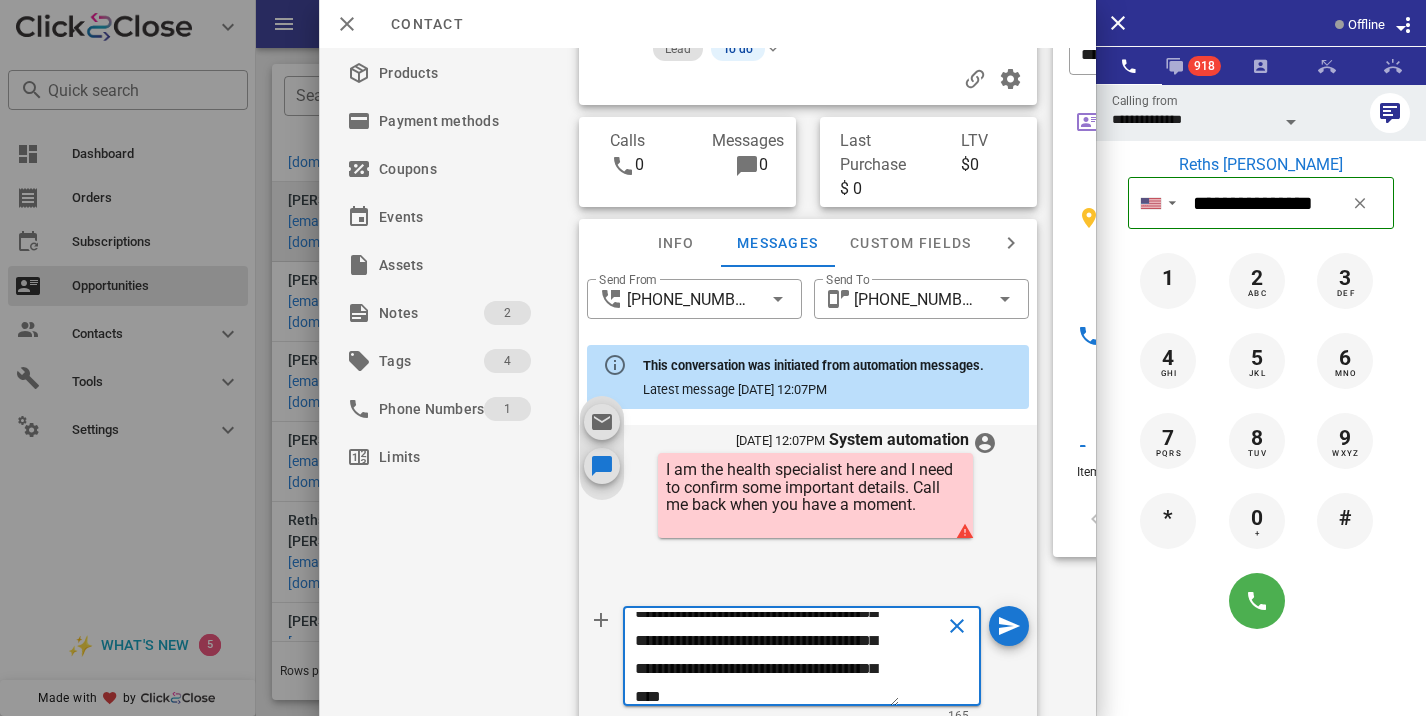 type 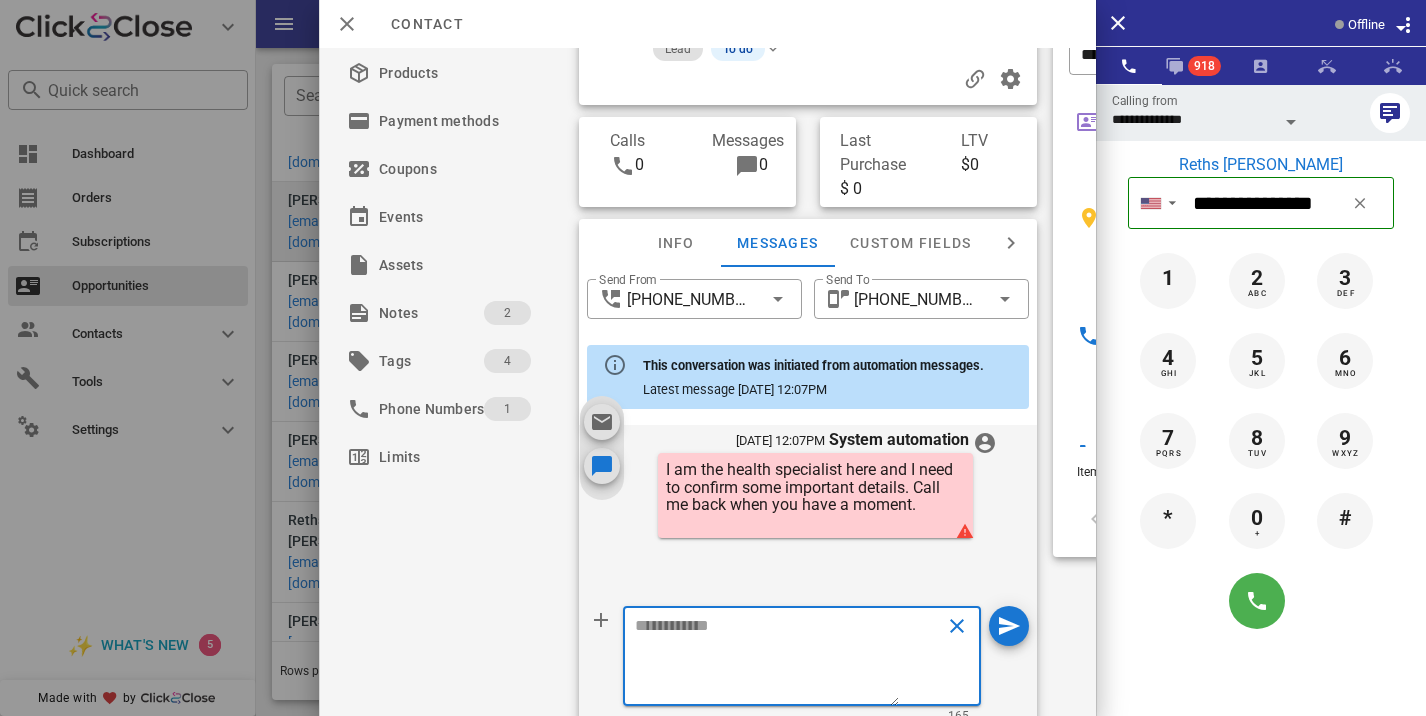 scroll, scrollTop: 0, scrollLeft: 0, axis: both 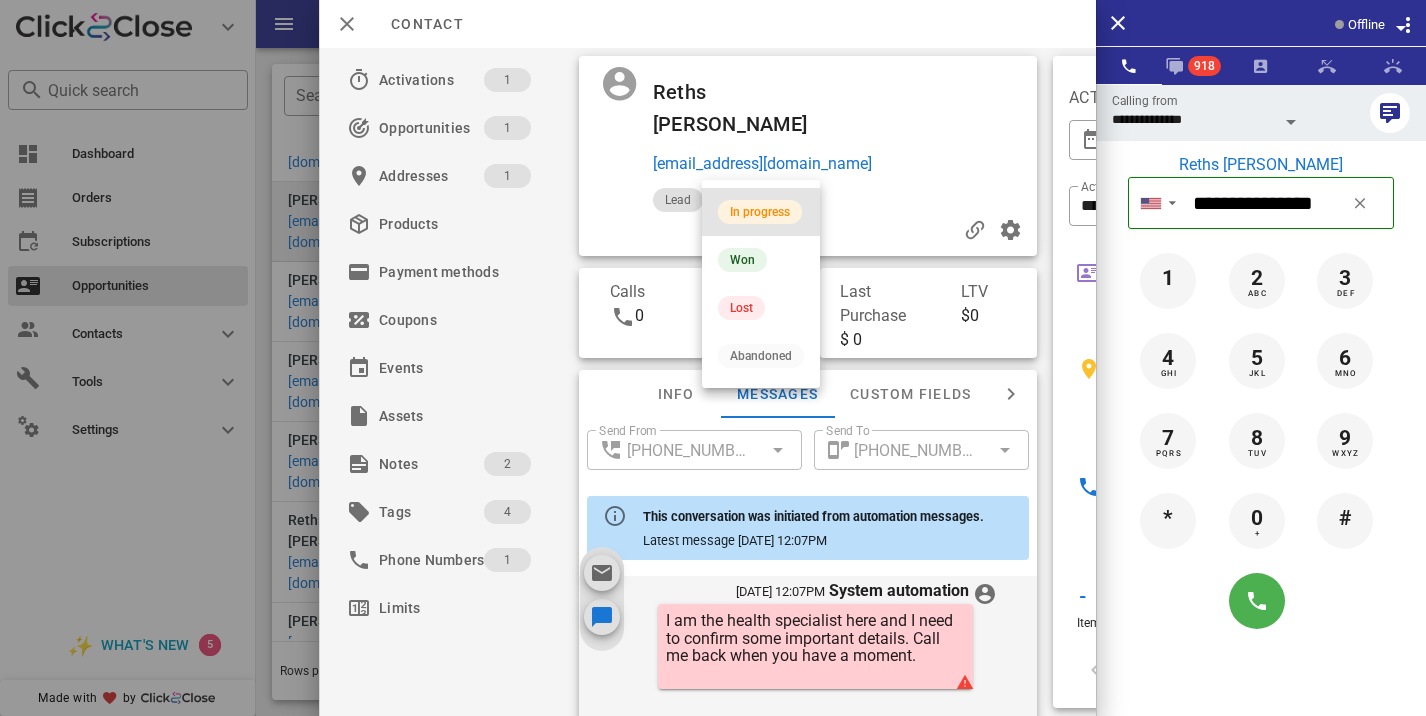 click on "In progress" at bounding box center (761, 212) 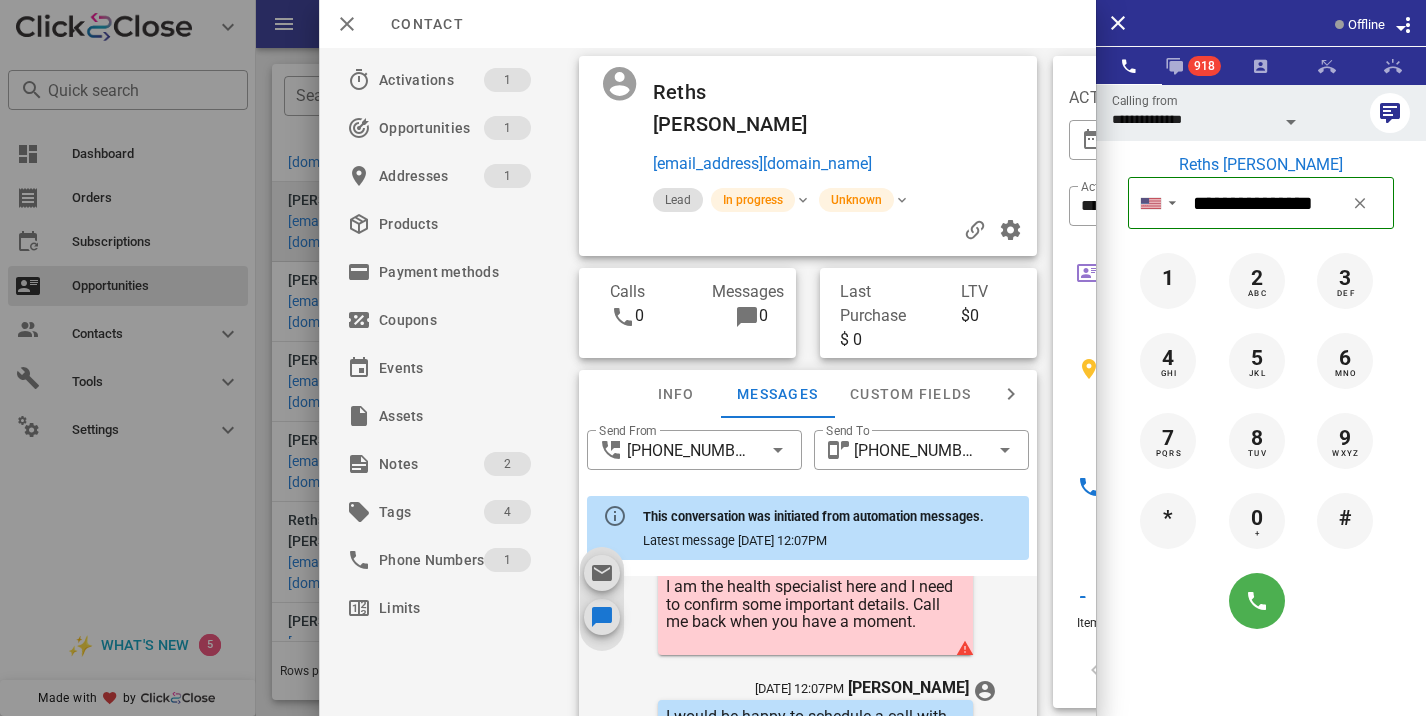scroll, scrollTop: 823, scrollLeft: 0, axis: vertical 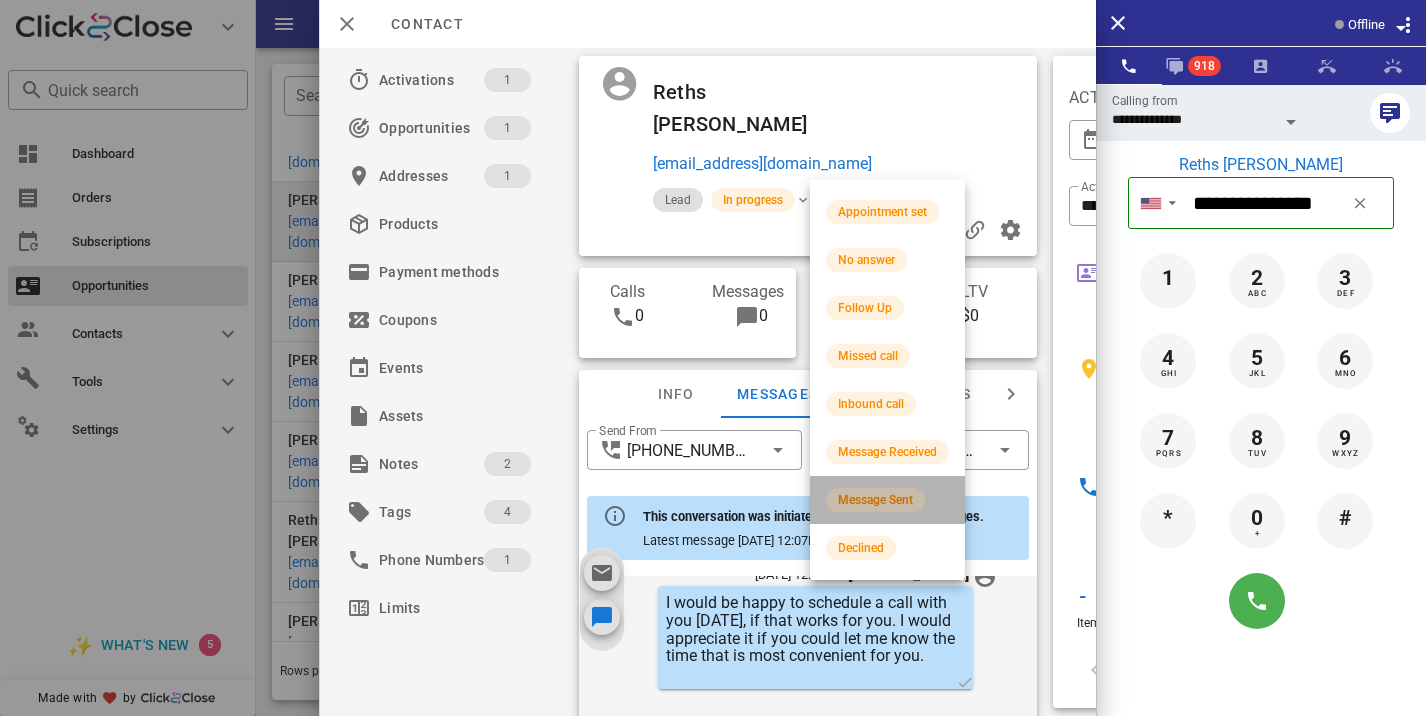 click on "Message Sent" at bounding box center (875, 500) 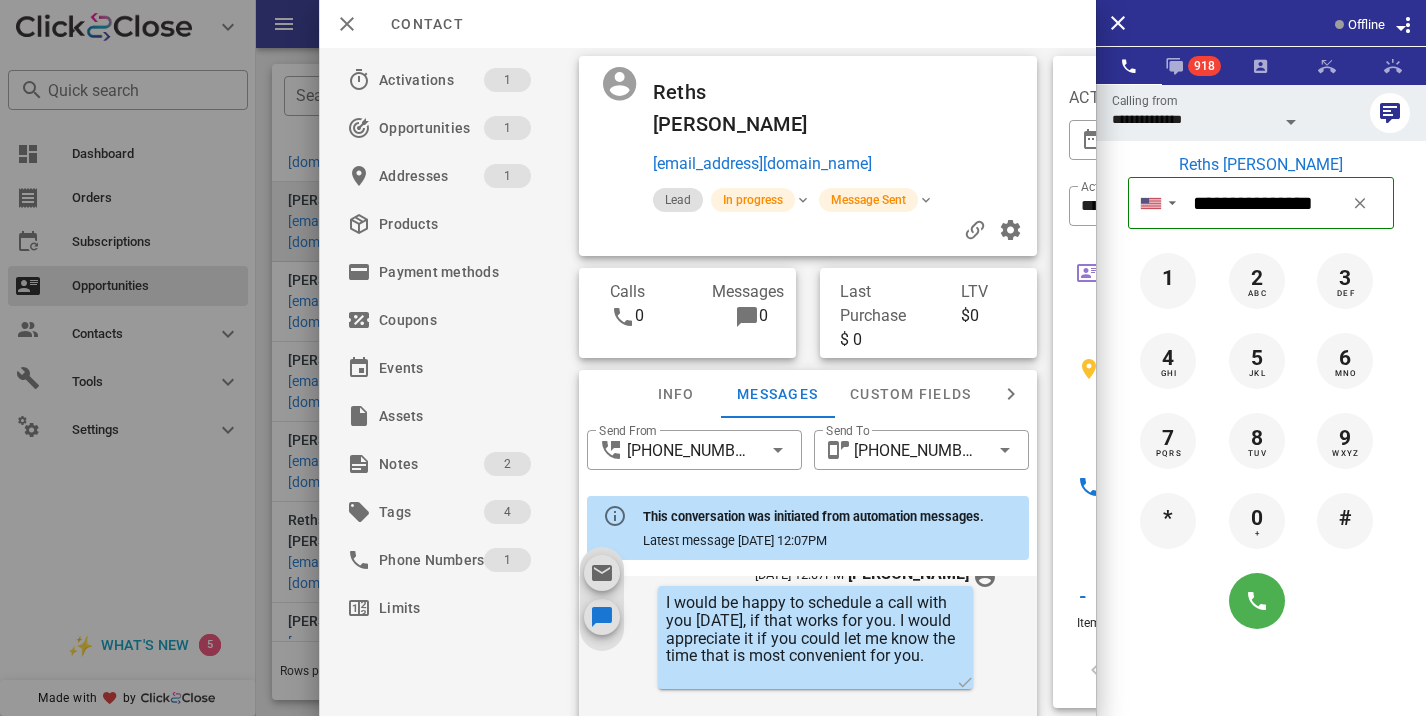 click at bounding box center (713, 358) 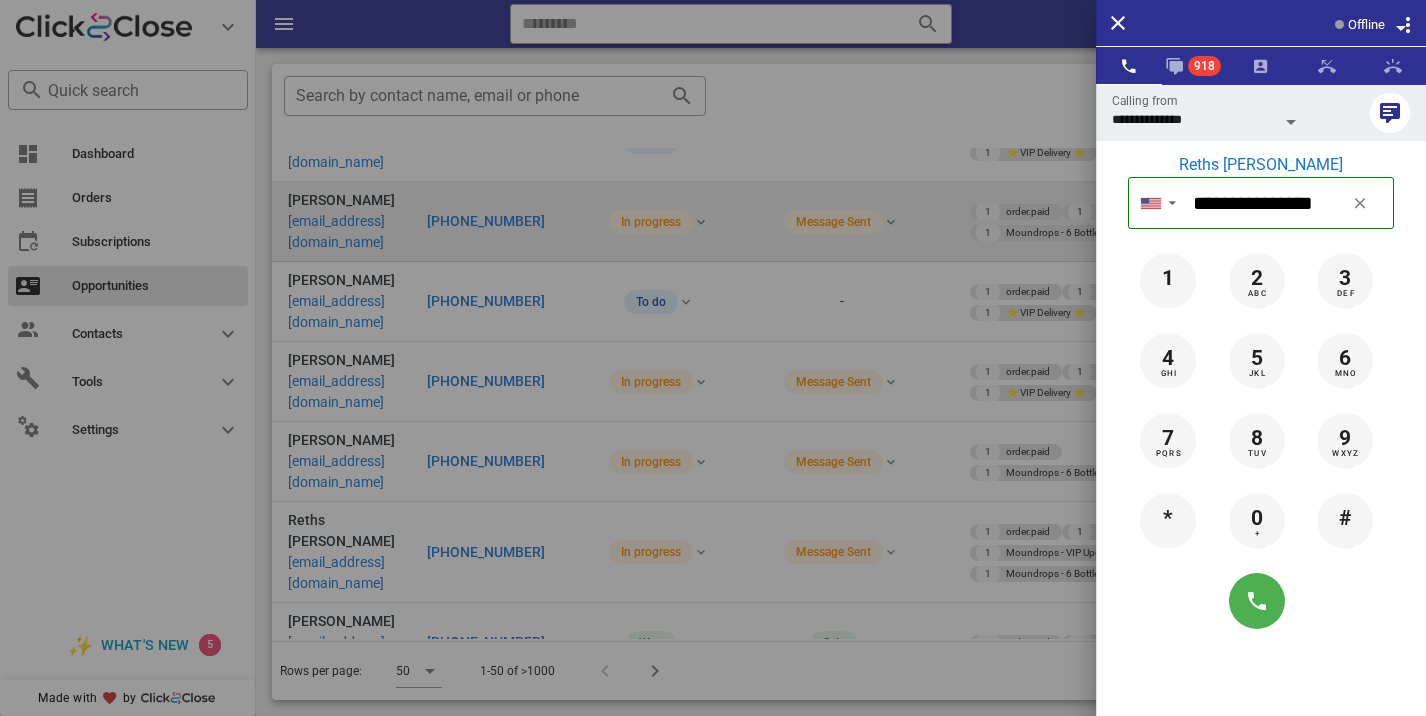 click at bounding box center [713, 358] 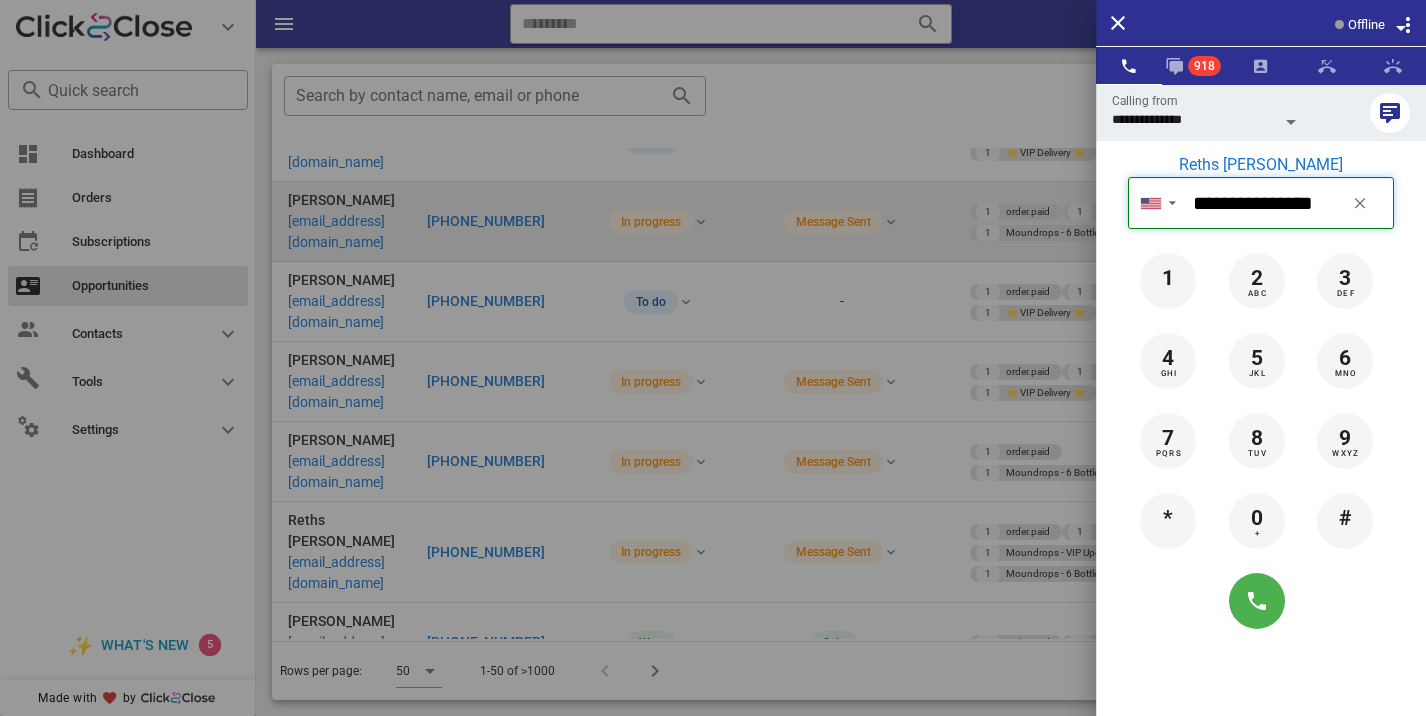 type 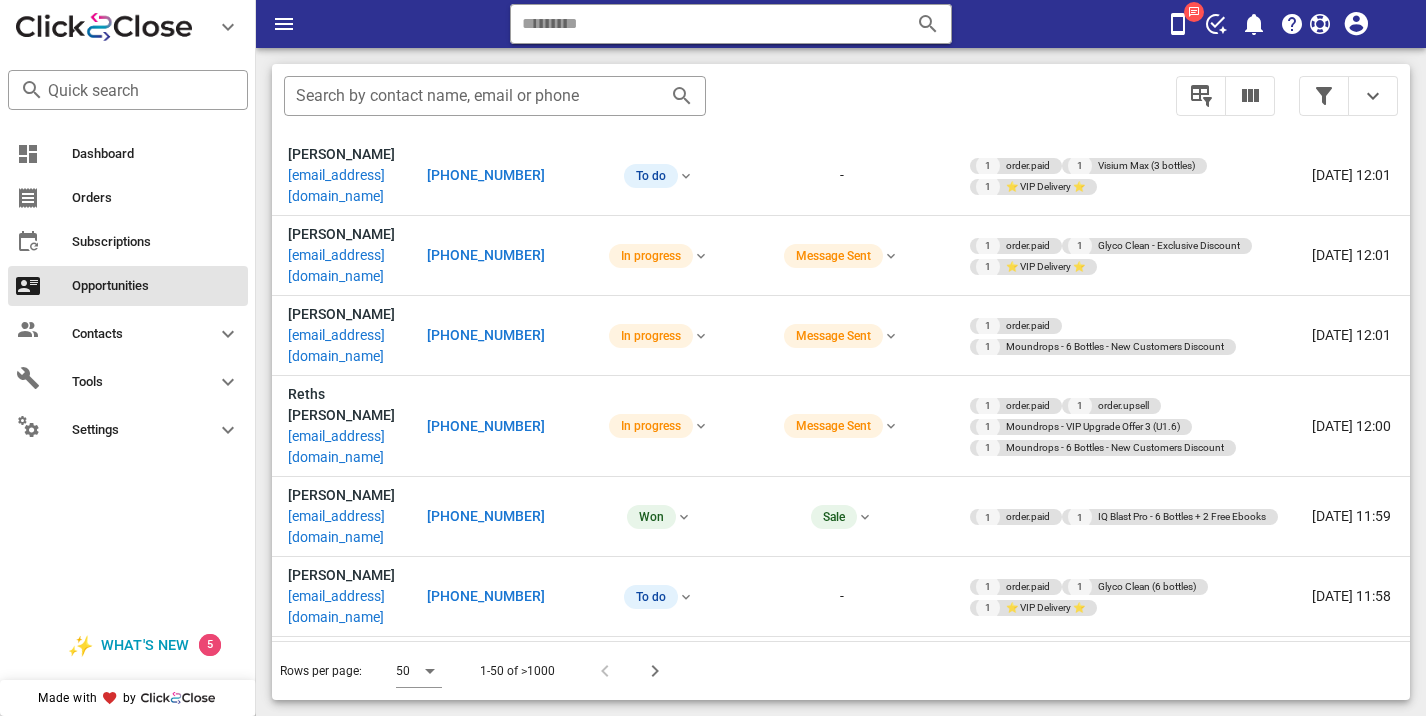 scroll, scrollTop: 588, scrollLeft: 0, axis: vertical 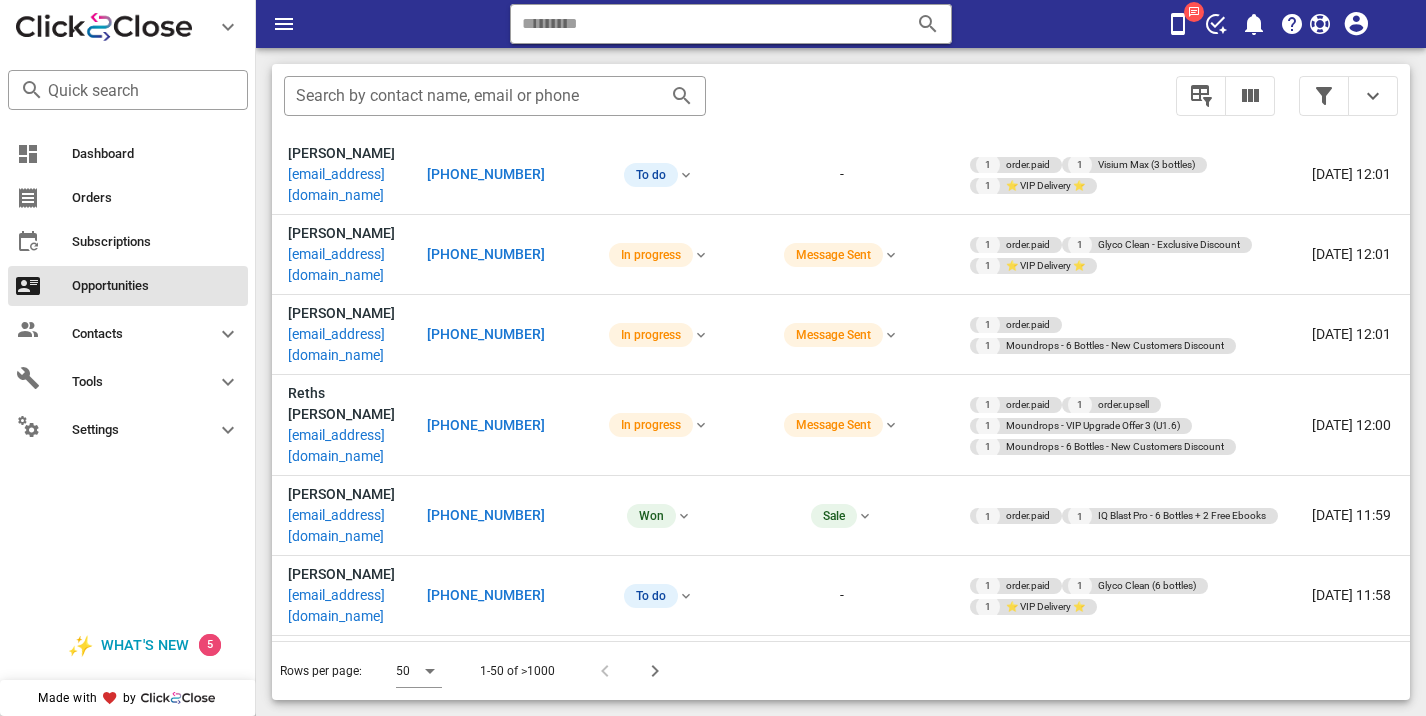 click on "Rows per page: 50  1-50 of >1000" at bounding box center (841, 670) 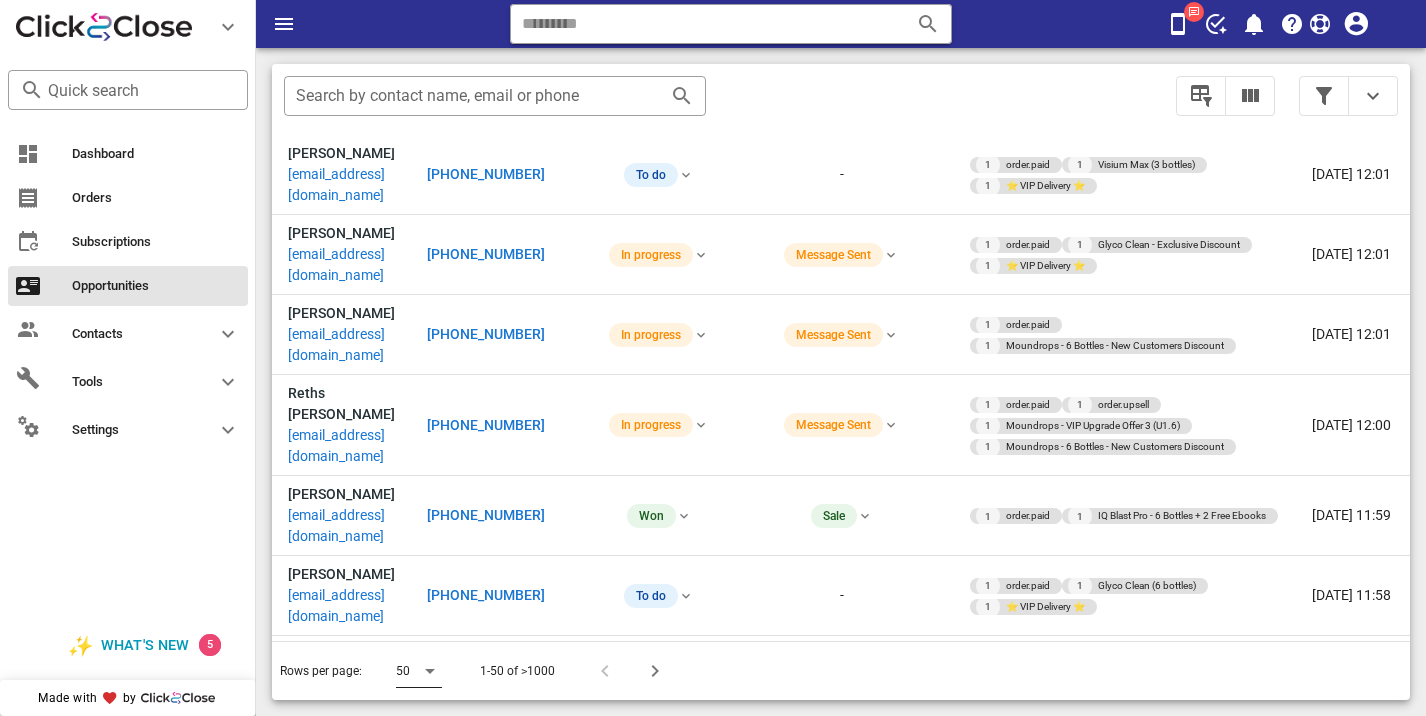 click on "50" at bounding box center (419, 671) 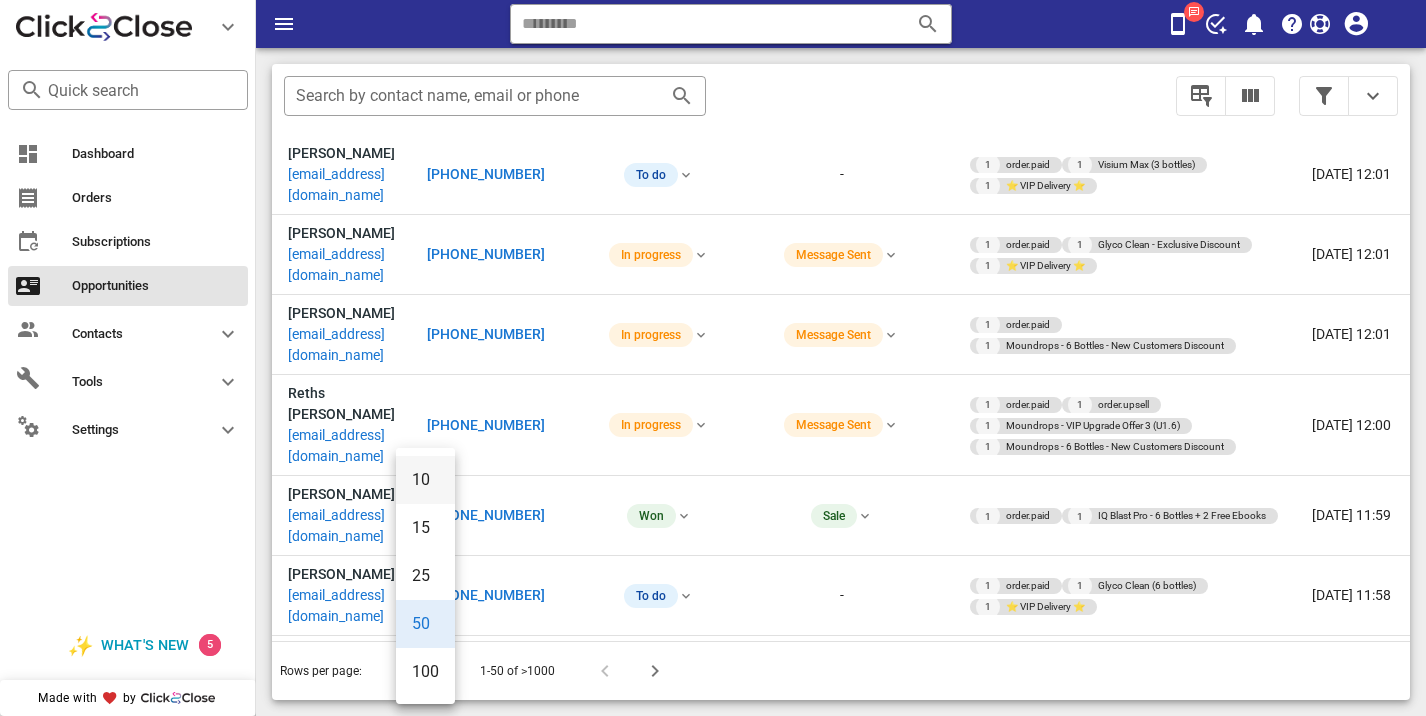 click on "10" at bounding box center [425, 479] 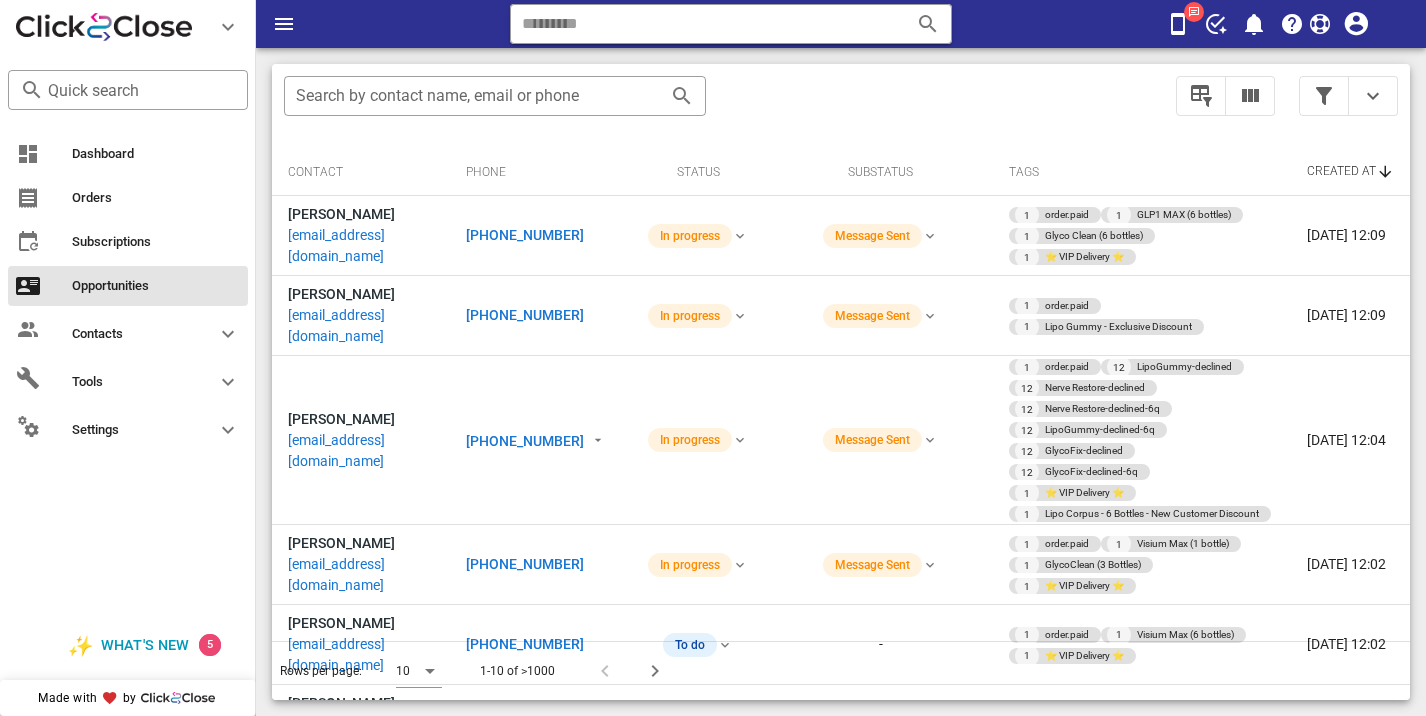 scroll, scrollTop: 376, scrollLeft: 0, axis: vertical 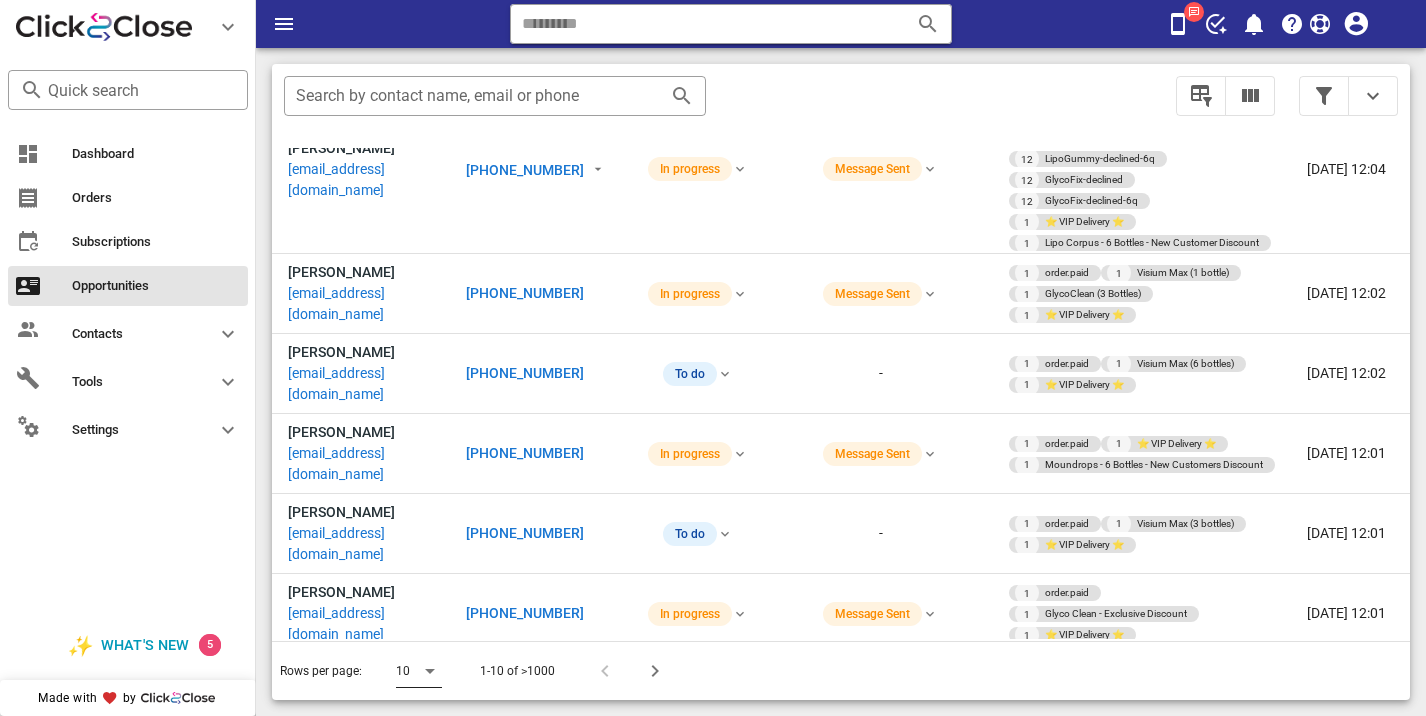 click on "10" at bounding box center (405, 671) 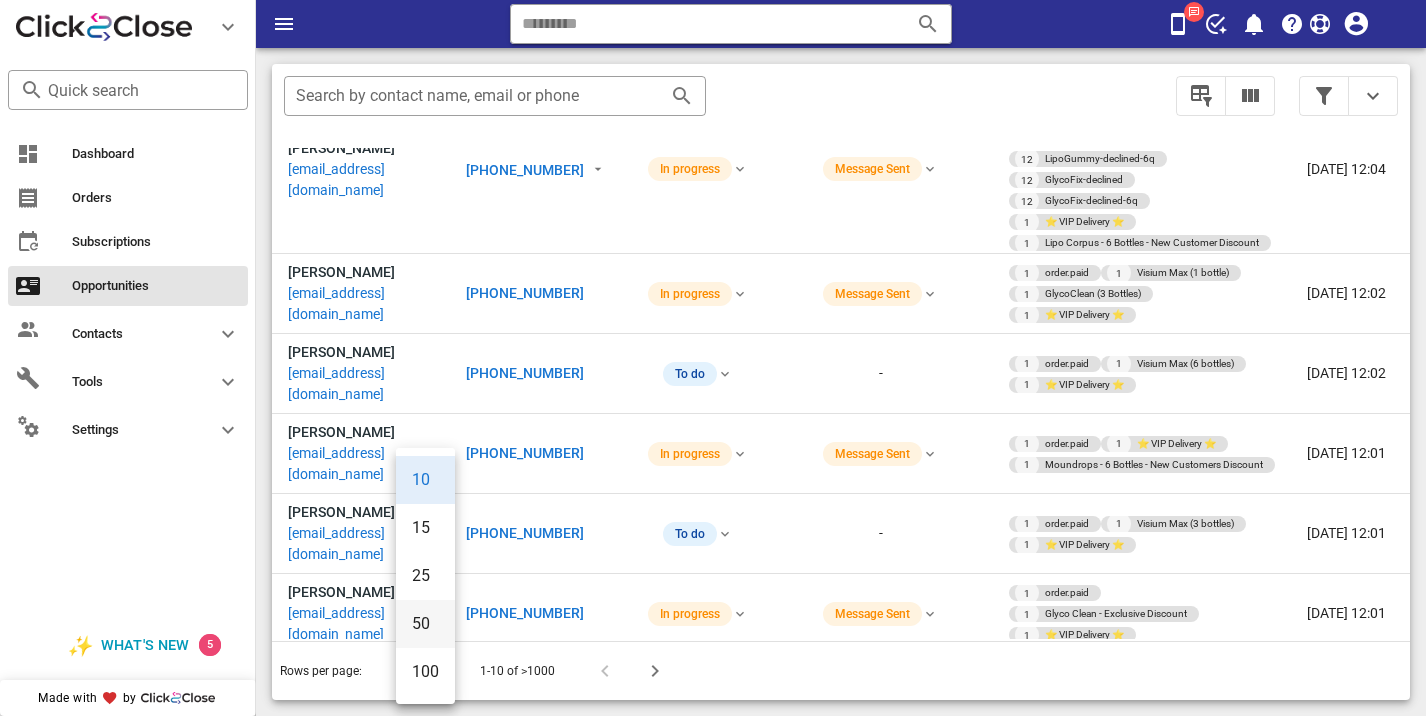 click on "50" at bounding box center (425, 623) 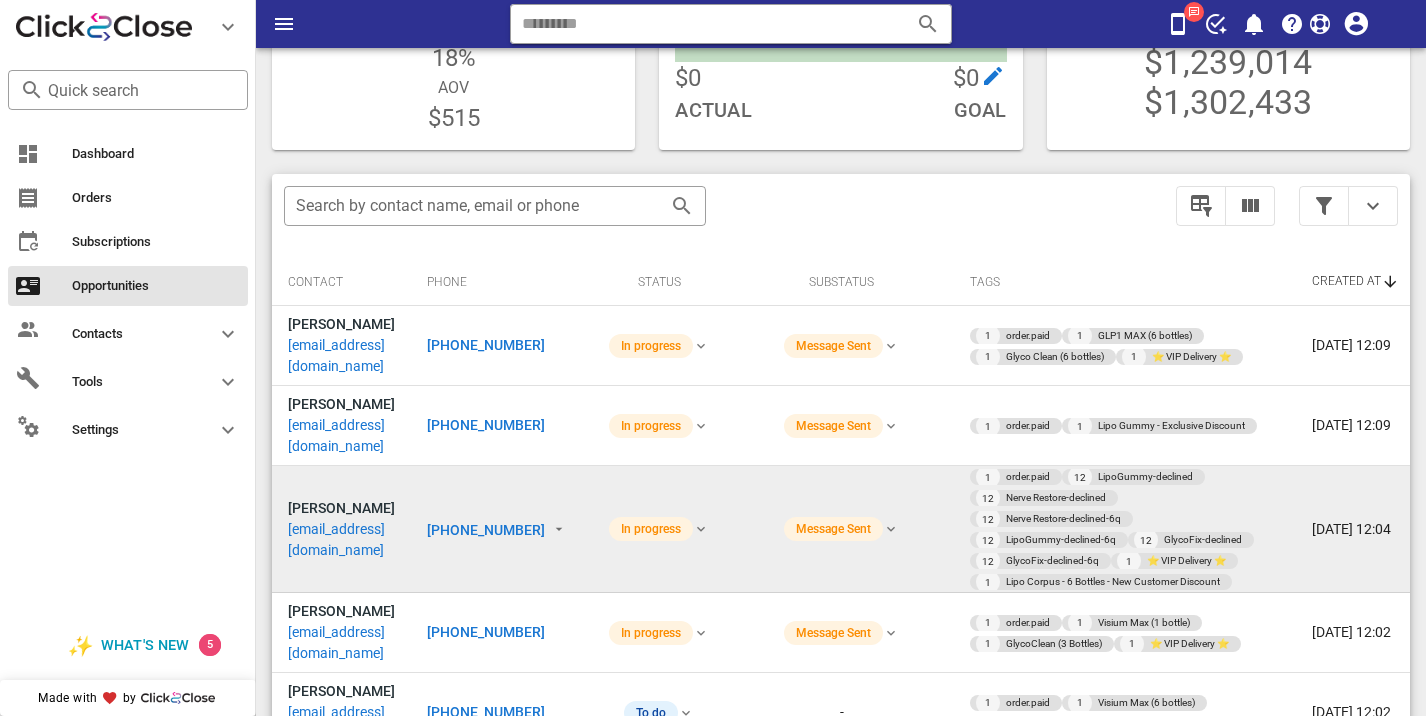 scroll, scrollTop: 205, scrollLeft: 0, axis: vertical 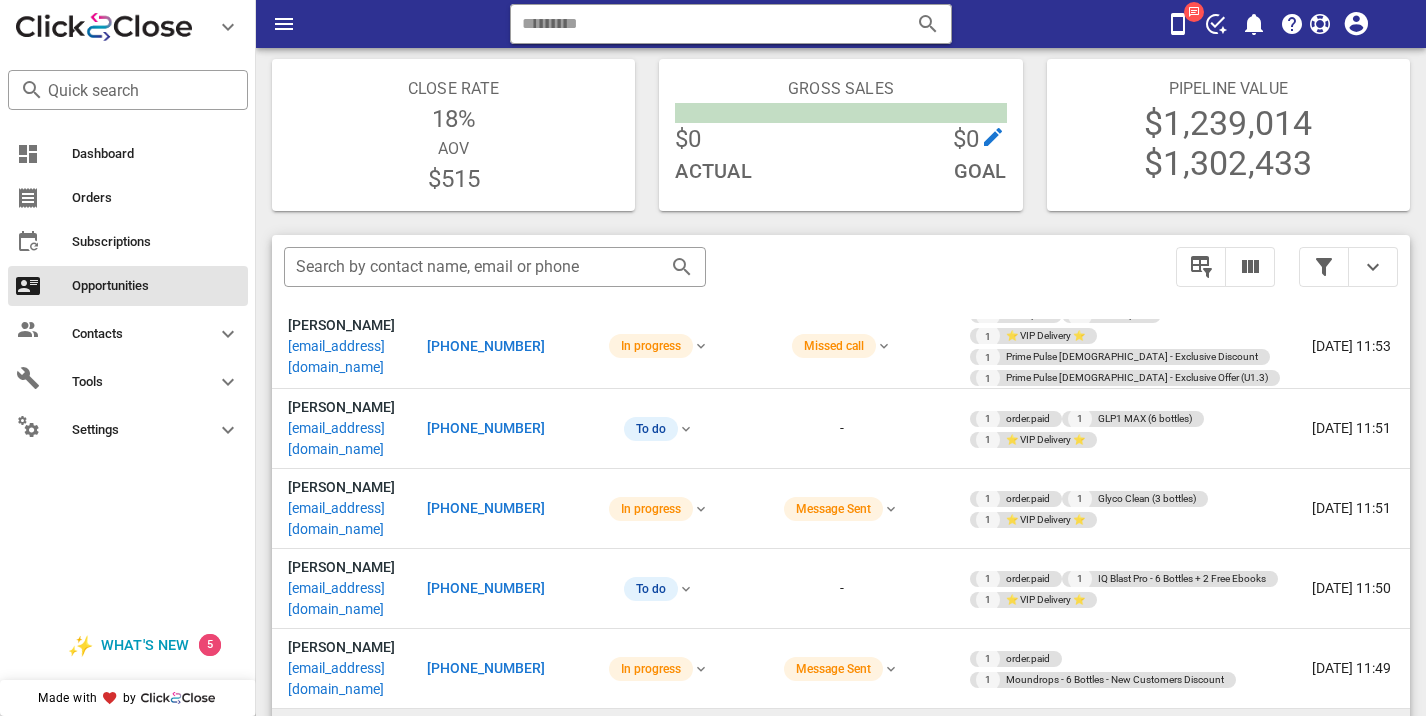 click on "[PHONE_NUMBER]" at bounding box center (486, 748) 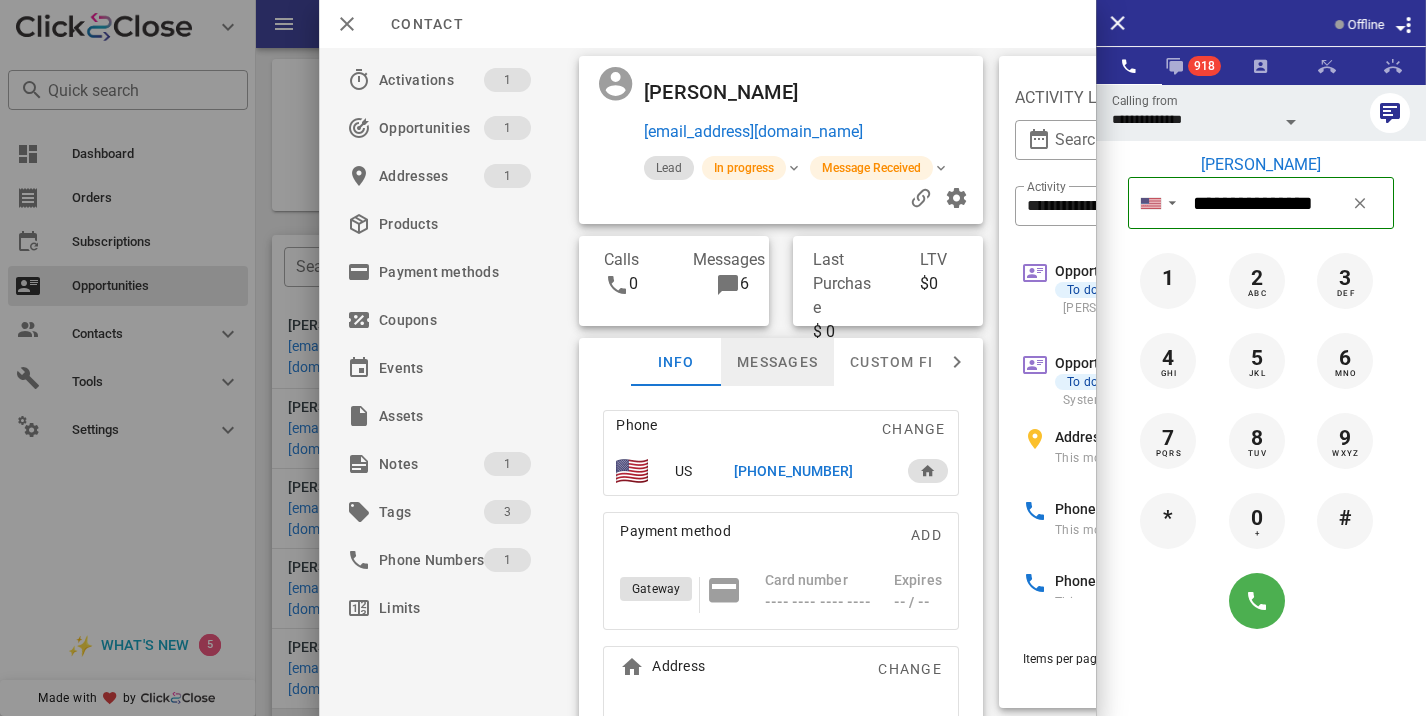 click on "Messages" at bounding box center [777, 362] 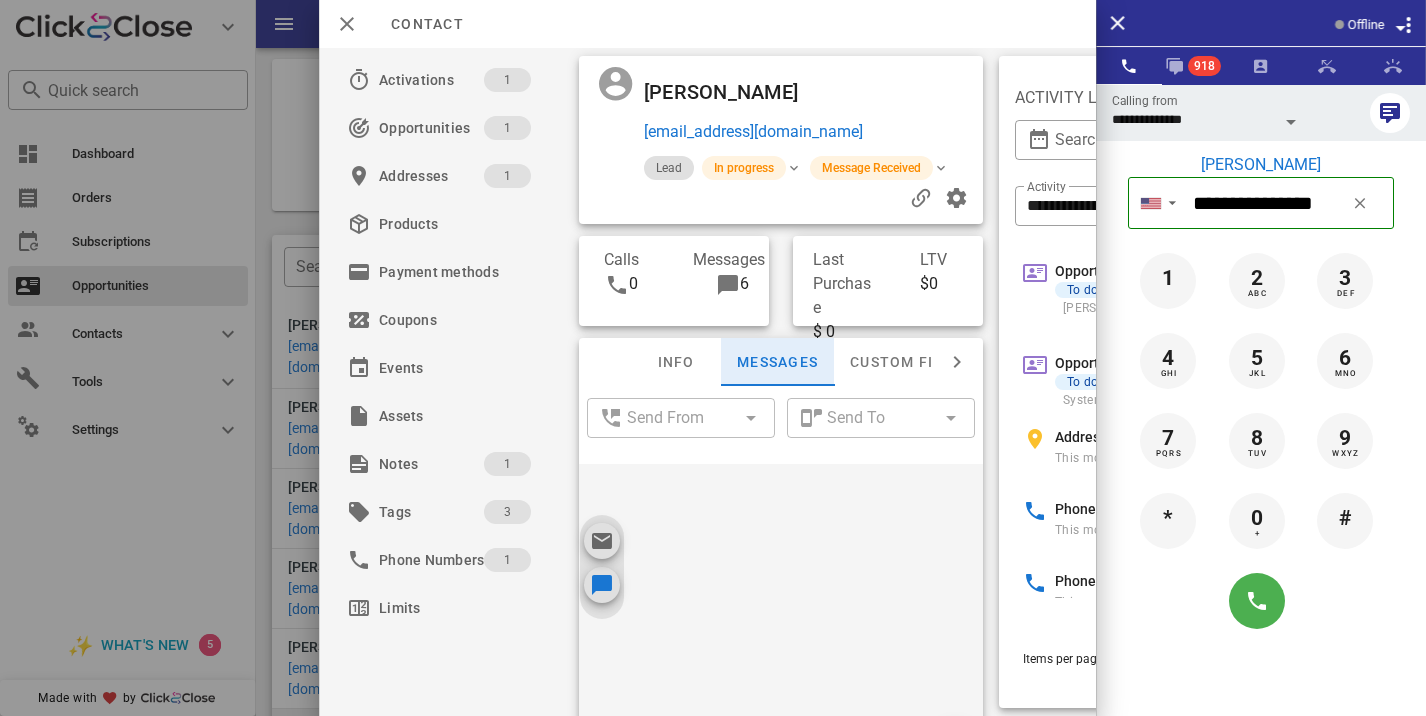 scroll, scrollTop: 824, scrollLeft: 0, axis: vertical 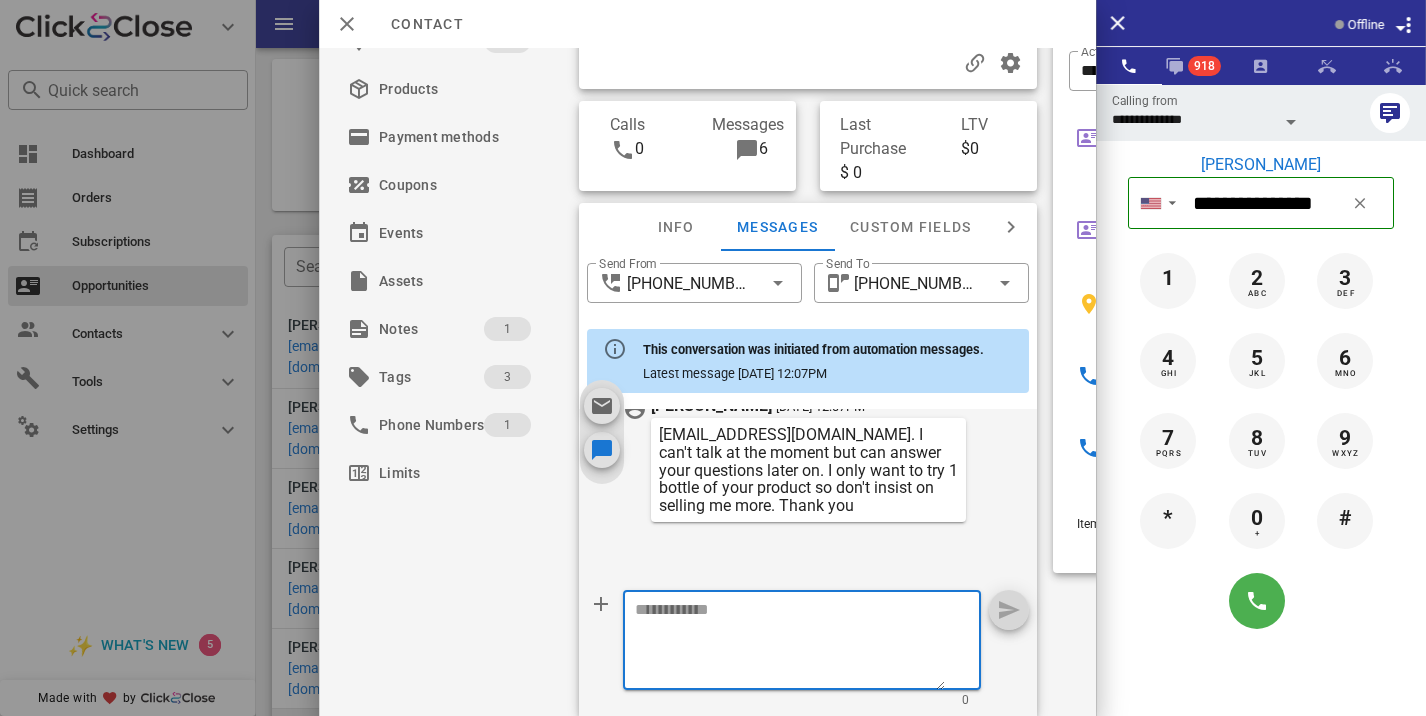 click at bounding box center [790, 643] 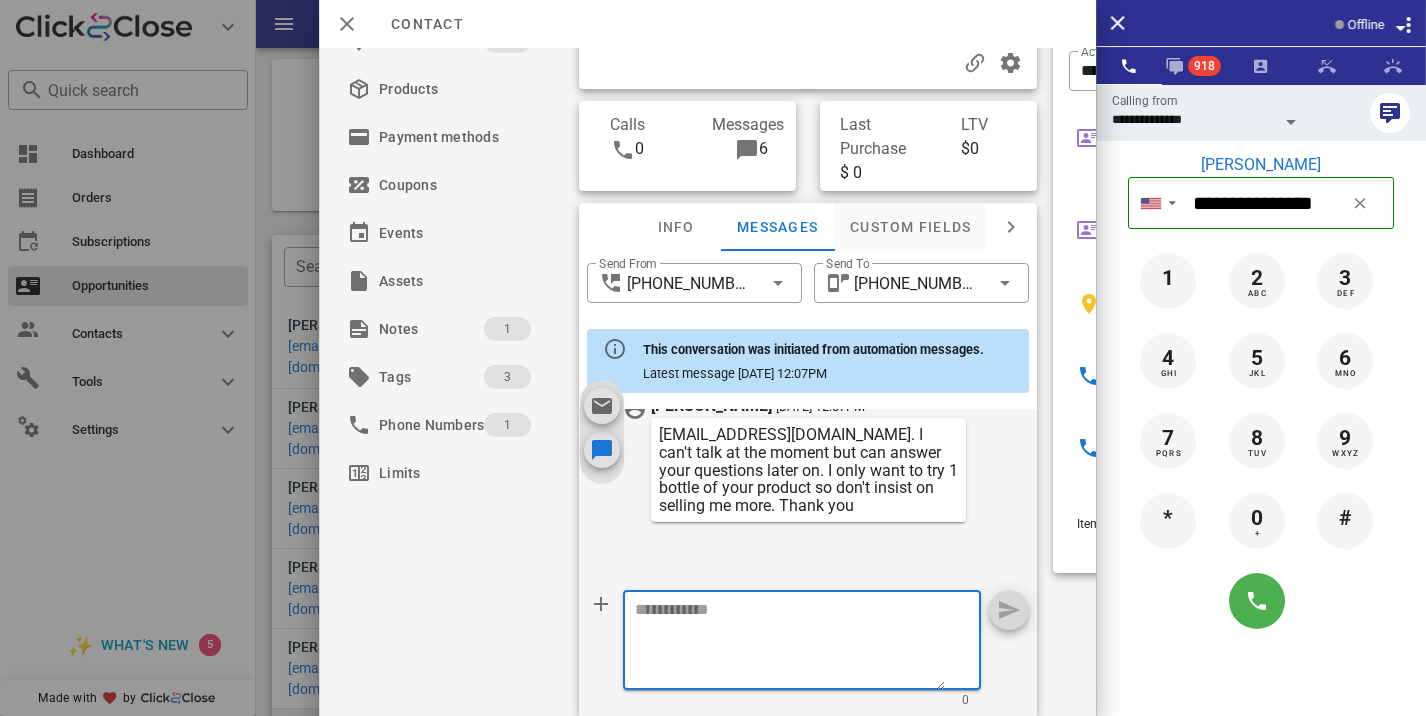 scroll, scrollTop: 0, scrollLeft: 0, axis: both 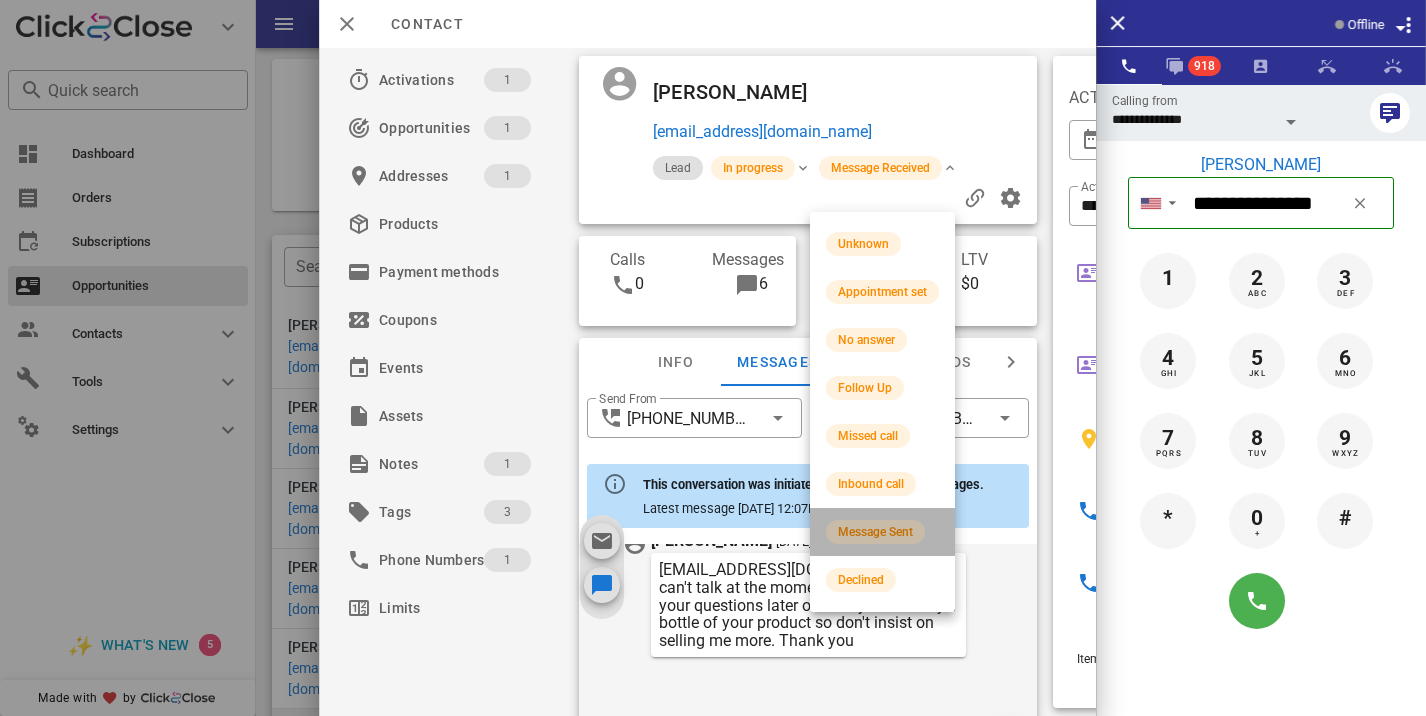 click on "Message Sent" at bounding box center (875, 532) 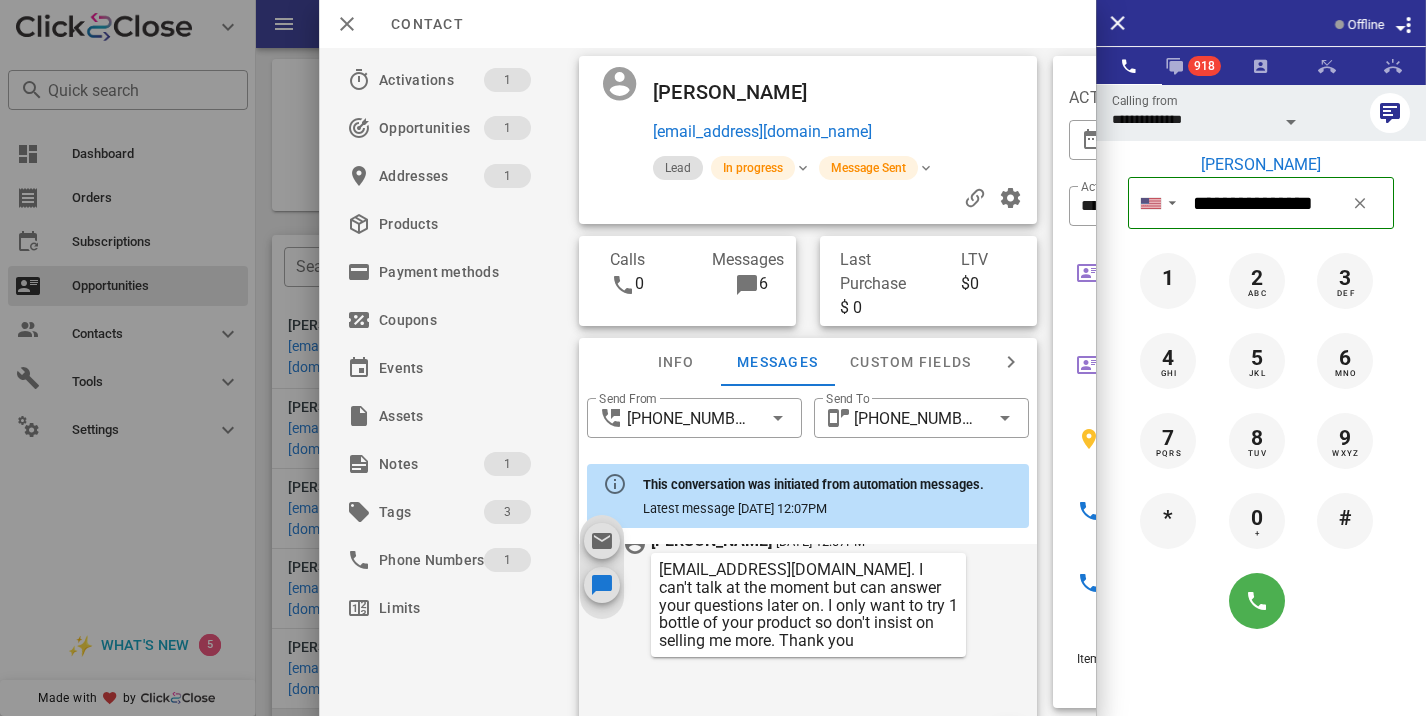 click at bounding box center (713, 358) 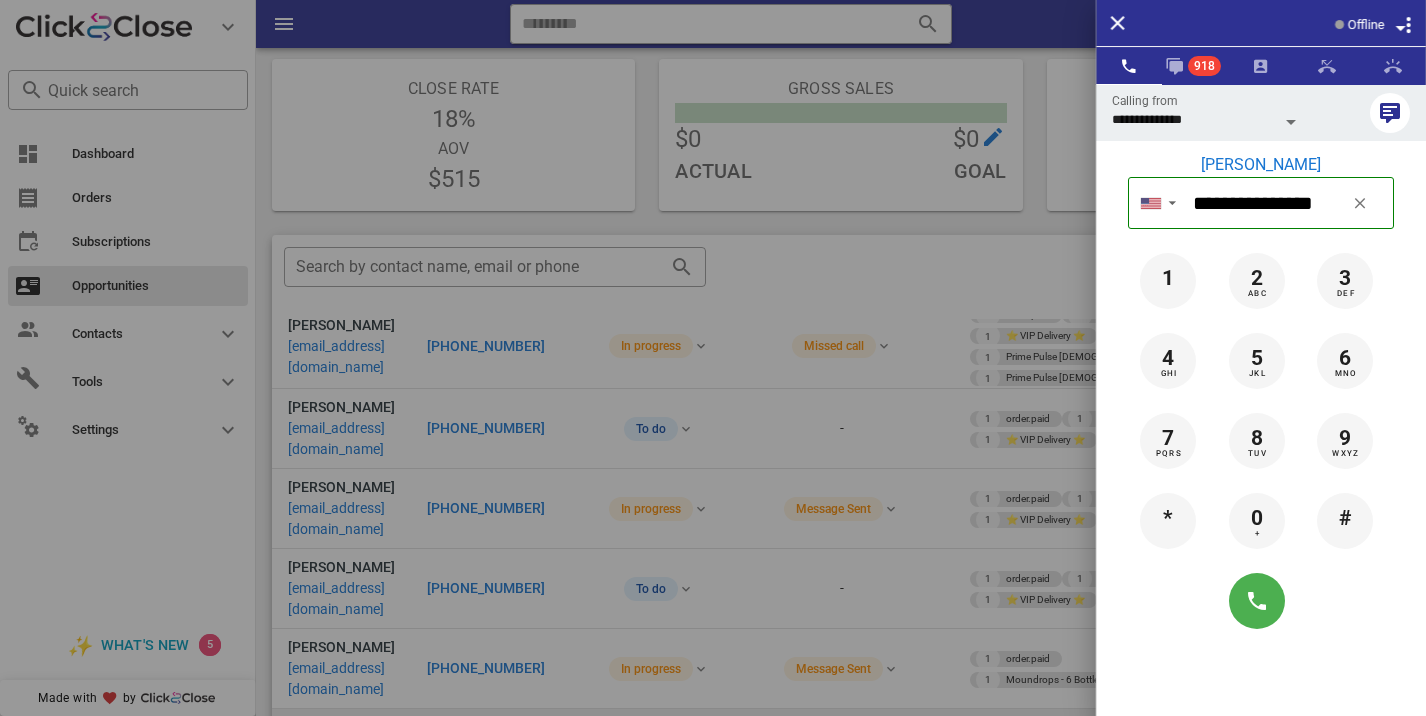 click at bounding box center (713, 358) 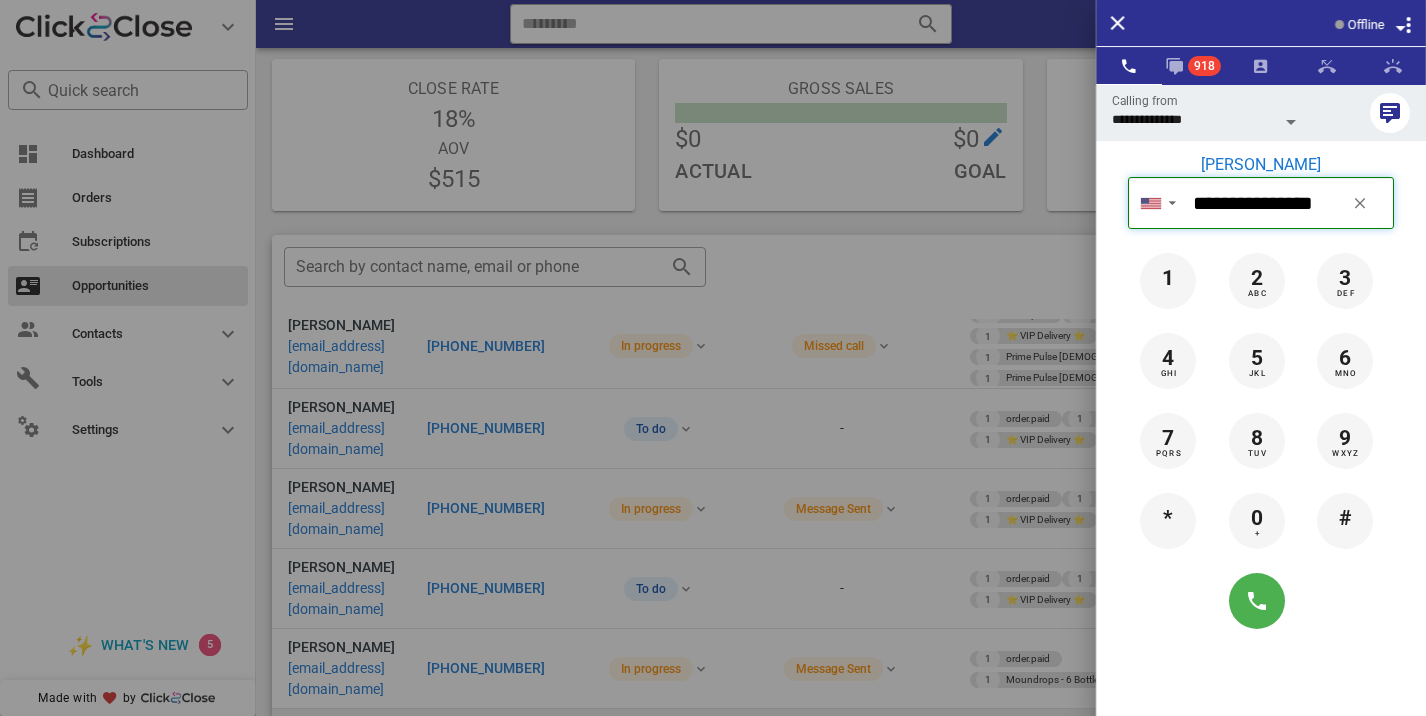 type 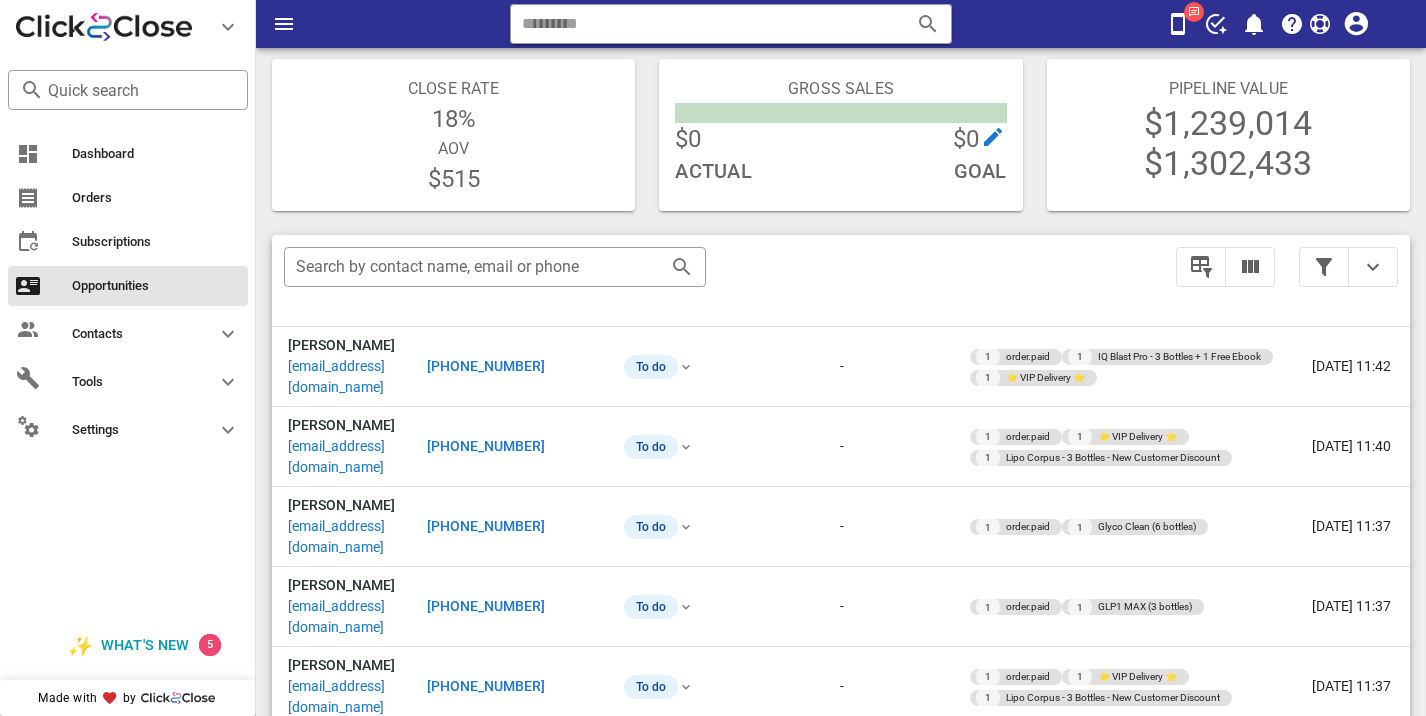 scroll, scrollTop: 2119, scrollLeft: 0, axis: vertical 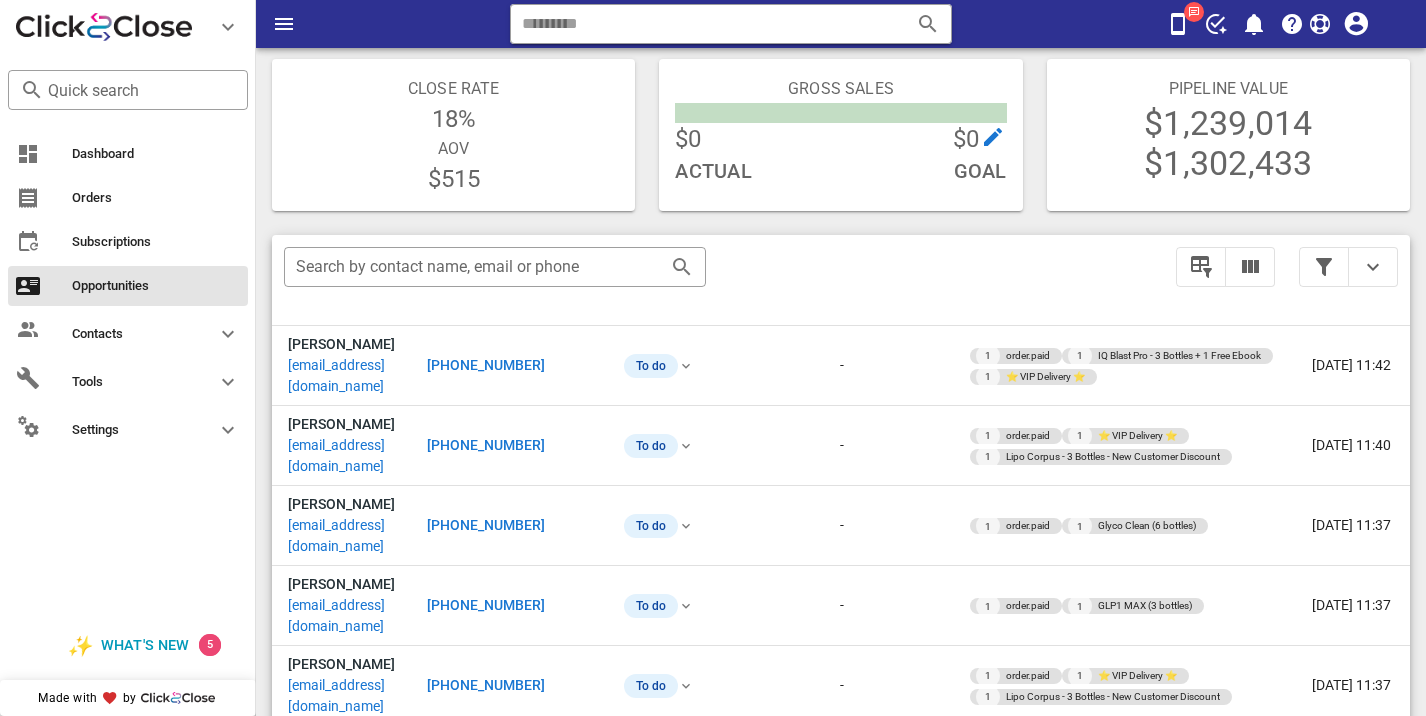 click on "[PHONE_NUMBER]" at bounding box center (486, 1054) 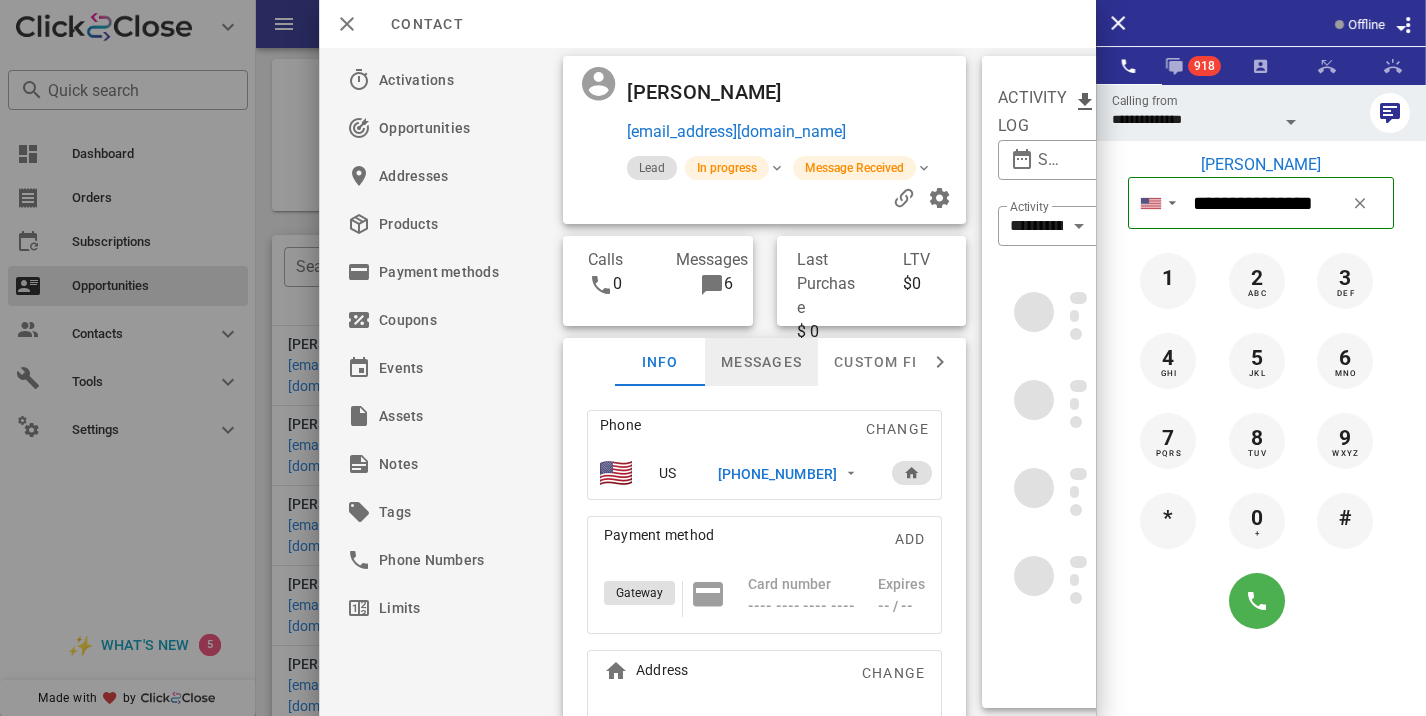 click on "Messages" at bounding box center [761, 362] 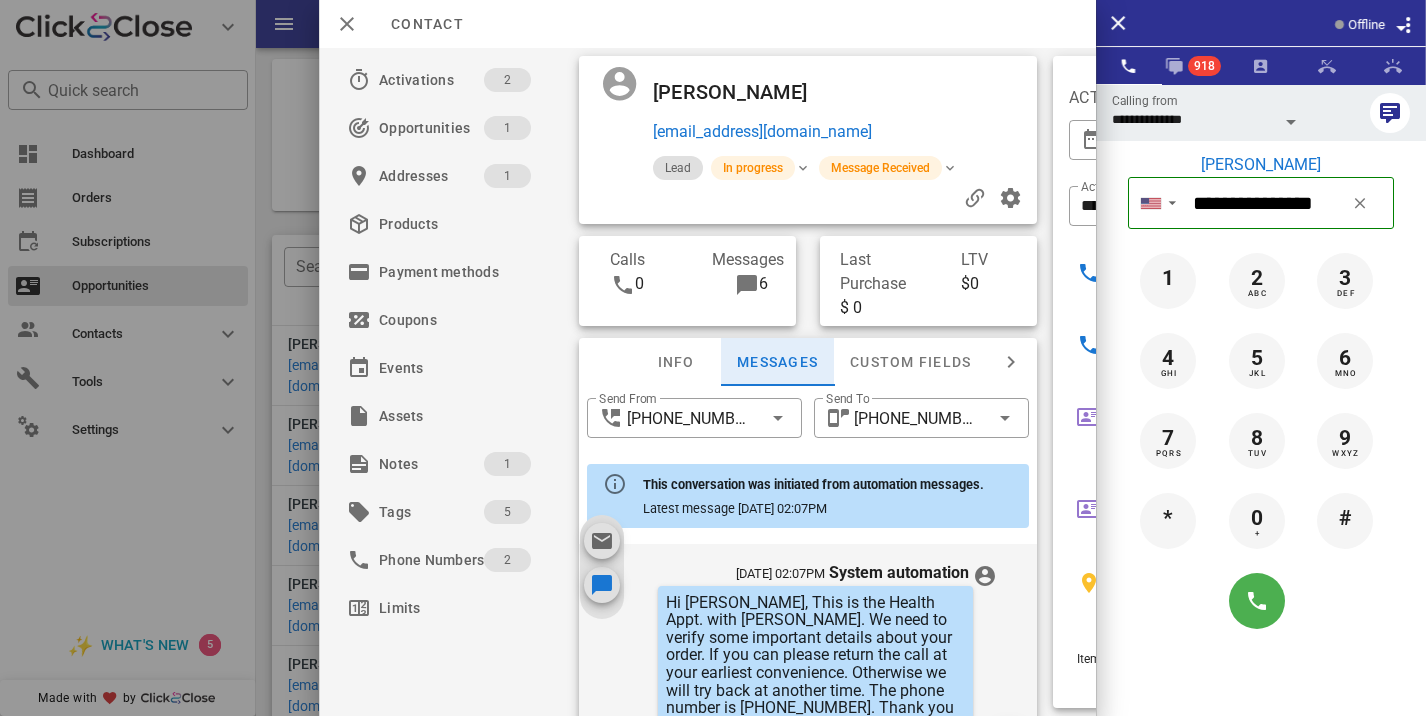 scroll, scrollTop: 816, scrollLeft: 0, axis: vertical 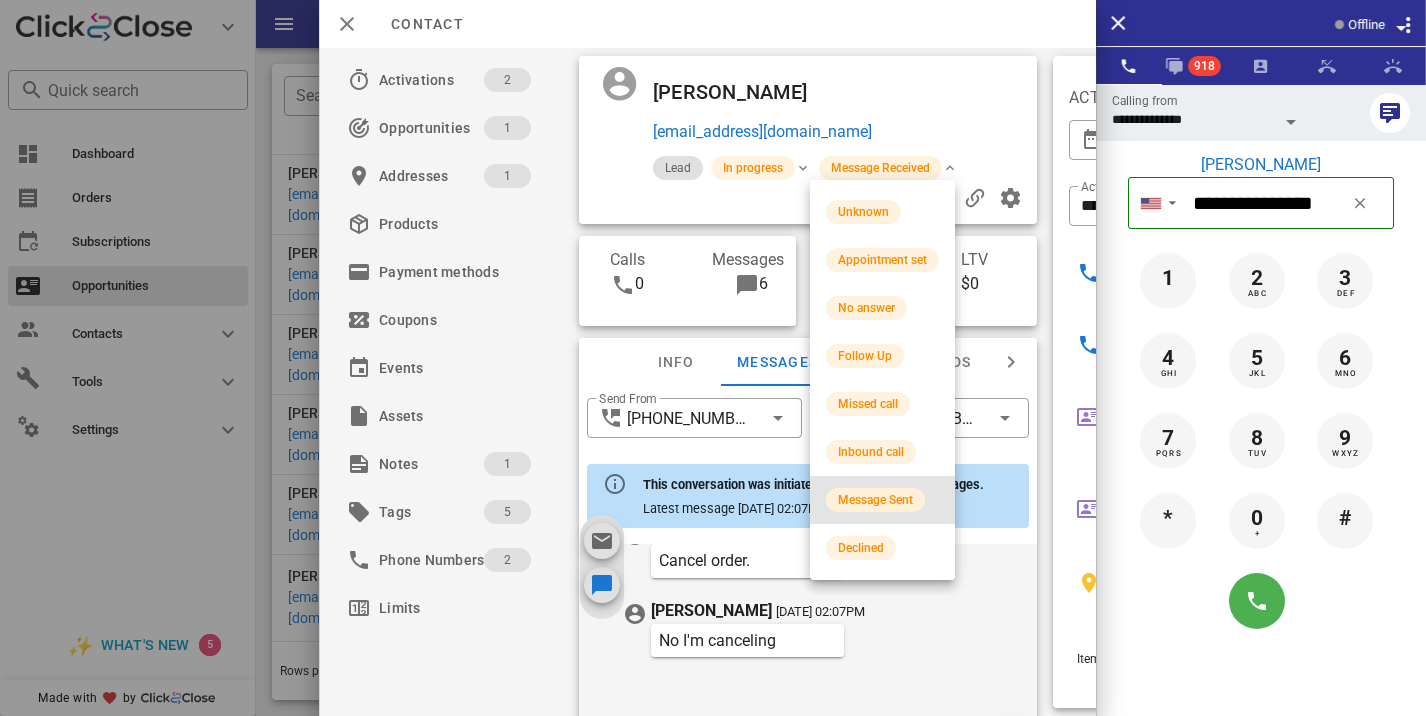 click on "Message Sent" at bounding box center (875, 500) 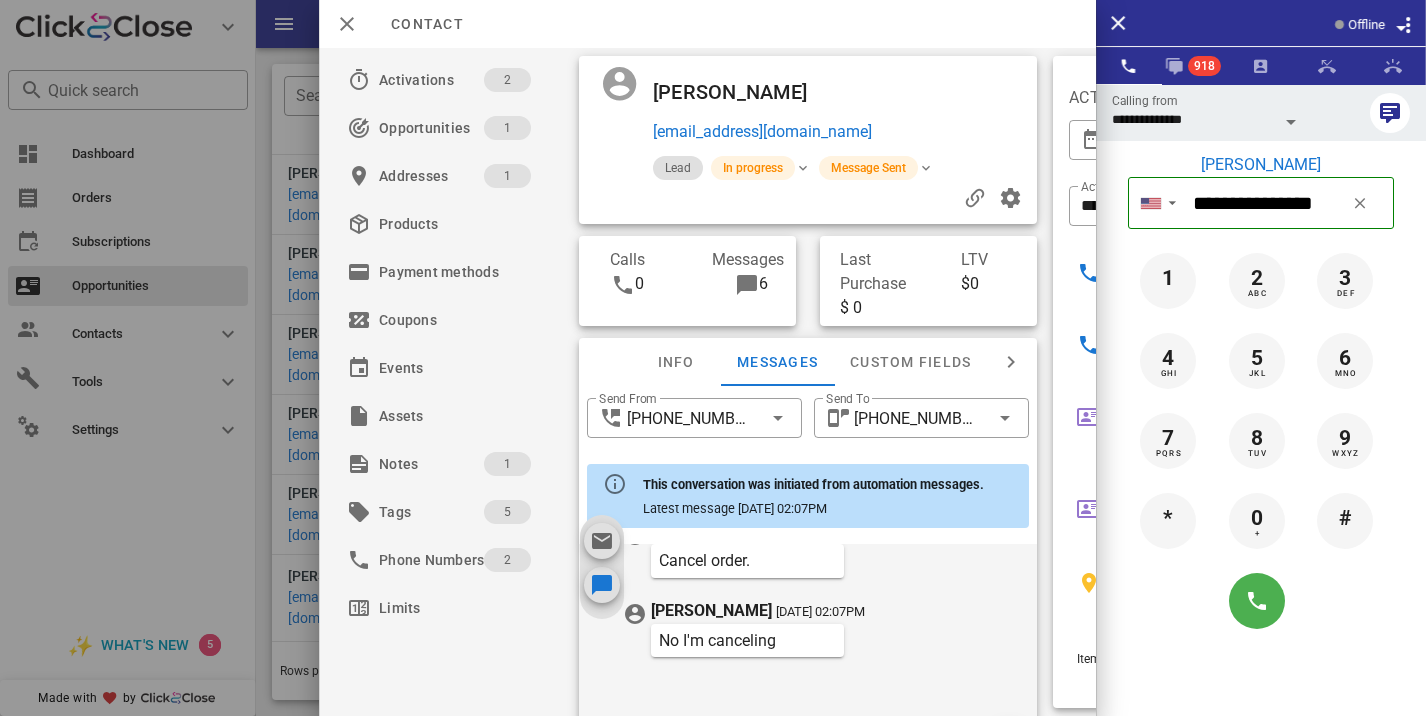click at bounding box center (713, 358) 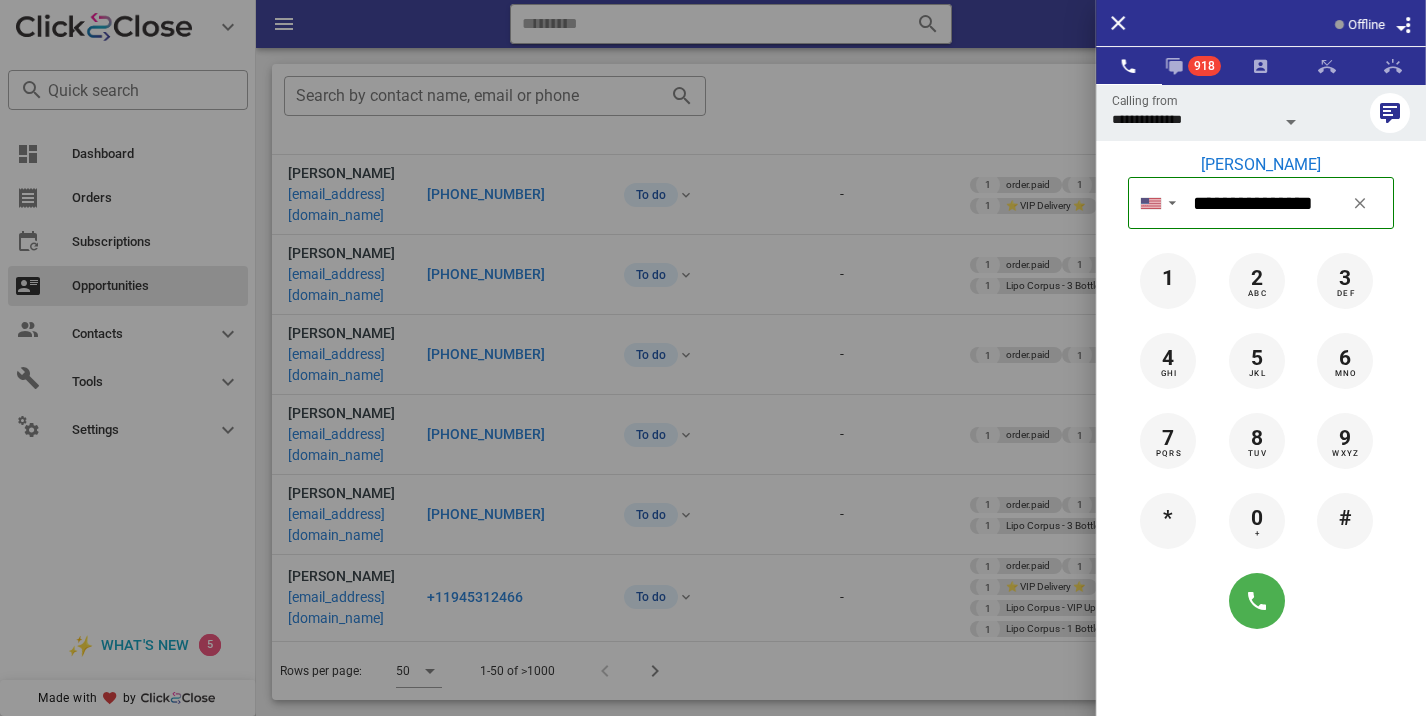 click at bounding box center (713, 358) 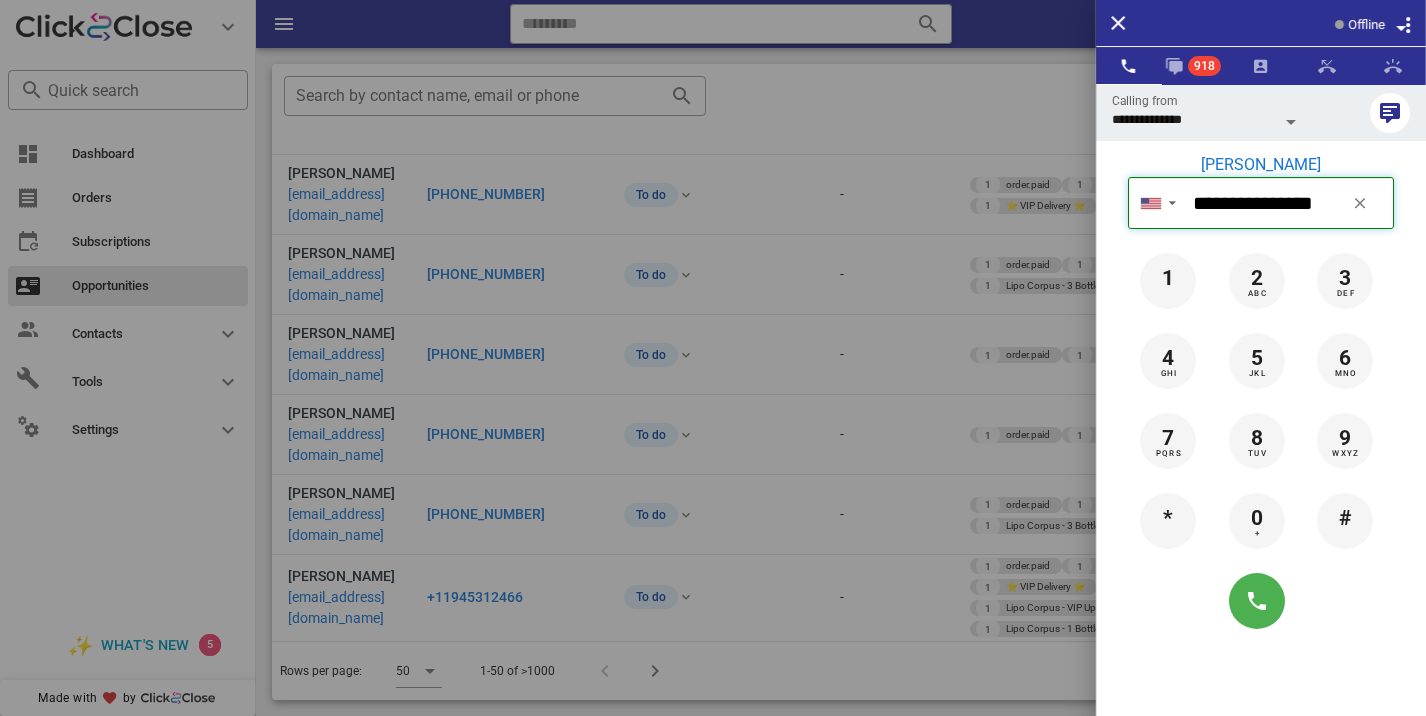type 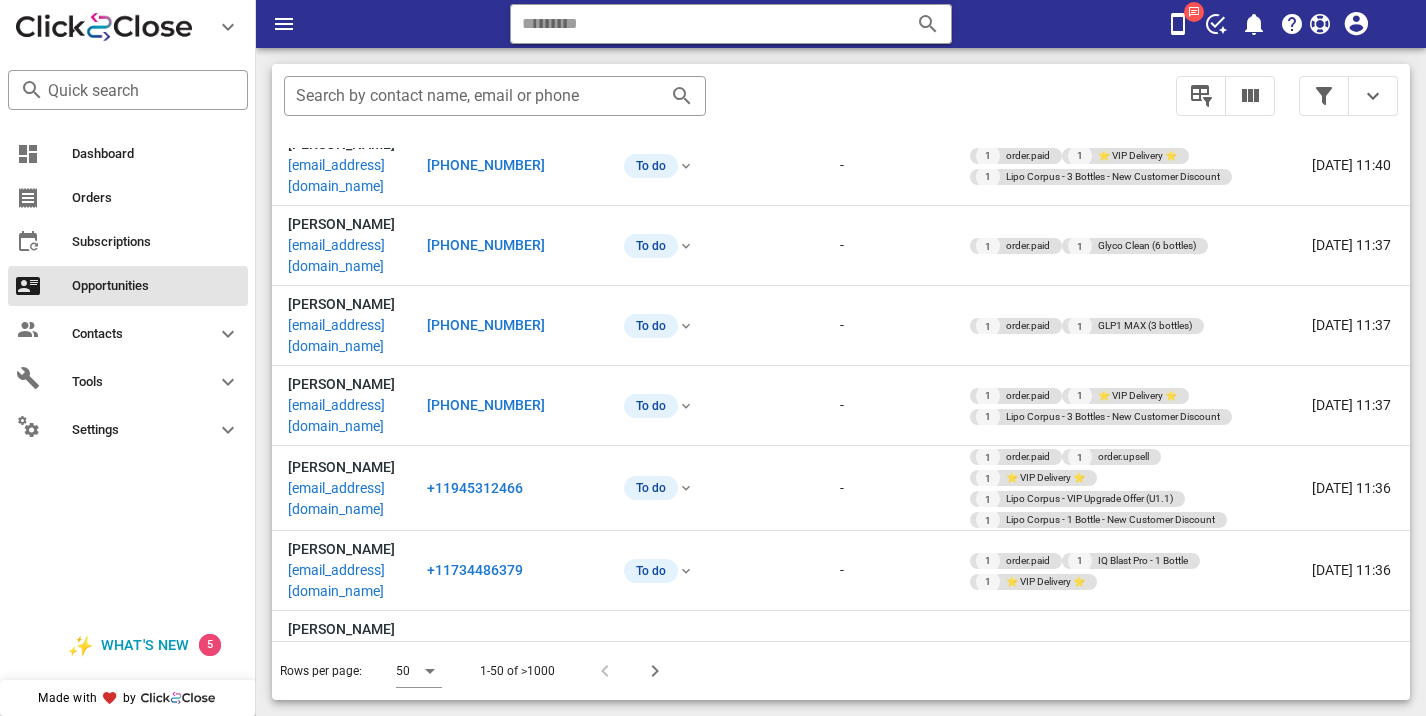 scroll, scrollTop: 2227, scrollLeft: 0, axis: vertical 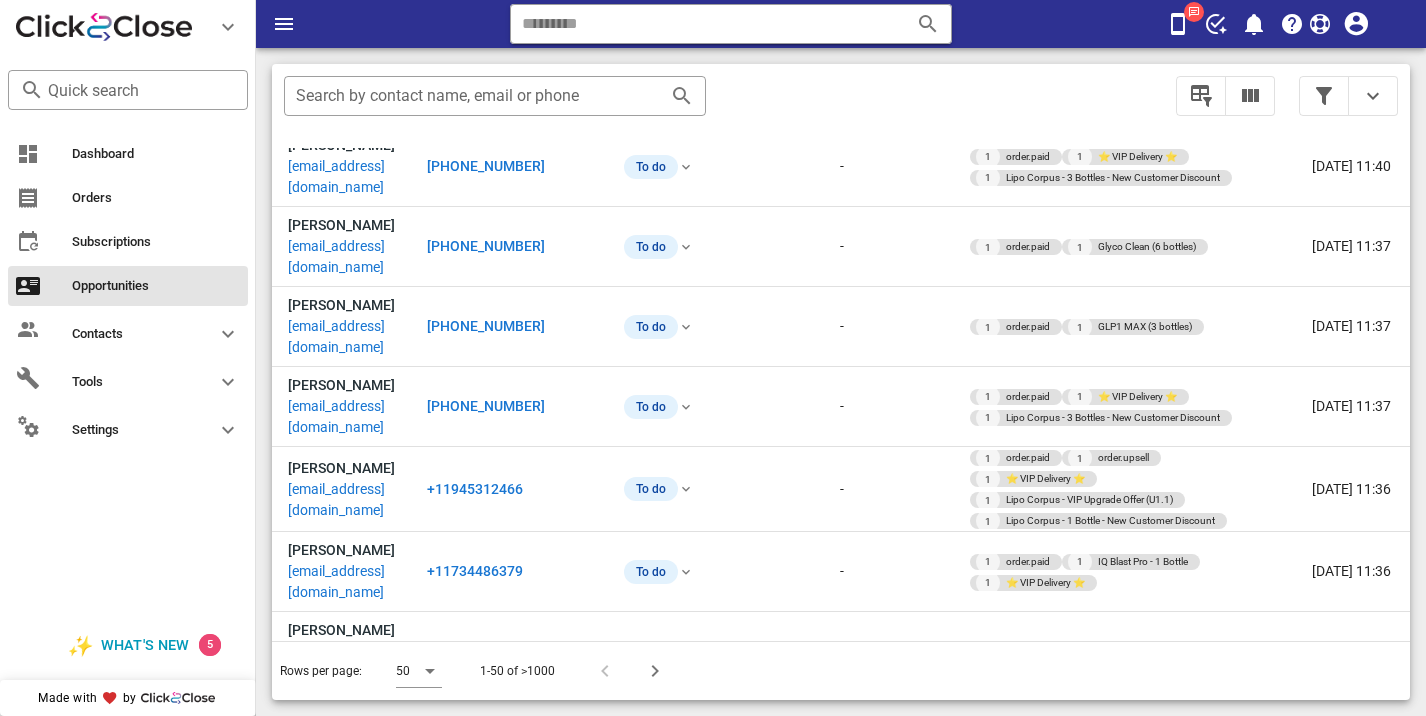 click on "[PHONE_NUMBER]" at bounding box center [486, 1058] 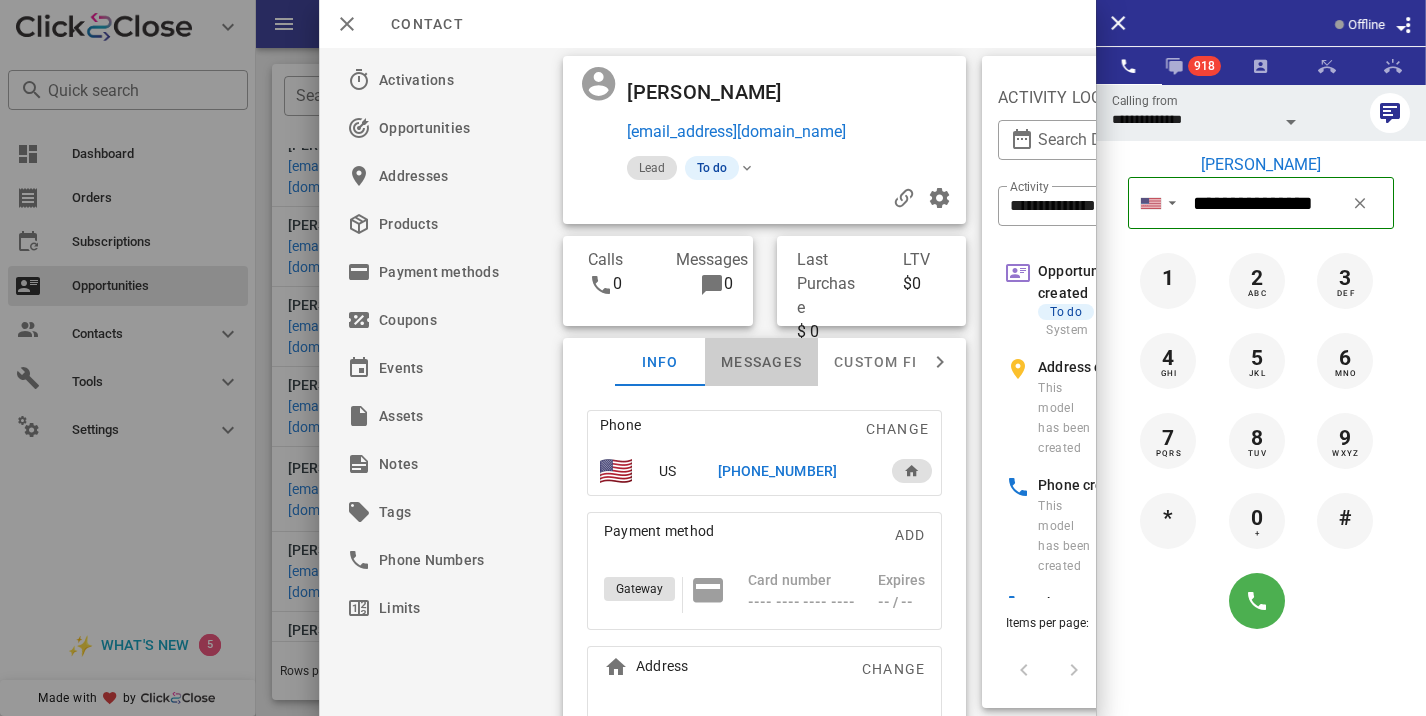 click on "Messages" at bounding box center (761, 362) 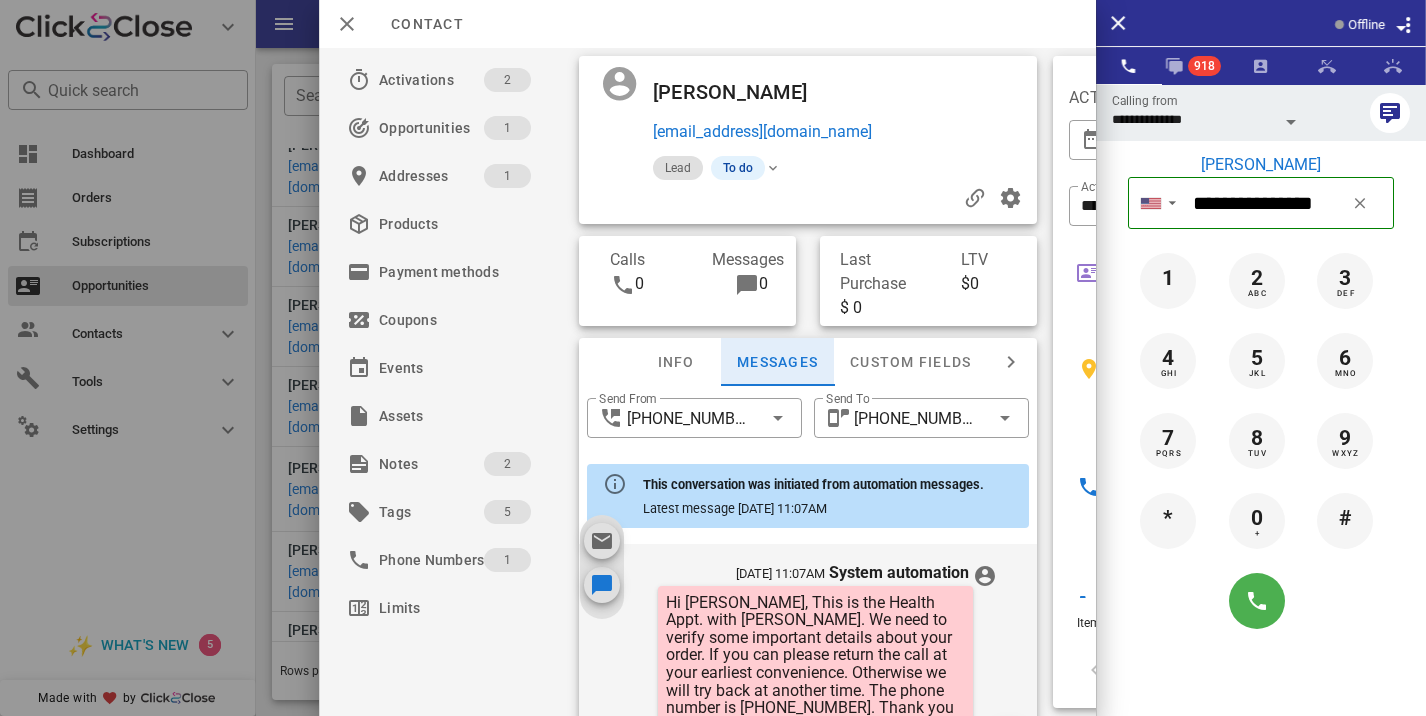 scroll, scrollTop: 657, scrollLeft: 0, axis: vertical 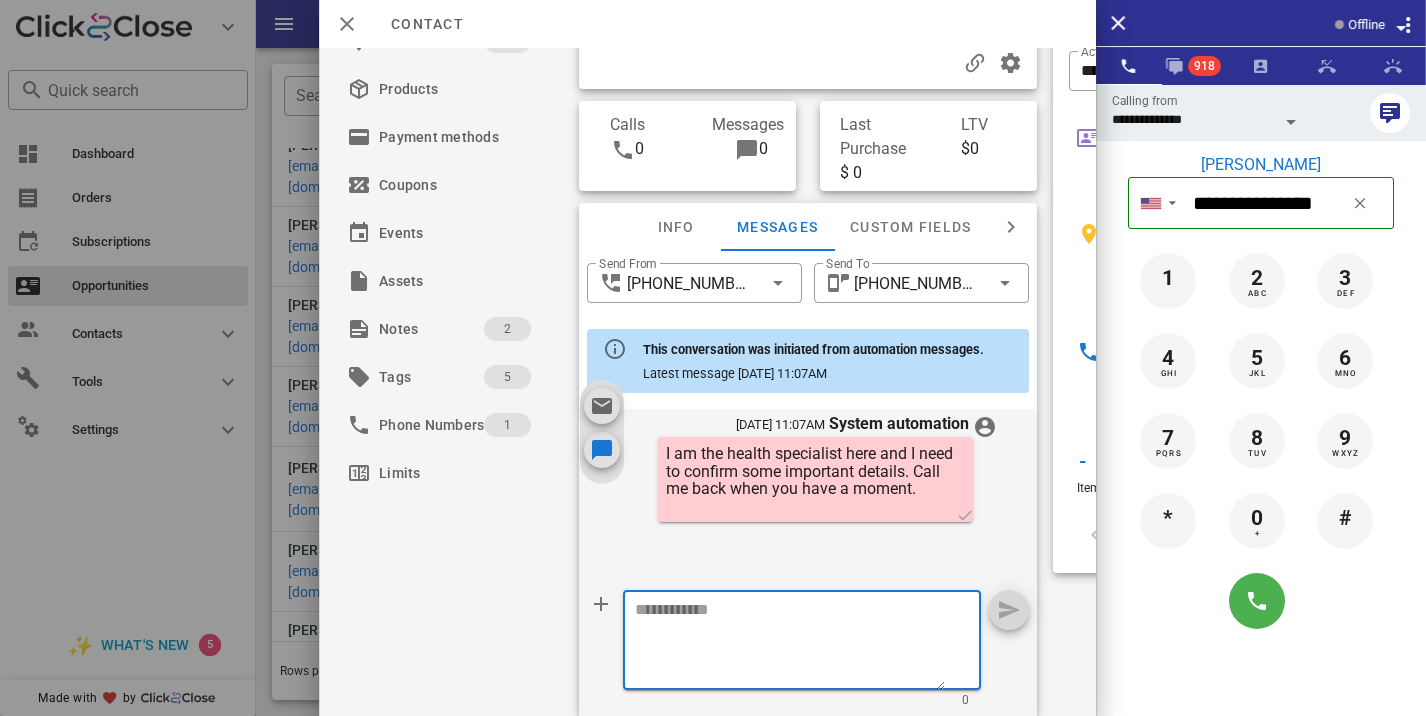 paste on "**********" 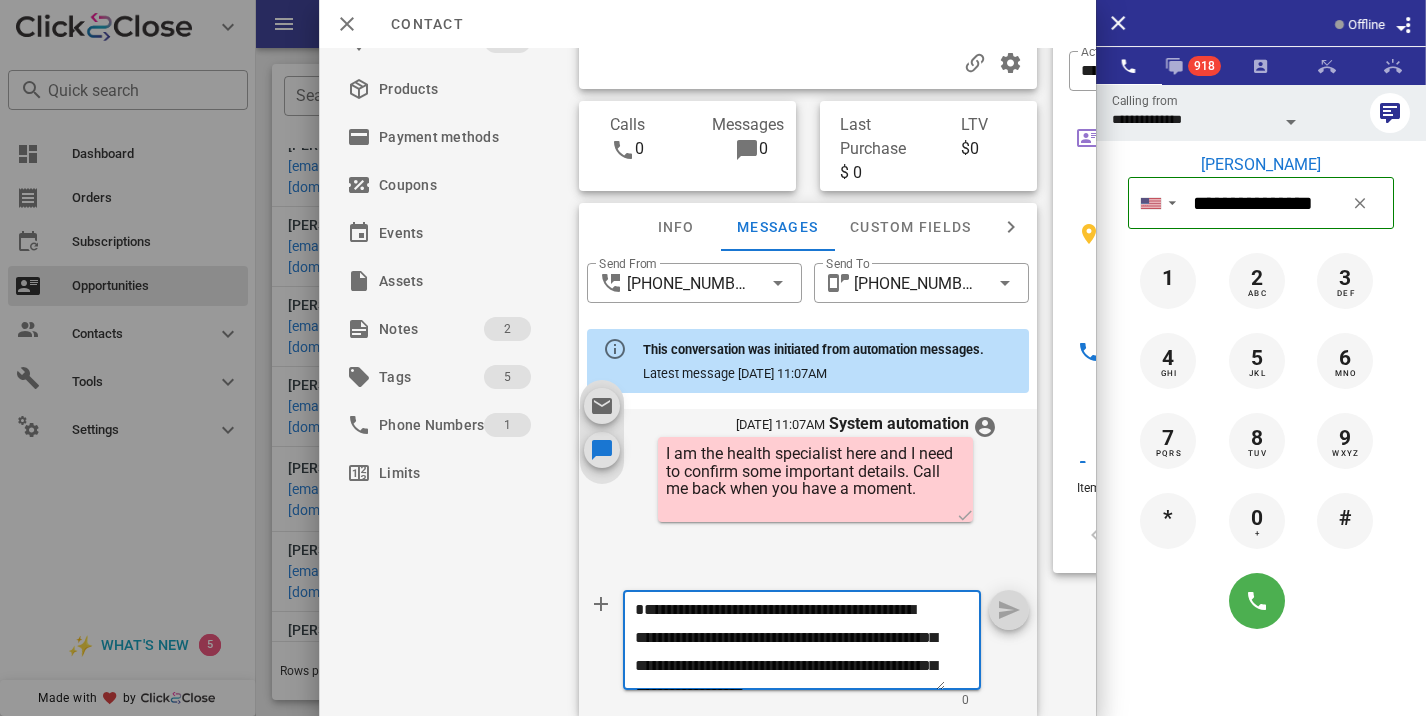scroll, scrollTop: 41, scrollLeft: 0, axis: vertical 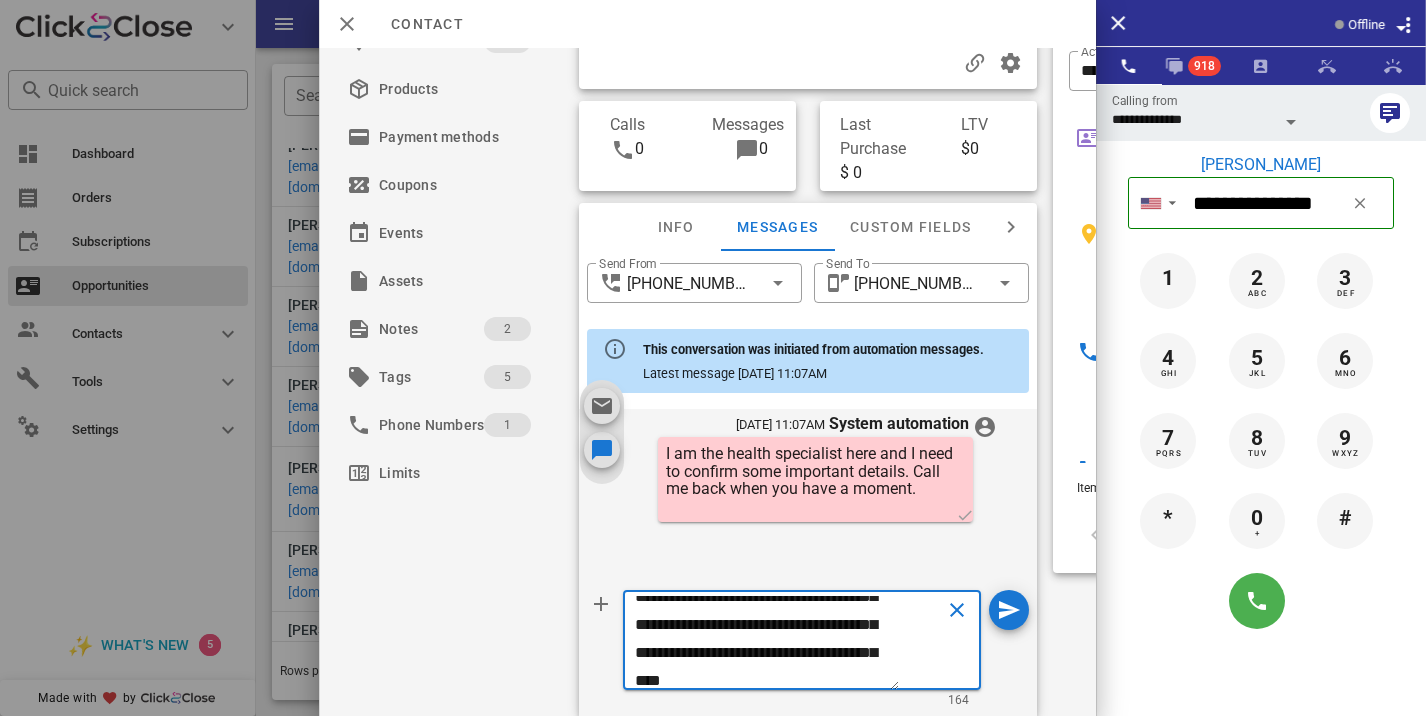 type on "**********" 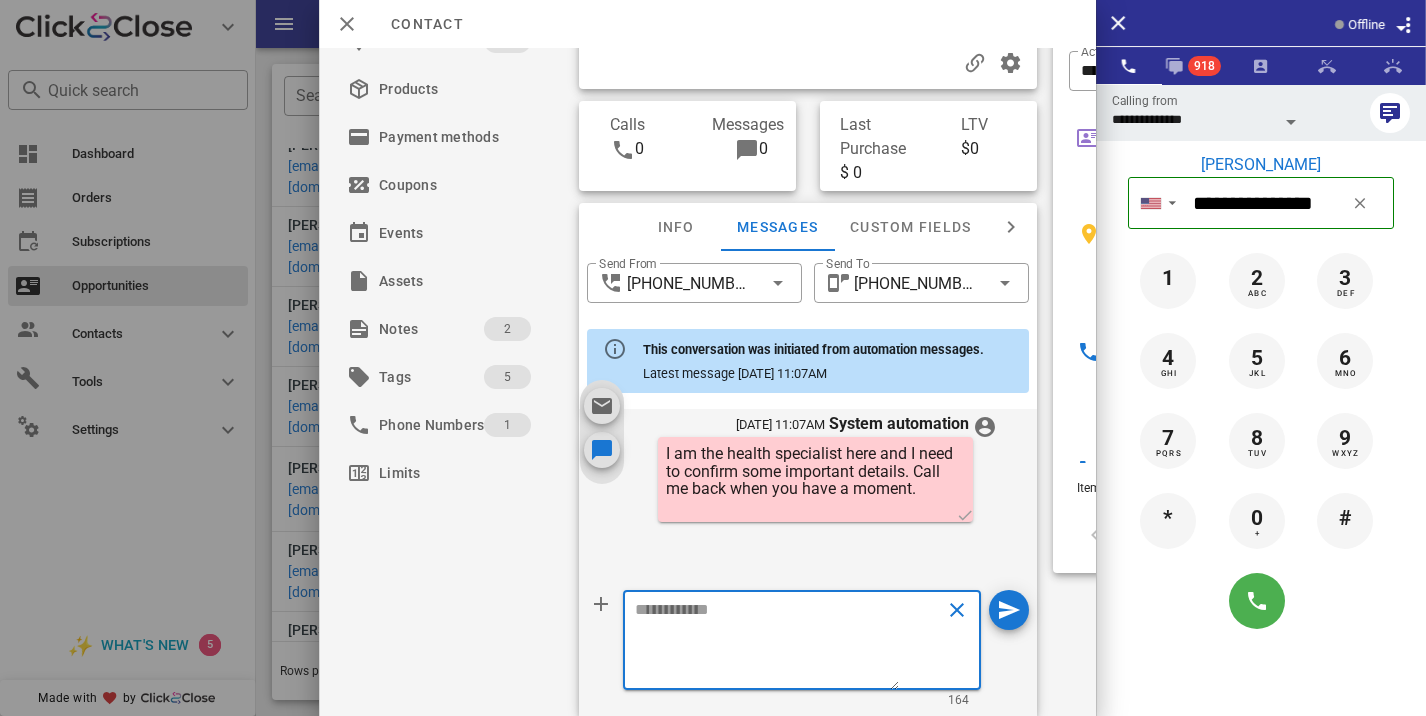 scroll, scrollTop: 0, scrollLeft: 0, axis: both 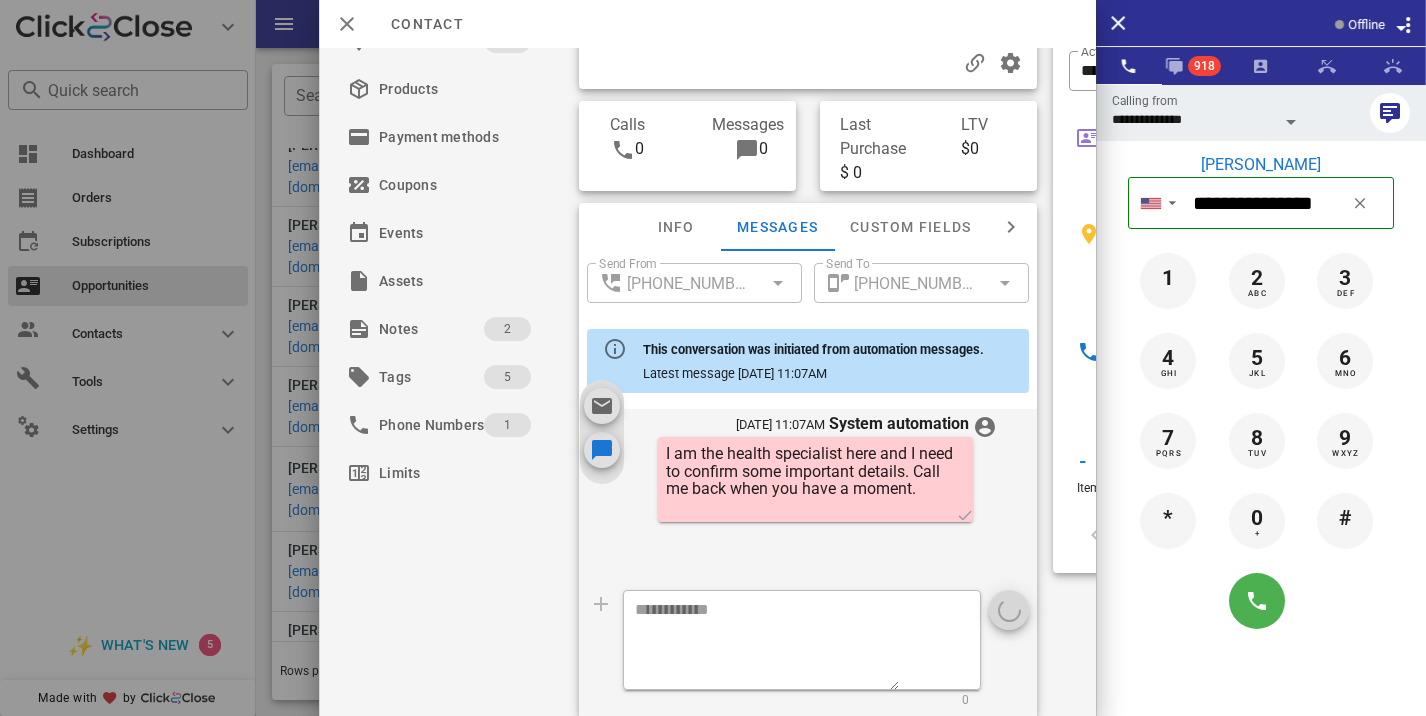 click on "​ 0" at bounding box center (808, 653) 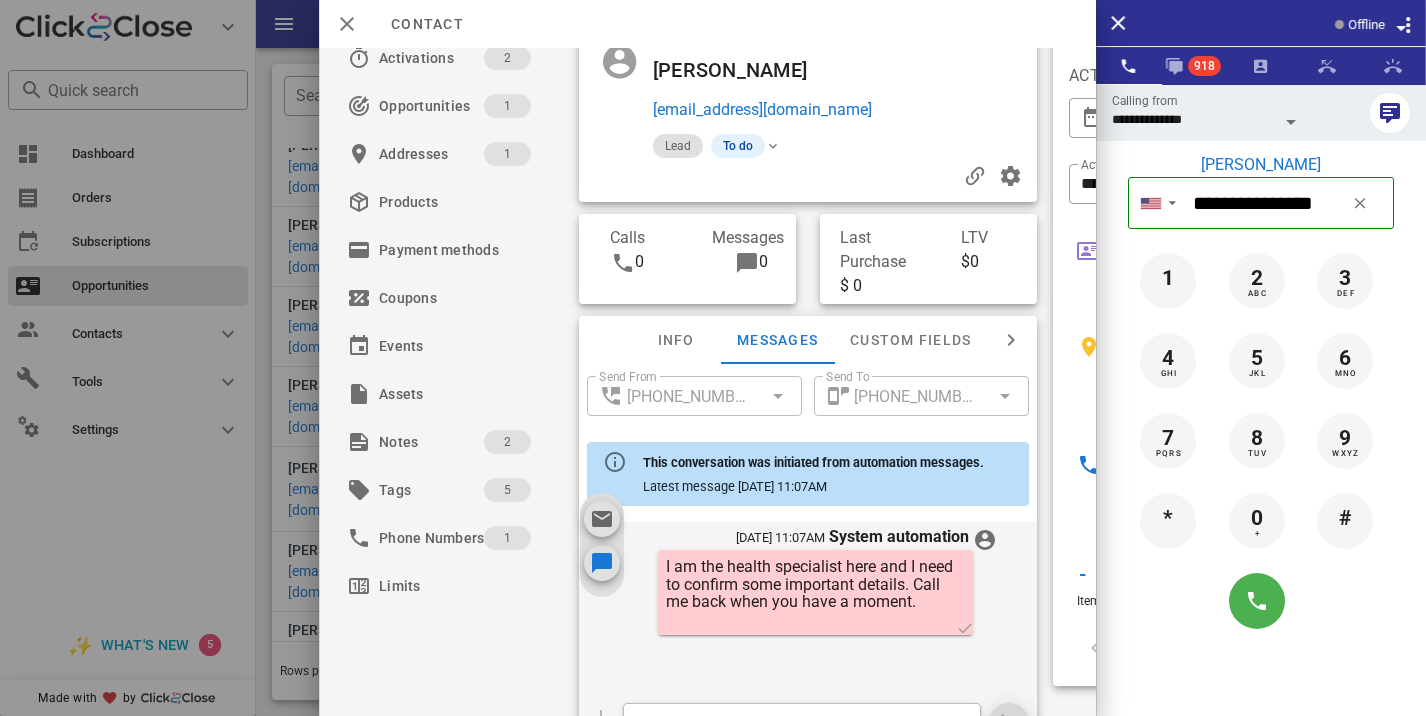 scroll, scrollTop: 0, scrollLeft: 0, axis: both 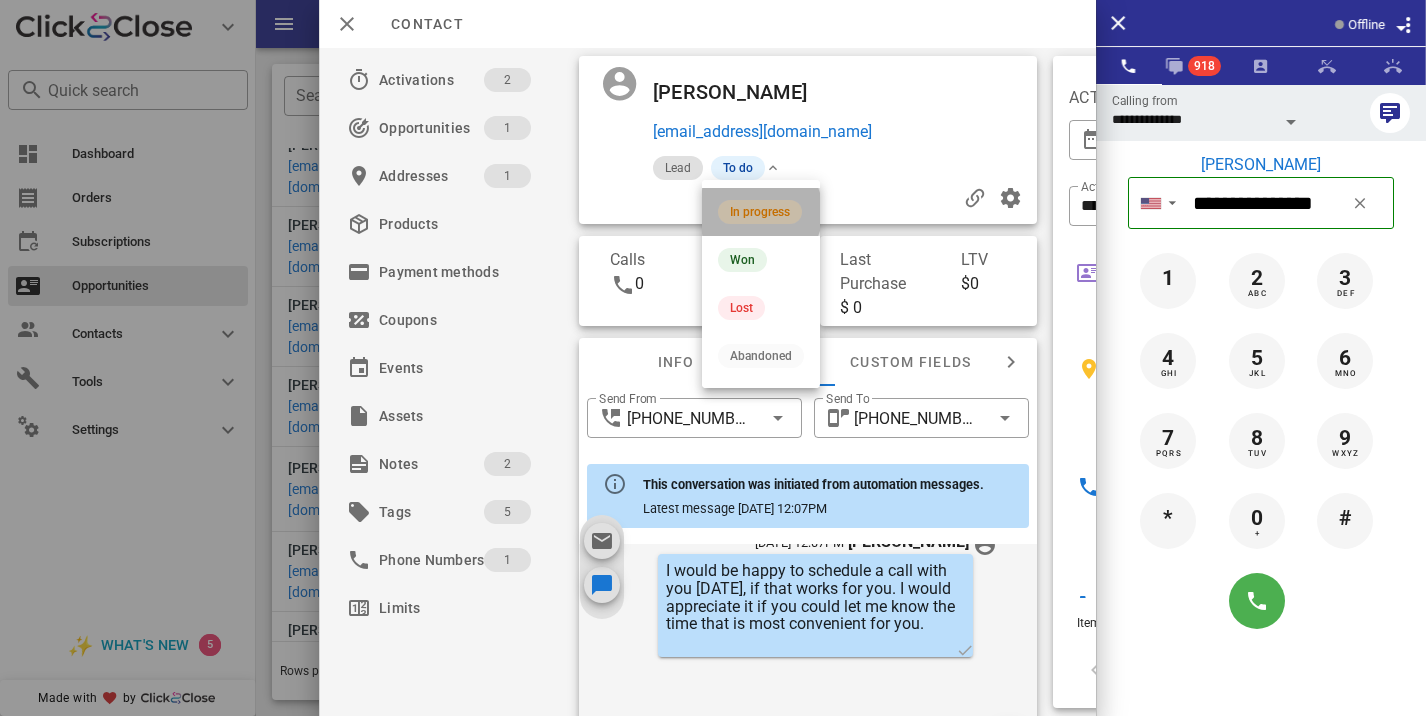 click on "In progress" at bounding box center [760, 212] 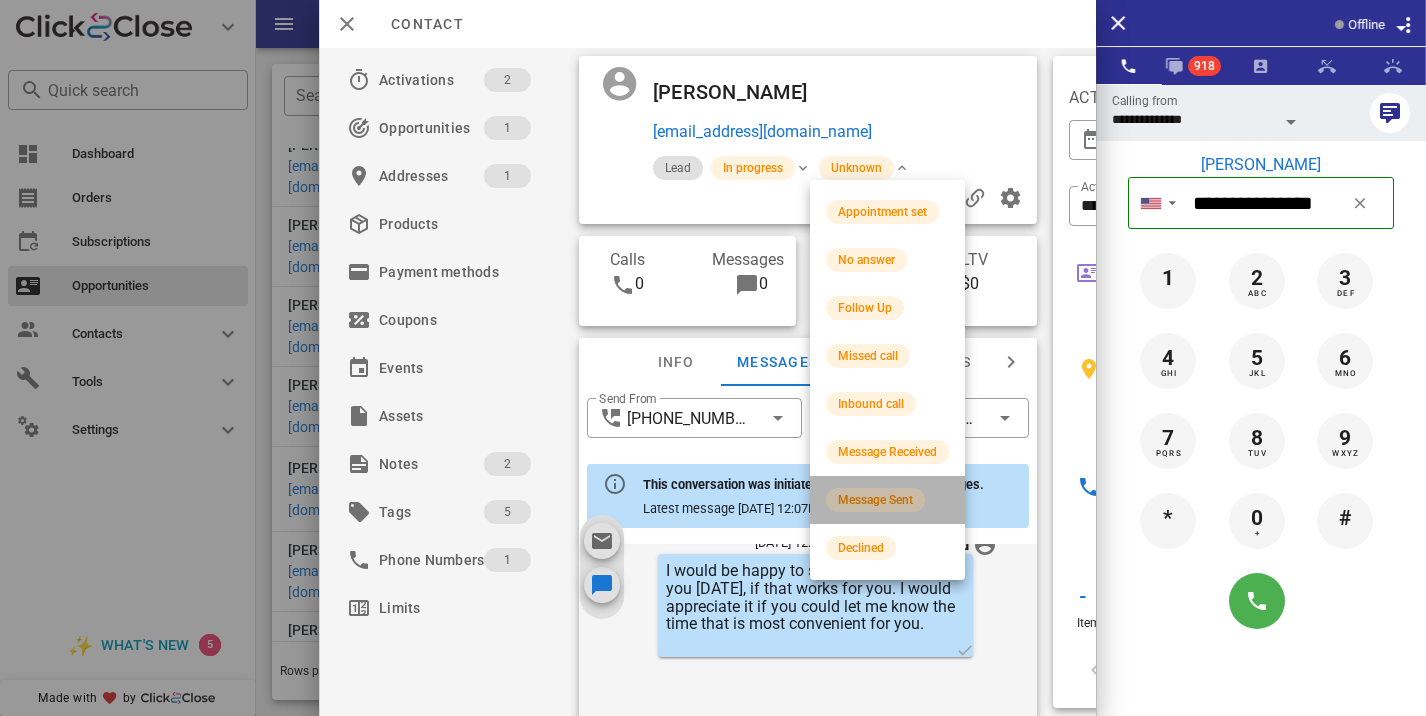 click on "Message Sent" at bounding box center (875, 500) 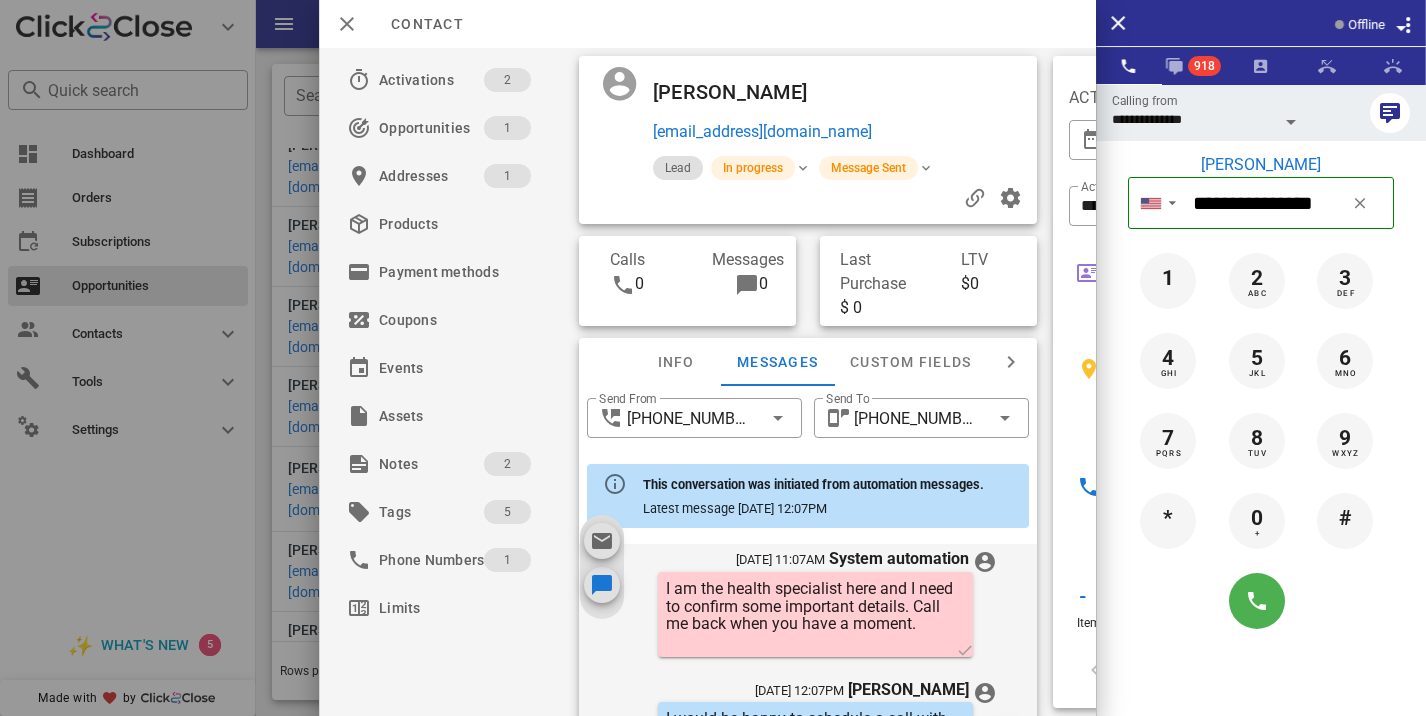 scroll, scrollTop: 625, scrollLeft: 0, axis: vertical 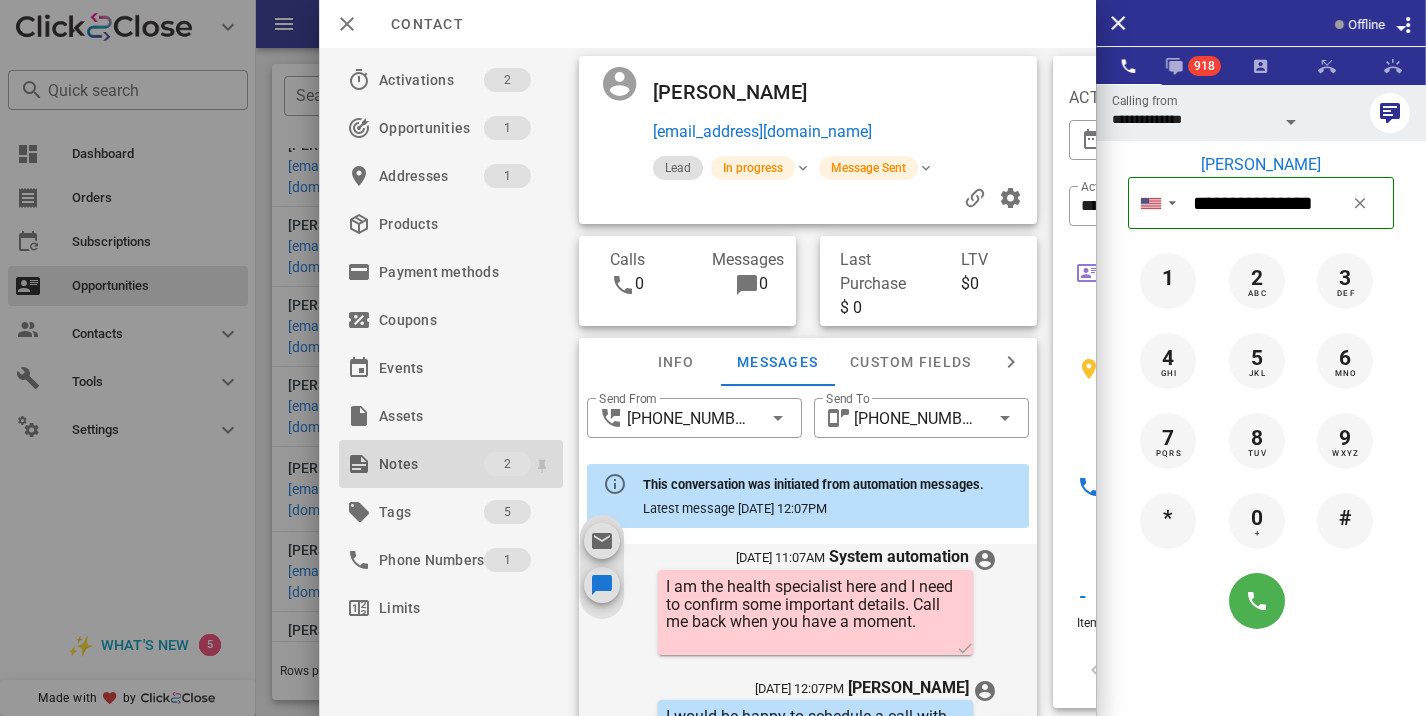 click on "Notes" at bounding box center [431, 464] 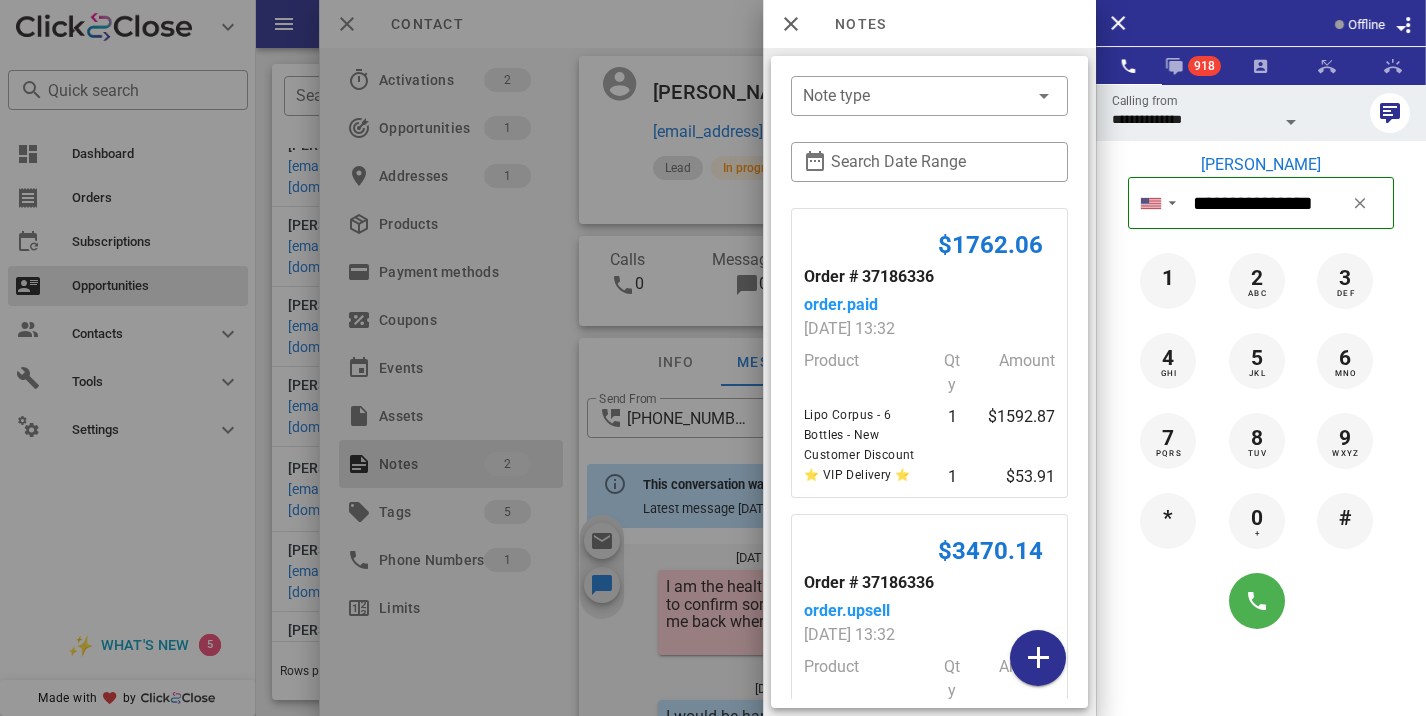 click at bounding box center [713, 358] 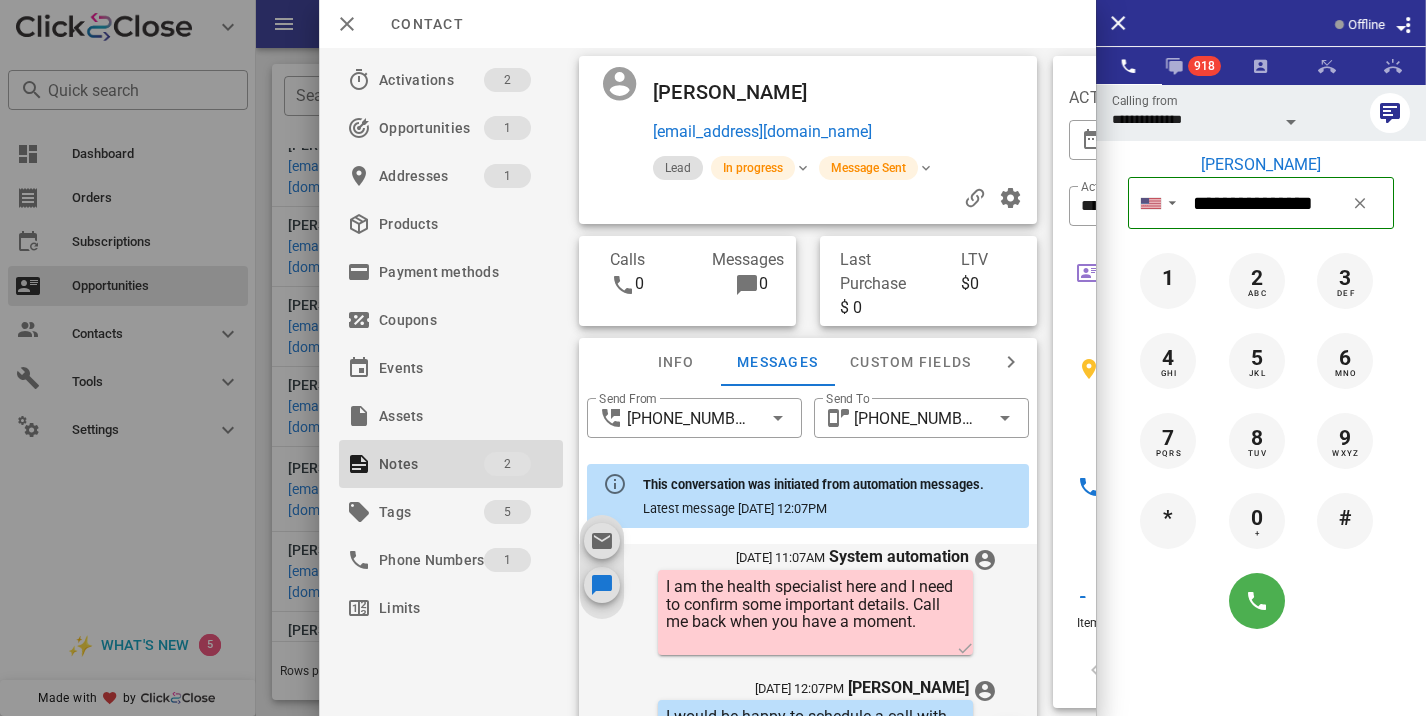 click at bounding box center (713, 358) 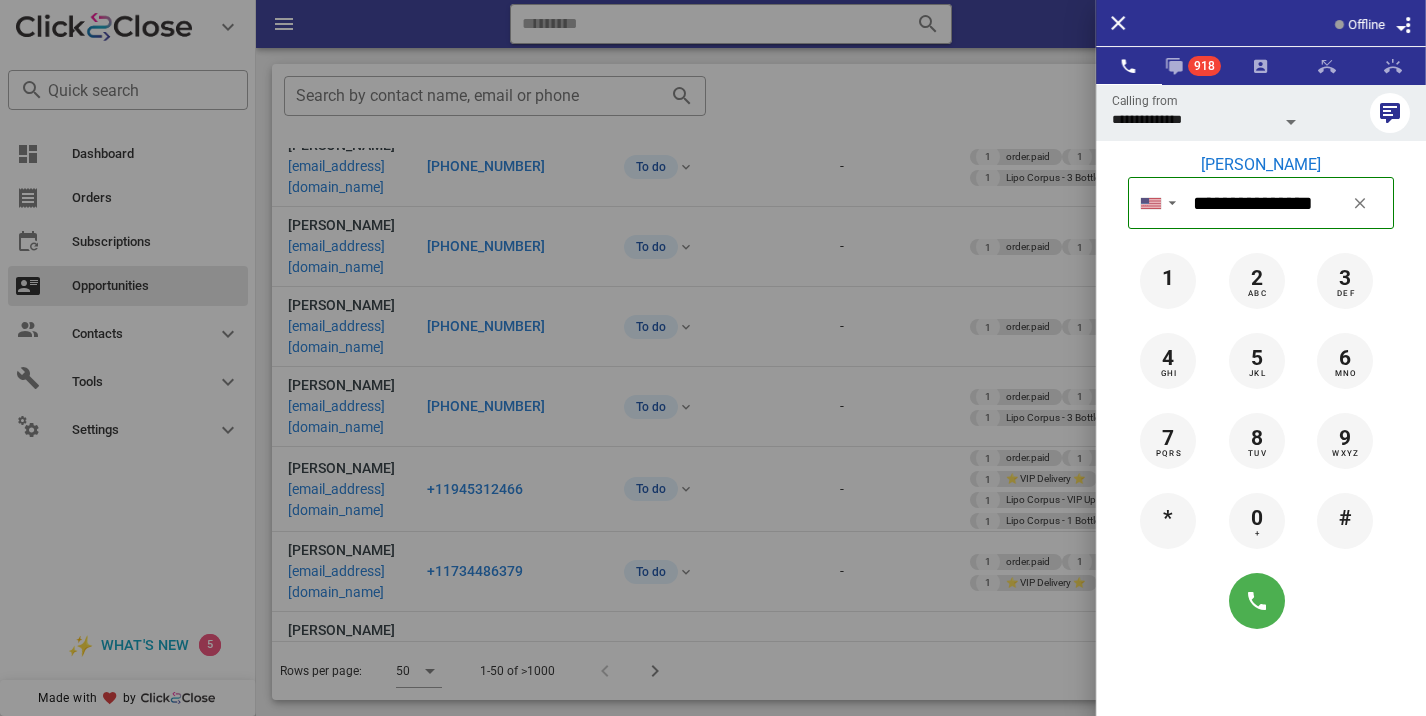 click at bounding box center [713, 358] 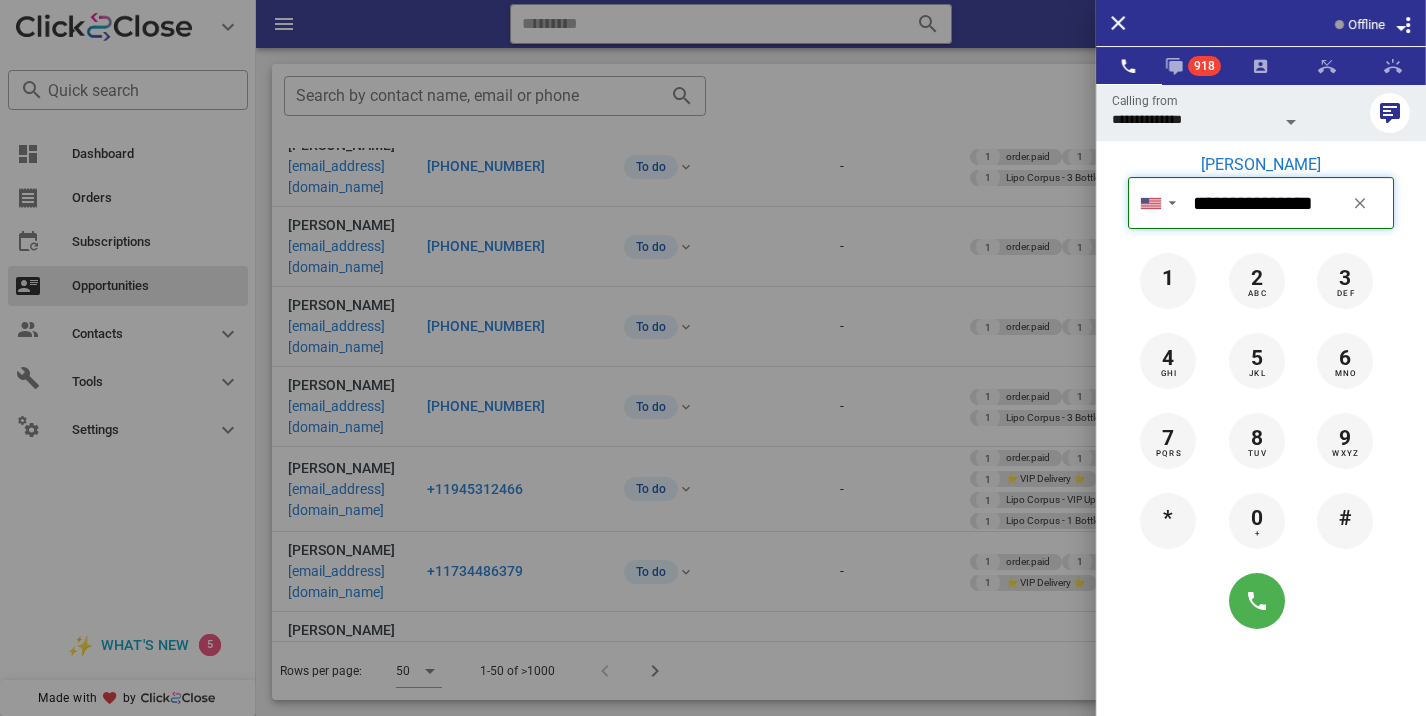 type 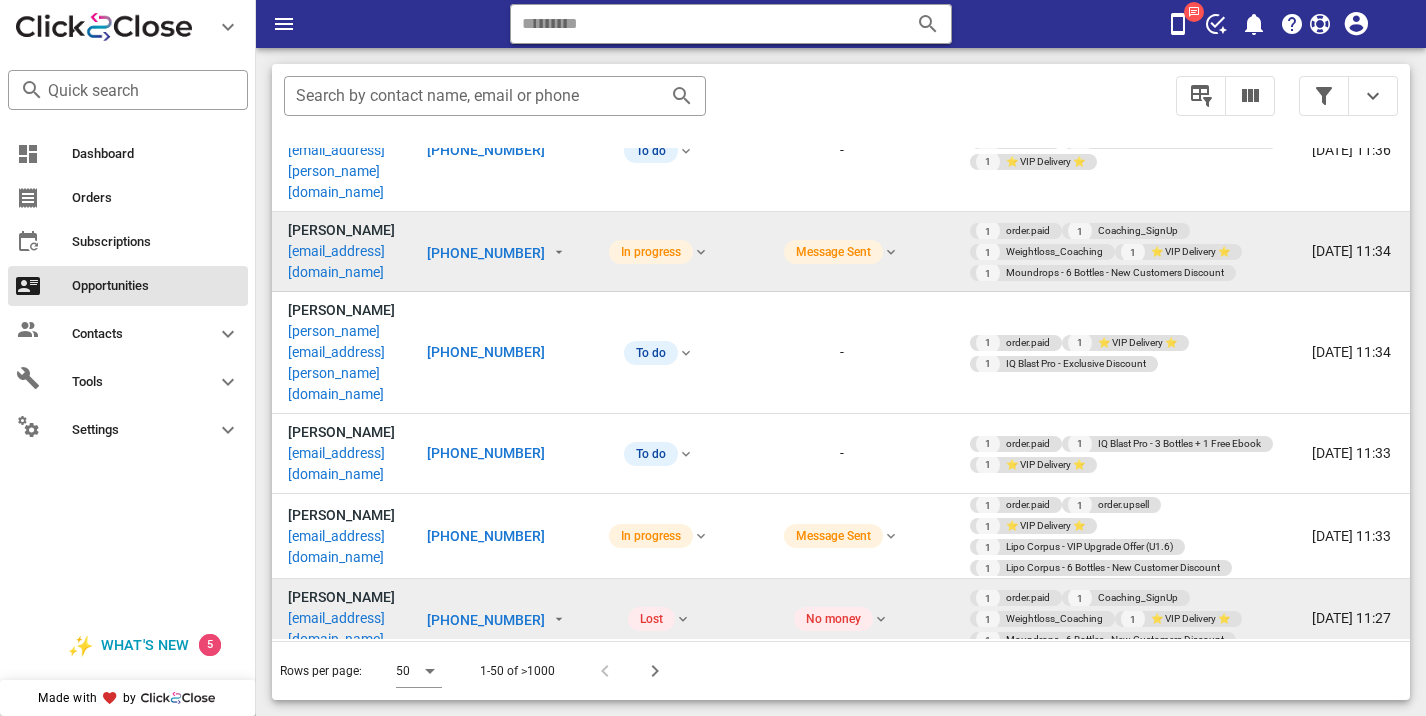 scroll, scrollTop: 2744, scrollLeft: 0, axis: vertical 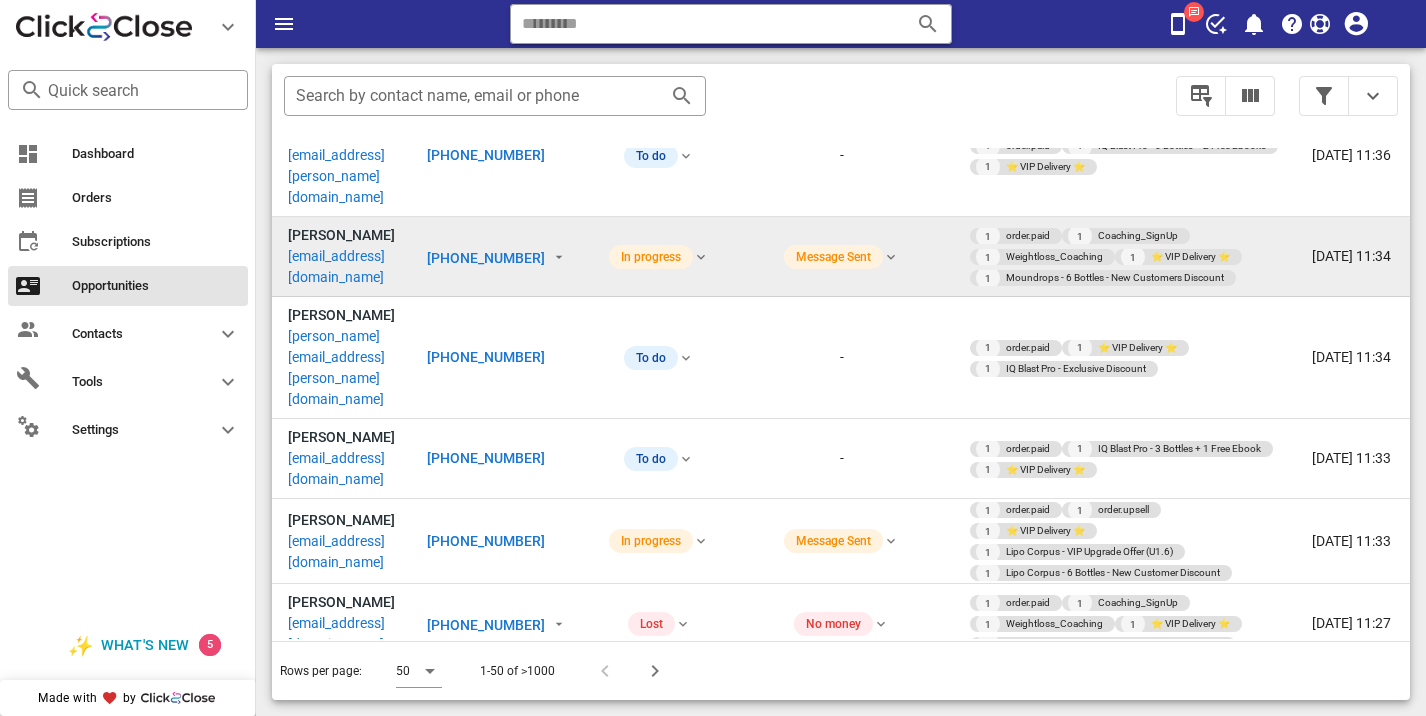 click on "[PHONE_NUMBER]" at bounding box center [486, 1049] 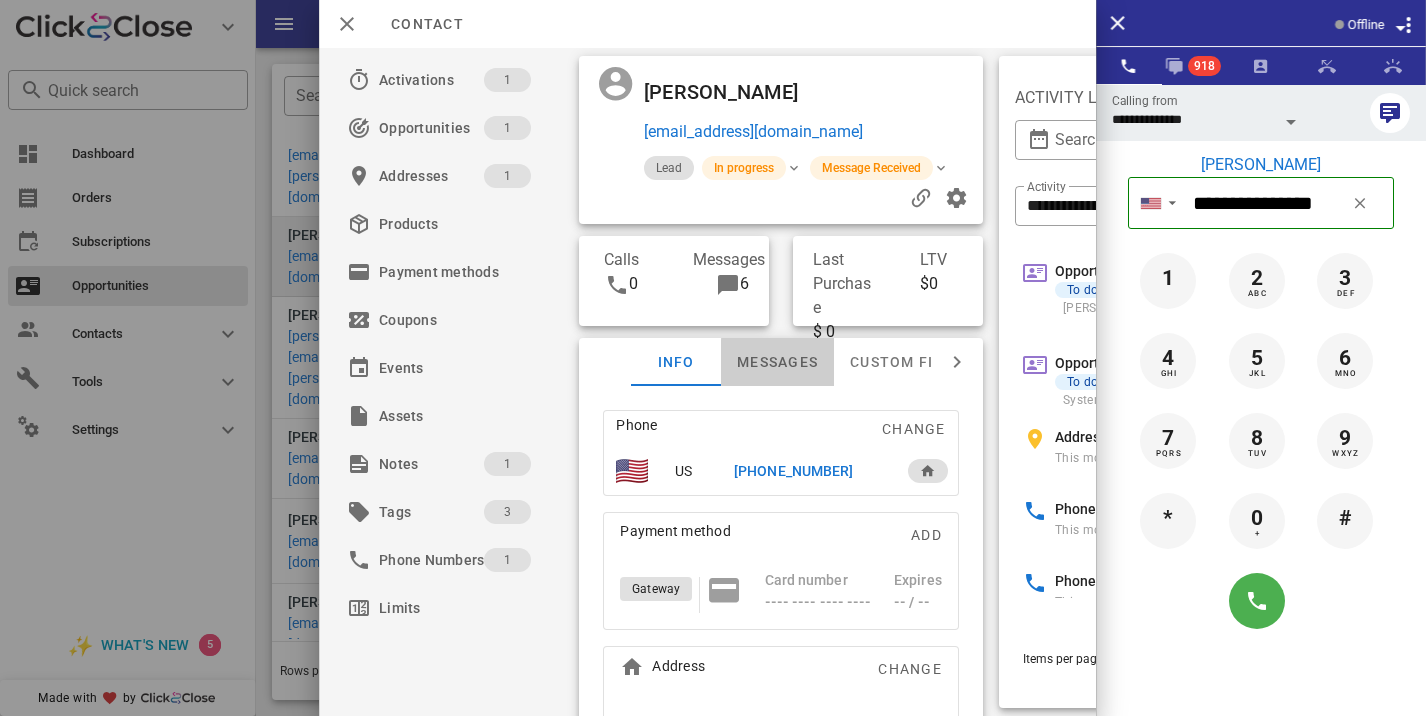 click on "Messages" at bounding box center [777, 362] 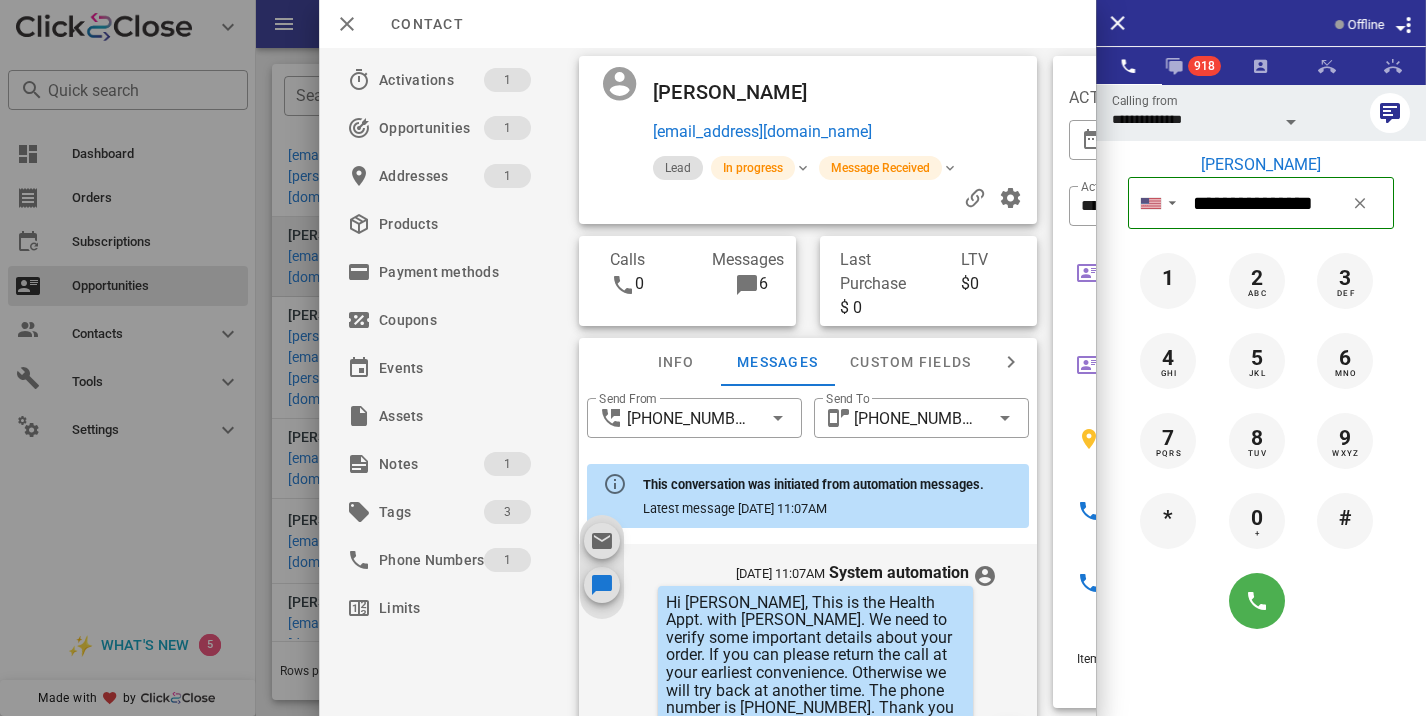 scroll, scrollTop: 736, scrollLeft: 0, axis: vertical 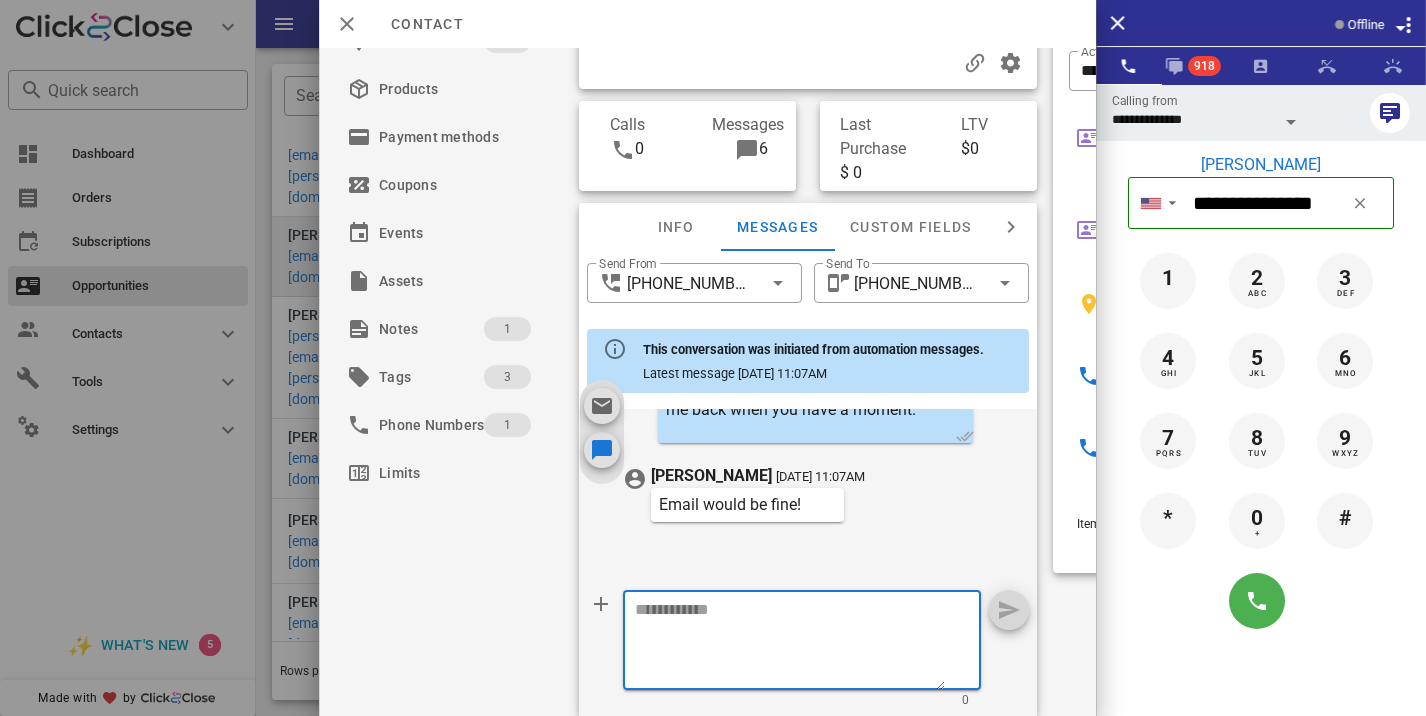 click at bounding box center [790, 643] 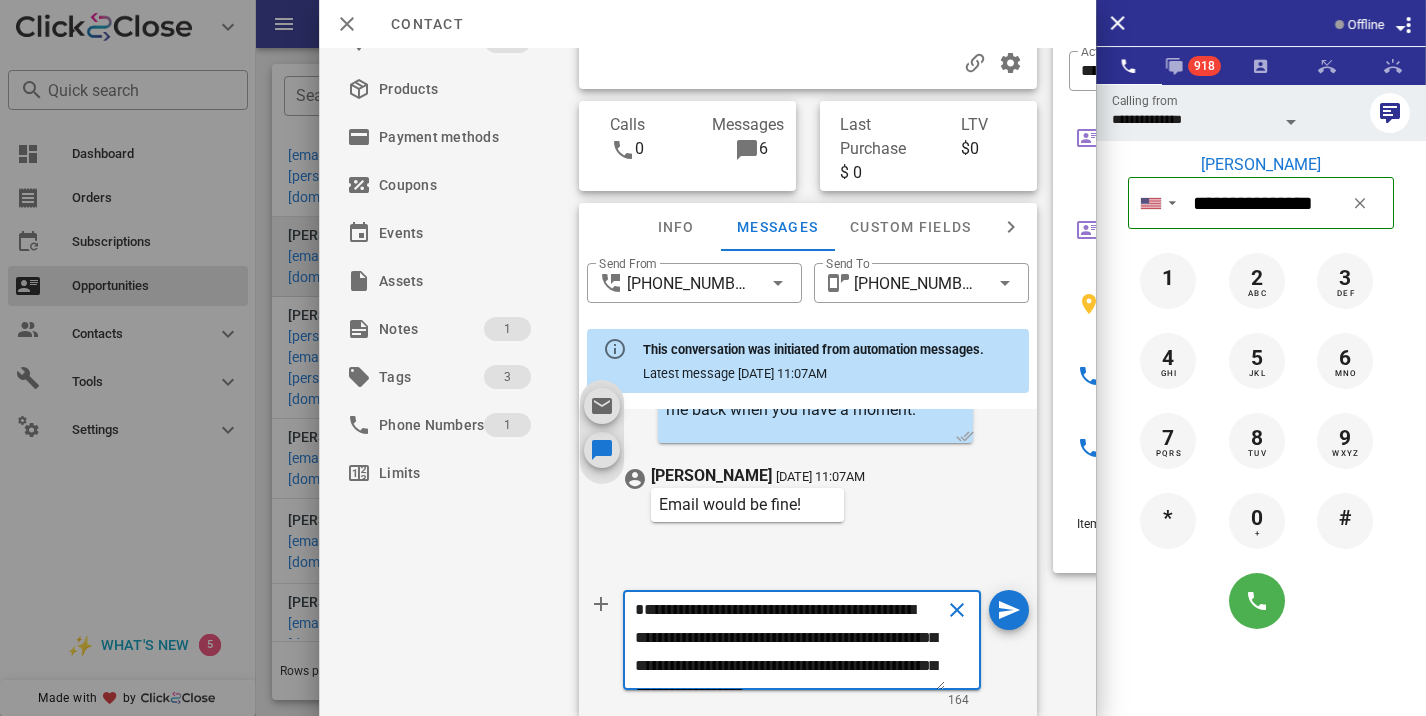 scroll, scrollTop: 41, scrollLeft: 0, axis: vertical 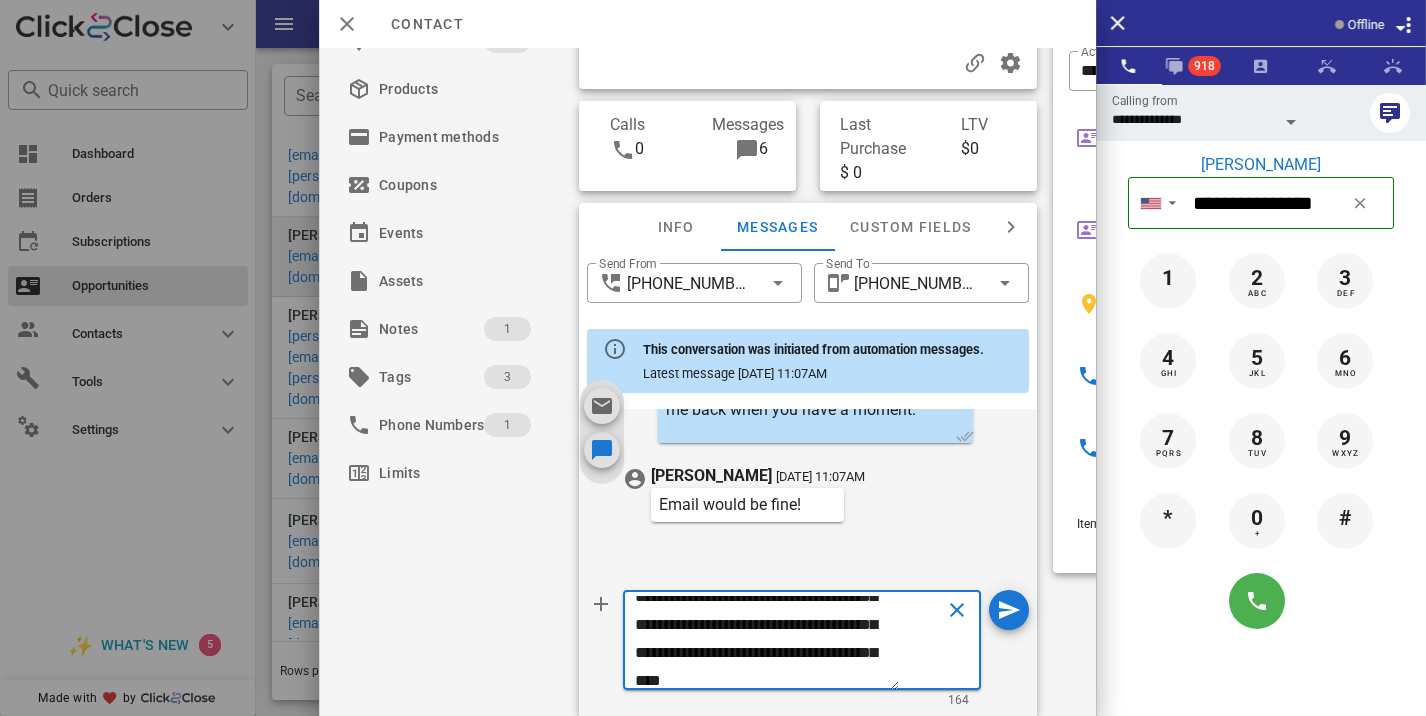 type on "**********" 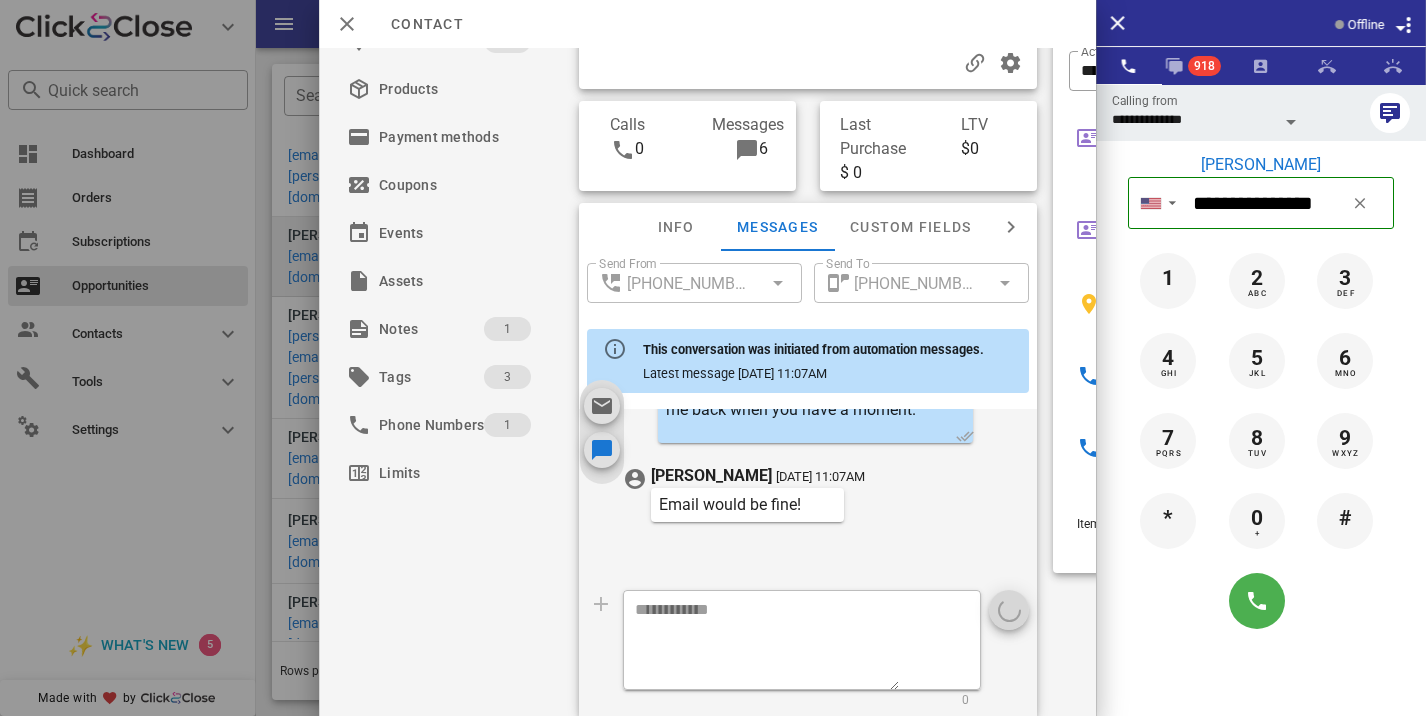 scroll, scrollTop: 0, scrollLeft: 0, axis: both 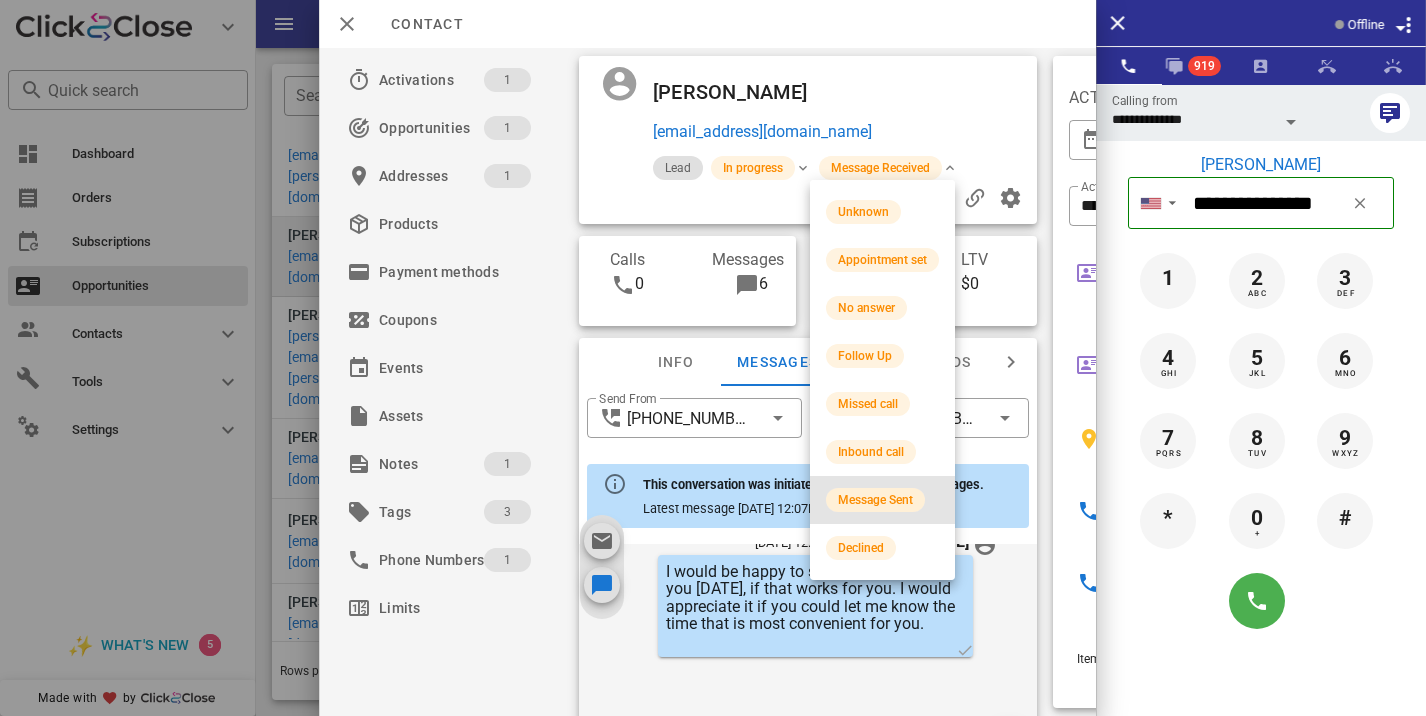 click on "Message Sent" at bounding box center [875, 500] 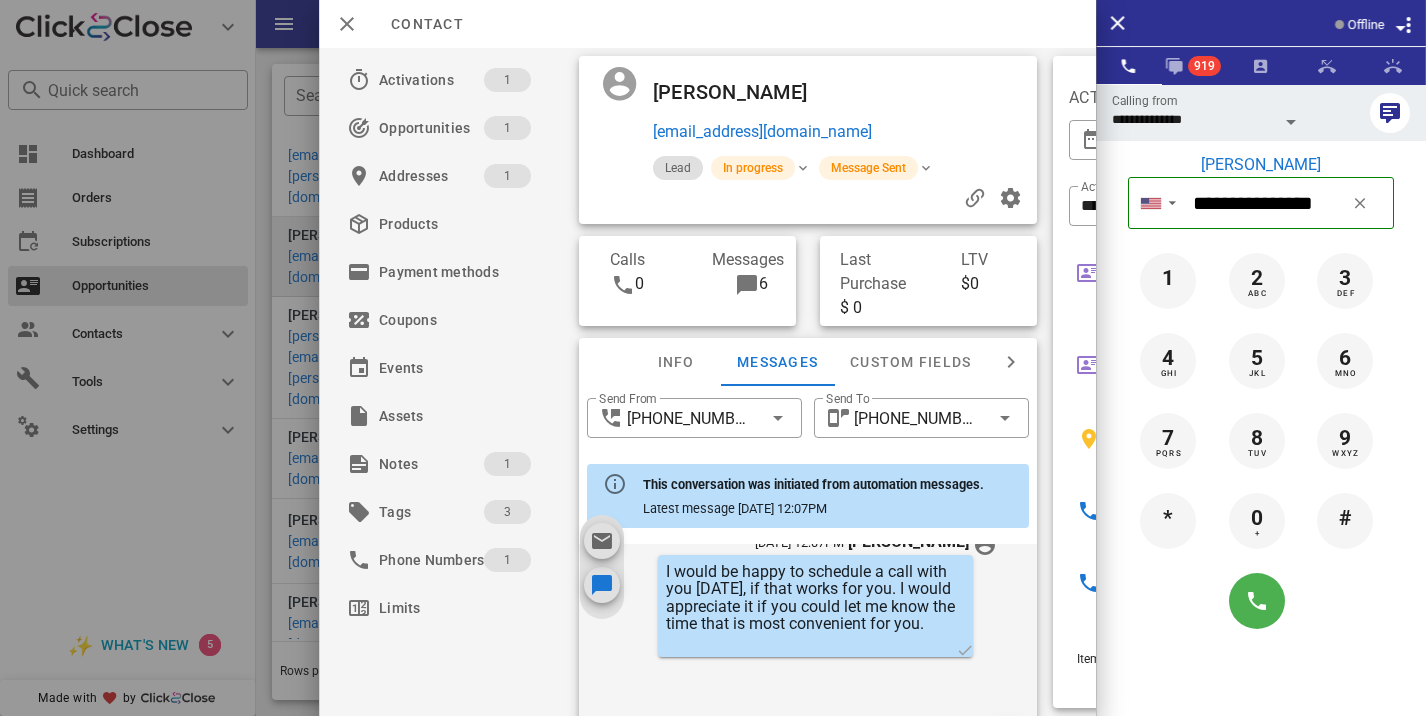 click at bounding box center [713, 358] 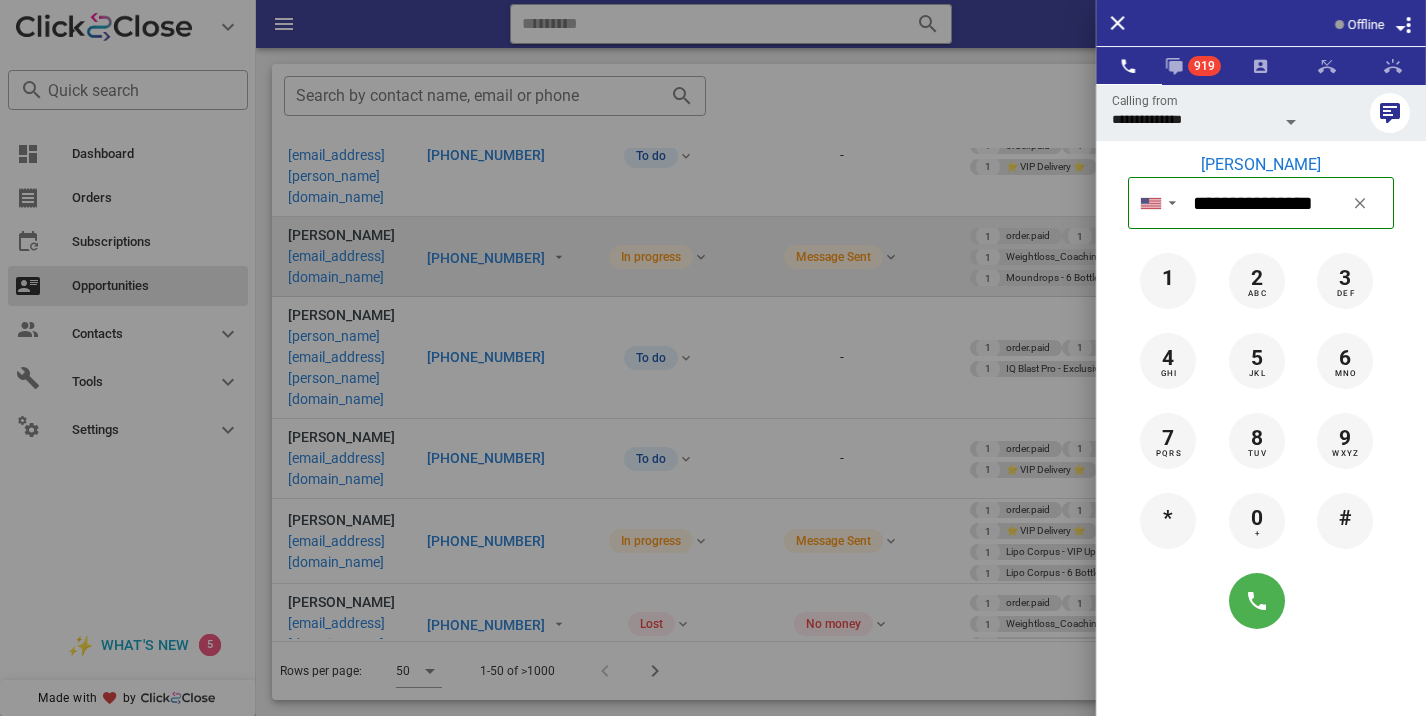 click at bounding box center [713, 358] 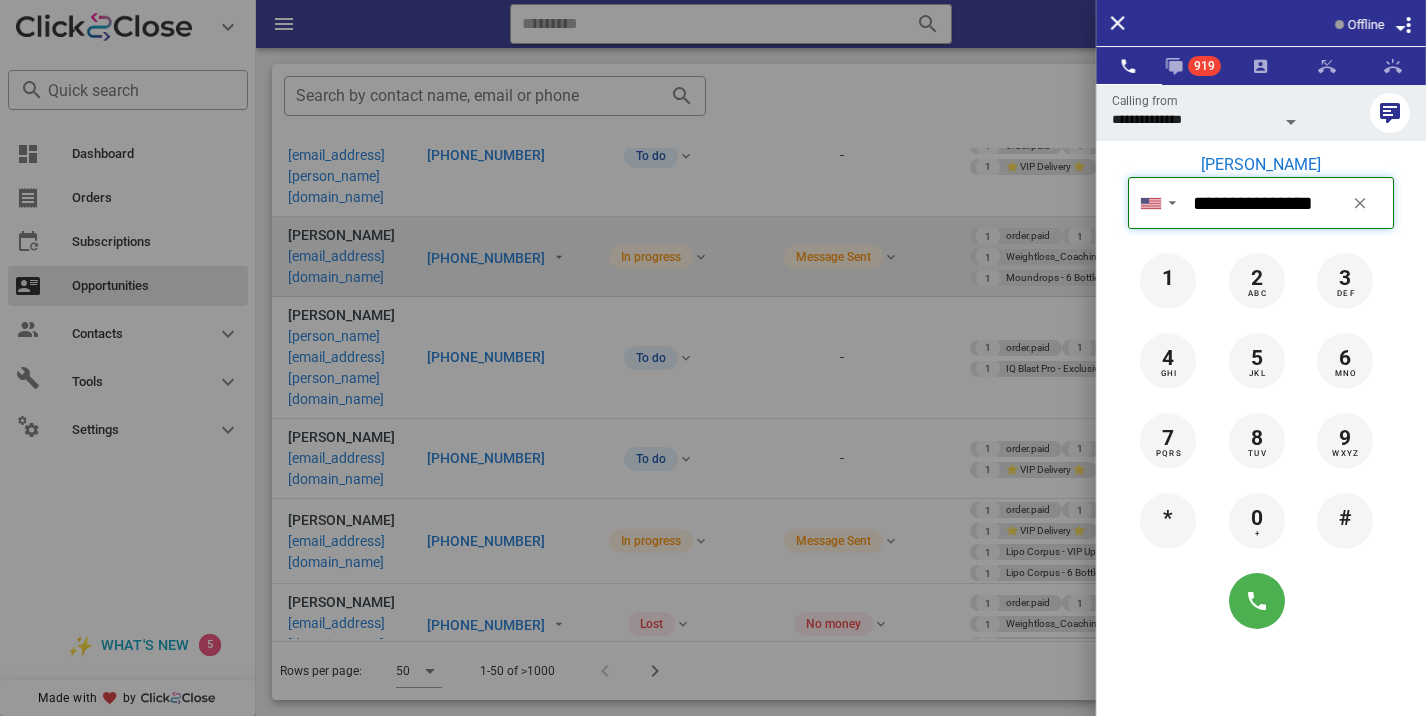type 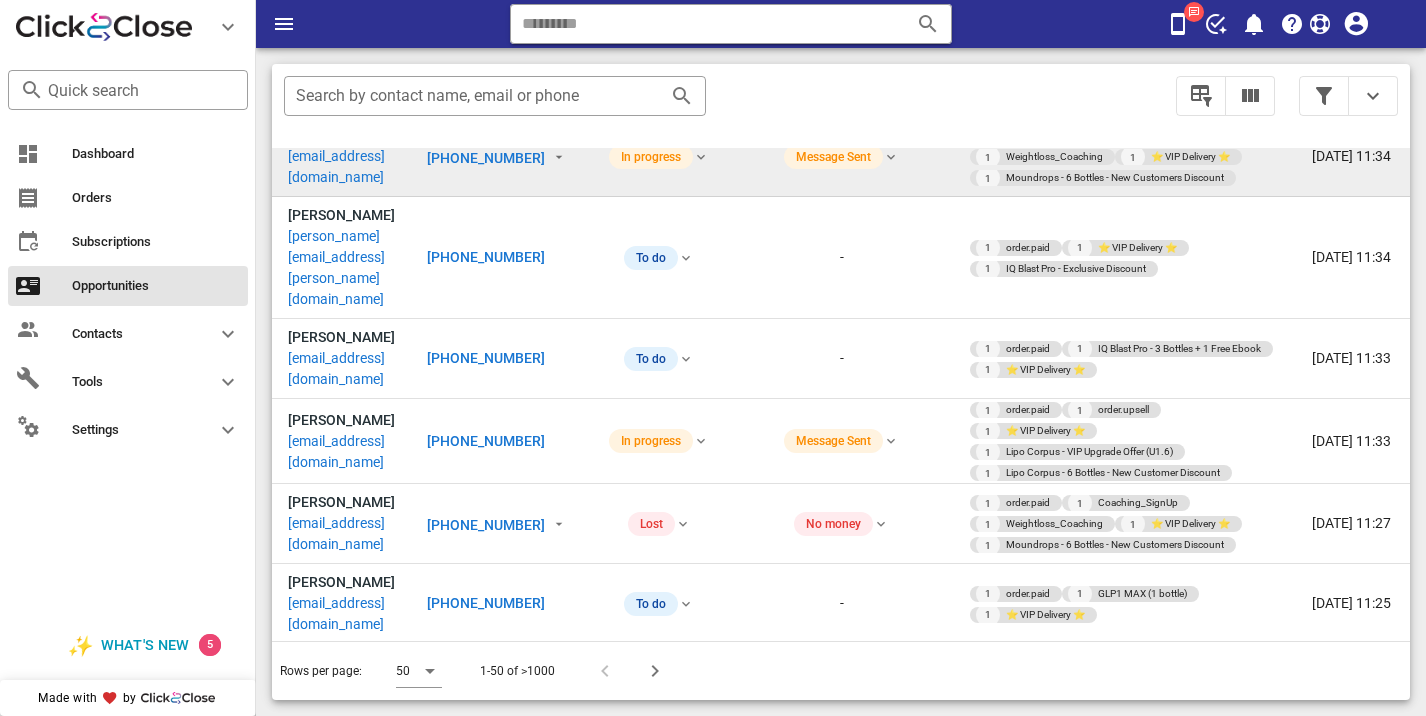 scroll, scrollTop: 2885, scrollLeft: 0, axis: vertical 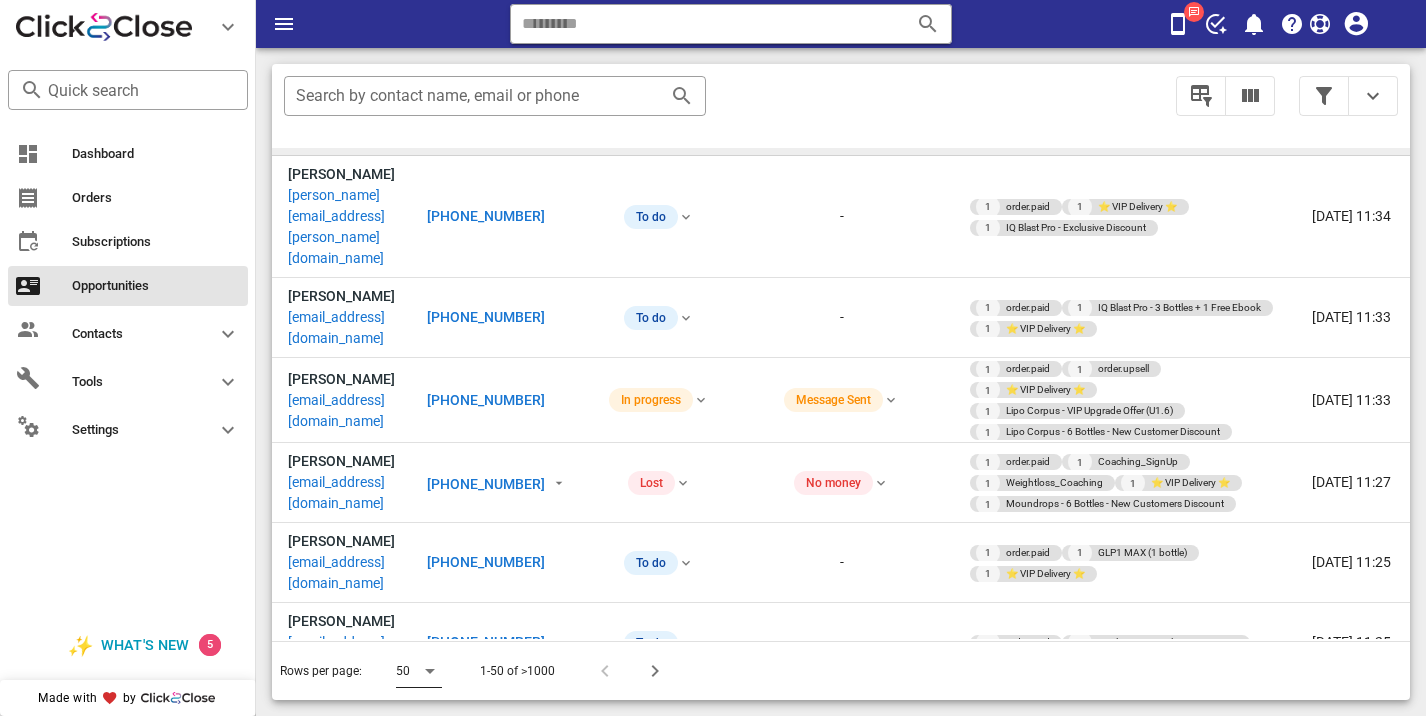 click on "50" at bounding box center [405, 671] 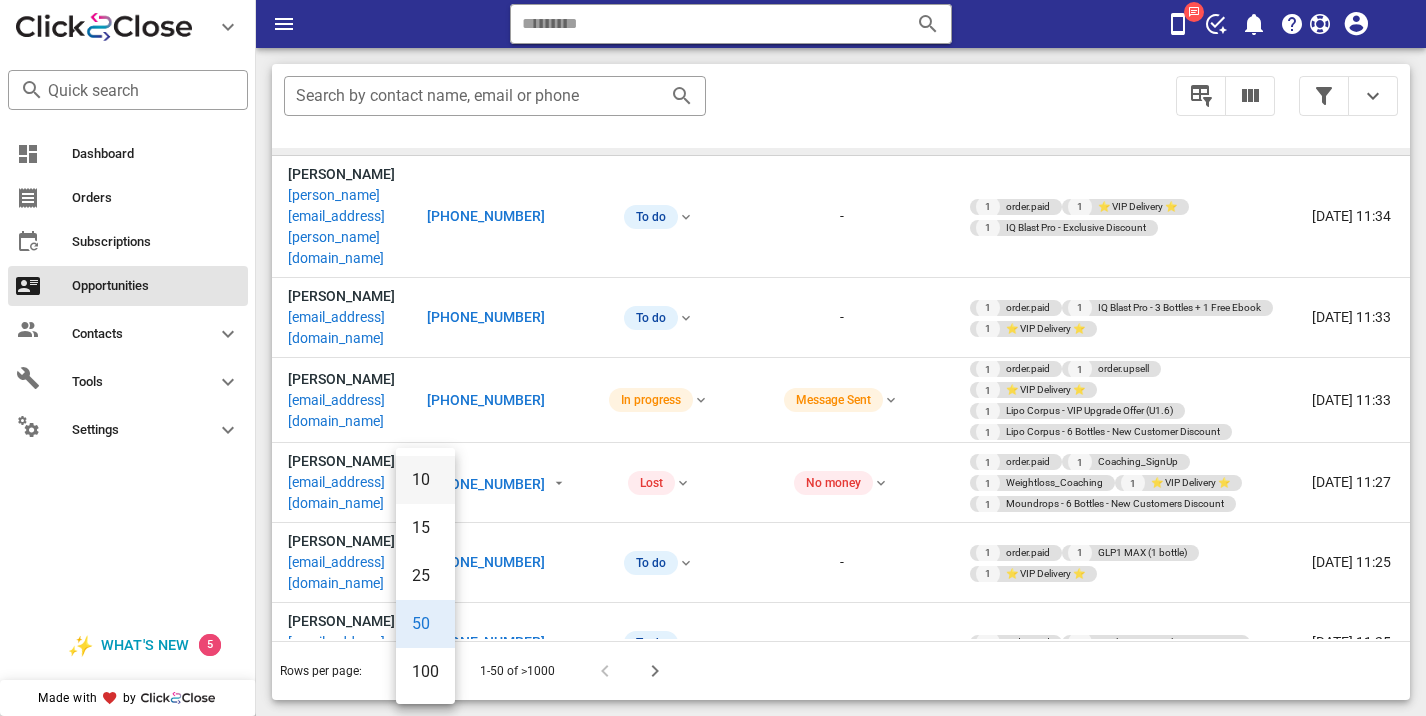 click on "10" at bounding box center (425, 480) 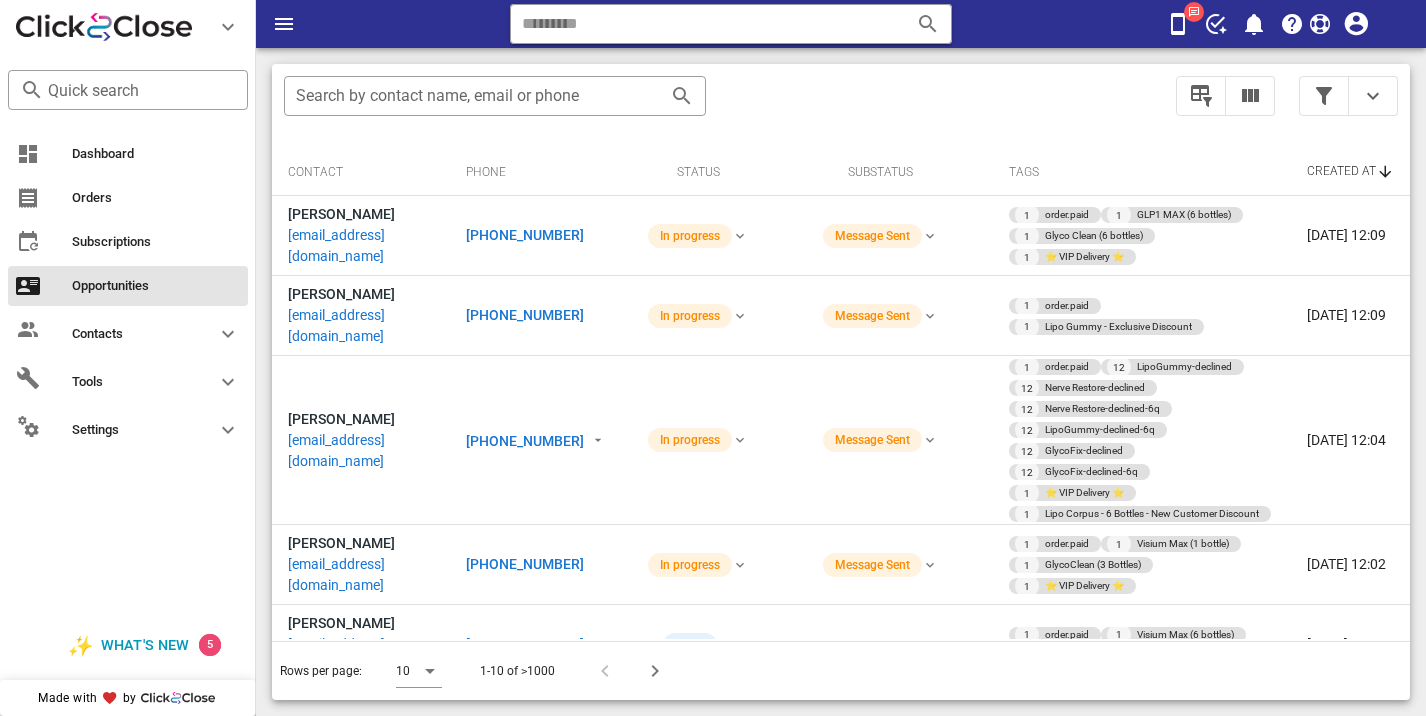 scroll, scrollTop: 376, scrollLeft: 0, axis: vertical 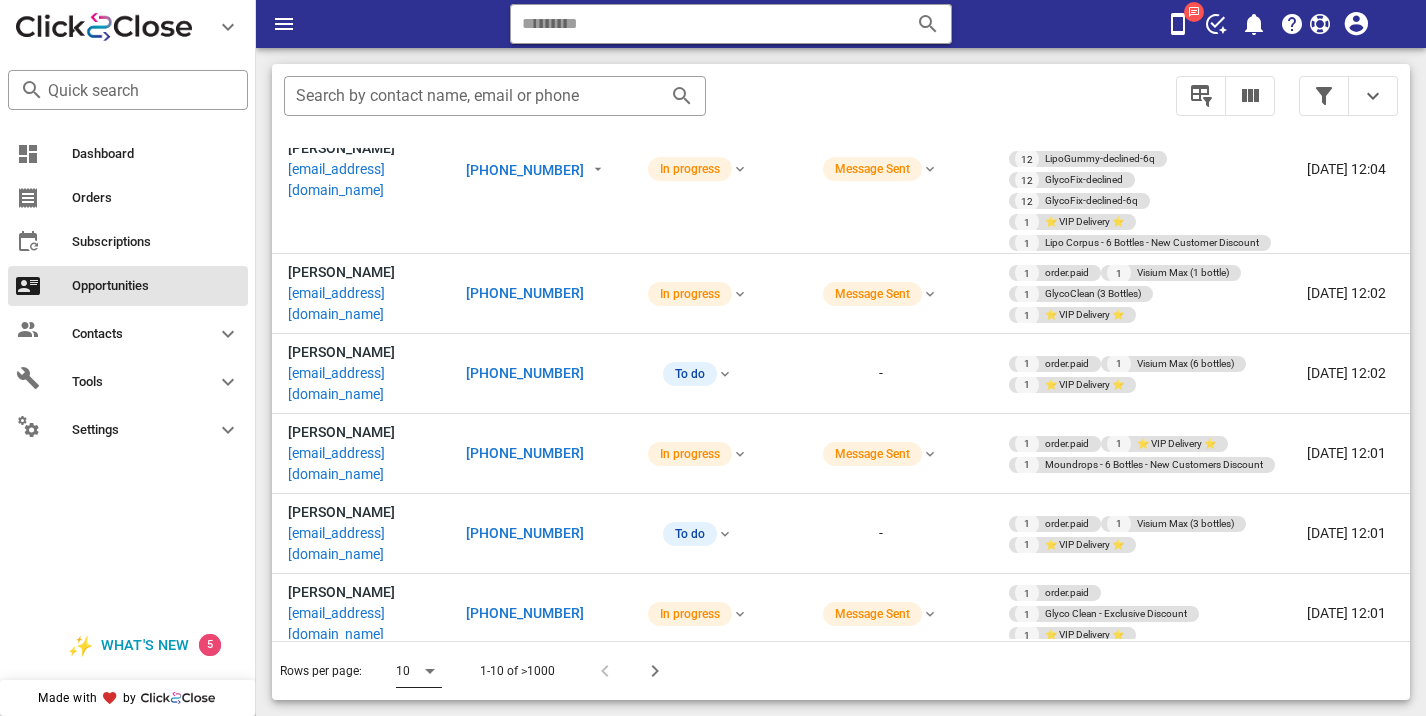 click on "10" at bounding box center (405, 671) 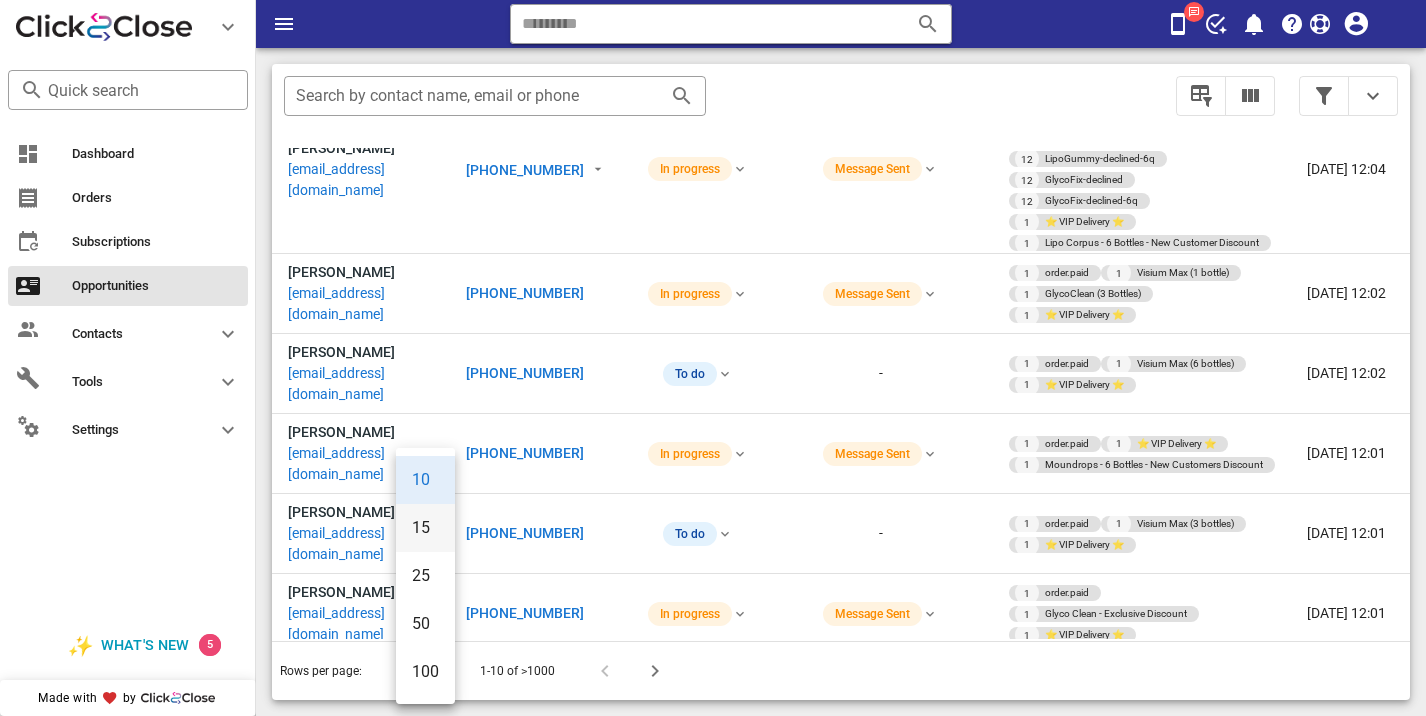 click on "15" at bounding box center (425, 527) 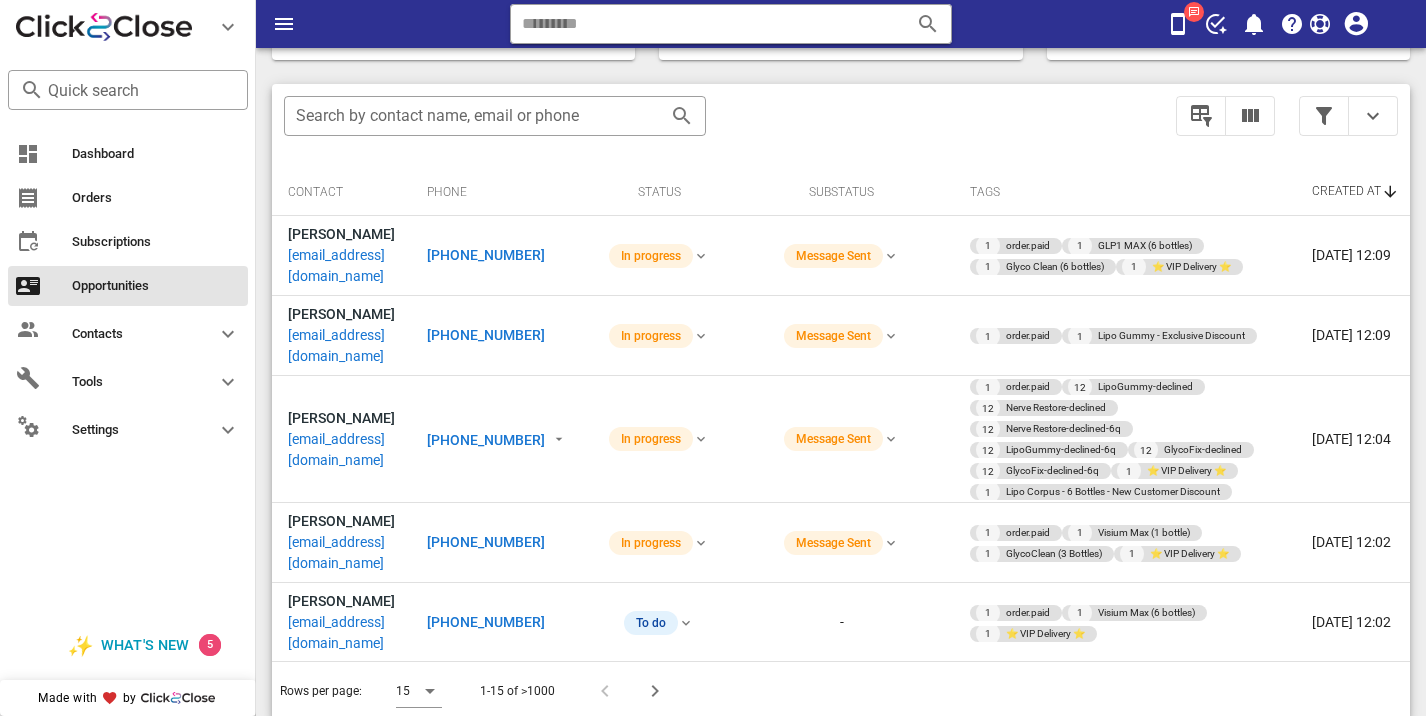 scroll, scrollTop: 376, scrollLeft: 0, axis: vertical 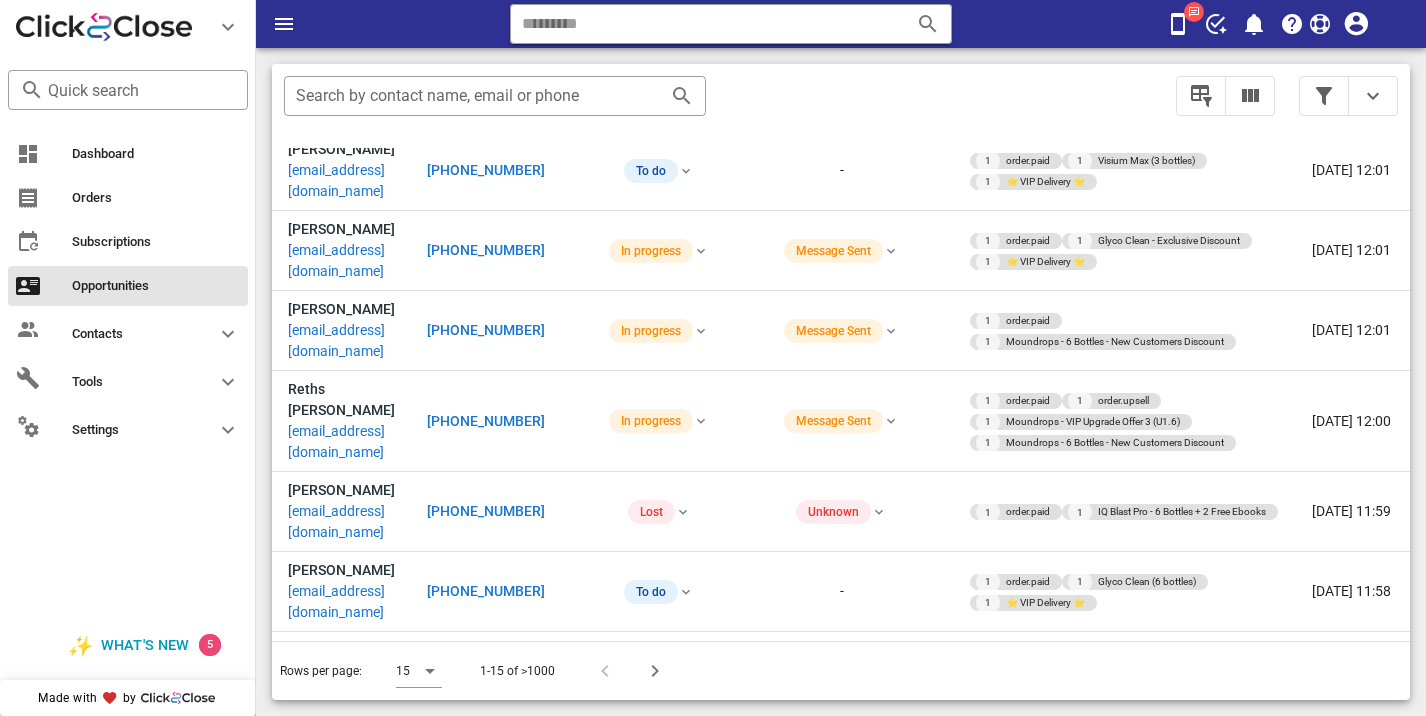 click on "[PHONE_NUMBER]" at bounding box center [486, 671] 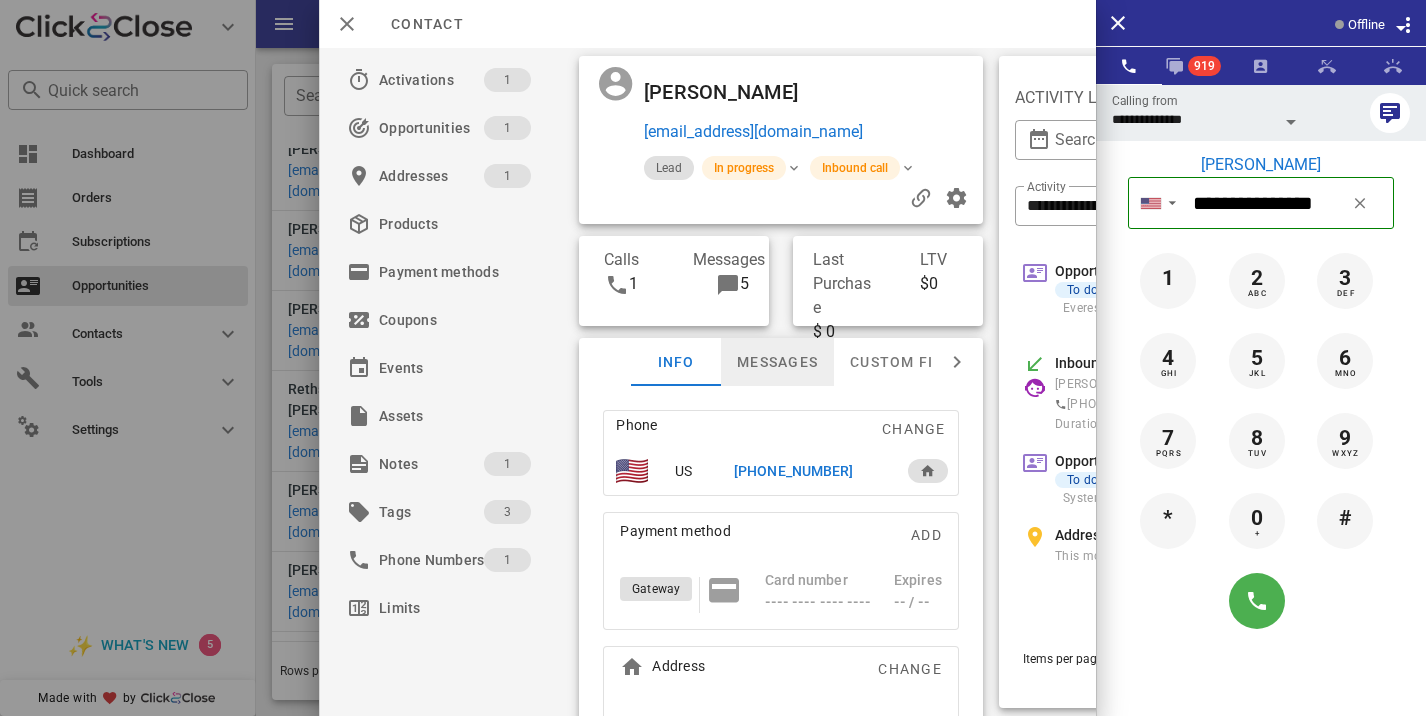 click on "Messages" at bounding box center [777, 362] 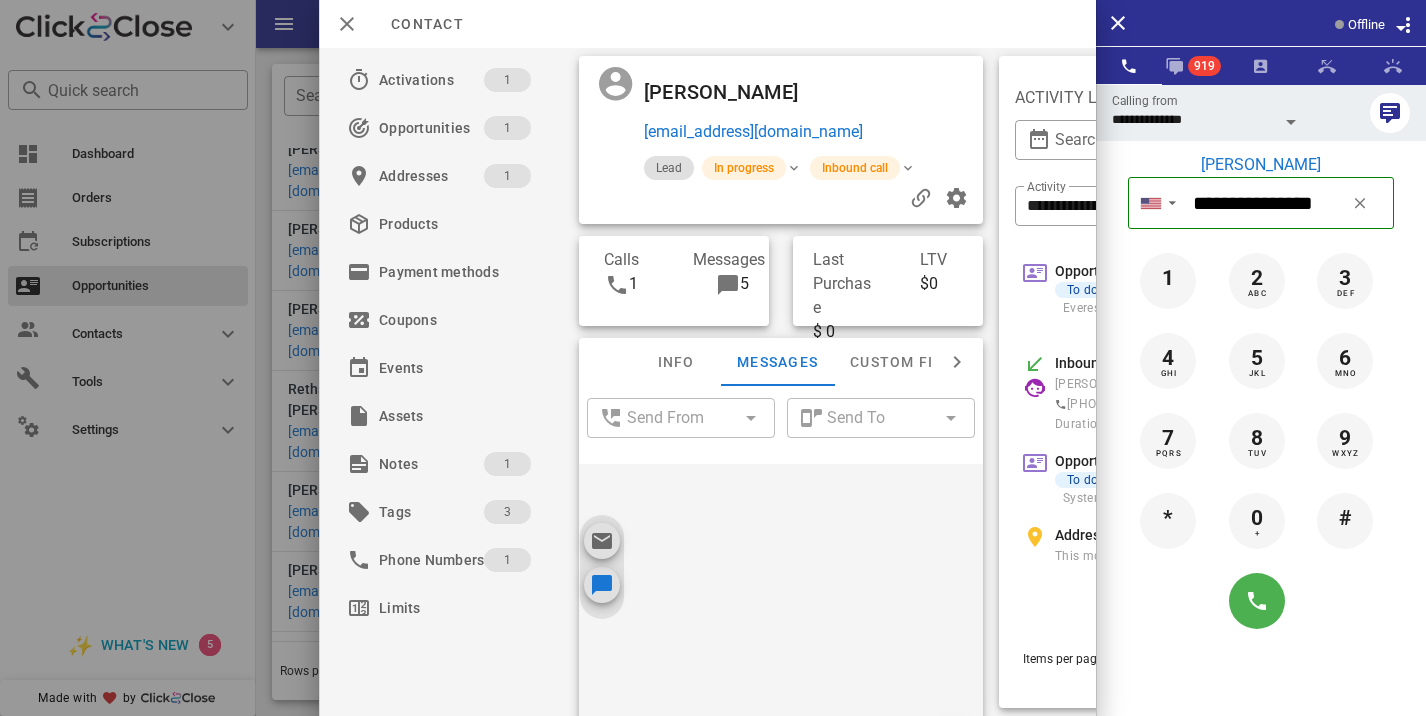 scroll, scrollTop: 657, scrollLeft: 0, axis: vertical 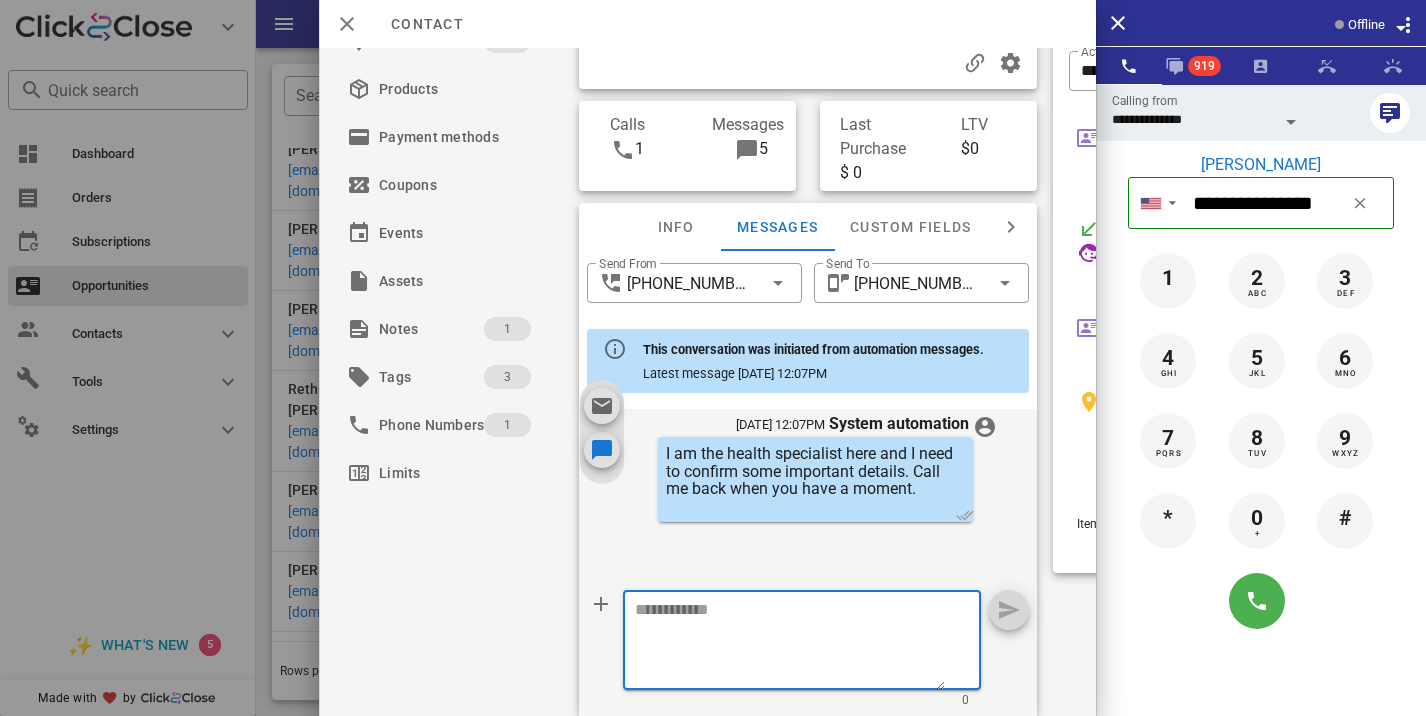 click at bounding box center (790, 643) 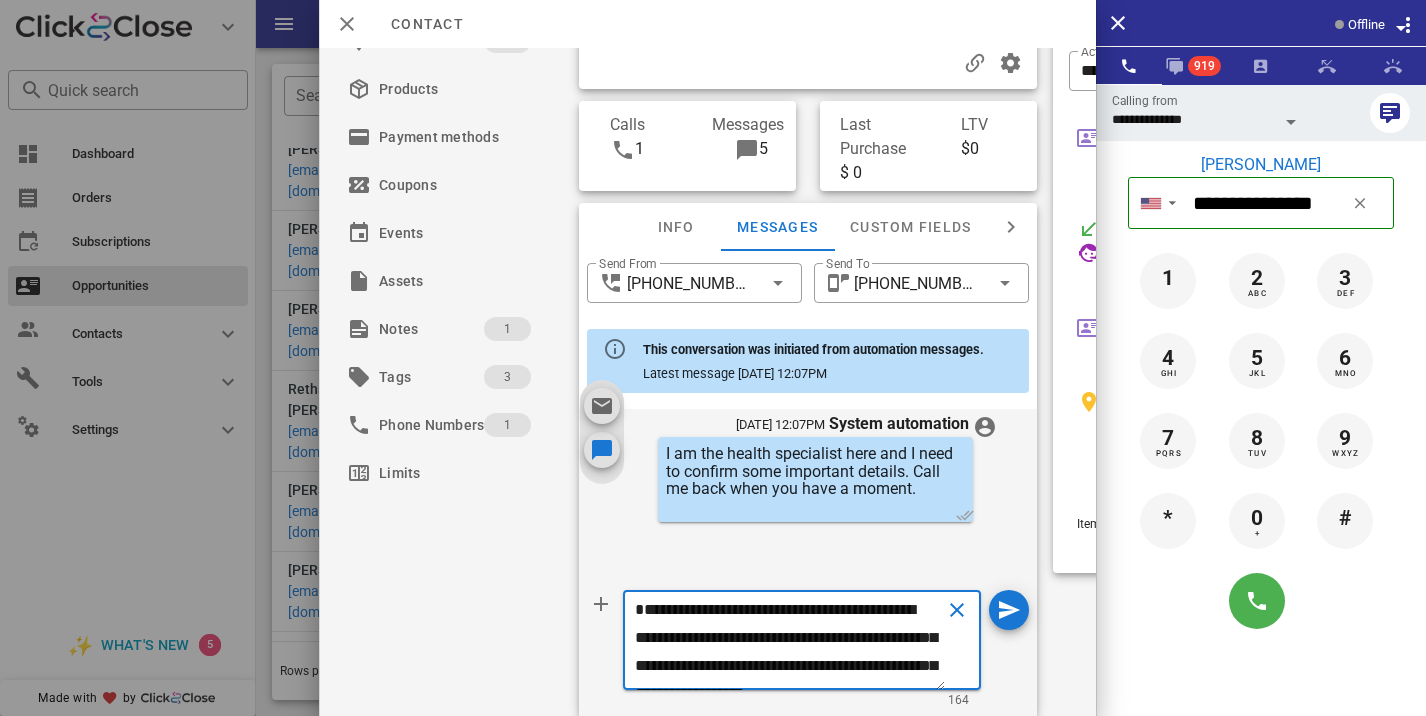scroll, scrollTop: 41, scrollLeft: 0, axis: vertical 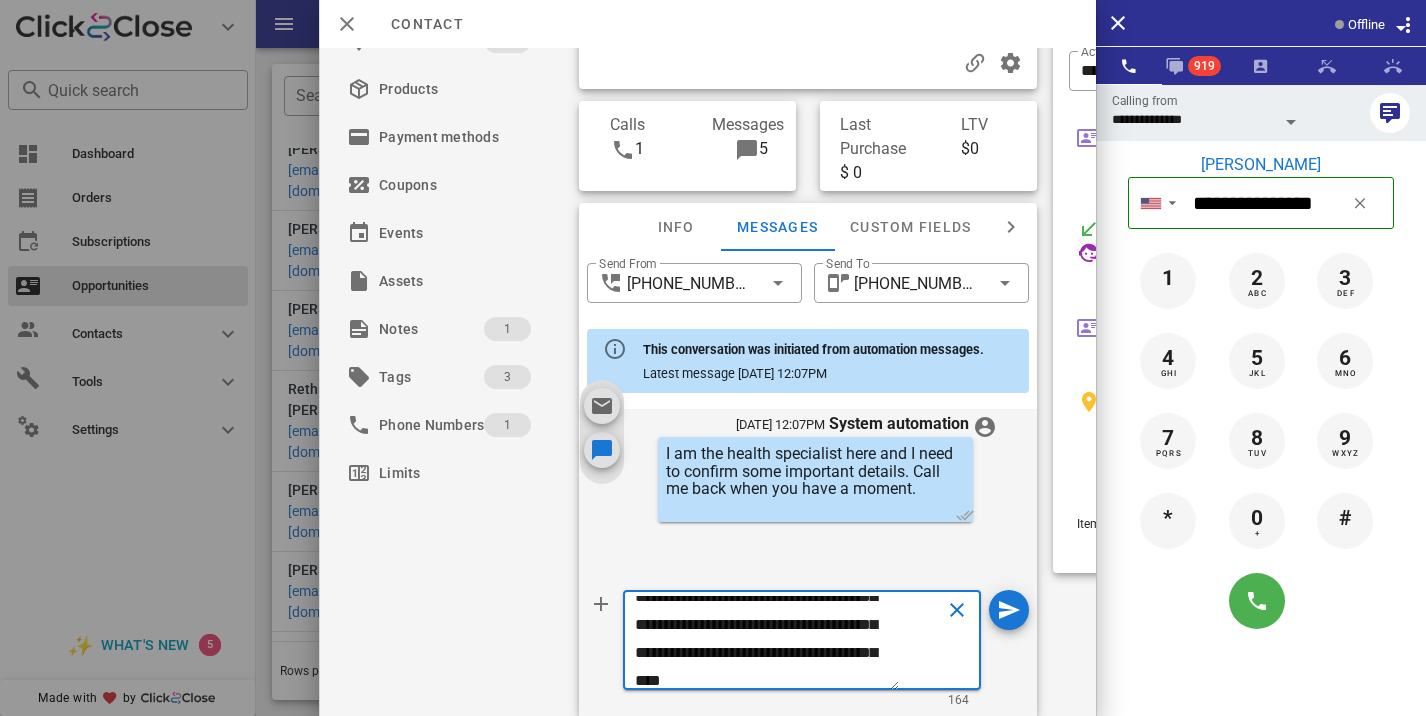 type on "**********" 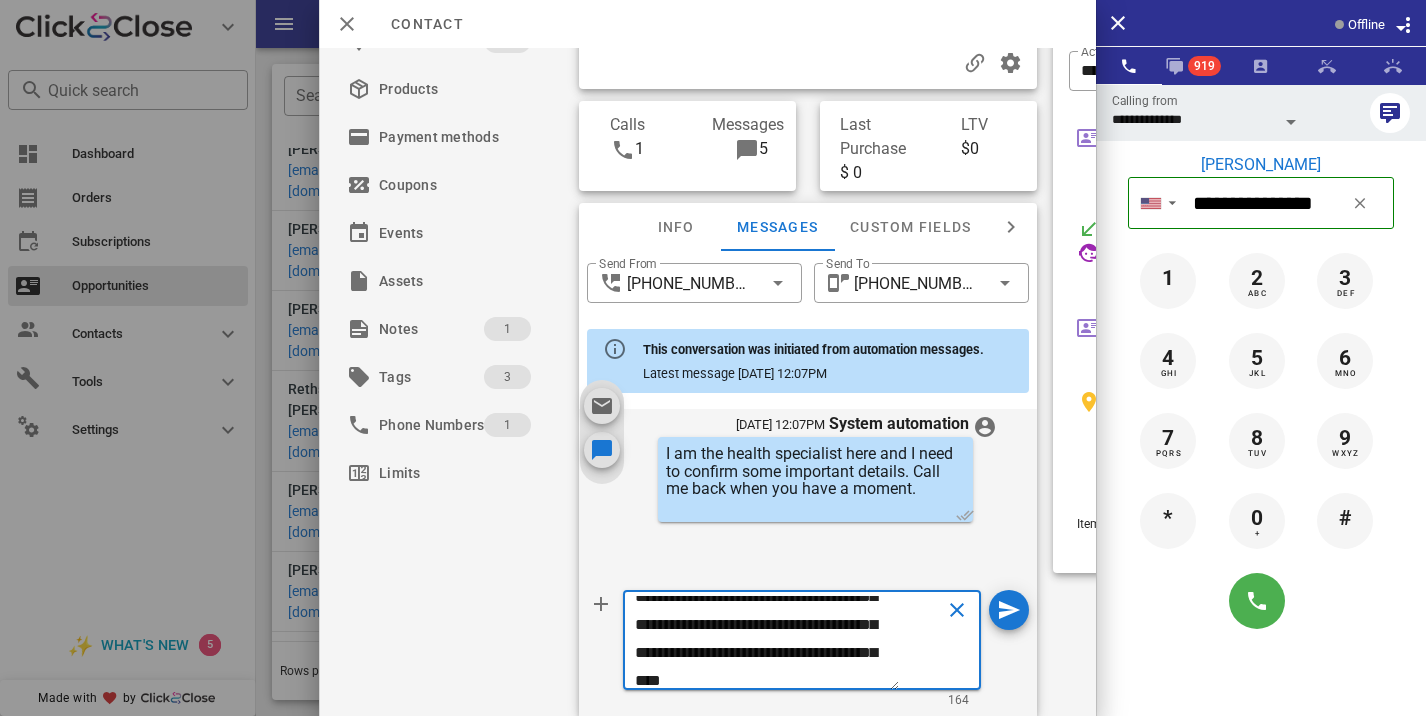 type 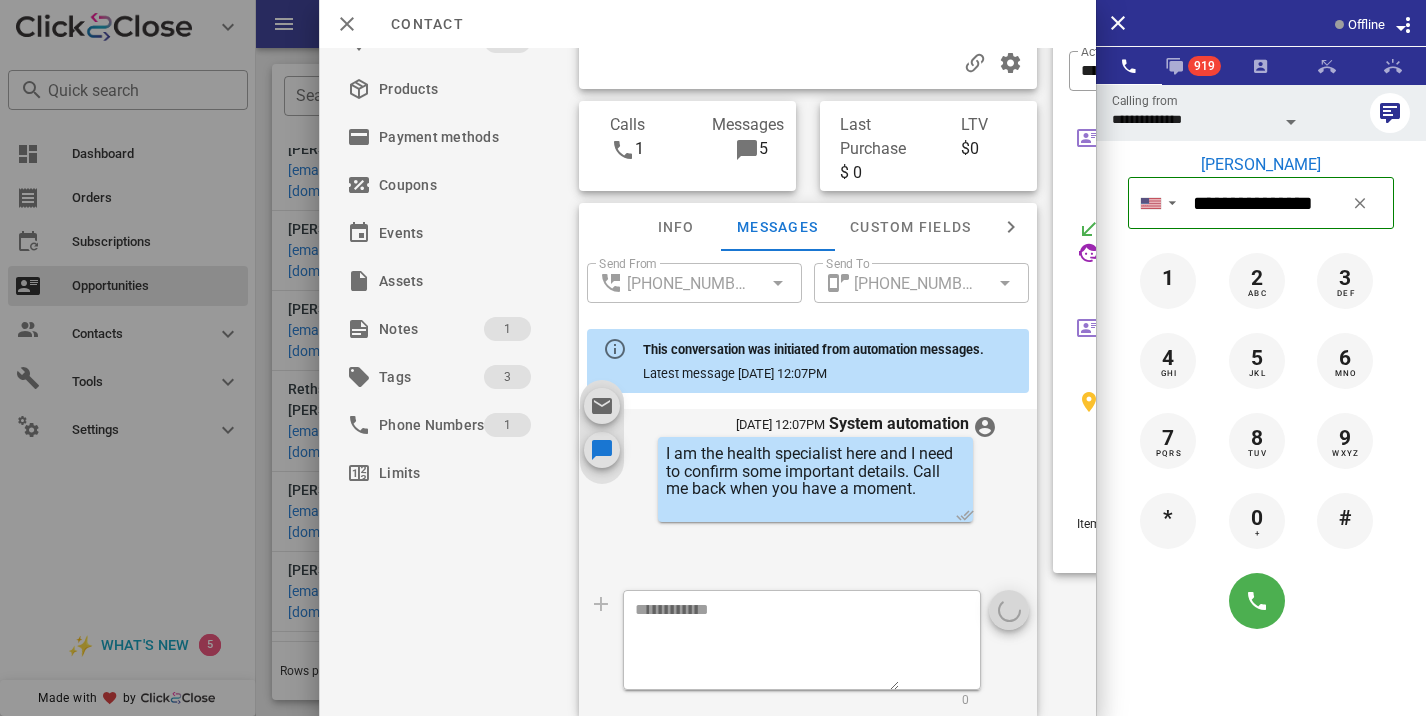 scroll, scrollTop: 0, scrollLeft: 0, axis: both 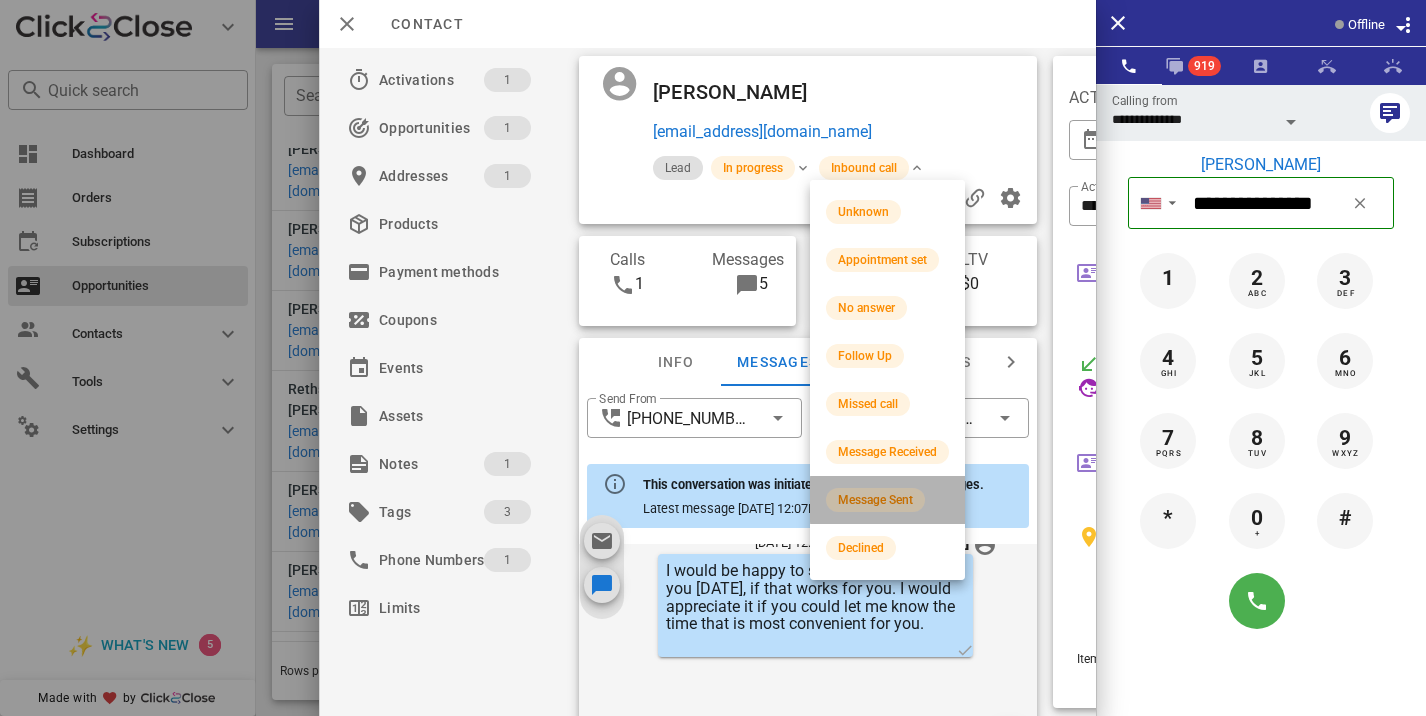 click on "Message Sent" at bounding box center (875, 500) 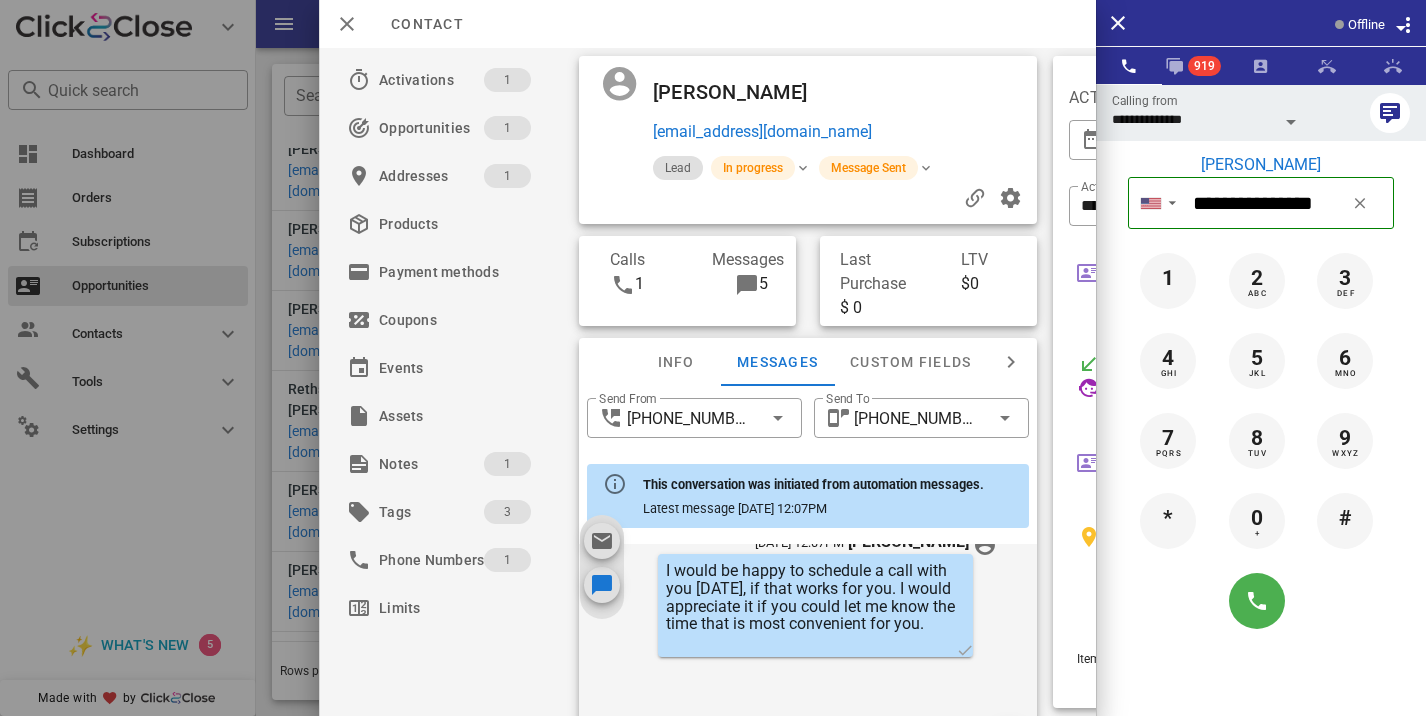 click at bounding box center (713, 358) 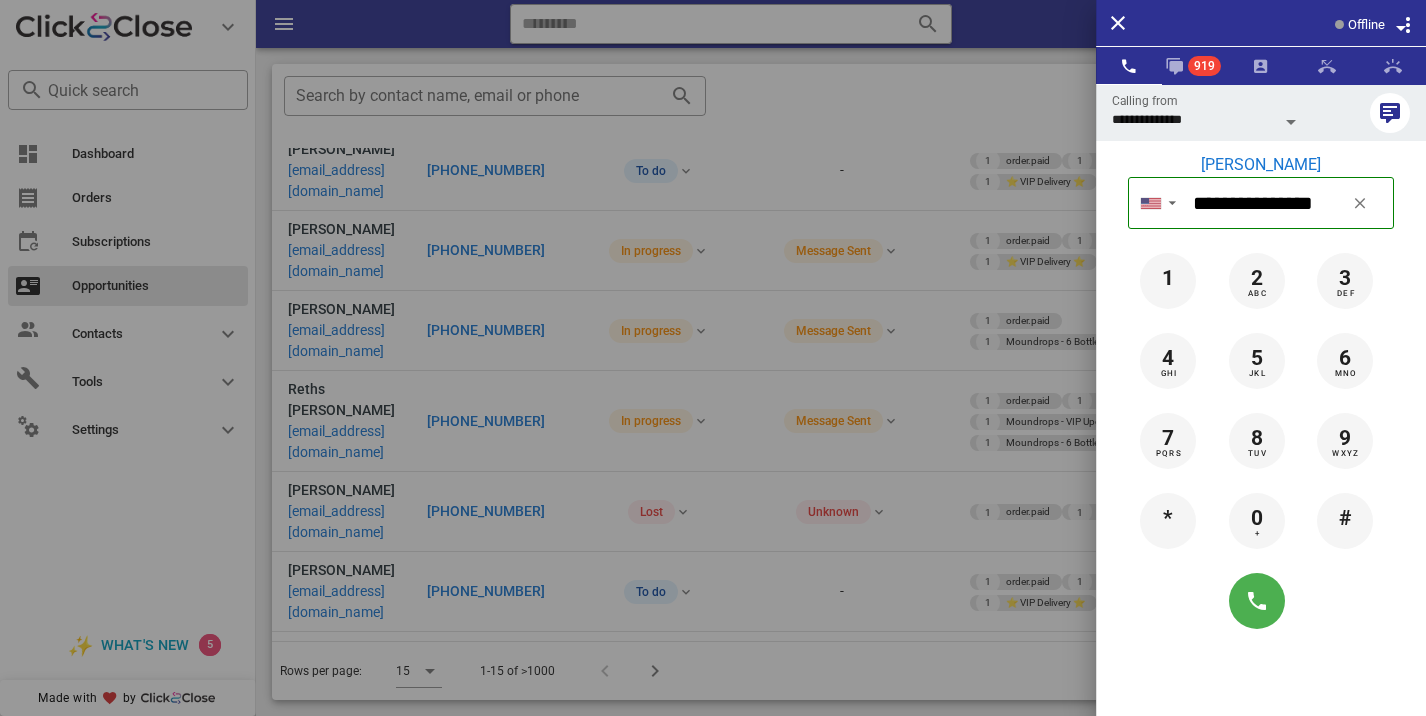 click at bounding box center [713, 358] 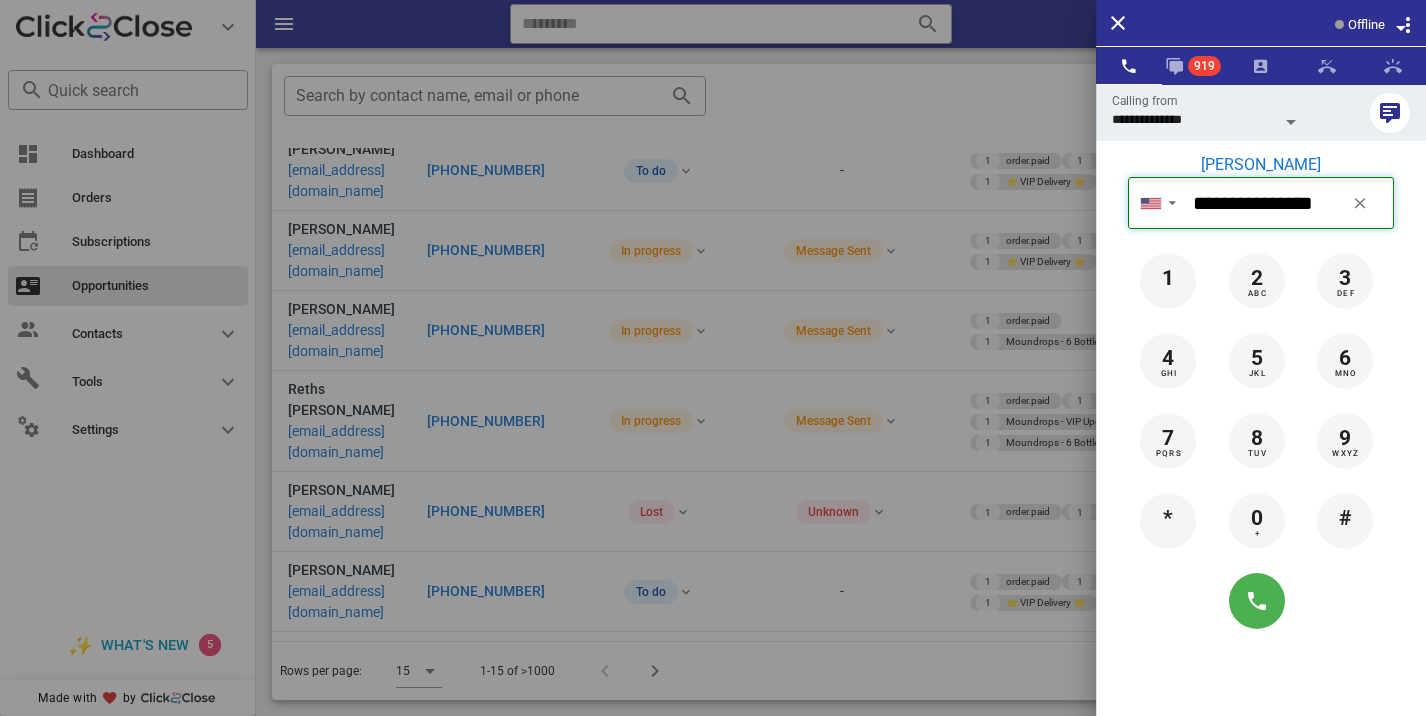 type 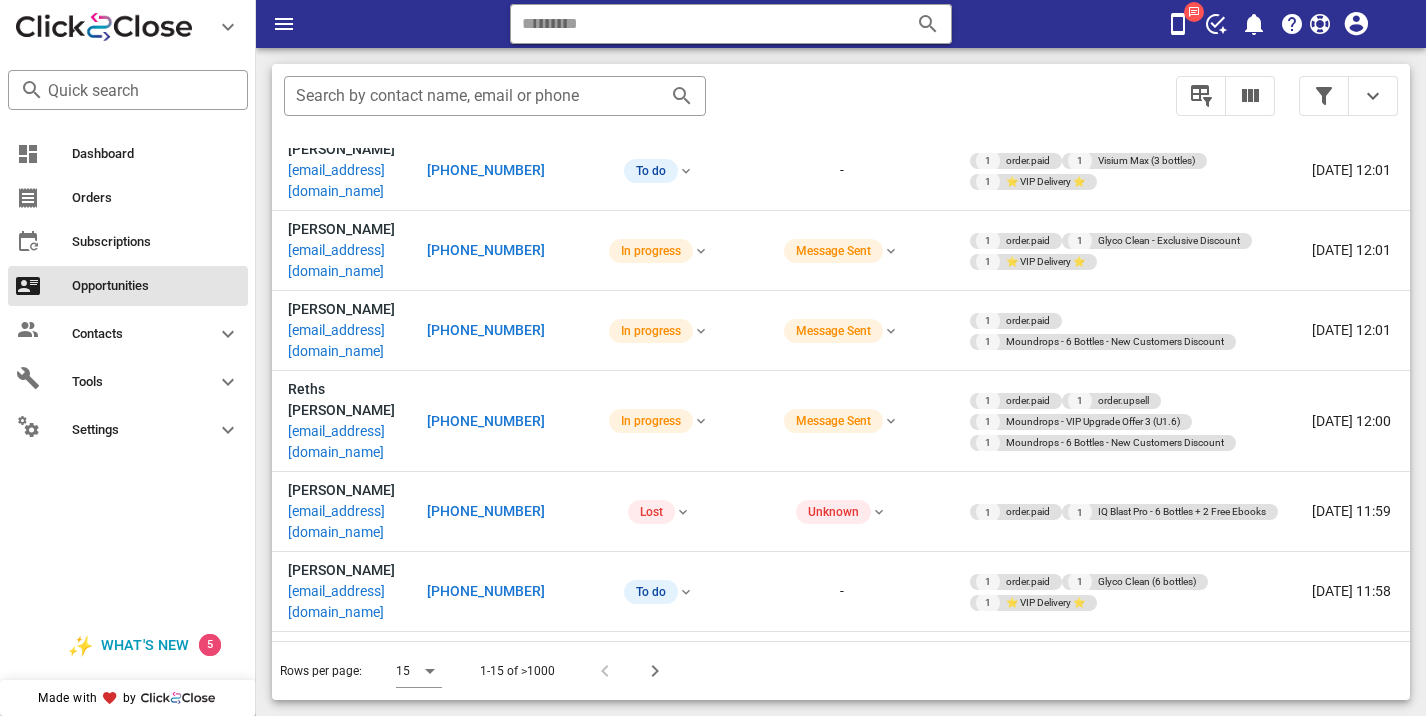 click on "[PHONE_NUMBER]" at bounding box center (486, 834) 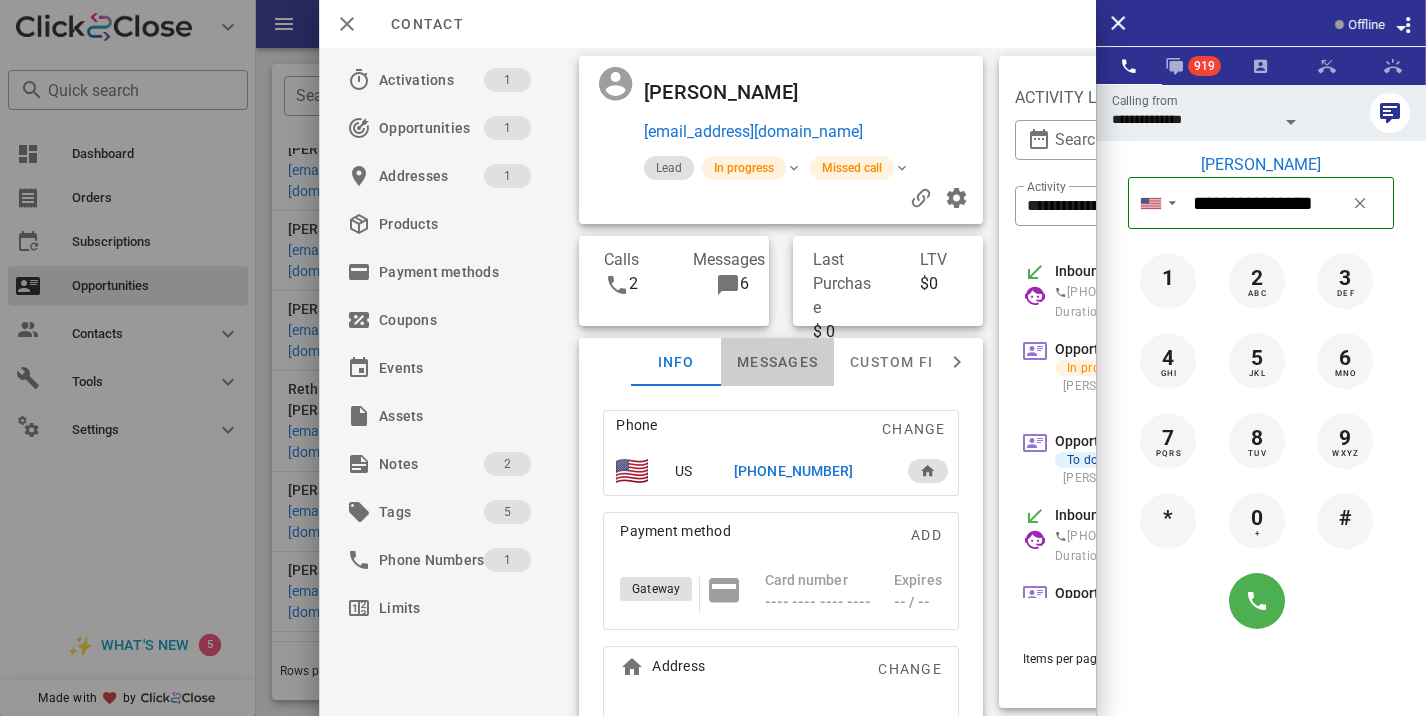 click on "Messages" at bounding box center [777, 362] 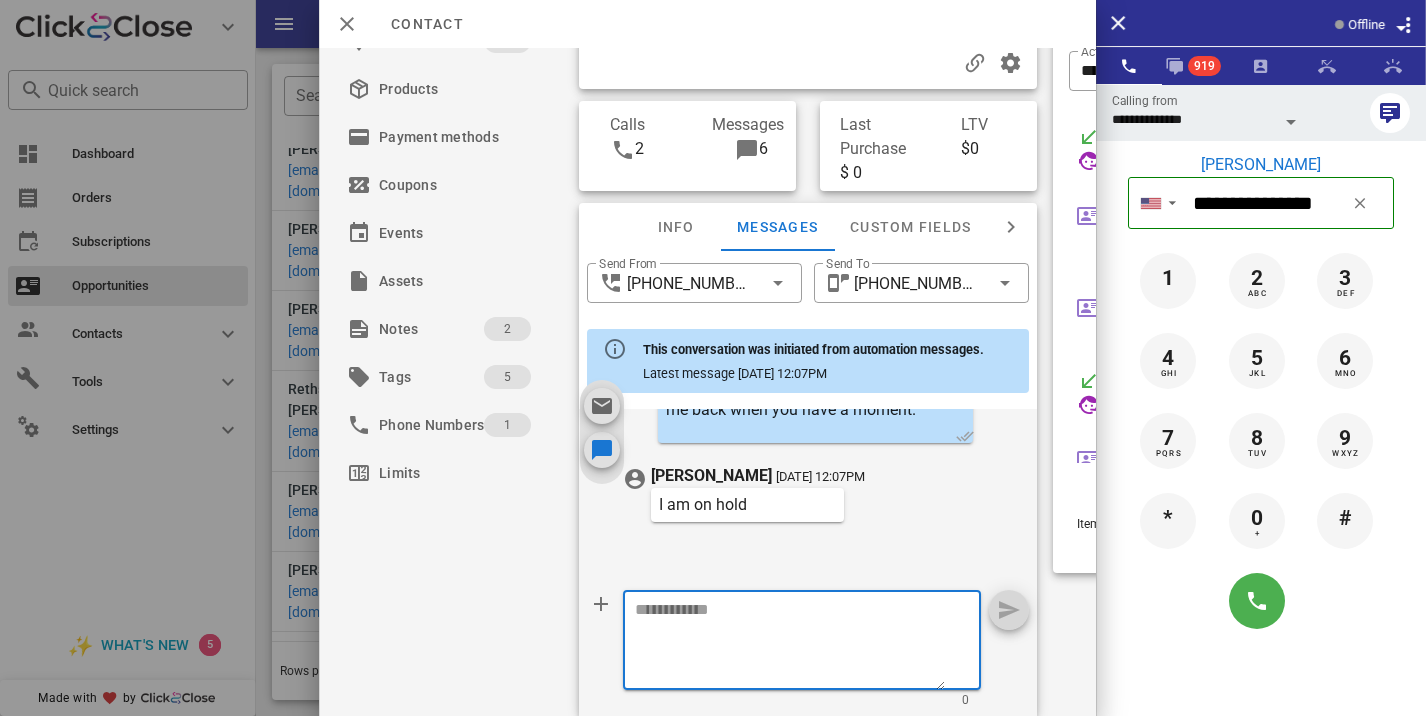 click at bounding box center [790, 643] 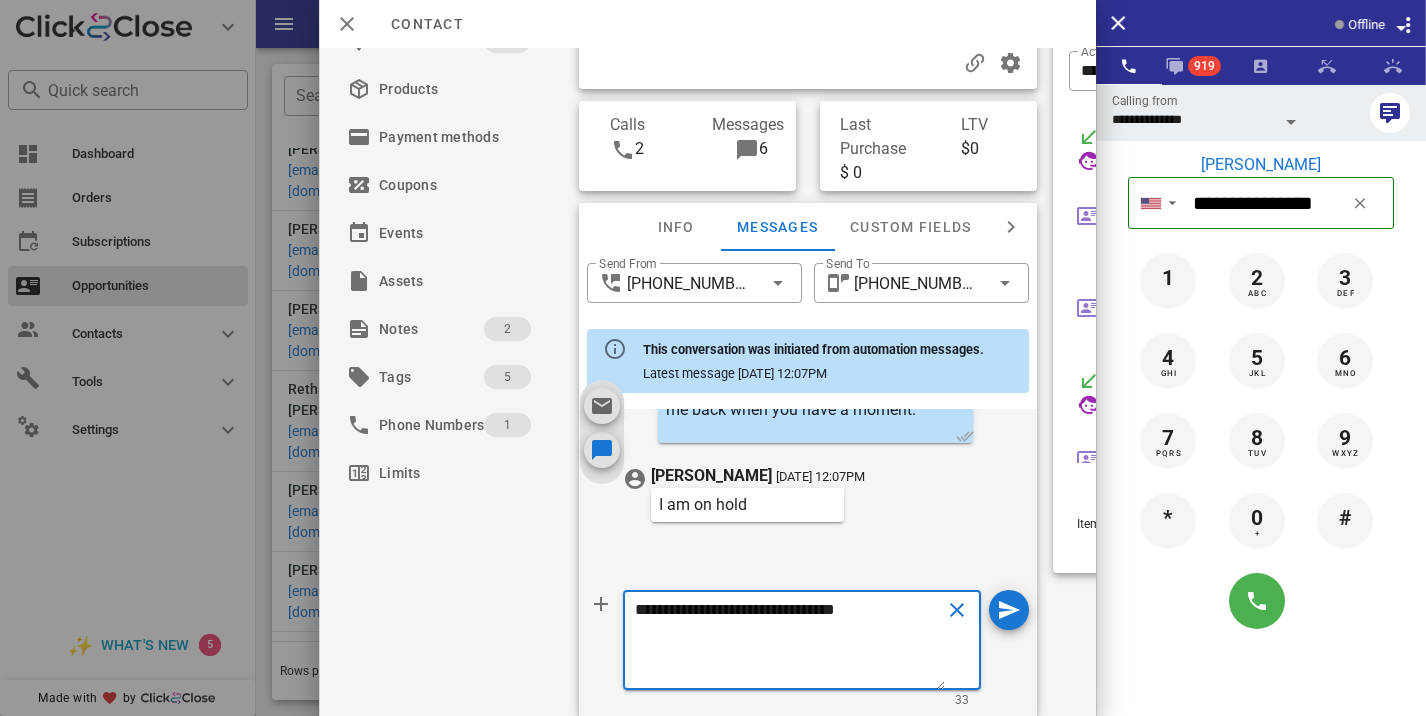 type on "**********" 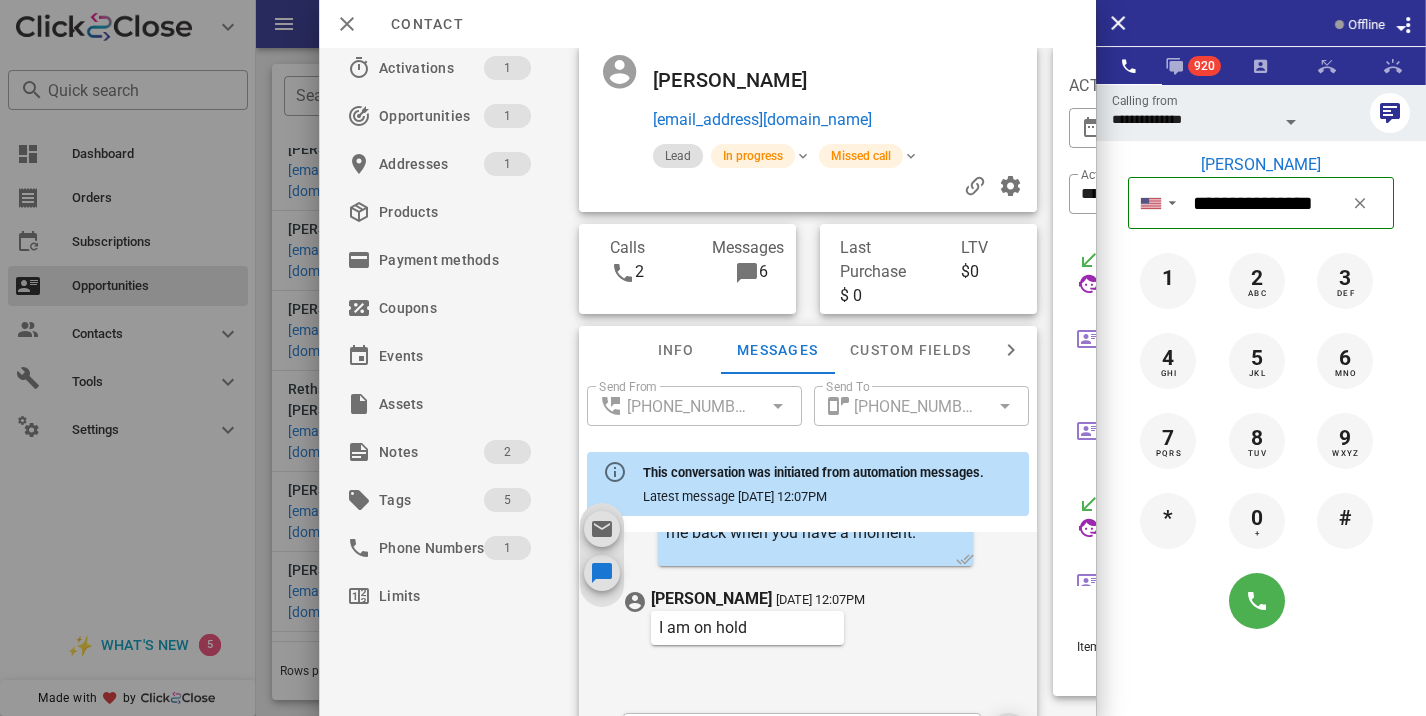 scroll, scrollTop: 0, scrollLeft: 0, axis: both 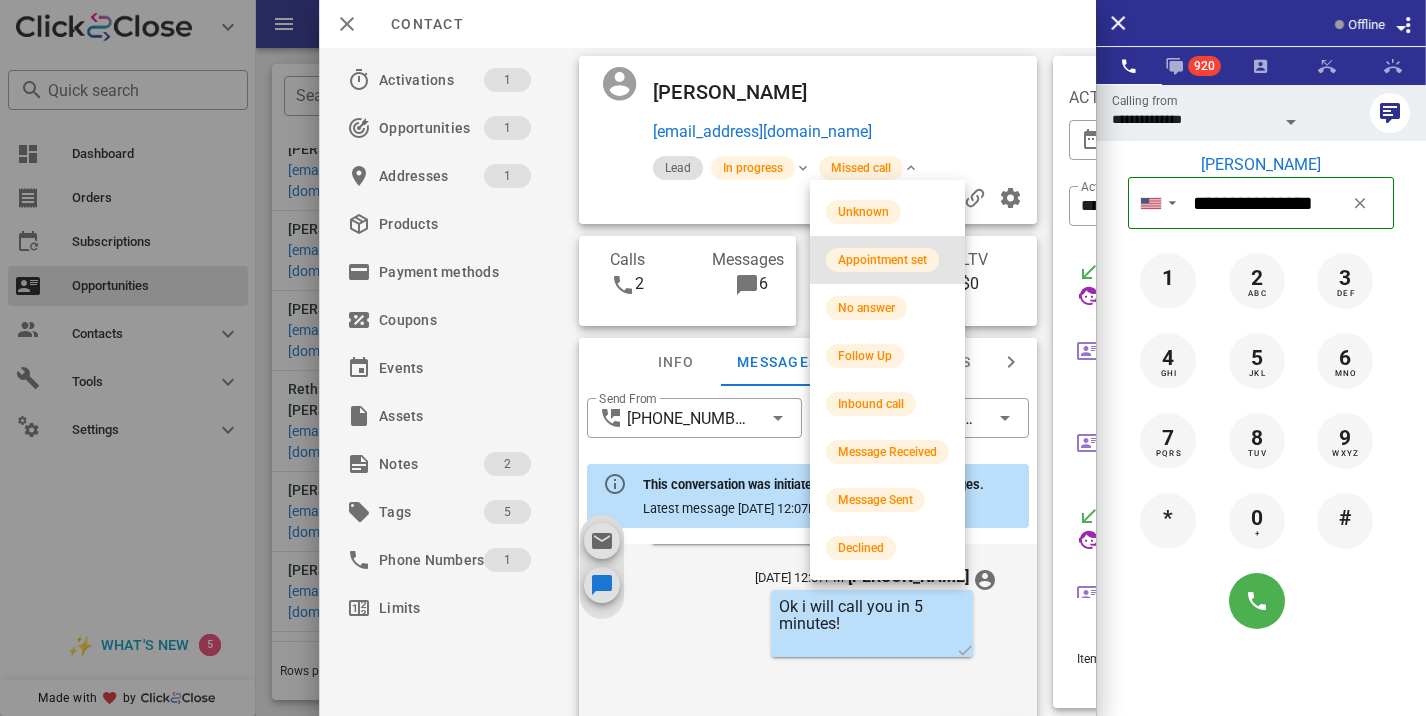 click on "Appointment set" at bounding box center (887, 260) 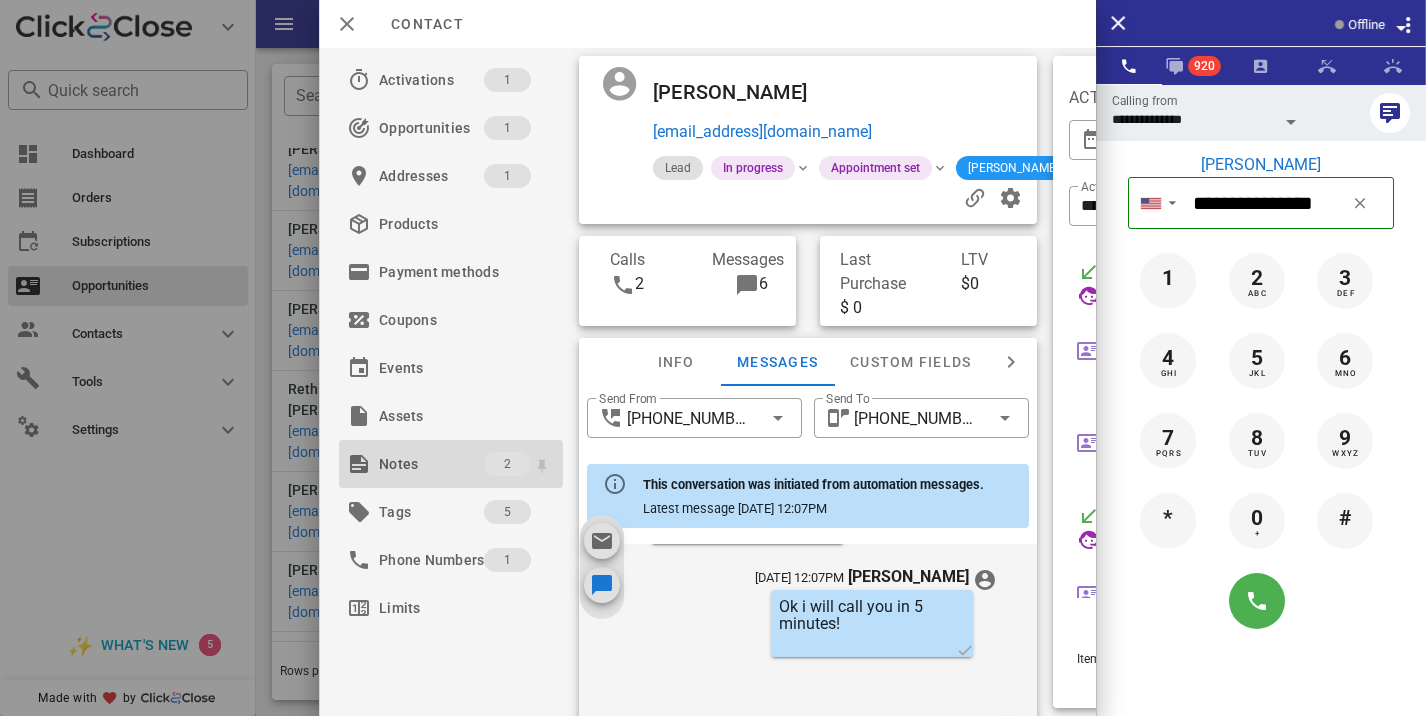 click on "Notes" at bounding box center [431, 464] 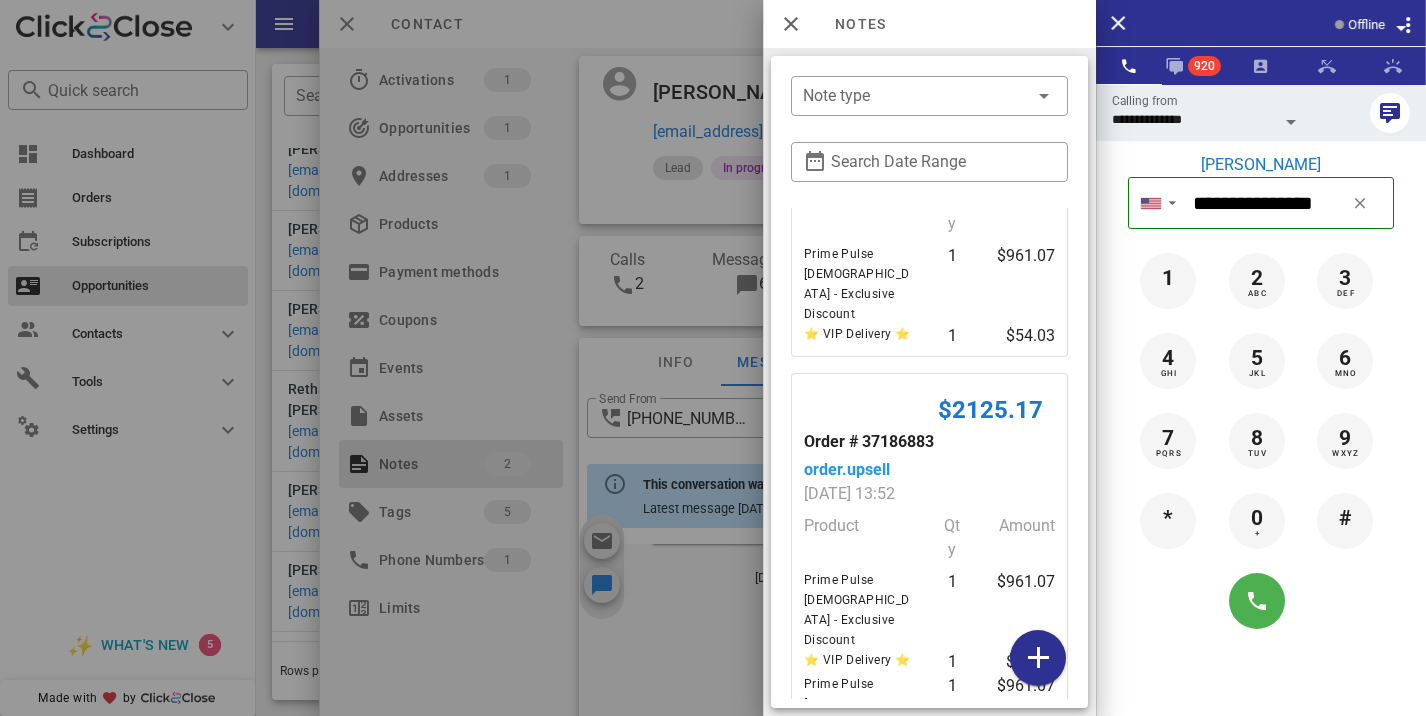 scroll, scrollTop: 193, scrollLeft: 0, axis: vertical 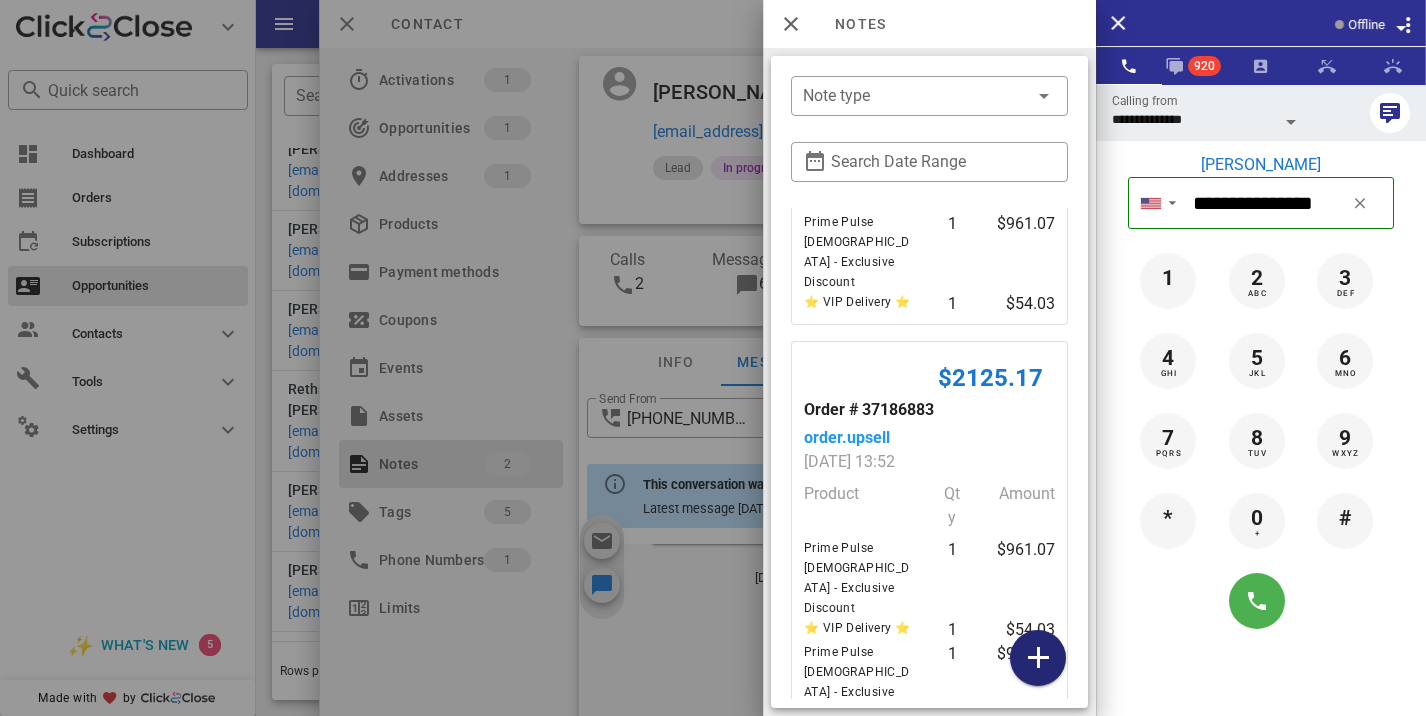 click at bounding box center (1038, 658) 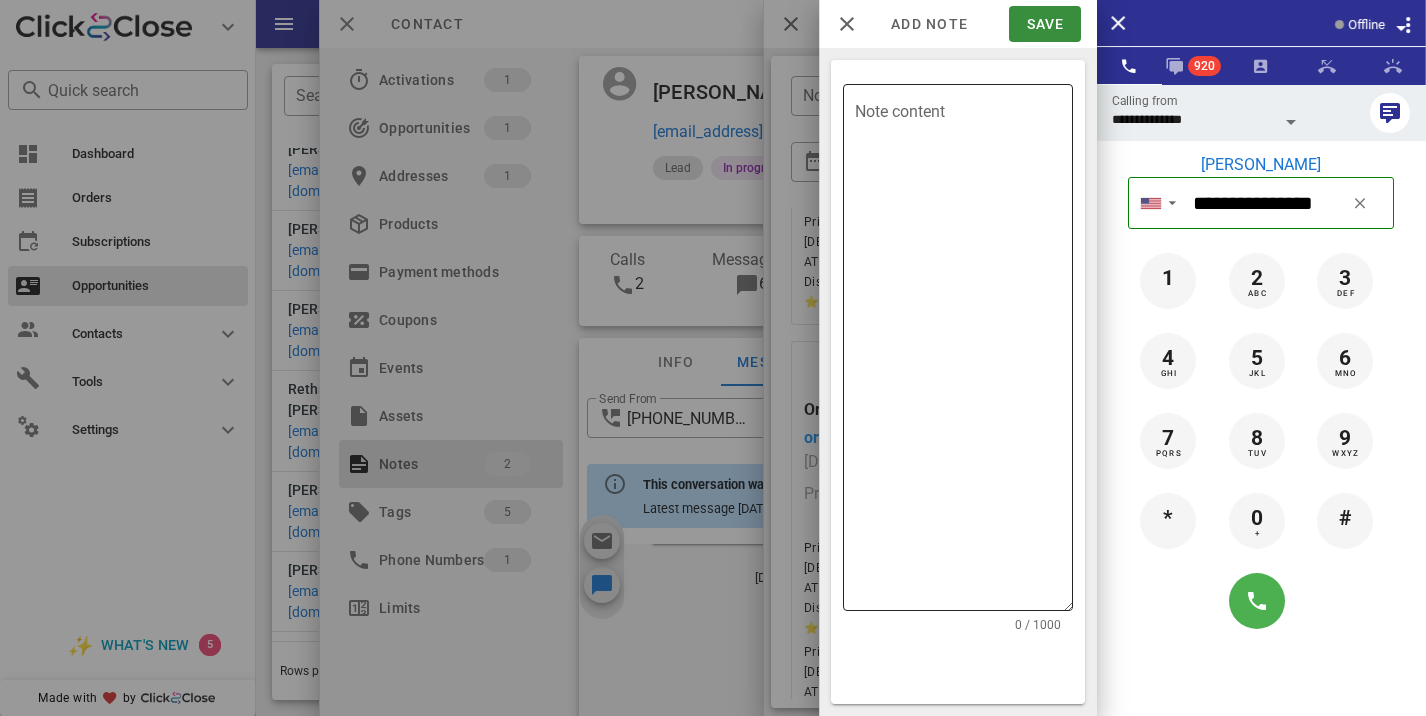 click on "Note content" at bounding box center (964, 352) 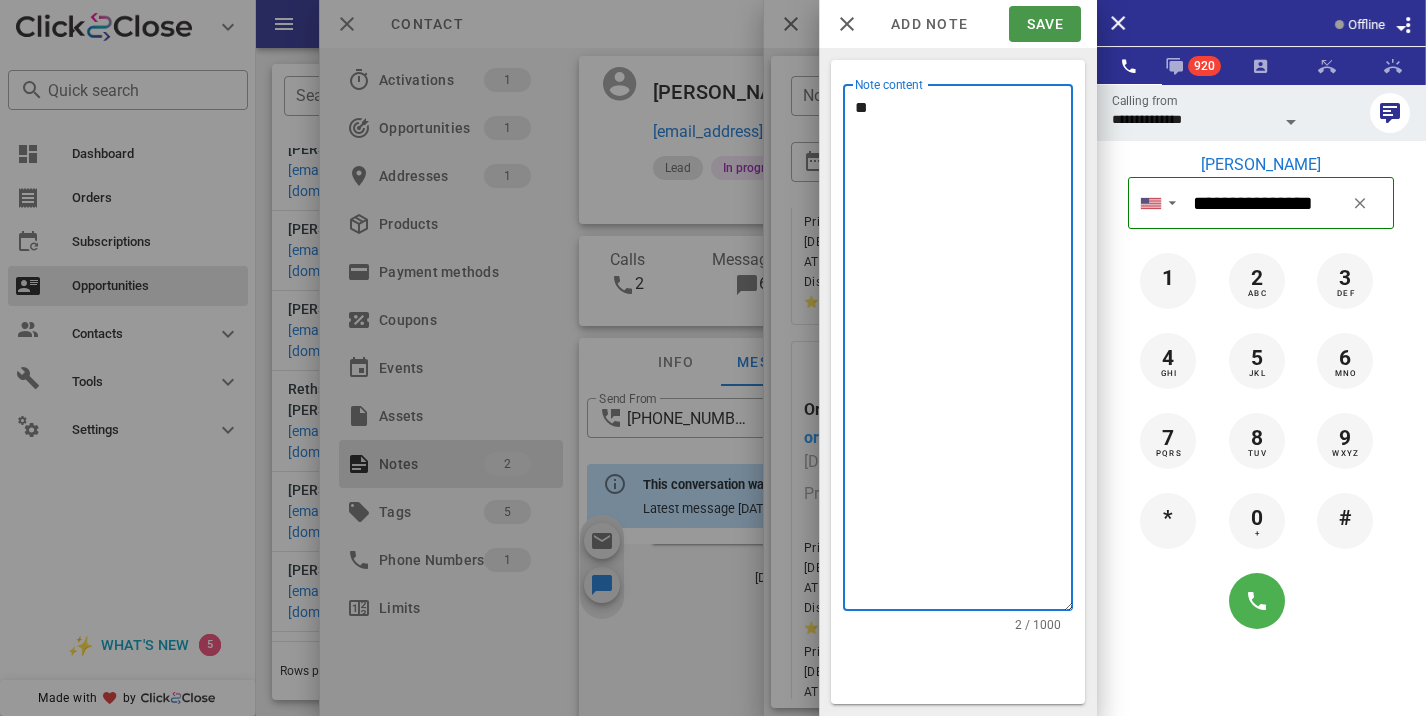 type on "**" 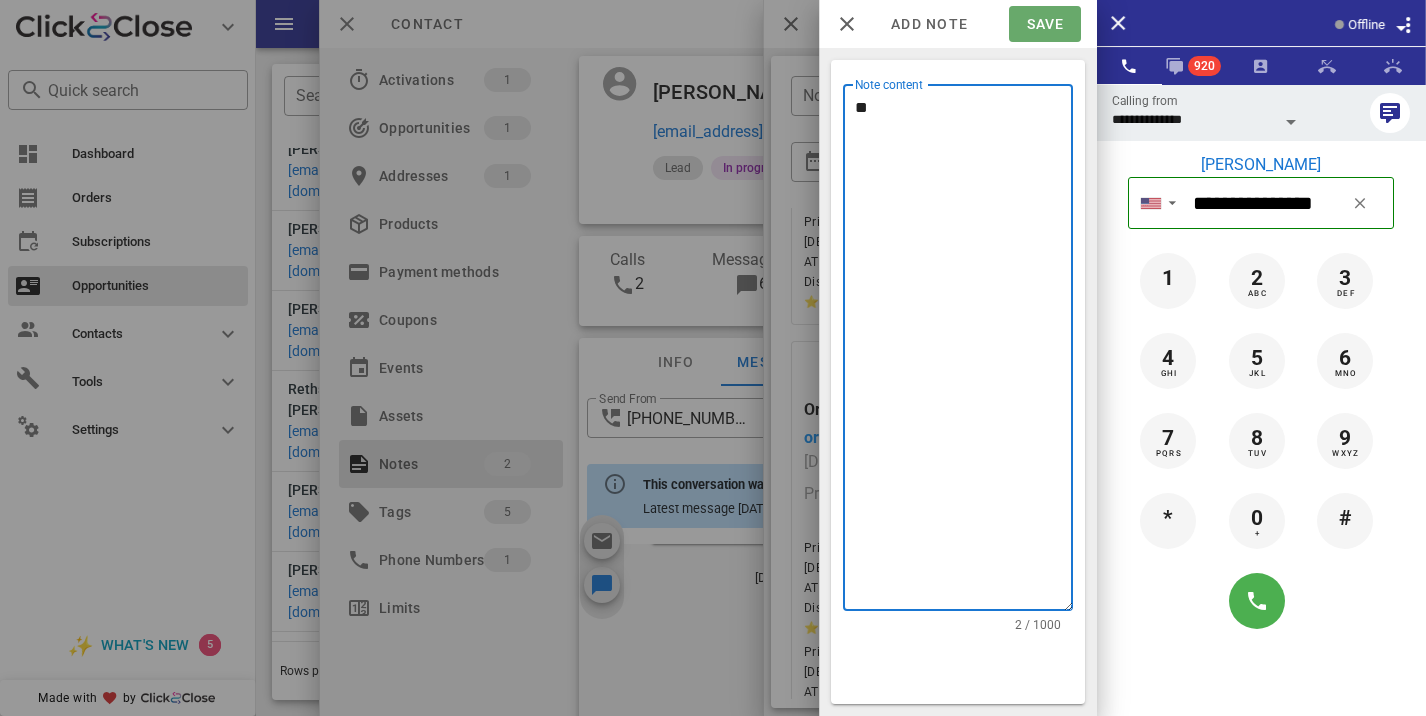 click on "Save" at bounding box center (1044, 24) 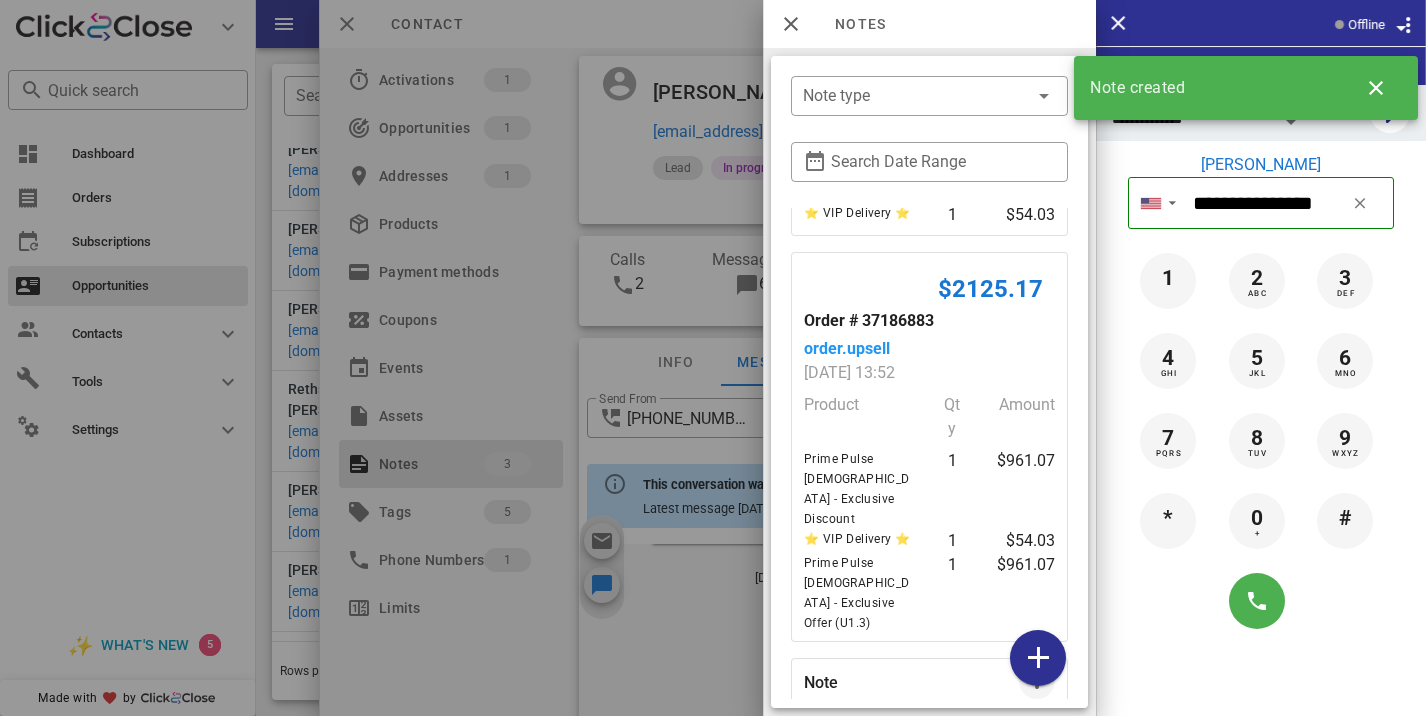 scroll, scrollTop: 328, scrollLeft: 0, axis: vertical 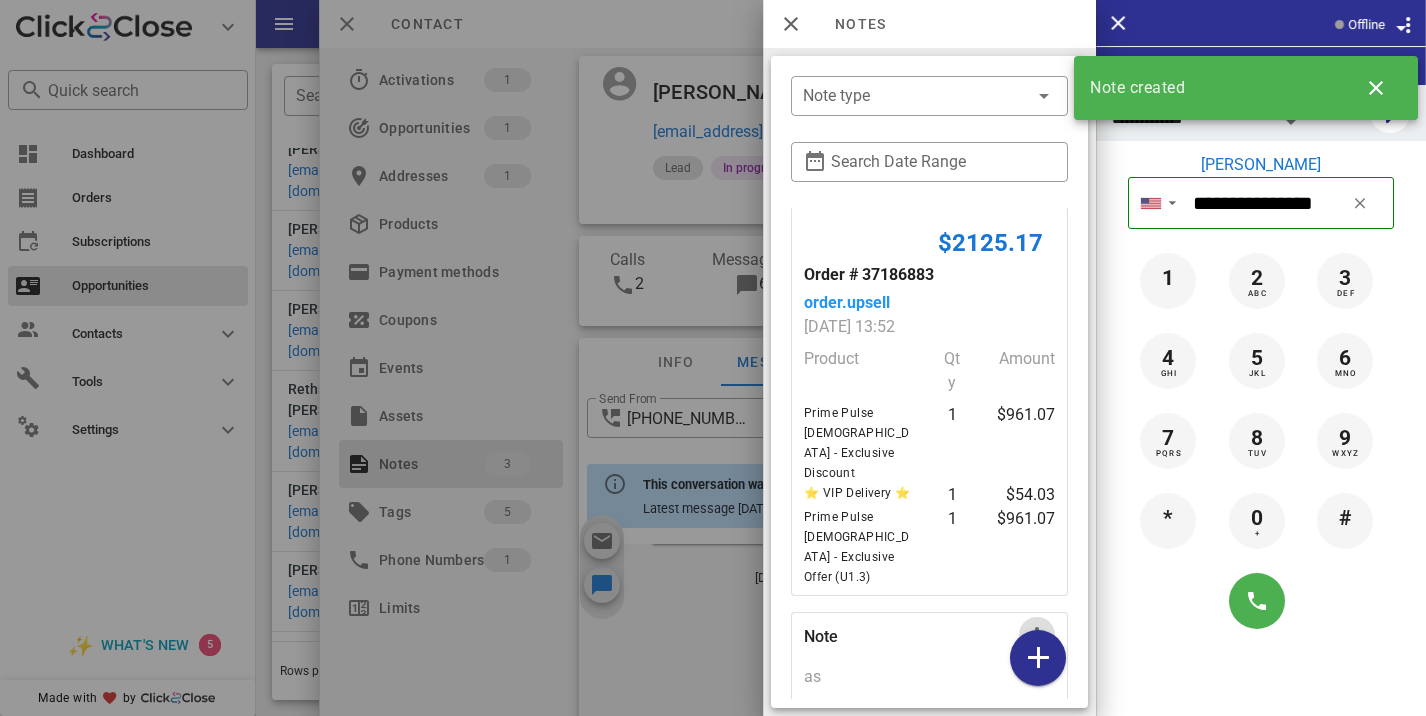 click at bounding box center [1037, 635] 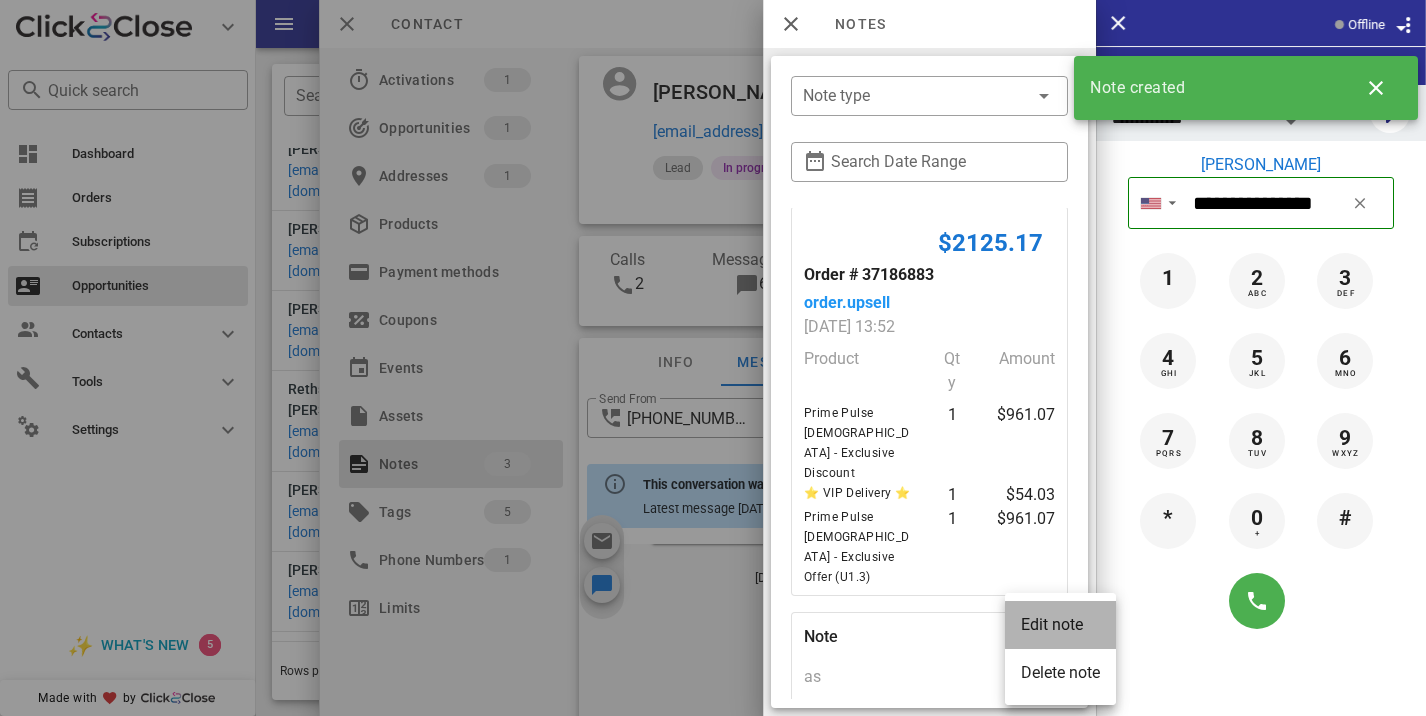 click on "Edit note" at bounding box center [1060, 624] 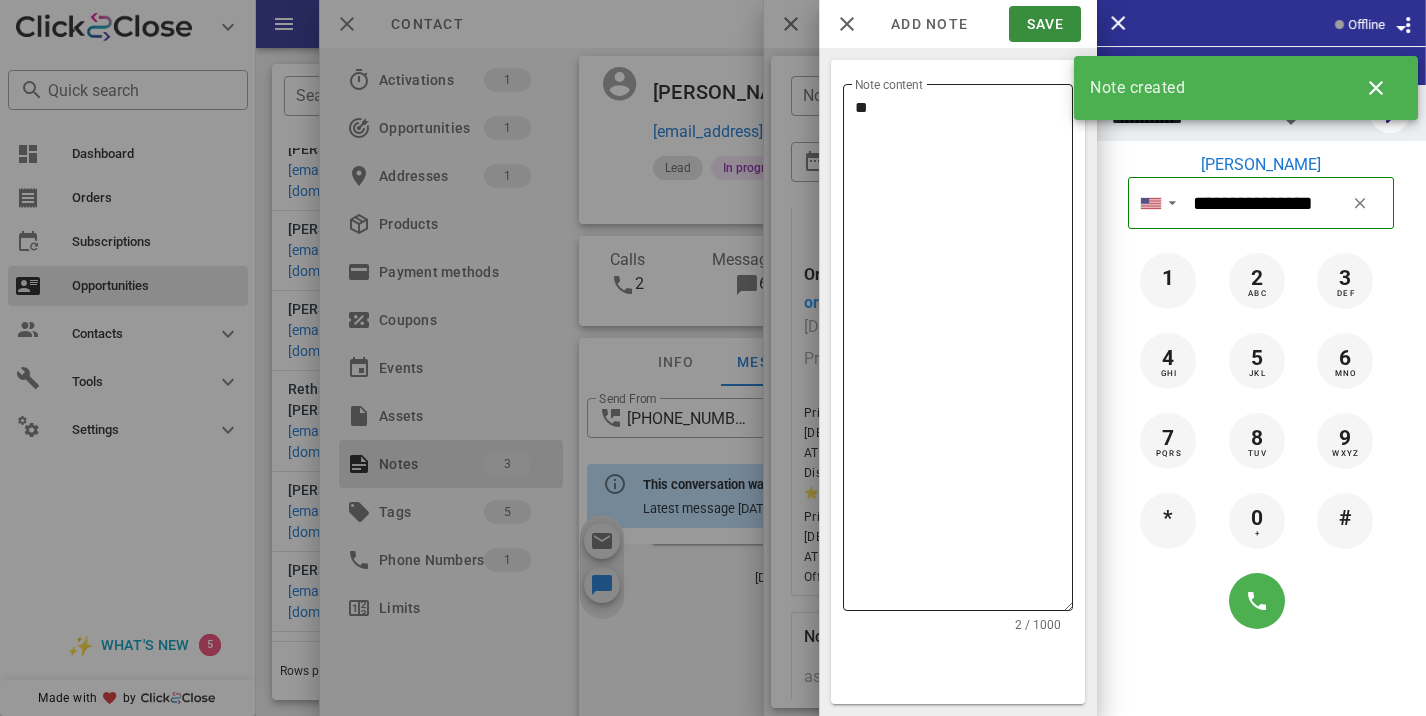 click on "**" at bounding box center (964, 352) 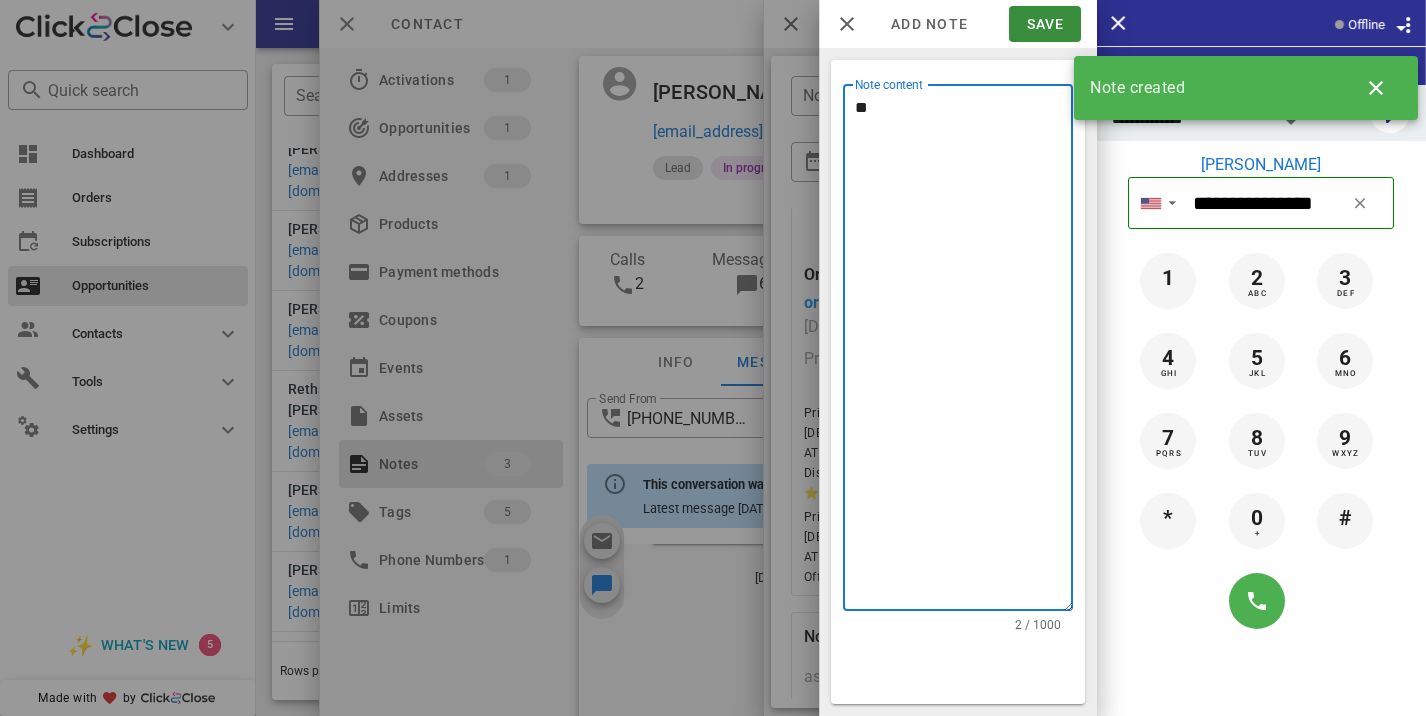 type on "*" 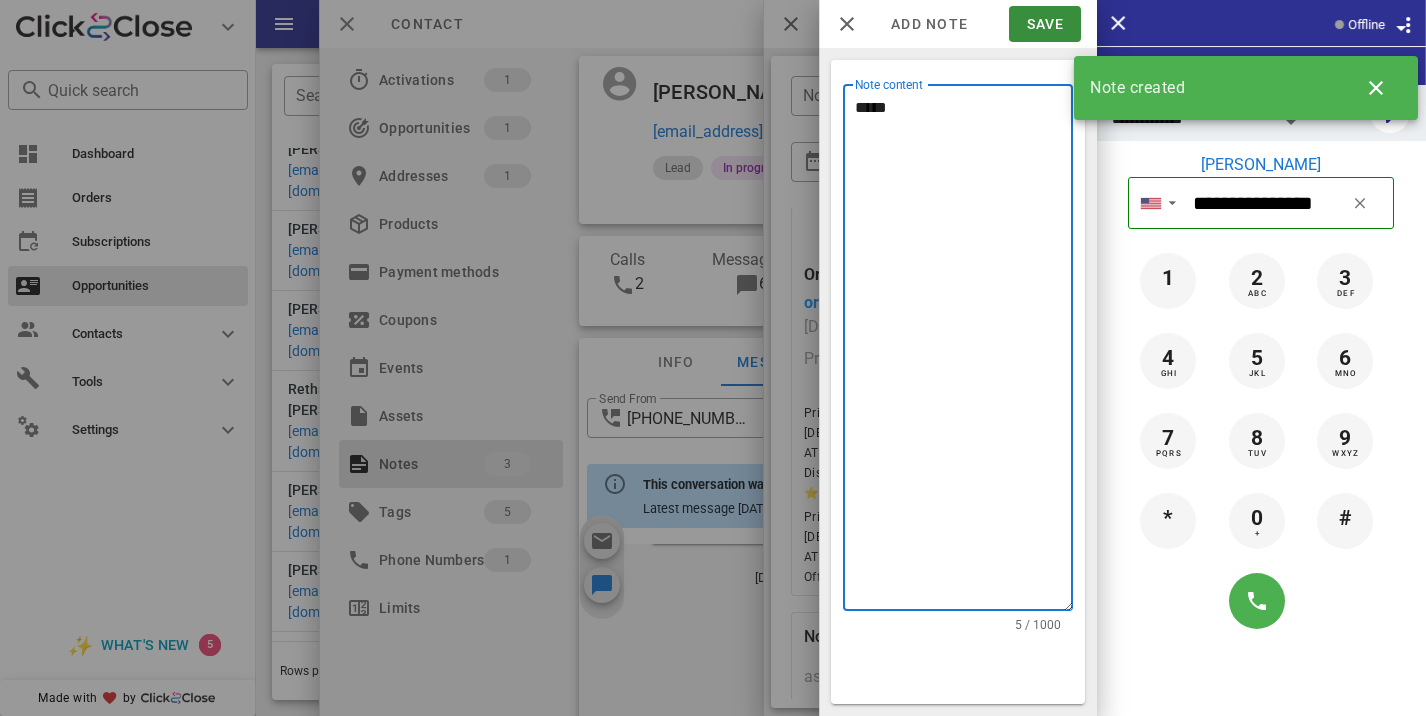 type on "****" 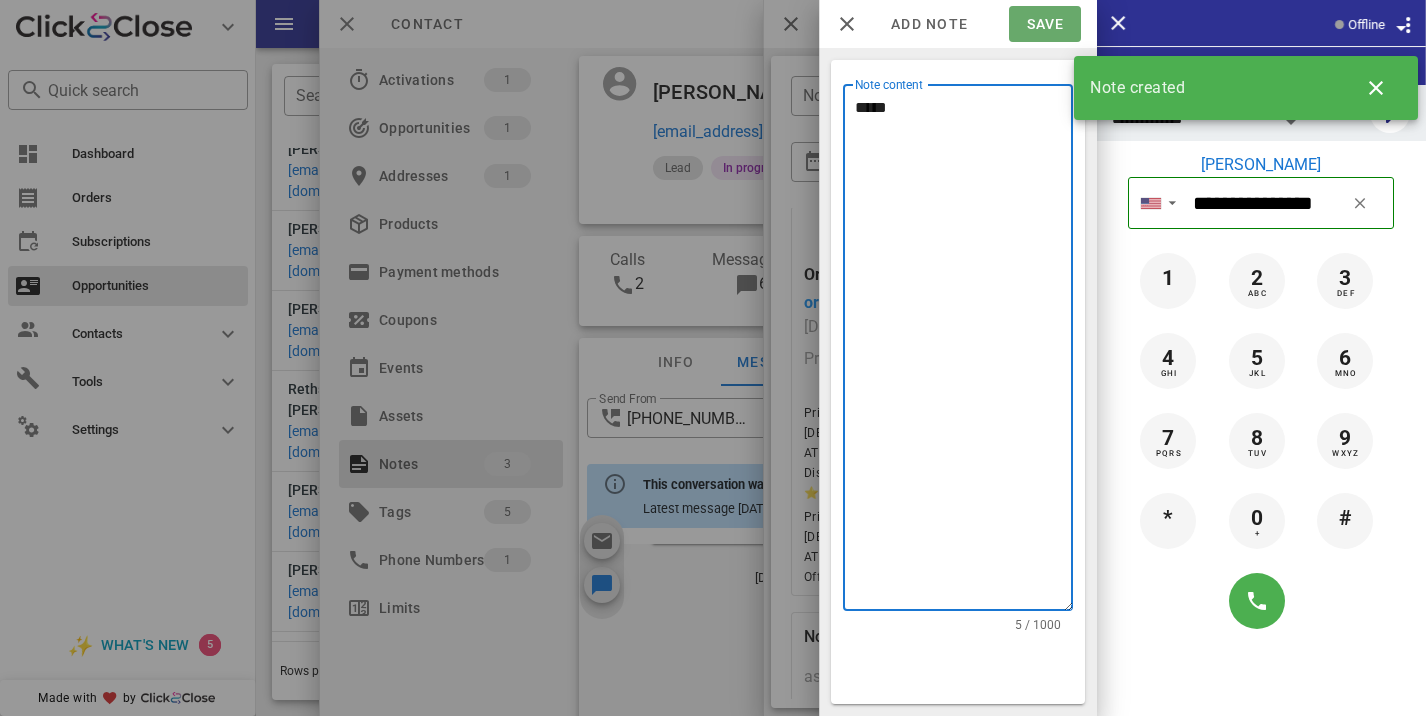 click on "Save" at bounding box center (1044, 24) 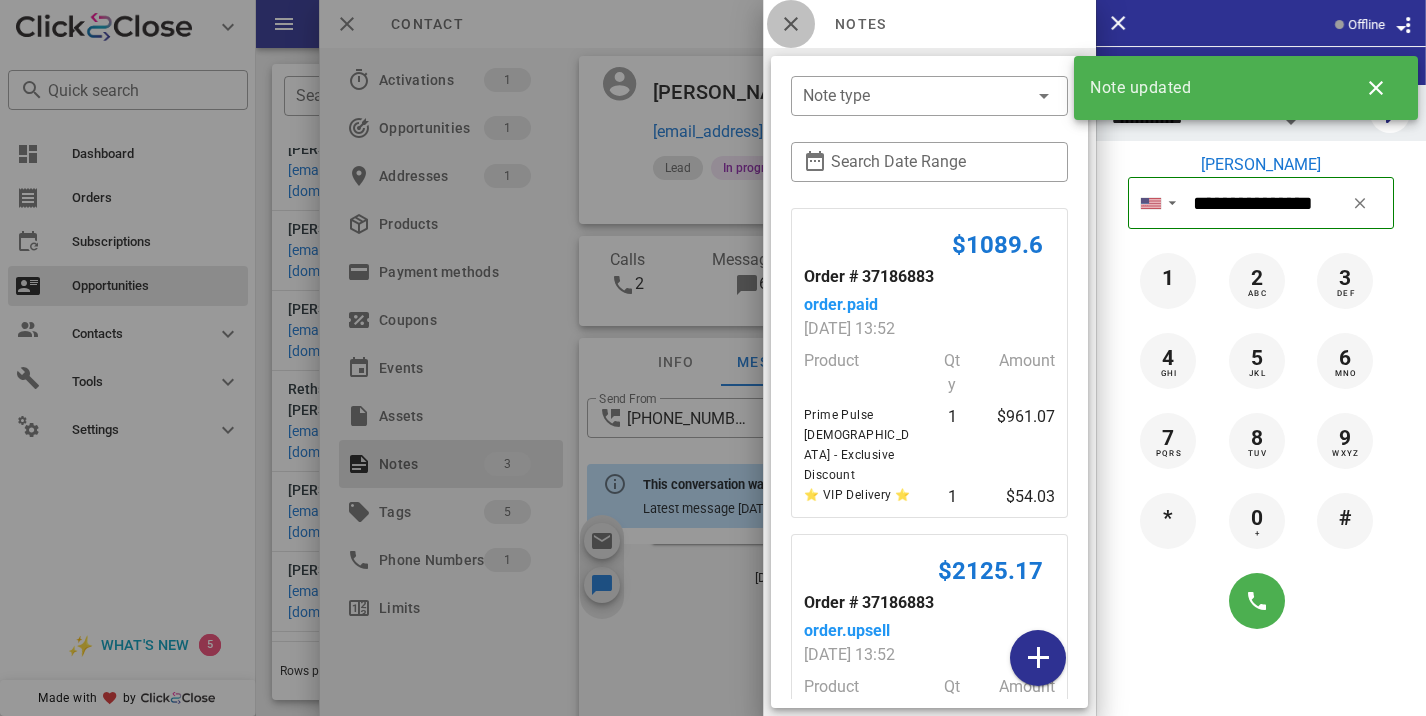 click at bounding box center [791, 24] 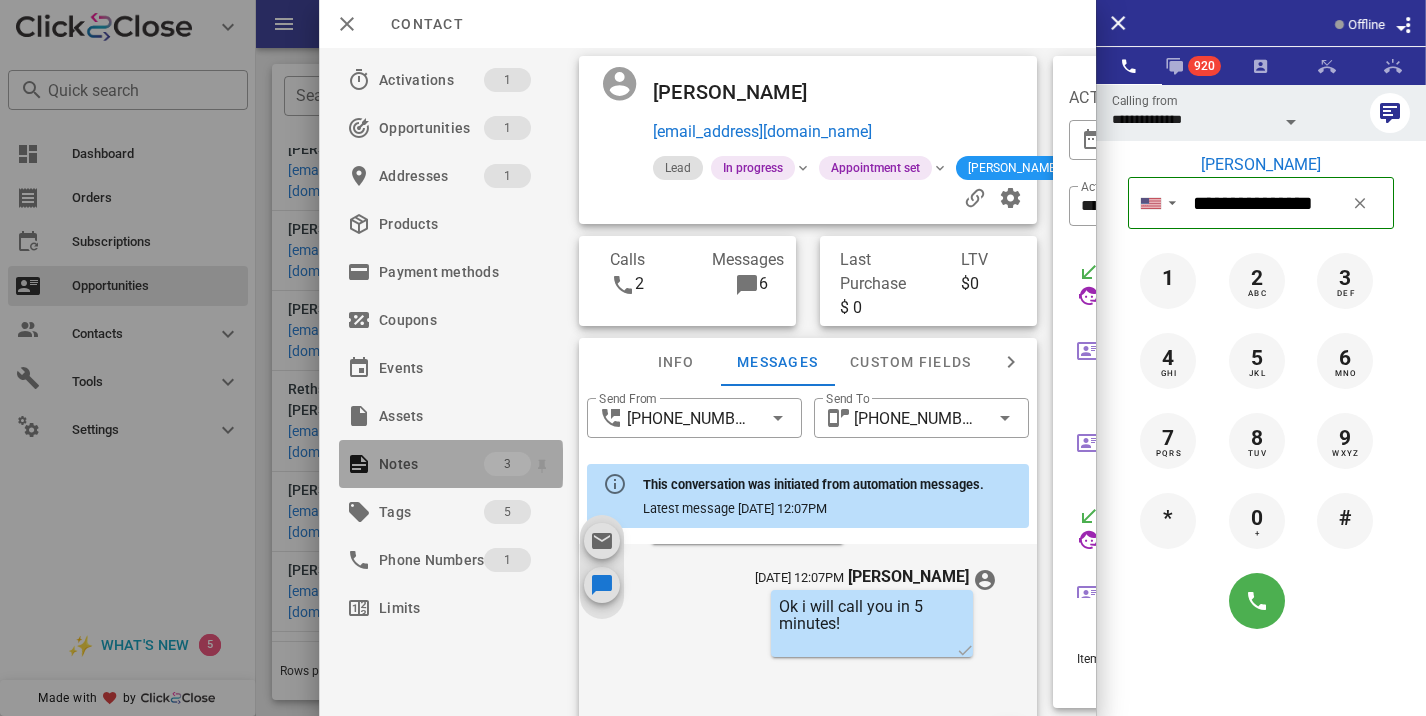 click on "Notes" at bounding box center (431, 464) 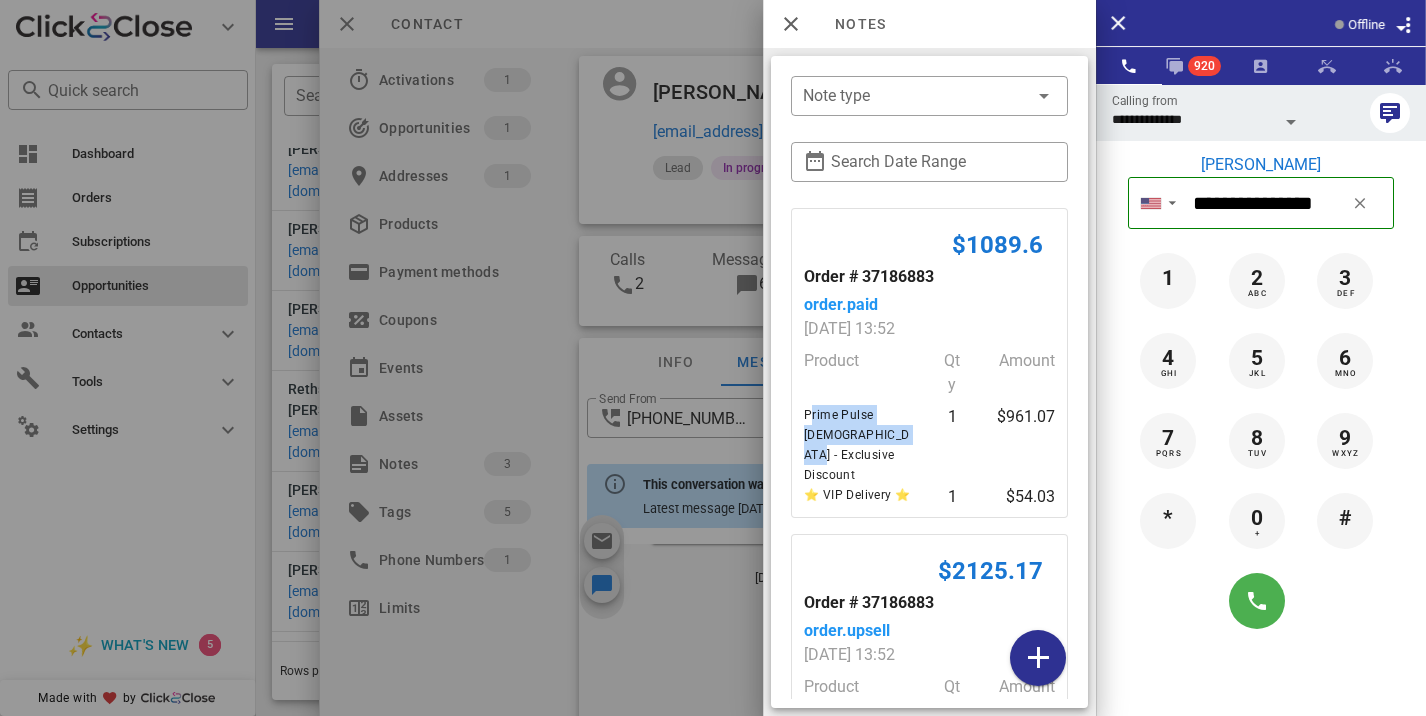 drag, startPoint x: 890, startPoint y: 438, endPoint x: 791, endPoint y: 409, distance: 103.16007 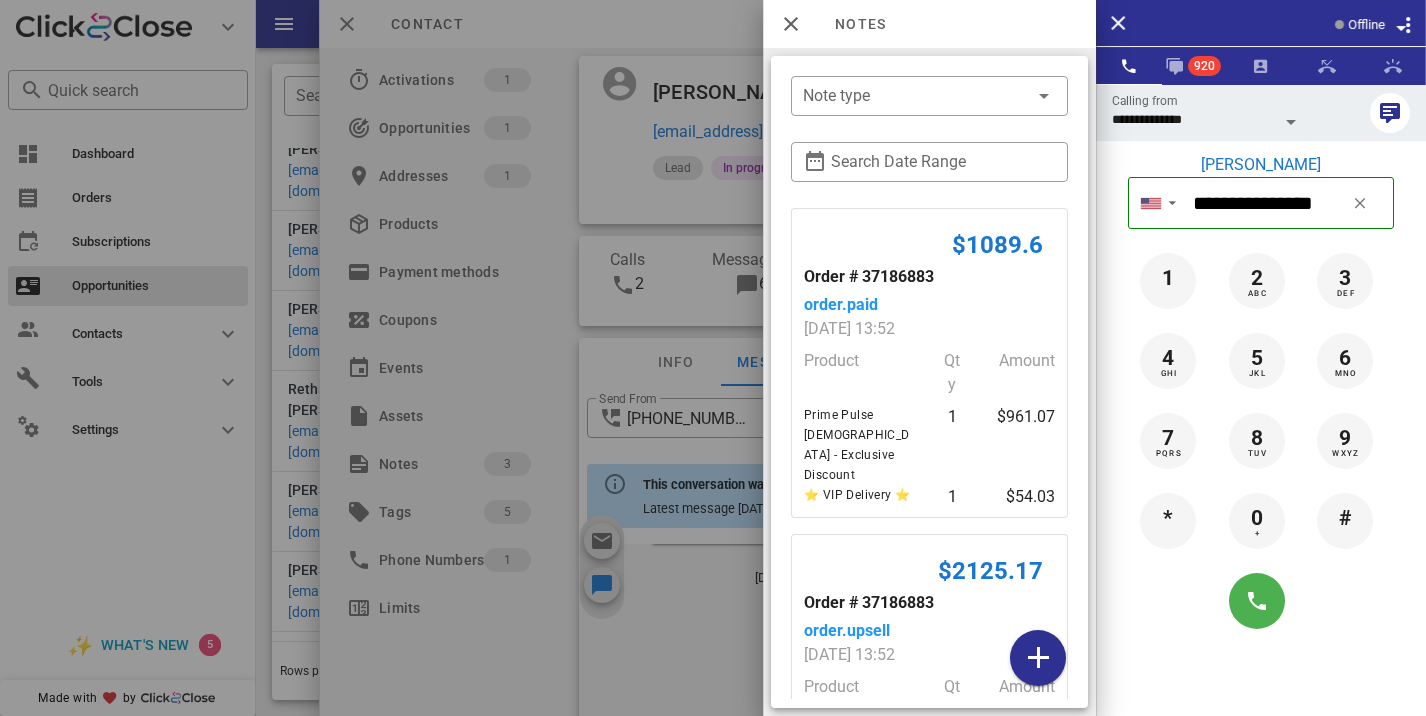 click at bounding box center (713, 358) 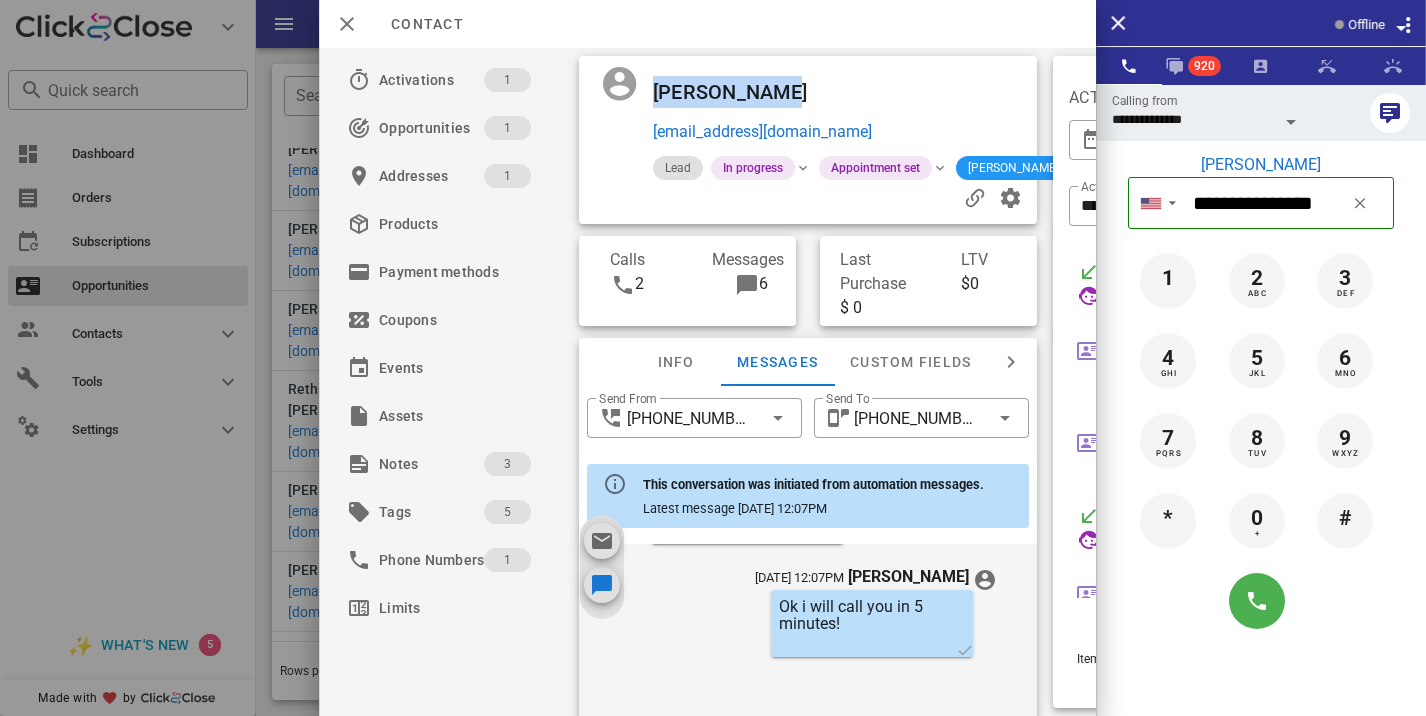 drag, startPoint x: 814, startPoint y: 107, endPoint x: 648, endPoint y: 93, distance: 166.58931 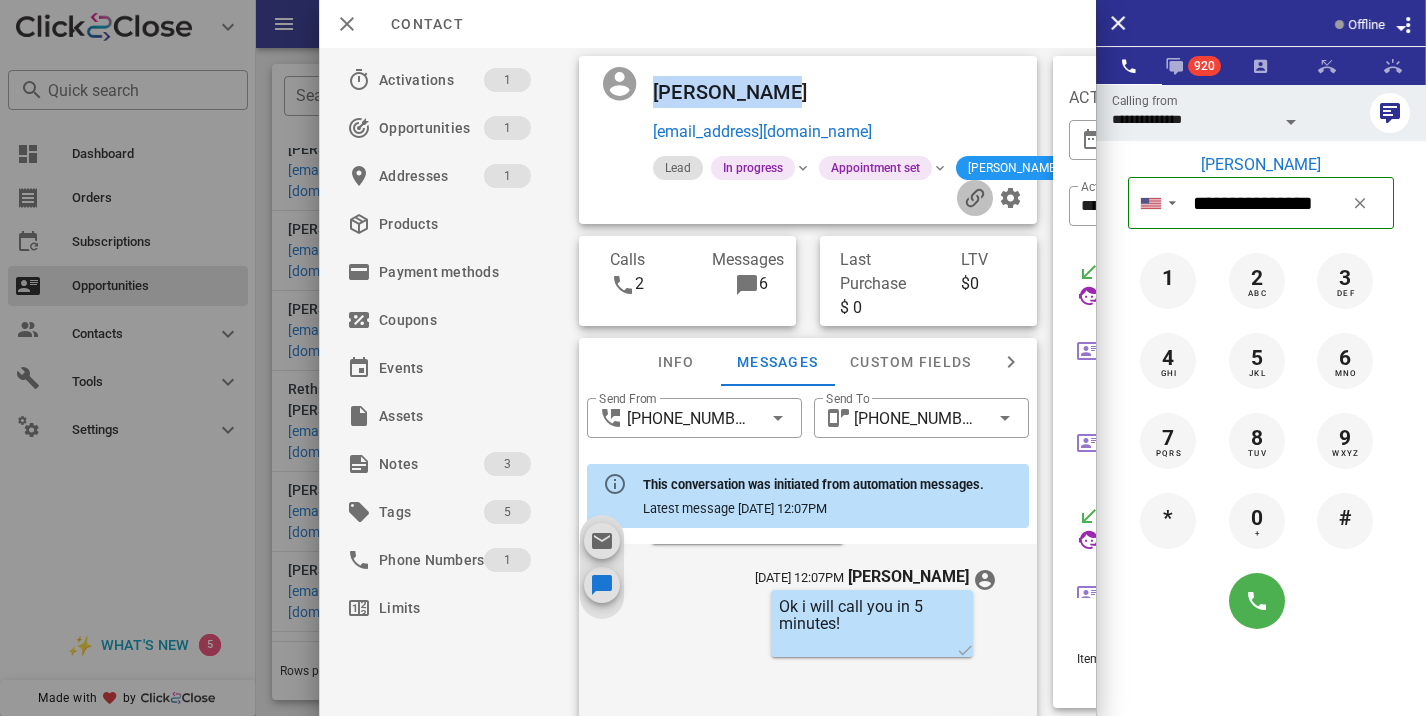 click at bounding box center [975, 198] 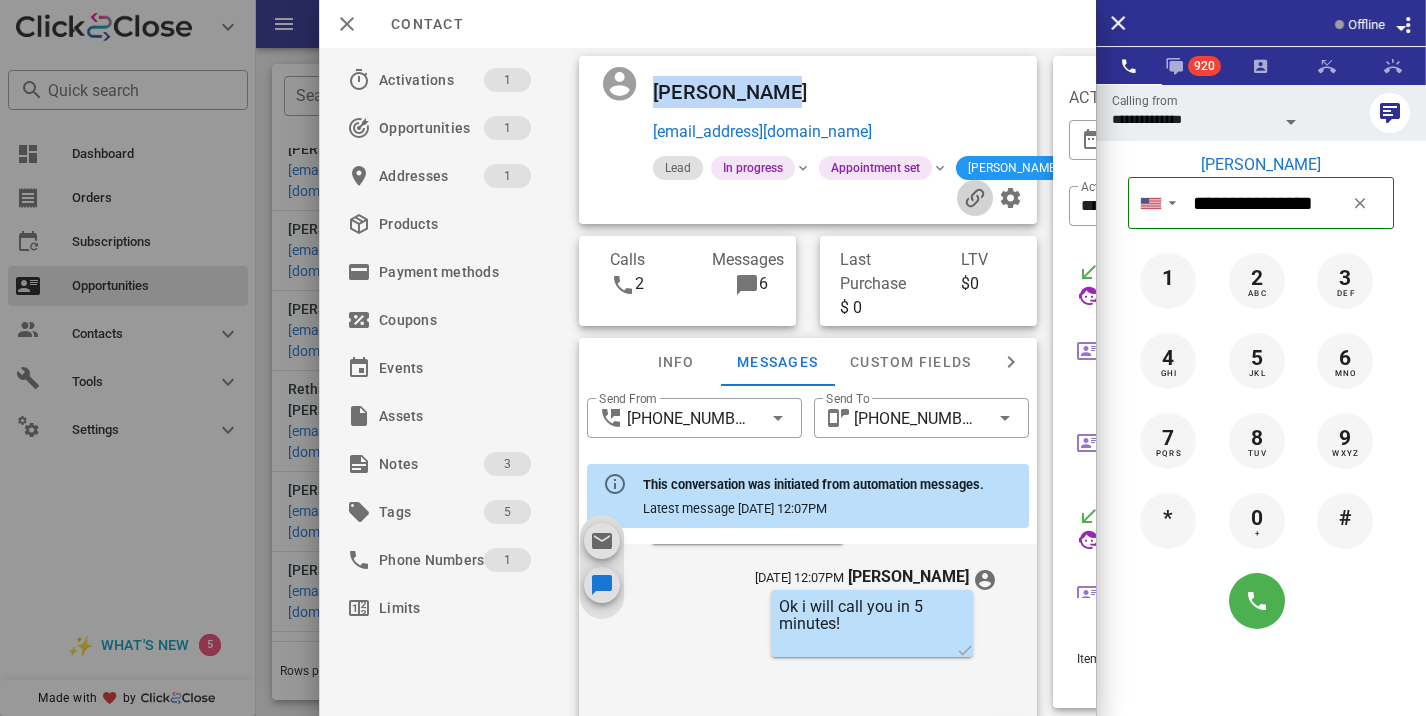 copy on "[PERSON_NAME]" 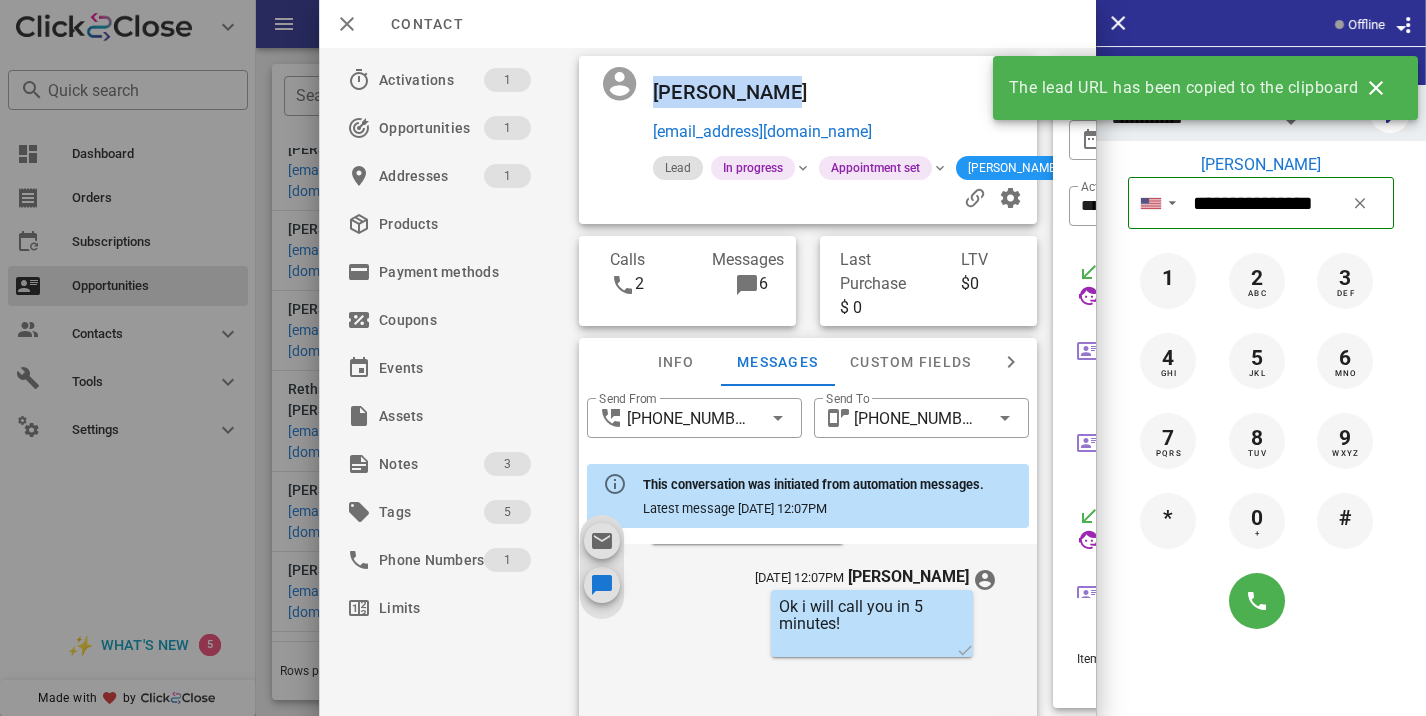 scroll, scrollTop: 151, scrollLeft: 0, axis: vertical 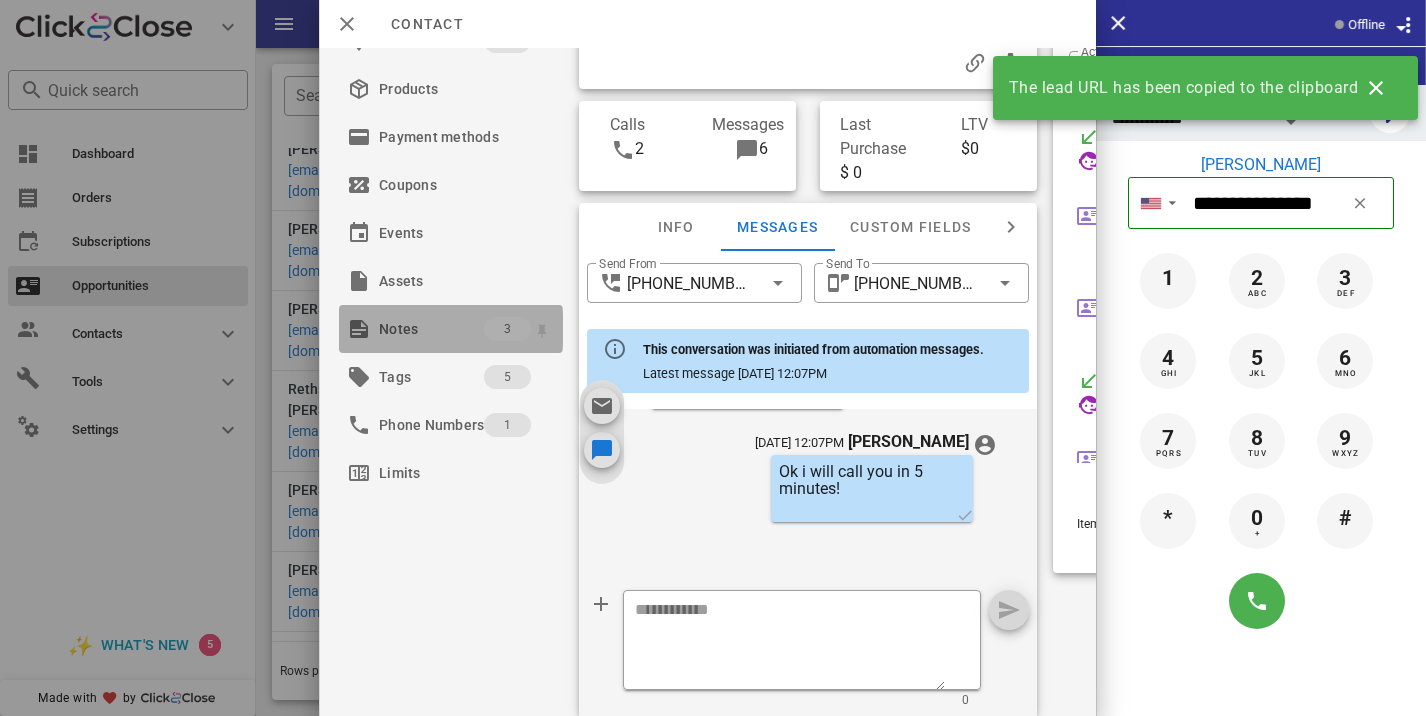 click on "Notes" at bounding box center (431, 329) 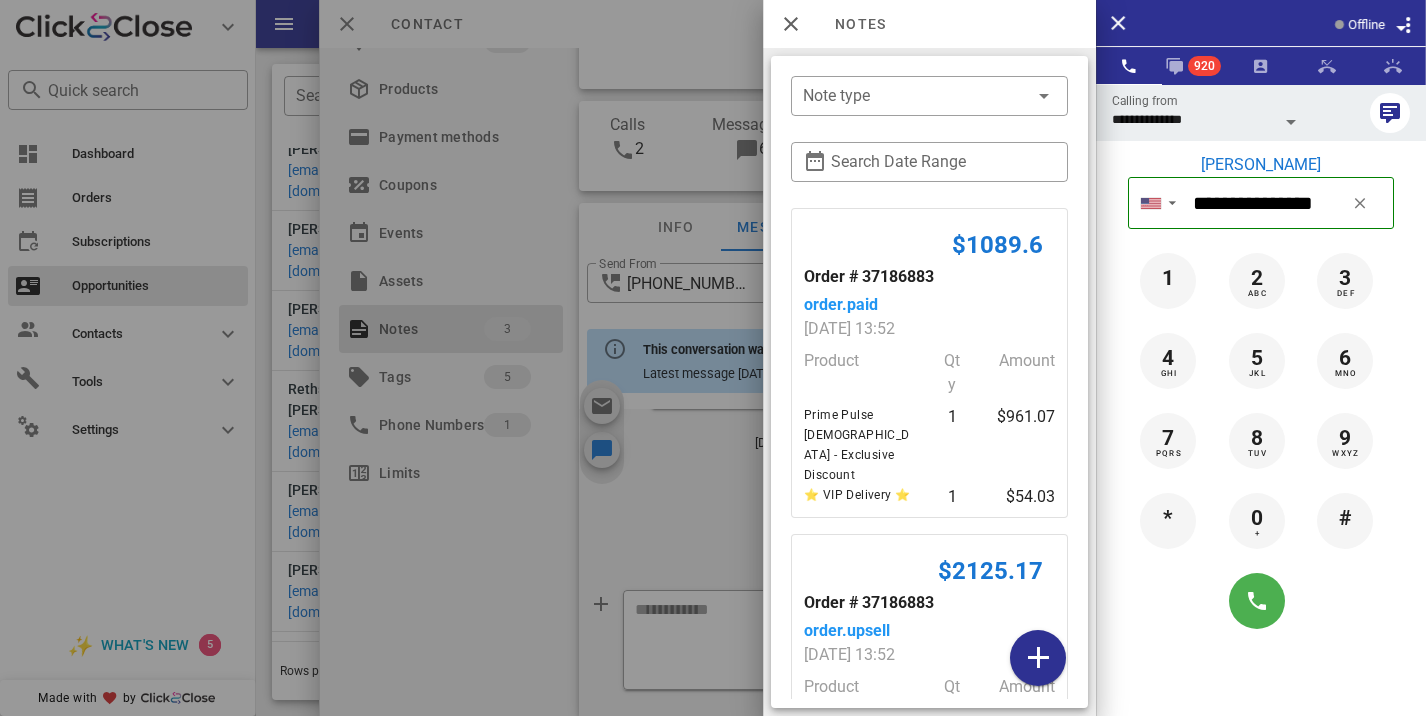 click at bounding box center [713, 358] 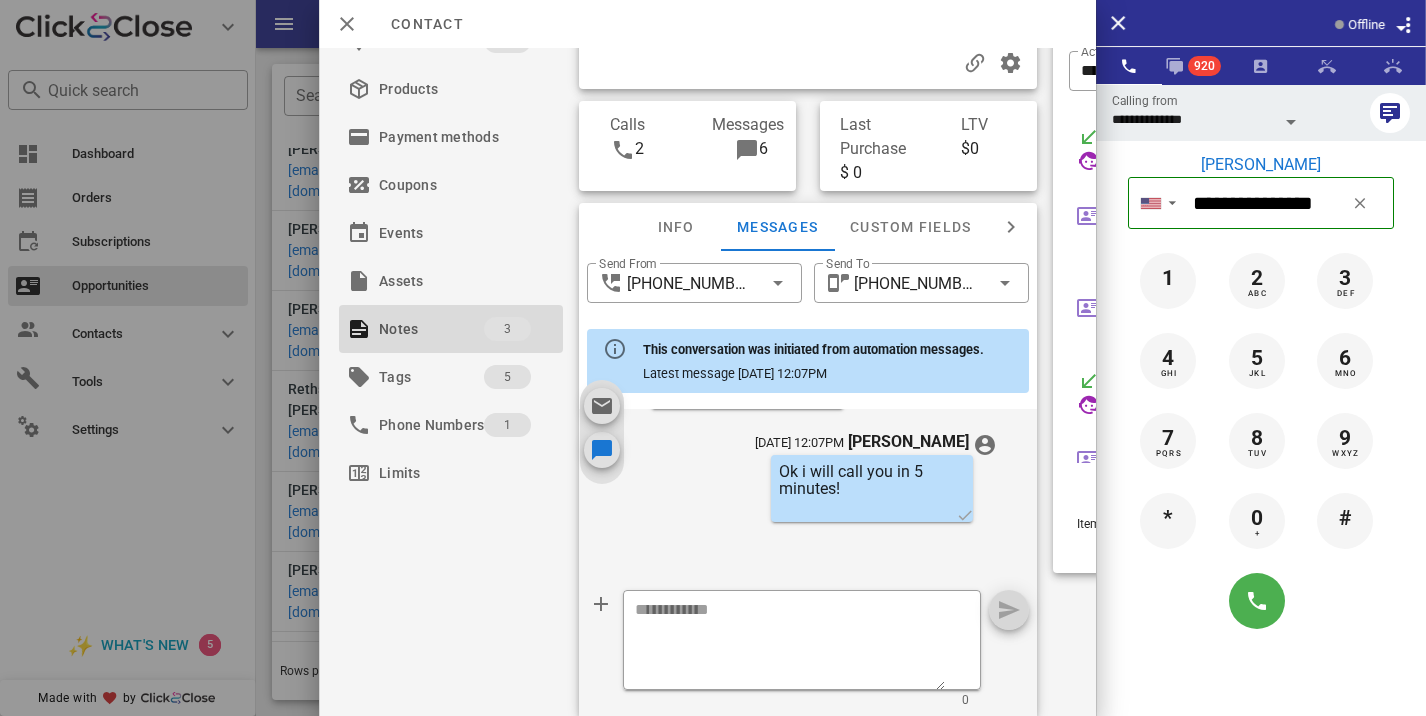 scroll, scrollTop: 0, scrollLeft: 0, axis: both 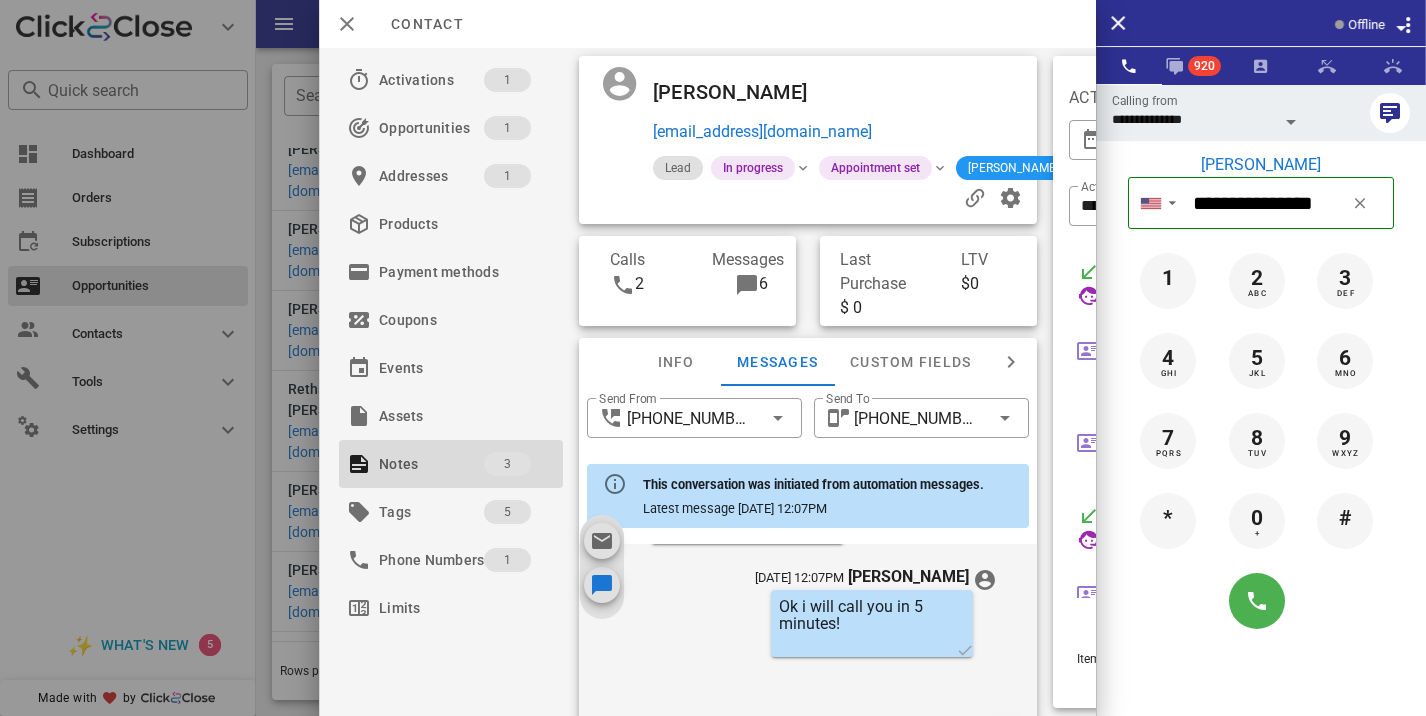 click at bounding box center (713, 358) 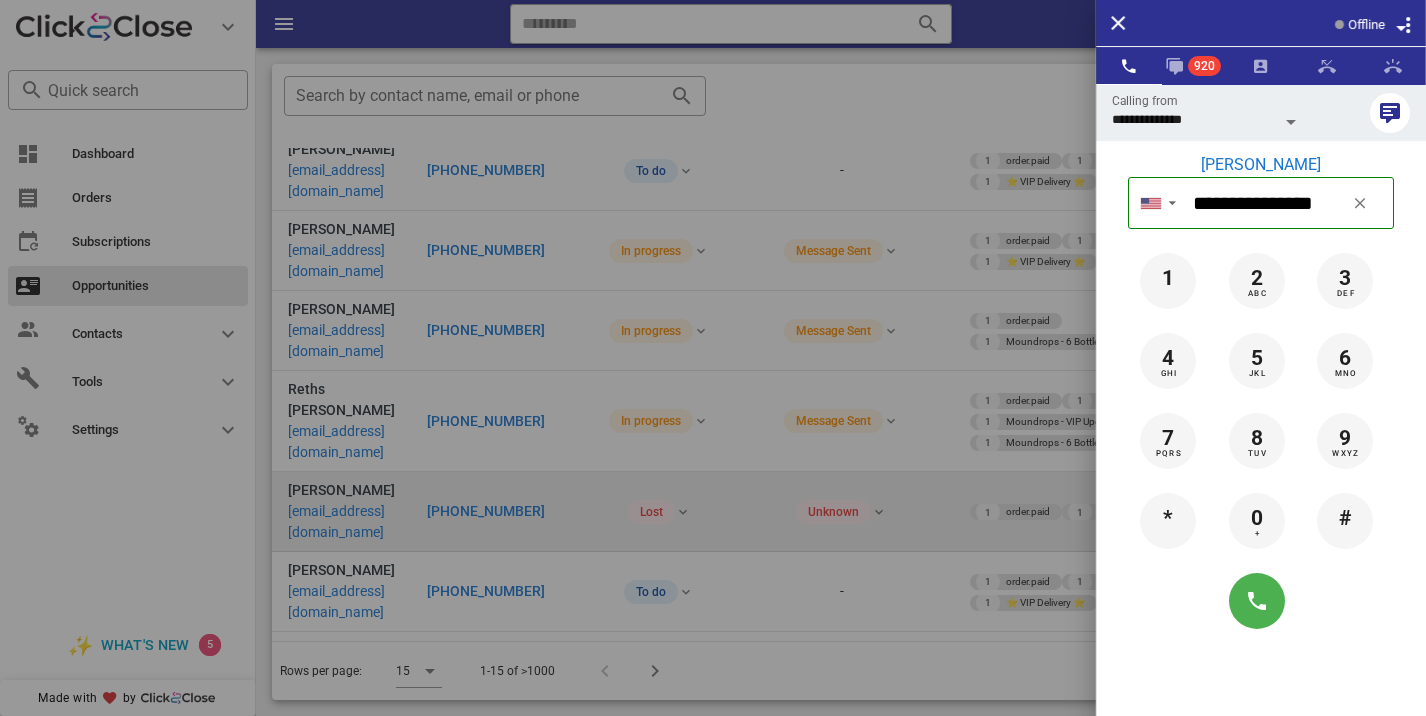 click at bounding box center (713, 358) 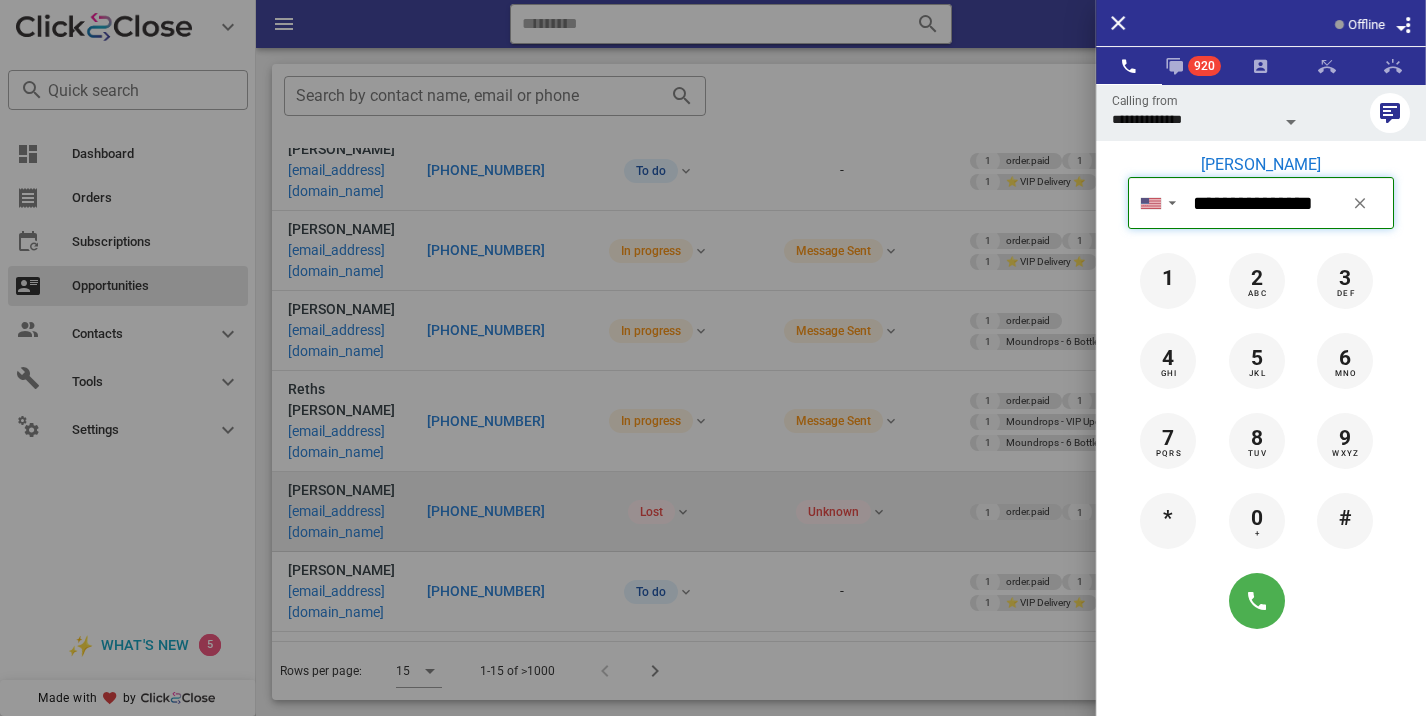 type 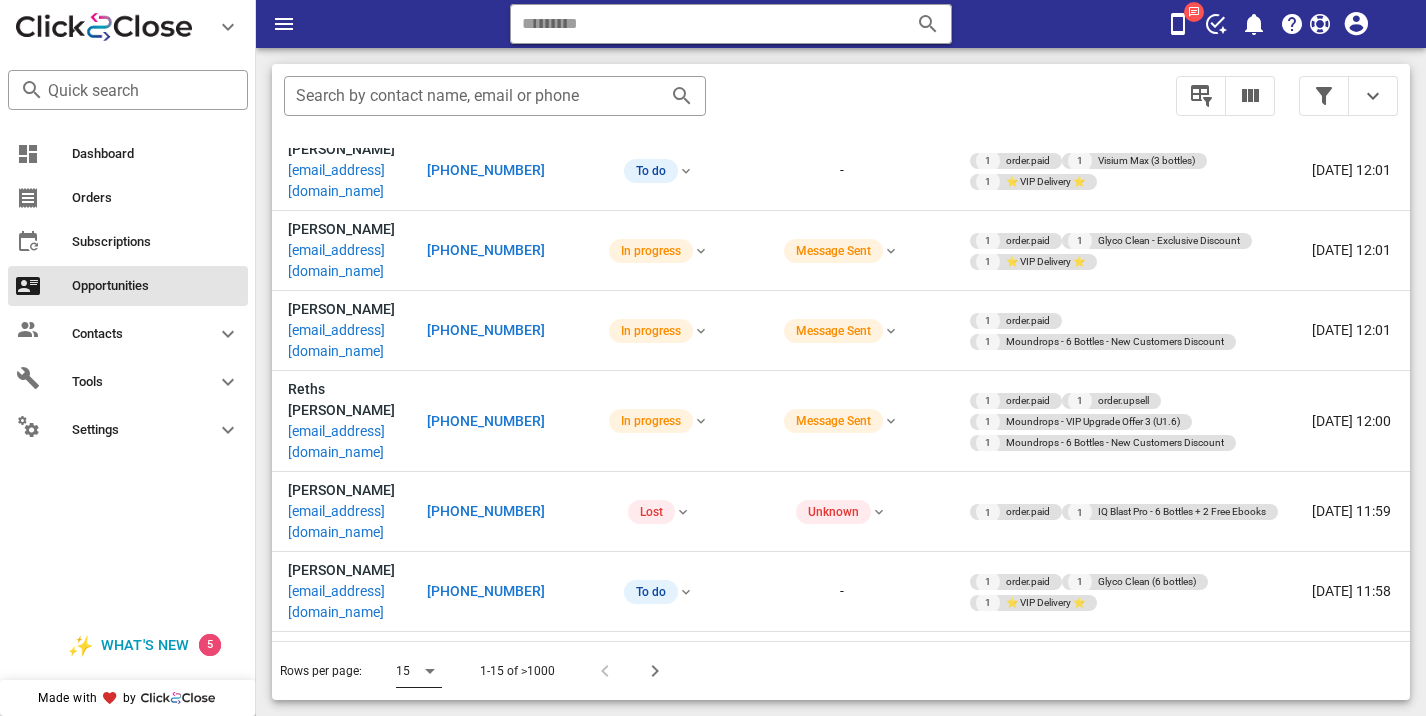 click at bounding box center [430, 671] 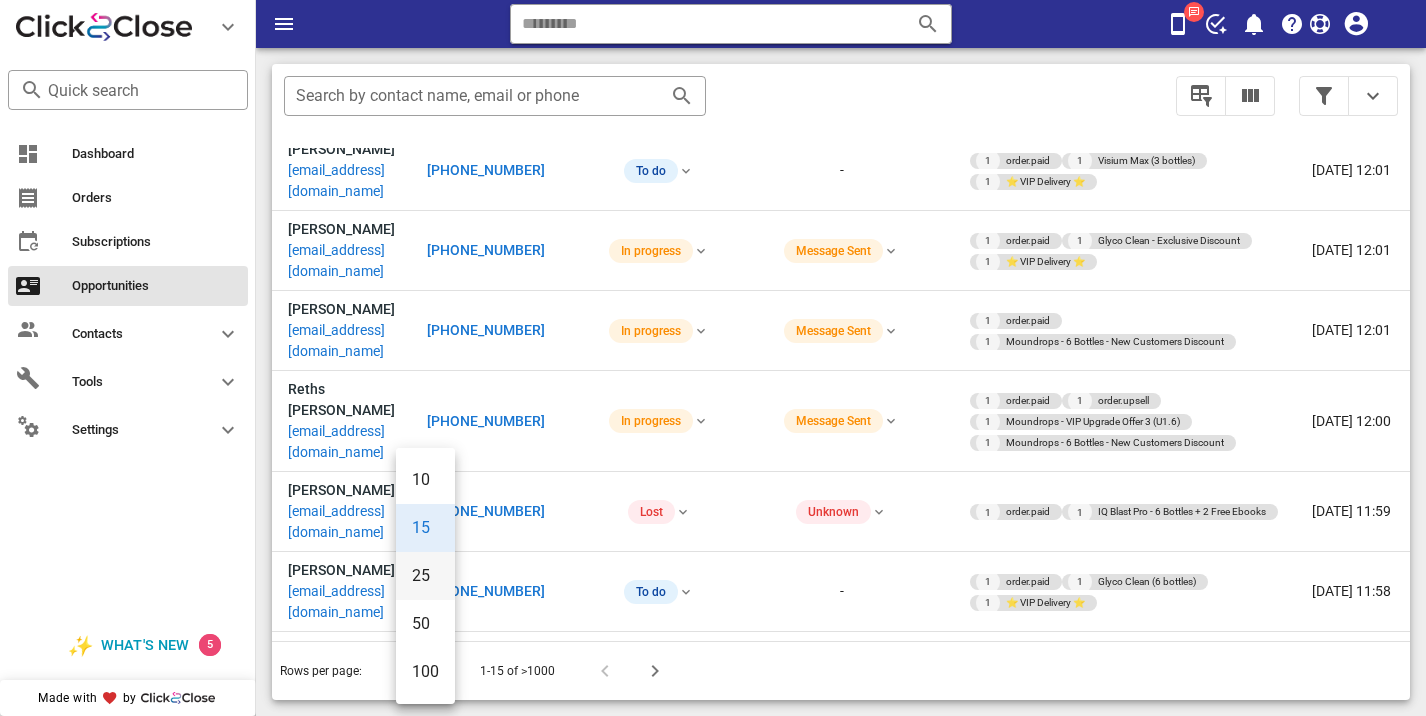 click on "25" at bounding box center [425, 575] 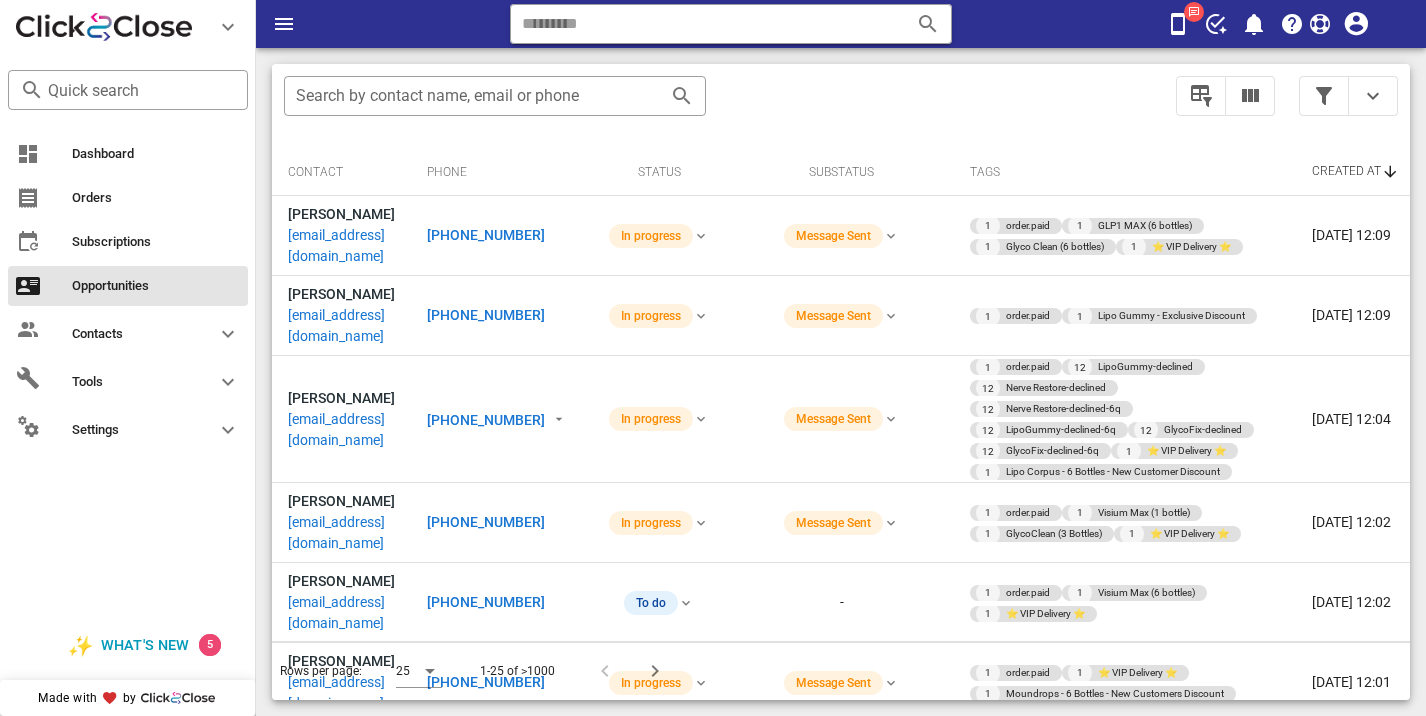scroll, scrollTop: 376, scrollLeft: 0, axis: vertical 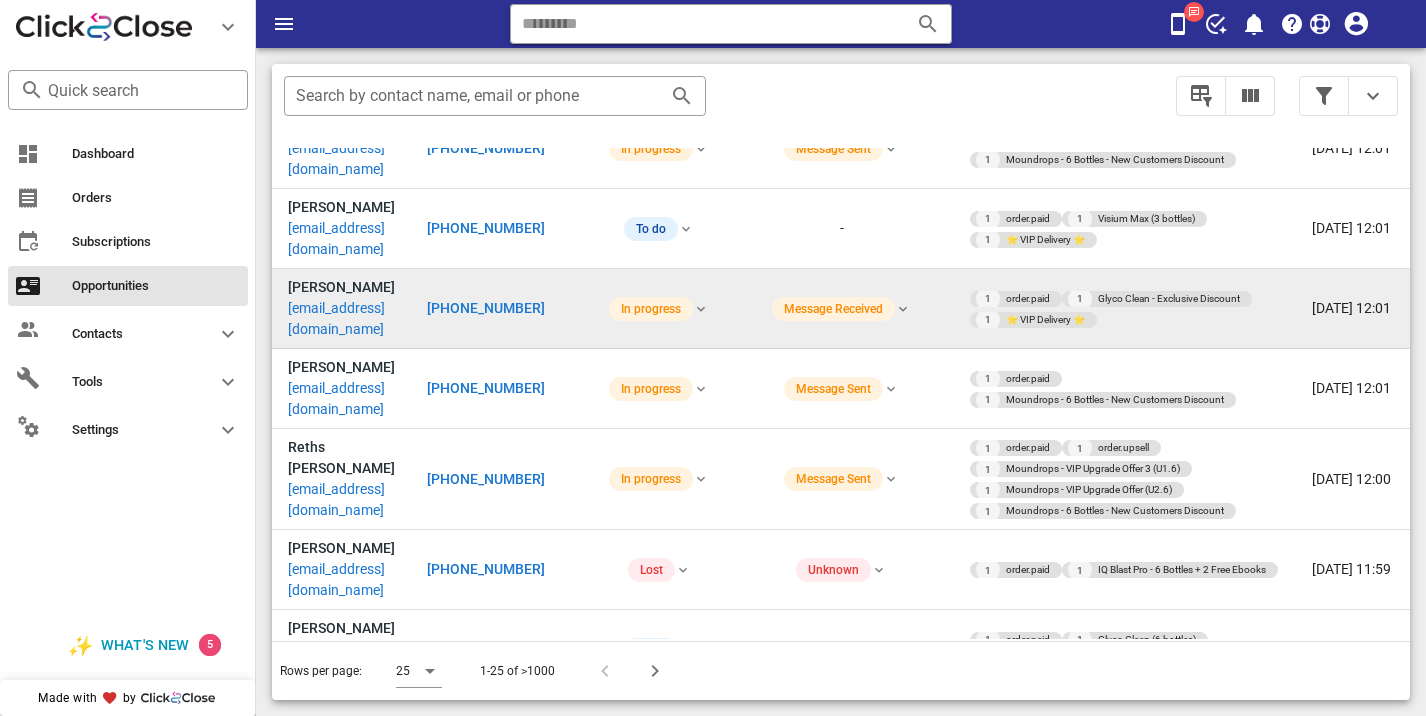 click on "[PHONE_NUMBER]" at bounding box center (486, 308) 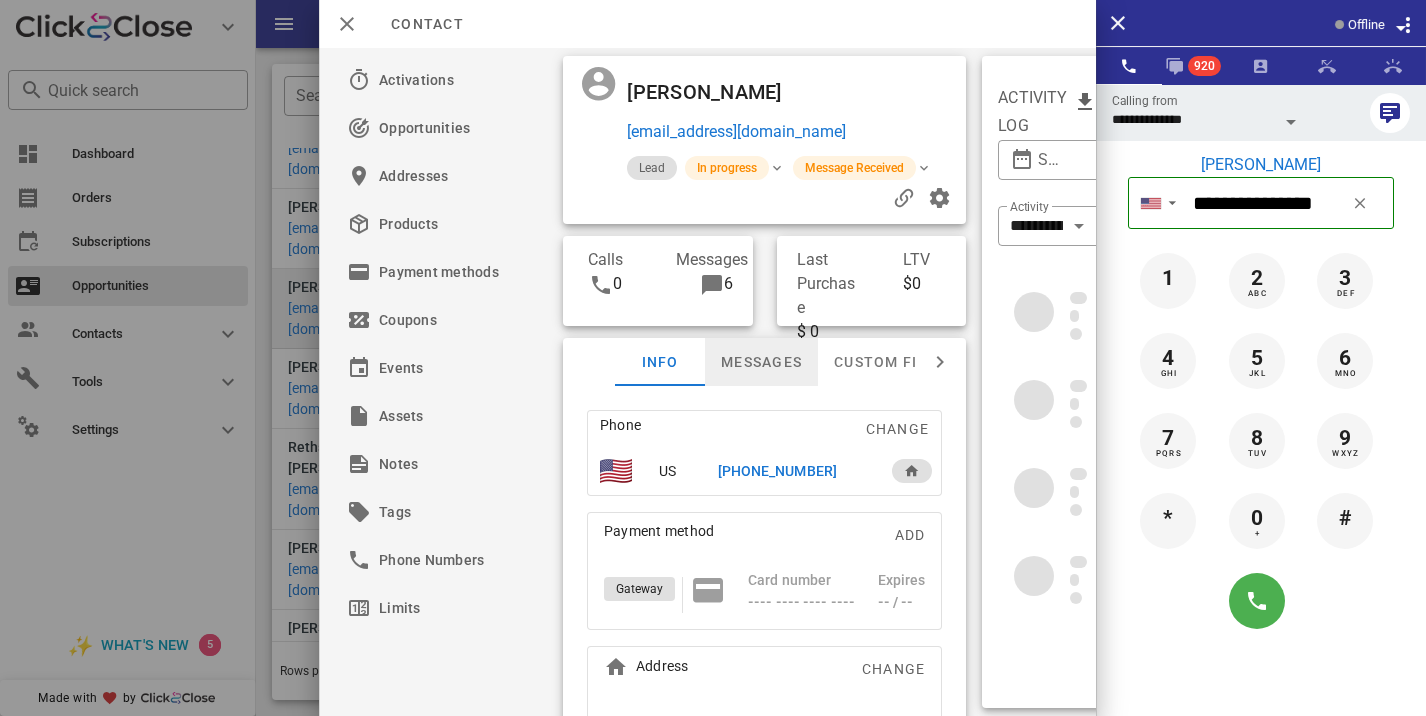 click on "Messages" at bounding box center (761, 362) 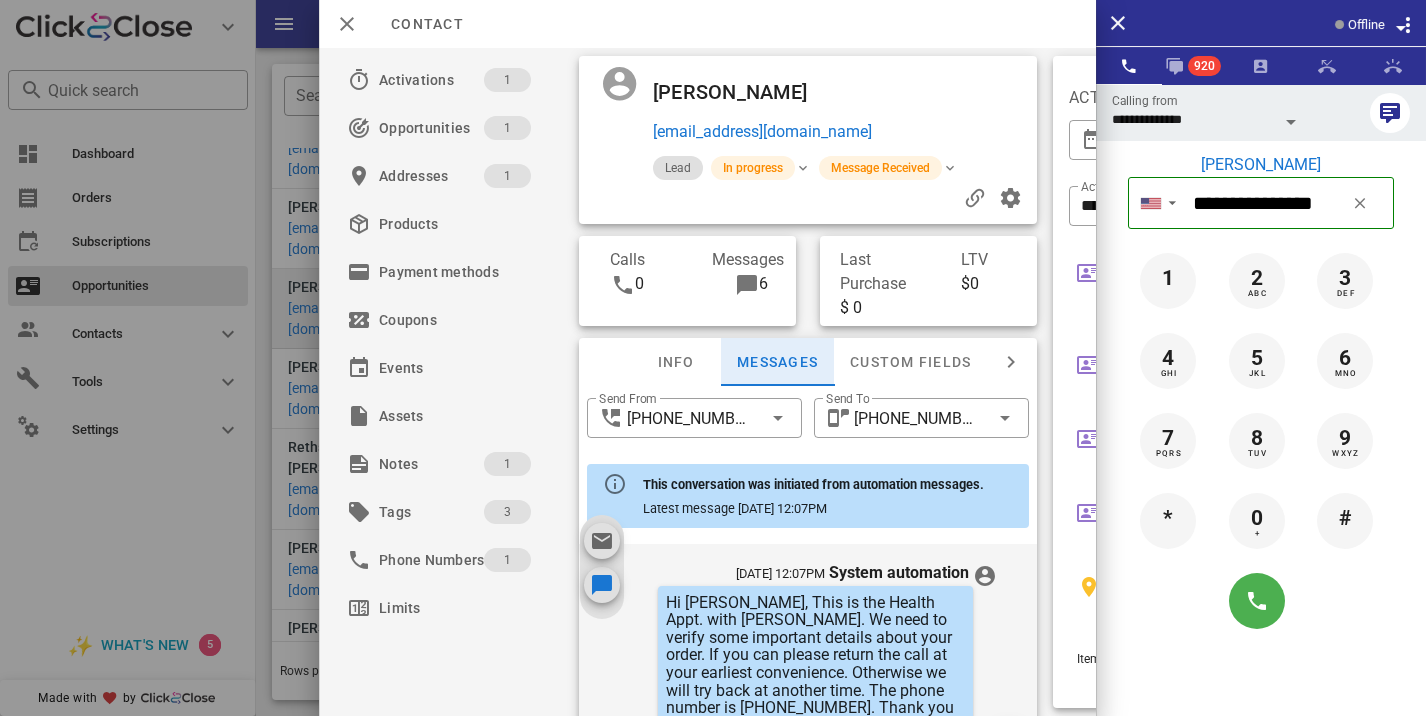 scroll, scrollTop: 920, scrollLeft: 0, axis: vertical 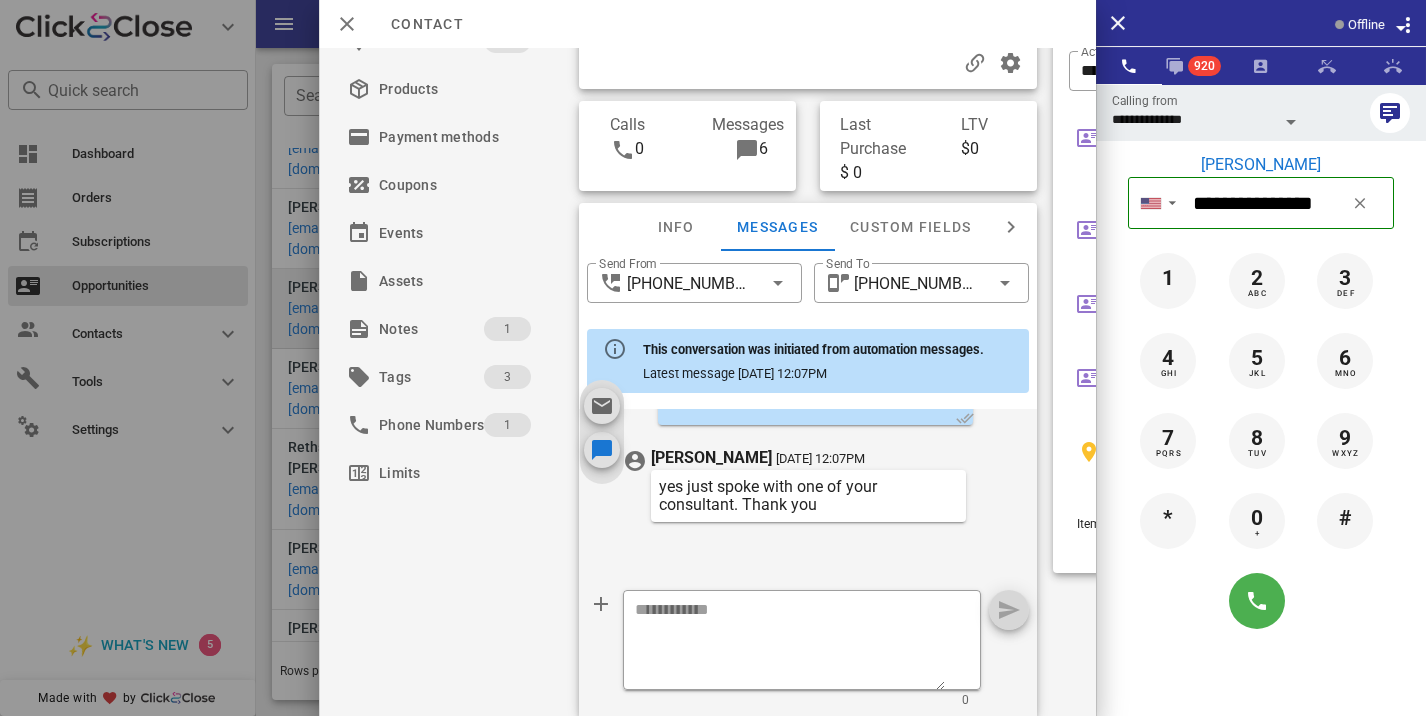 drag, startPoint x: 848, startPoint y: 533, endPoint x: 648, endPoint y: 503, distance: 202.23749 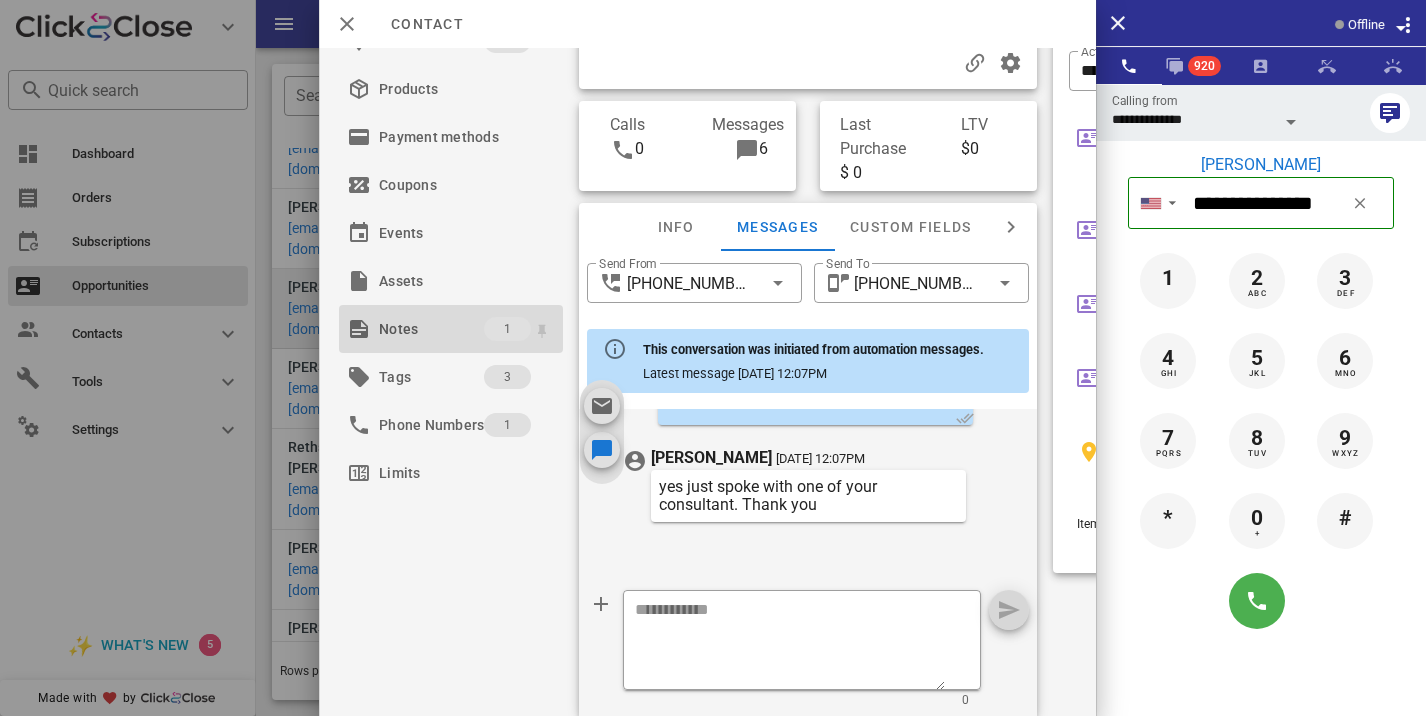 click on "Notes" at bounding box center [431, 329] 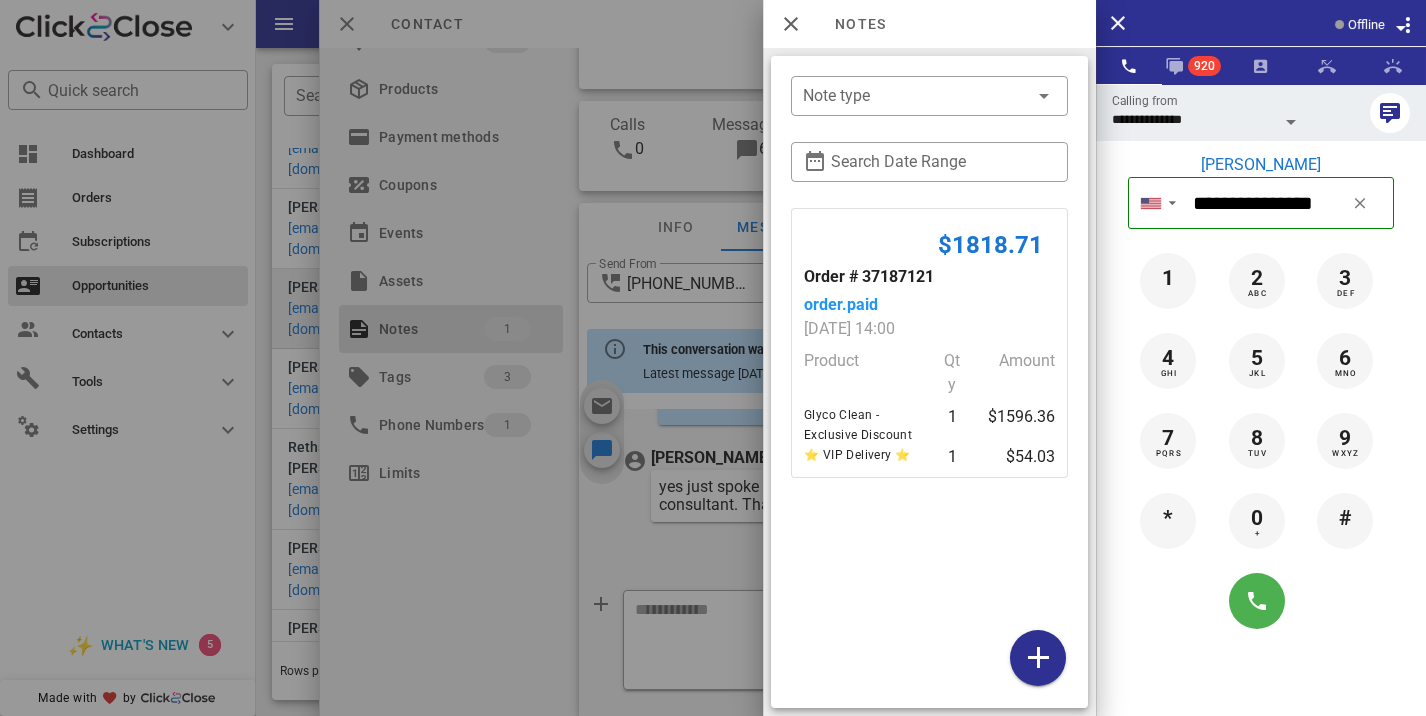 click at bounding box center (713, 358) 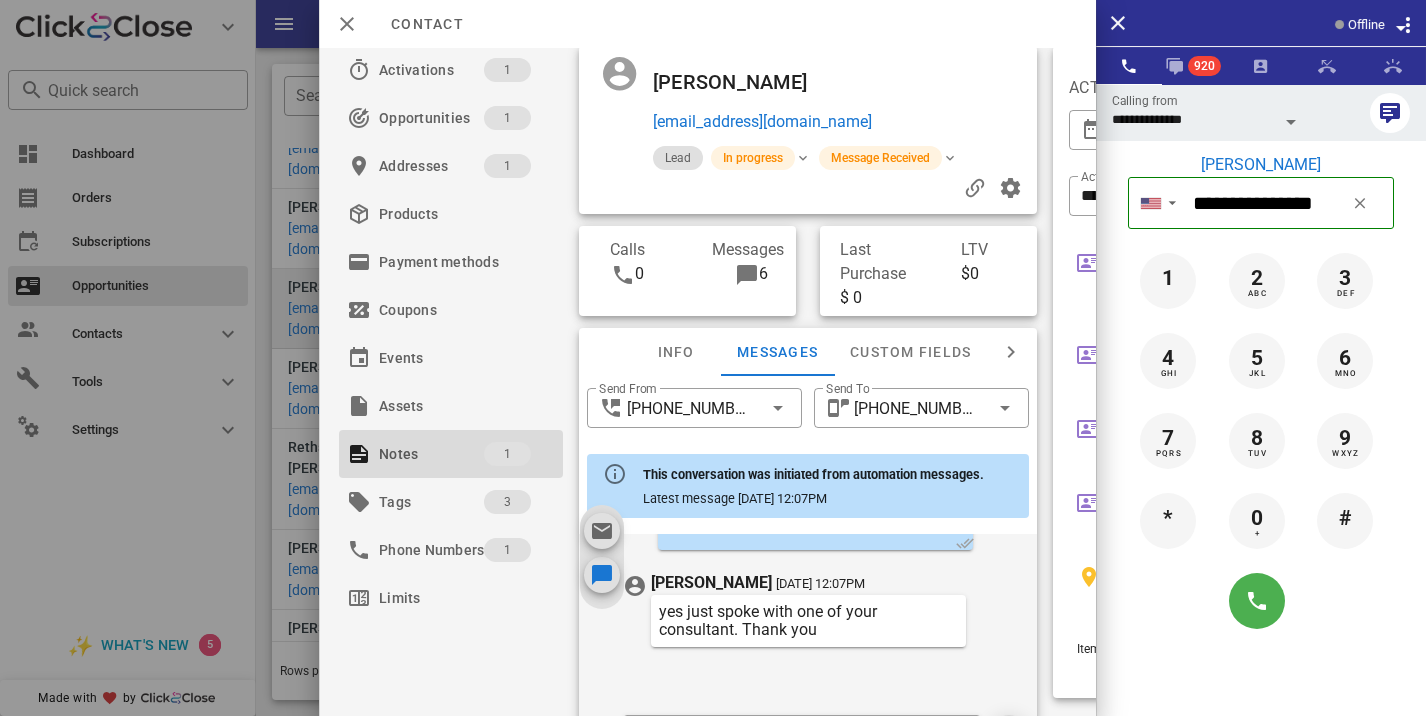 scroll, scrollTop: 17, scrollLeft: 0, axis: vertical 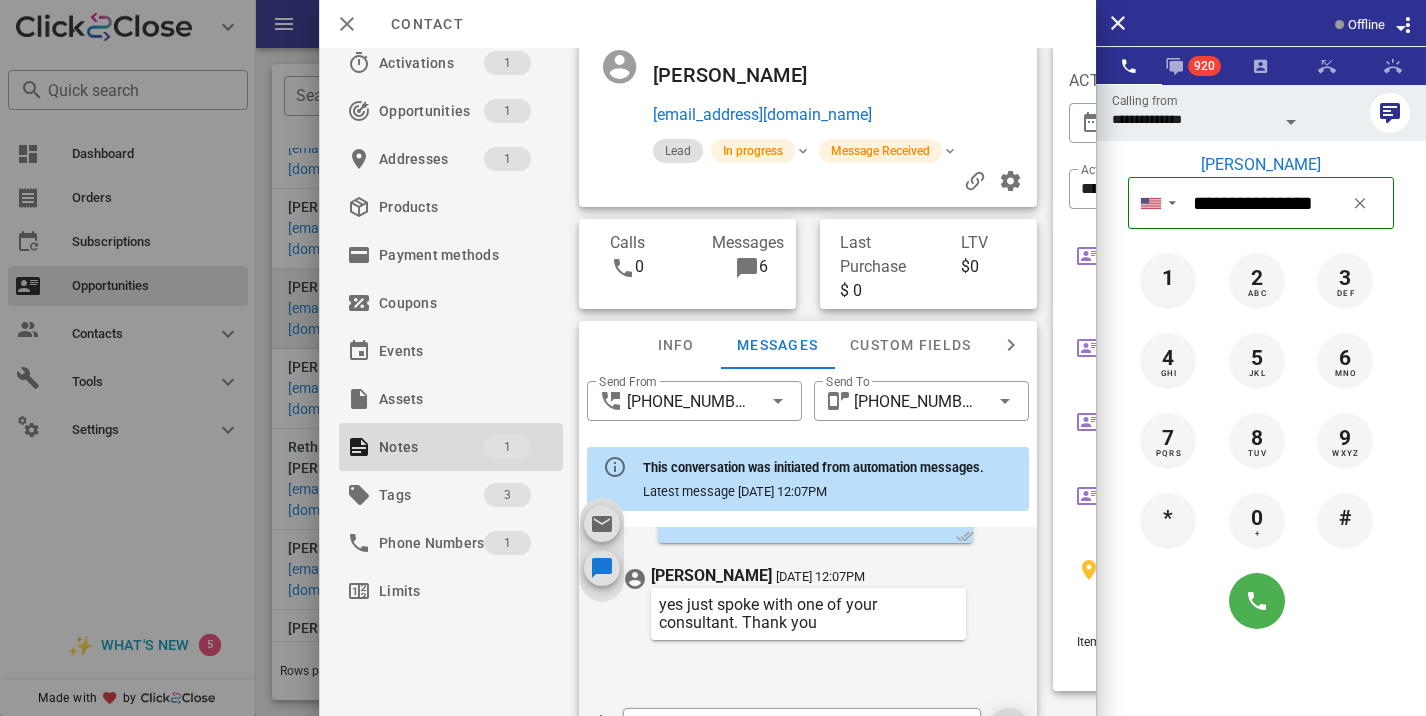 click at bounding box center [713, 358] 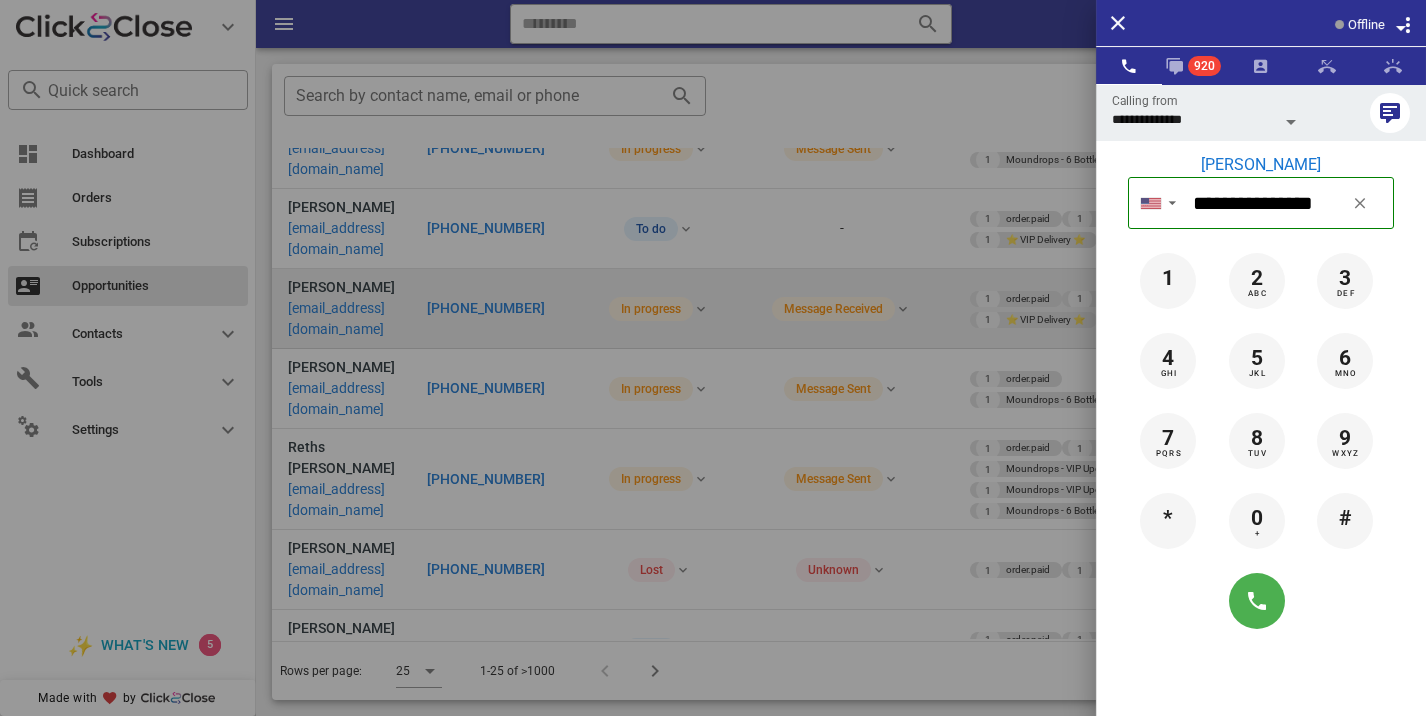 click at bounding box center [713, 358] 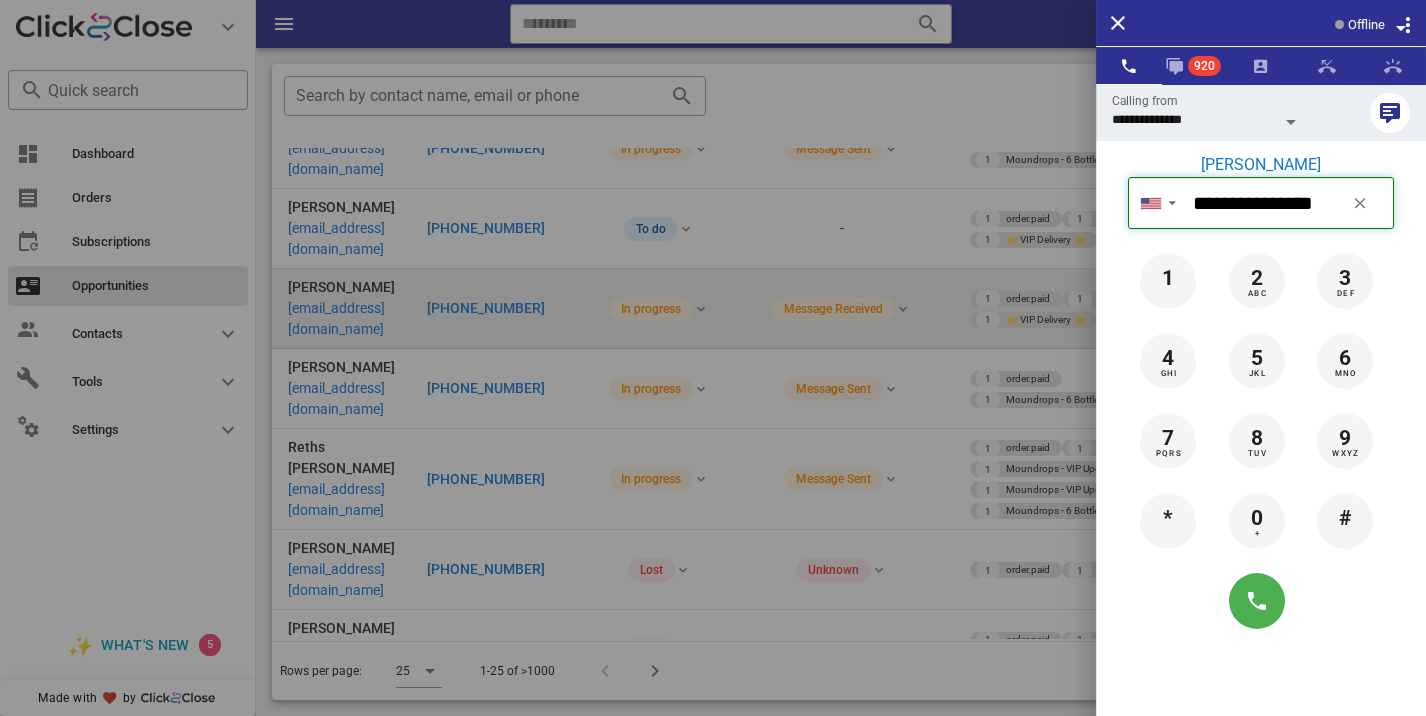 type 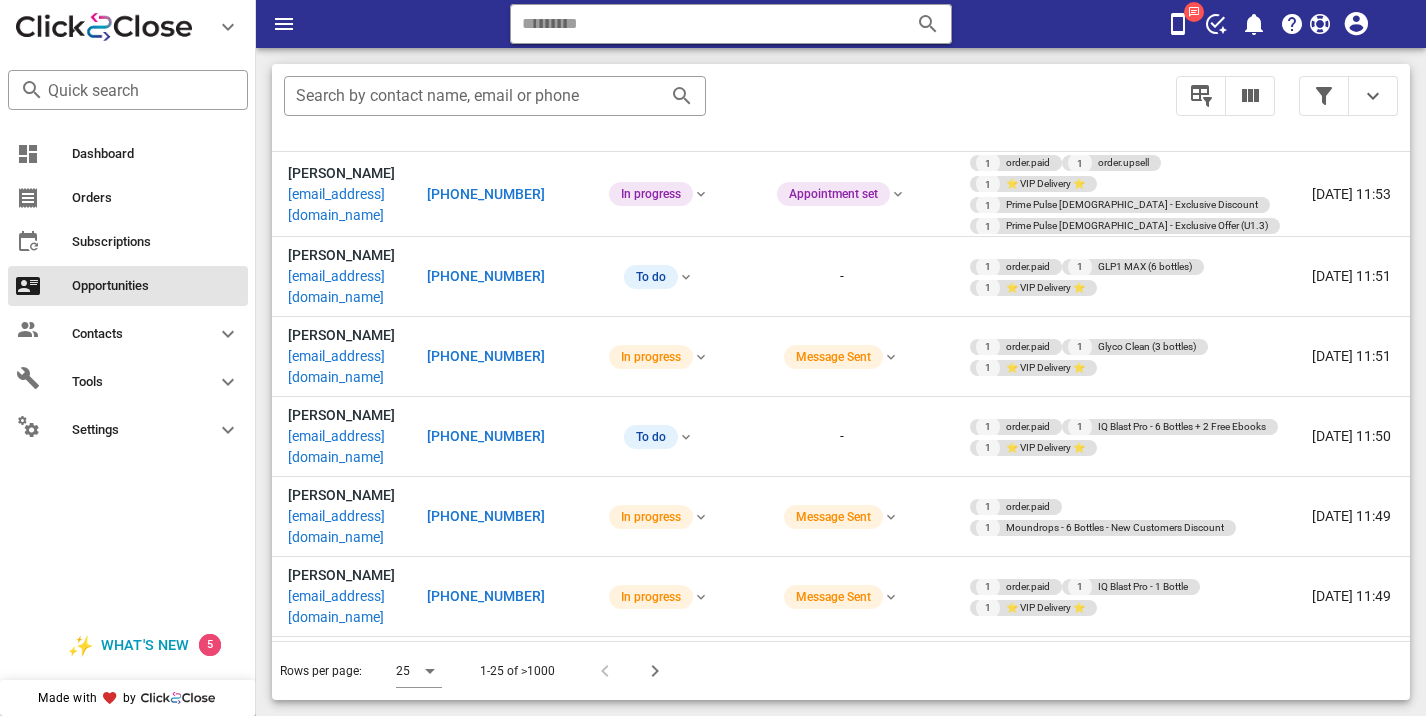 scroll, scrollTop: 1239, scrollLeft: 0, axis: vertical 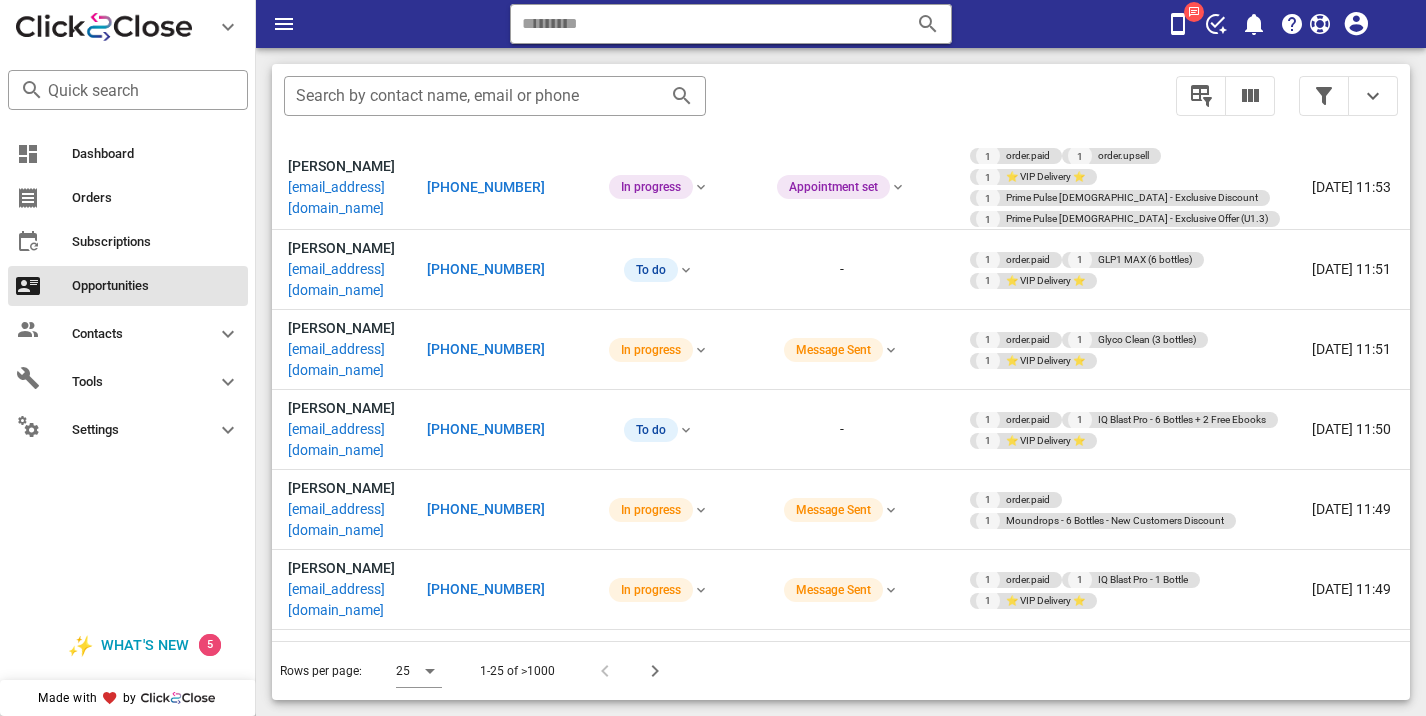 click on "[PHONE_NUMBER]" at bounding box center [486, 994] 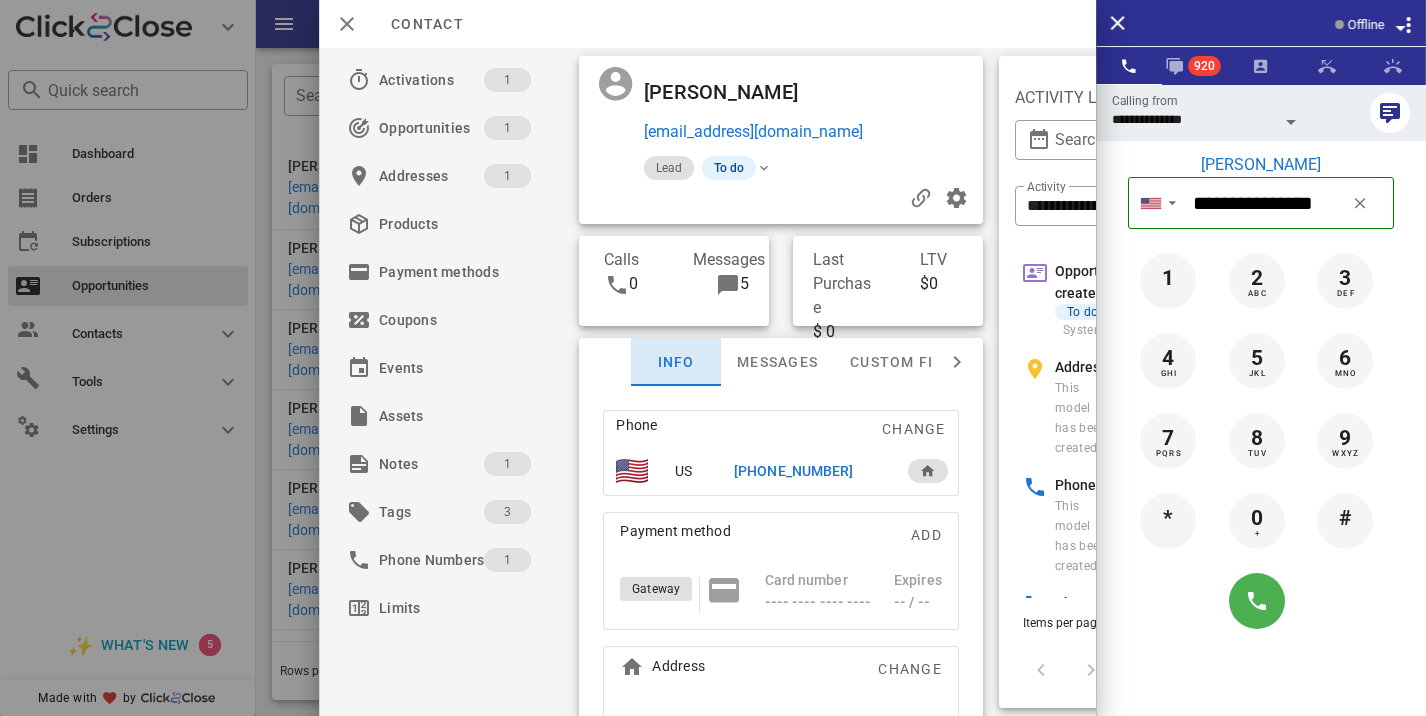 click on "Info" at bounding box center [676, 362] 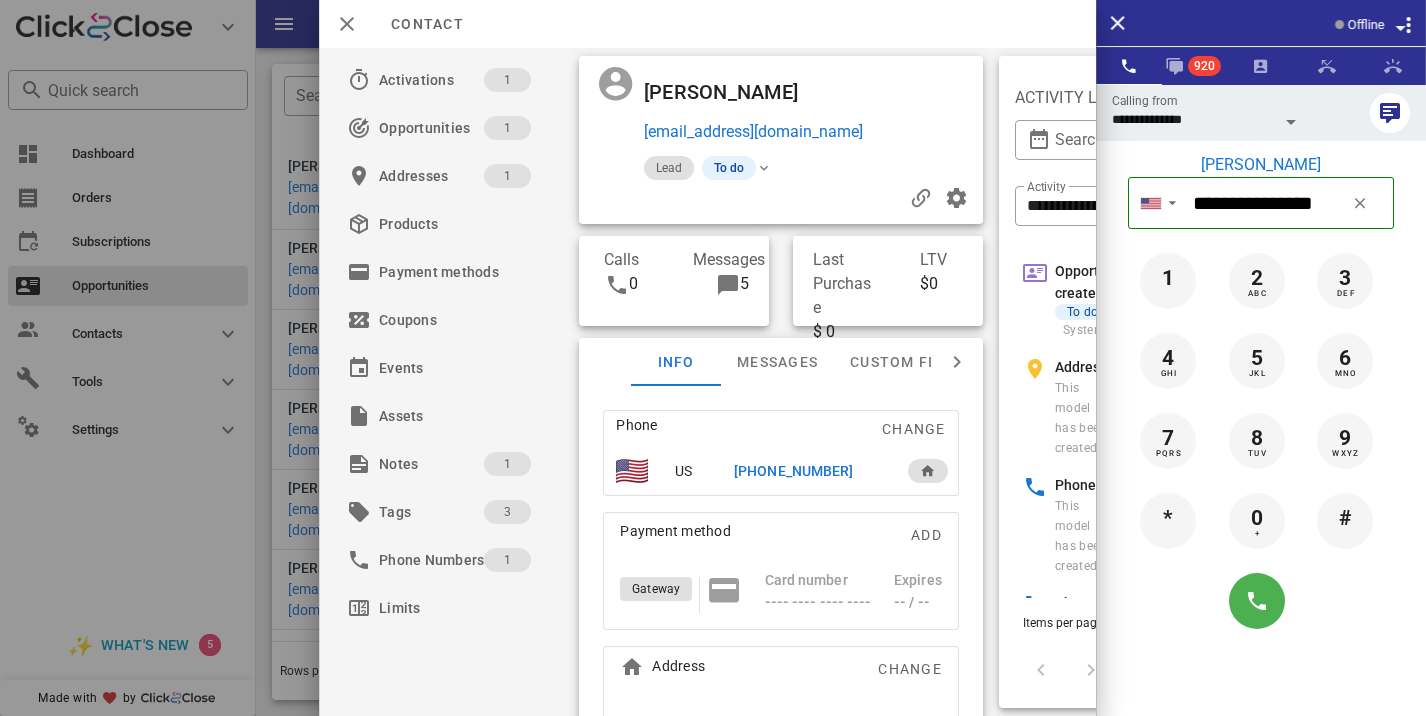 click on "Phone   Change   US   [PHONE_NUMBER]   Payment method   Add  Gateway  Card number  ---- ---- ---- ----  Expires  -- / --  Address   Change   [STREET_ADDRESS][PERSON_NAME]
[GEOGRAPHIC_DATA], [GEOGRAPHIC_DATA], 35089.
[GEOGRAPHIC_DATA]" at bounding box center [781, 614] 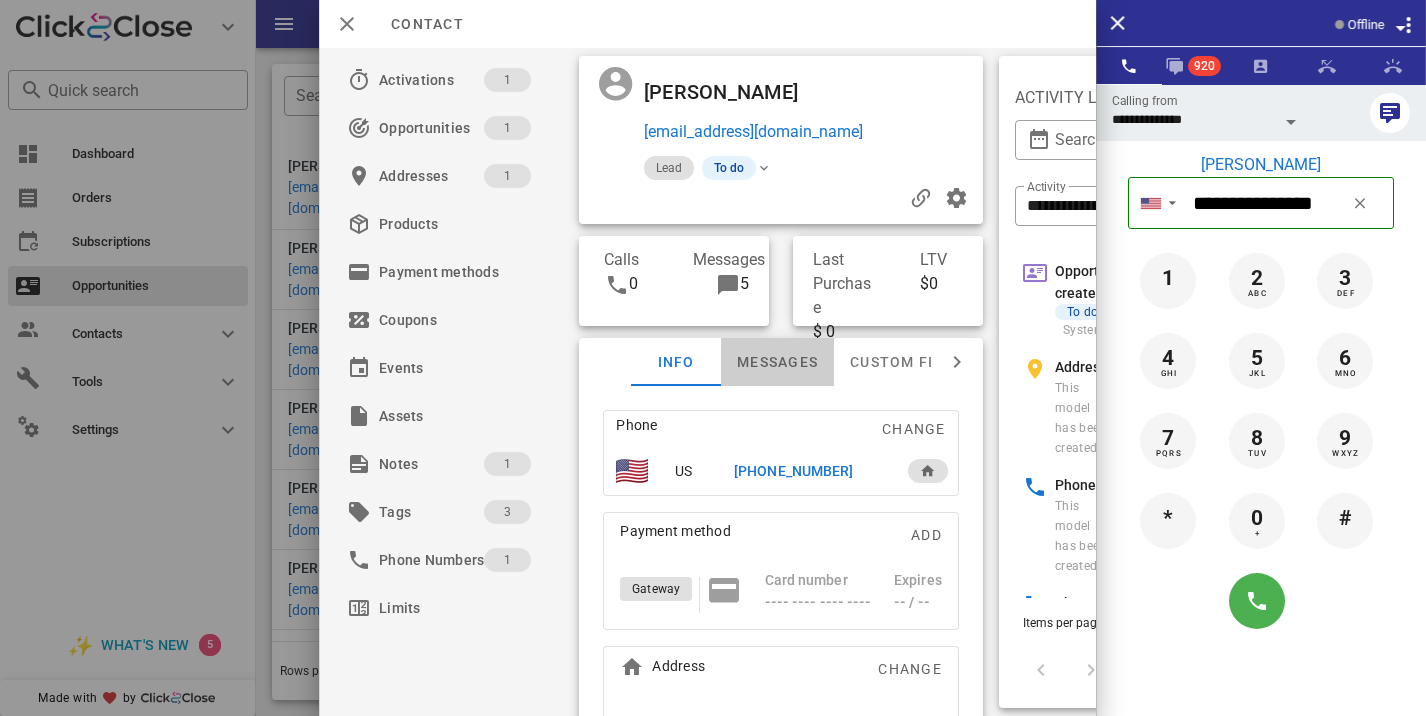 click on "Messages" at bounding box center [777, 362] 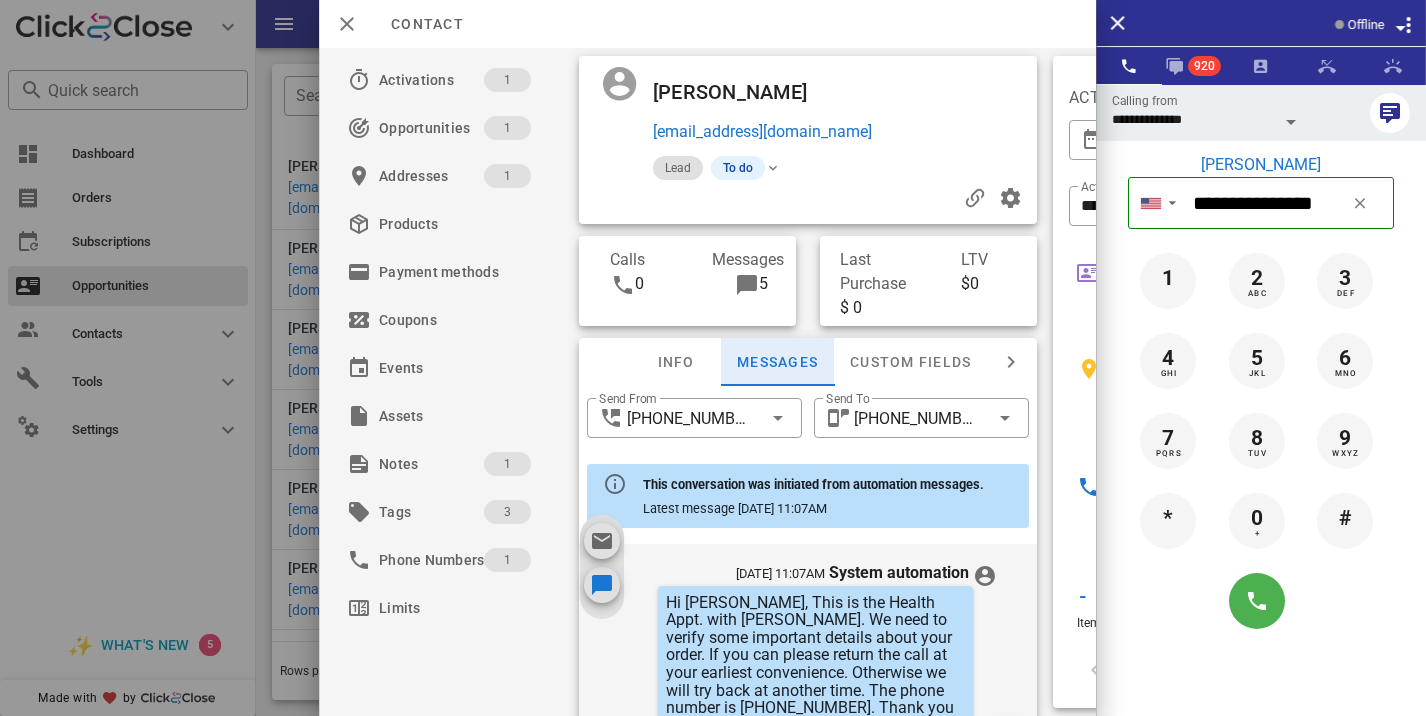 scroll, scrollTop: 657, scrollLeft: 0, axis: vertical 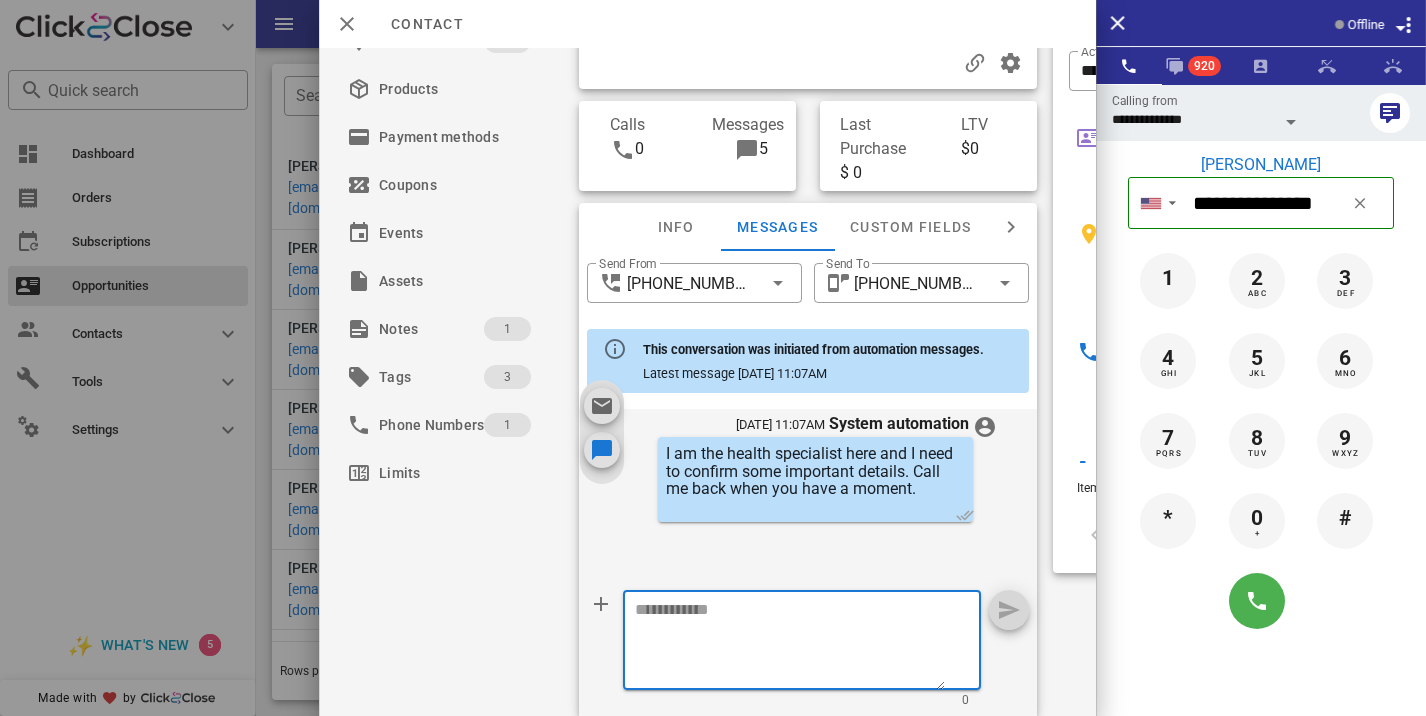 paste on "**********" 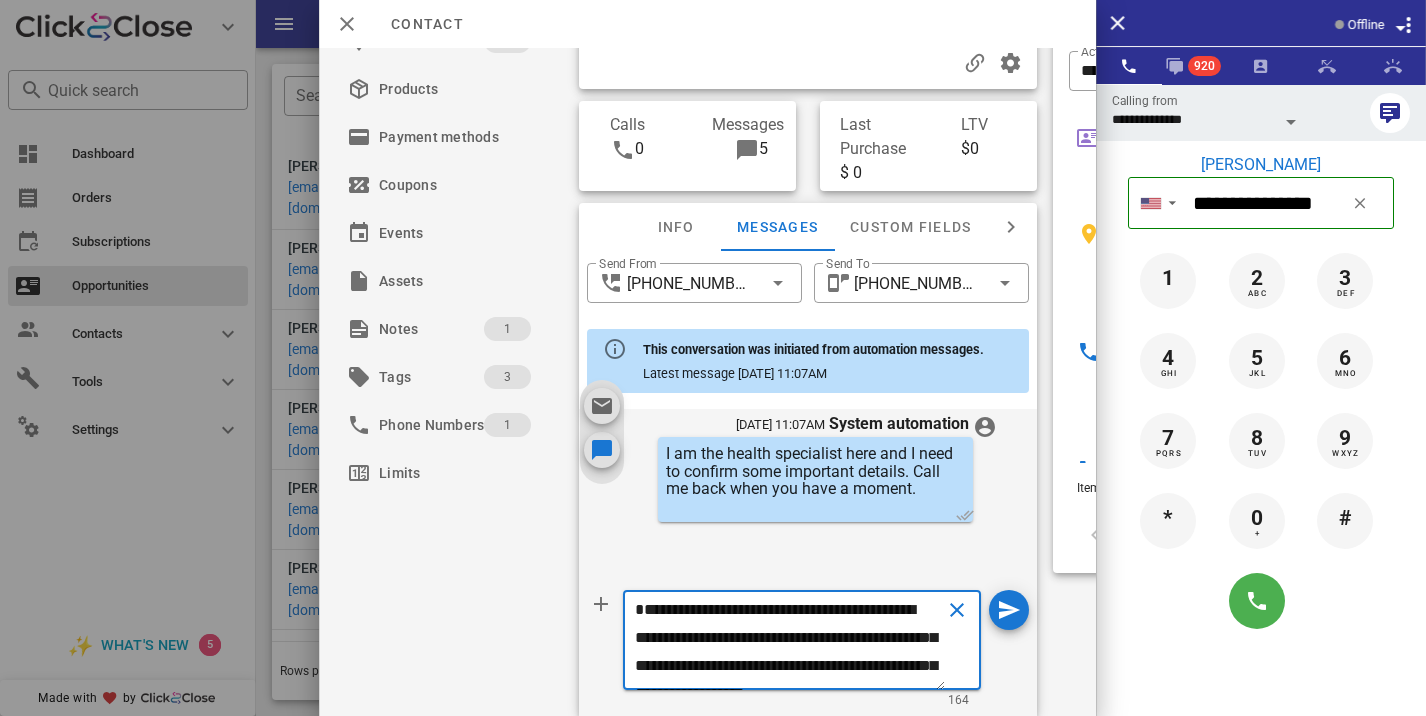 scroll, scrollTop: 41, scrollLeft: 0, axis: vertical 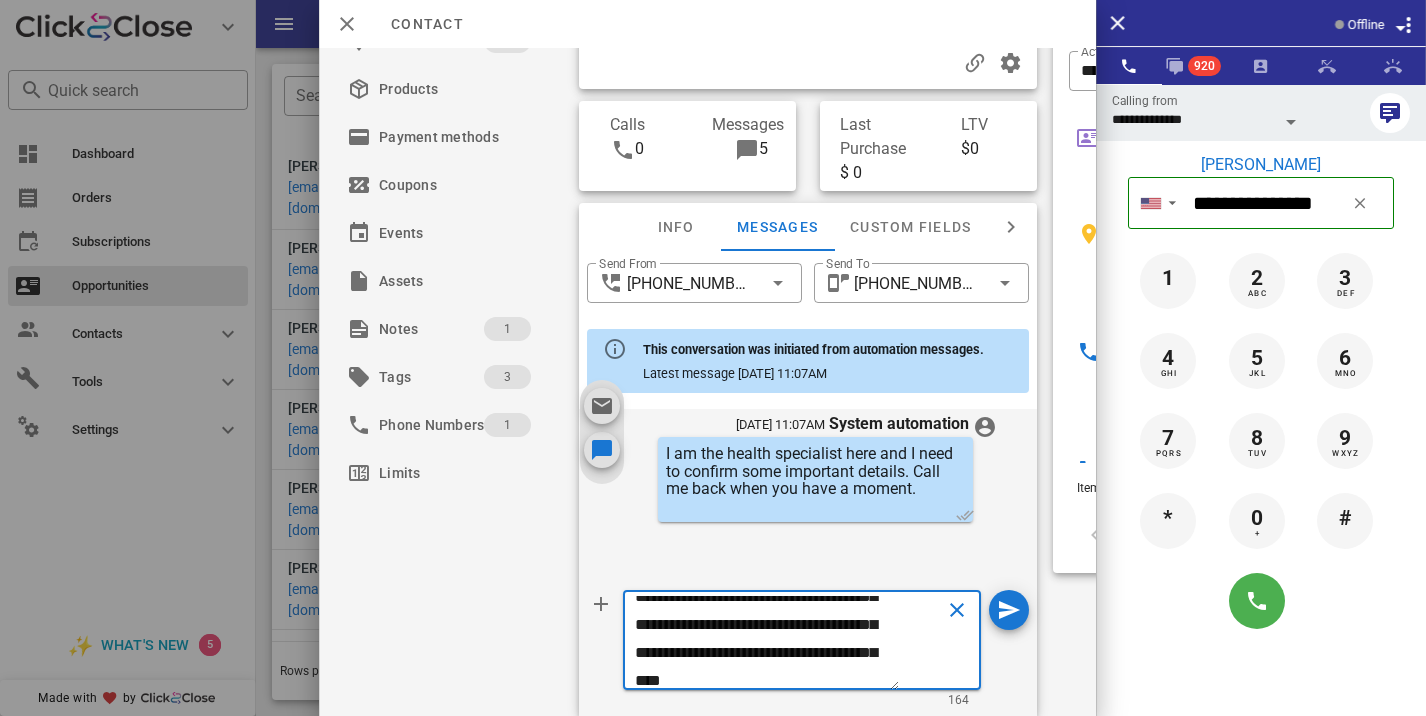 type on "**********" 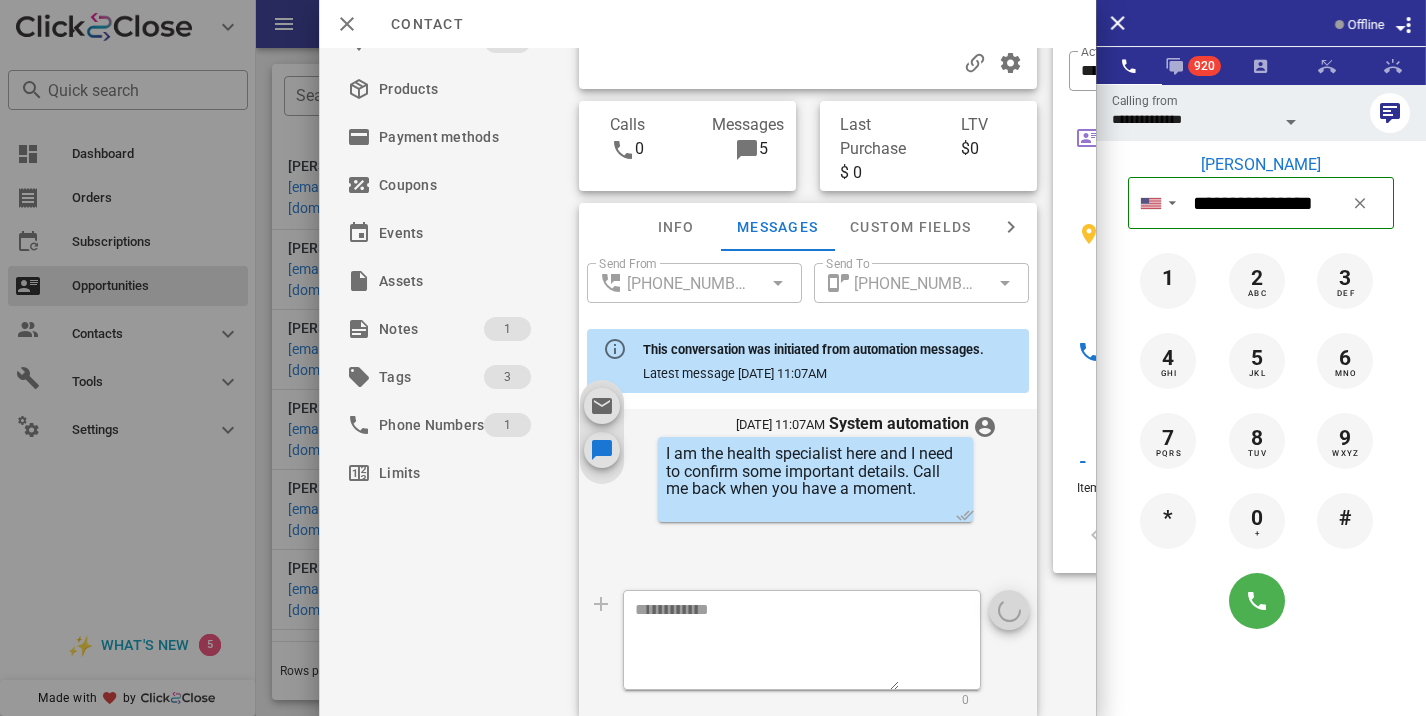 scroll, scrollTop: 0, scrollLeft: 0, axis: both 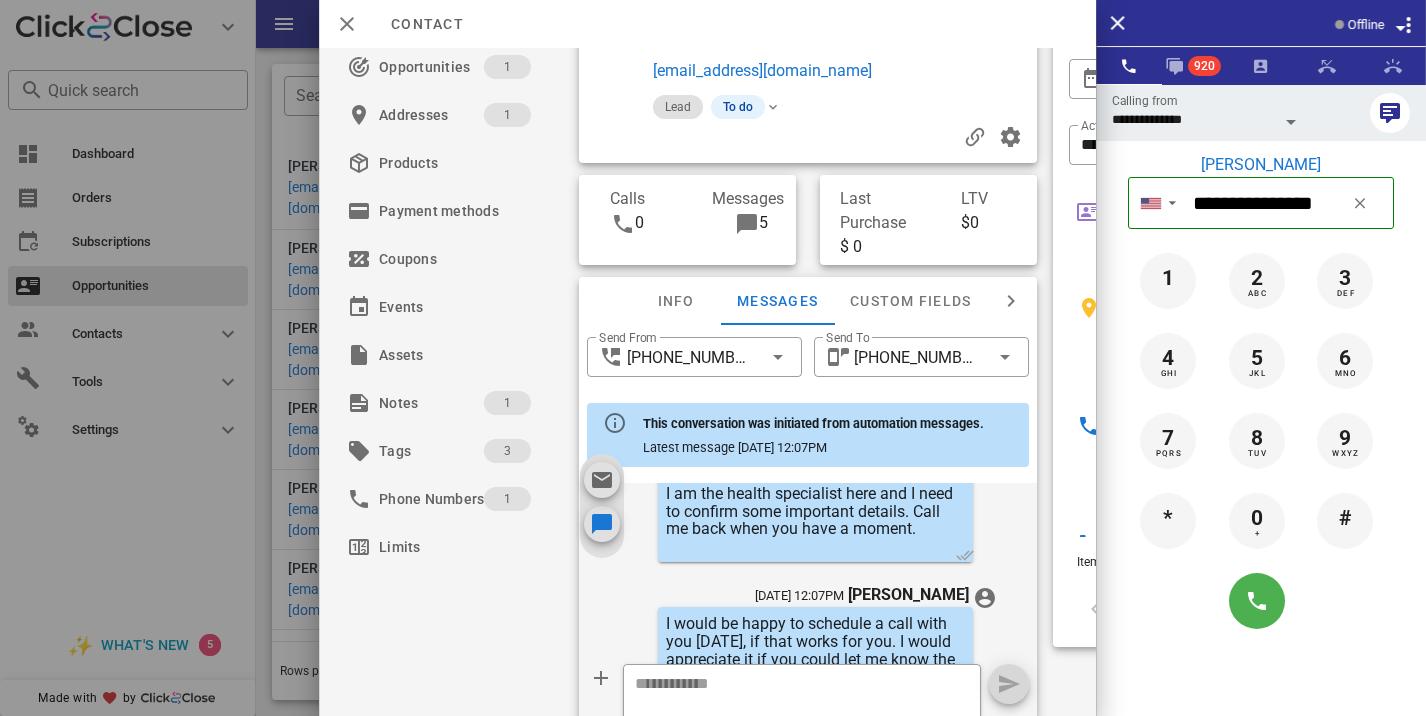 click on "[PERSON_NAME]  [EMAIL_ADDRESS][DOMAIN_NAME]   Lead   To do" at bounding box center (808, 79) 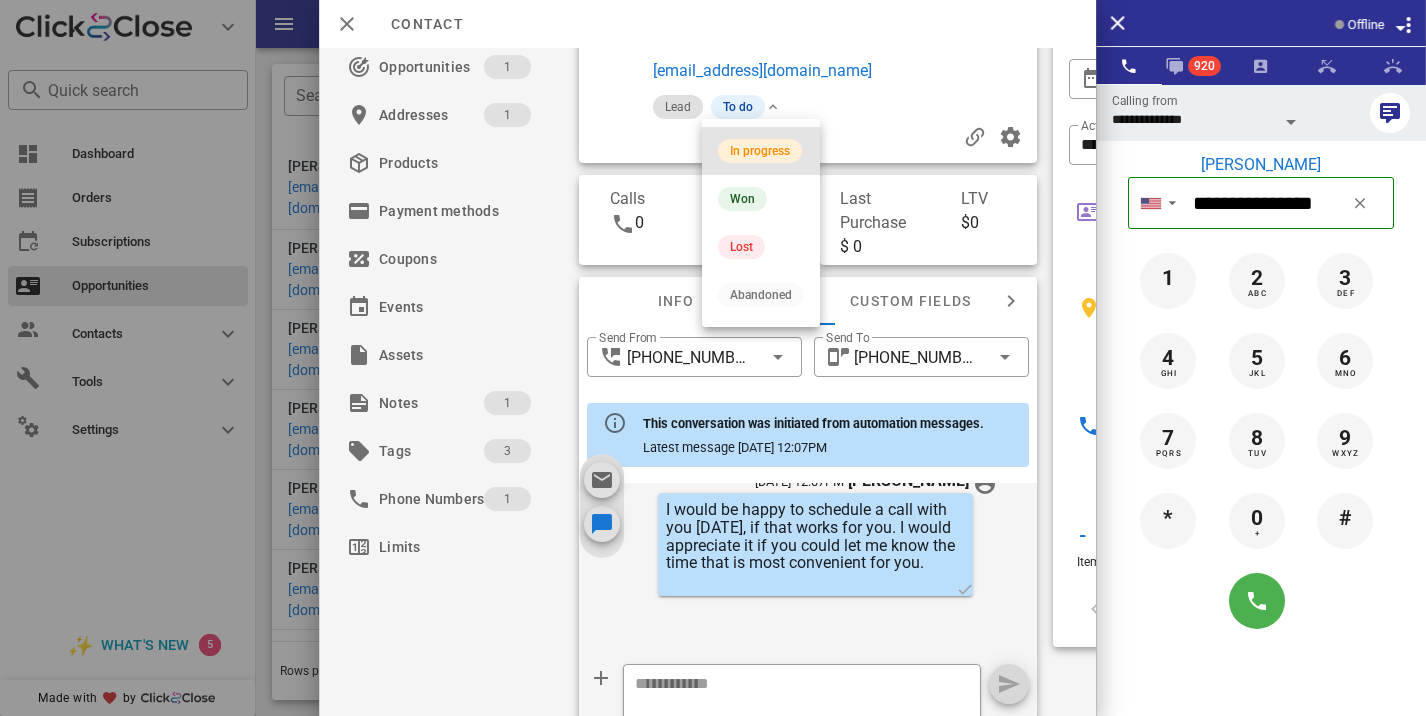 click on "In progress" at bounding box center [760, 151] 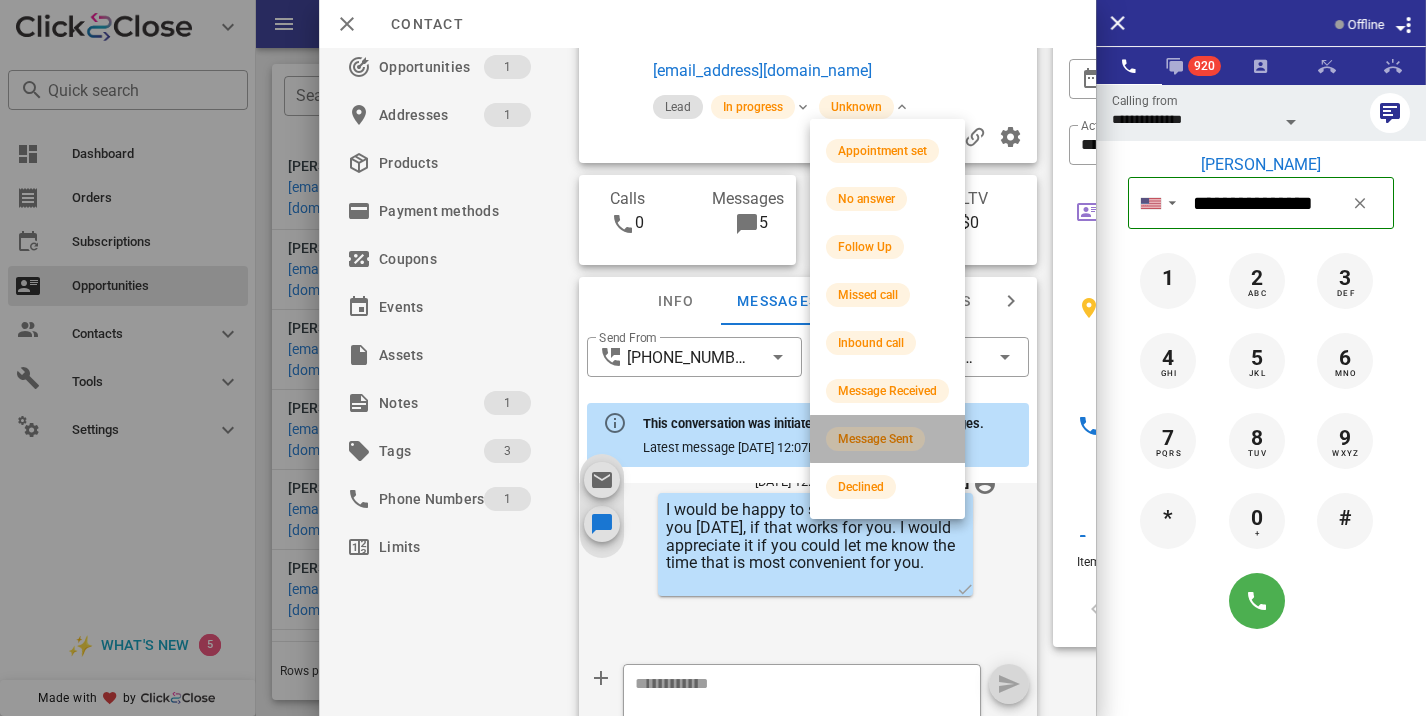 click on "Message Sent" at bounding box center (875, 439) 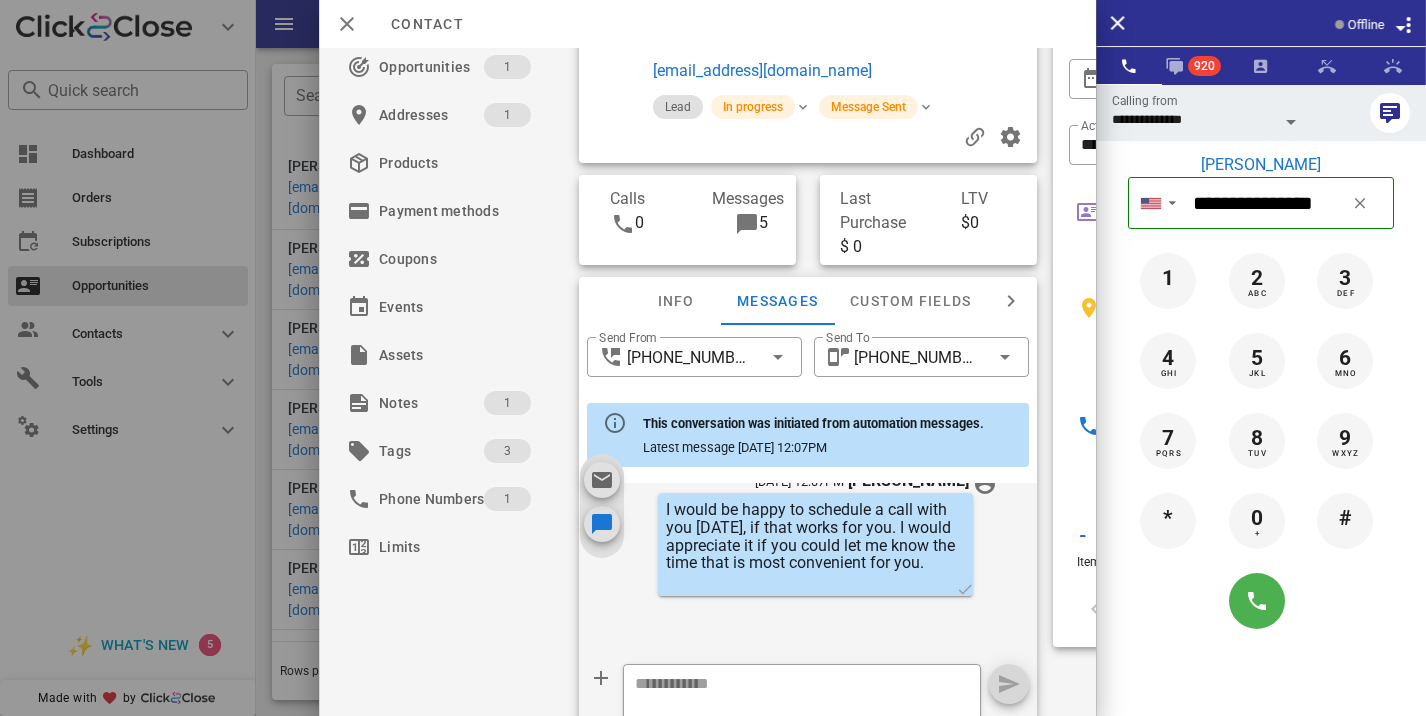 click at bounding box center [713, 358] 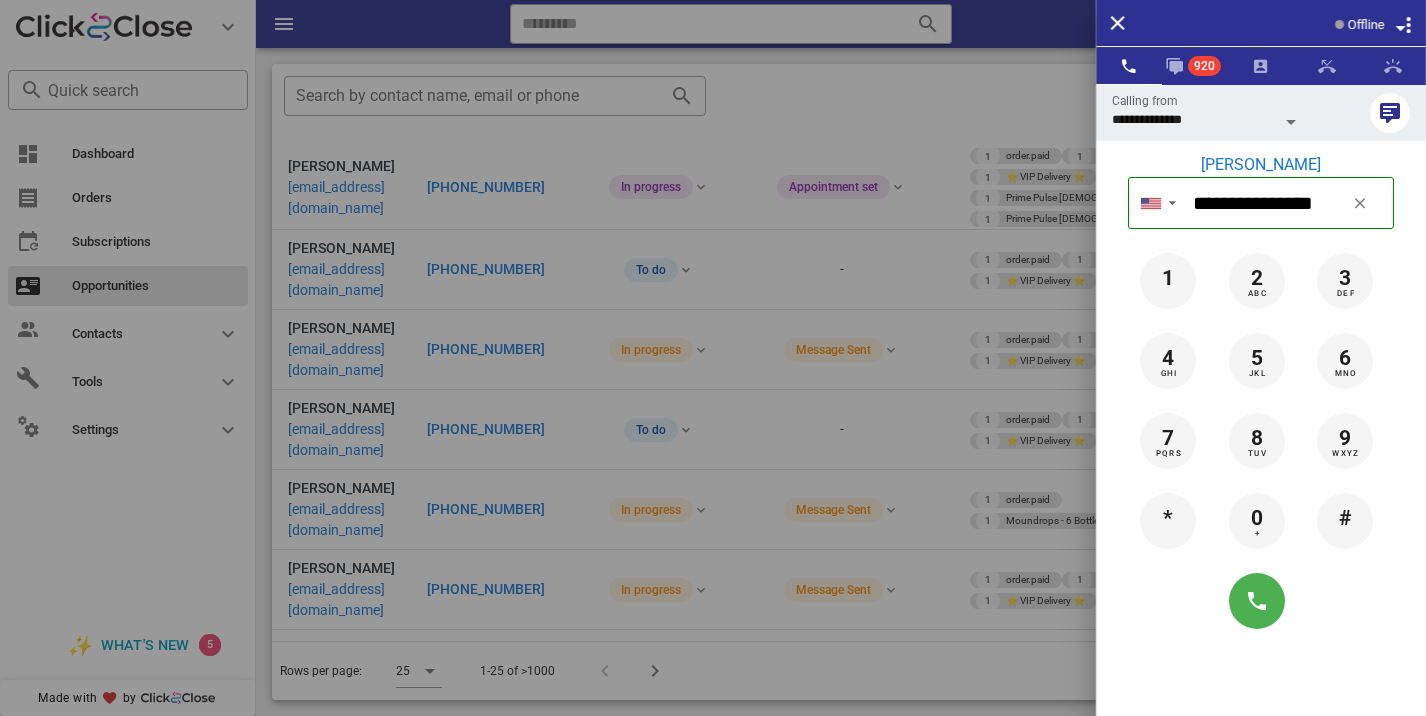 click at bounding box center [713, 358] 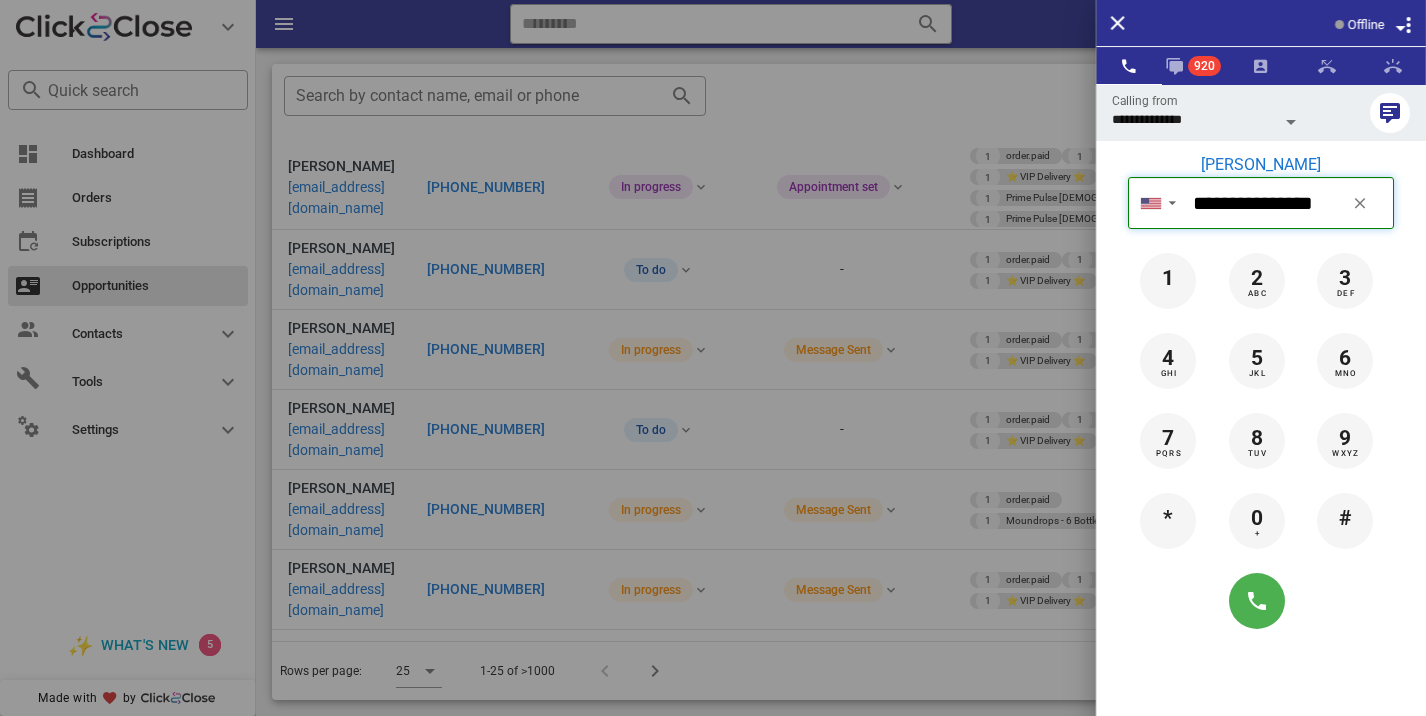 type 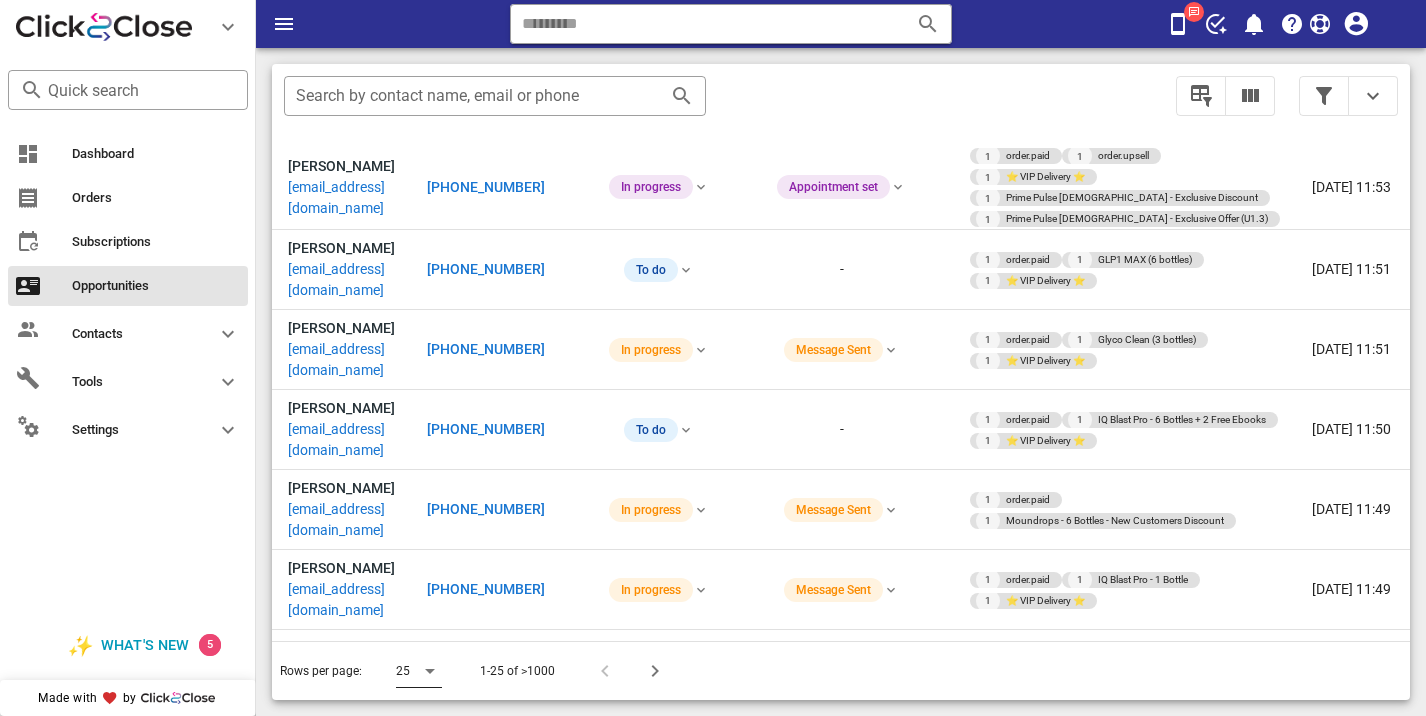 click on "25" at bounding box center (419, 671) 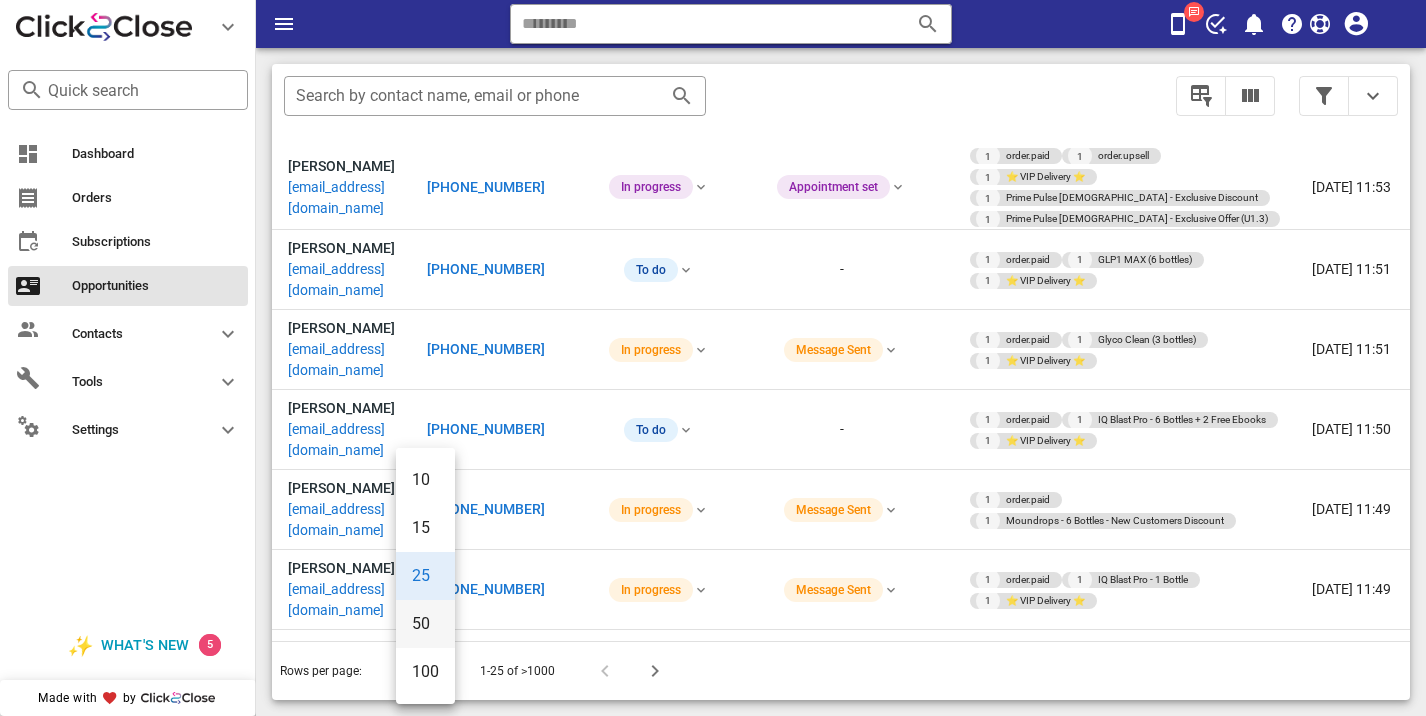 click on "50" at bounding box center (425, 624) 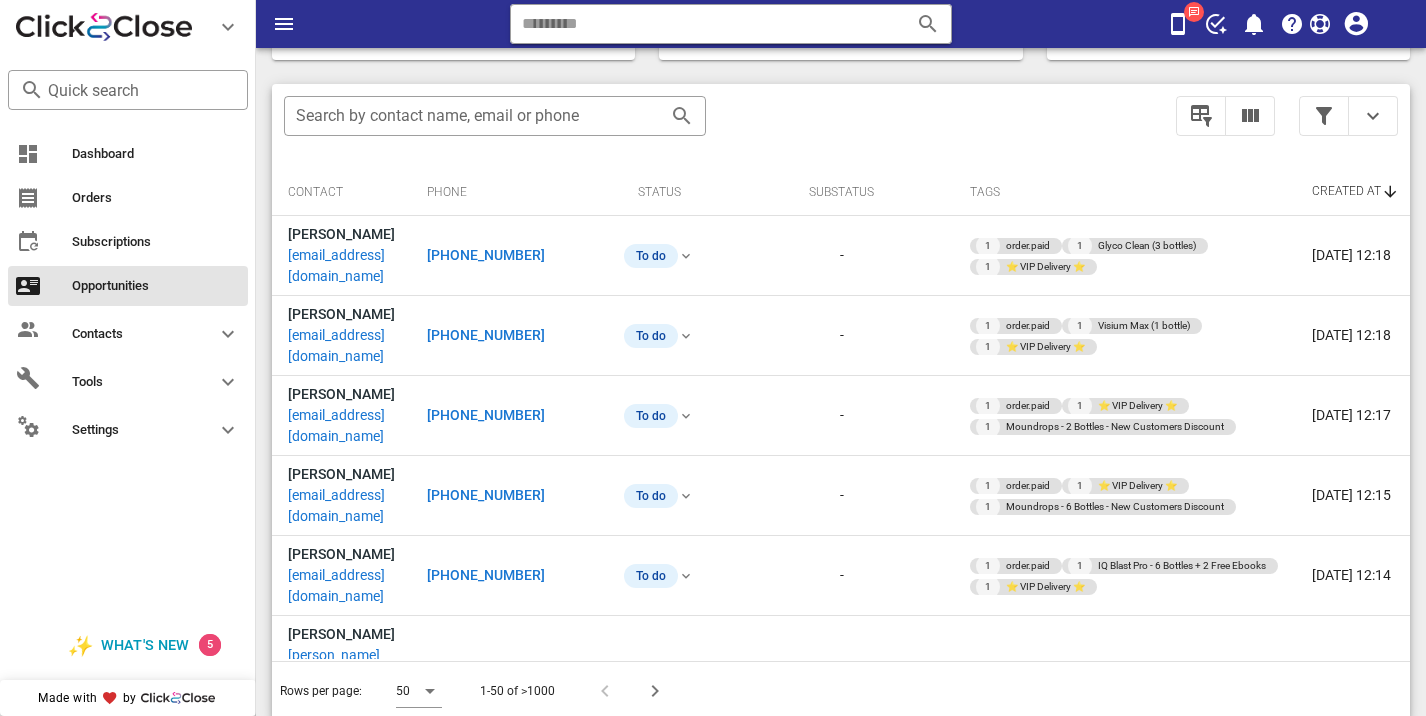scroll, scrollTop: 376, scrollLeft: 0, axis: vertical 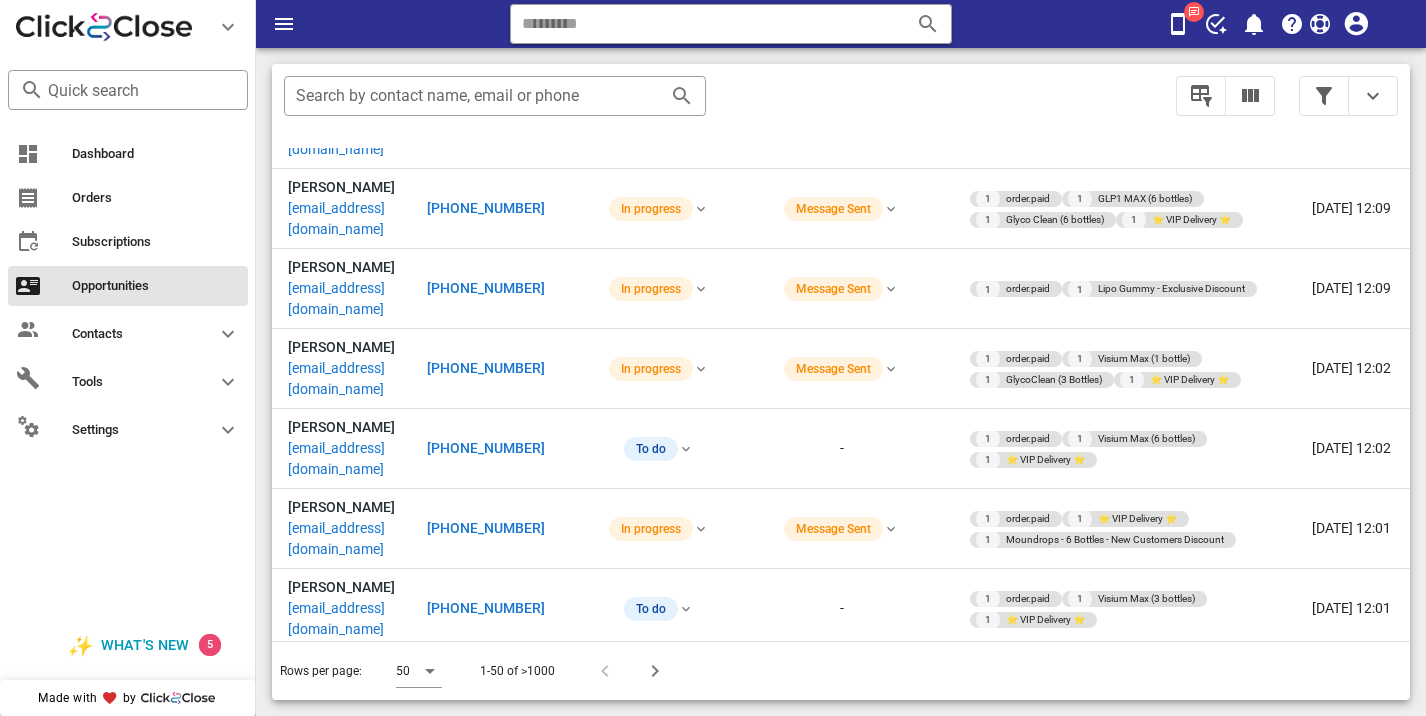 click on "[PHONE_NUMBER]" at bounding box center (486, 688) 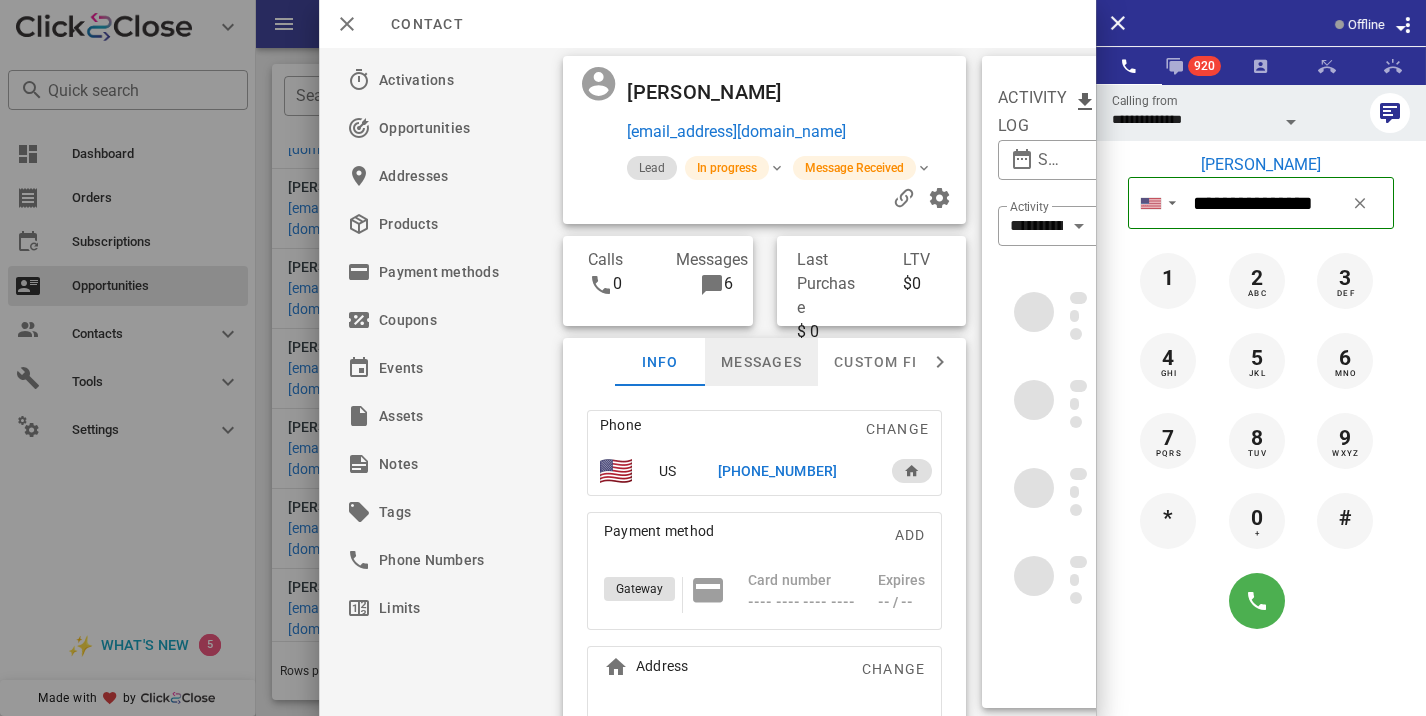 click on "Messages" at bounding box center (761, 362) 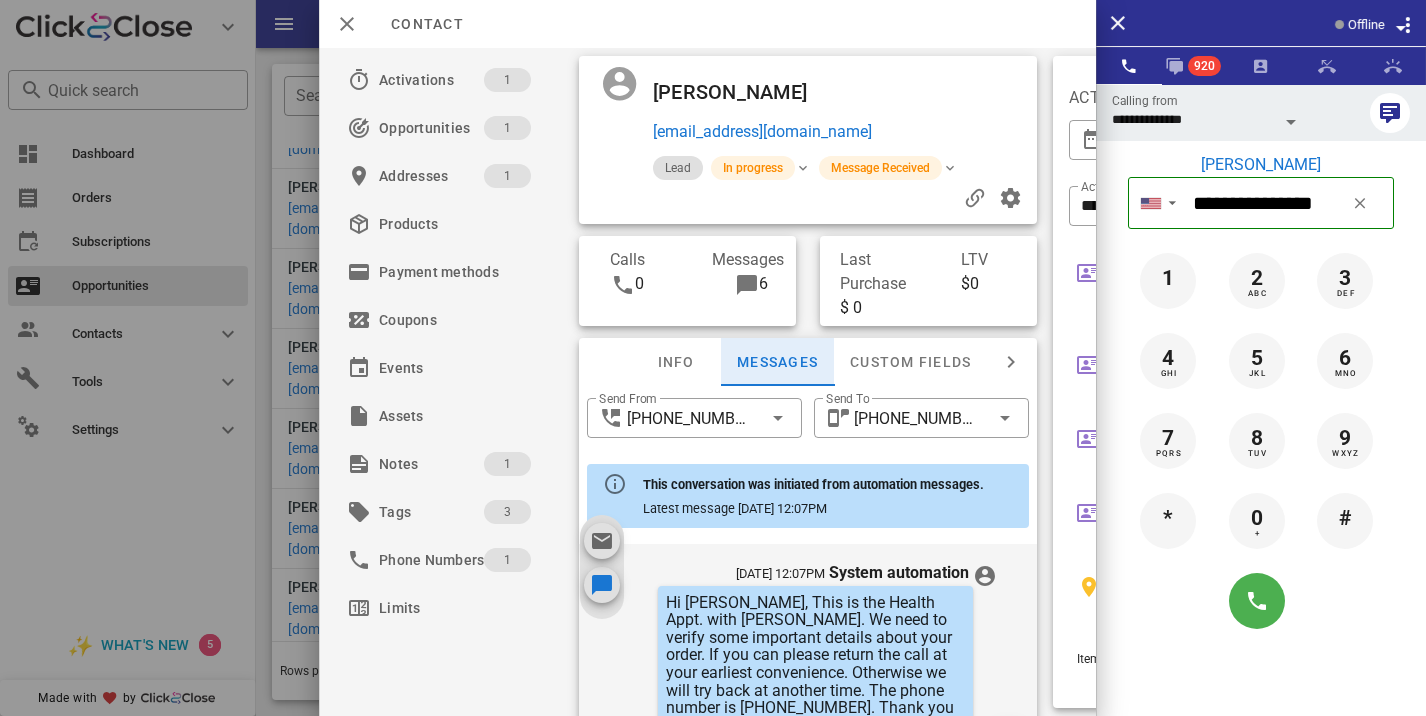 scroll, scrollTop: 920, scrollLeft: 0, axis: vertical 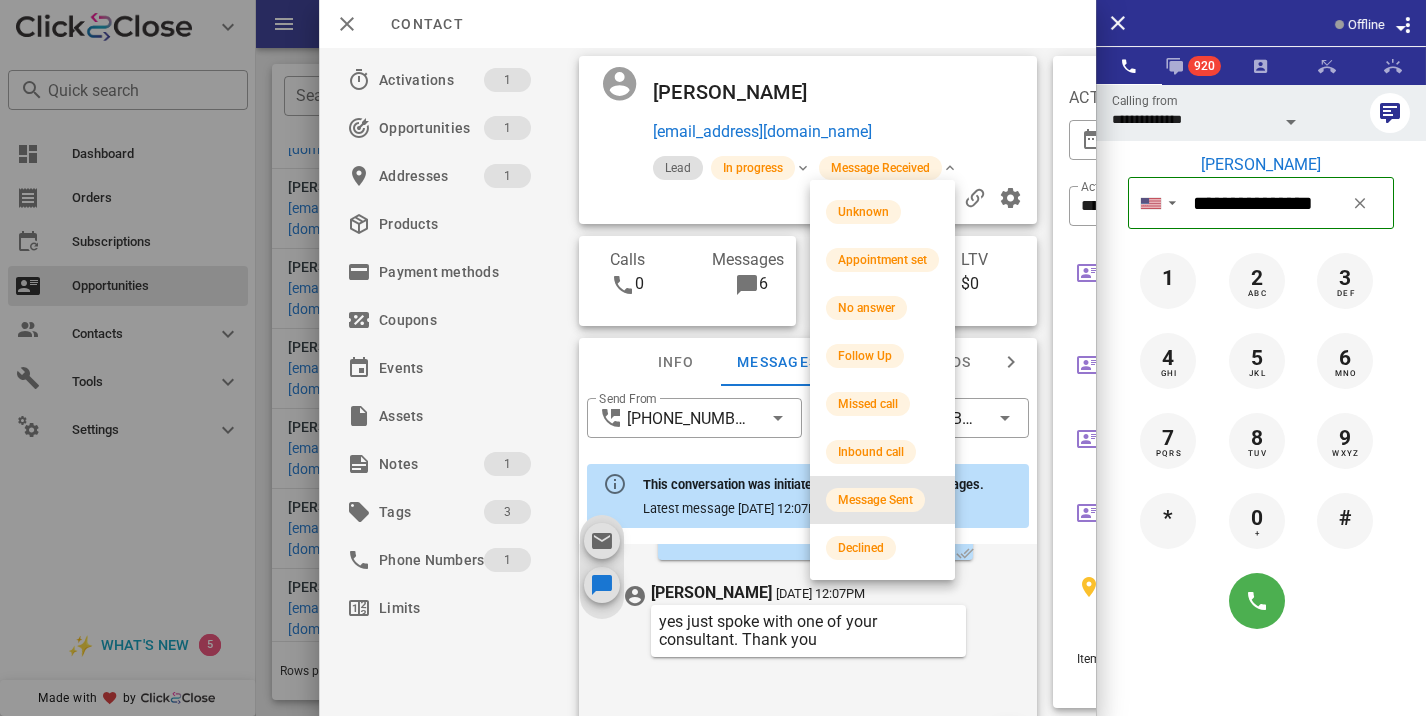 click on "Message Sent" at bounding box center [882, 500] 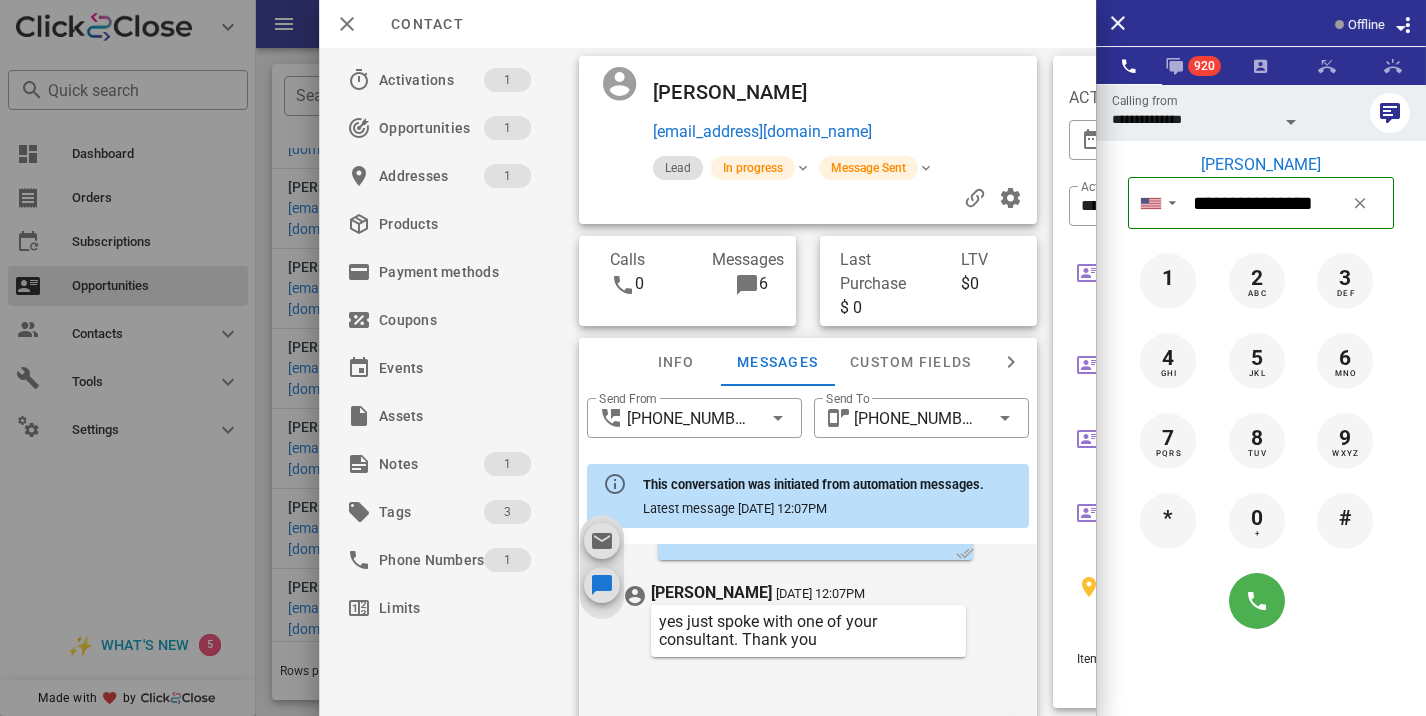 click at bounding box center (713, 358) 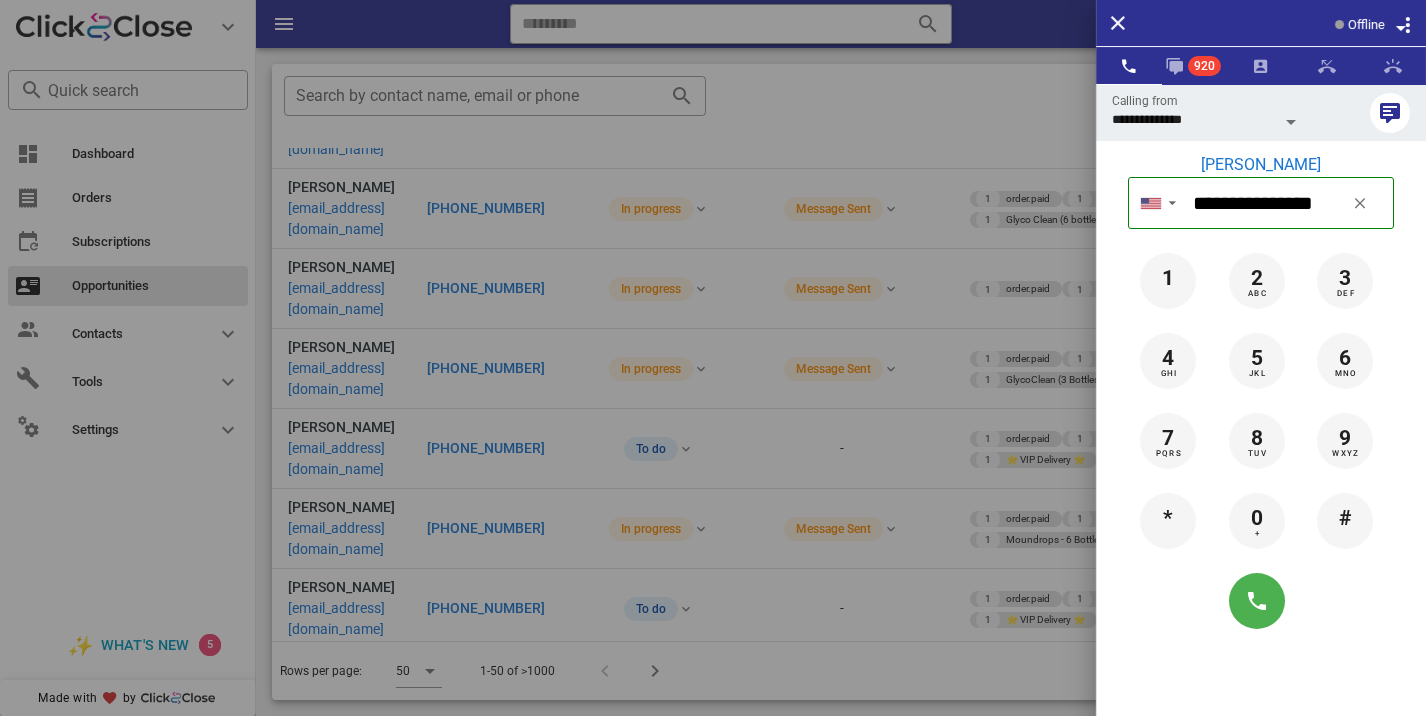 click at bounding box center (713, 358) 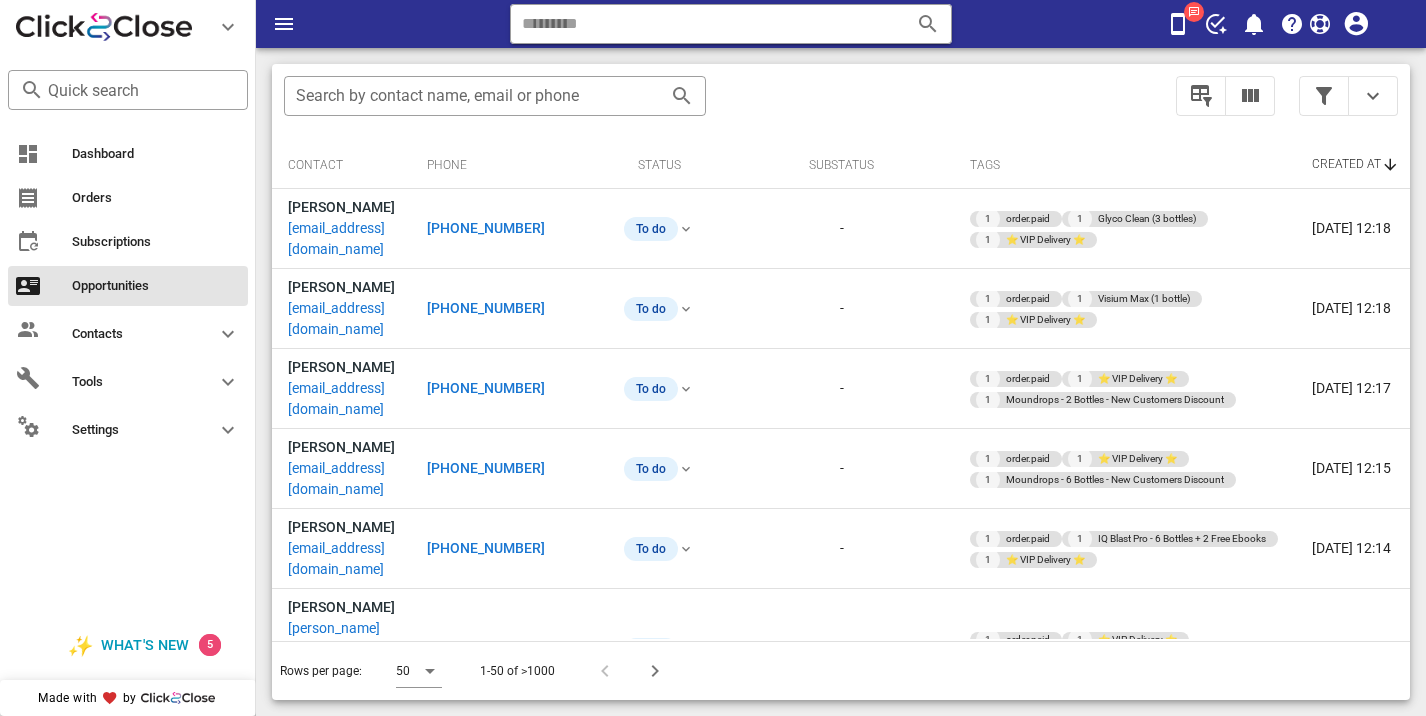 scroll, scrollTop: 0, scrollLeft: 0, axis: both 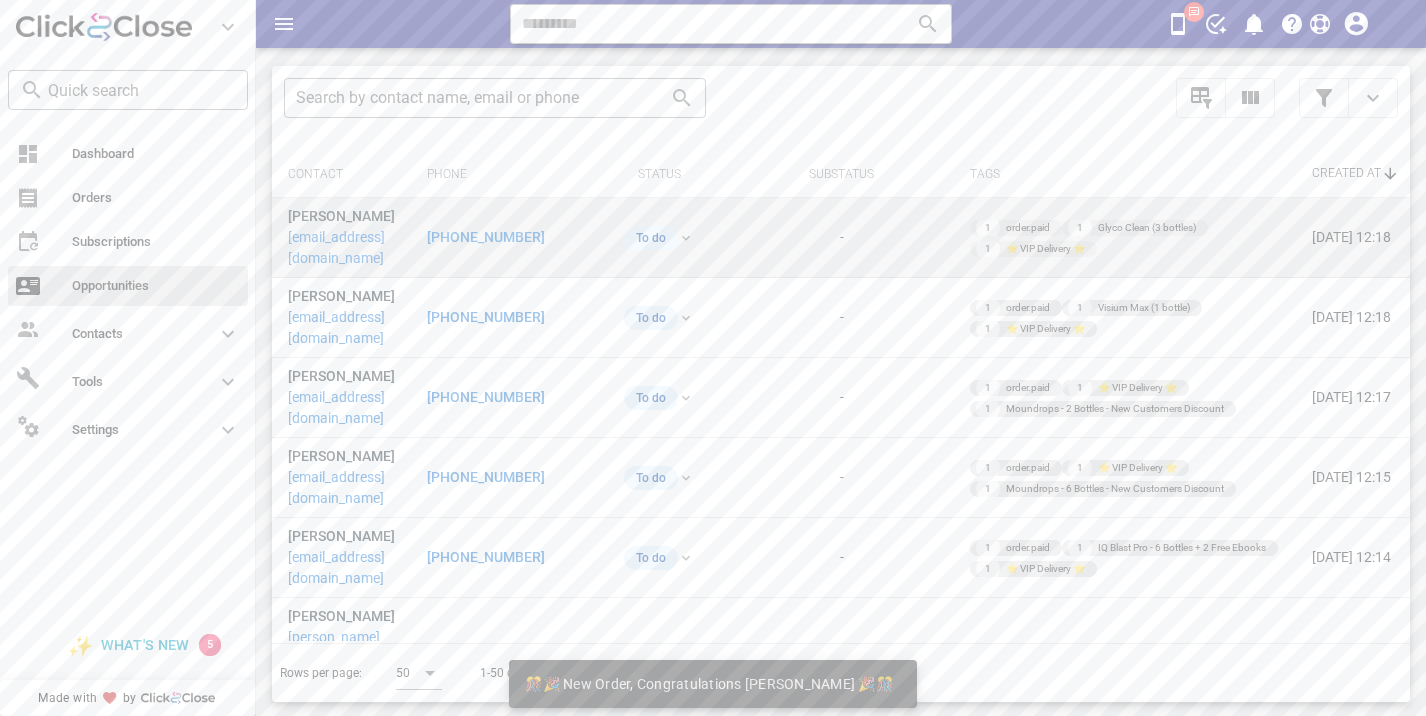 click on "[PHONE_NUMBER]" at bounding box center (486, 237) 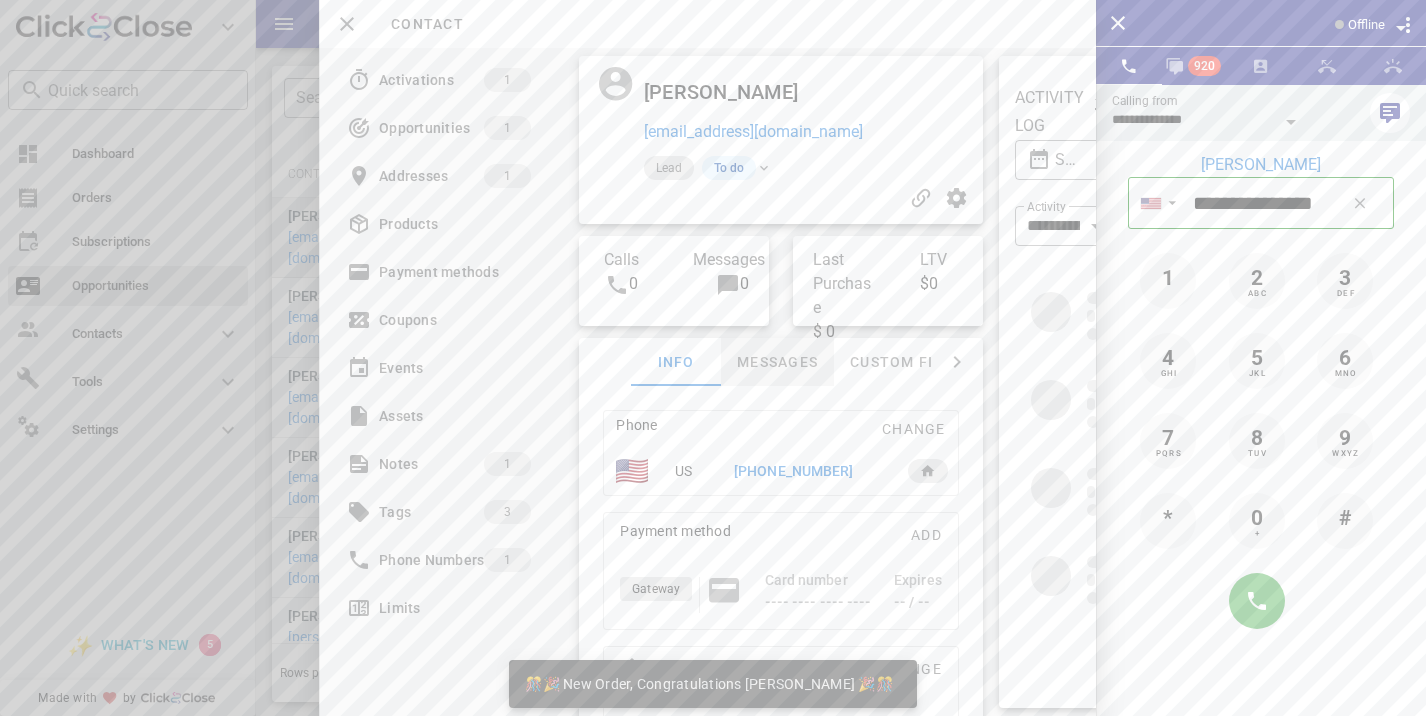 click on "Messages" at bounding box center [777, 362] 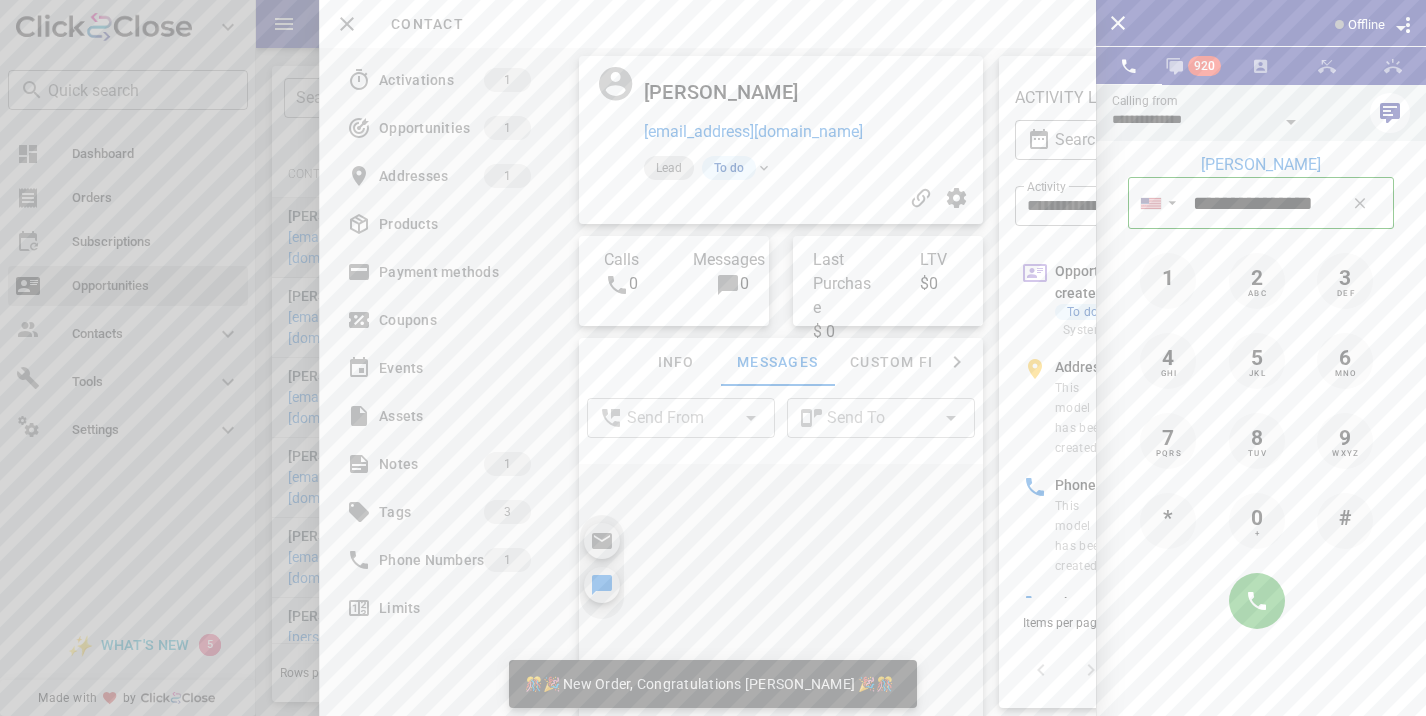 scroll, scrollTop: 151, scrollLeft: 0, axis: vertical 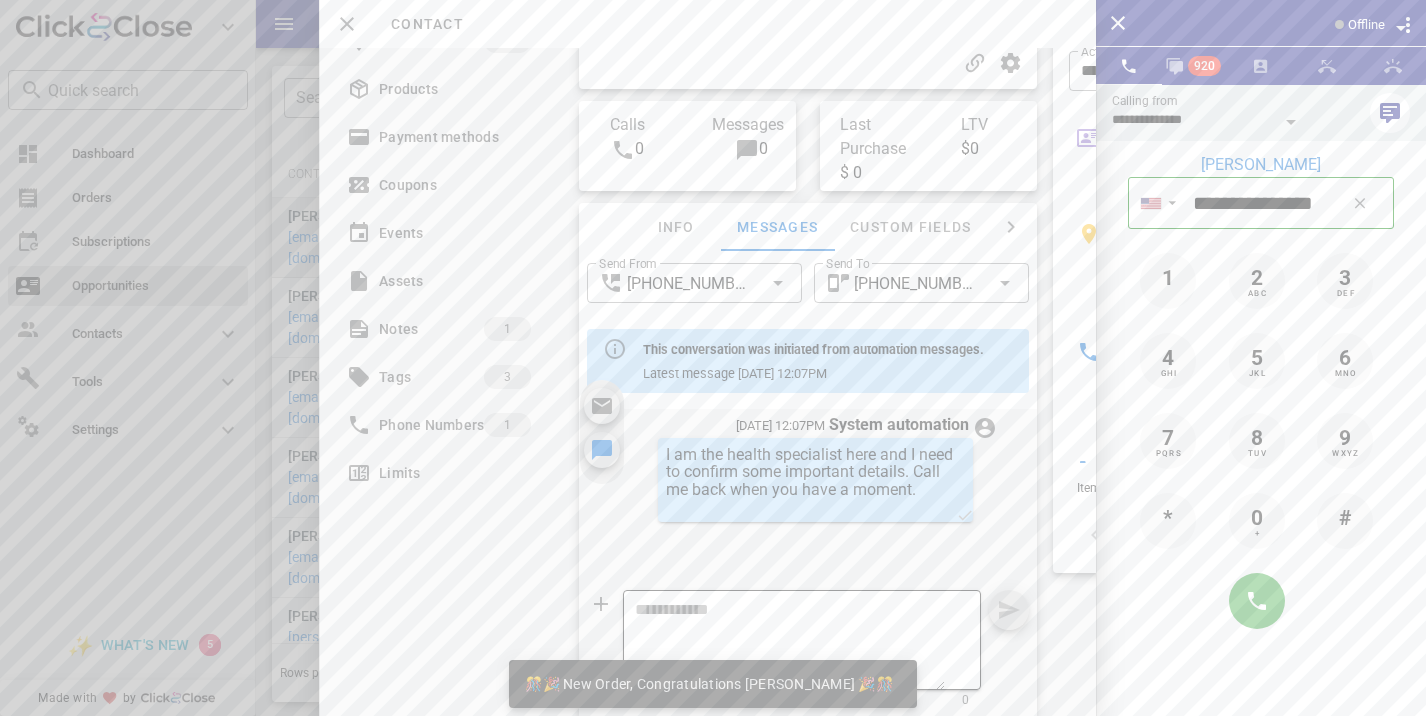 click at bounding box center [790, 643] 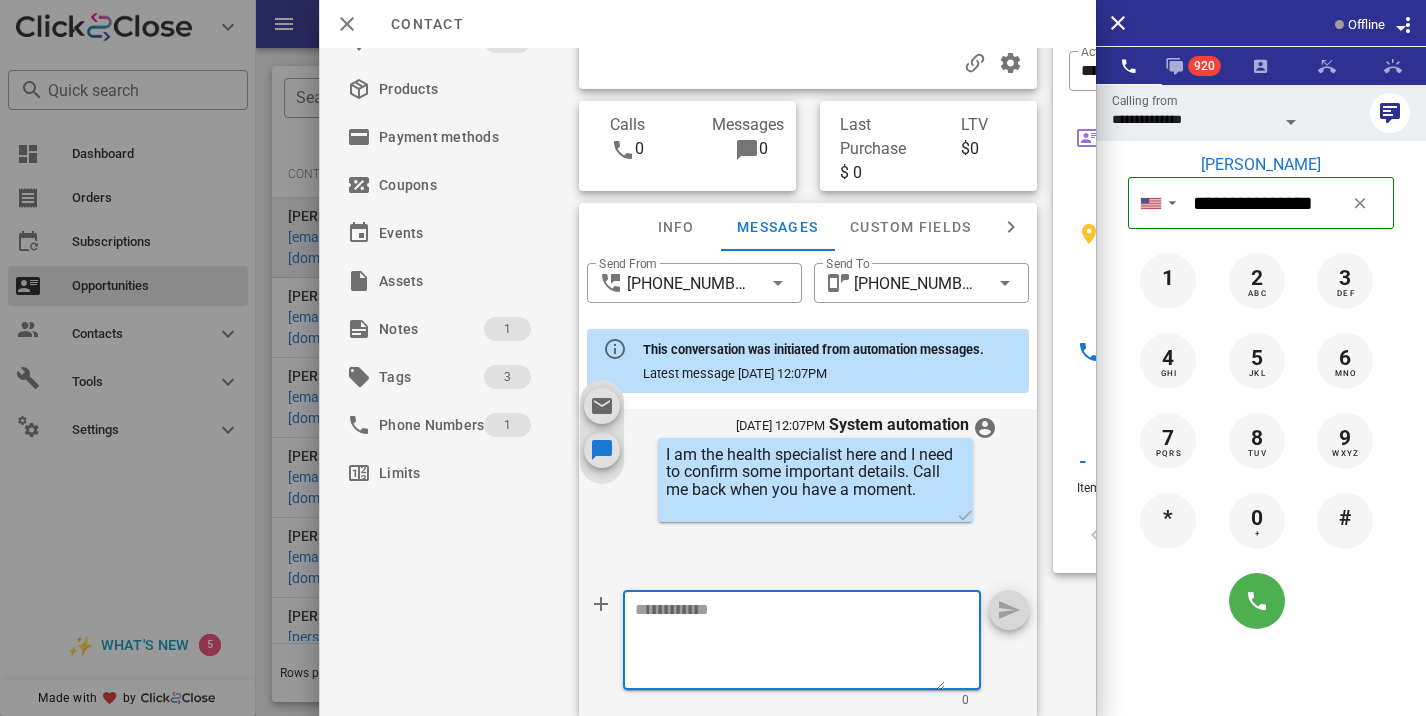 paste on "**********" 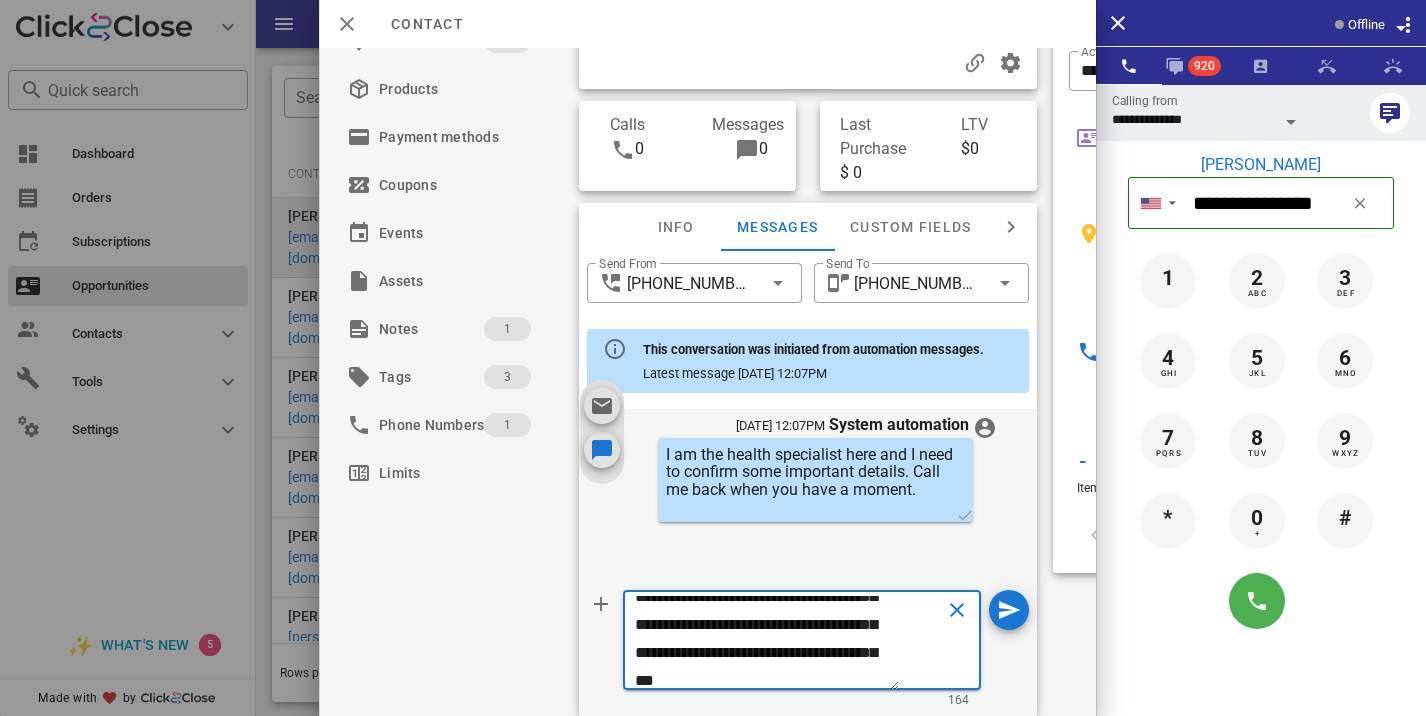 scroll, scrollTop: 0, scrollLeft: 0, axis: both 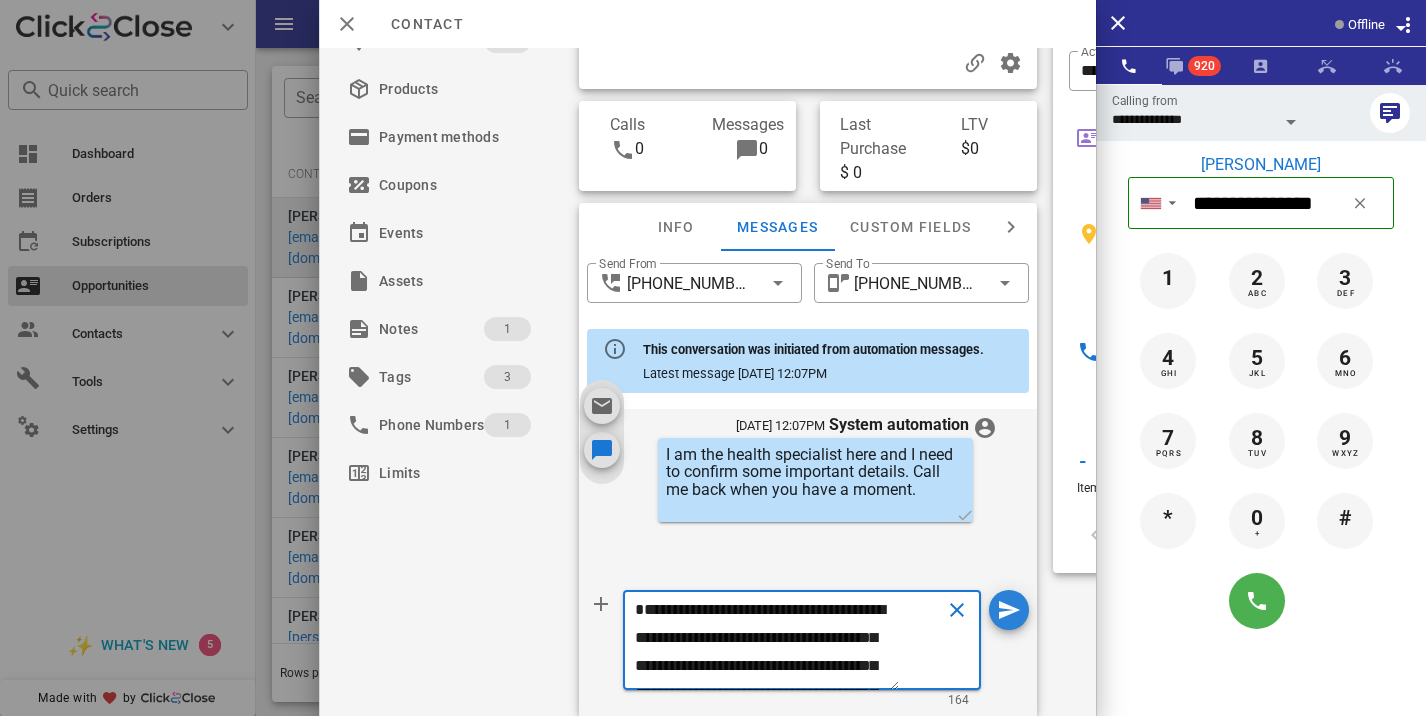 type on "**********" 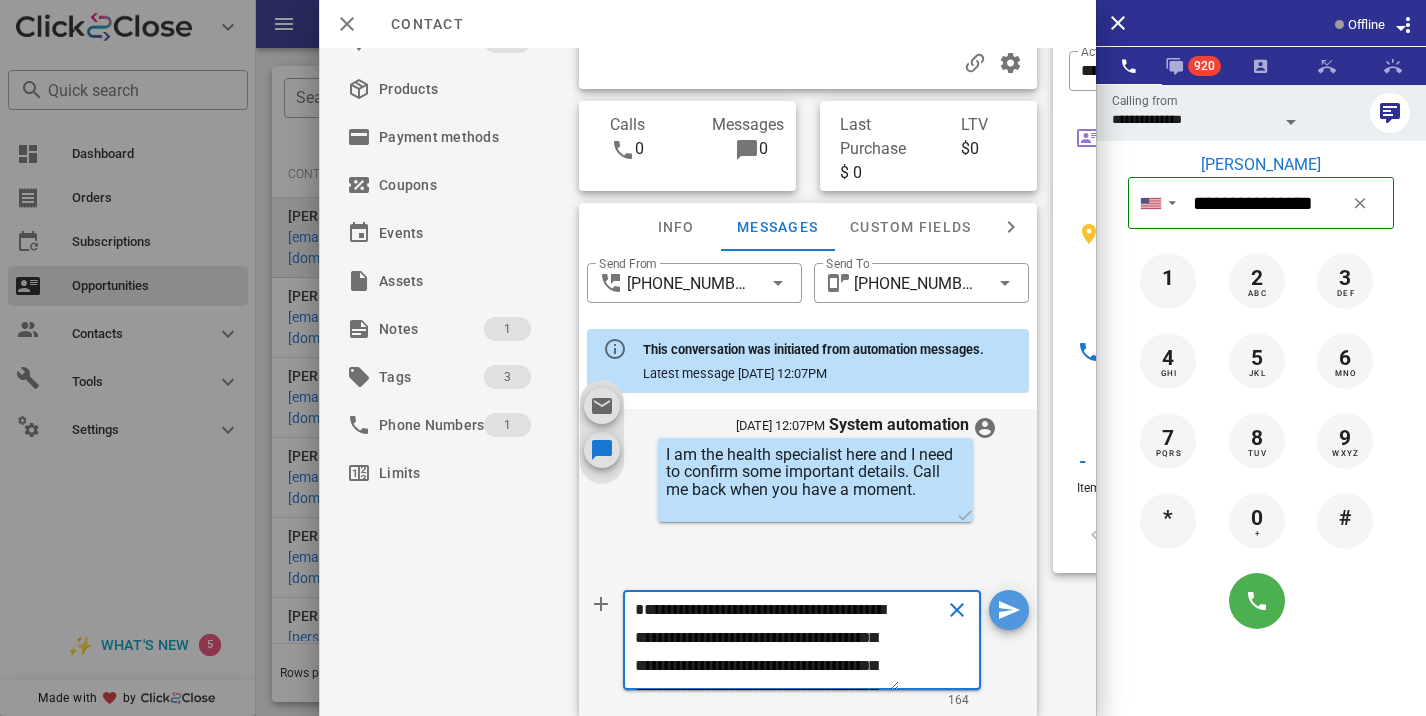 click at bounding box center (1009, 610) 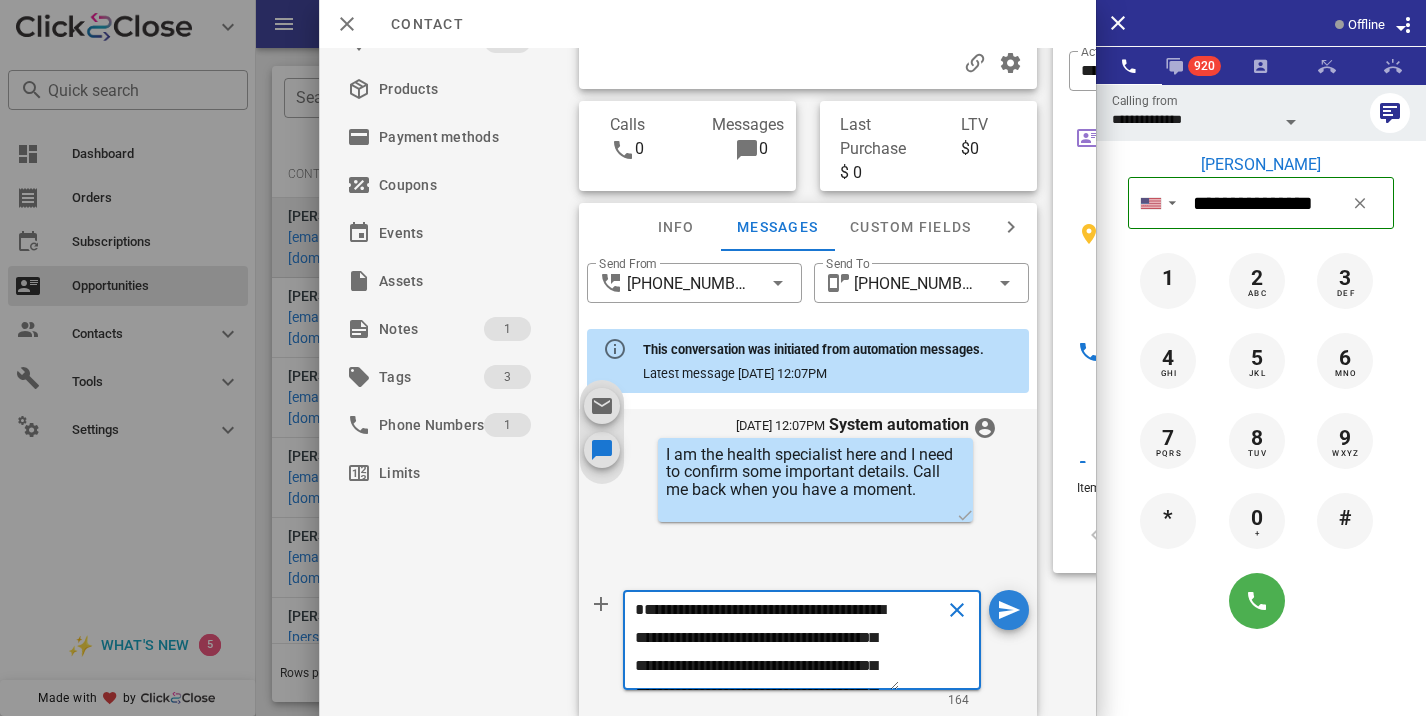 type 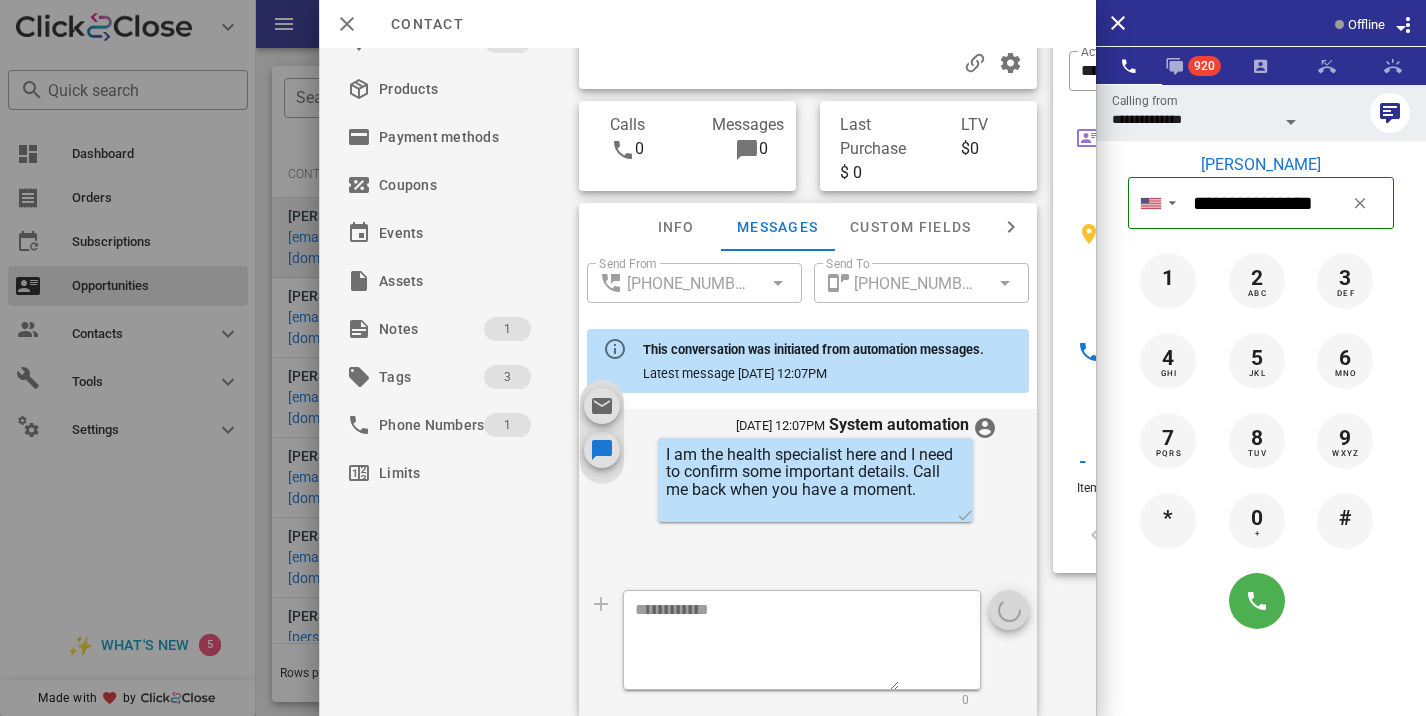 scroll, scrollTop: 0, scrollLeft: 0, axis: both 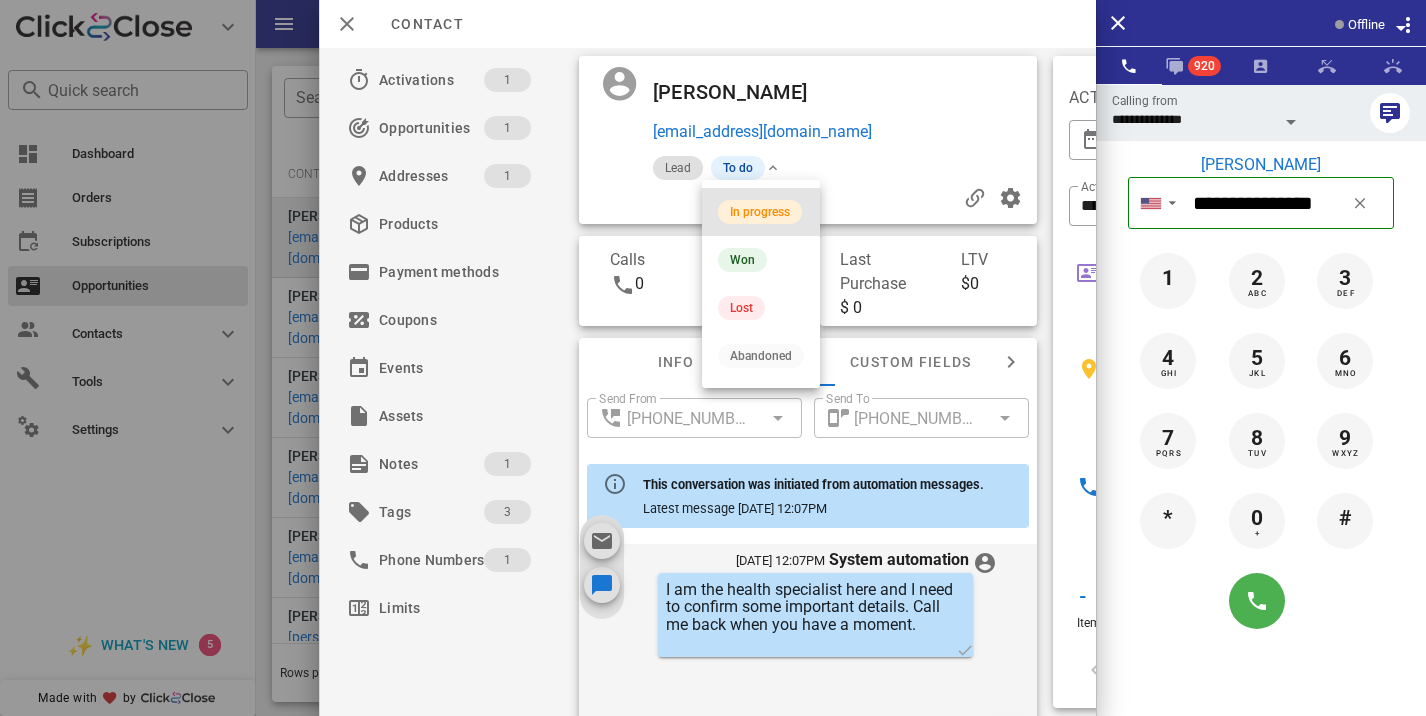 click on "In progress" at bounding box center [760, 212] 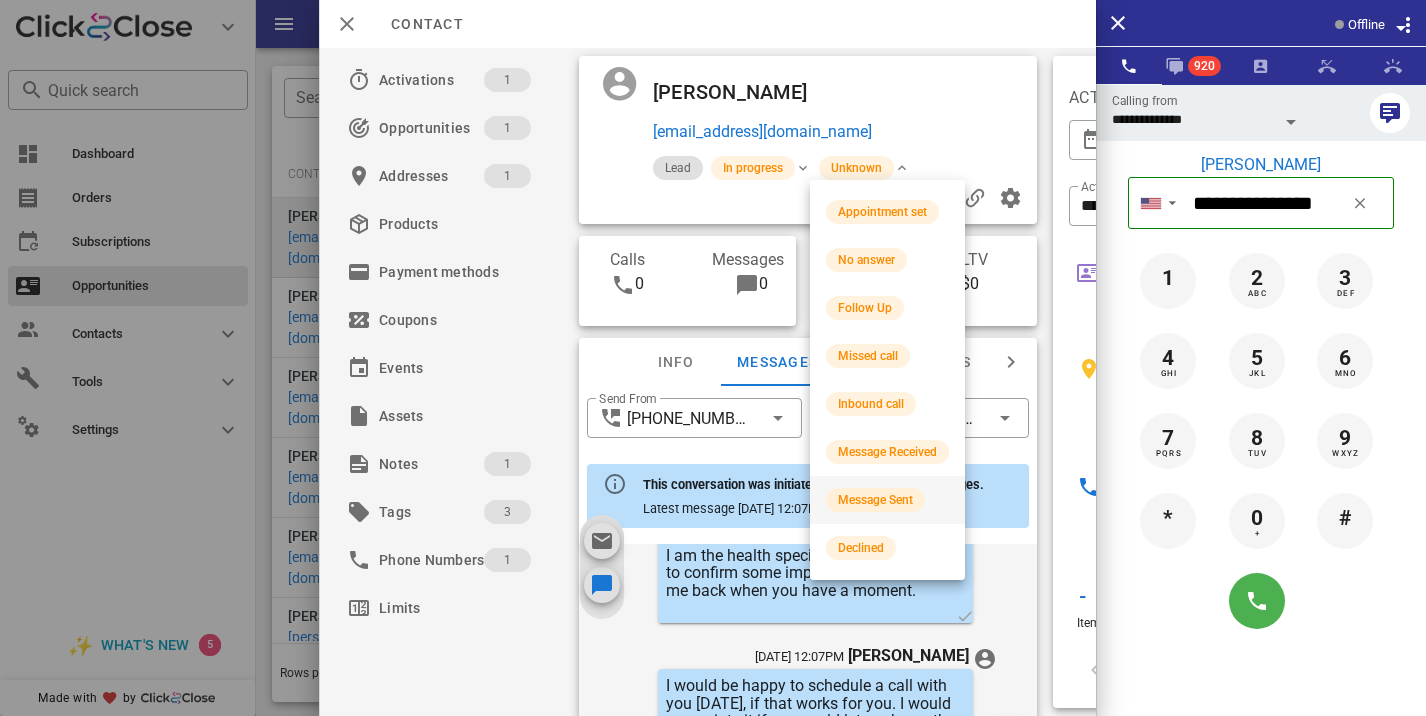 scroll, scrollTop: 840, scrollLeft: 0, axis: vertical 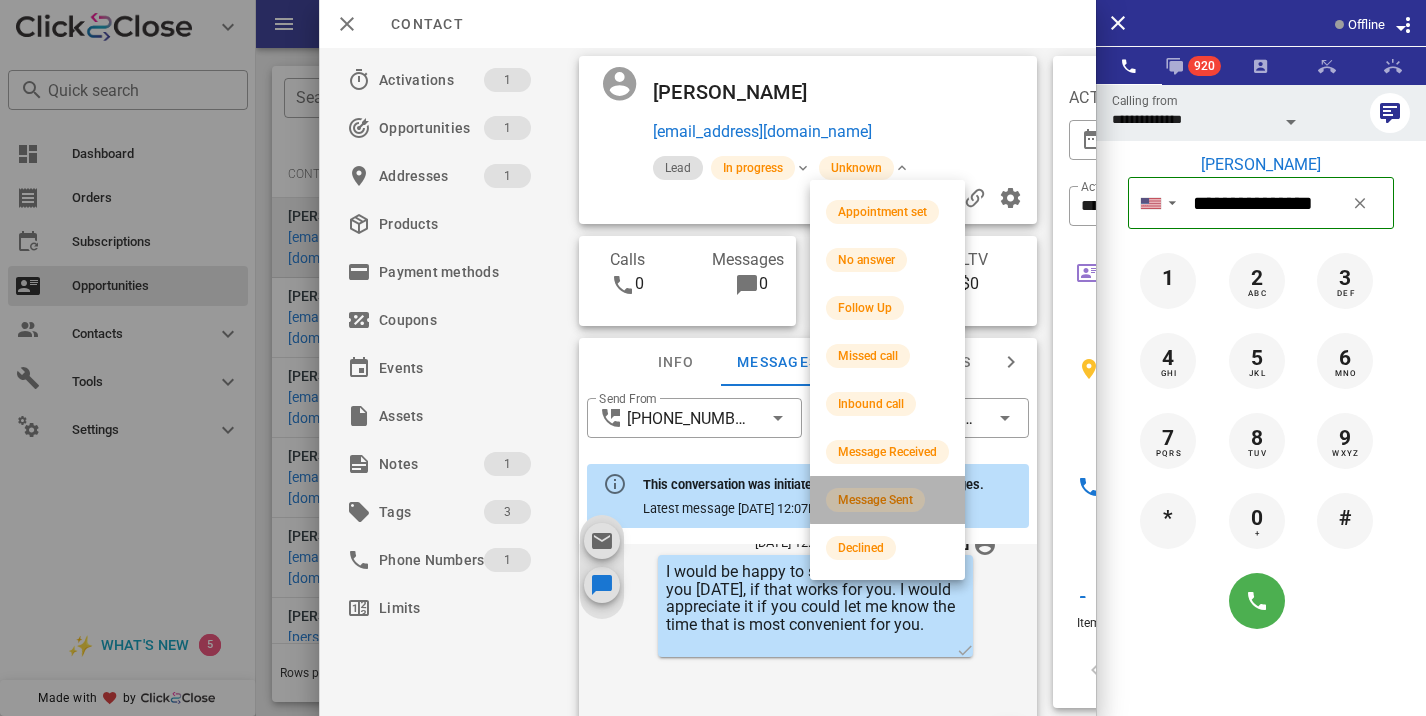 click on "Message Sent" at bounding box center [875, 500] 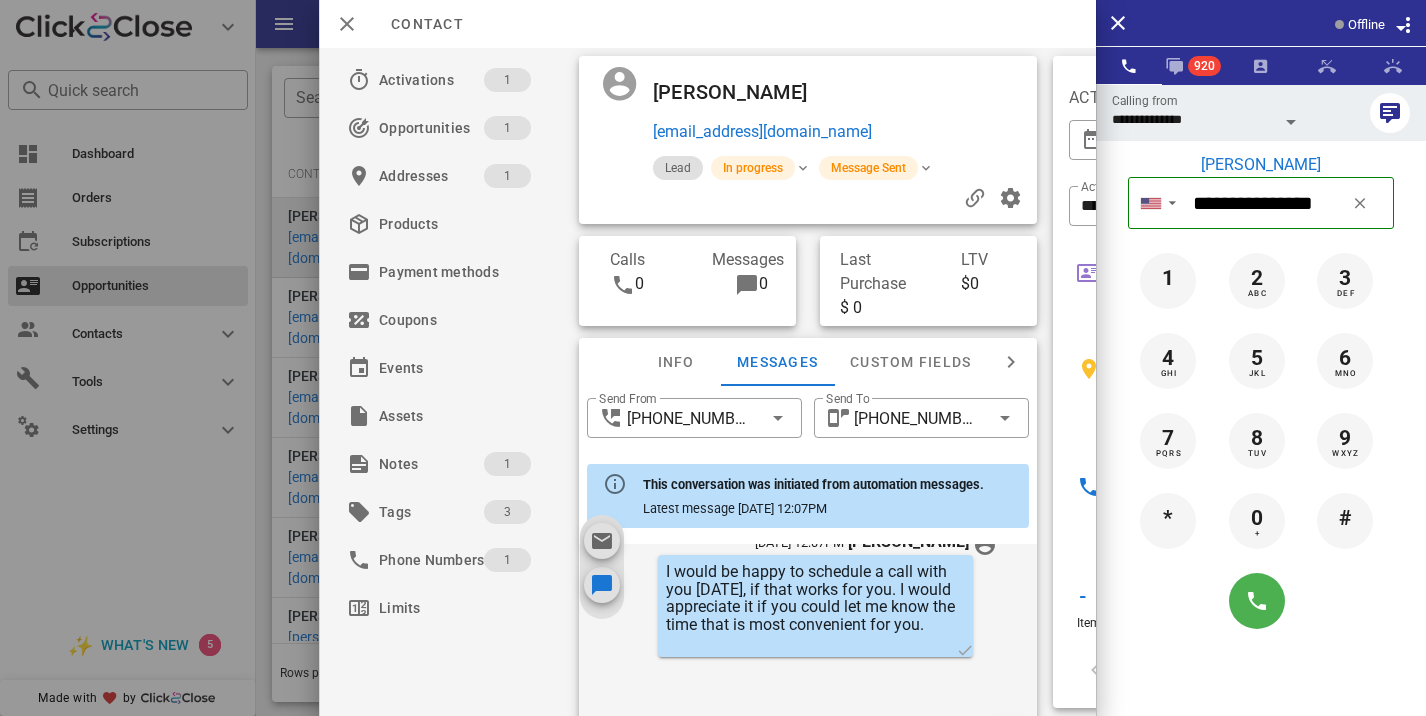 click at bounding box center [713, 358] 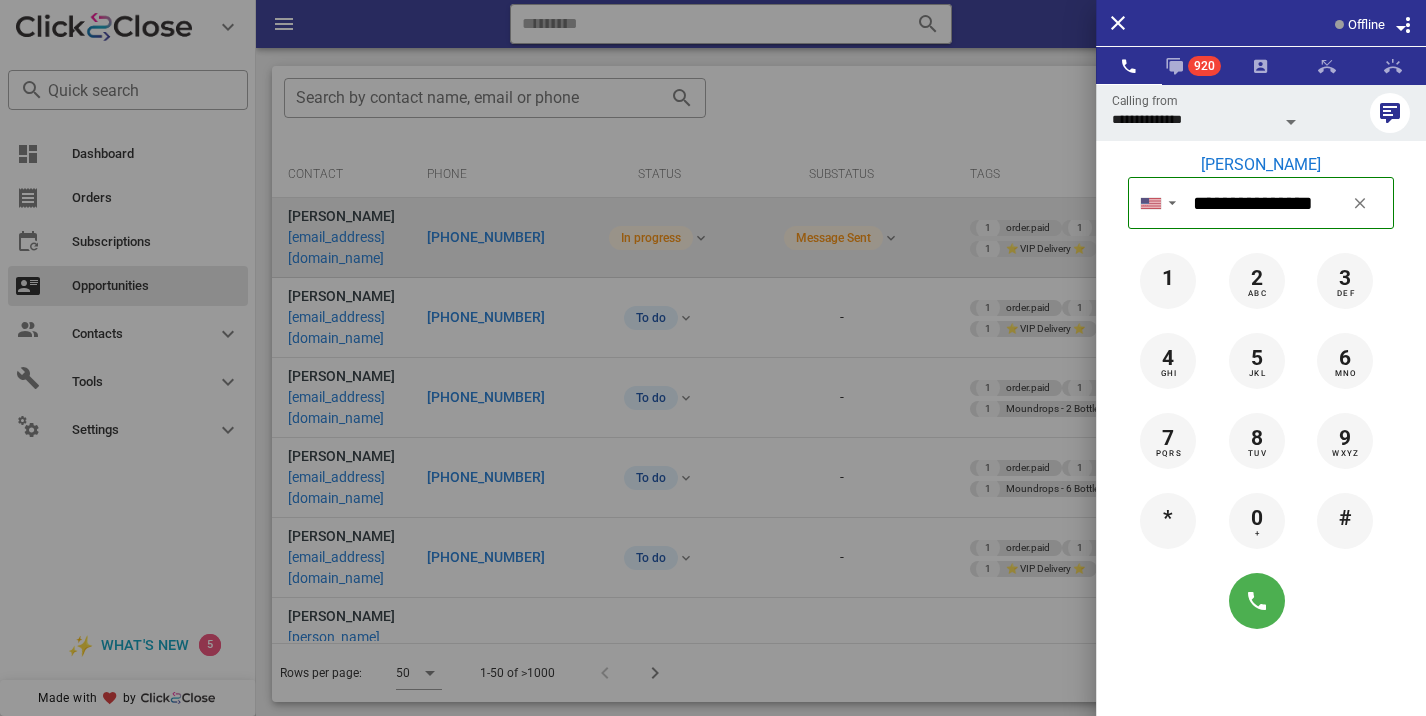 click at bounding box center (713, 358) 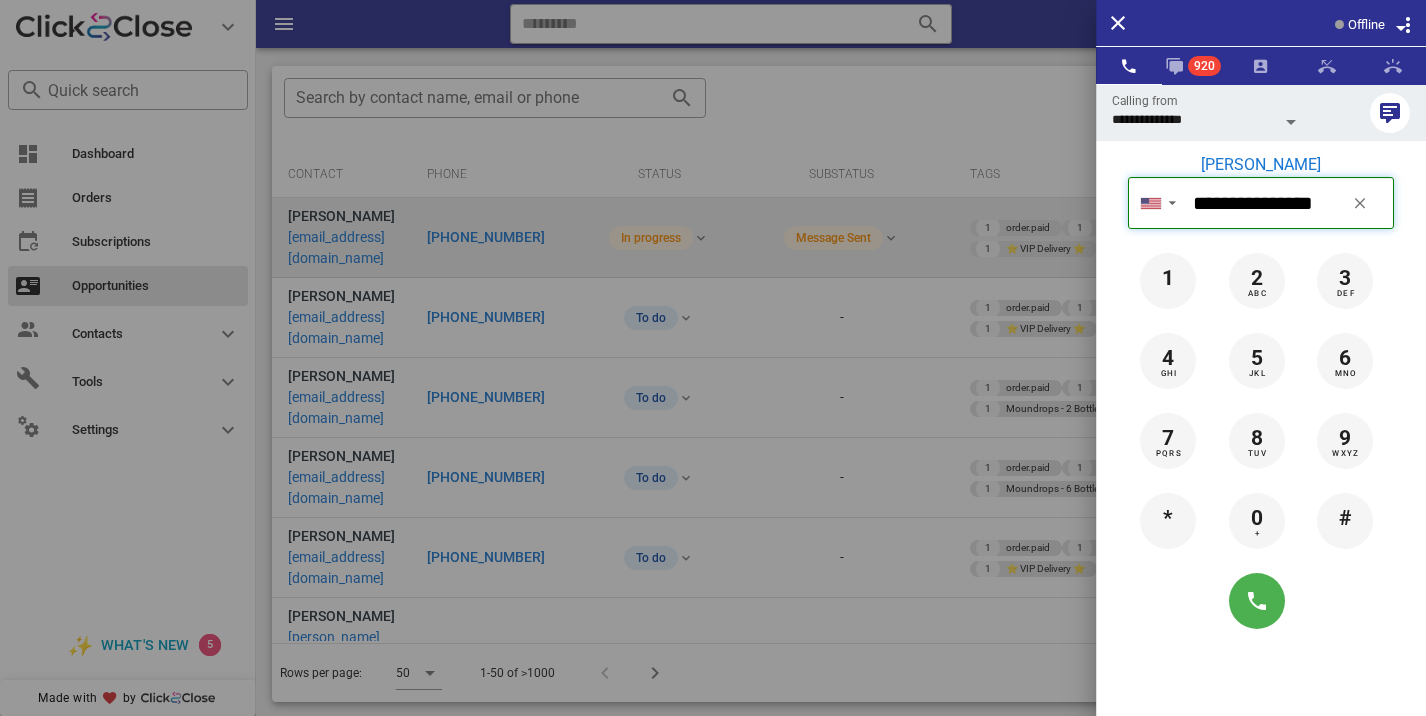 type 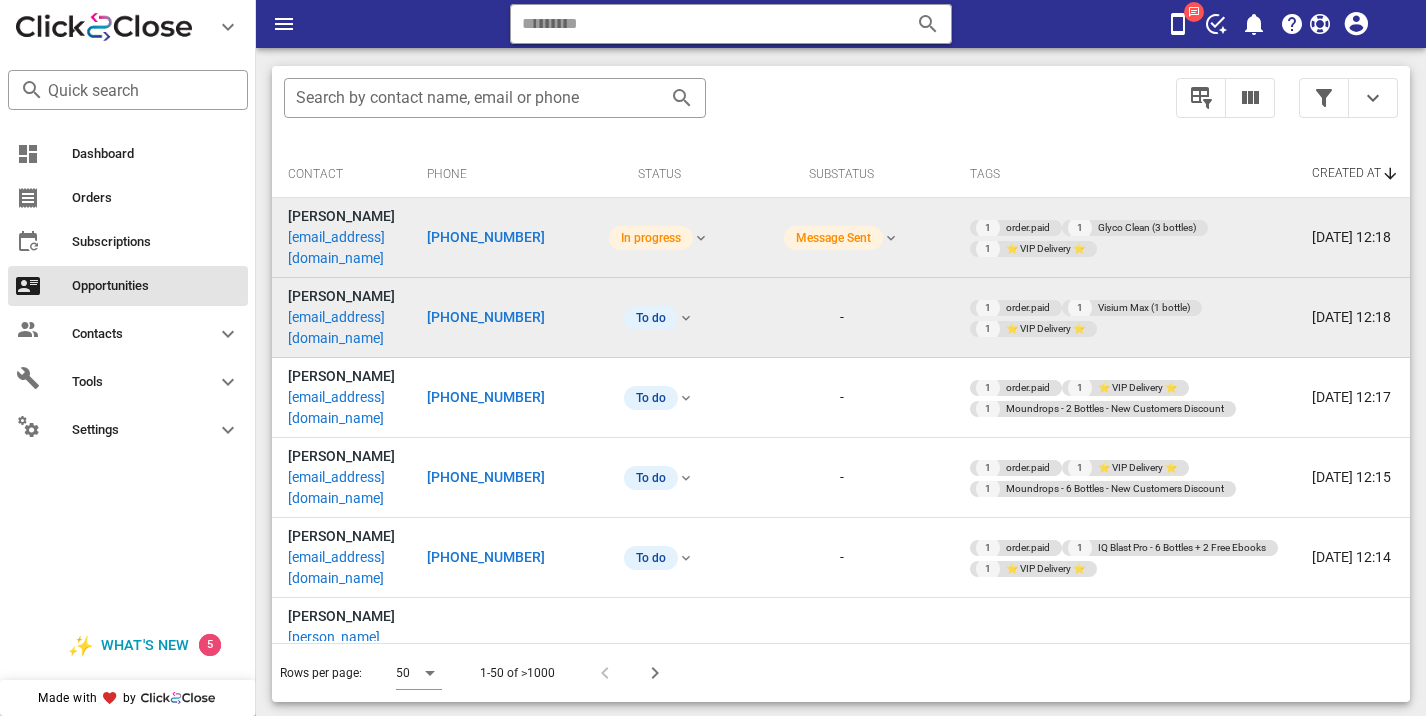 click on "[PHONE_NUMBER]" at bounding box center (500, 318) 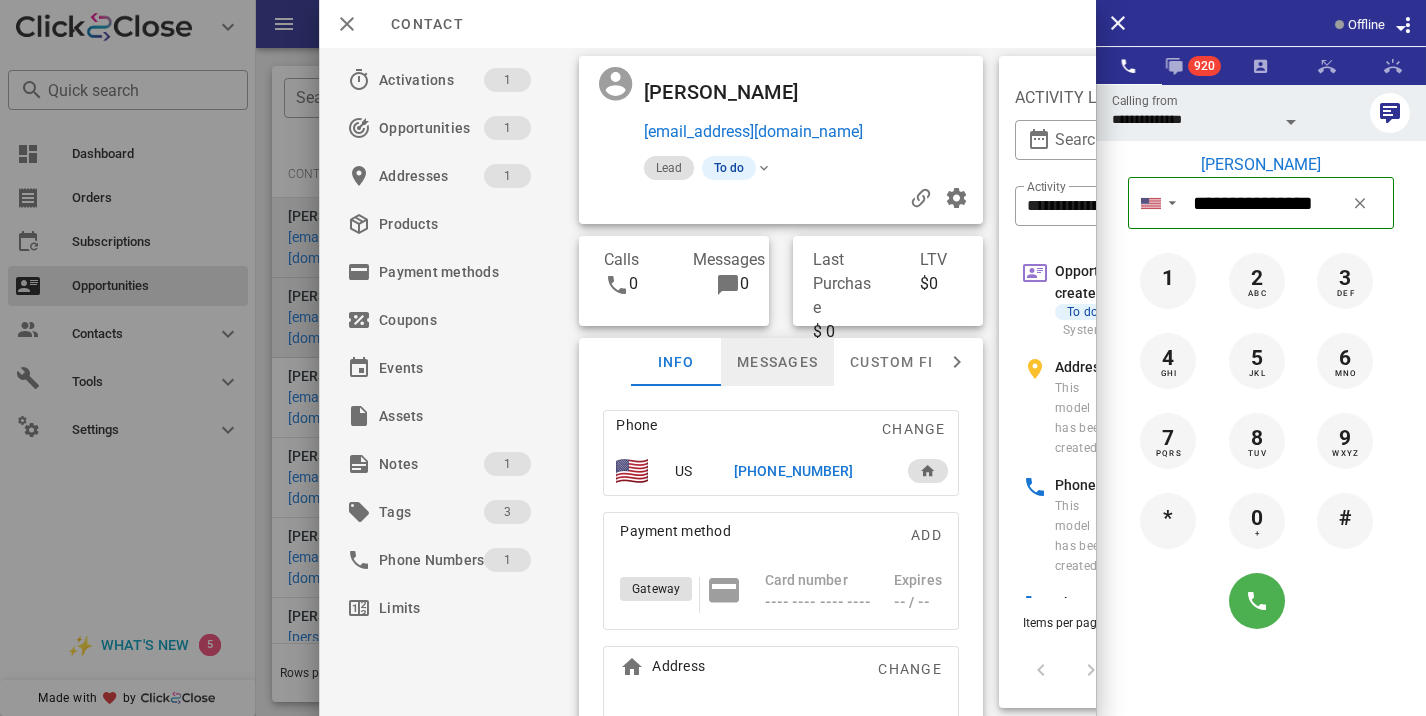 click on "Messages" at bounding box center (777, 362) 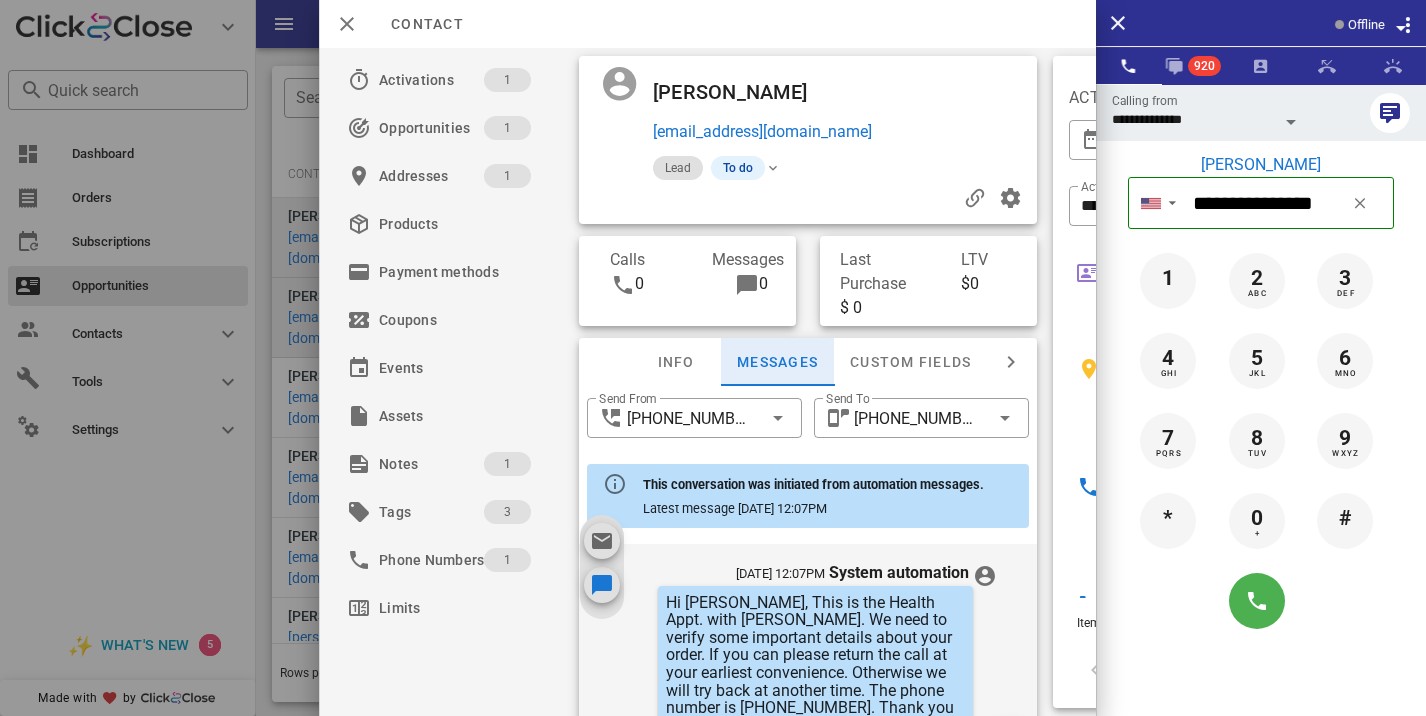 scroll, scrollTop: 657, scrollLeft: 0, axis: vertical 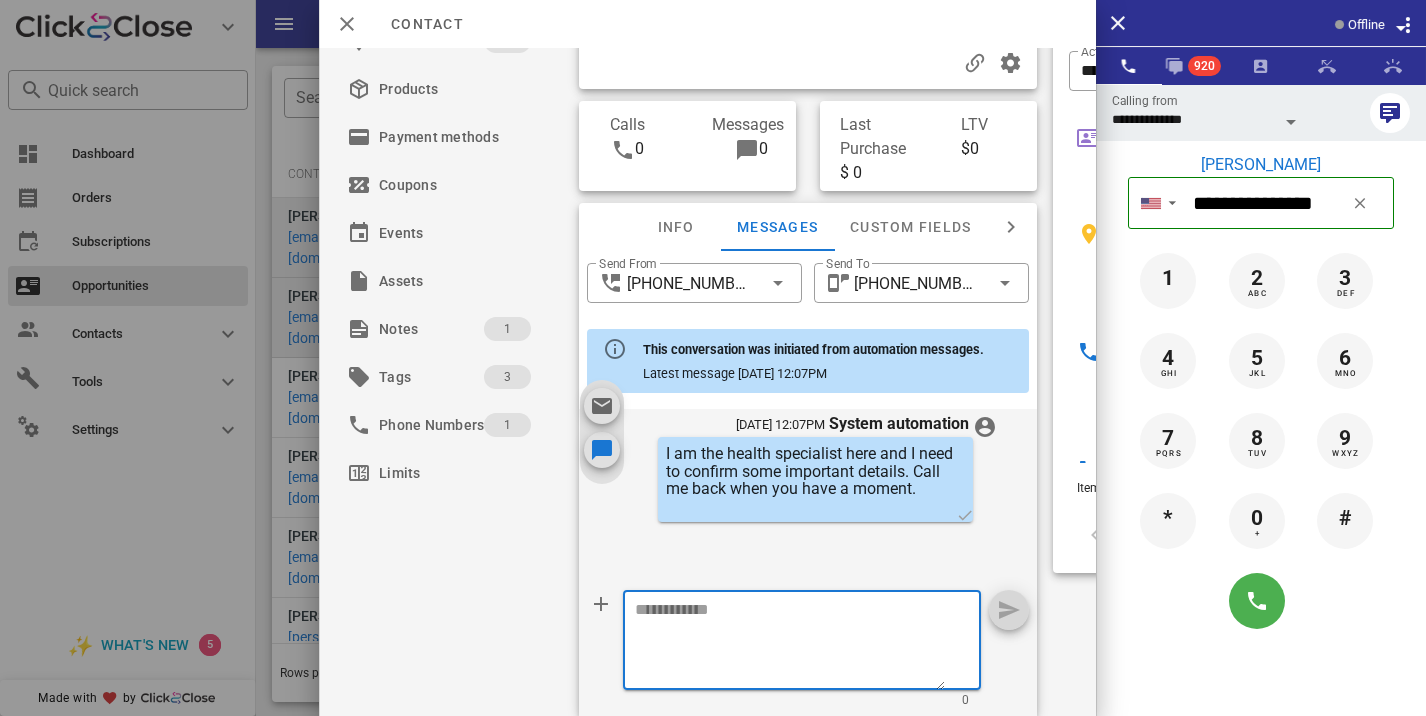 drag, startPoint x: 718, startPoint y: 642, endPoint x: 718, endPoint y: 617, distance: 25 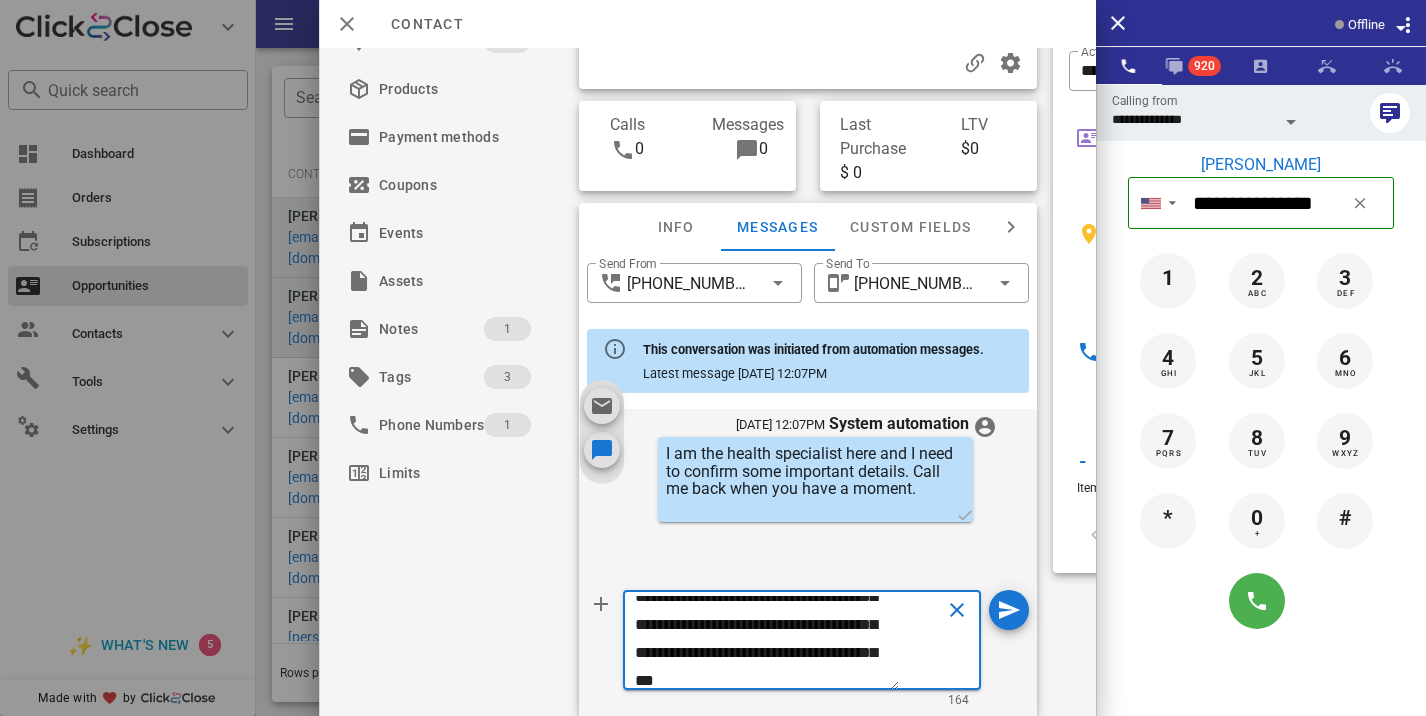 scroll, scrollTop: 0, scrollLeft: 0, axis: both 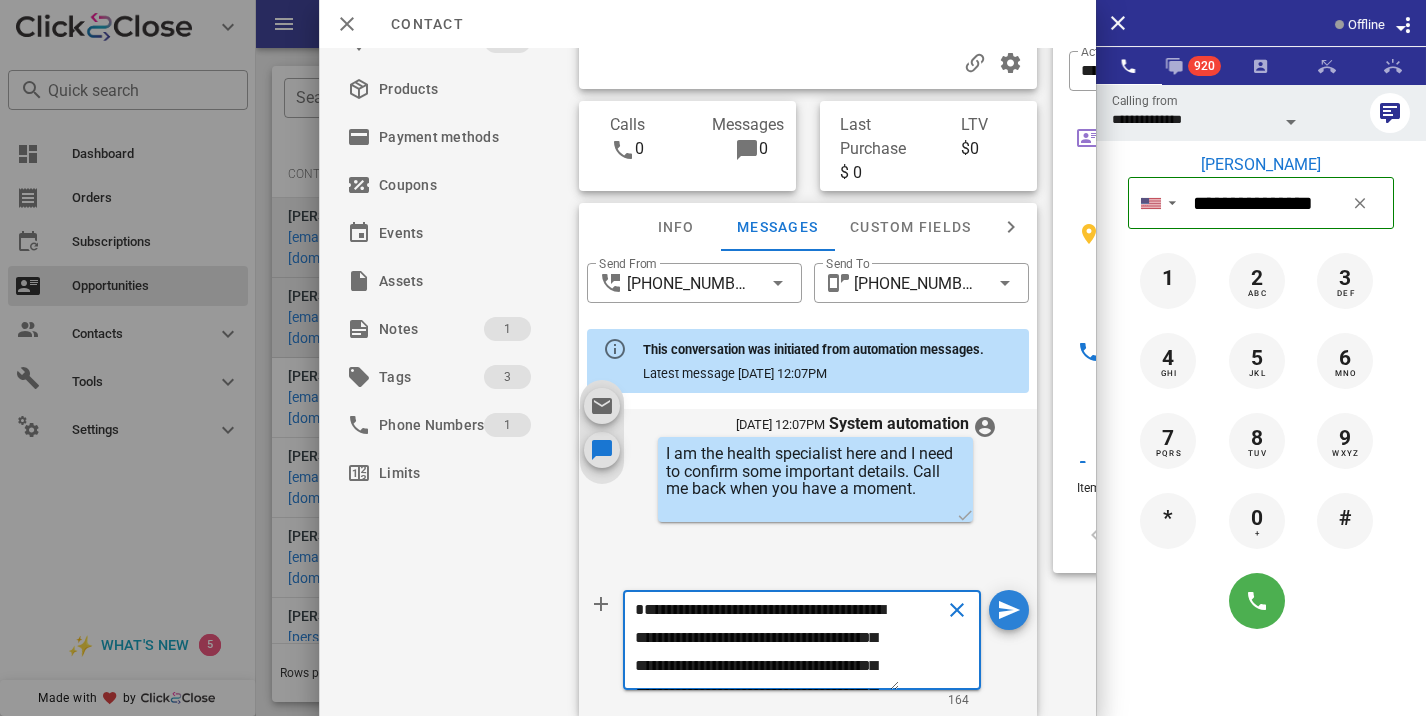 type on "**********" 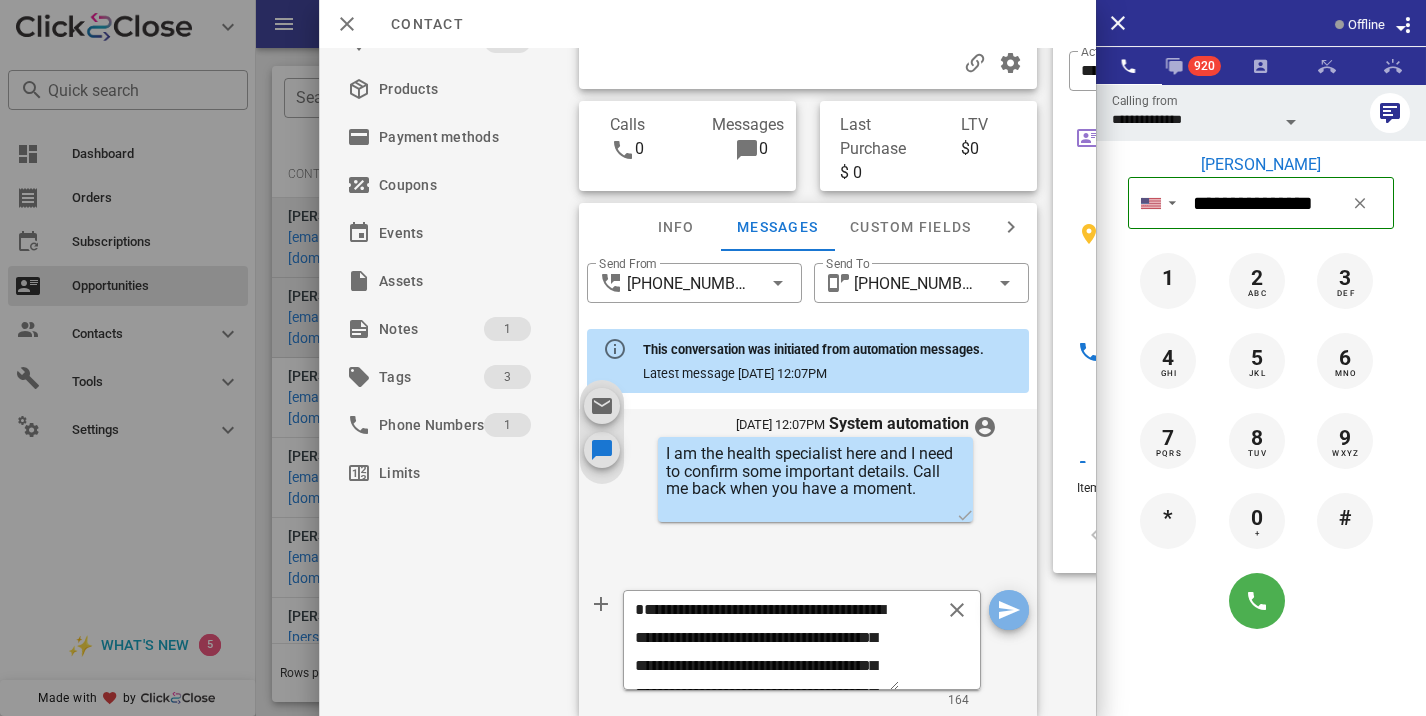 click at bounding box center [1009, 610] 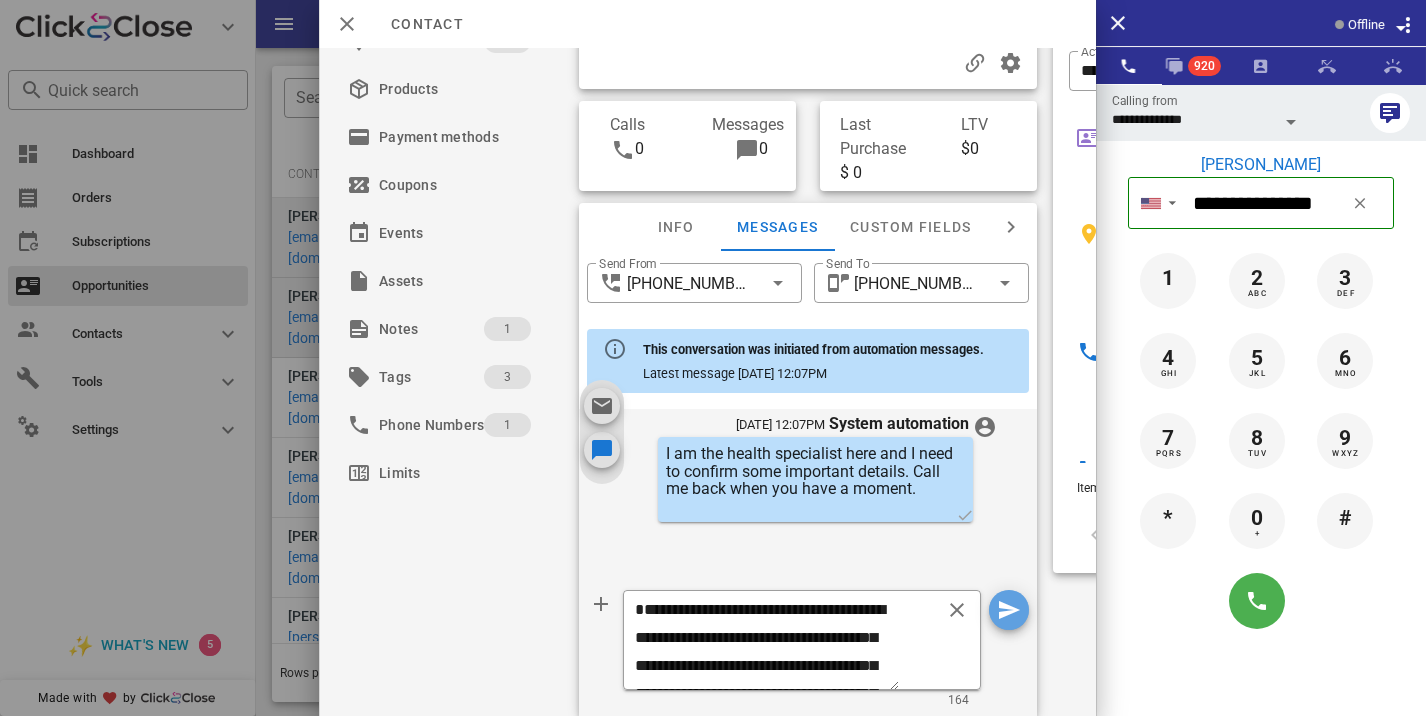type 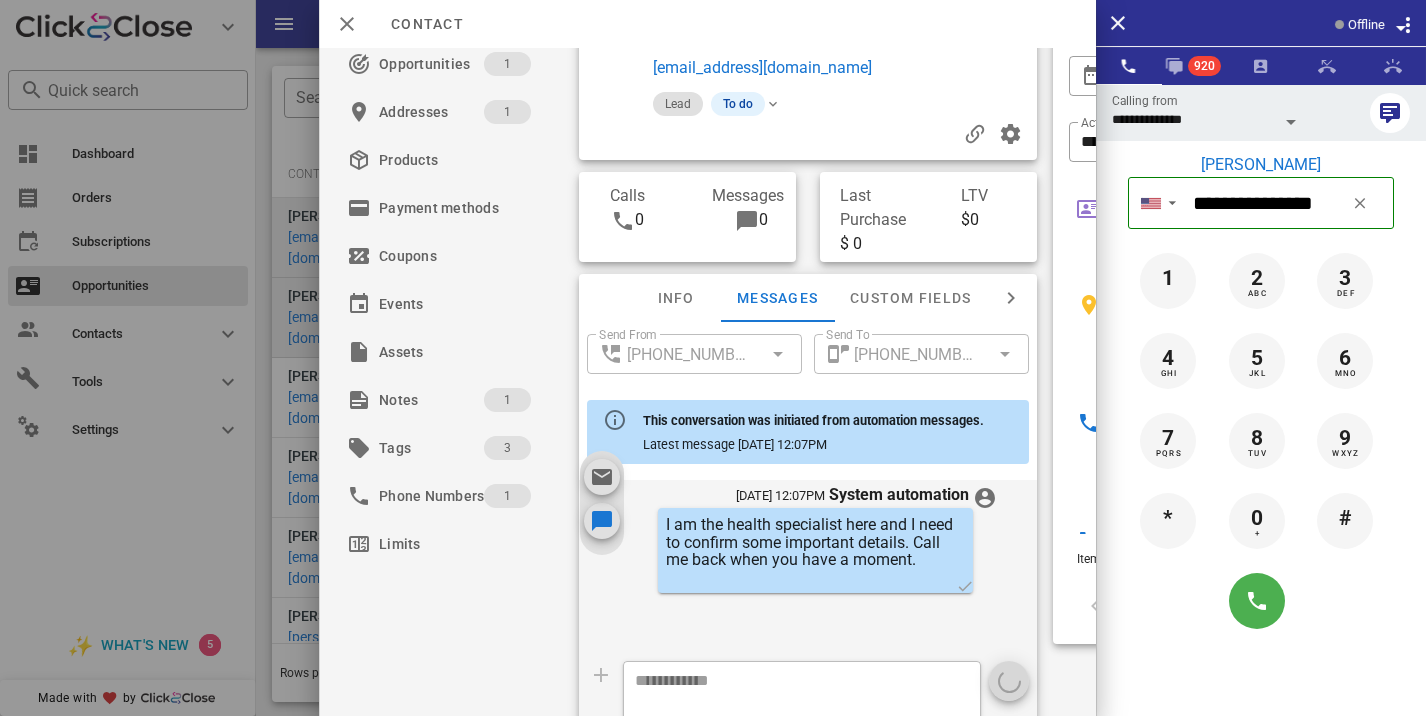 scroll, scrollTop: 0, scrollLeft: 0, axis: both 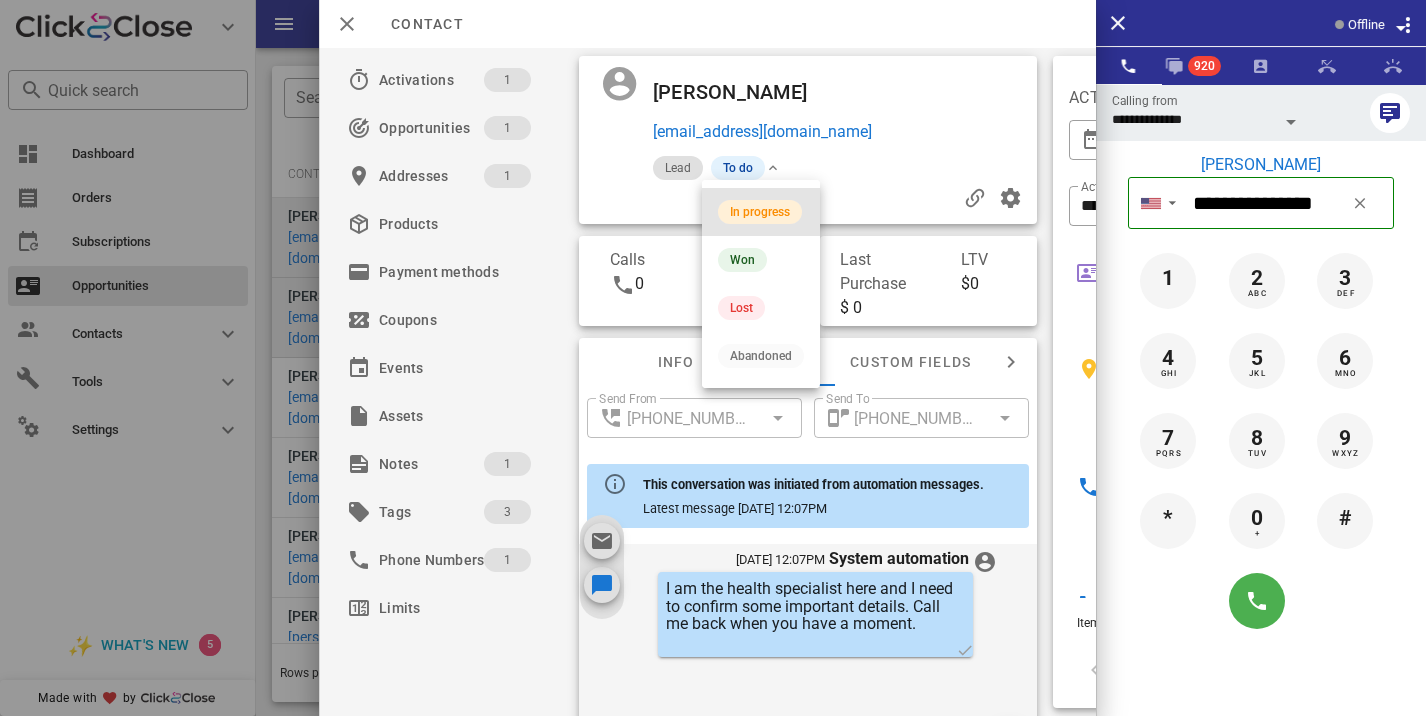 click on "In progress" at bounding box center (760, 212) 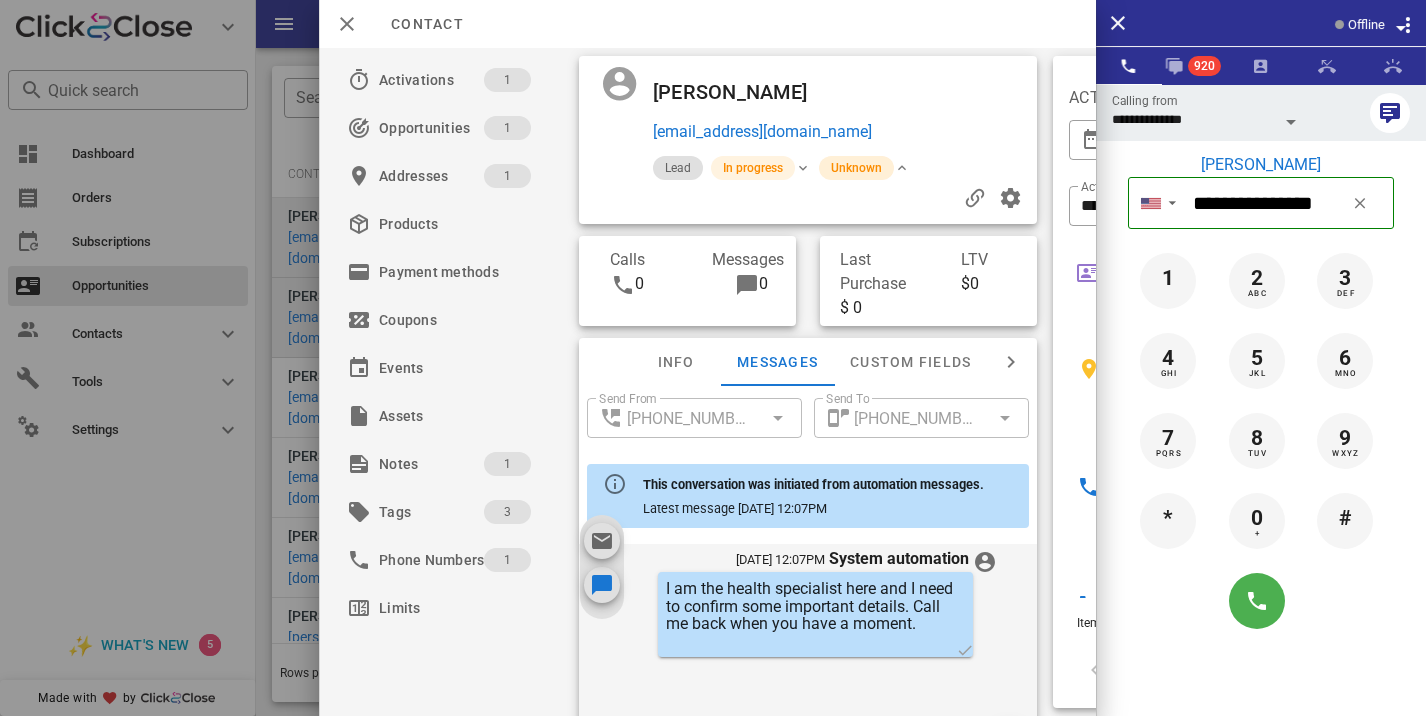 scroll, scrollTop: 823, scrollLeft: 0, axis: vertical 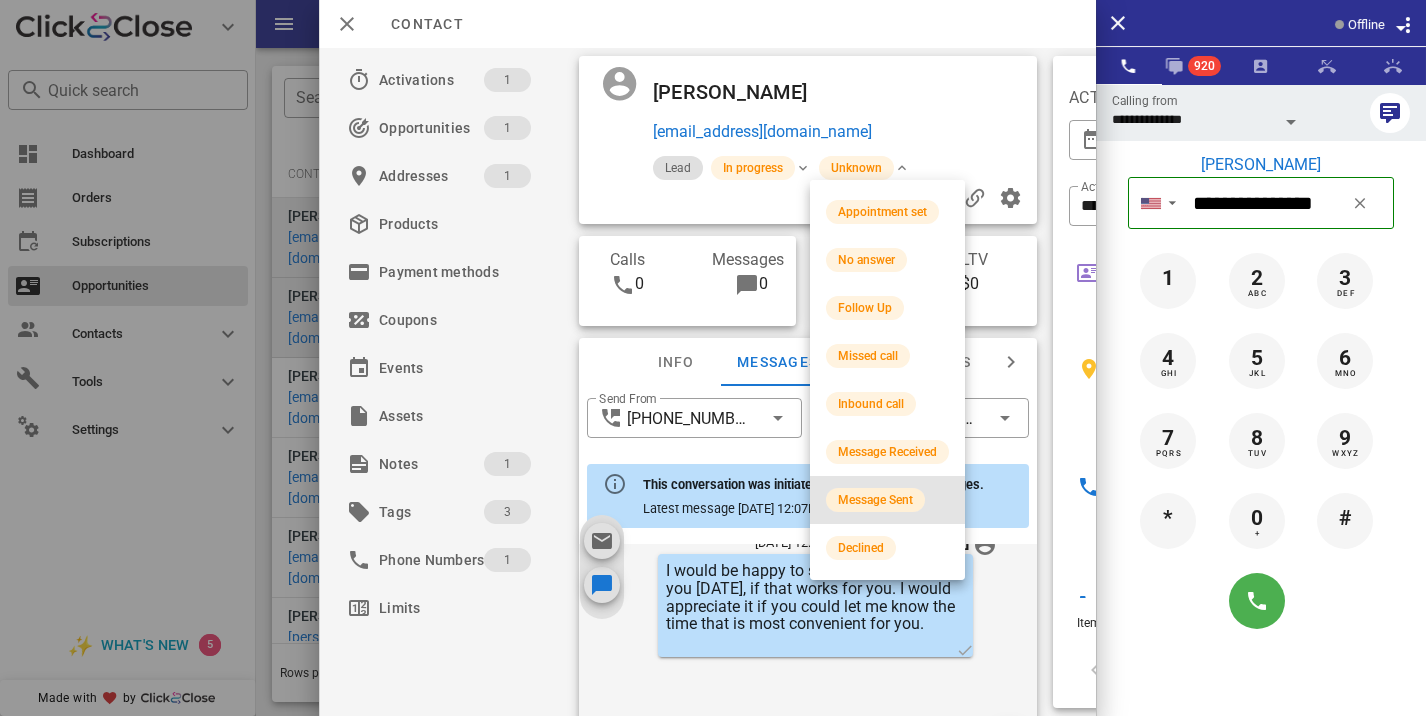 click on "Message Sent" at bounding box center [875, 500] 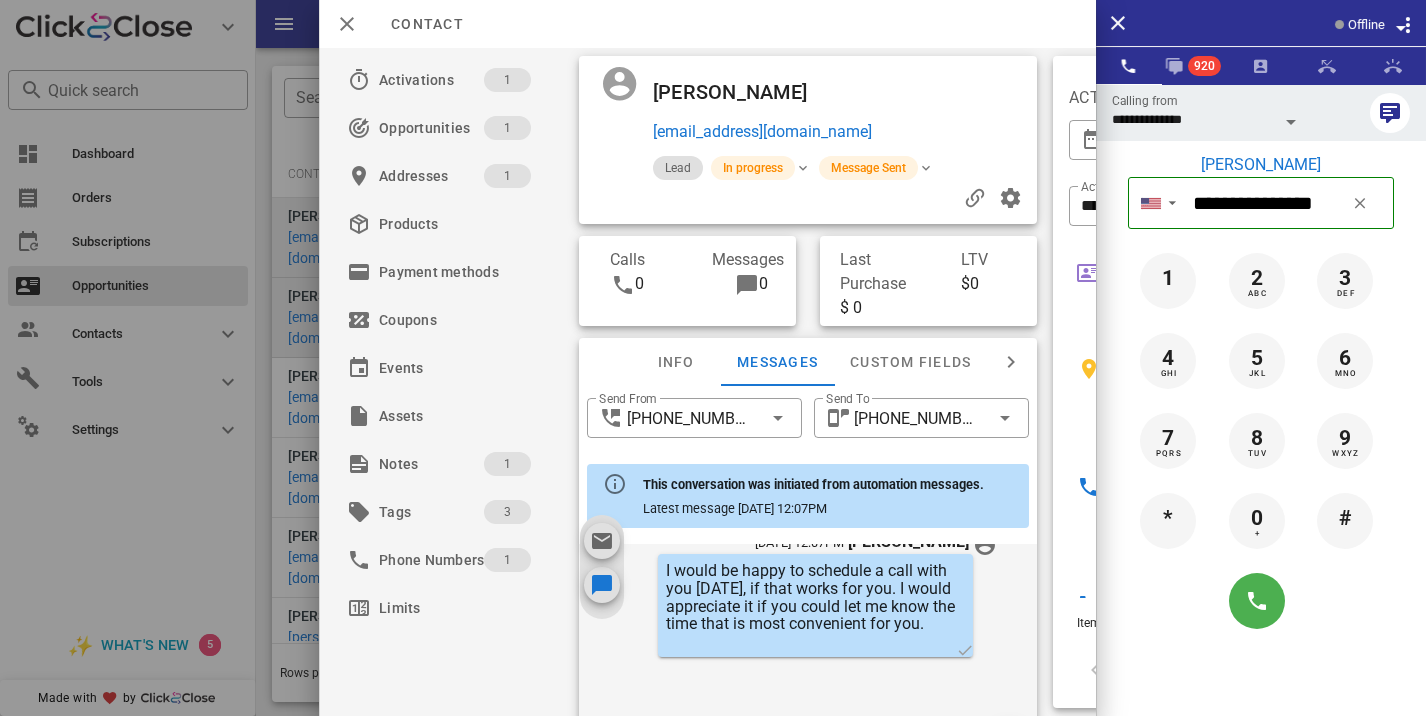 click at bounding box center [713, 358] 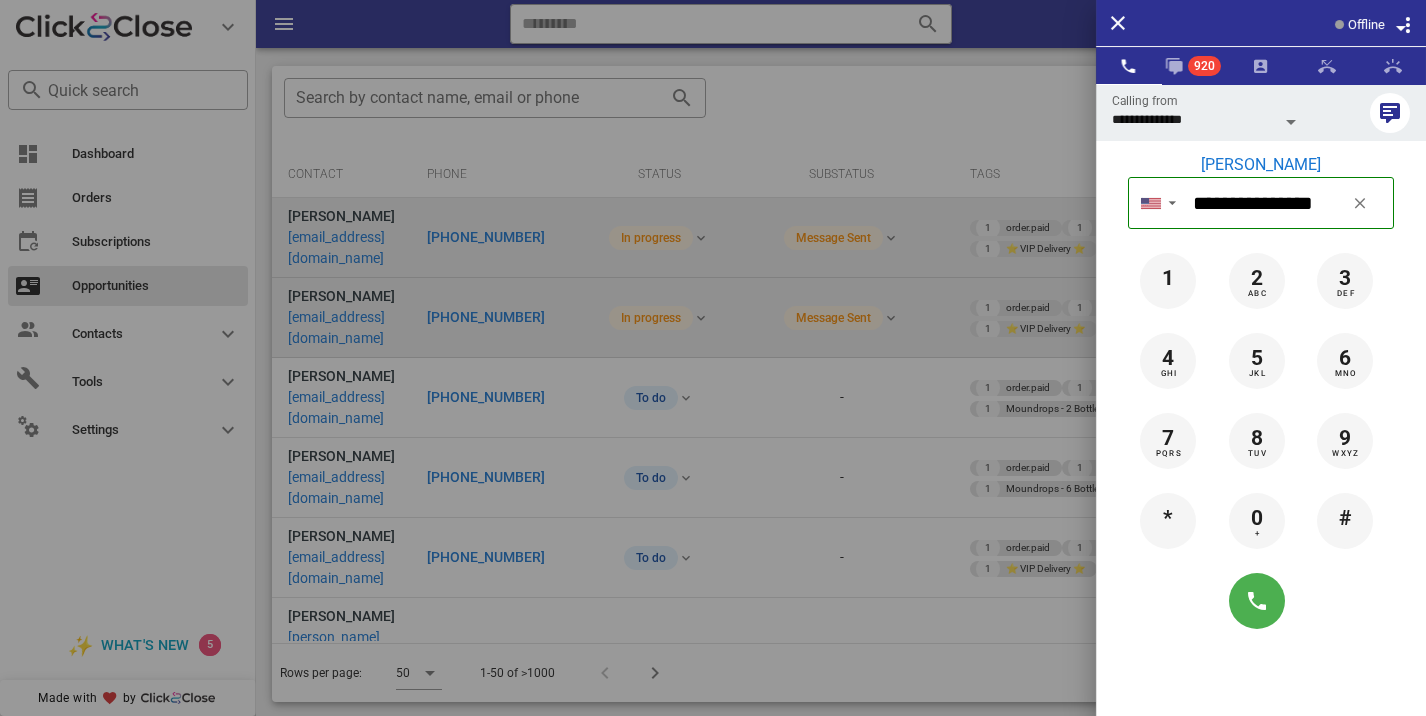 click at bounding box center (713, 358) 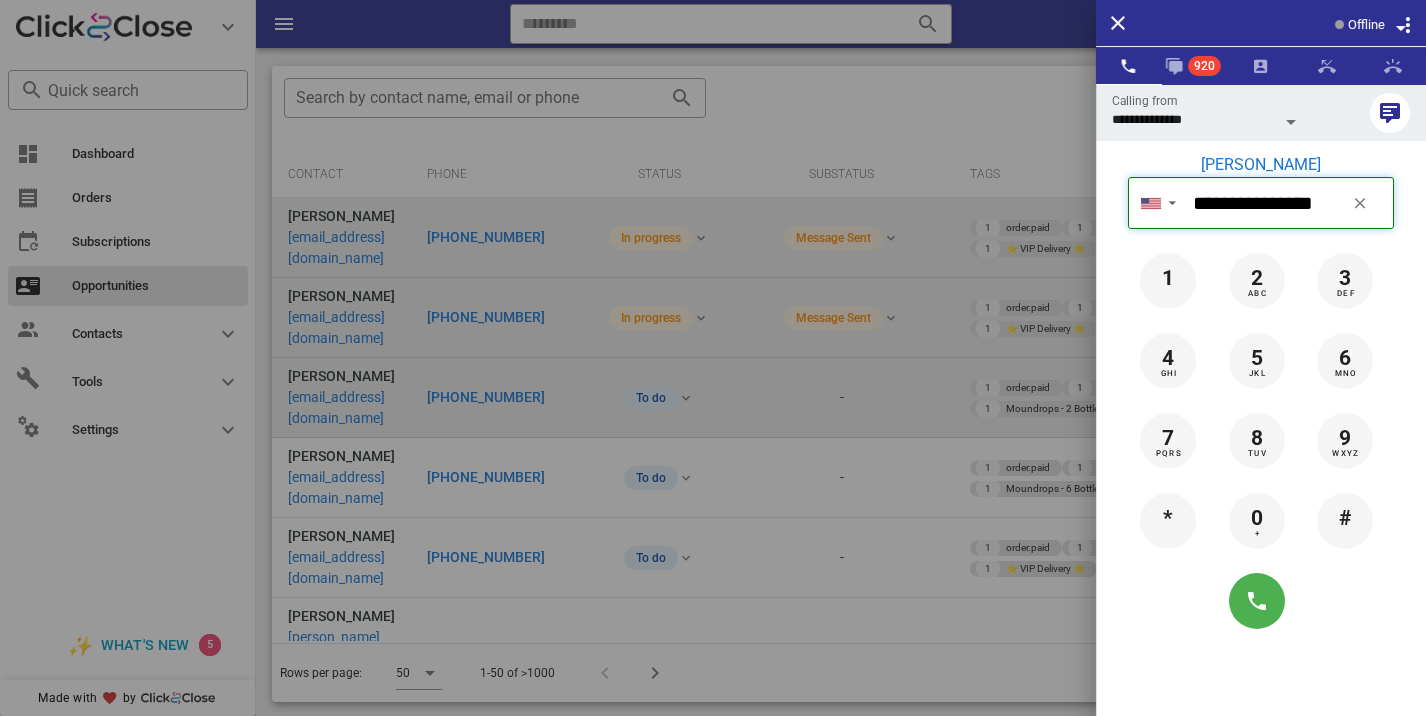 type 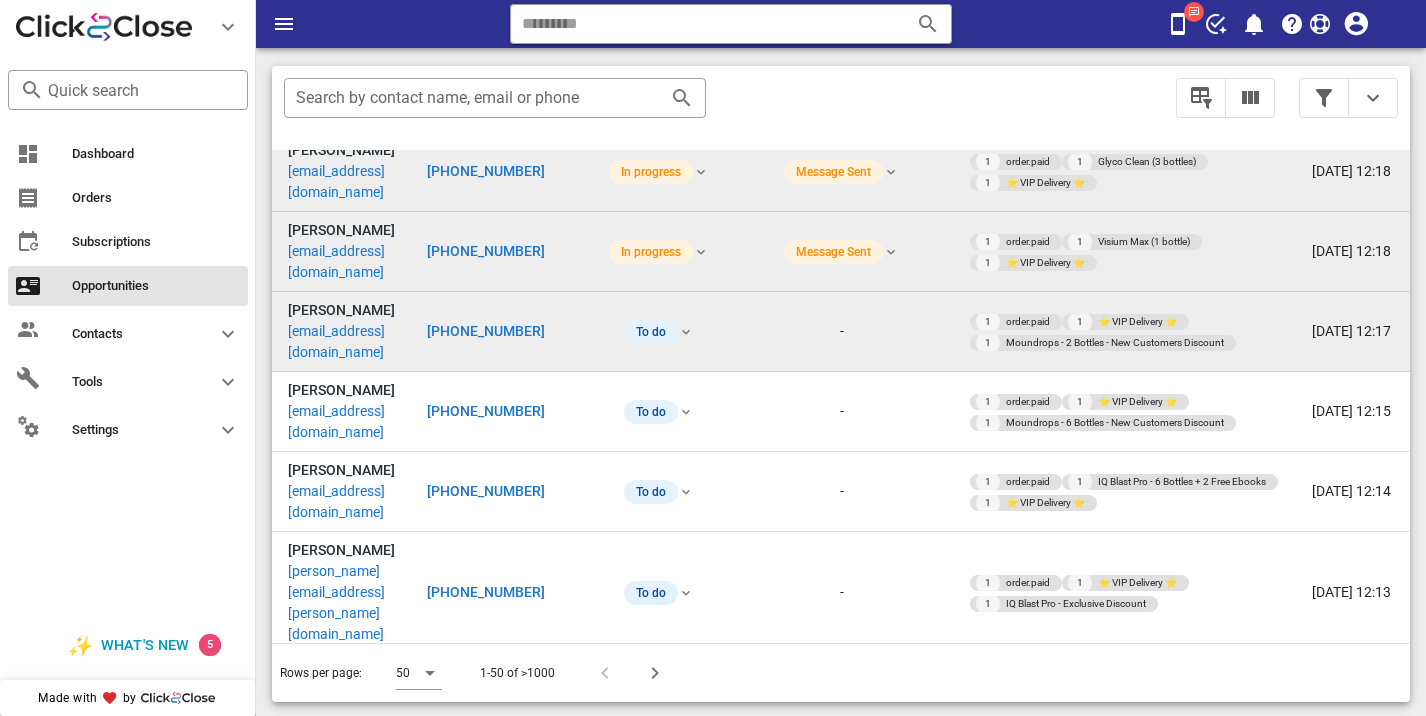 scroll, scrollTop: 64, scrollLeft: 0, axis: vertical 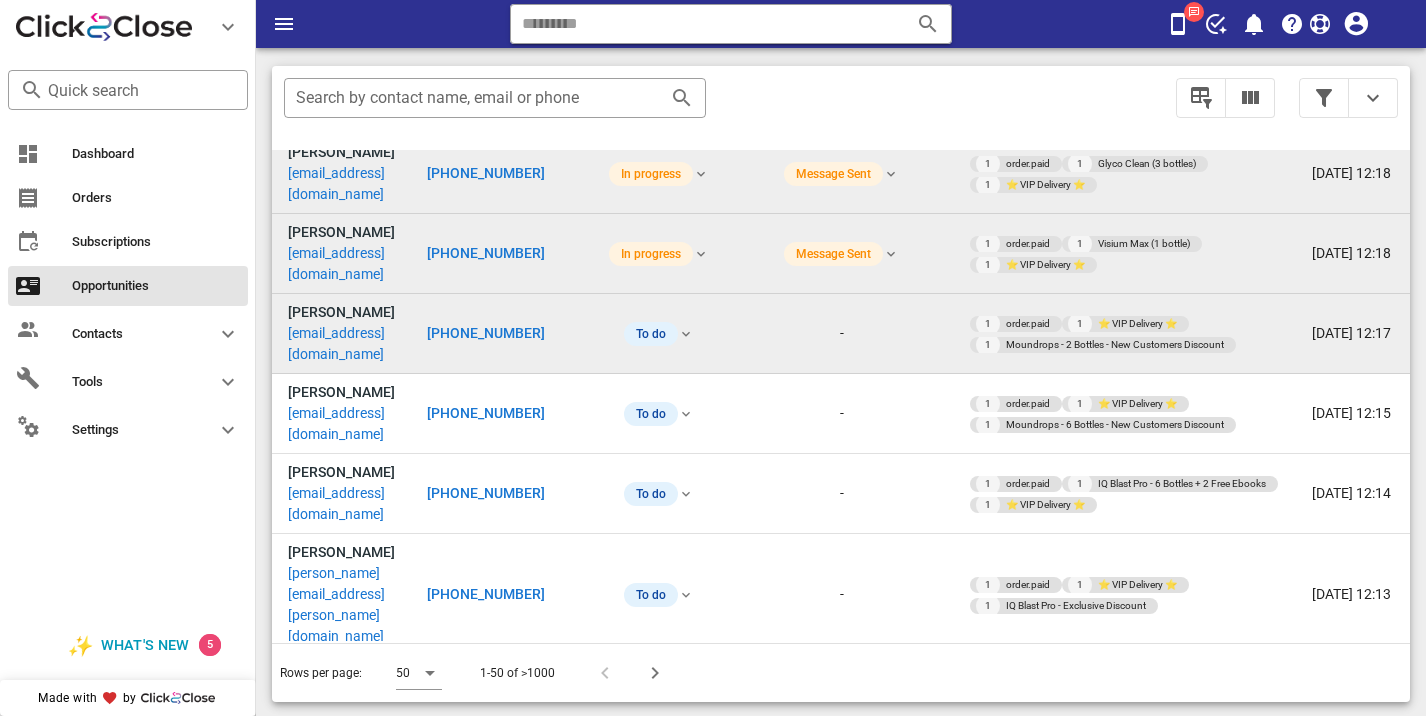 click on "[PHONE_NUMBER]" at bounding box center [486, 333] 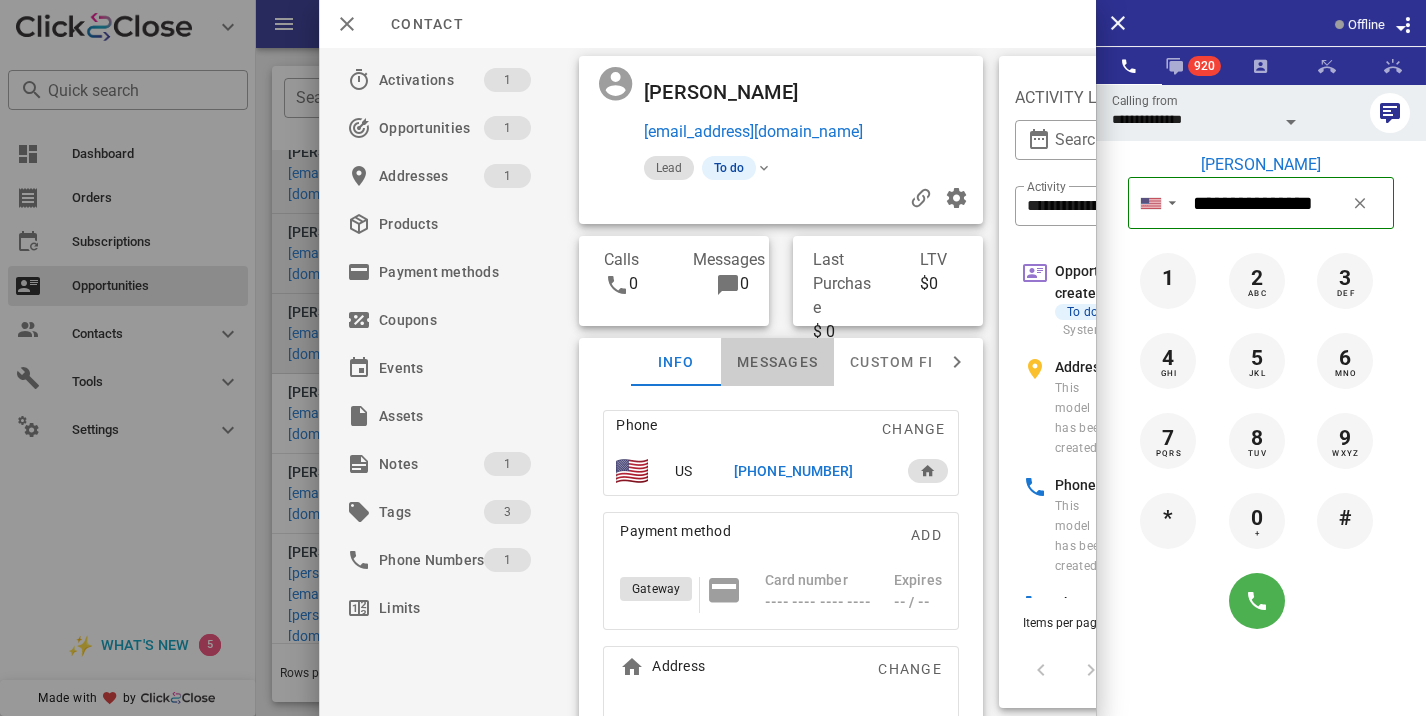 click on "Messages" at bounding box center [777, 362] 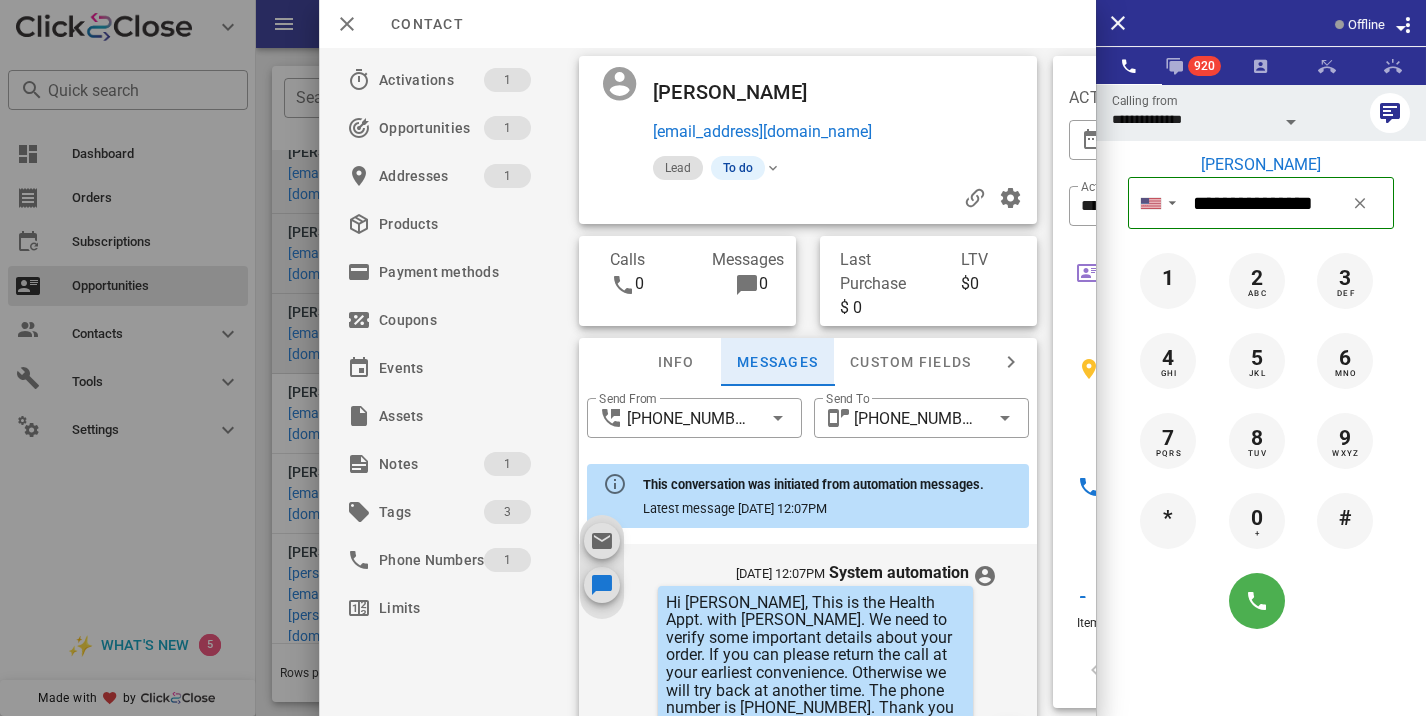 scroll, scrollTop: 657, scrollLeft: 0, axis: vertical 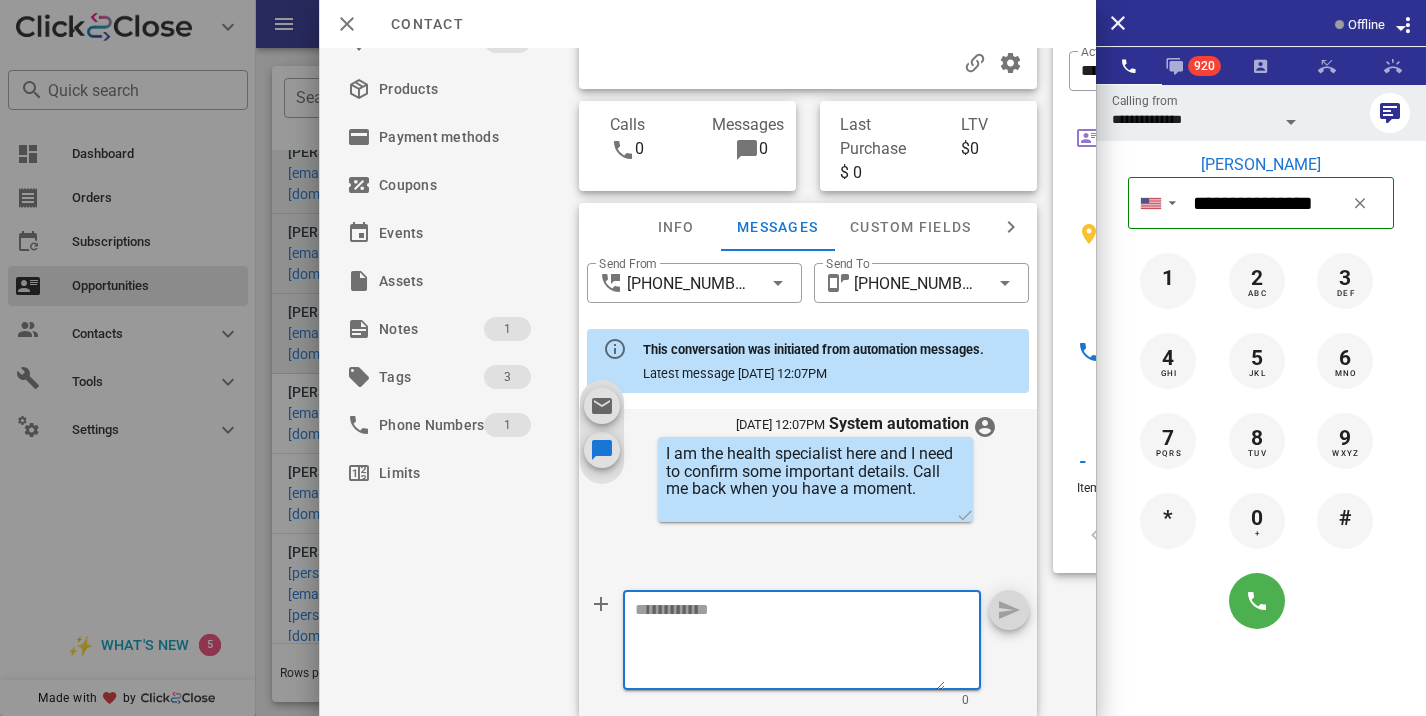 click at bounding box center [790, 643] 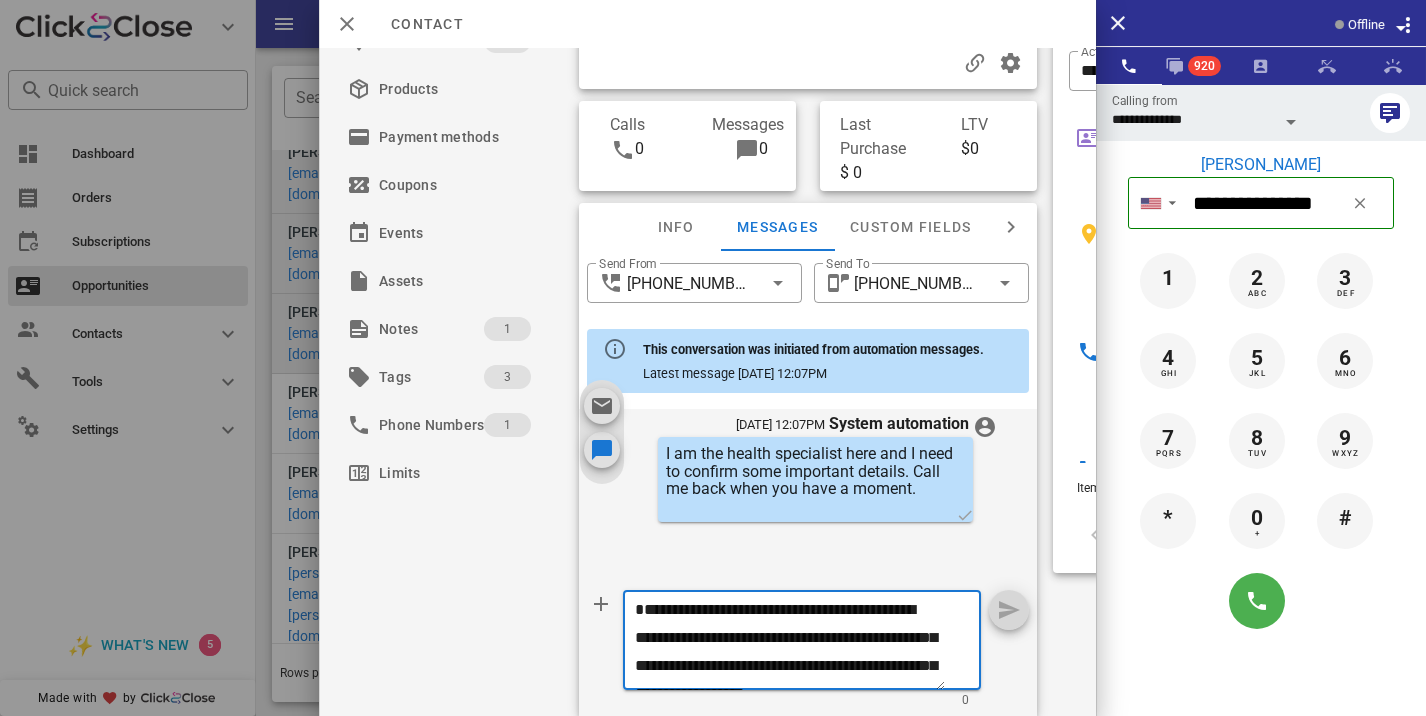 scroll, scrollTop: 41, scrollLeft: 0, axis: vertical 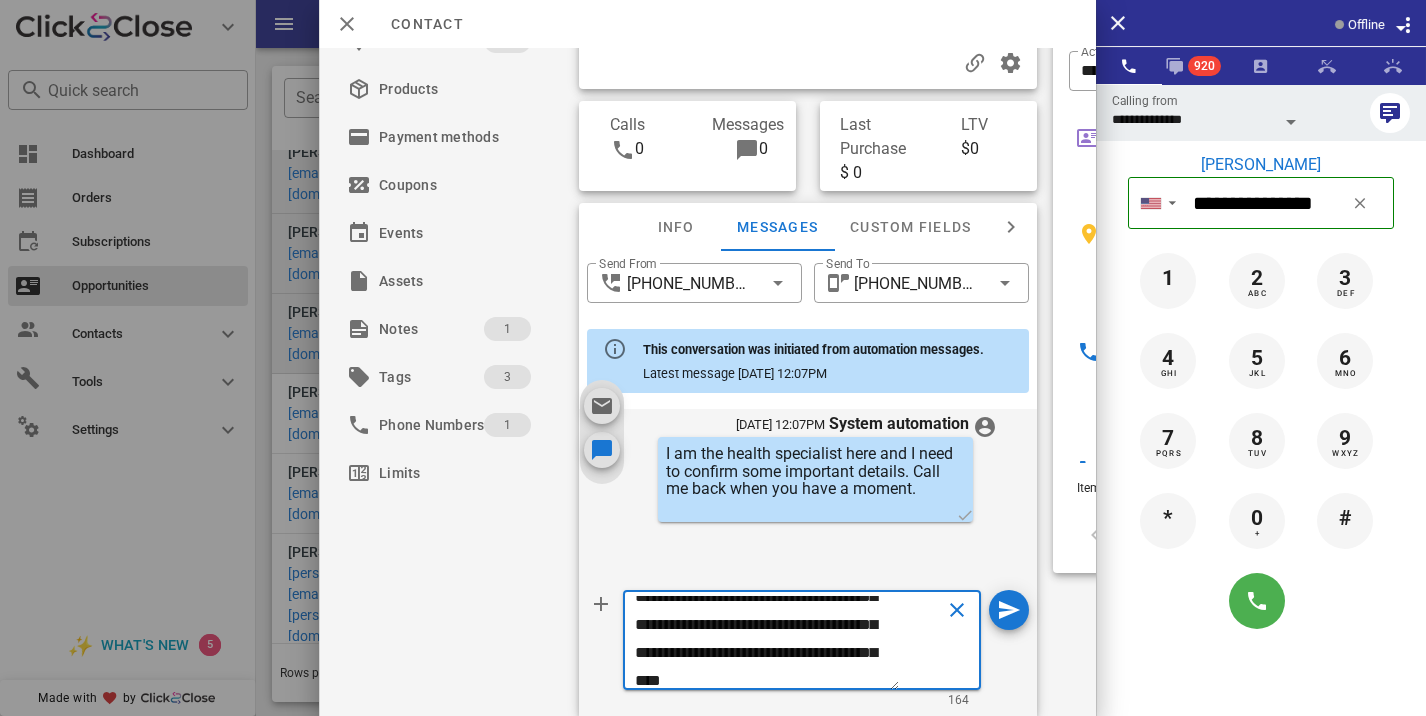 type on "**********" 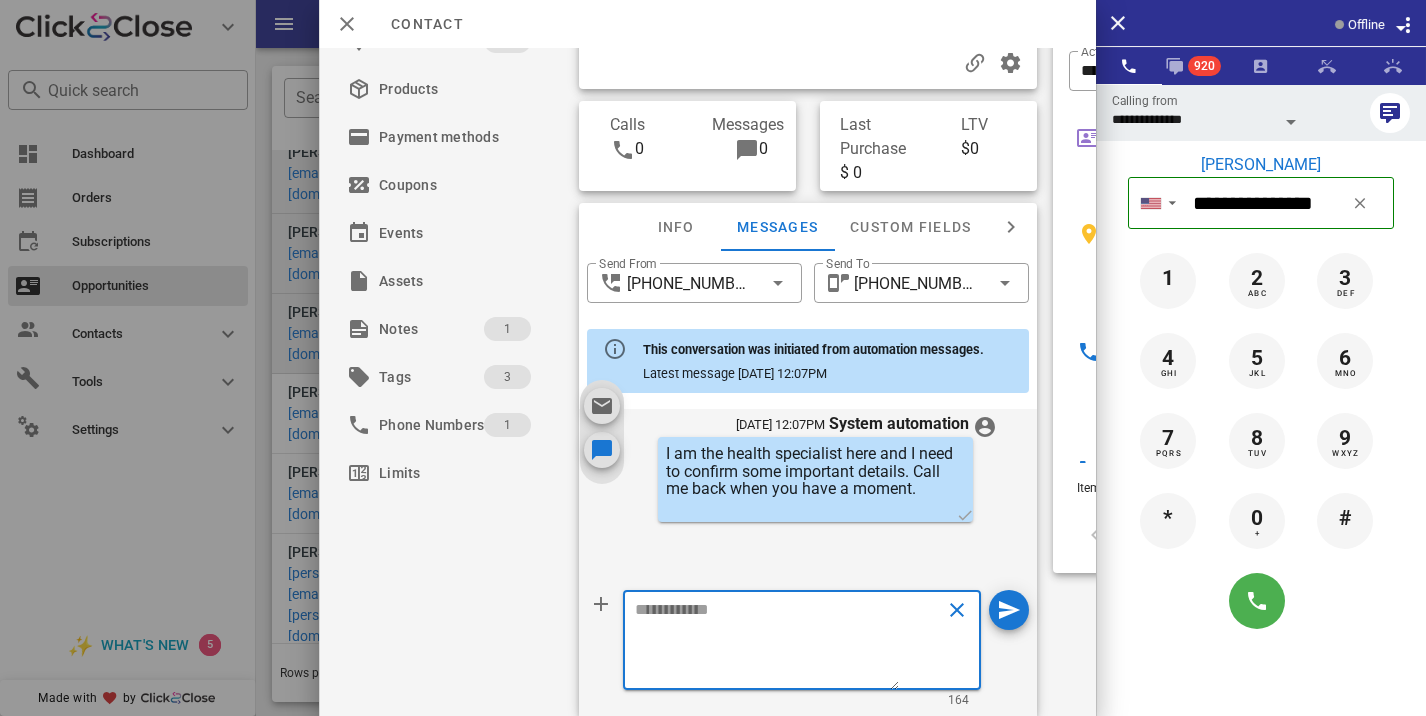 scroll, scrollTop: 0, scrollLeft: 0, axis: both 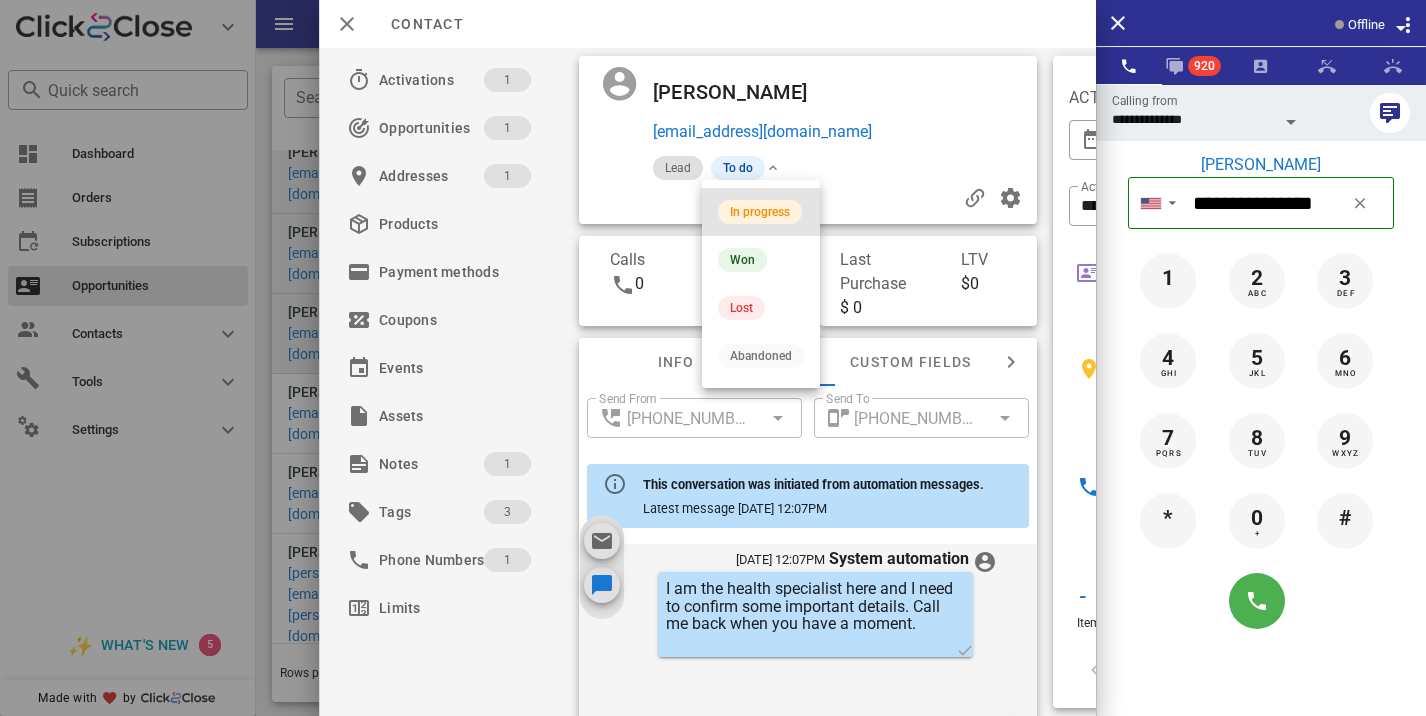 click on "In progress" at bounding box center (761, 212) 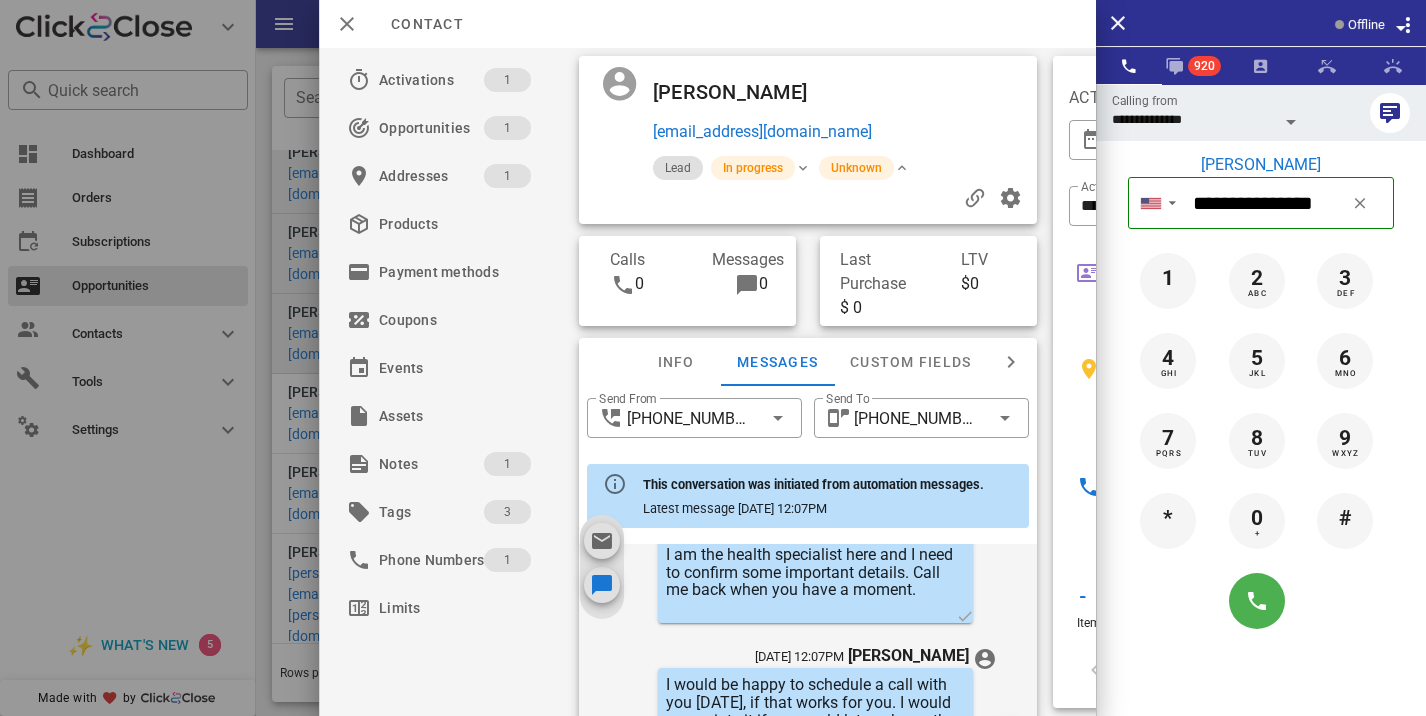 scroll, scrollTop: 823, scrollLeft: 0, axis: vertical 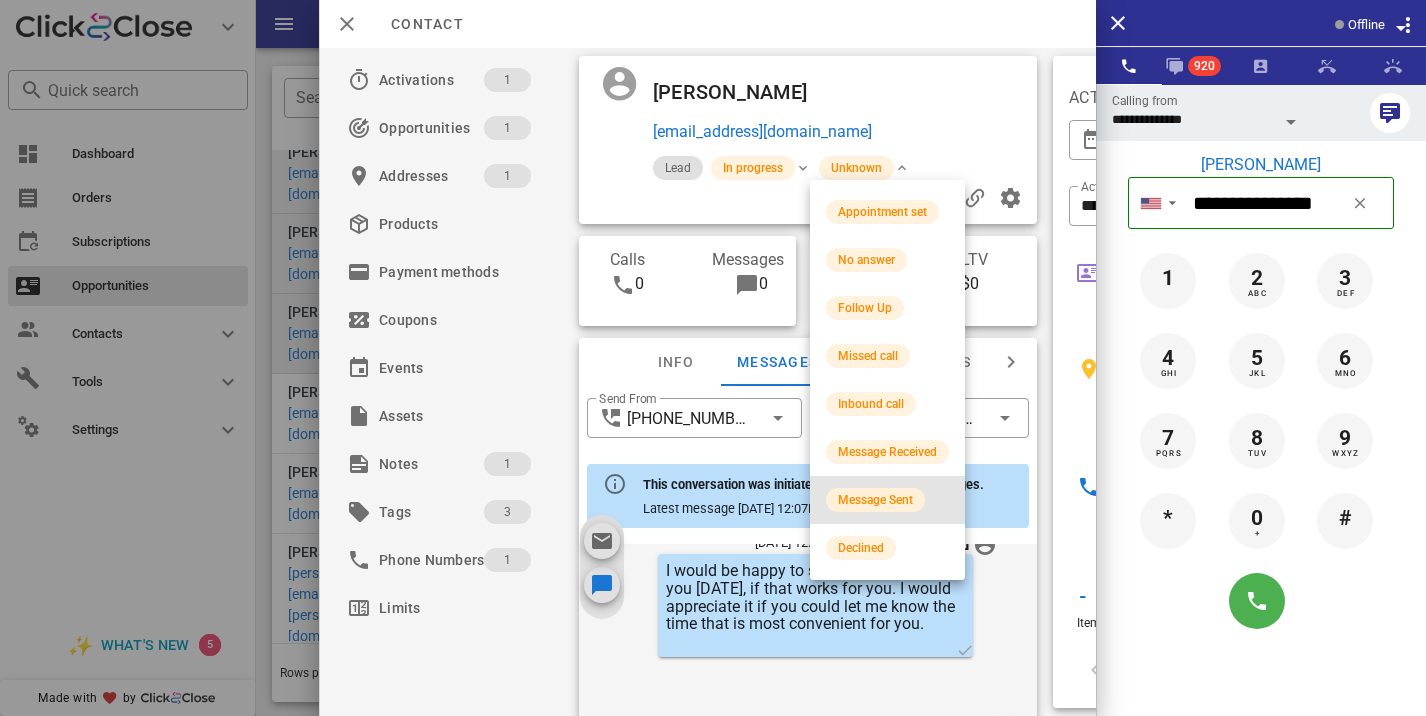 click on "Message Sent" at bounding box center [875, 500] 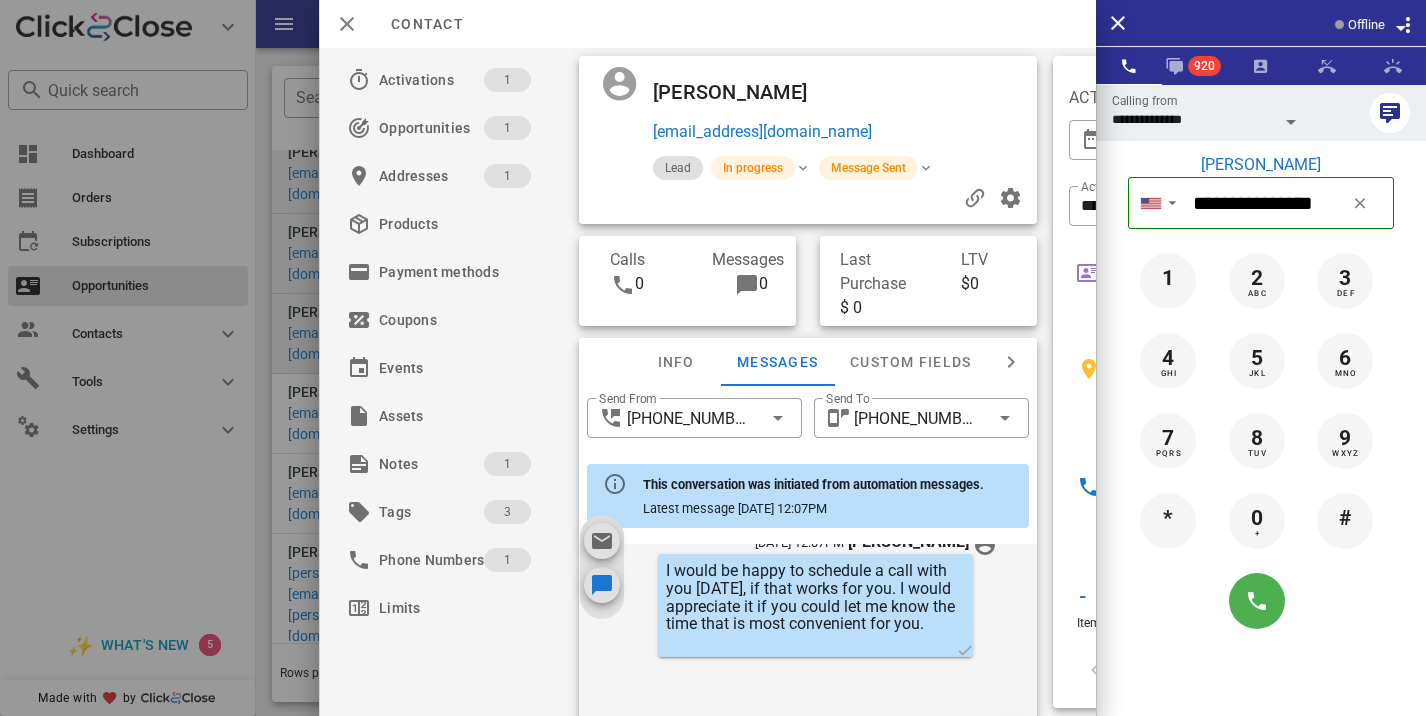 click at bounding box center (713, 358) 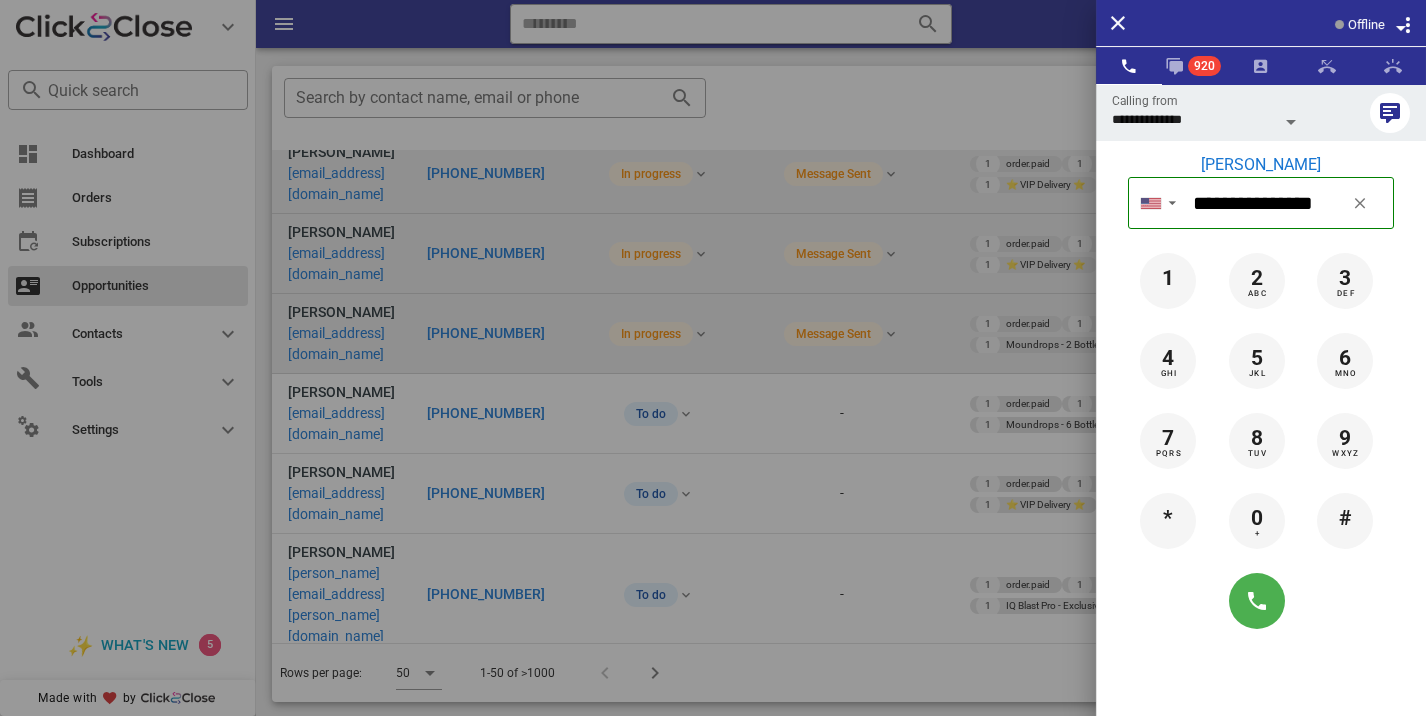 click at bounding box center (713, 358) 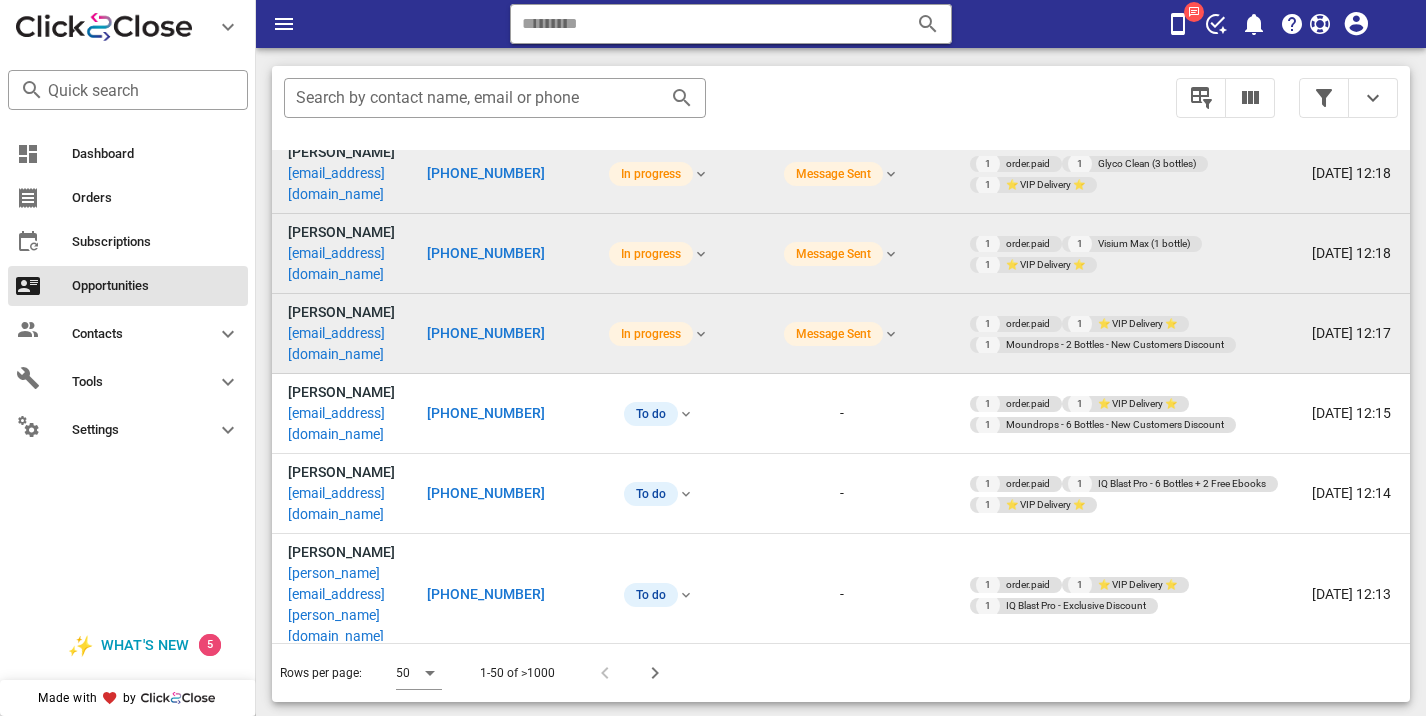 type 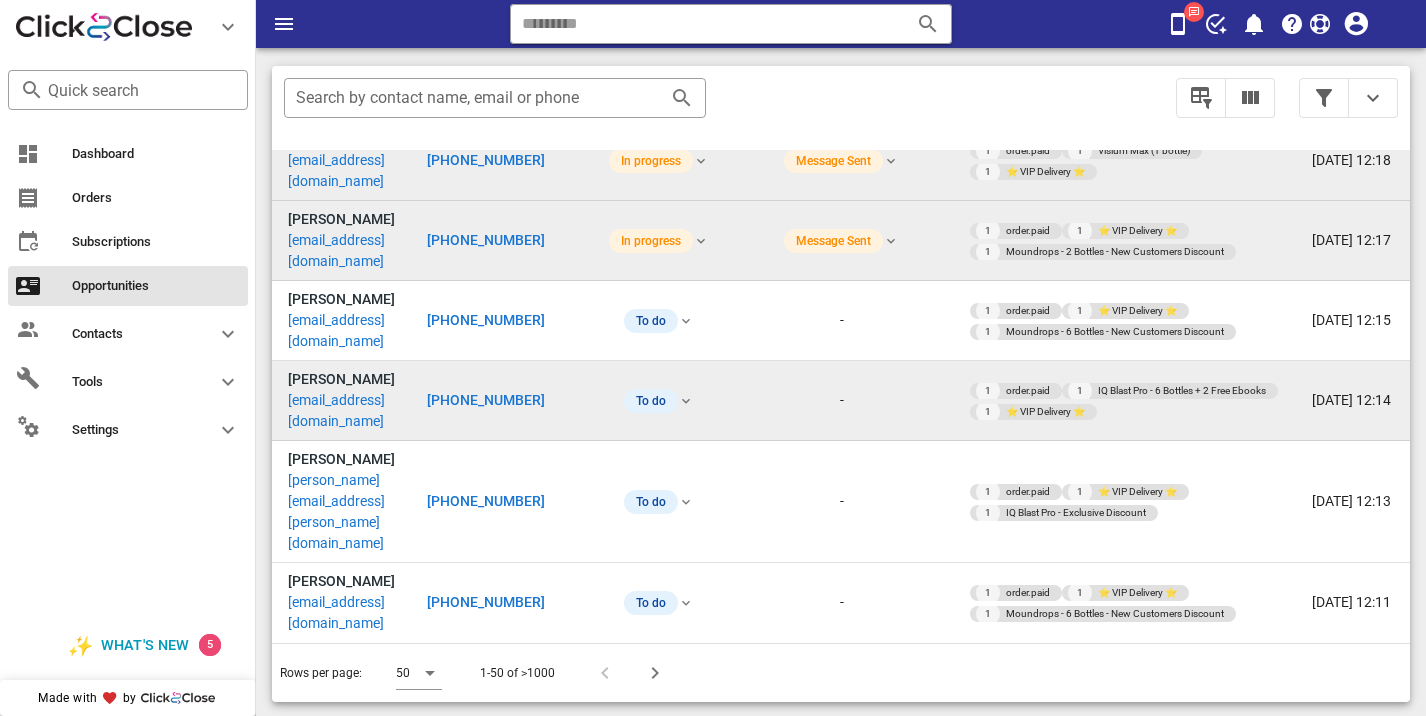scroll, scrollTop: 162, scrollLeft: 0, axis: vertical 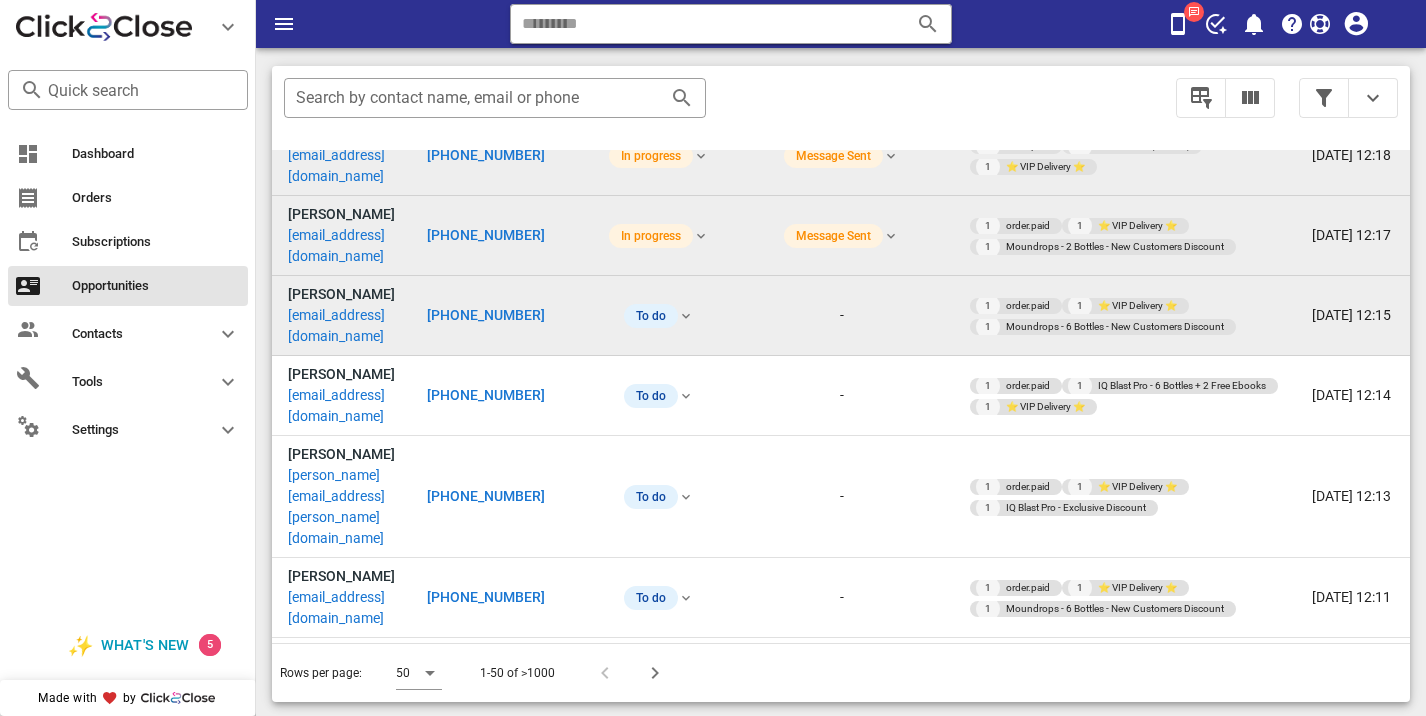 click on "[PHONE_NUMBER]" at bounding box center [486, 315] 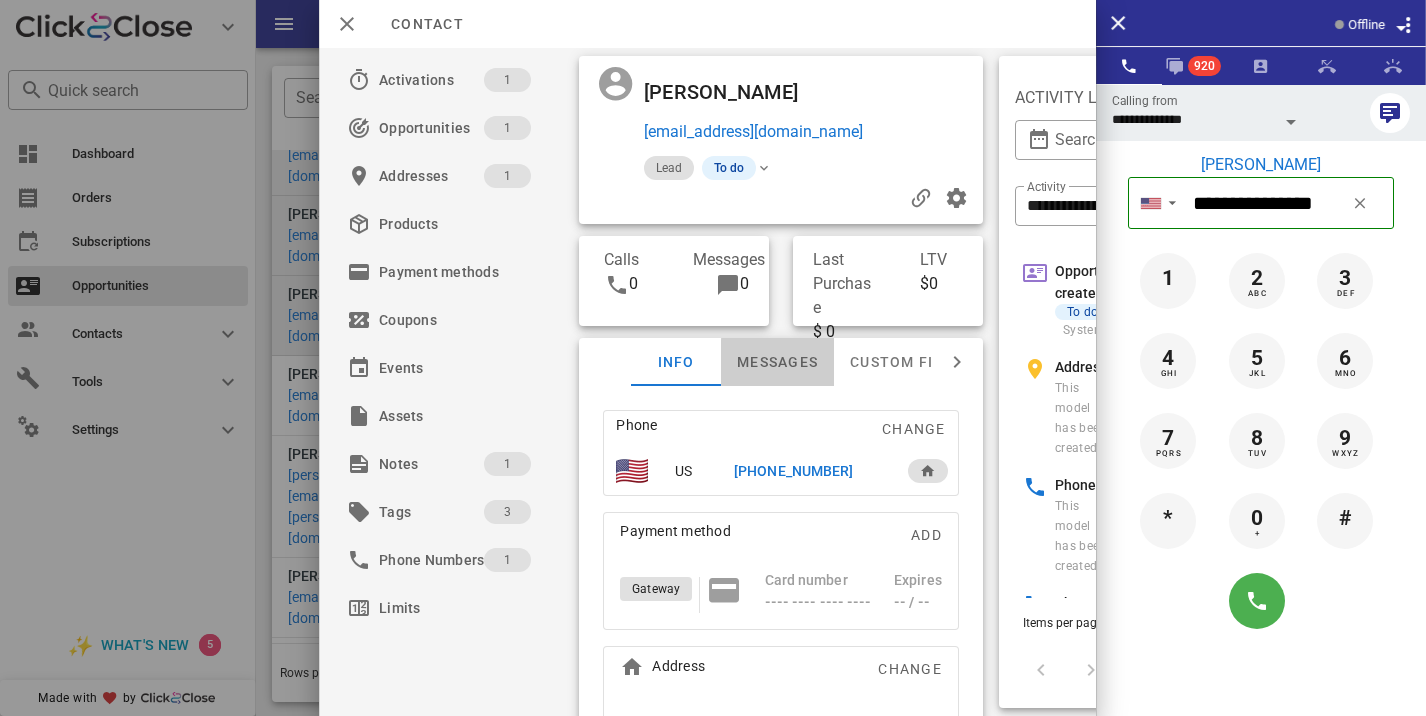click on "Messages" at bounding box center (777, 362) 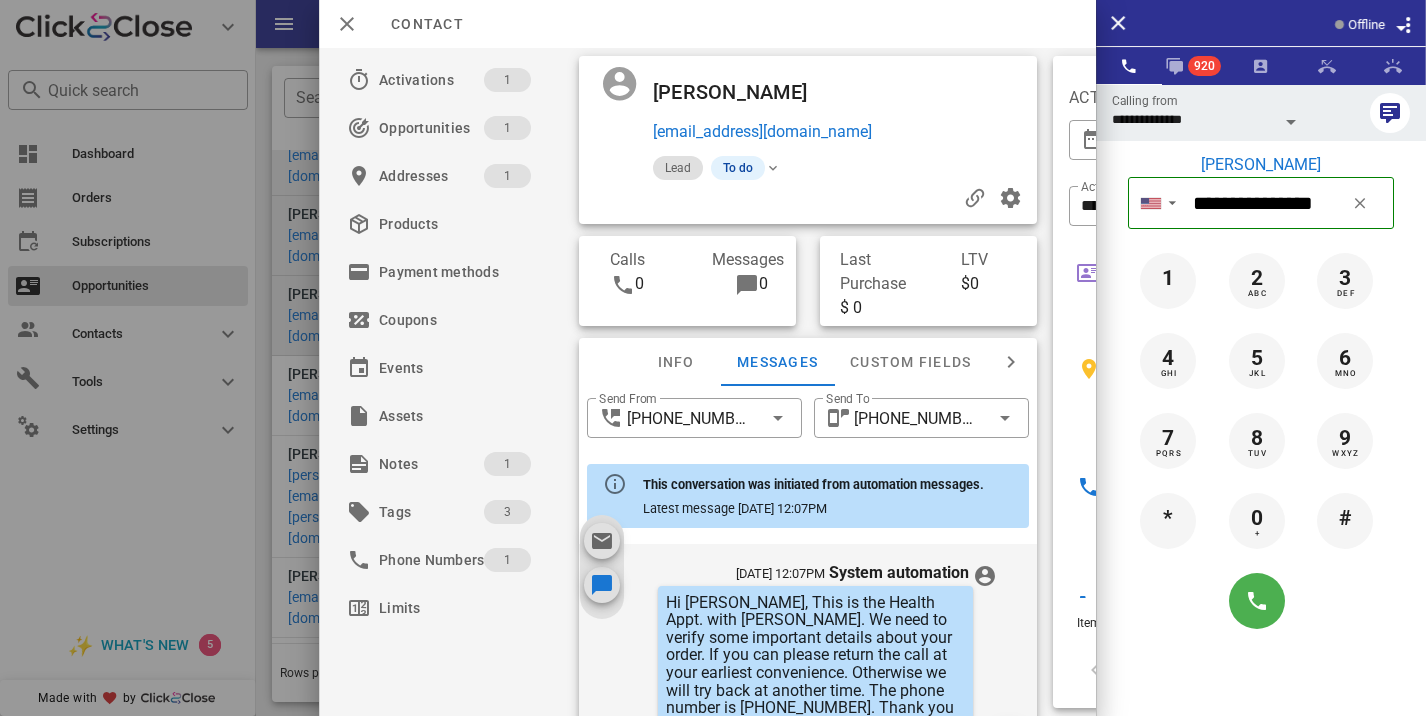 scroll, scrollTop: 657, scrollLeft: 0, axis: vertical 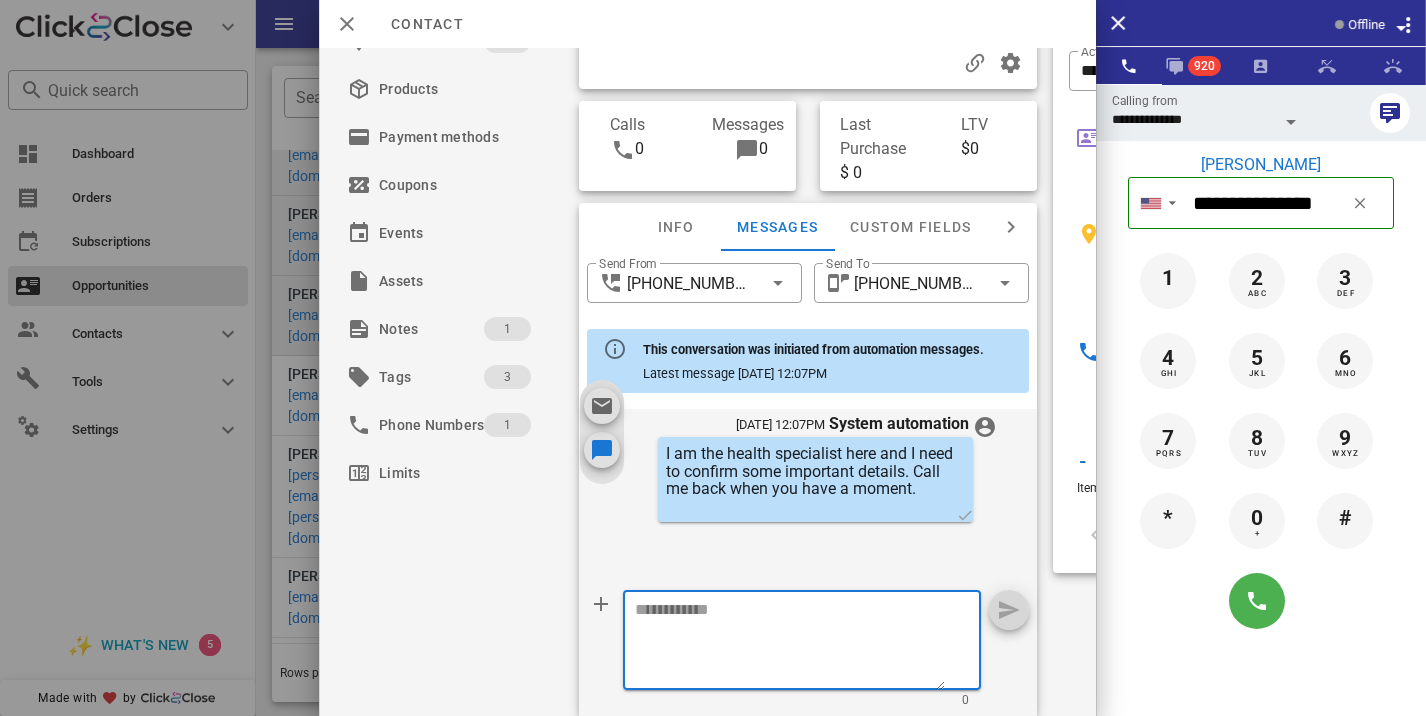 click at bounding box center [790, 643] 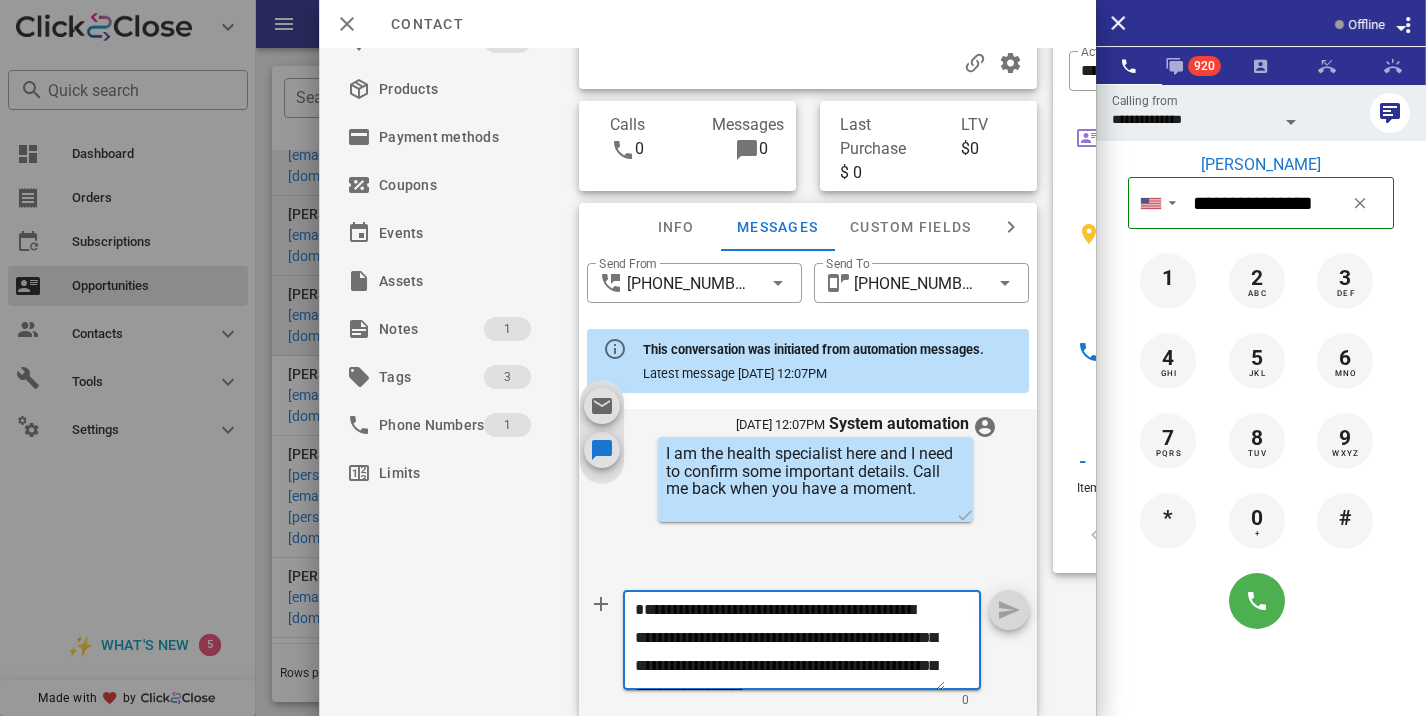 scroll, scrollTop: 41, scrollLeft: 0, axis: vertical 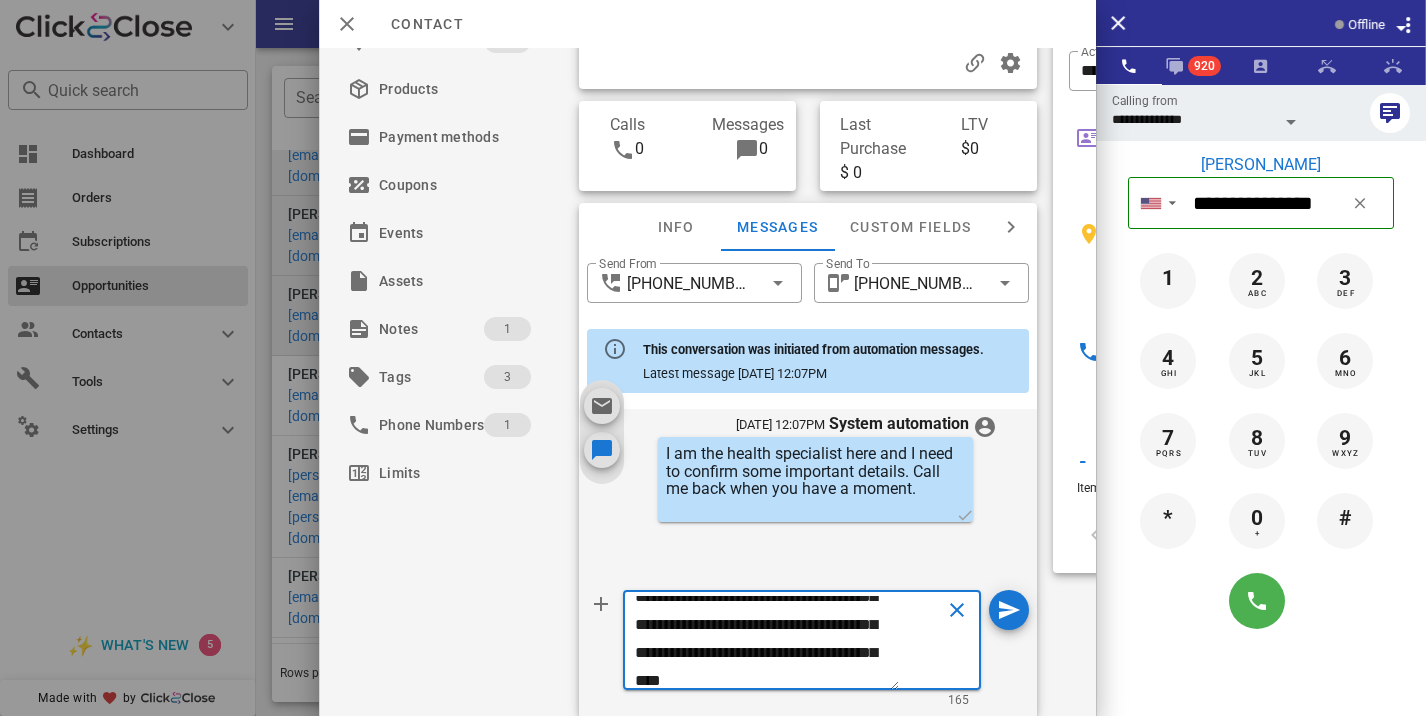 type on "**********" 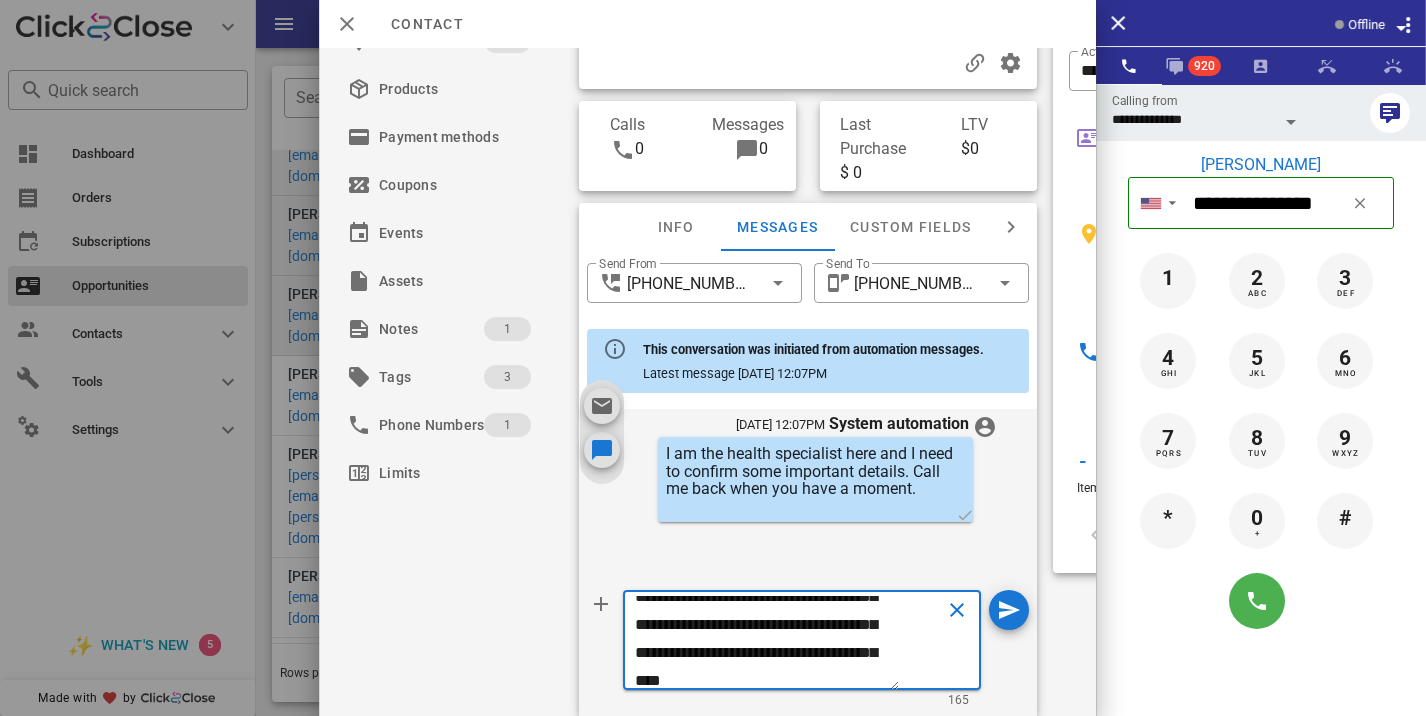 type 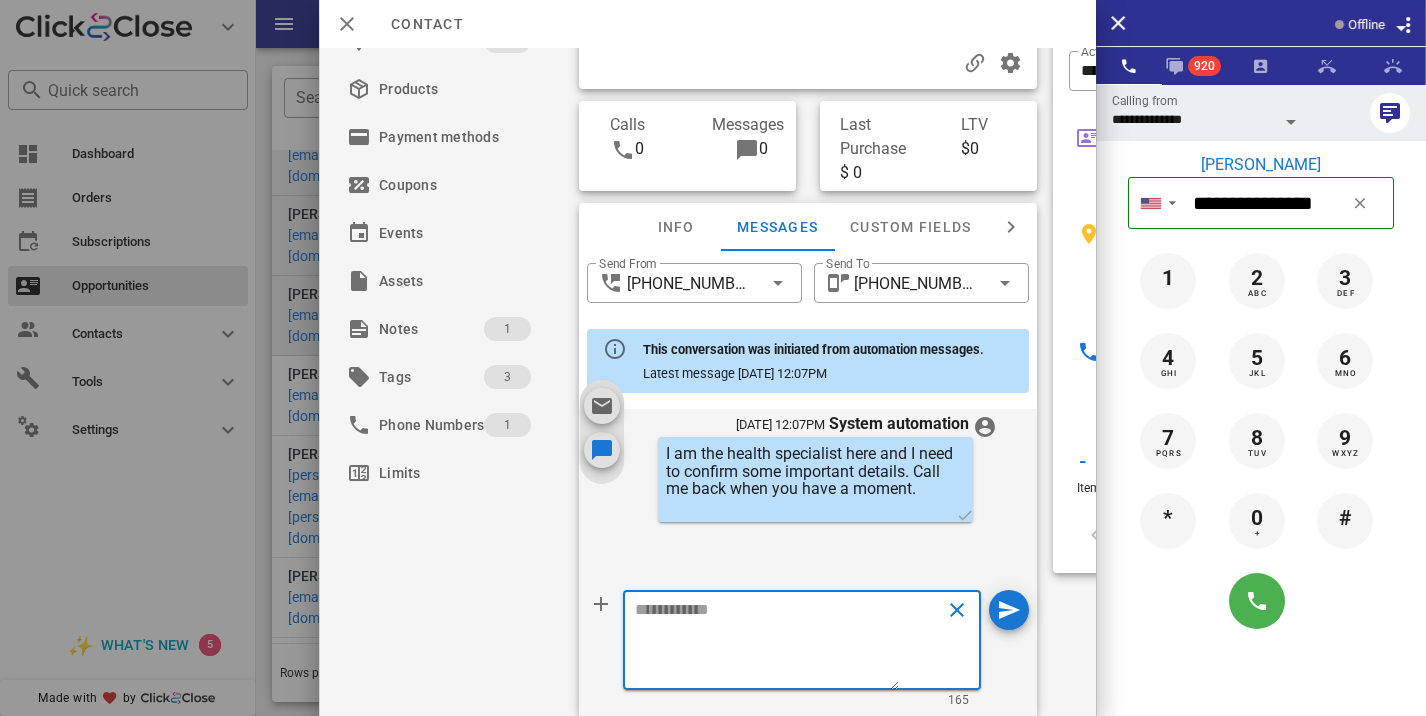 scroll, scrollTop: 0, scrollLeft: 0, axis: both 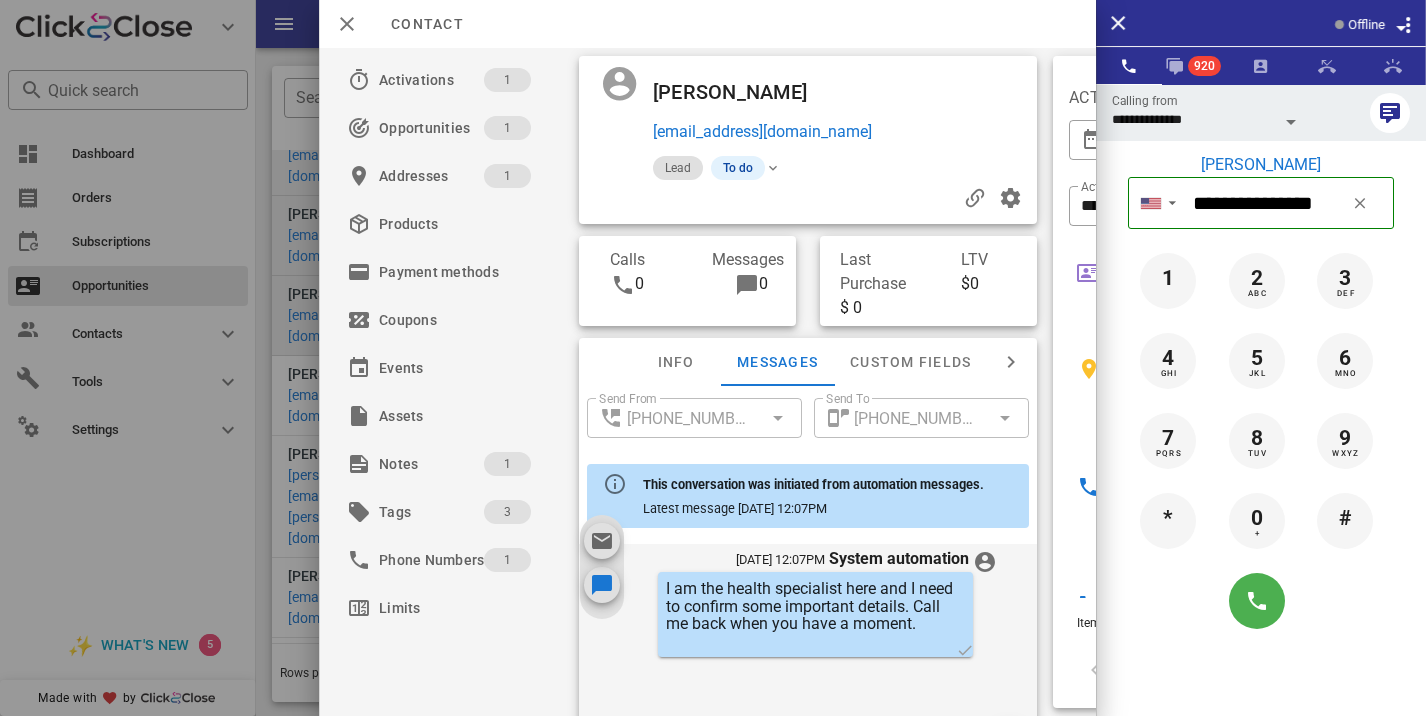 click at bounding box center (808, 198) 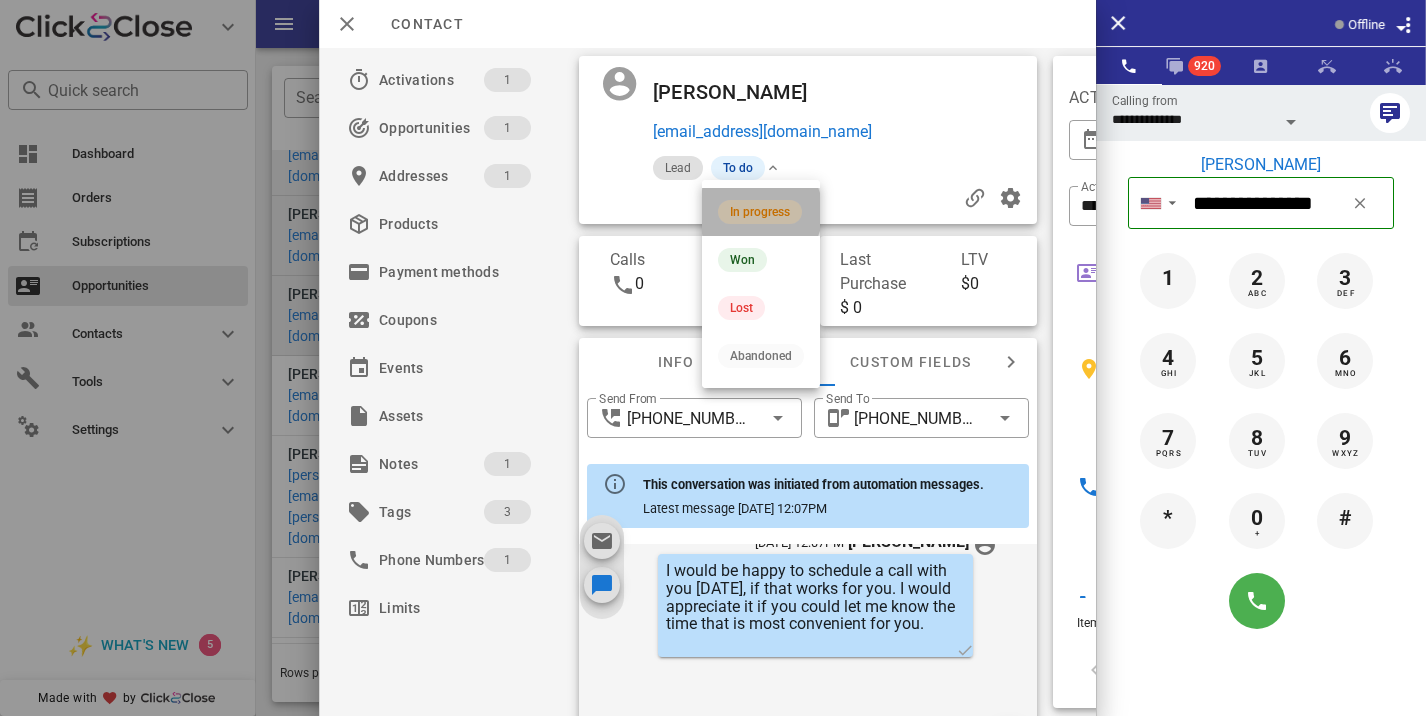 click on "In progress" at bounding box center [760, 212] 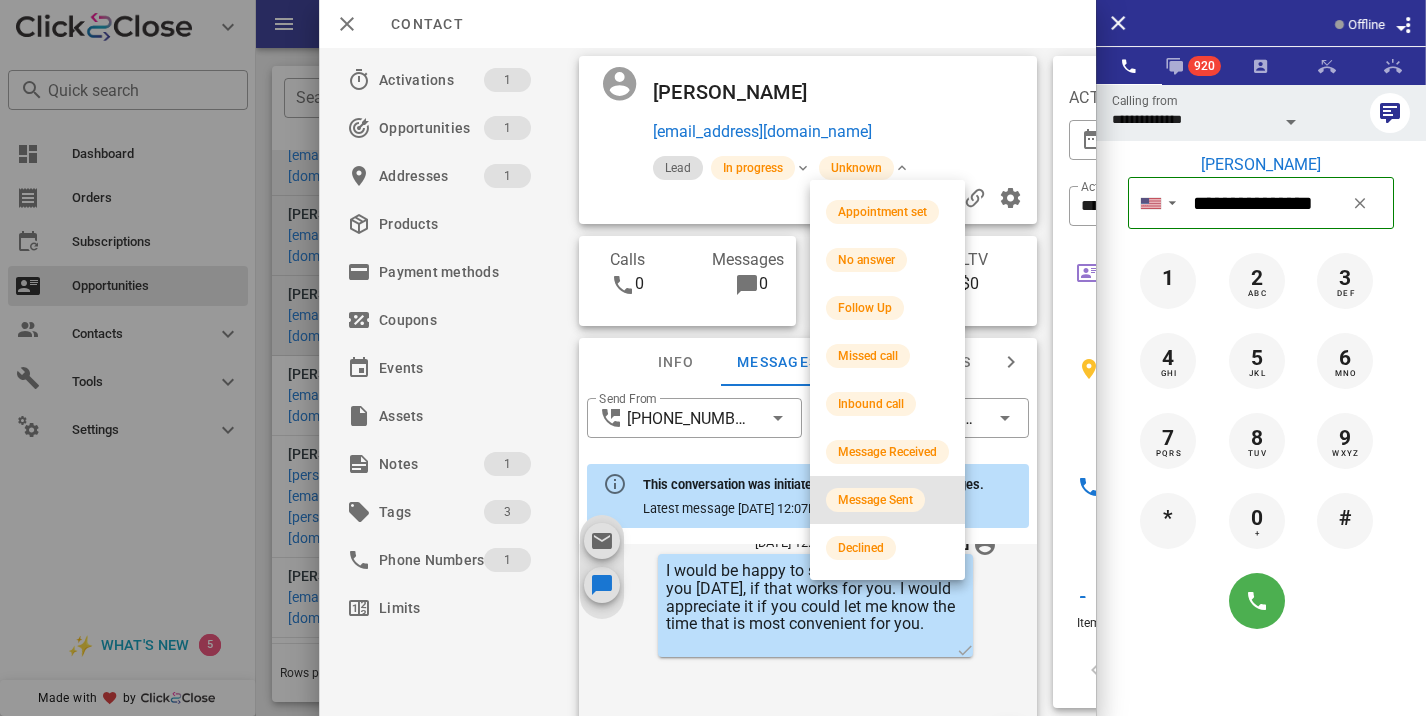 click on "Message Sent" at bounding box center (887, 500) 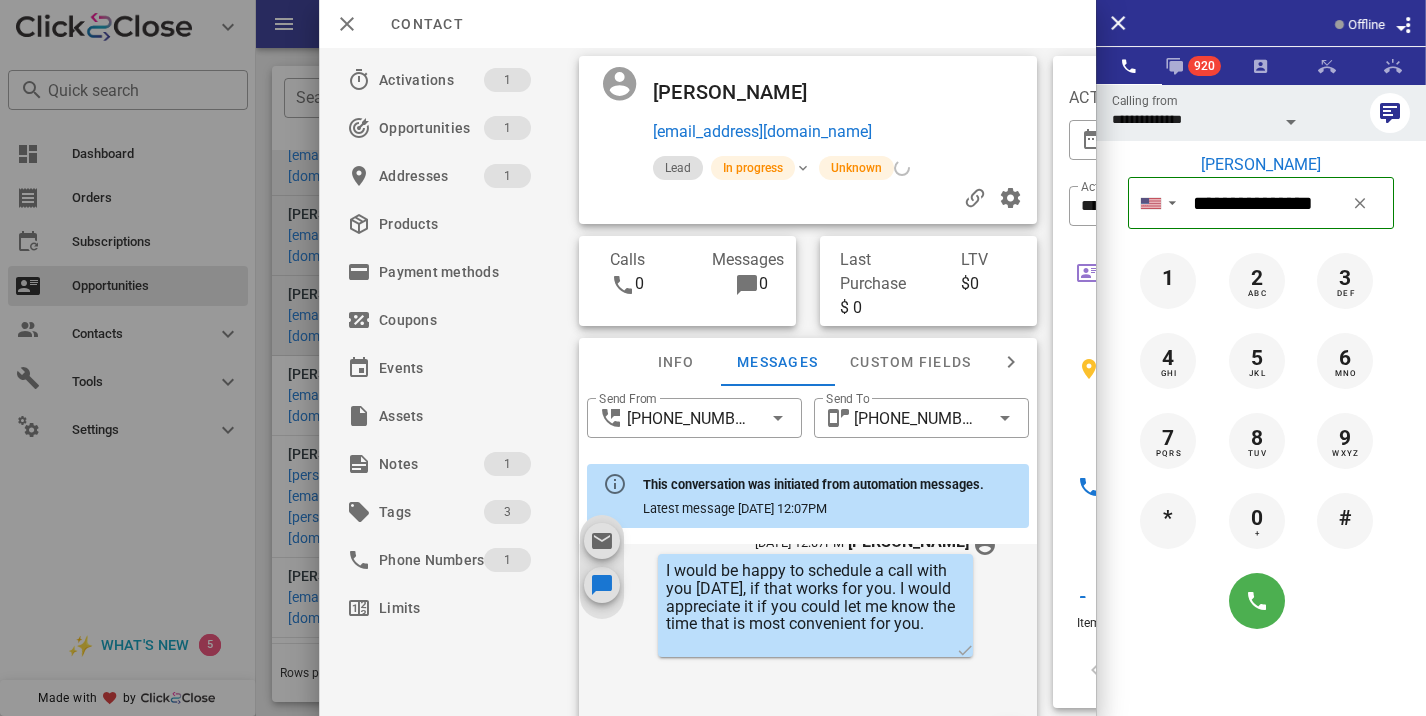 click at bounding box center [713, 358] 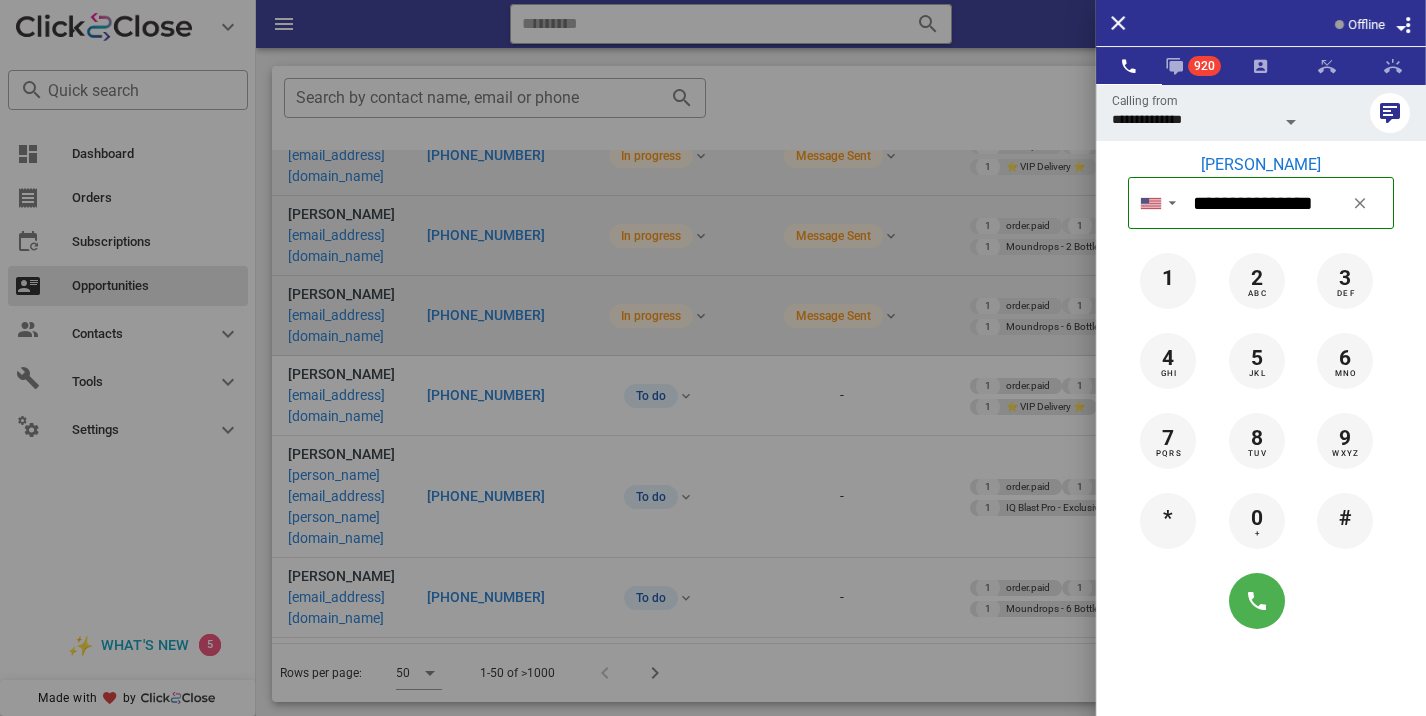 click at bounding box center [713, 358] 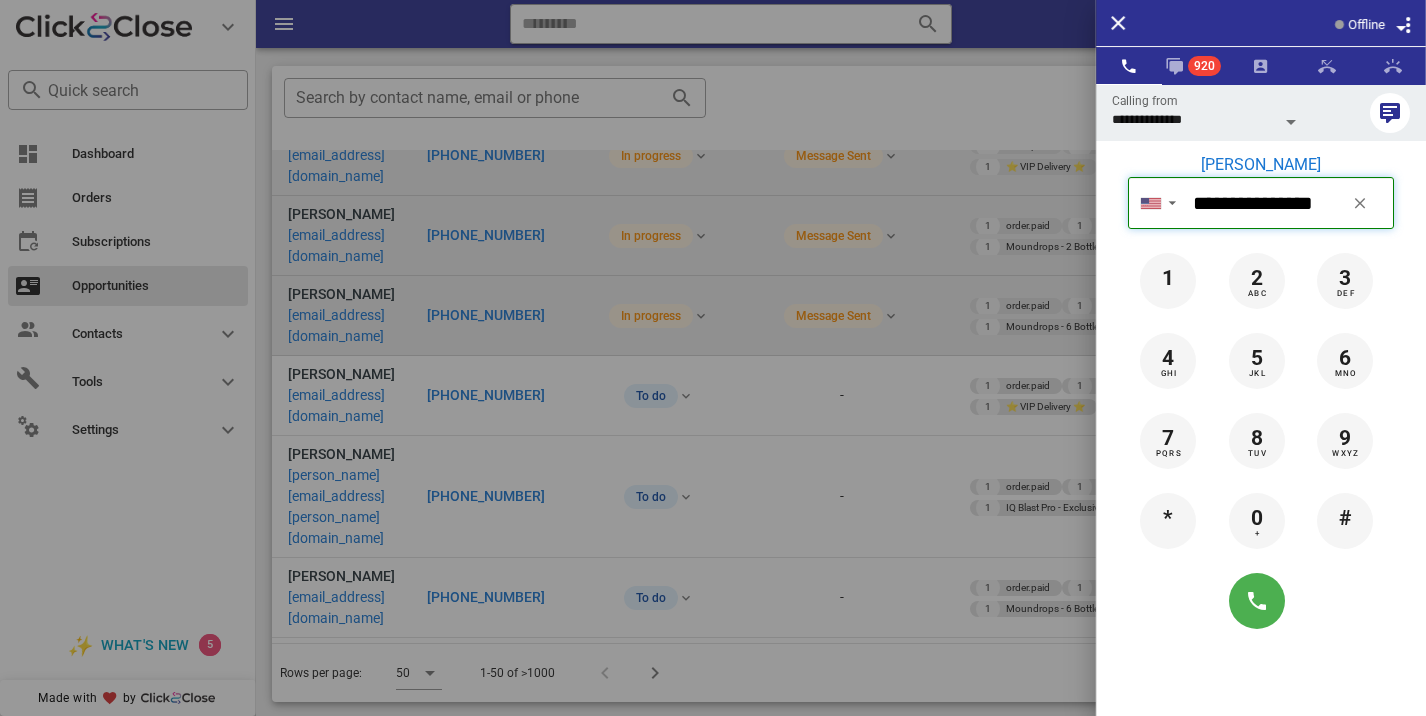 type 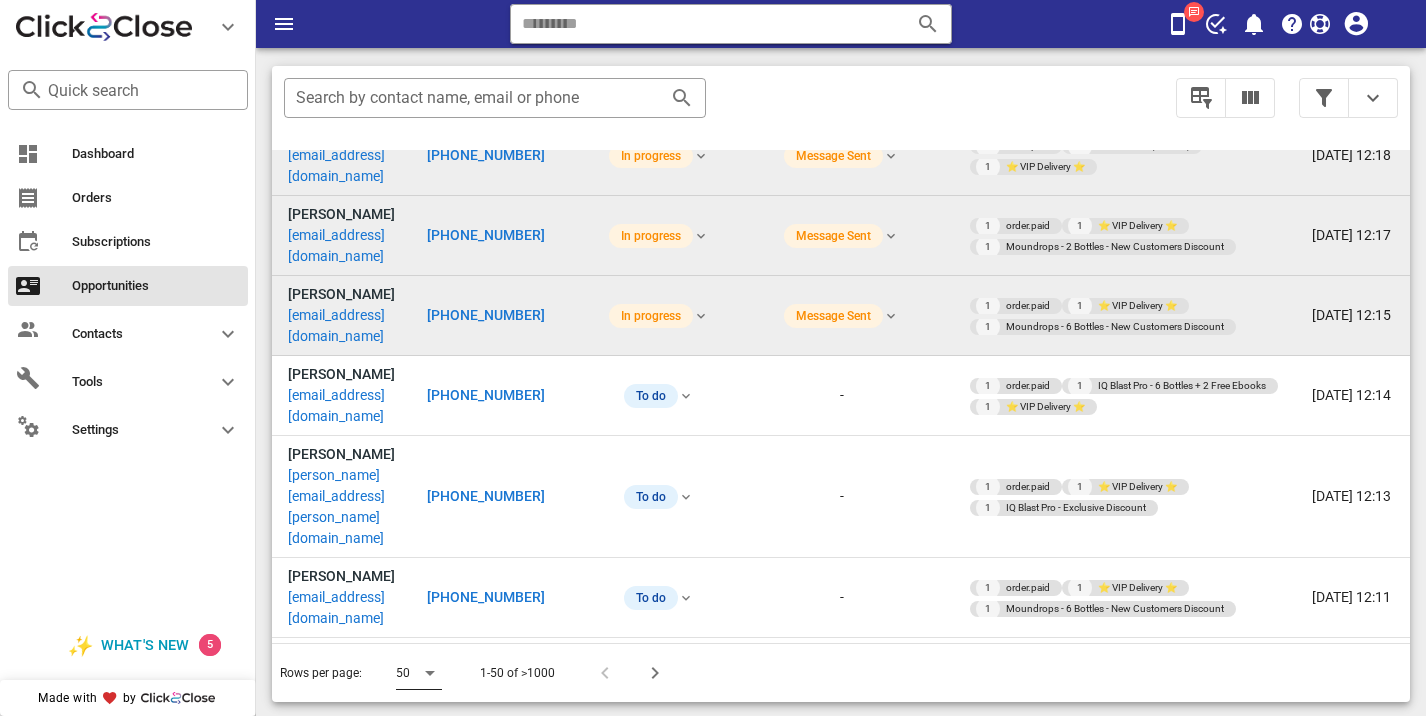 click at bounding box center (430, 673) 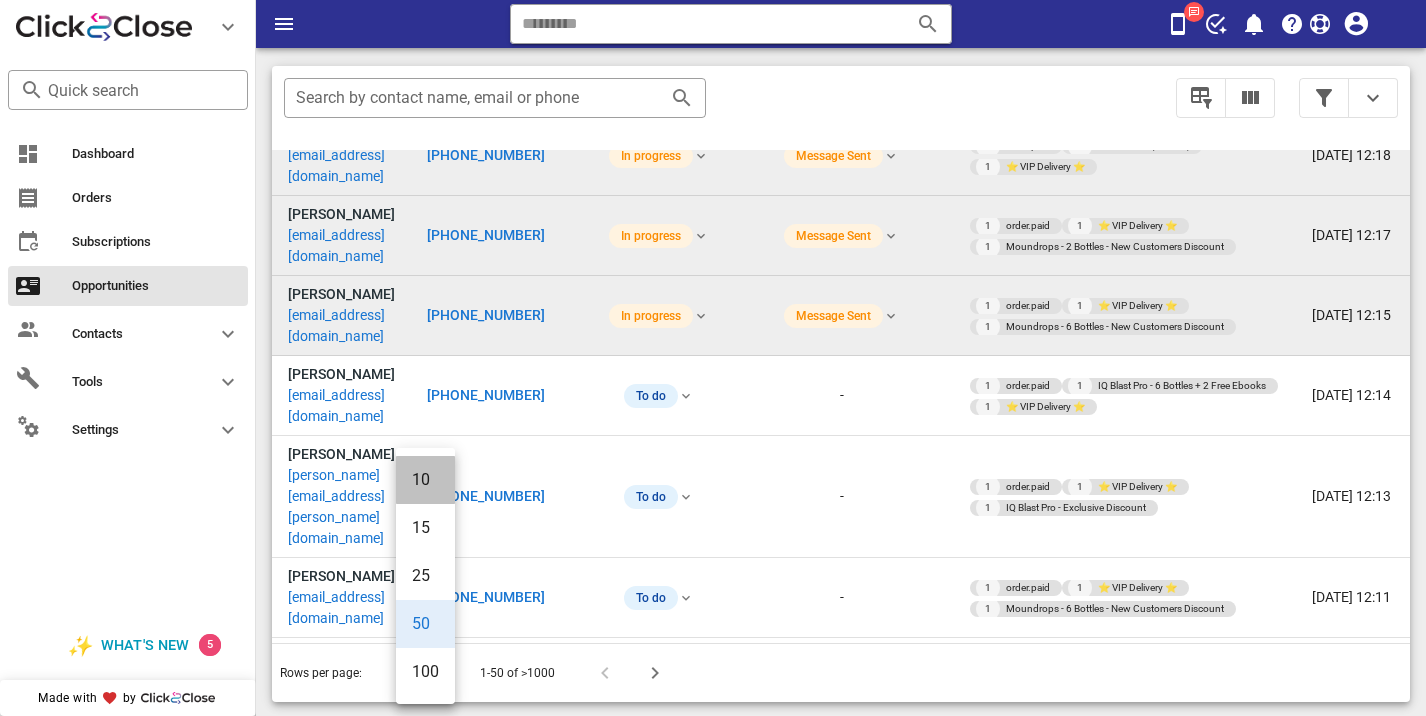click on "10" at bounding box center [425, 480] 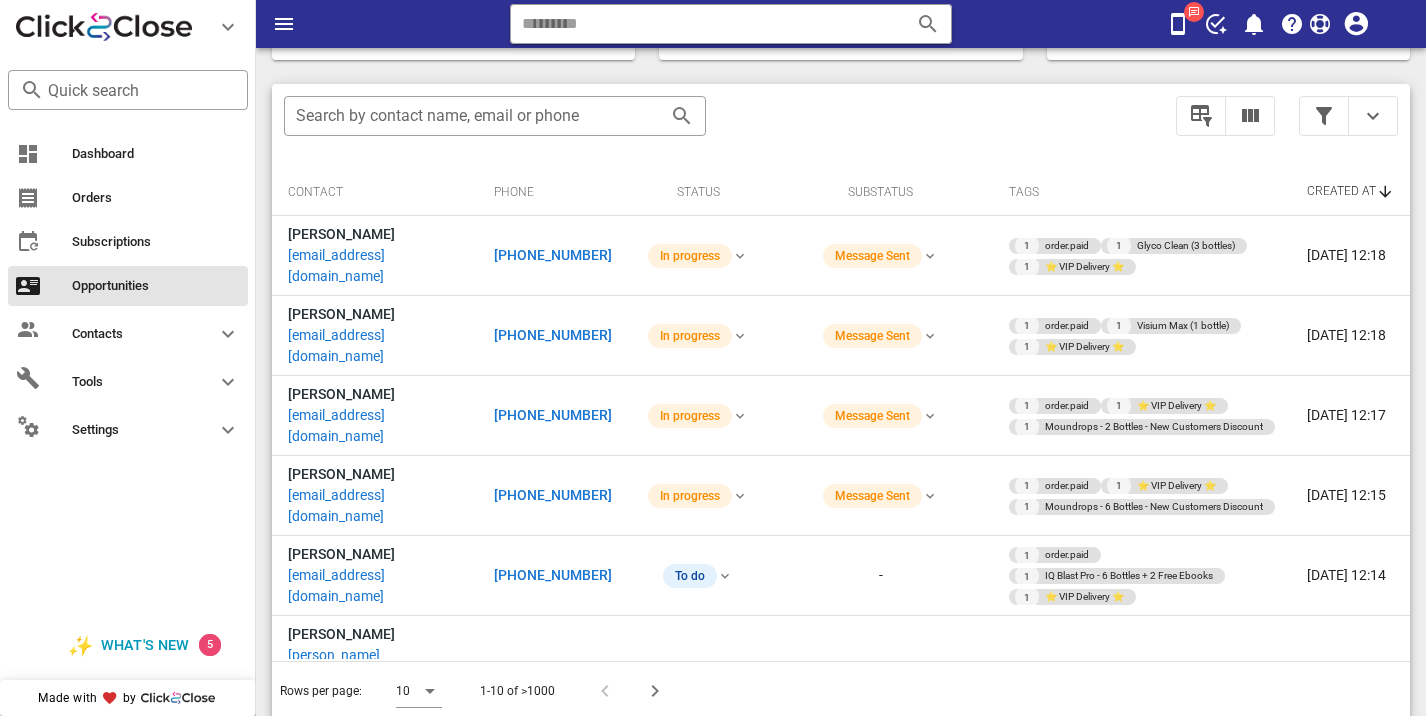 scroll, scrollTop: 374, scrollLeft: 0, axis: vertical 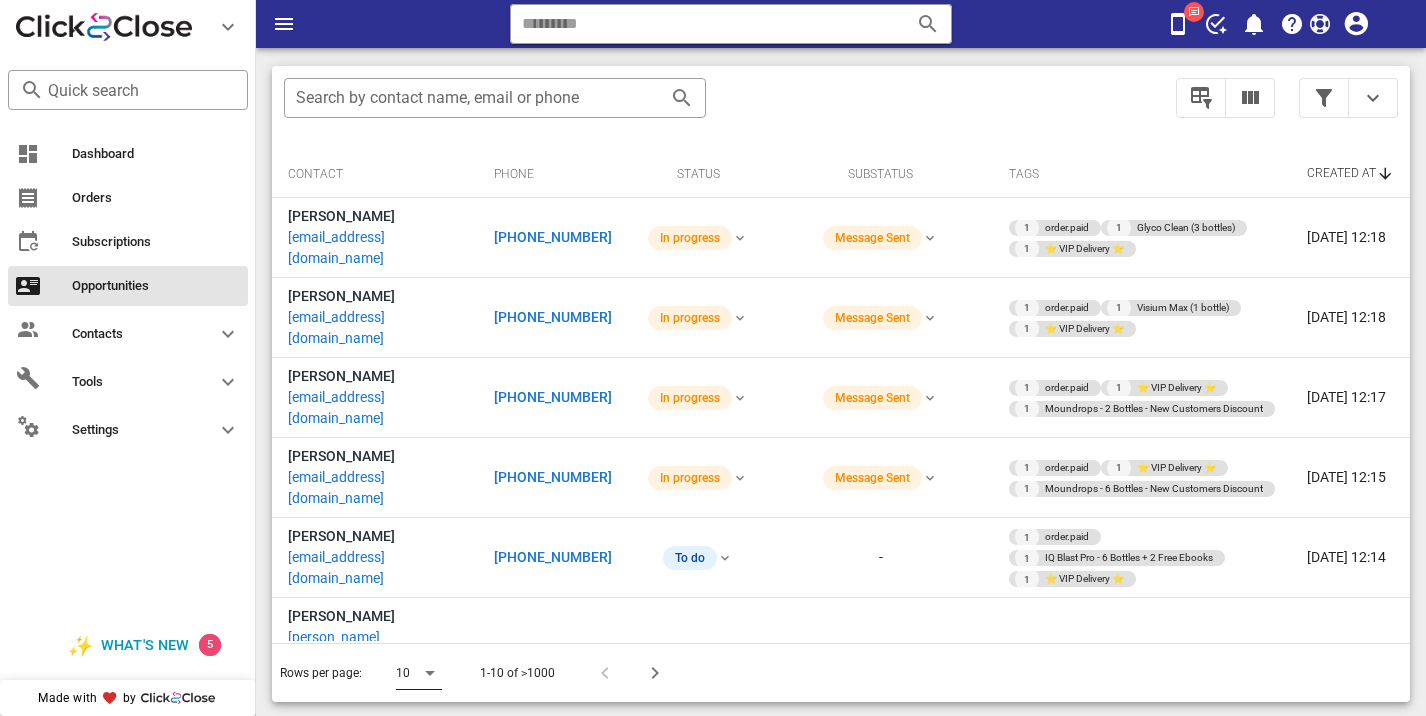 click at bounding box center (430, 673) 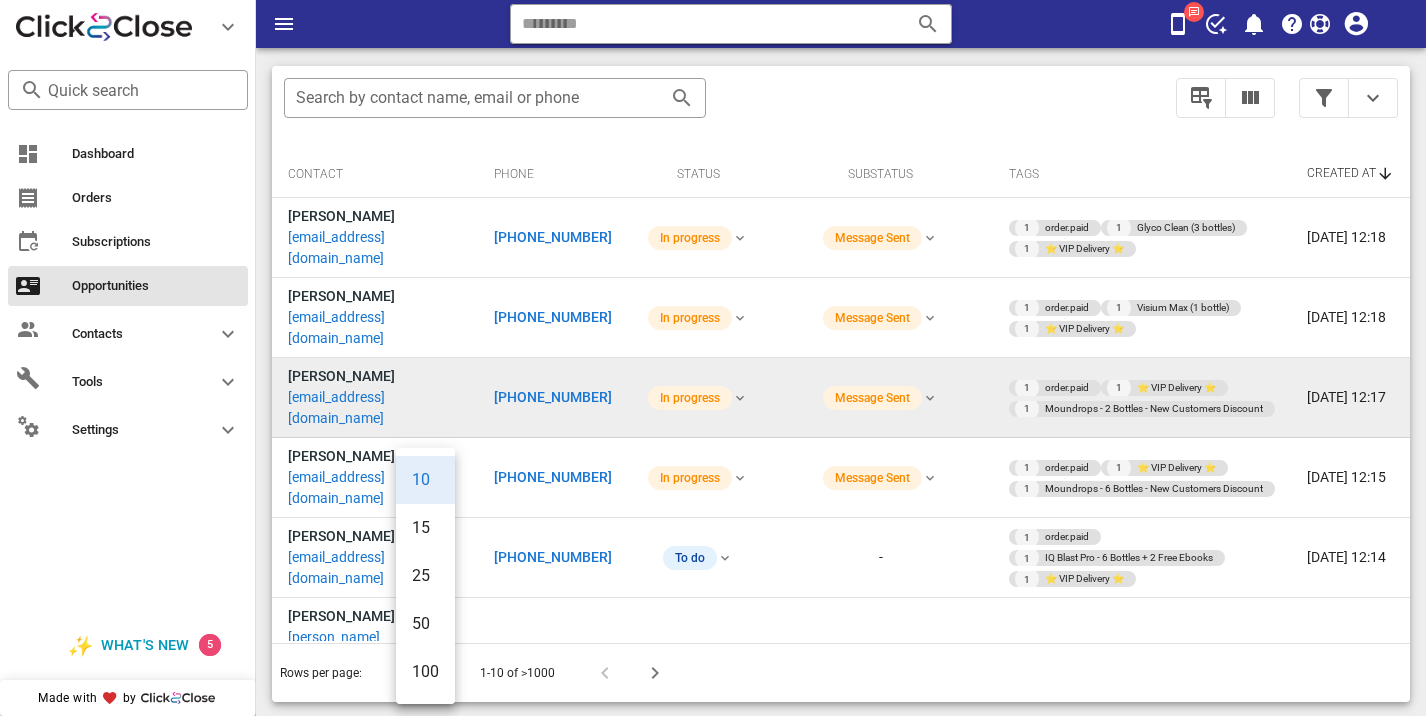 click on "[PHONE_NUMBER]" at bounding box center (553, 398) 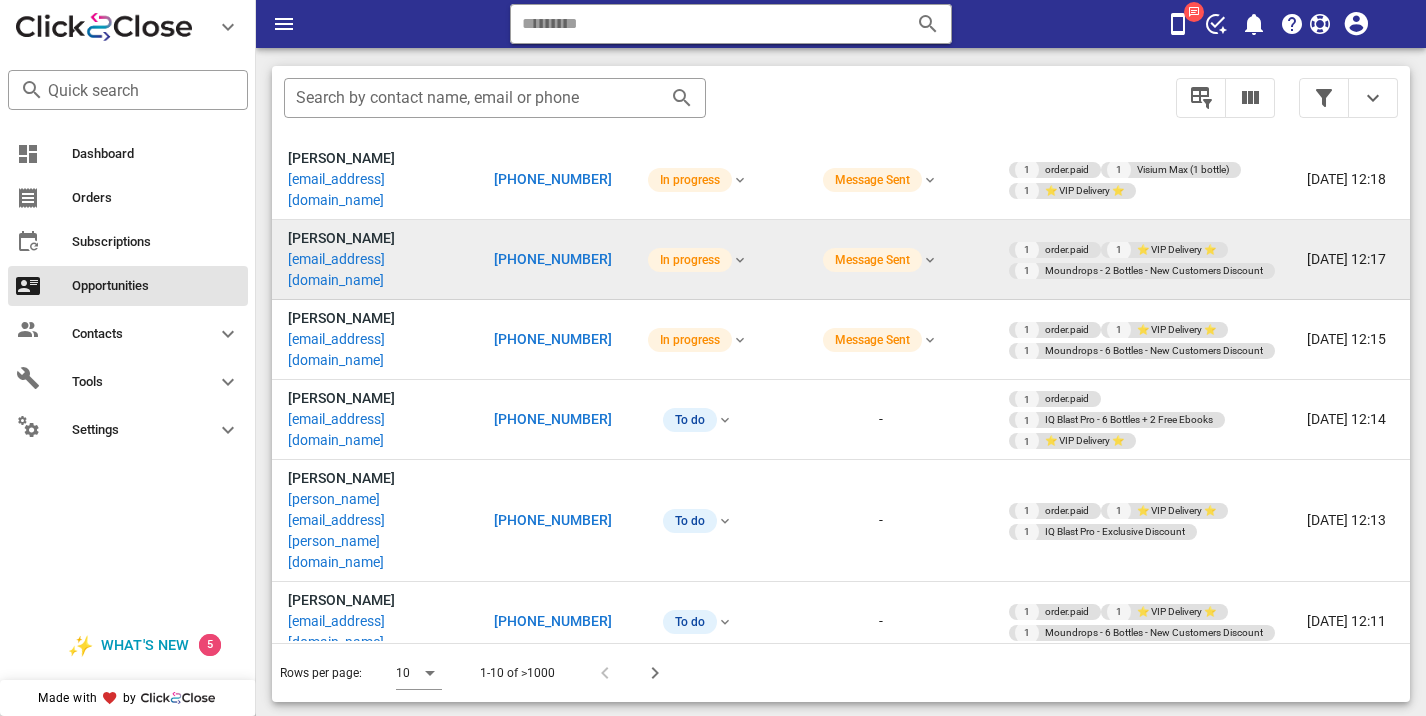 scroll, scrollTop: 161, scrollLeft: 0, axis: vertical 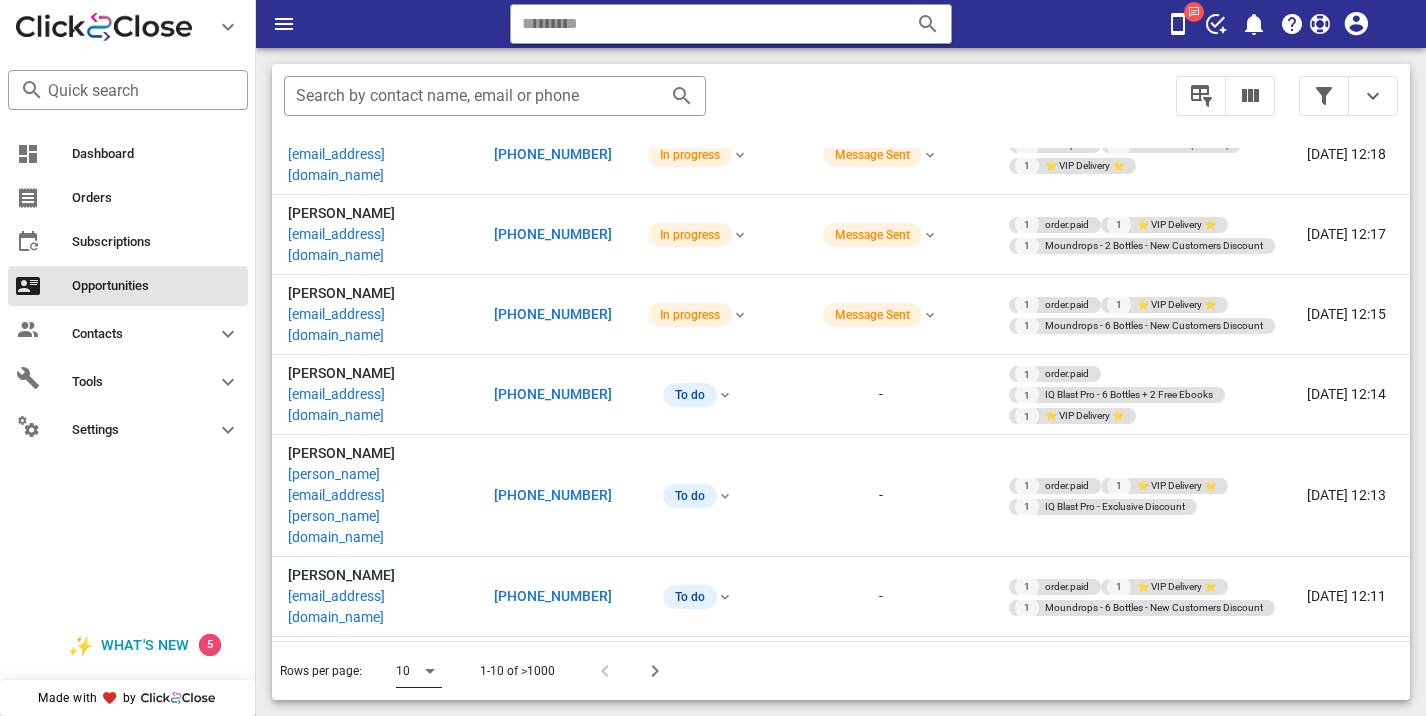 click at bounding box center [430, 671] 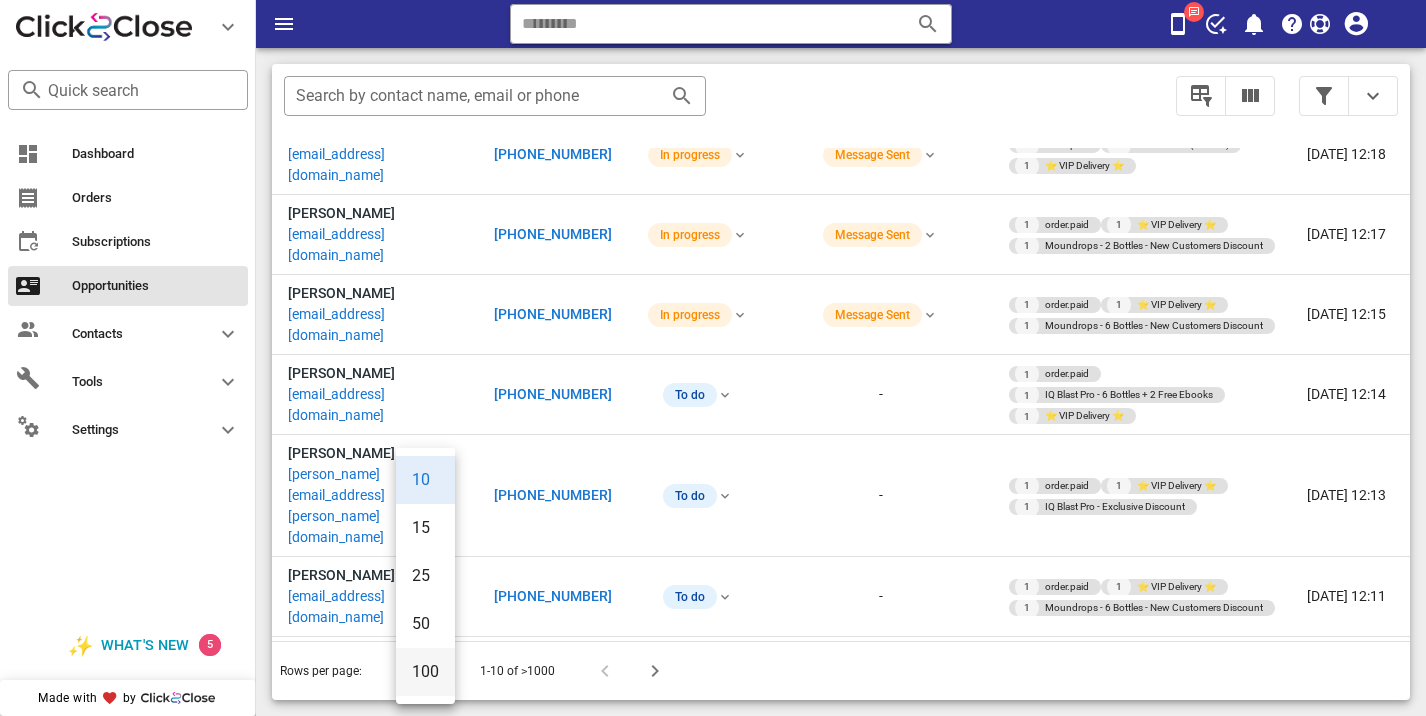 click on "100" at bounding box center (425, 672) 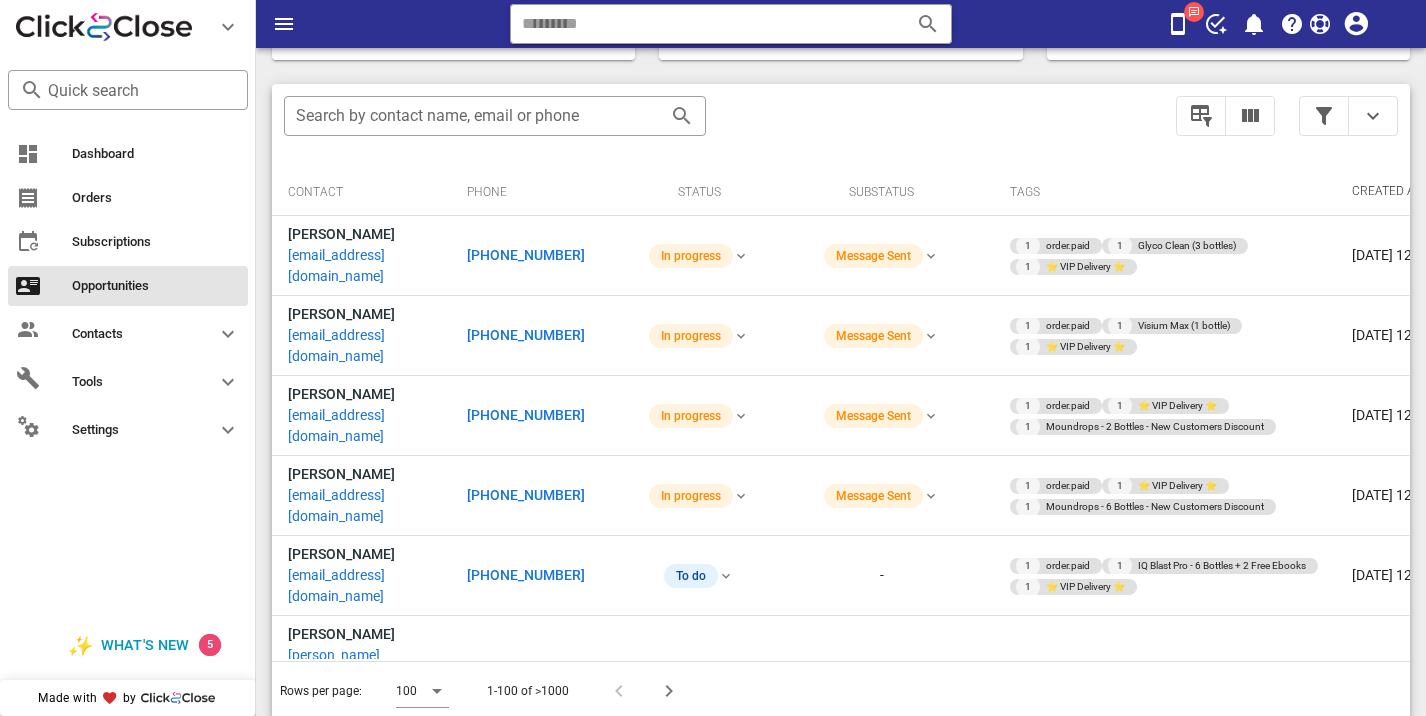 scroll, scrollTop: 376, scrollLeft: 0, axis: vertical 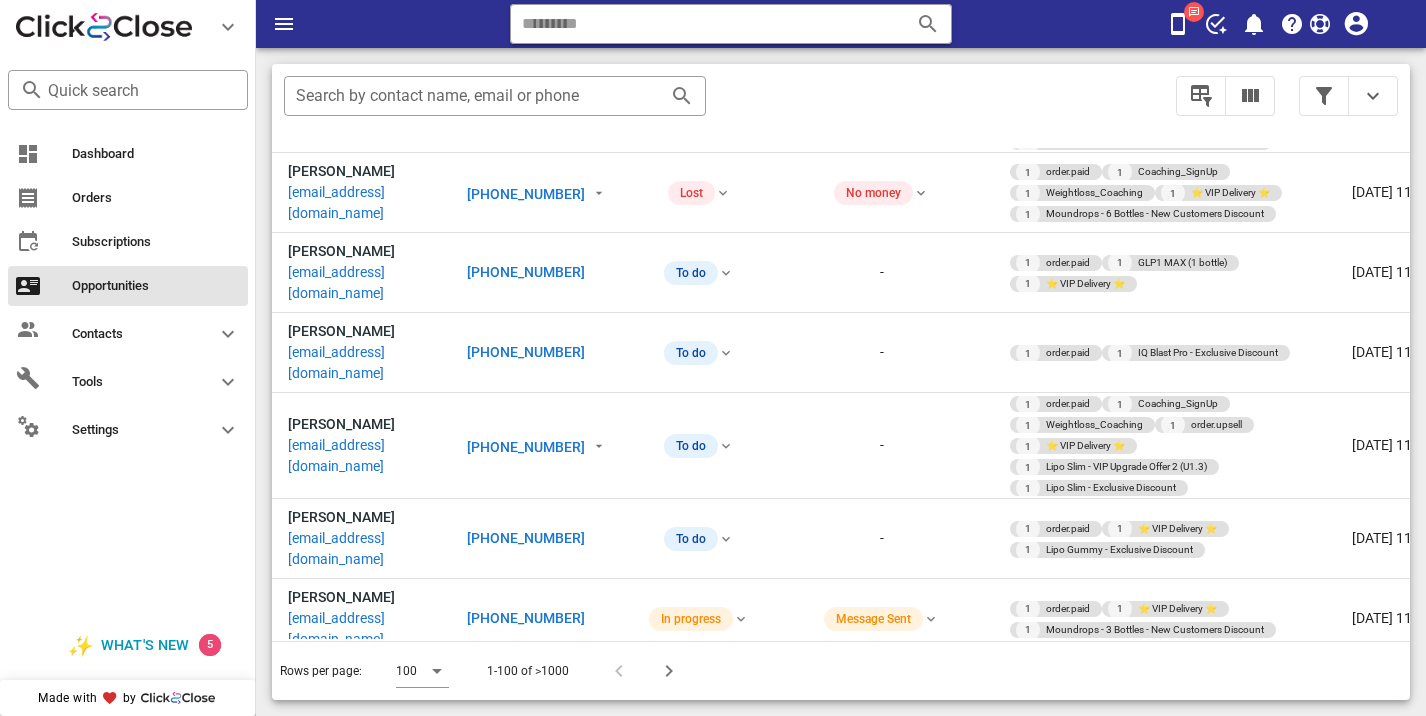 click on "[PHONE_NUMBER]" at bounding box center [526, 1423] 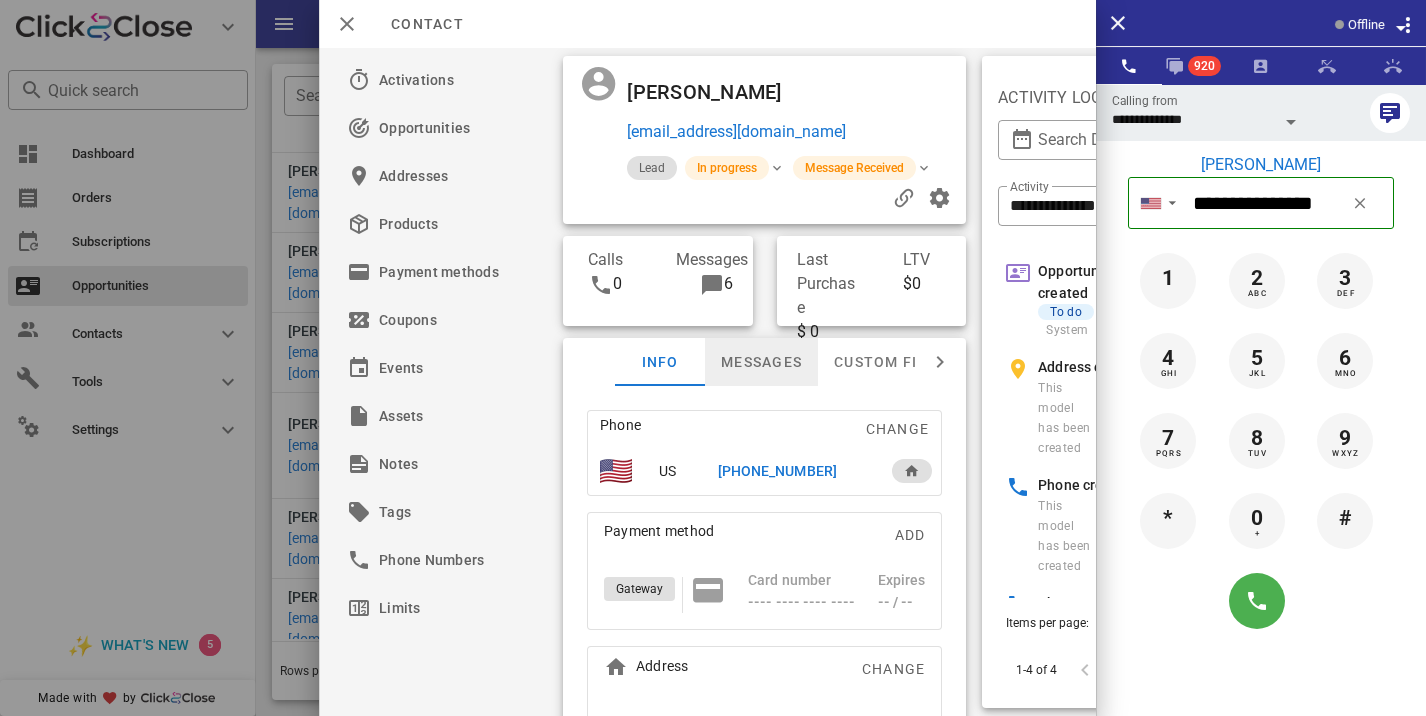 click on "Messages" at bounding box center (761, 362) 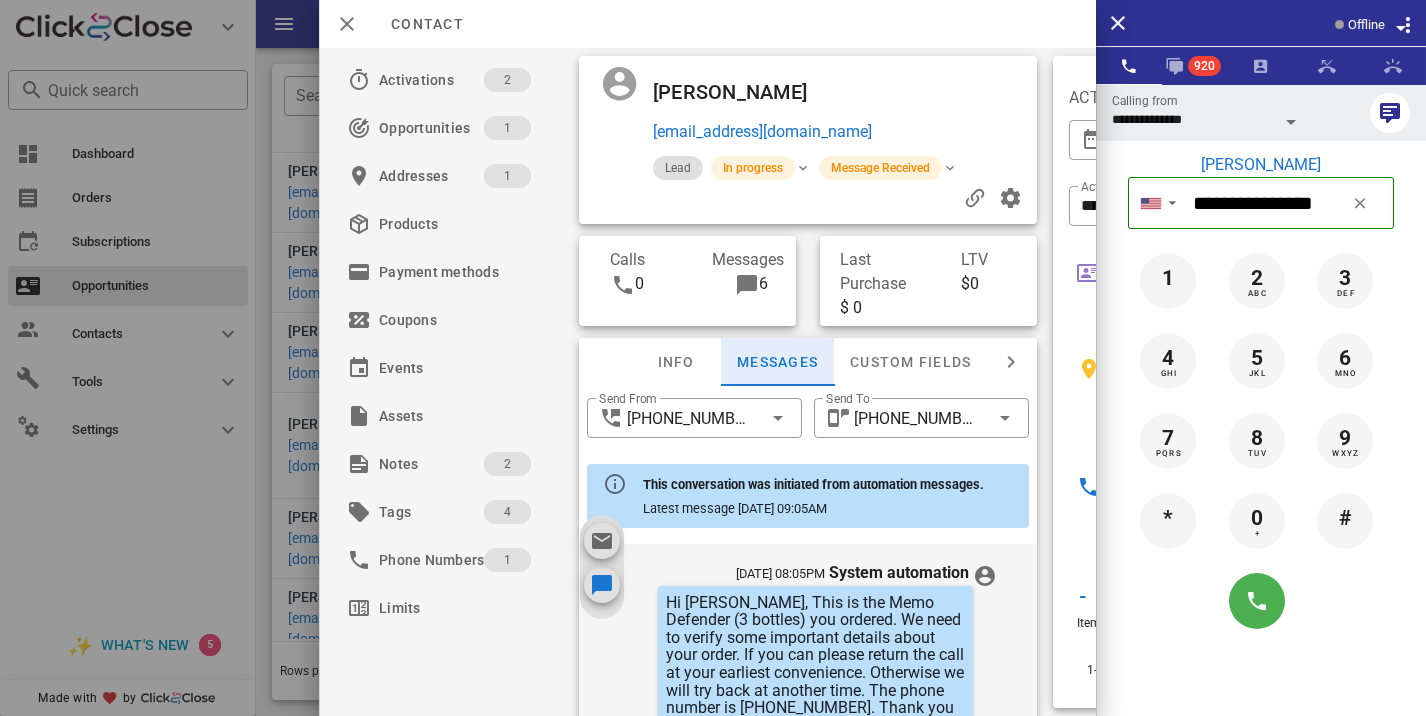 scroll, scrollTop: 1080, scrollLeft: 0, axis: vertical 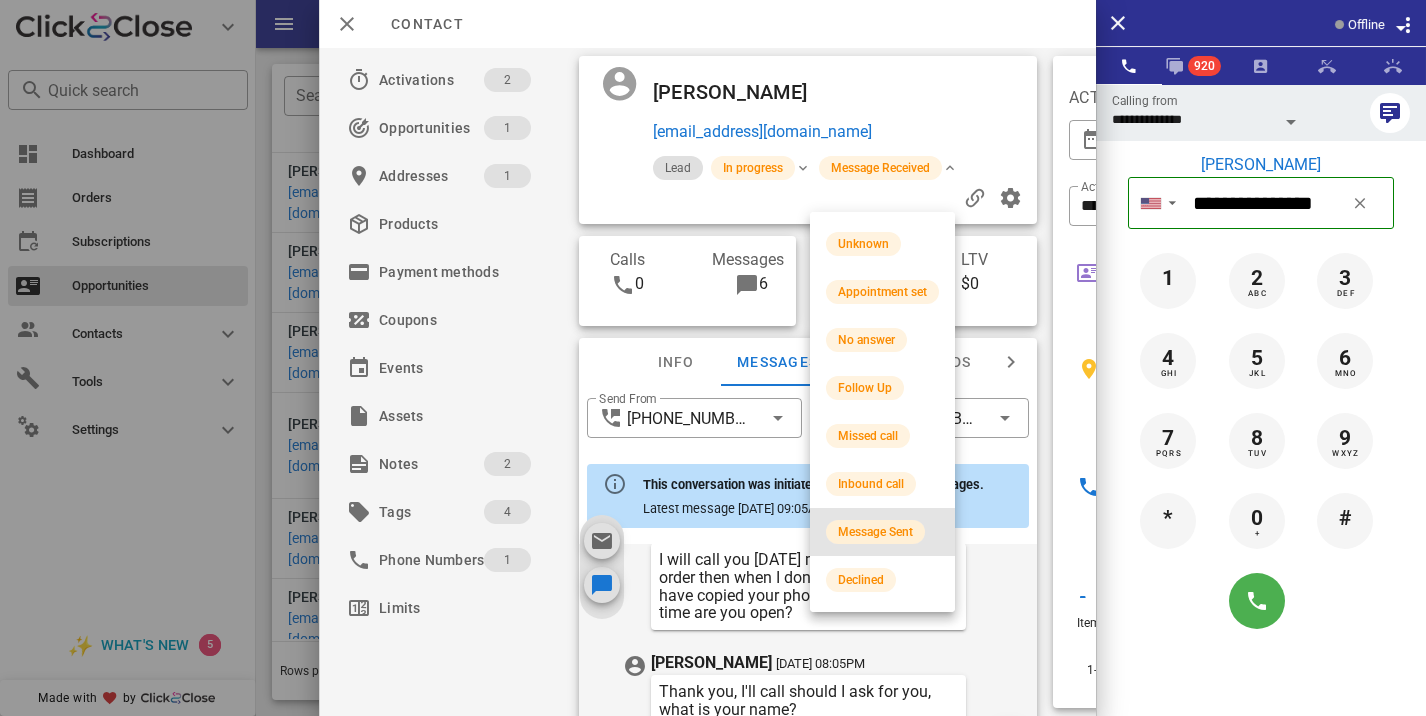 click on "Message Sent" at bounding box center (875, 532) 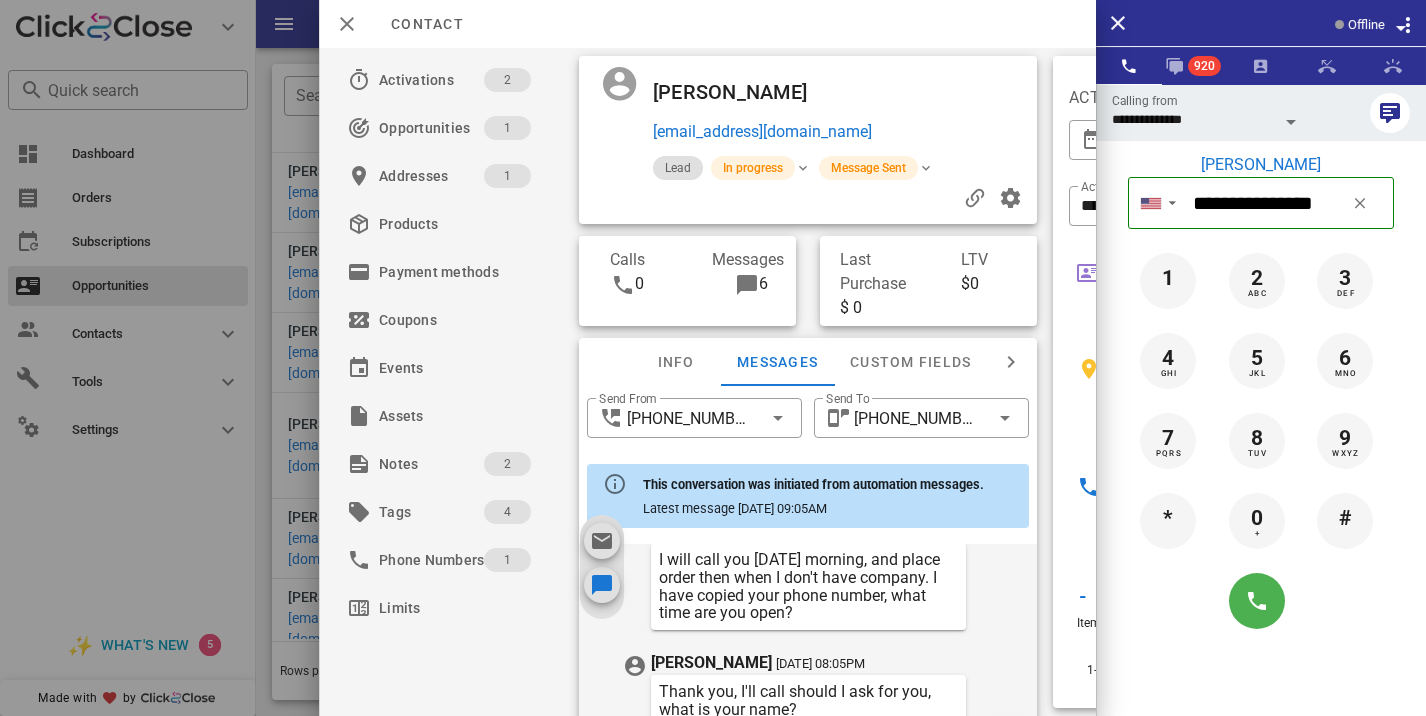 click at bounding box center [713, 358] 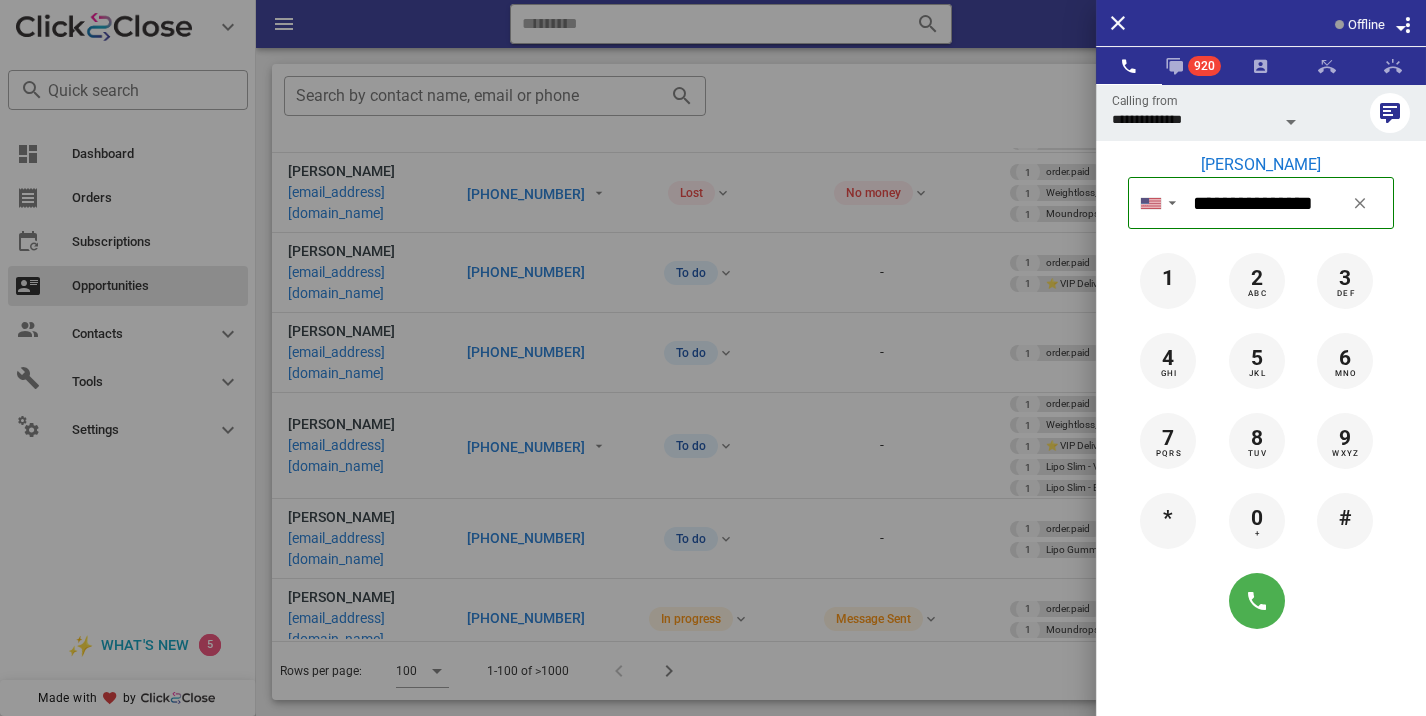 click at bounding box center [713, 358] 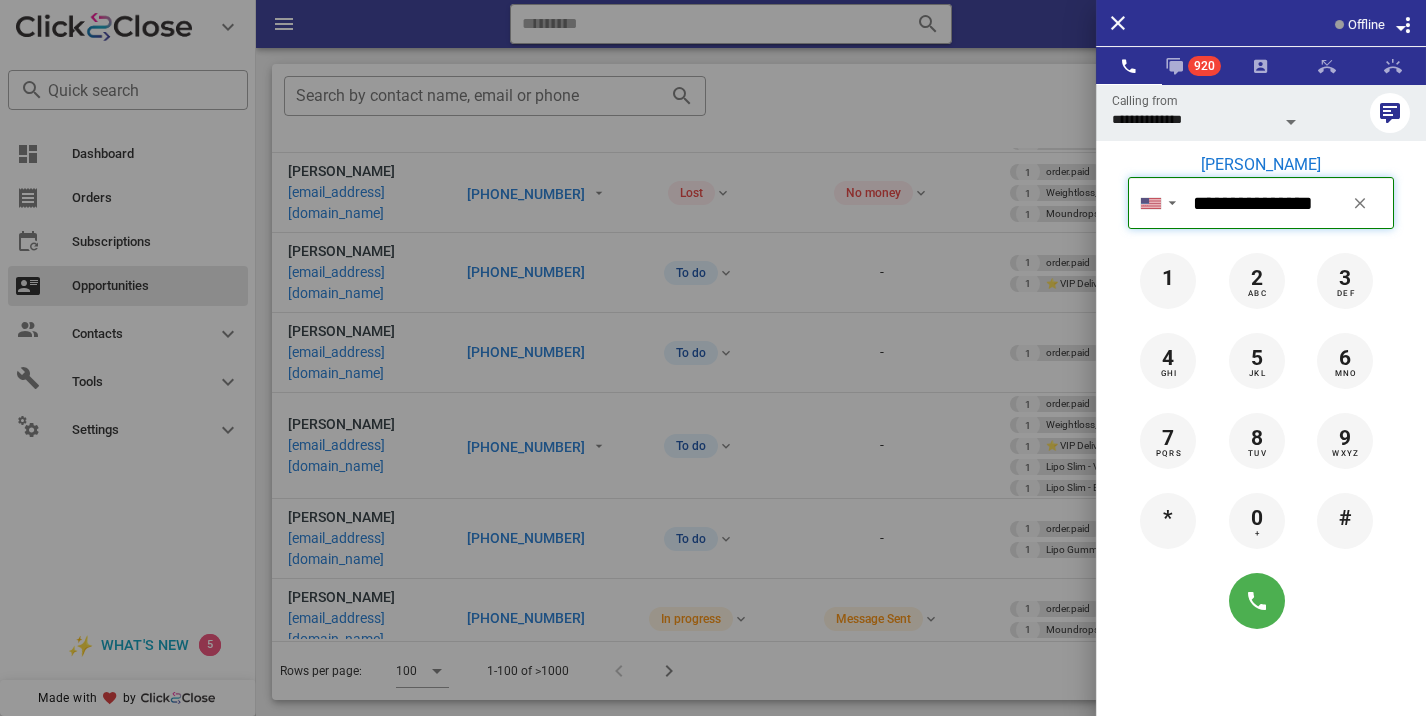 type 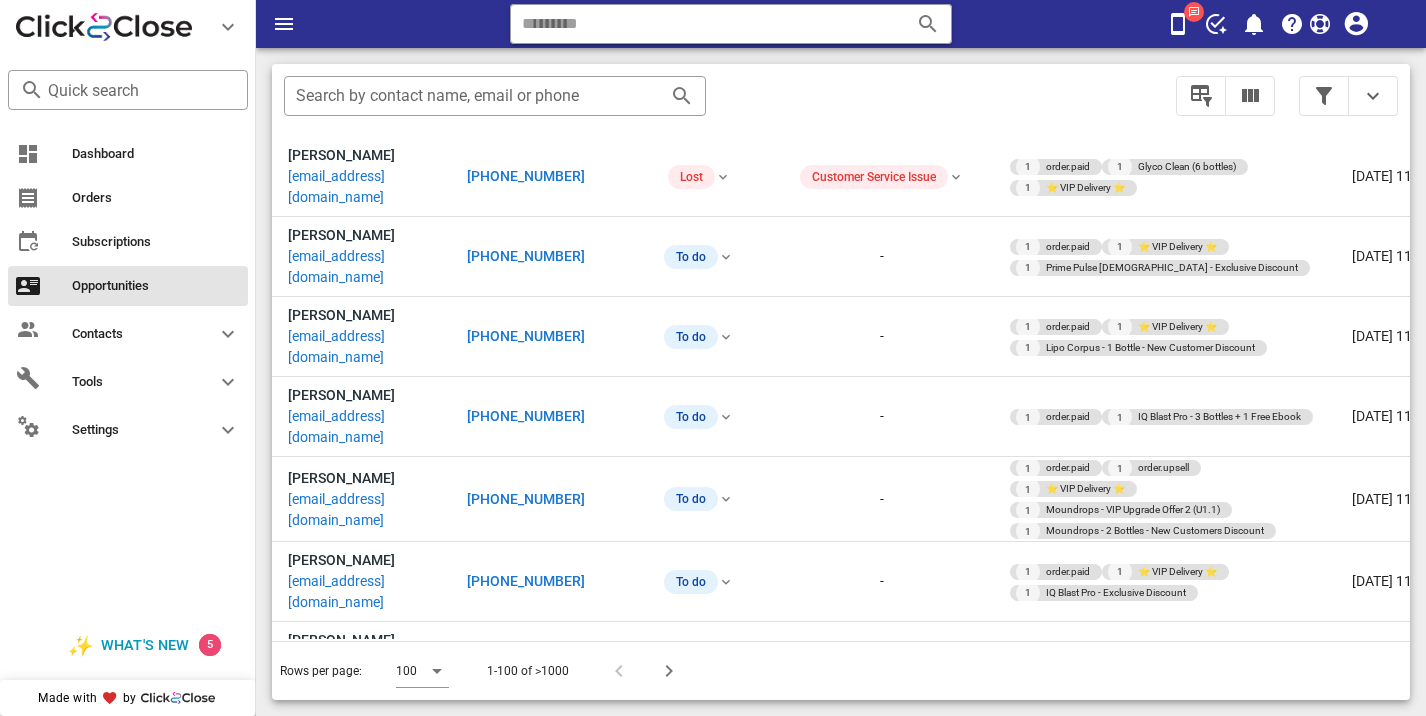 scroll, scrollTop: 4165, scrollLeft: 0, axis: vertical 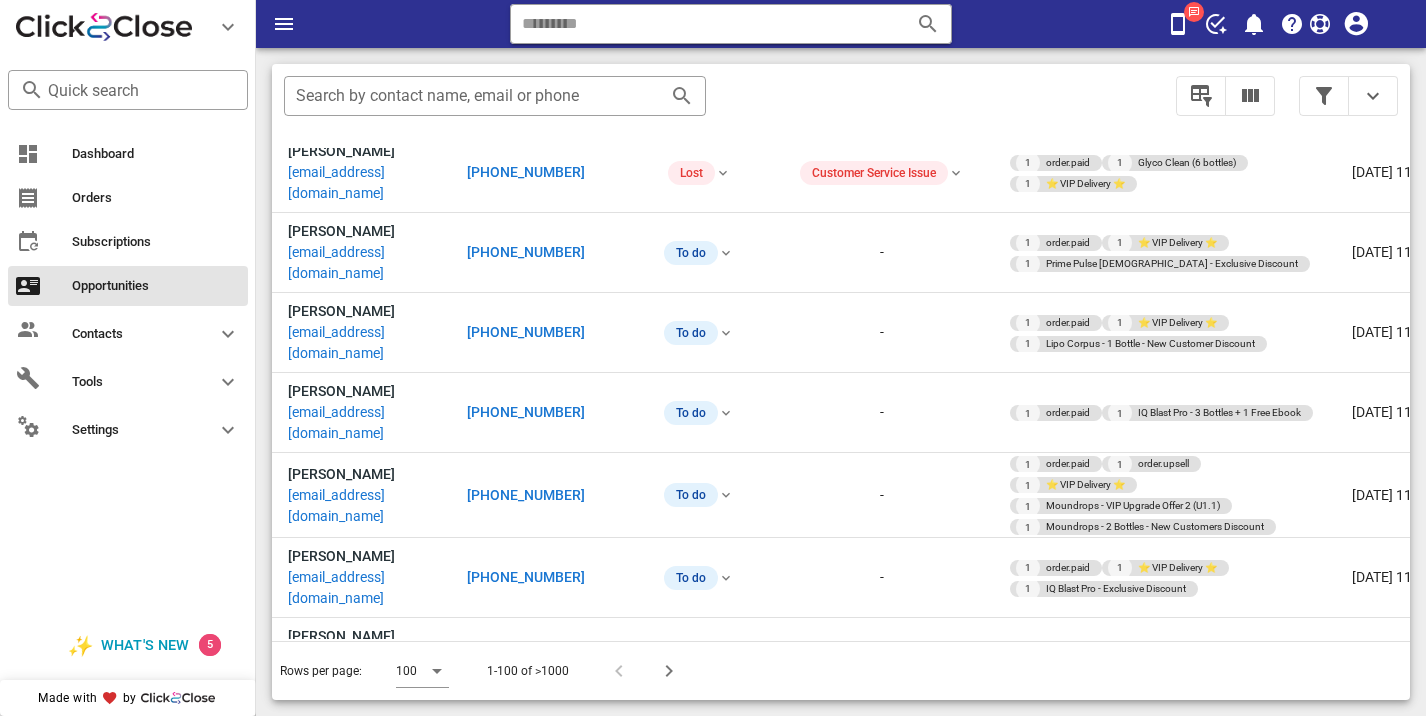 click on "[PHONE_NUMBER]" at bounding box center [526, 1478] 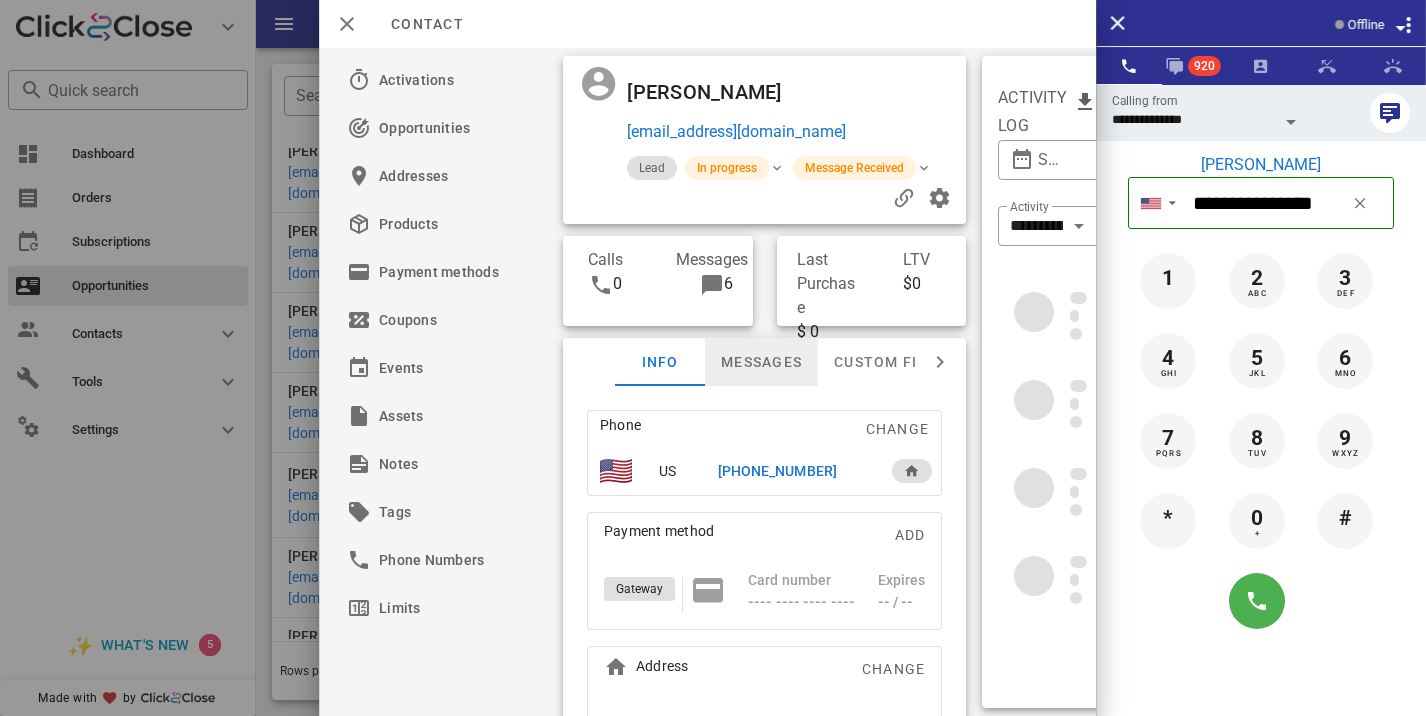 click on "Messages" at bounding box center [761, 362] 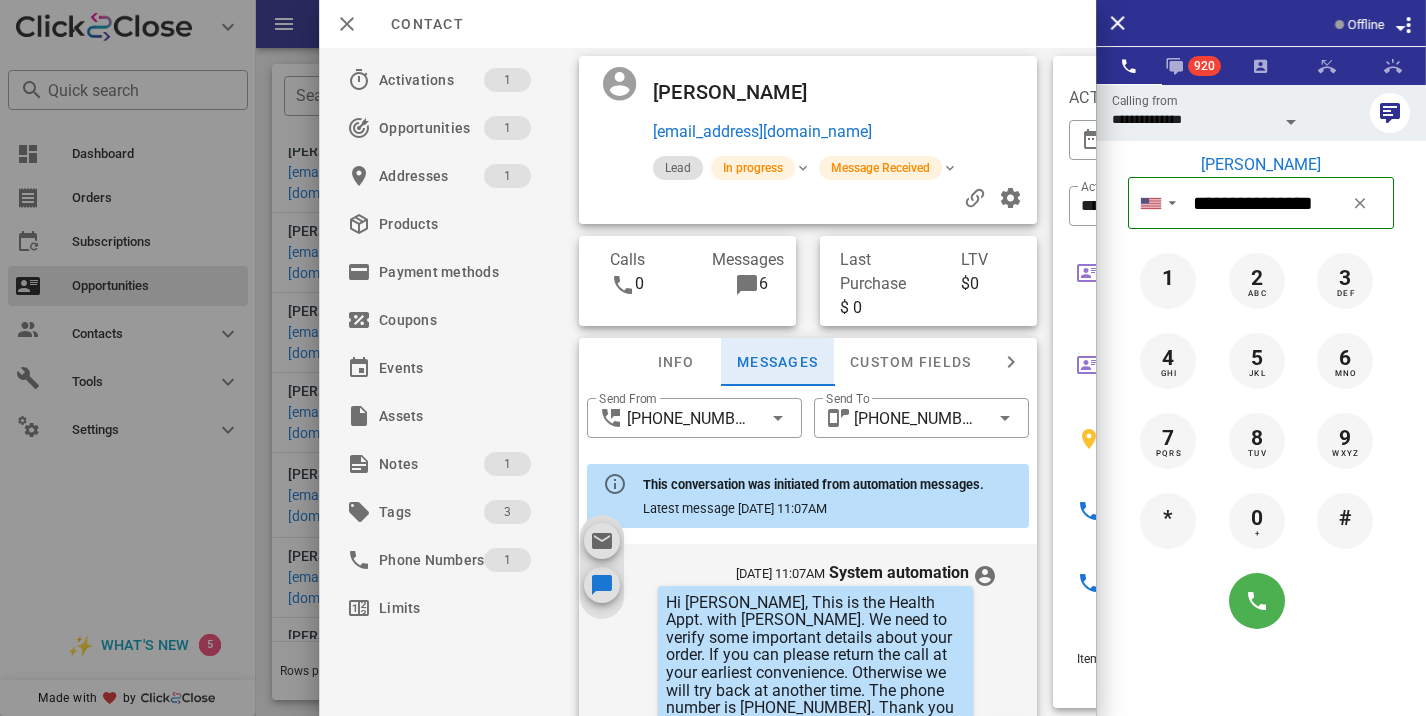 scroll, scrollTop: 754, scrollLeft: 0, axis: vertical 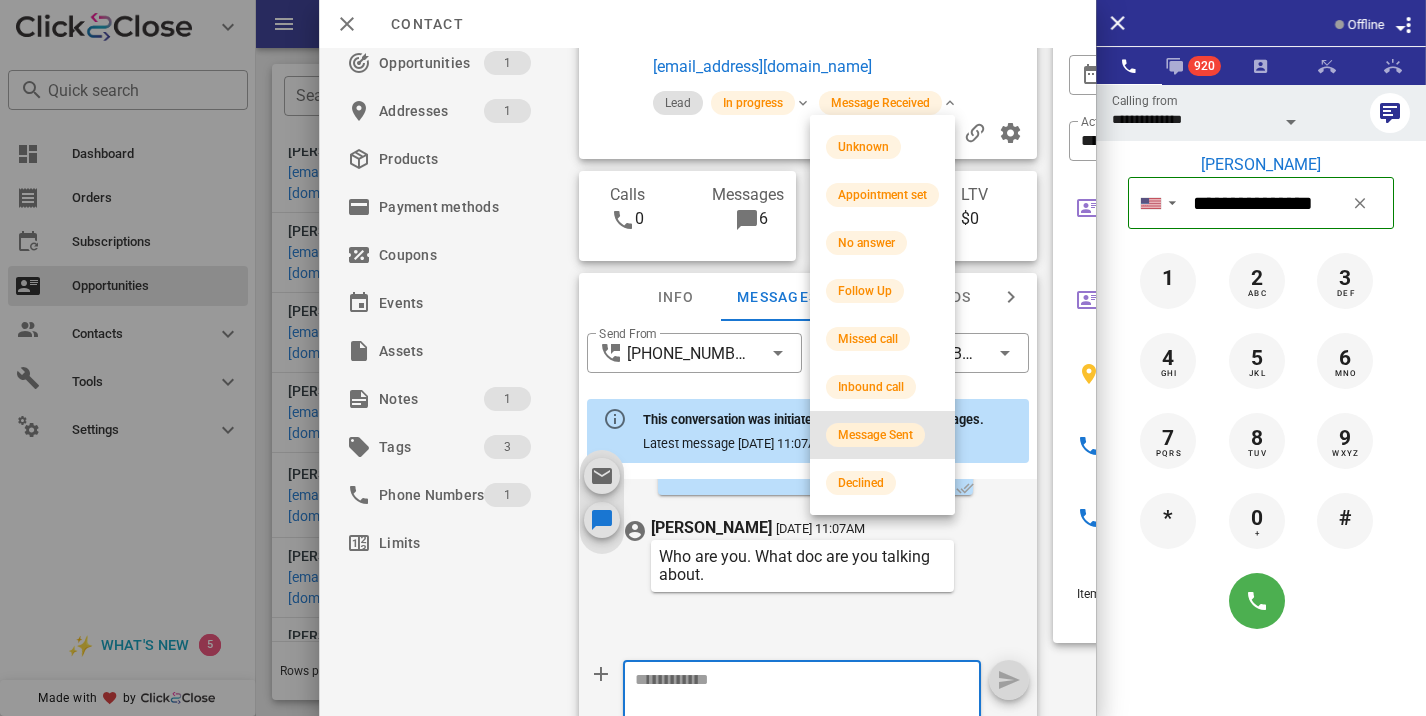 click on "Message Sent" at bounding box center (875, 435) 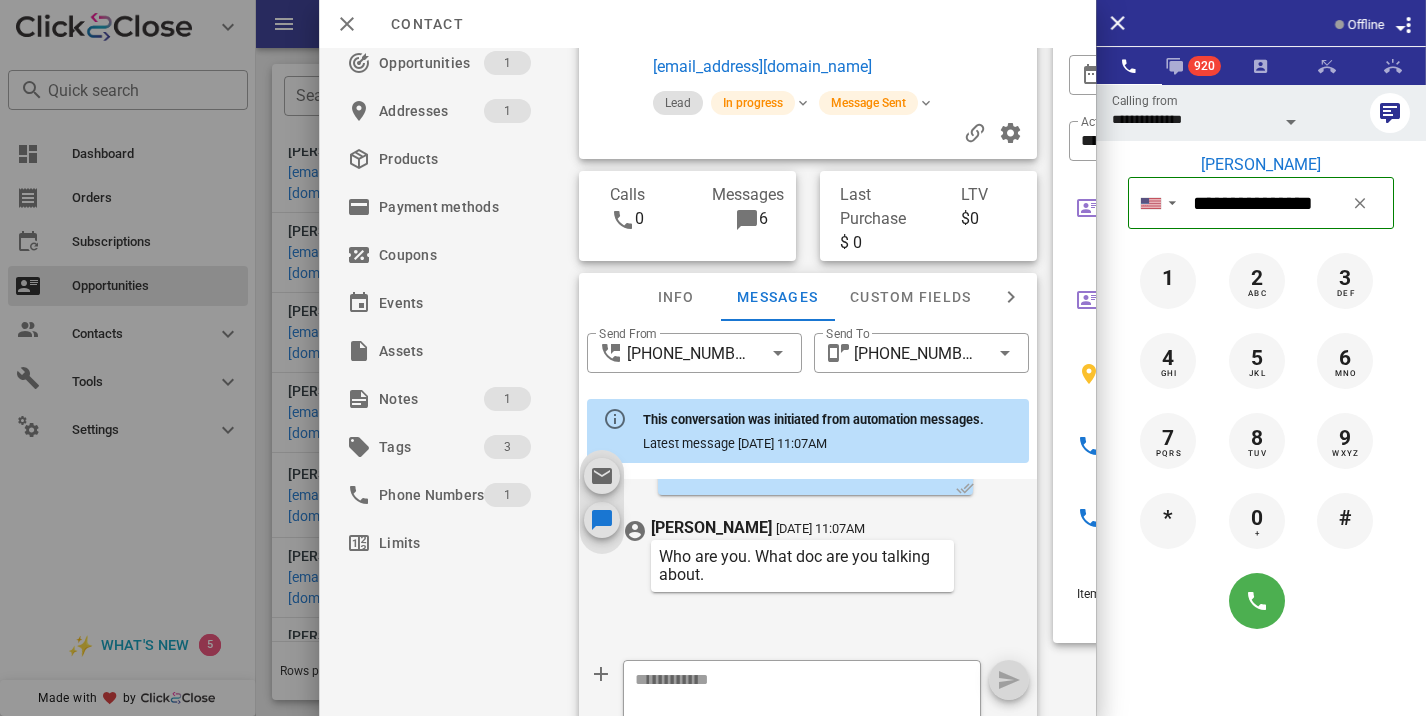 click at bounding box center [713, 358] 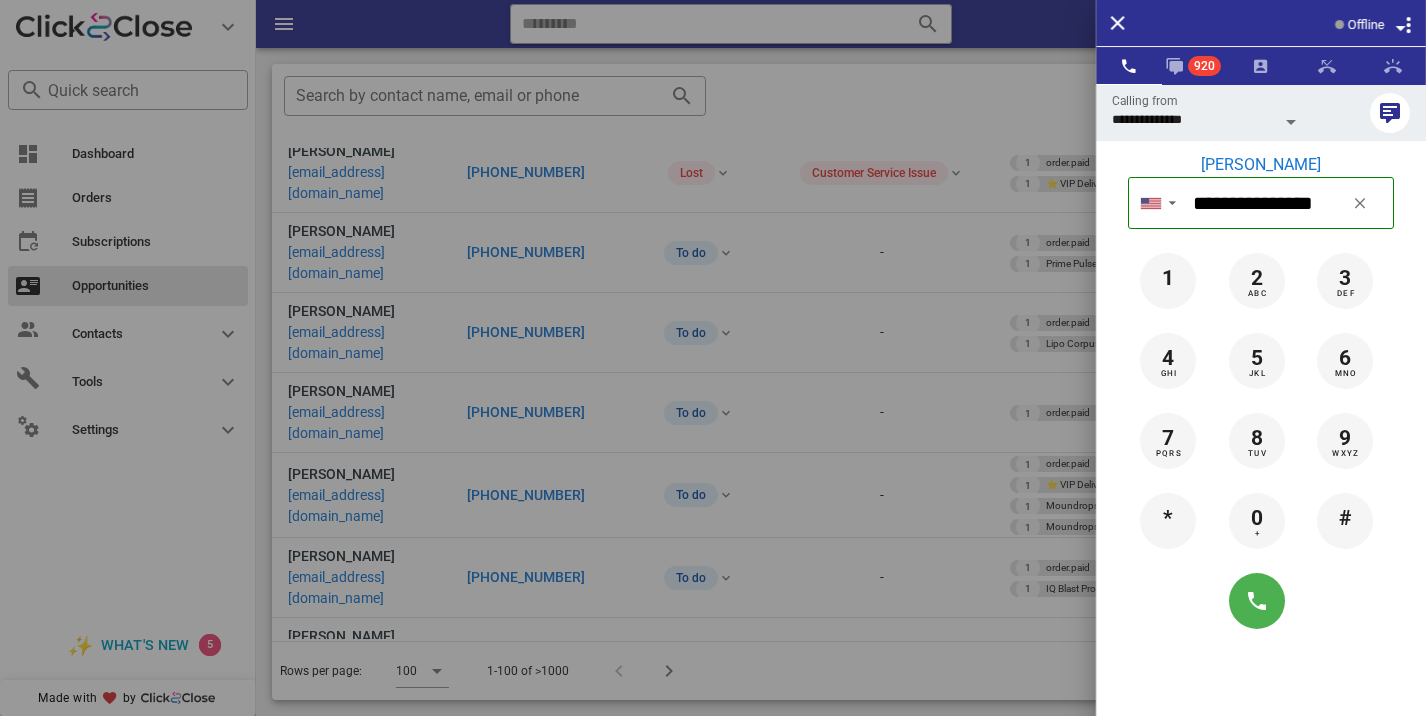 click at bounding box center (713, 358) 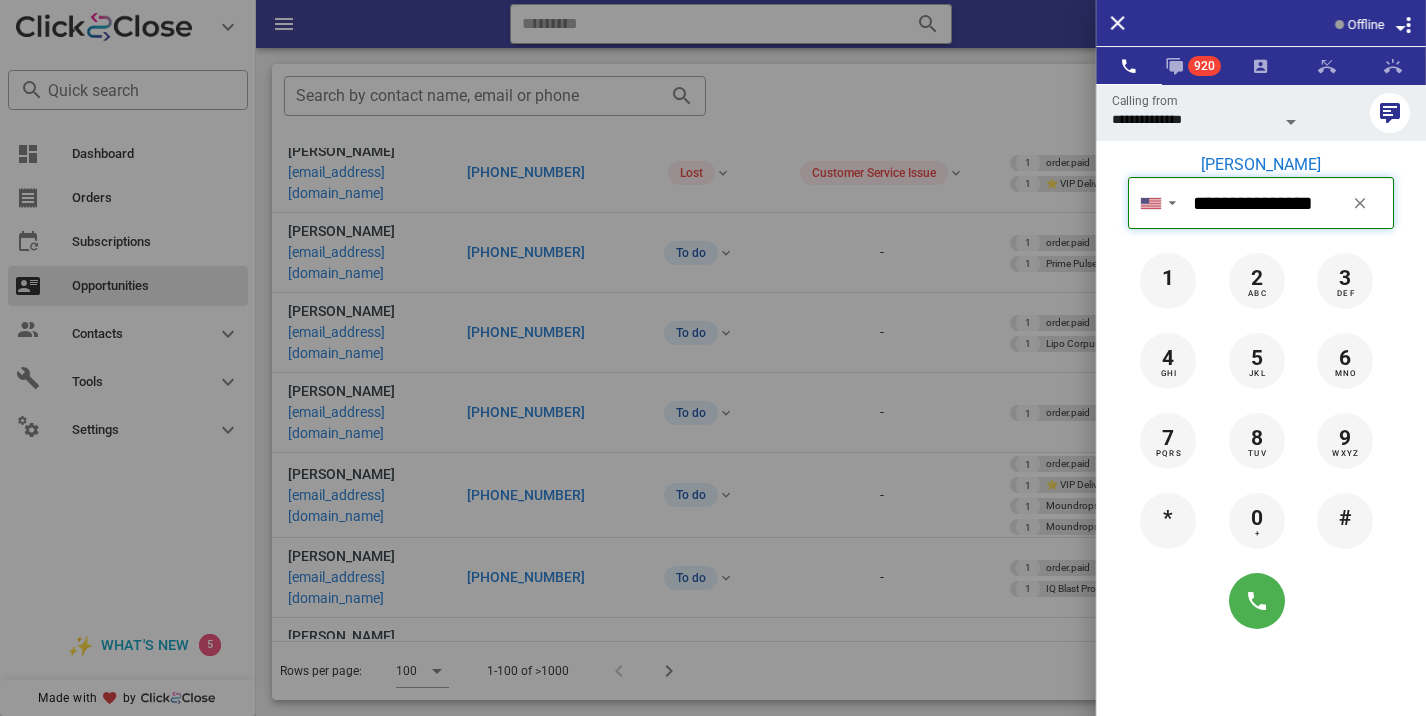 type 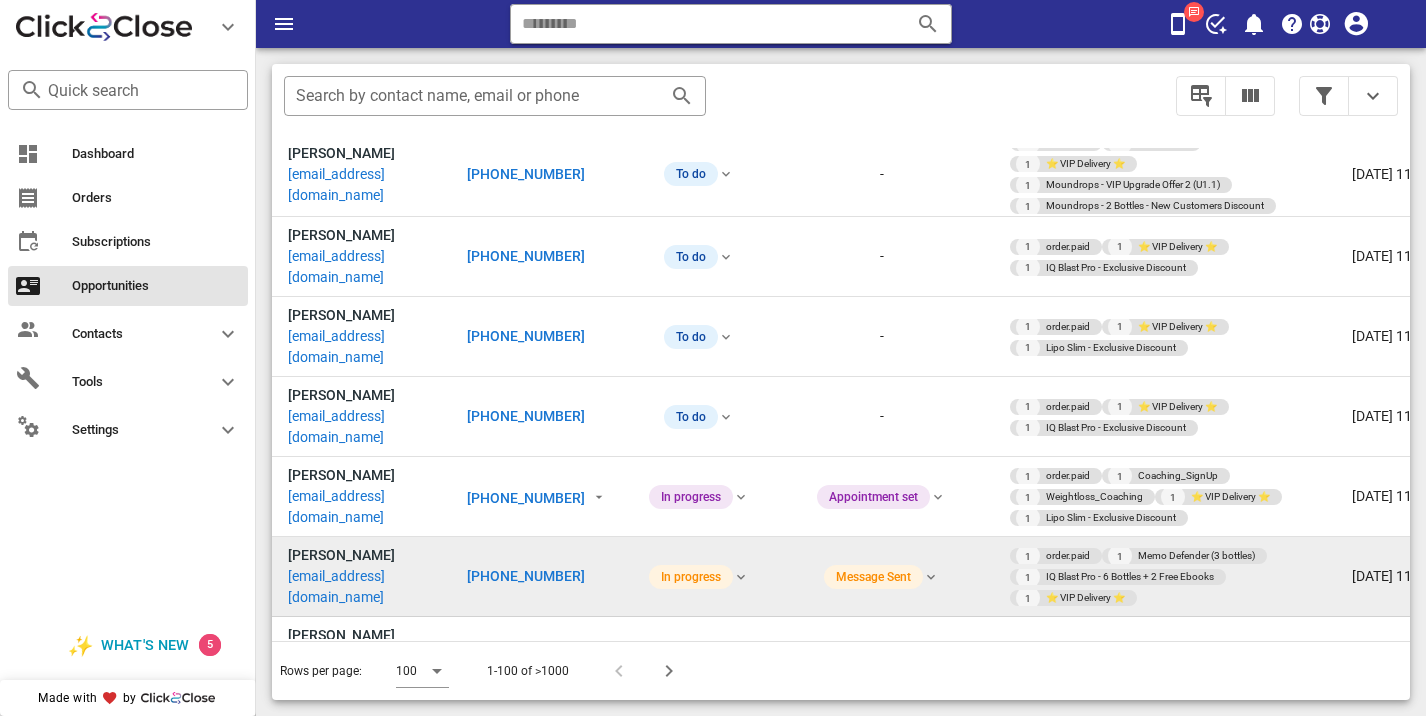 scroll, scrollTop: 4485, scrollLeft: 0, axis: vertical 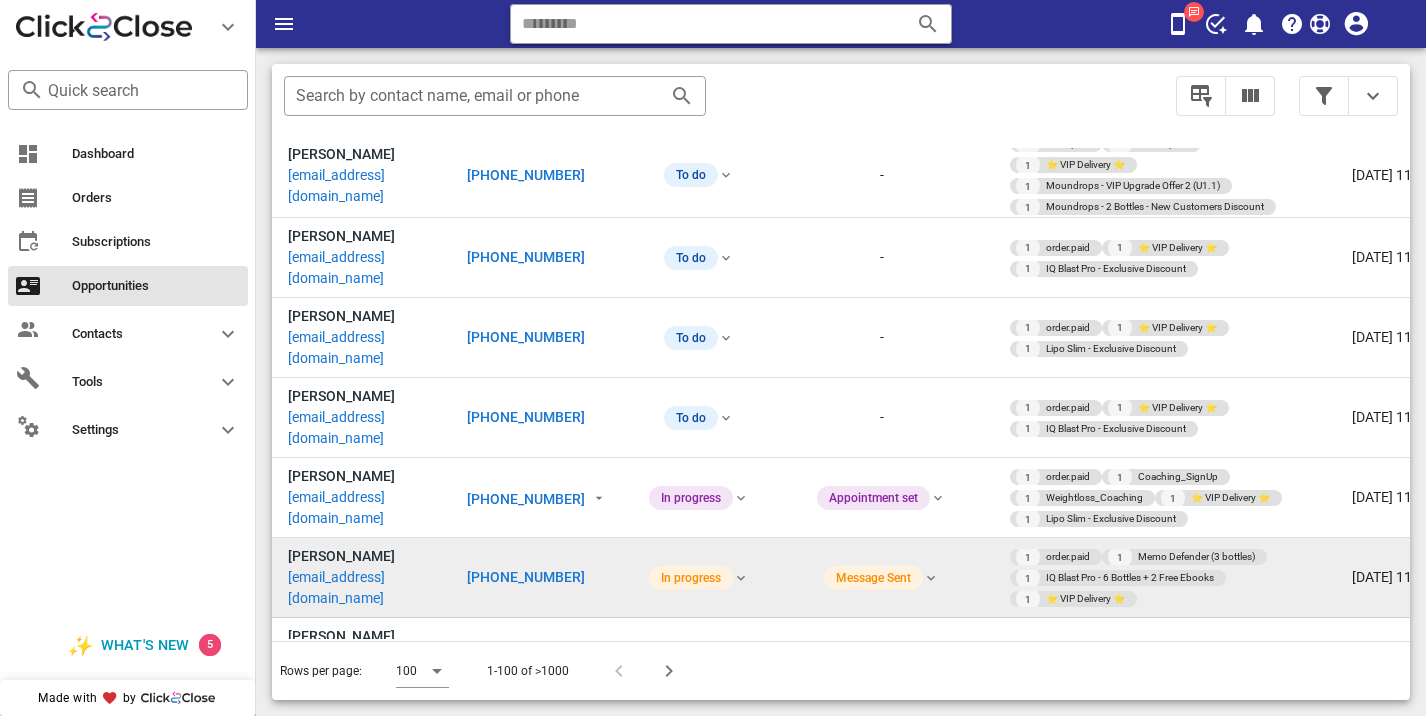 click on "[PHONE_NUMBER]" at bounding box center [526, 1638] 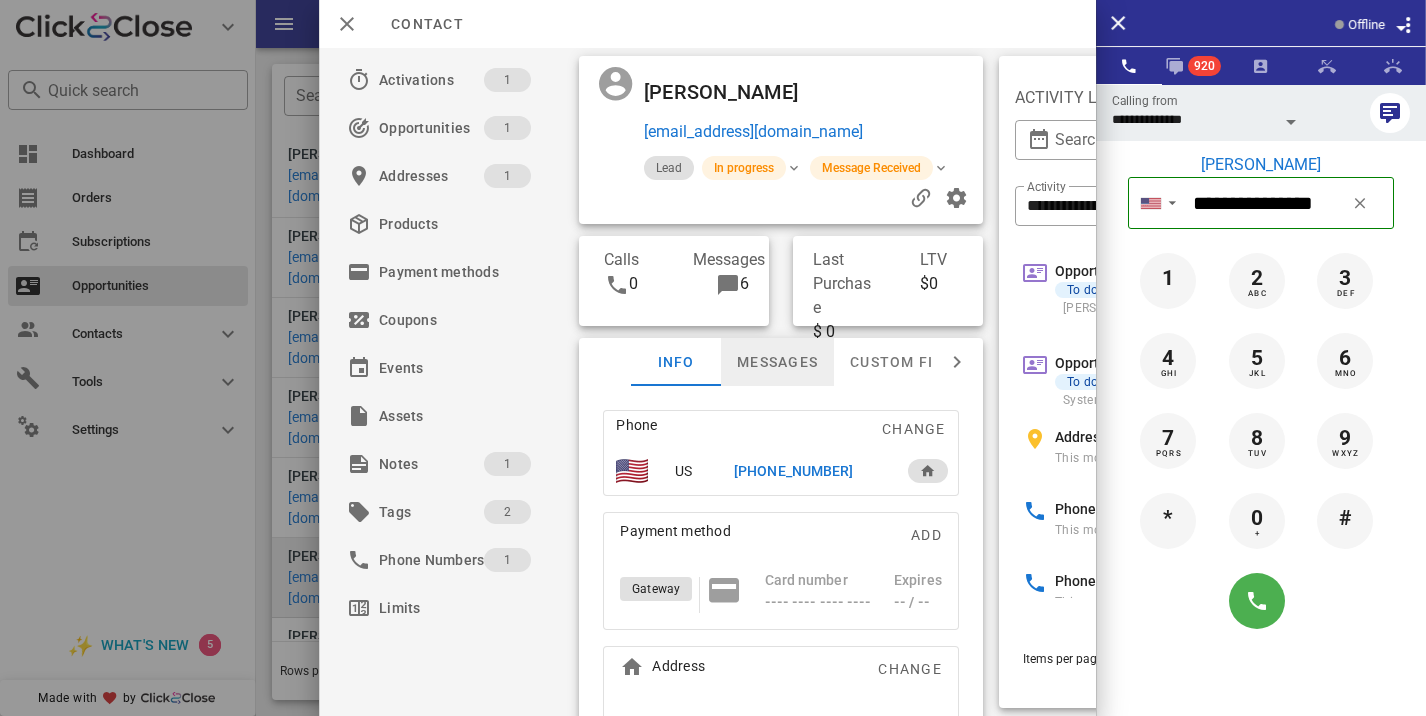 click on "Messages" at bounding box center [777, 362] 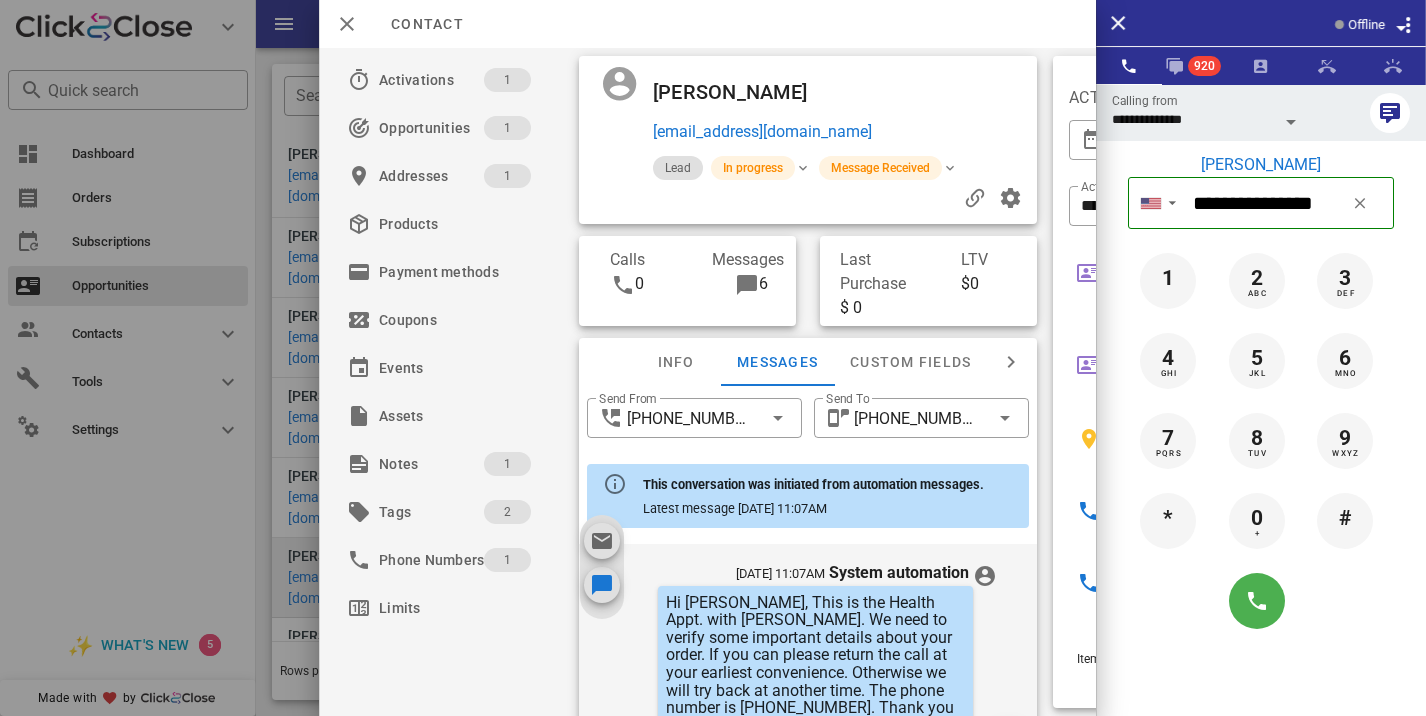 scroll, scrollTop: 754, scrollLeft: 0, axis: vertical 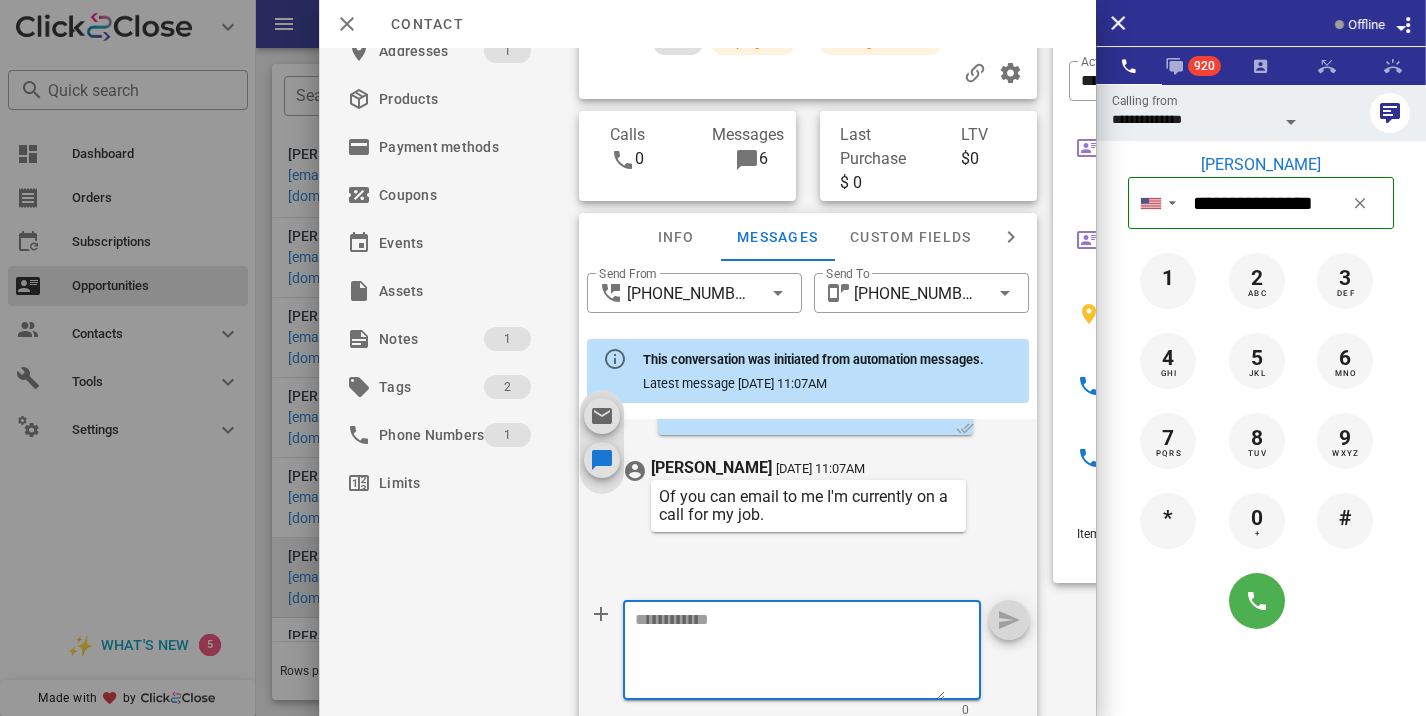 click at bounding box center [790, 653] 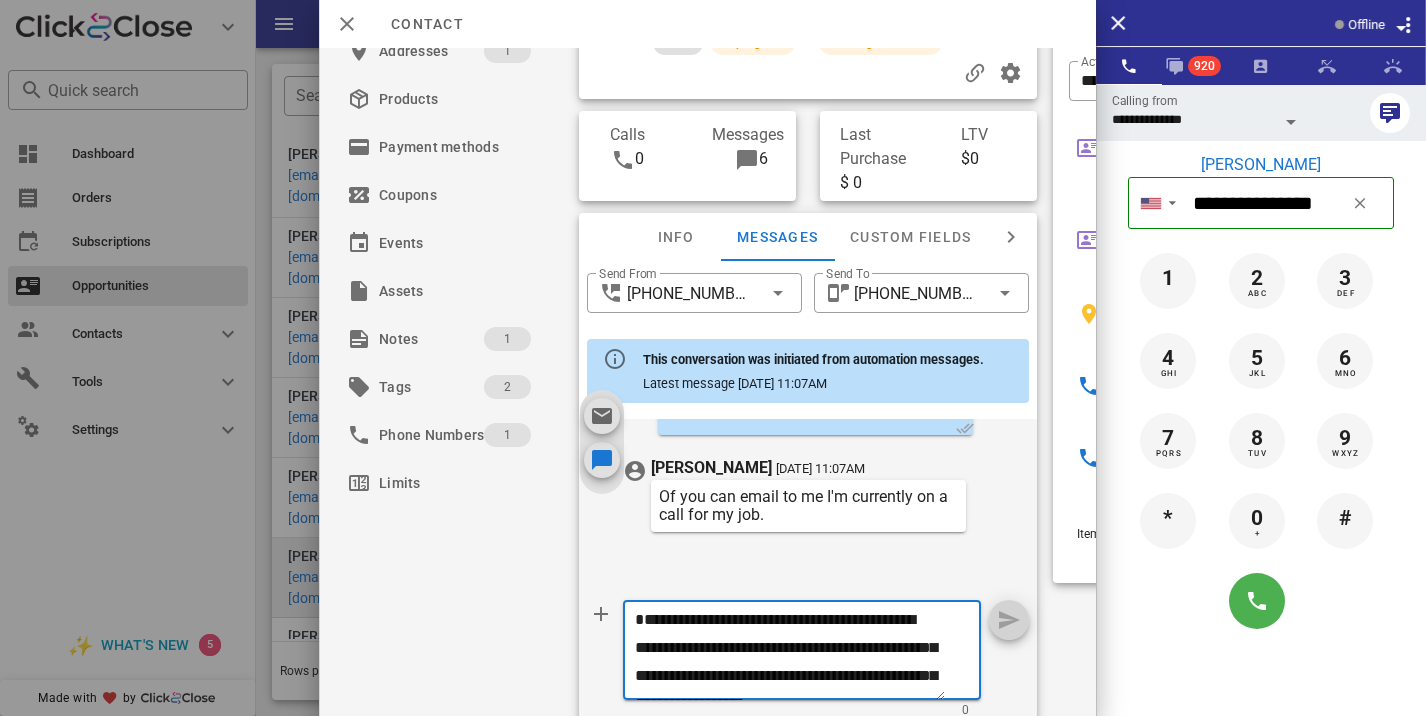type on "**********" 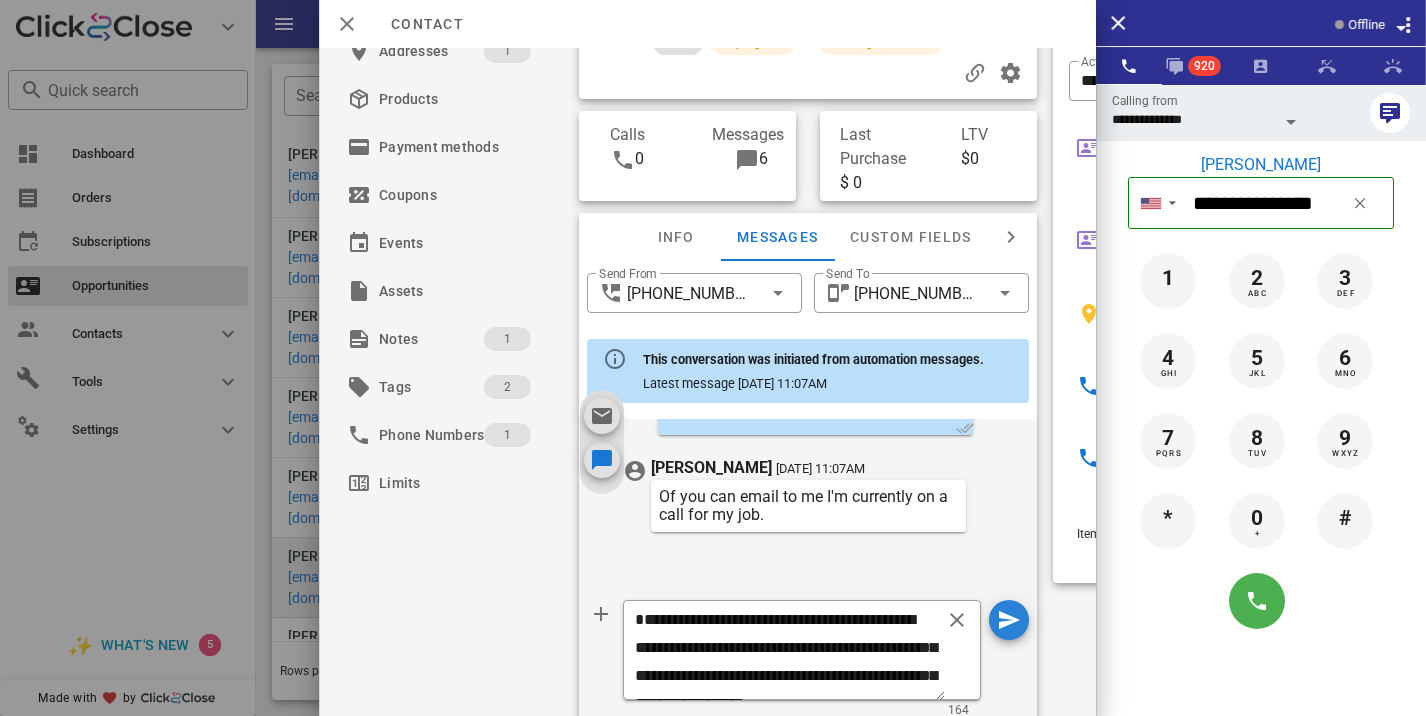scroll, scrollTop: 41, scrollLeft: 0, axis: vertical 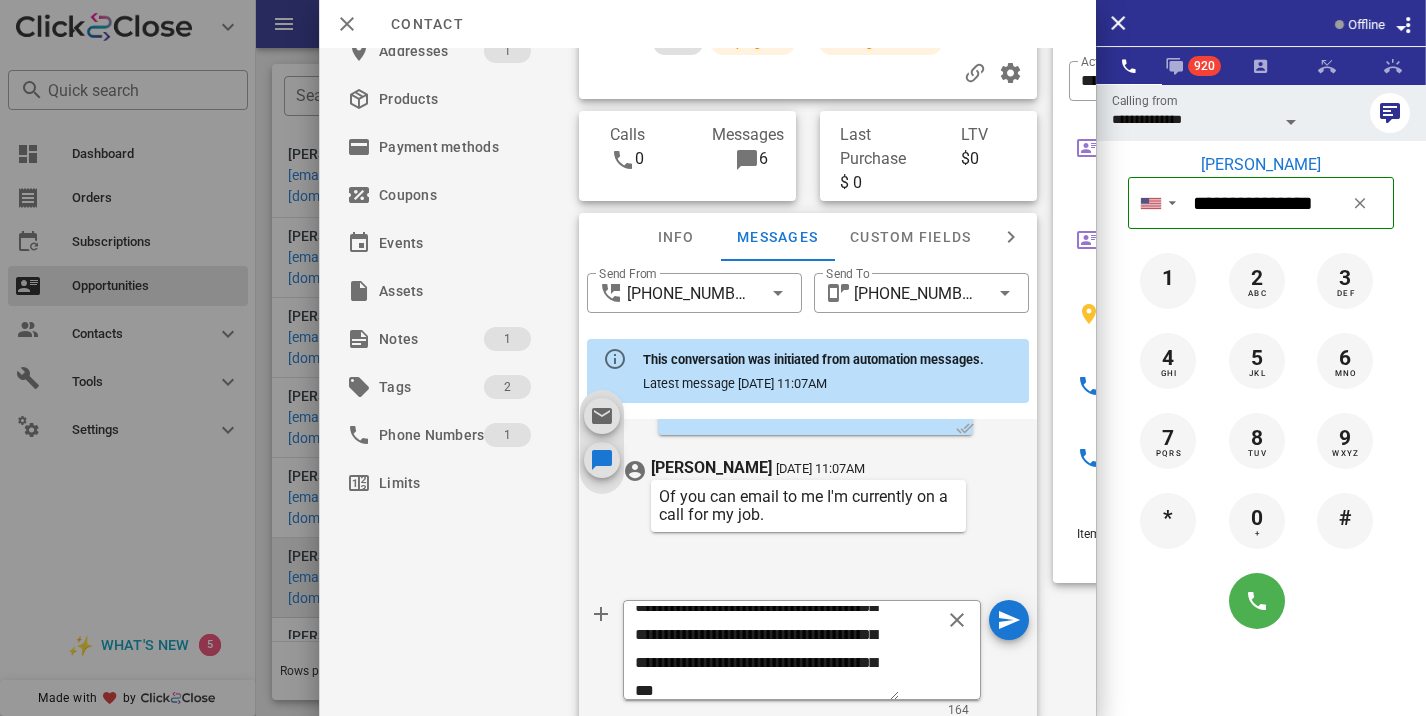 click on "**********" at bounding box center (808, 663) 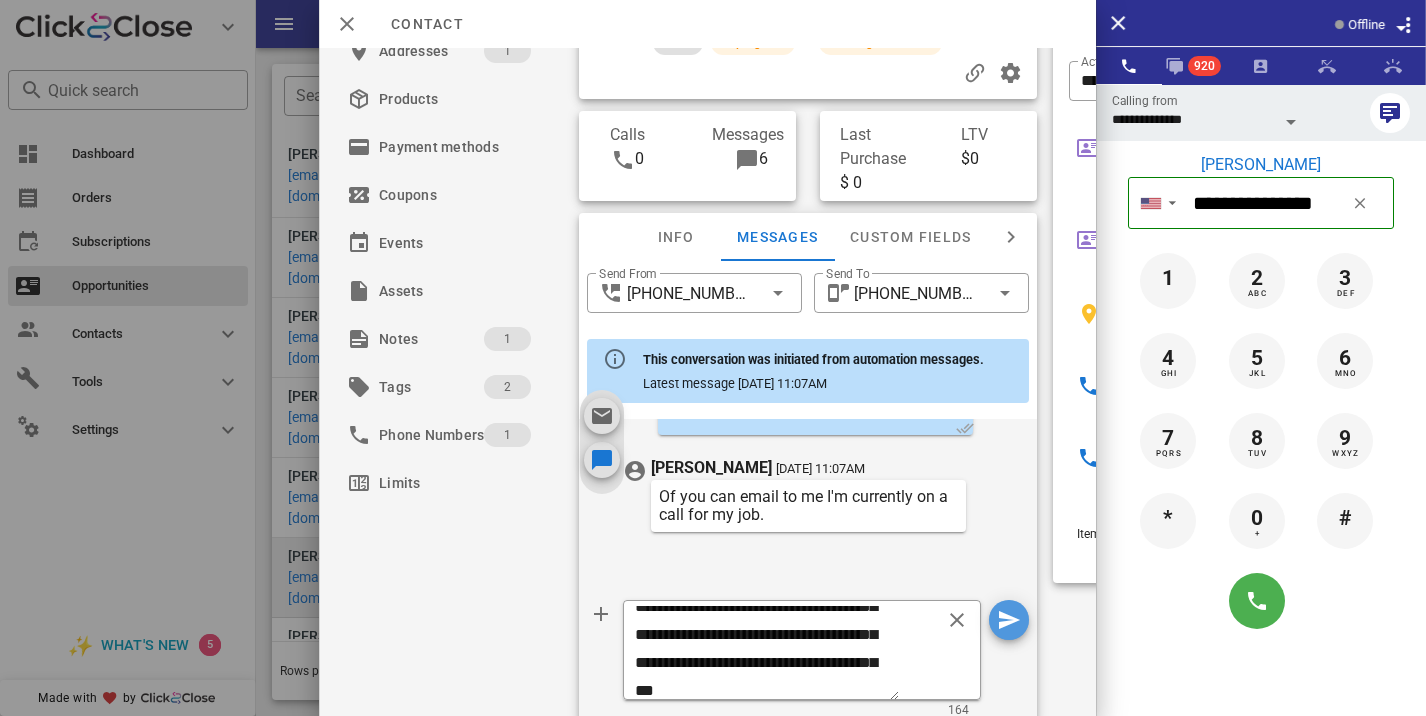 click at bounding box center [1009, 620] 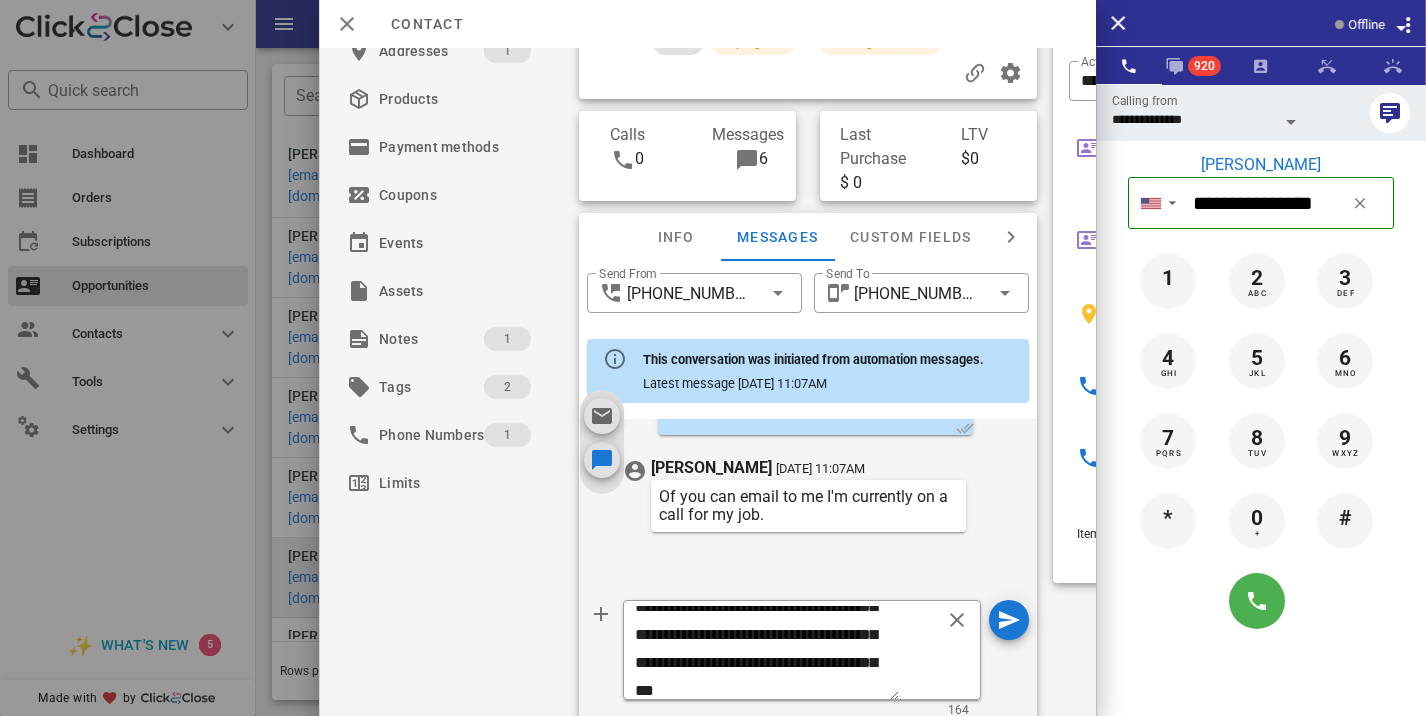 type 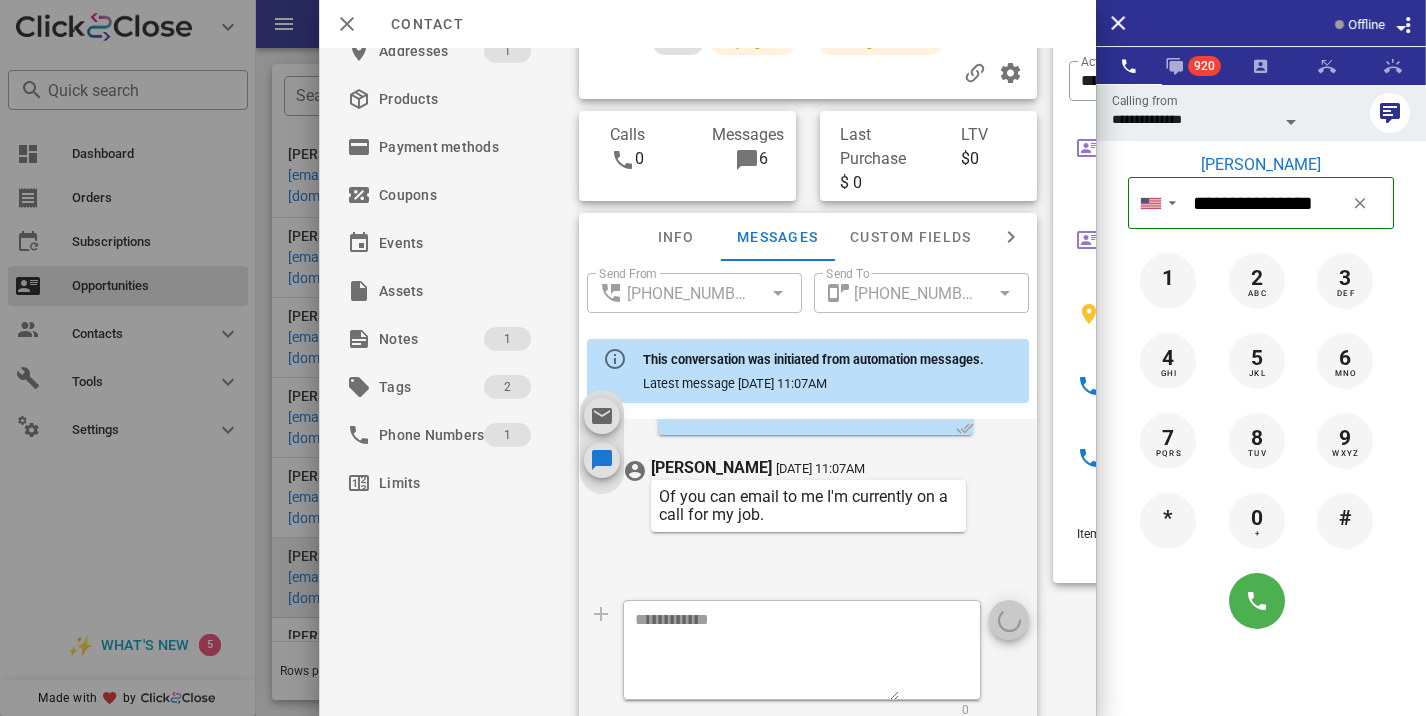 scroll, scrollTop: 0, scrollLeft: 0, axis: both 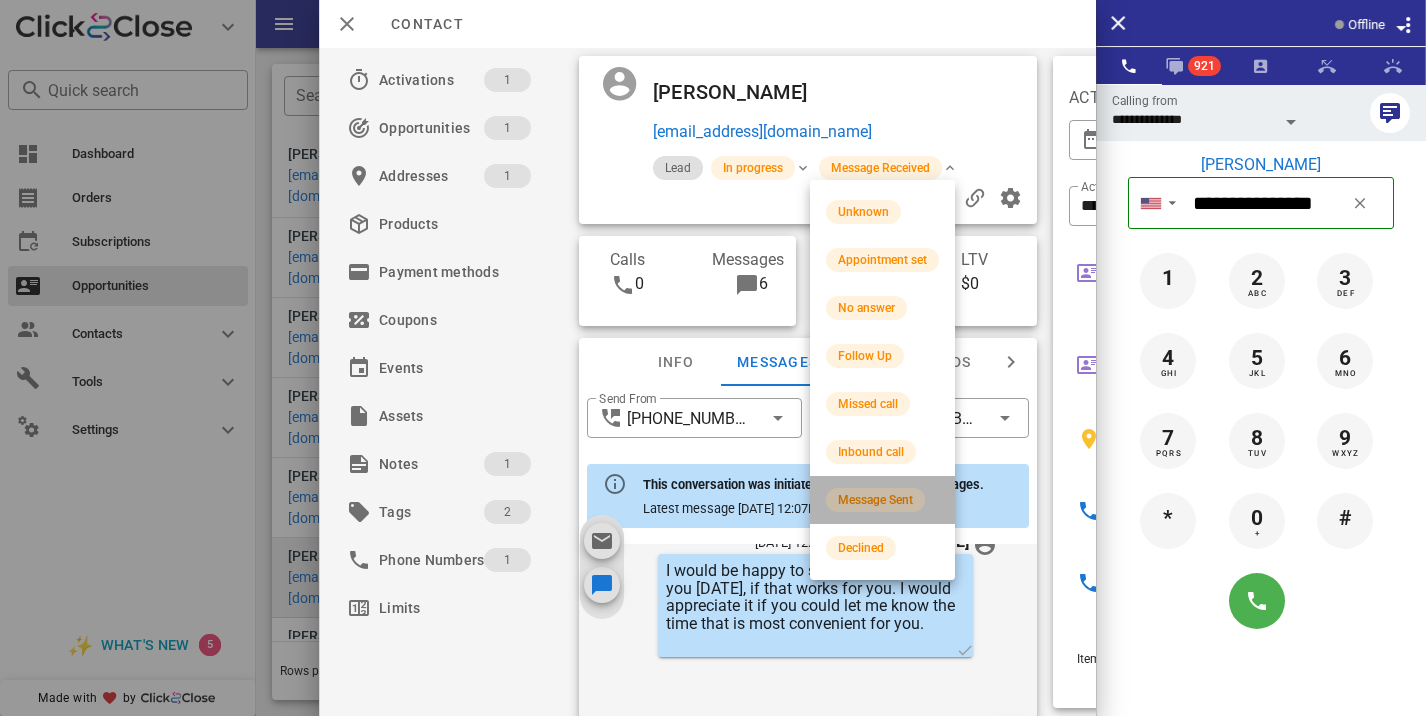 click on "Message Sent" at bounding box center (875, 500) 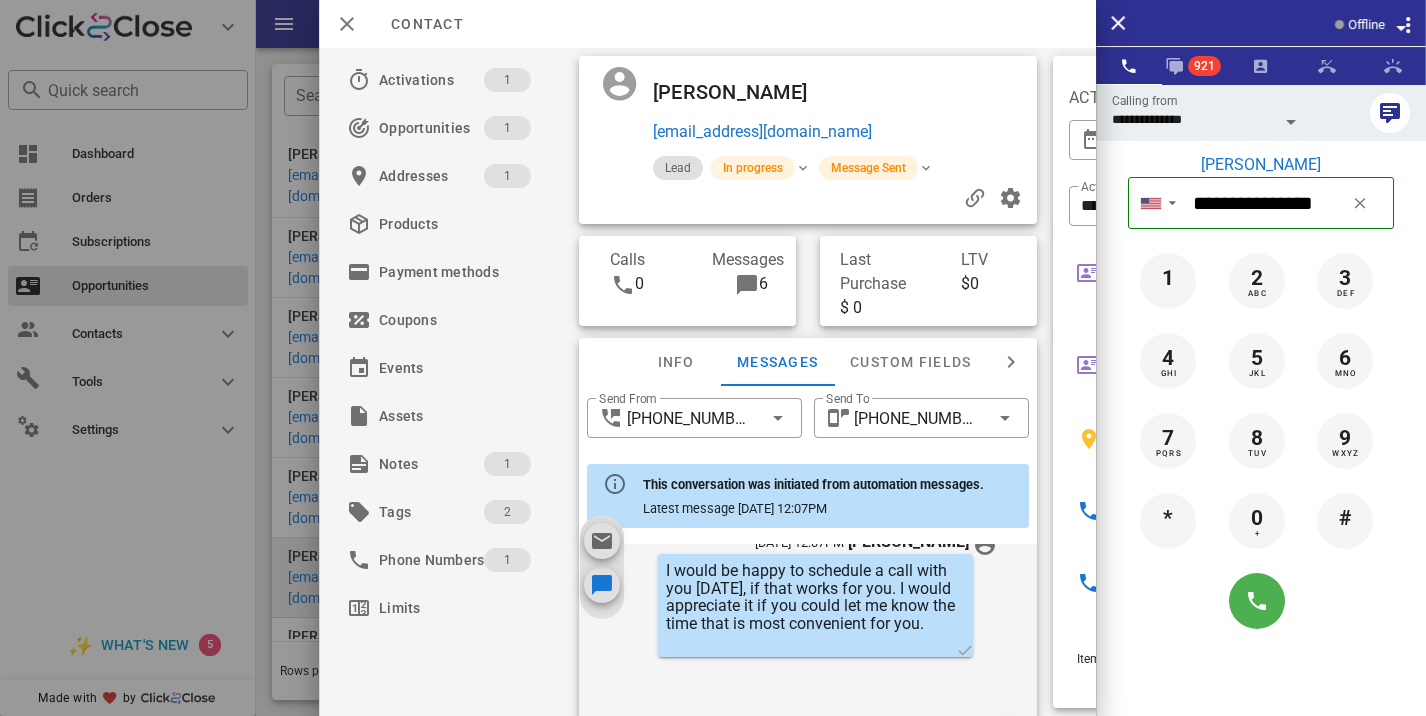 click at bounding box center (713, 358) 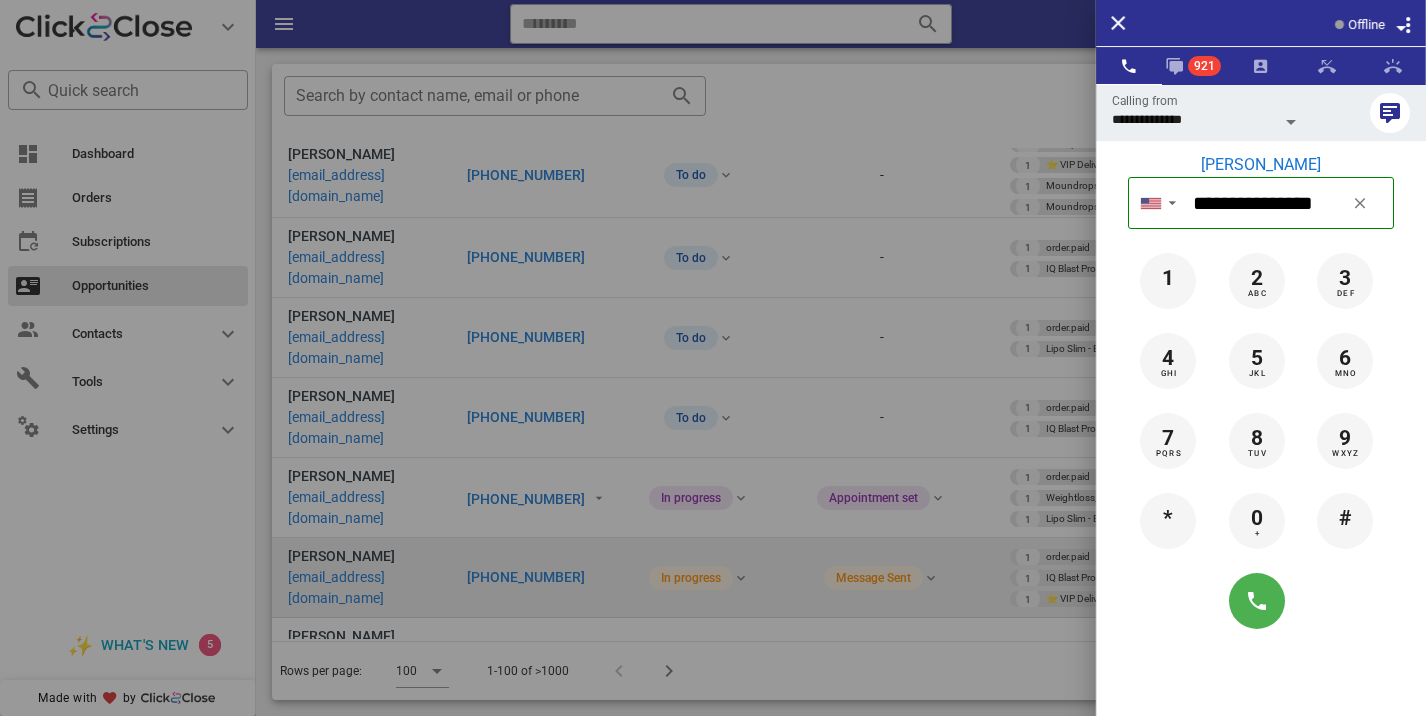 click at bounding box center [713, 358] 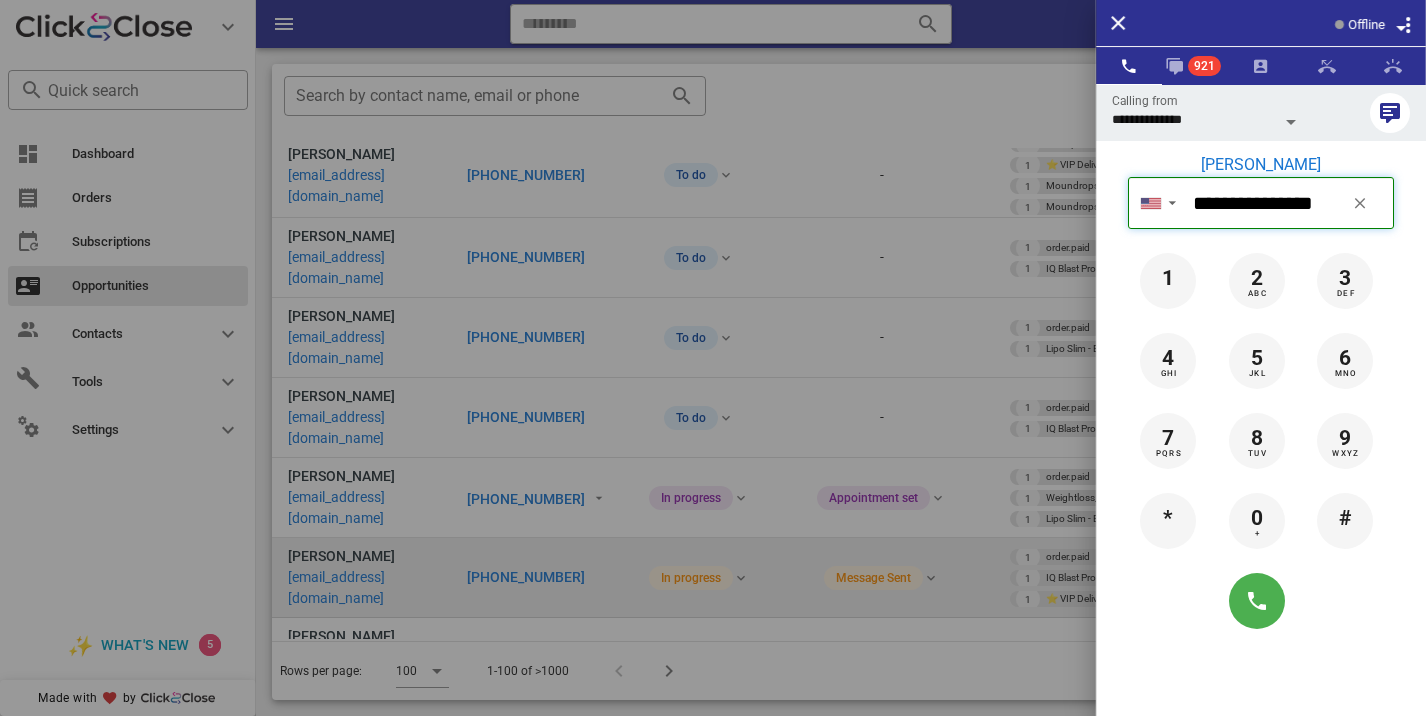 type 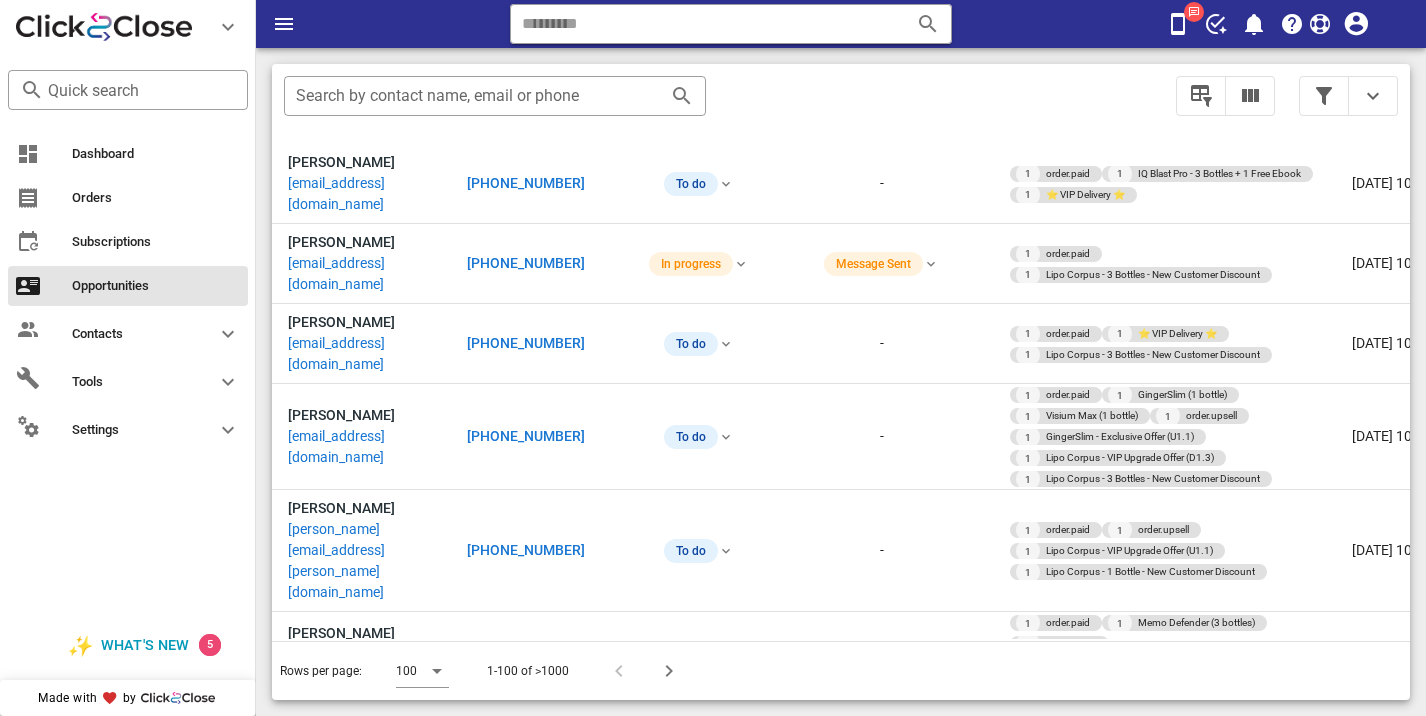 scroll, scrollTop: 6032, scrollLeft: 0, axis: vertical 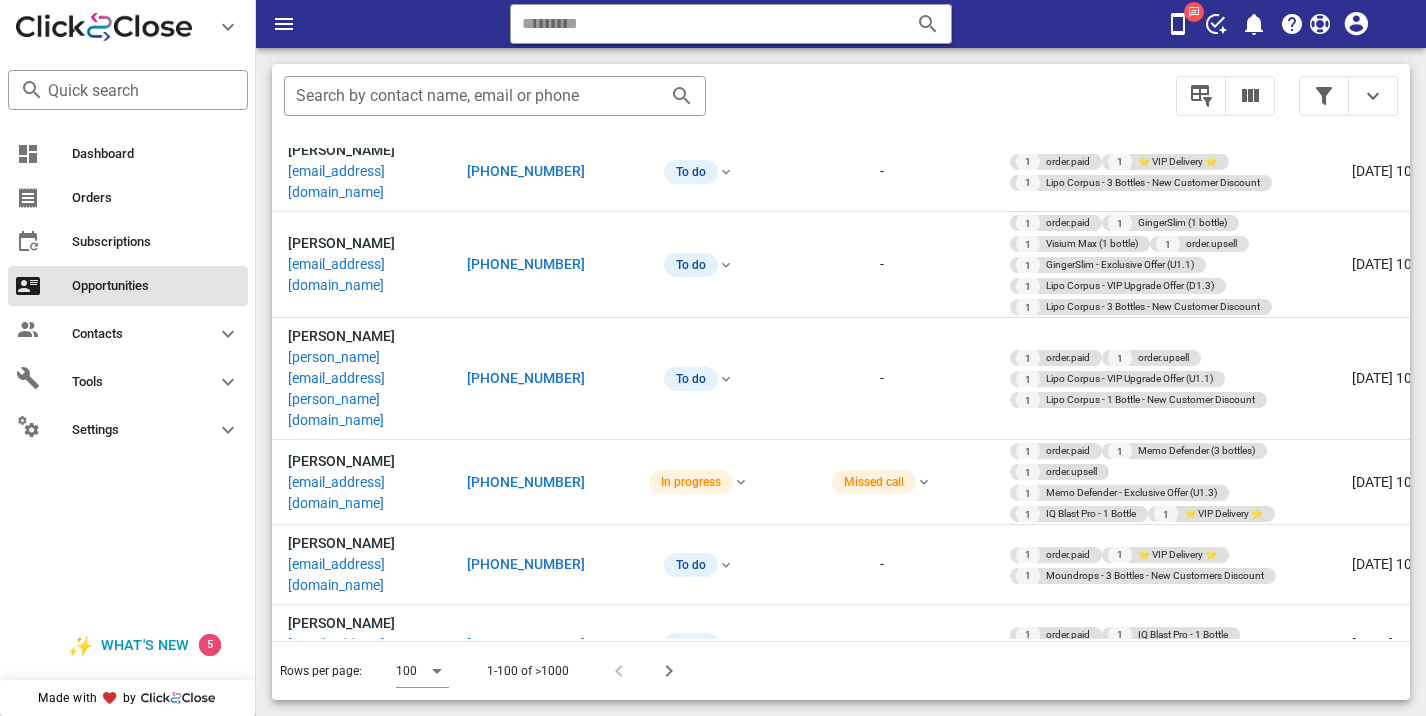 click on "[PHONE_NUMBER]" at bounding box center (526, 2220) 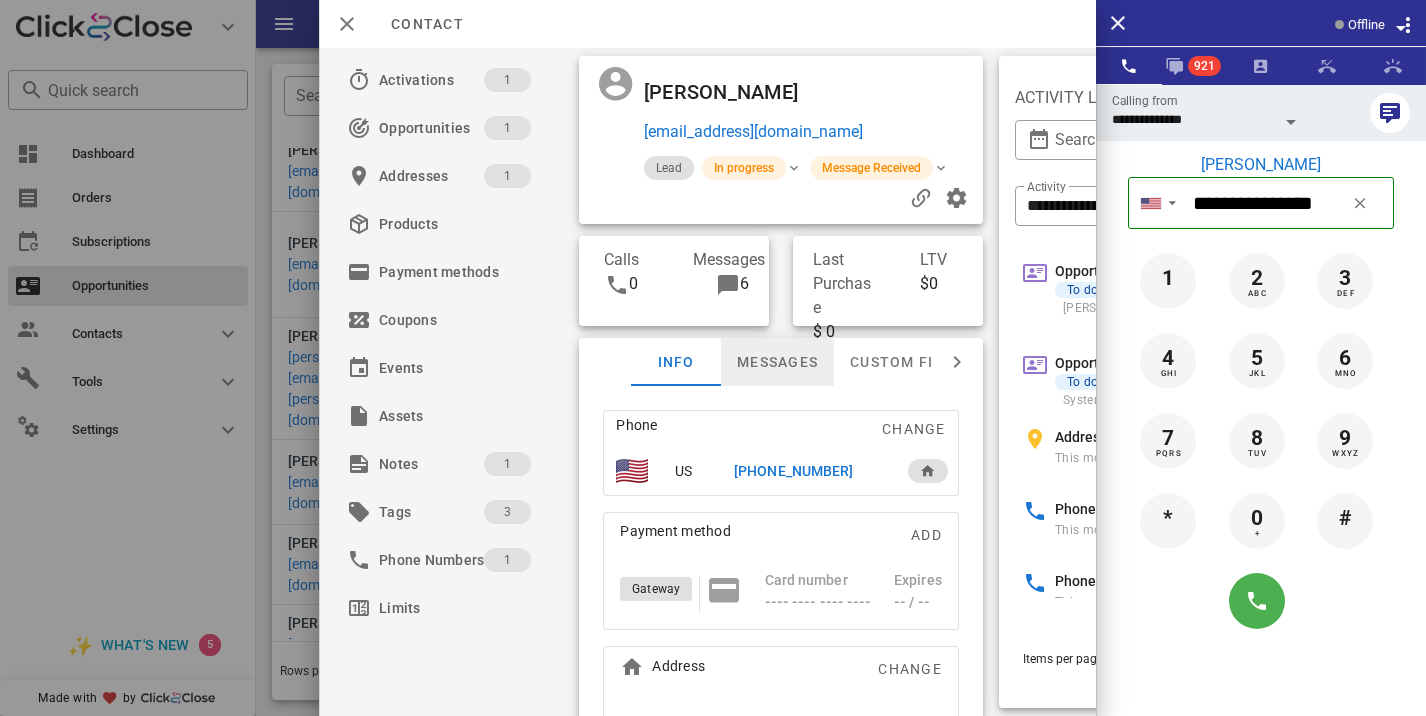 click on "Messages" at bounding box center [777, 362] 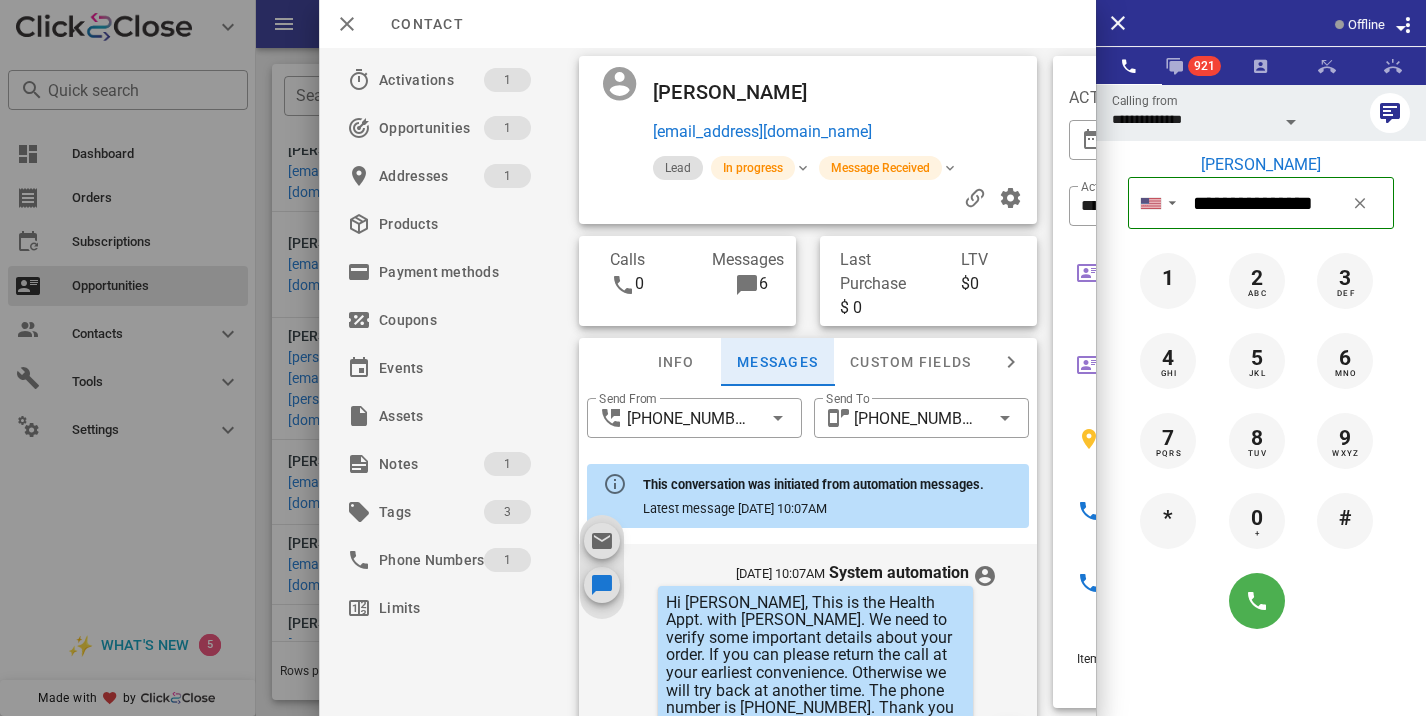 scroll, scrollTop: 736, scrollLeft: 0, axis: vertical 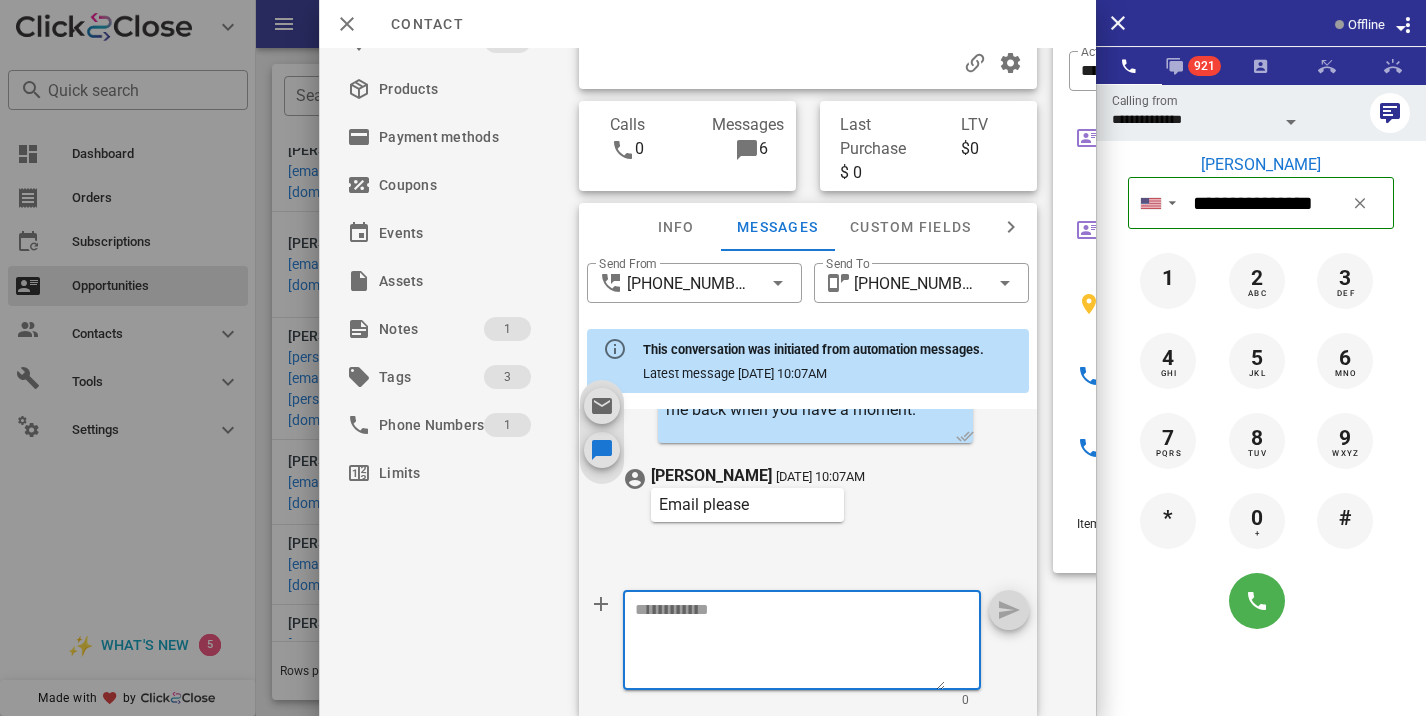 click at bounding box center (790, 643) 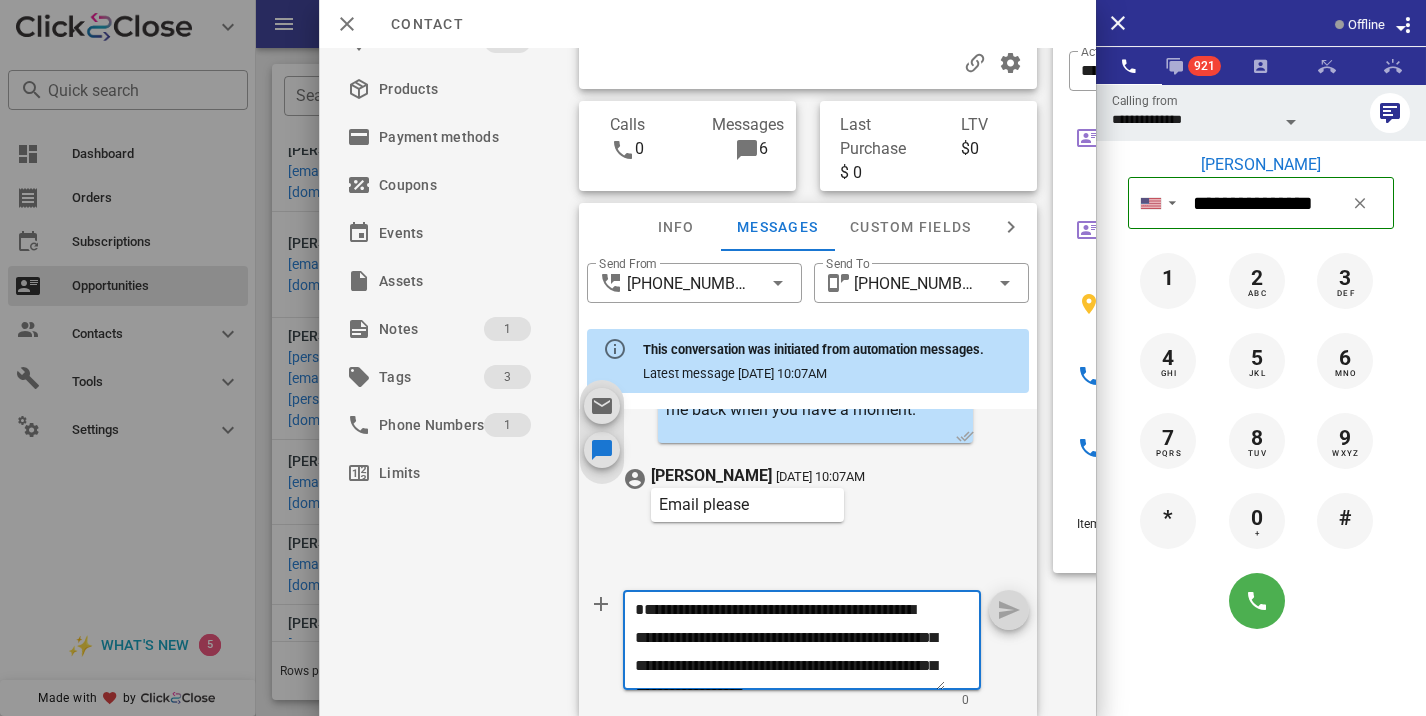 scroll, scrollTop: 41, scrollLeft: 0, axis: vertical 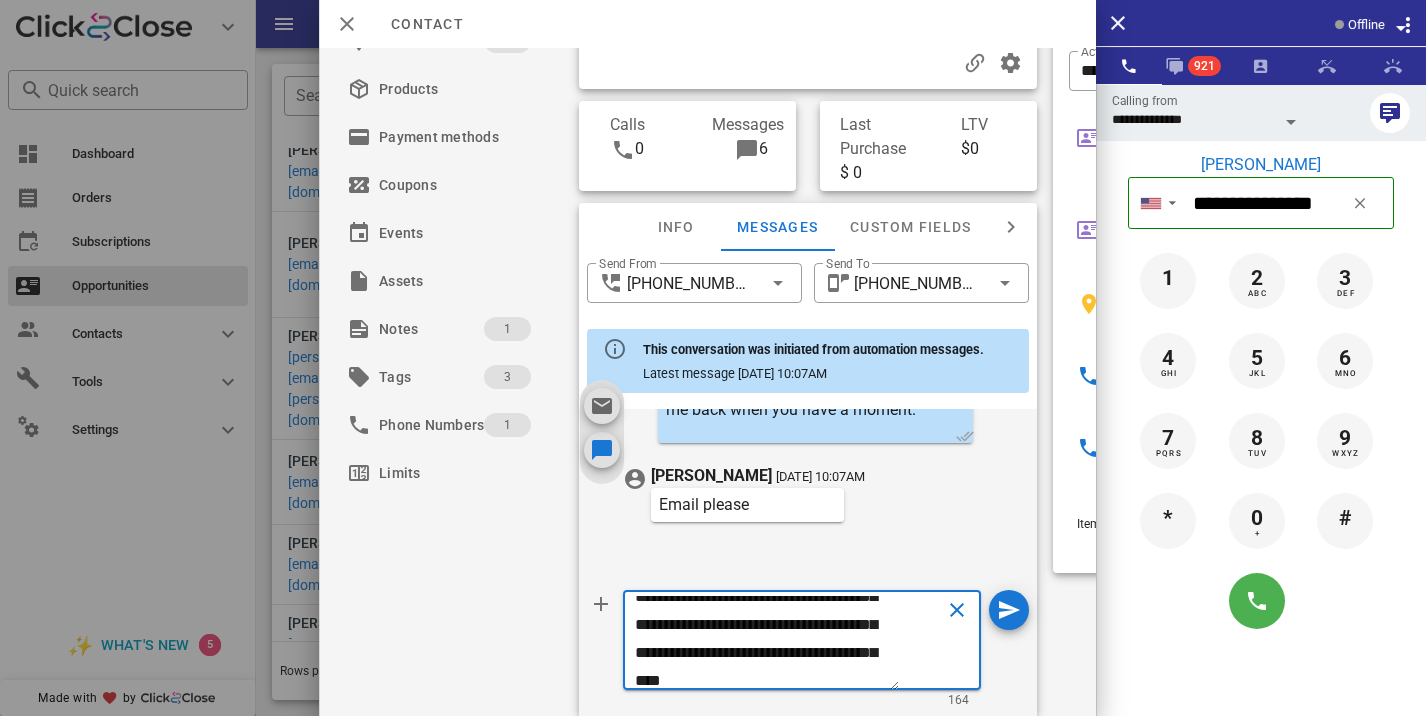 type on "**********" 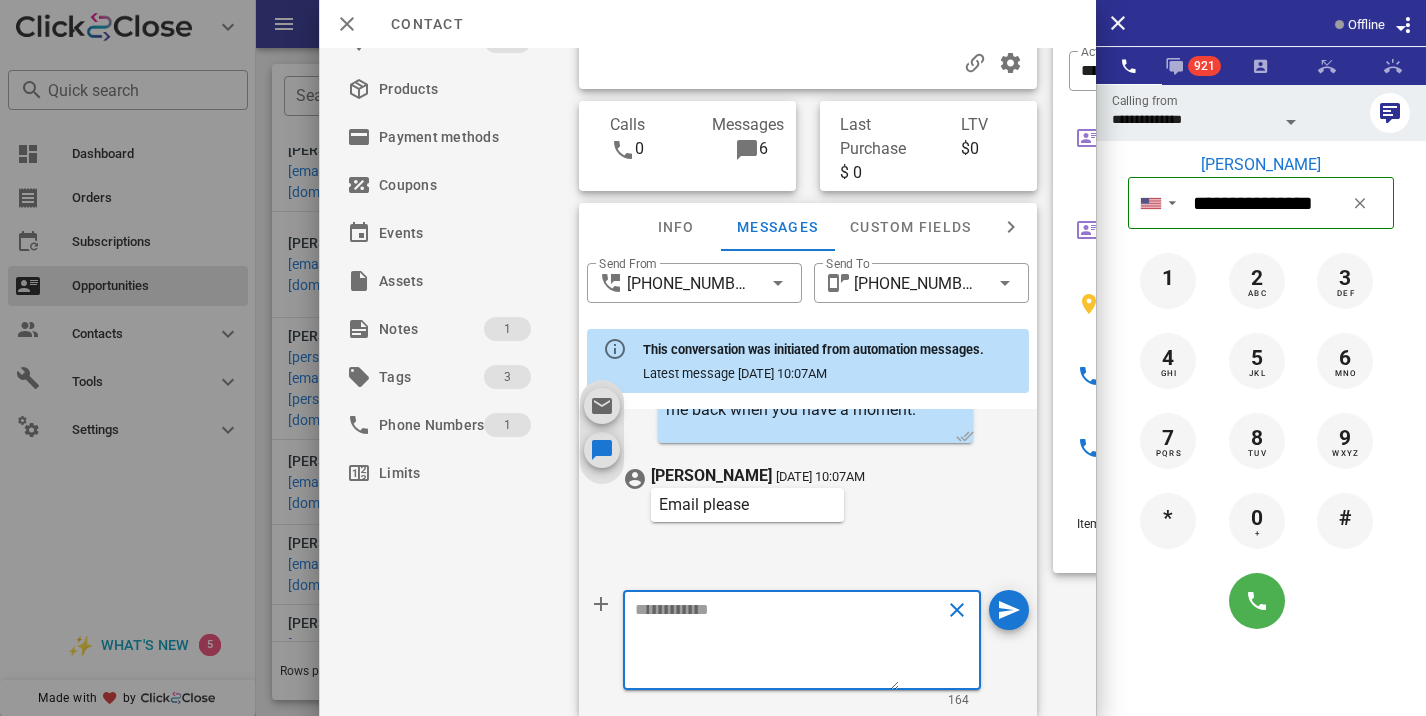 scroll, scrollTop: 0, scrollLeft: 0, axis: both 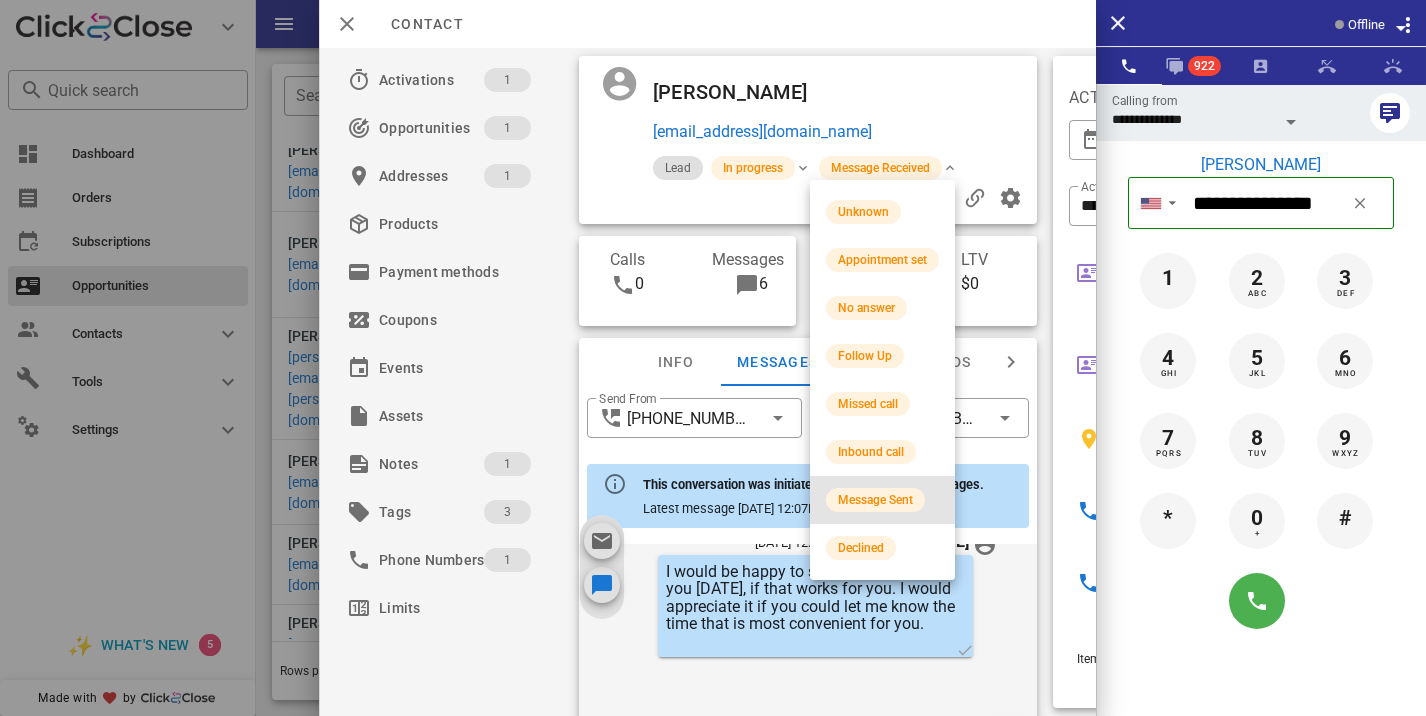 click on "Message Sent" at bounding box center [882, 500] 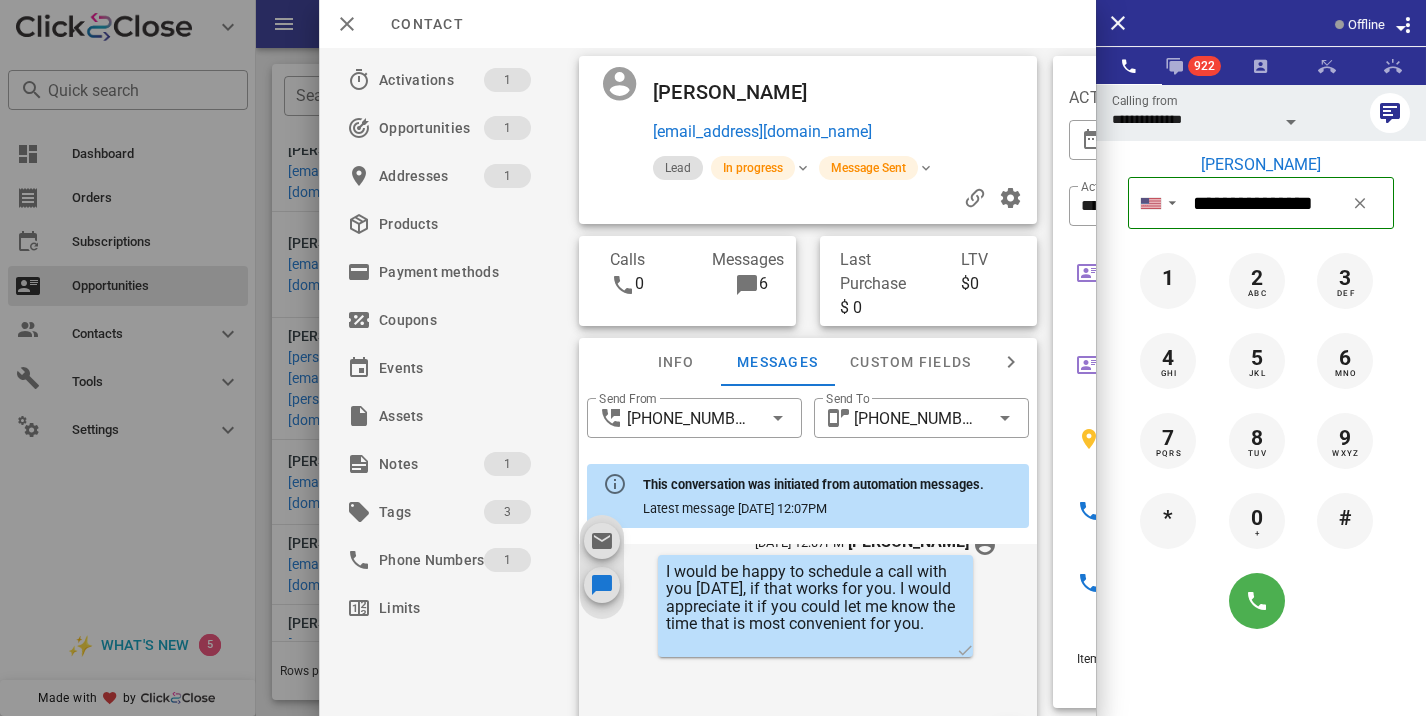 click at bounding box center [713, 358] 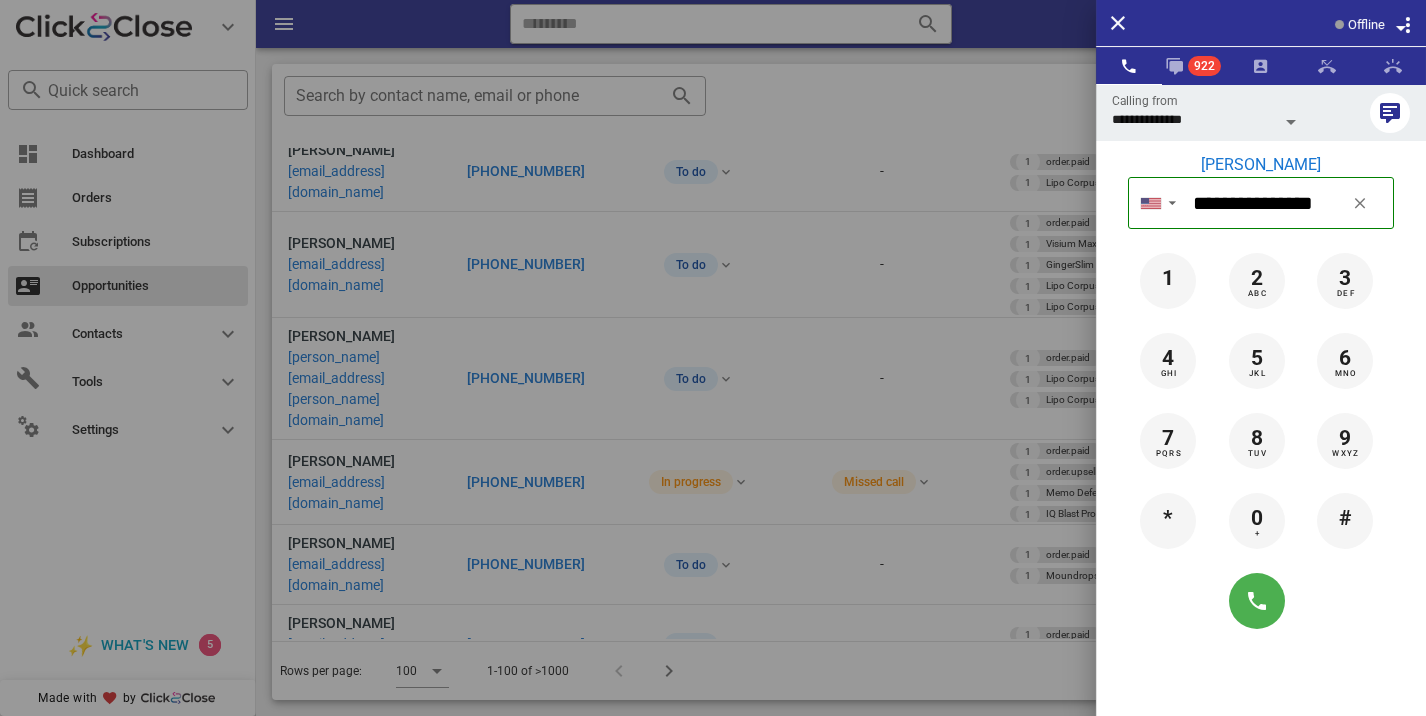 click at bounding box center (713, 358) 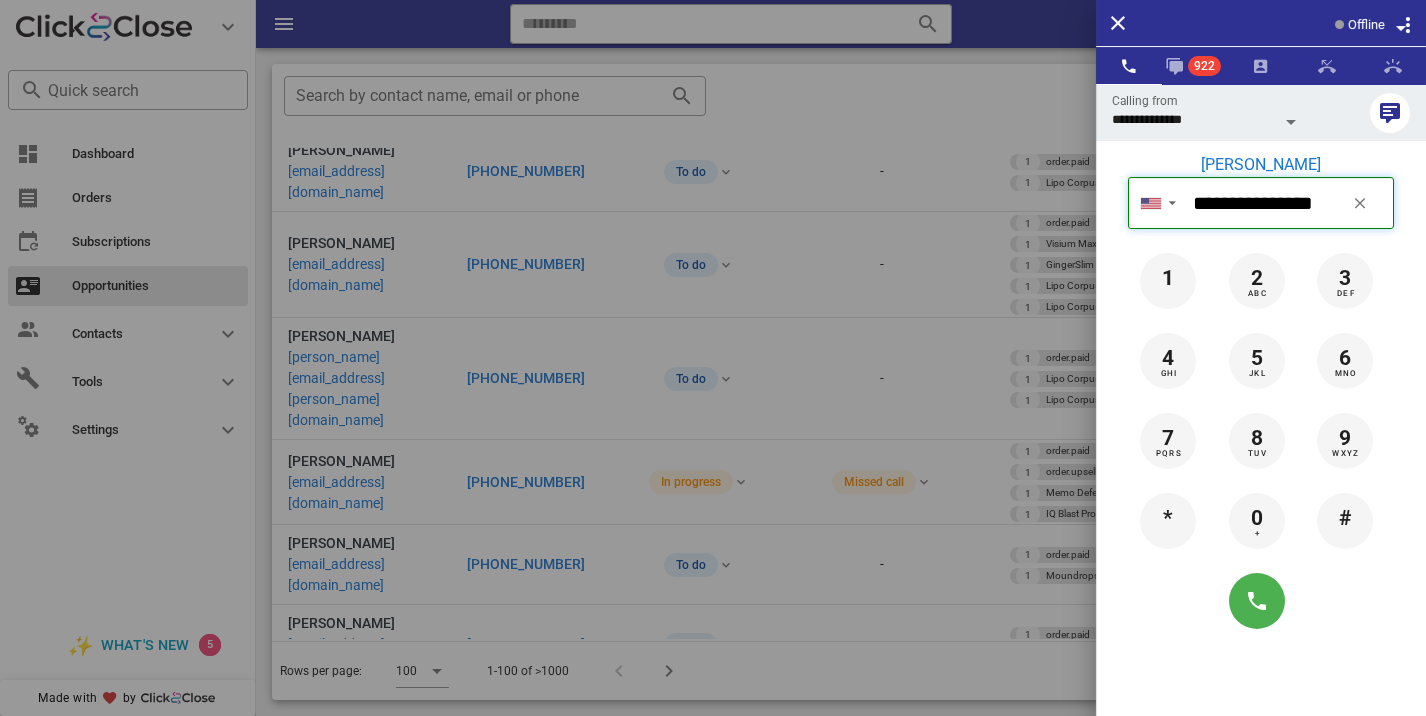 type 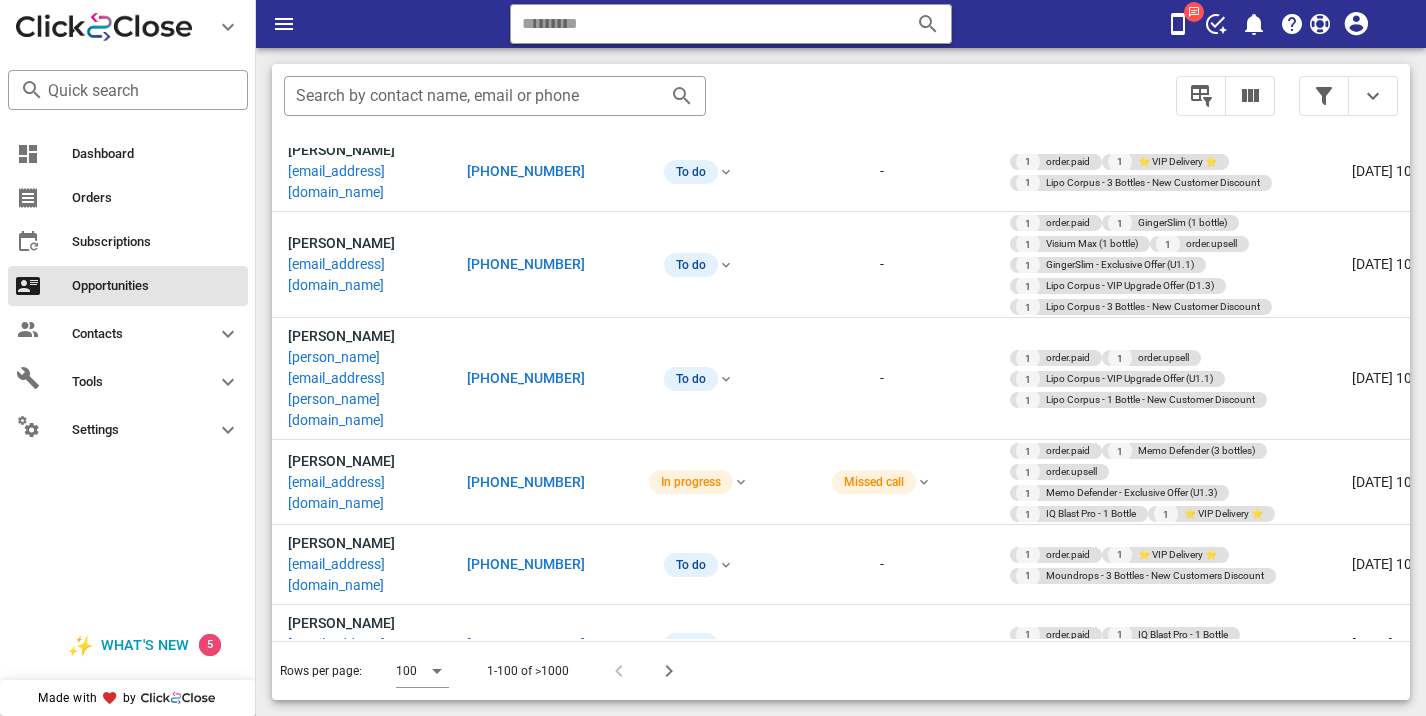 click on "[PHONE_NUMBER]" at bounding box center [526, 2380] 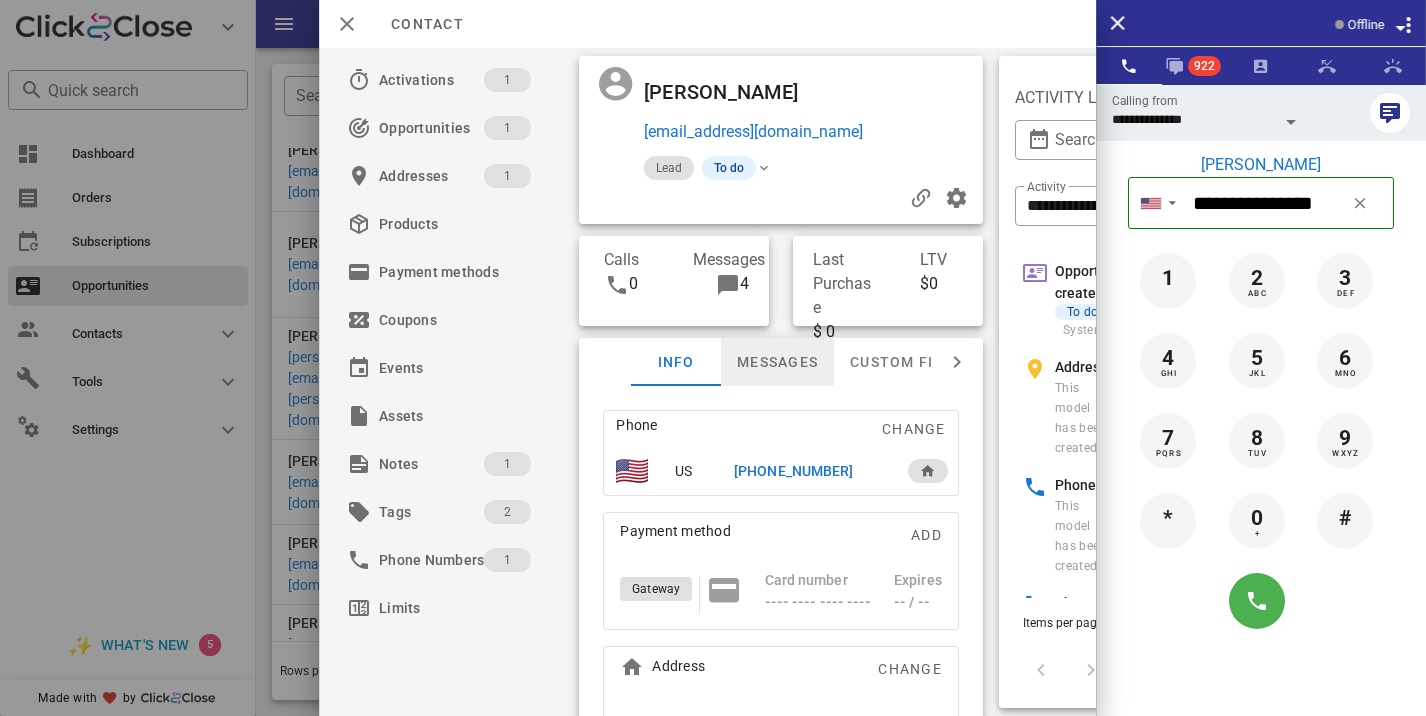 click on "Messages" at bounding box center [777, 362] 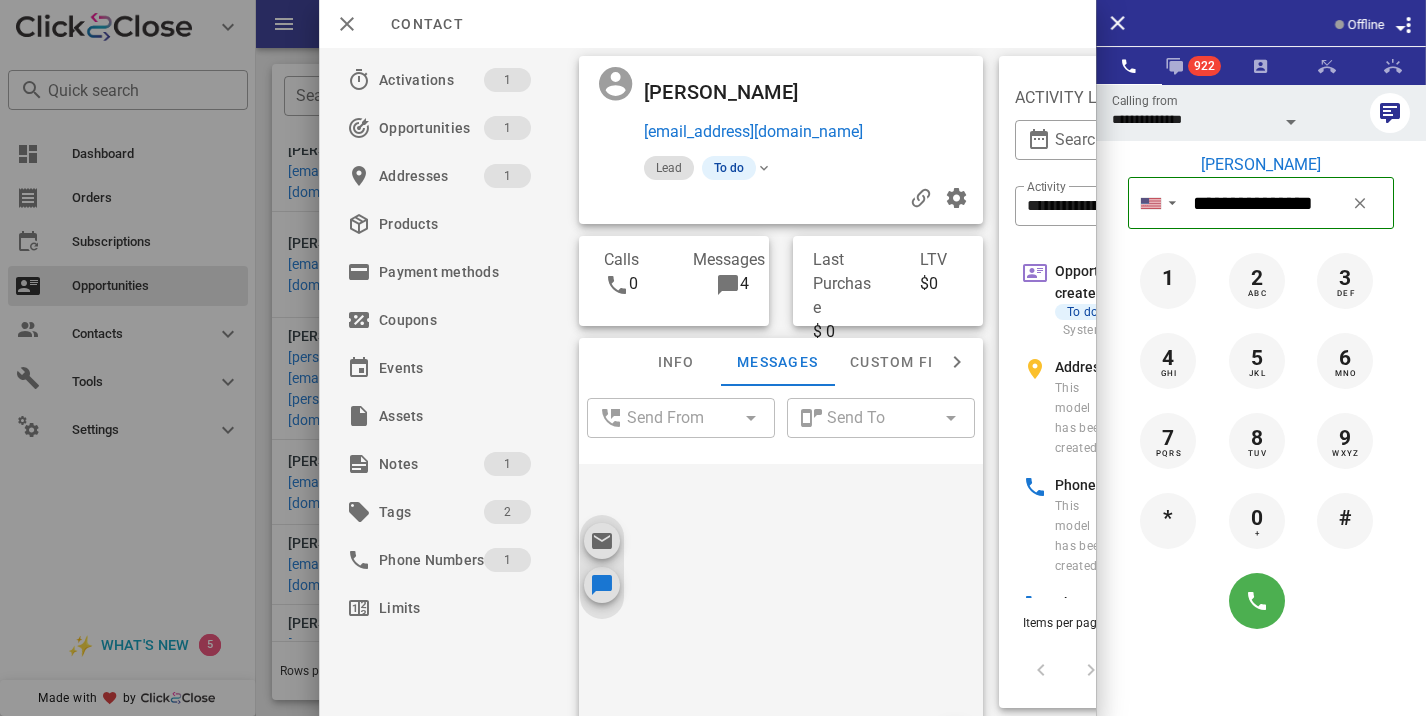 scroll, scrollTop: 151, scrollLeft: 0, axis: vertical 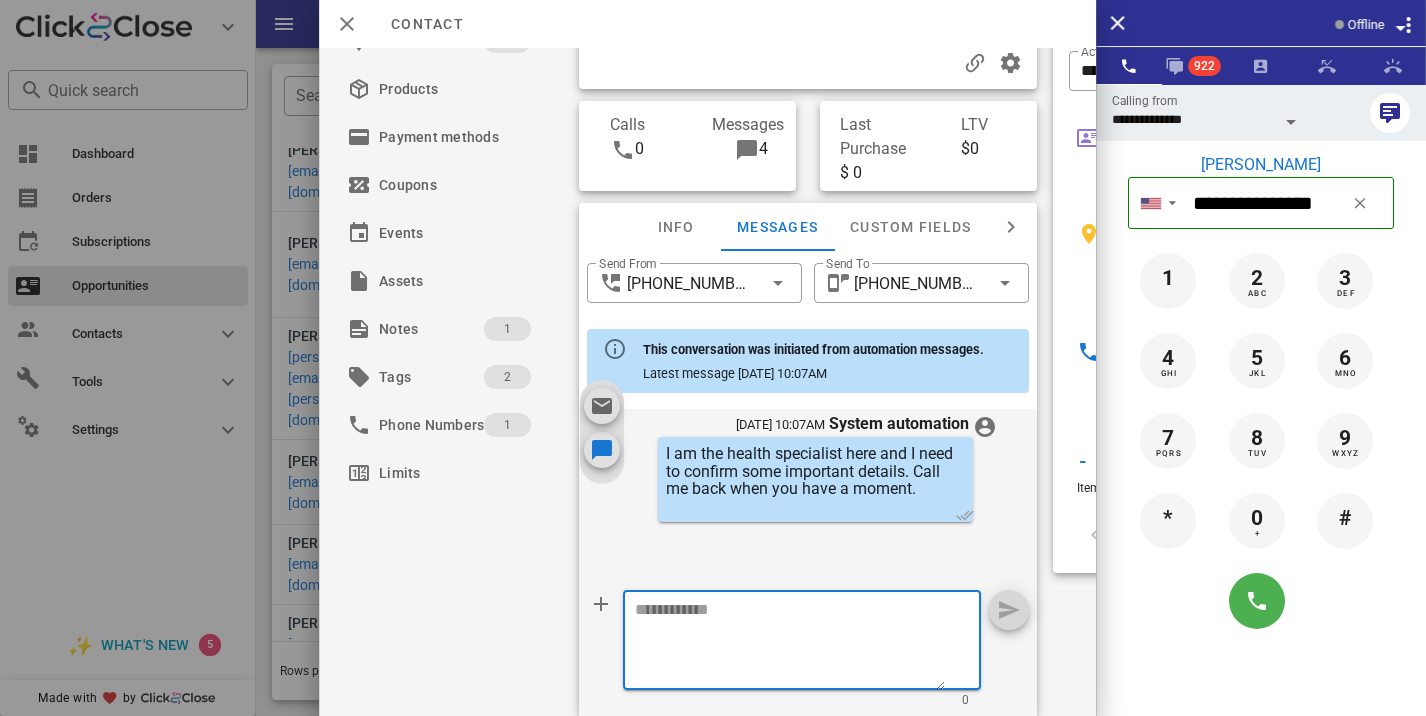 click at bounding box center (790, 643) 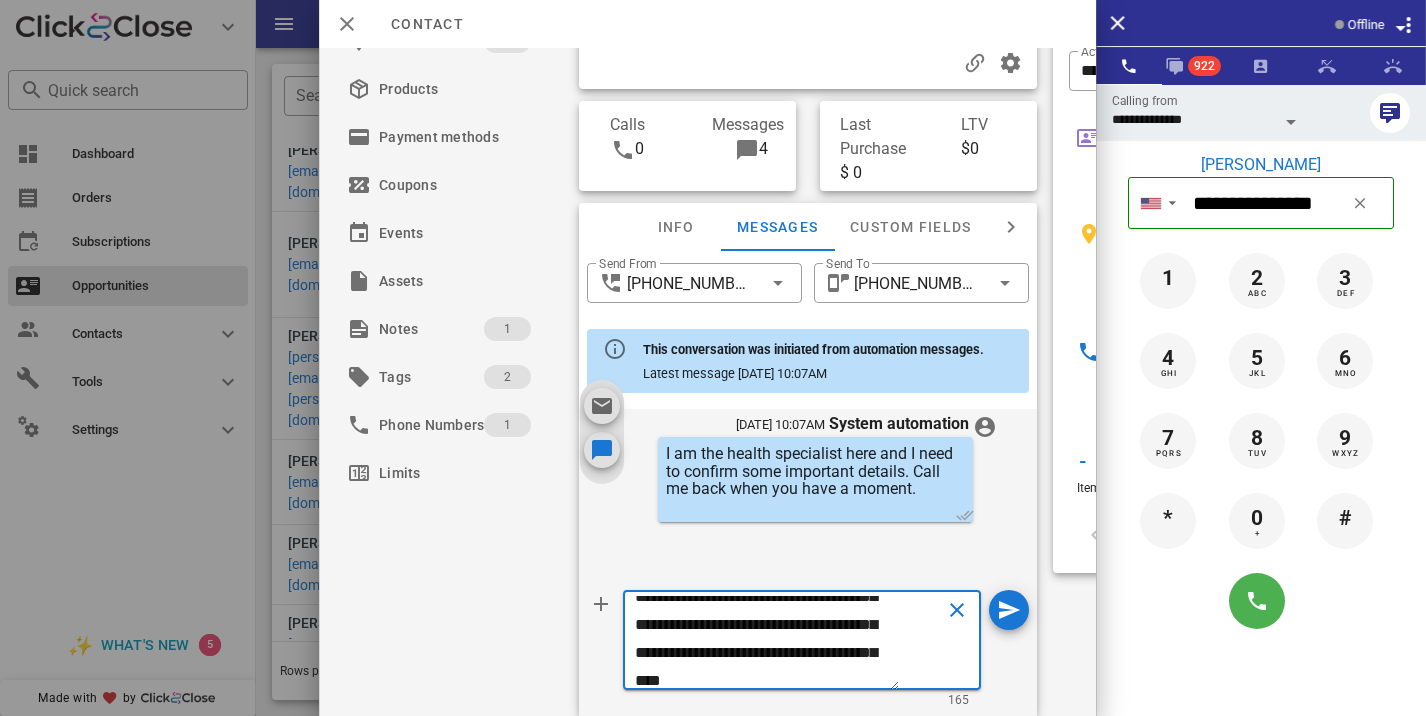 scroll, scrollTop: 69, scrollLeft: 0, axis: vertical 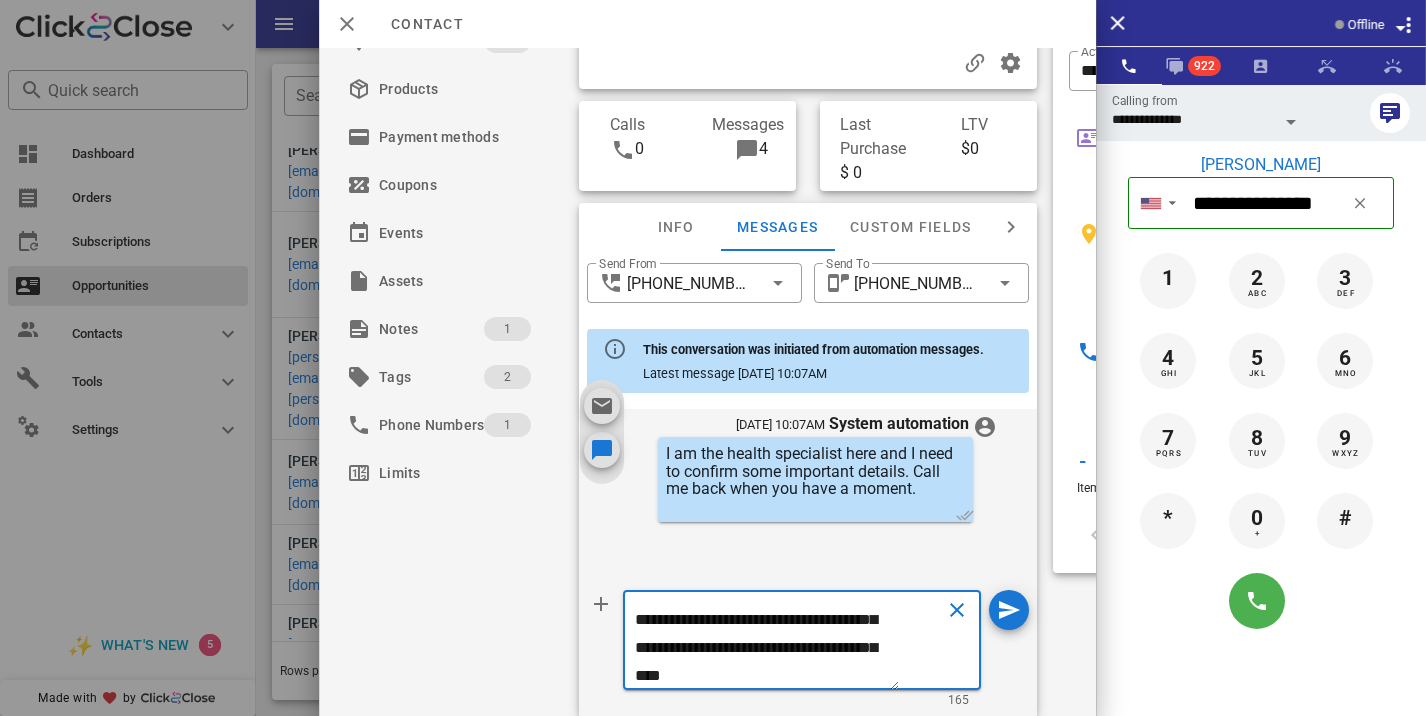 type on "**********" 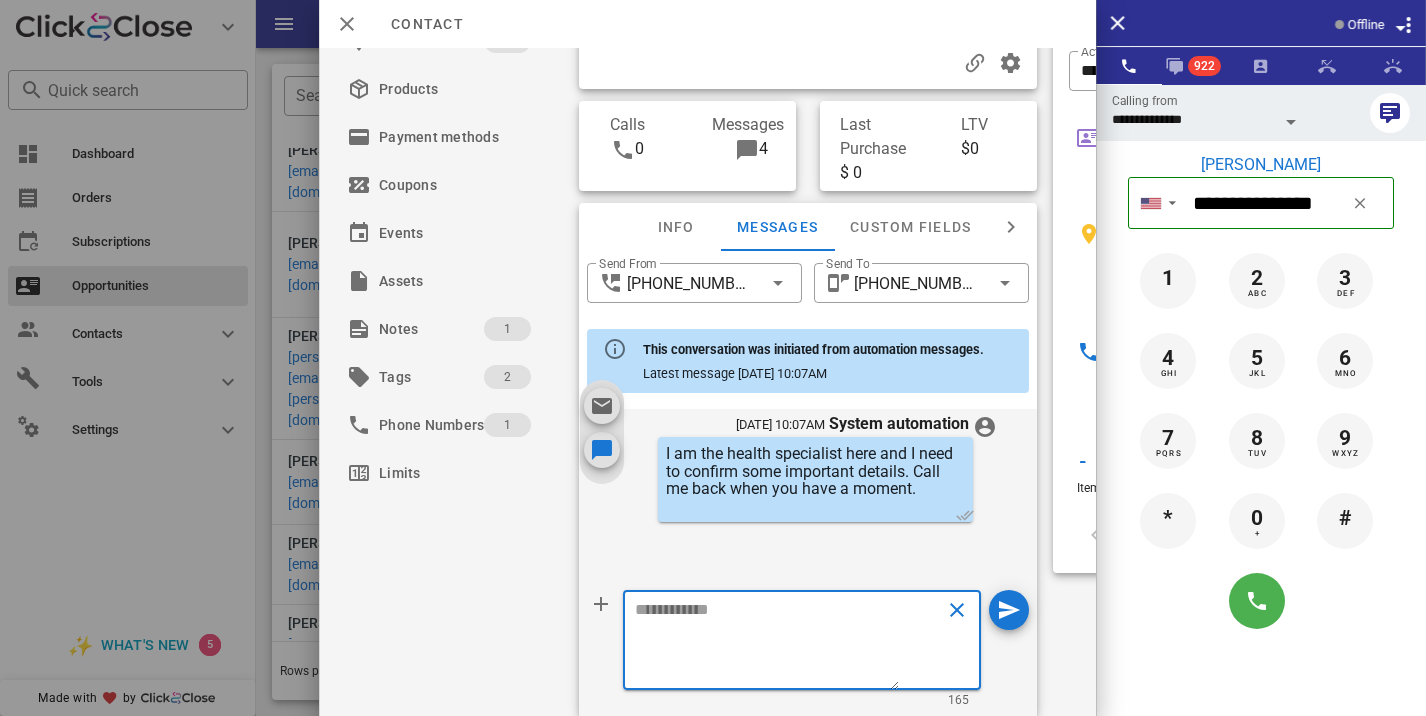 scroll, scrollTop: 0, scrollLeft: 0, axis: both 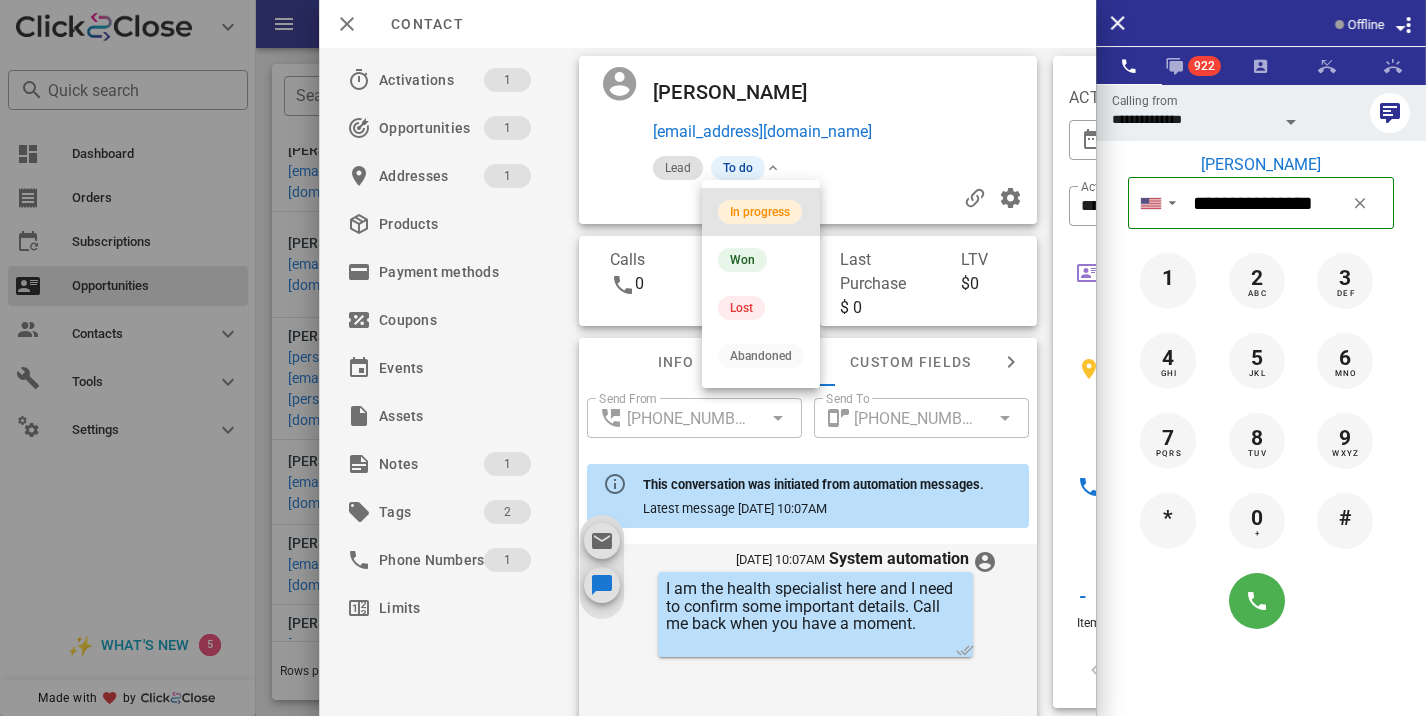 click on "In progress" at bounding box center [760, 212] 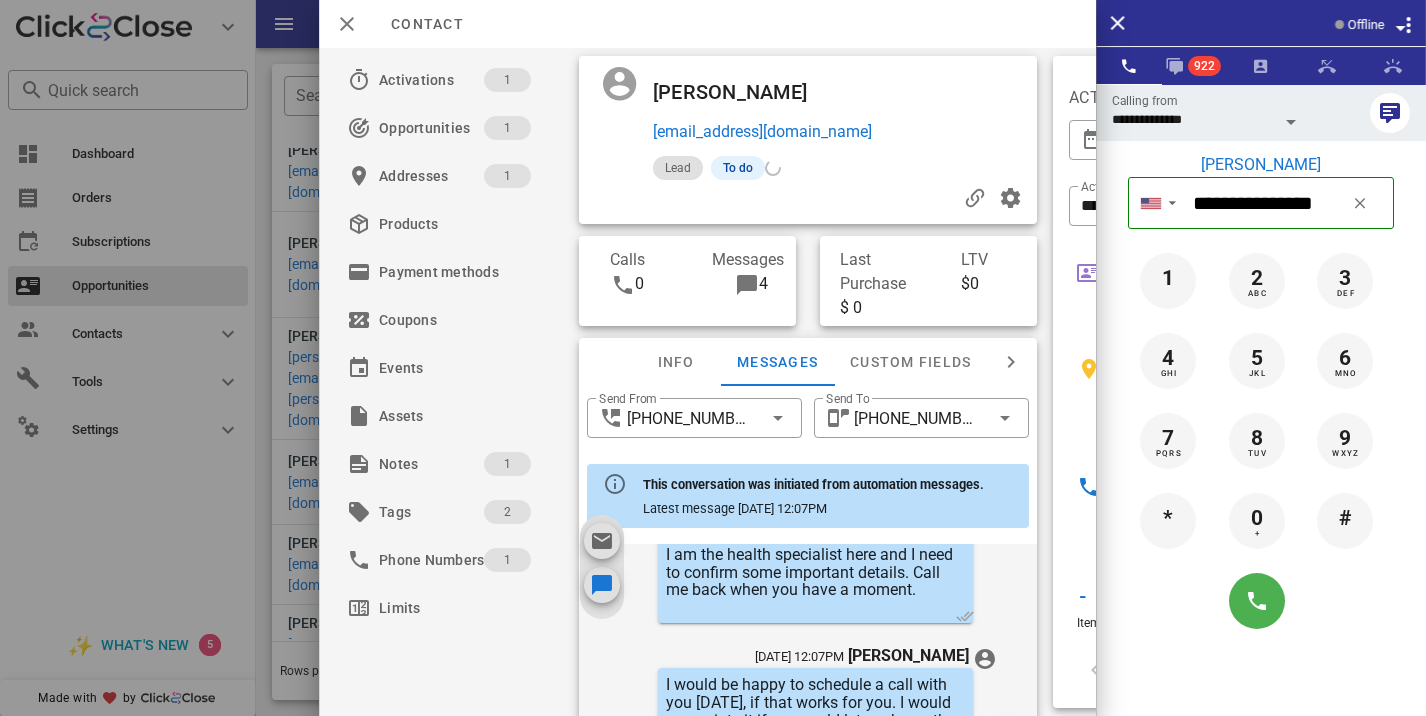scroll, scrollTop: 823, scrollLeft: 0, axis: vertical 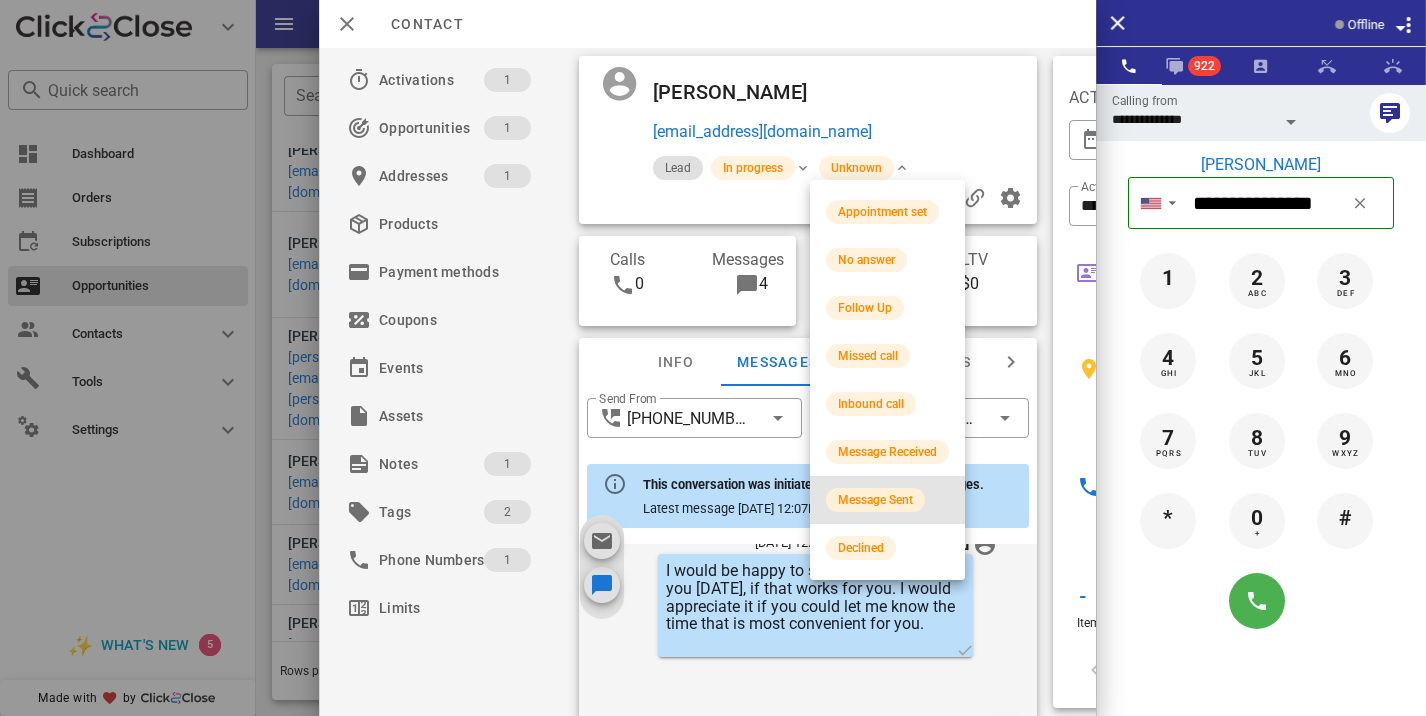 click on "Message Sent" at bounding box center (875, 500) 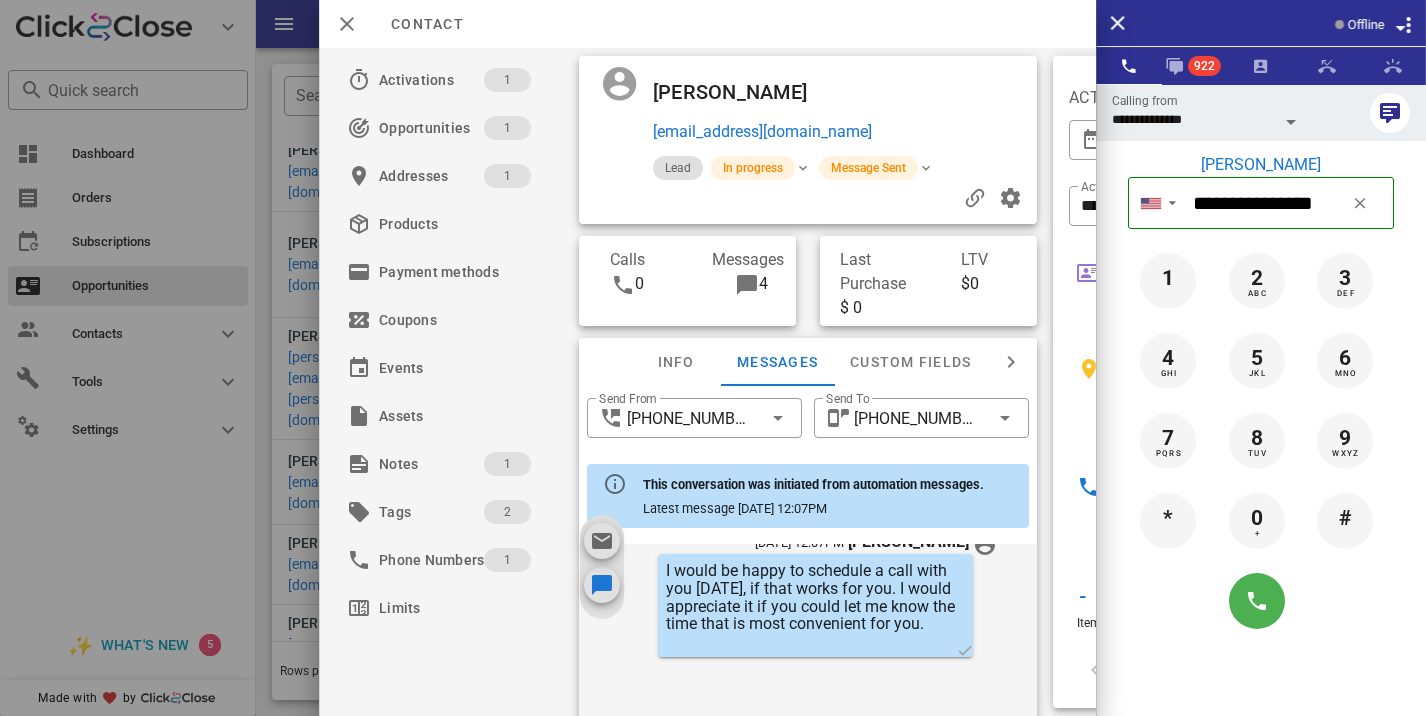 click at bounding box center (713, 358) 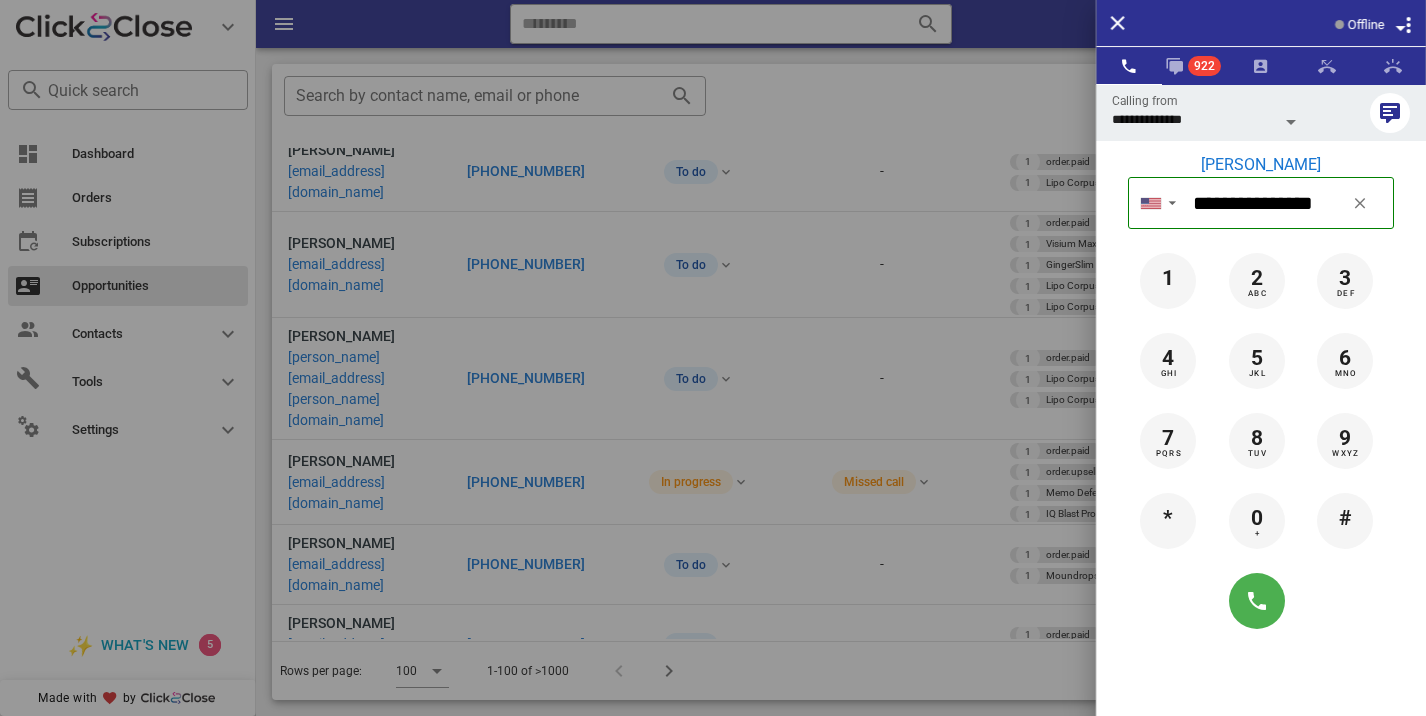 click at bounding box center (713, 358) 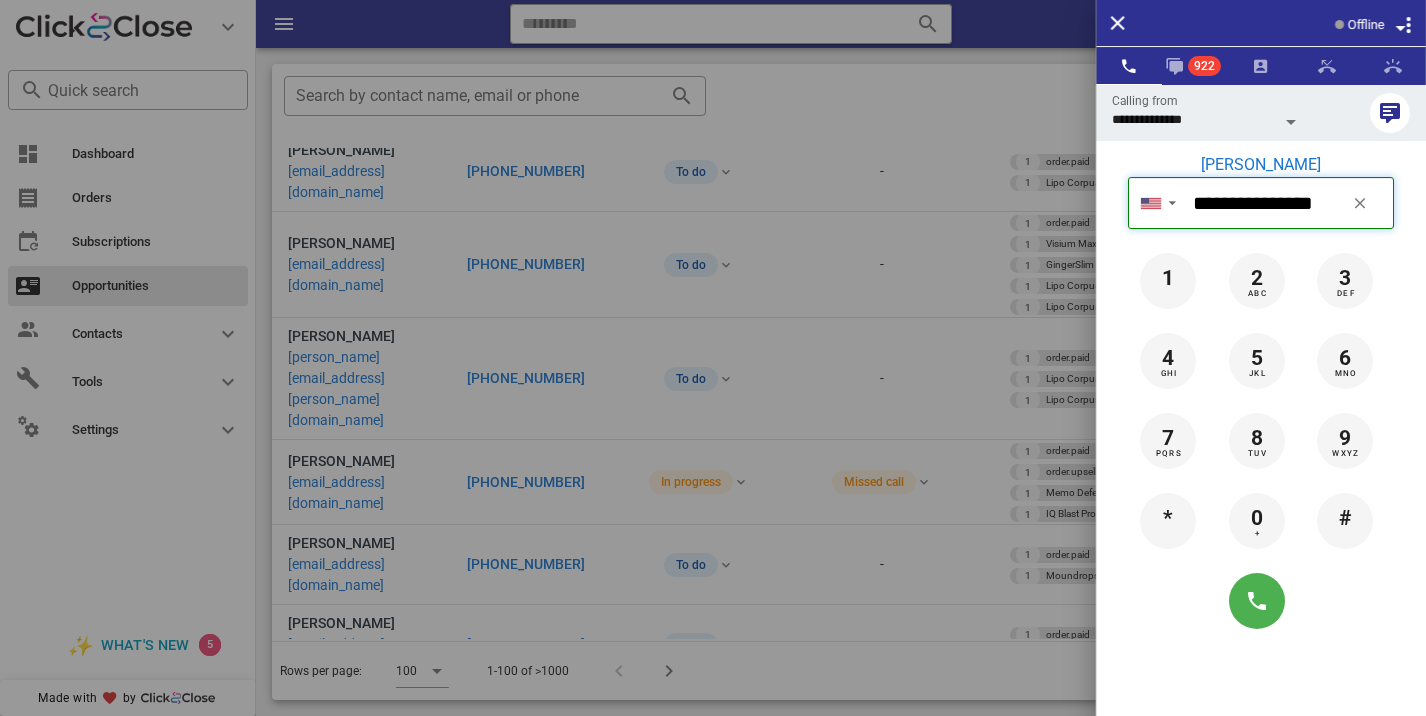 type 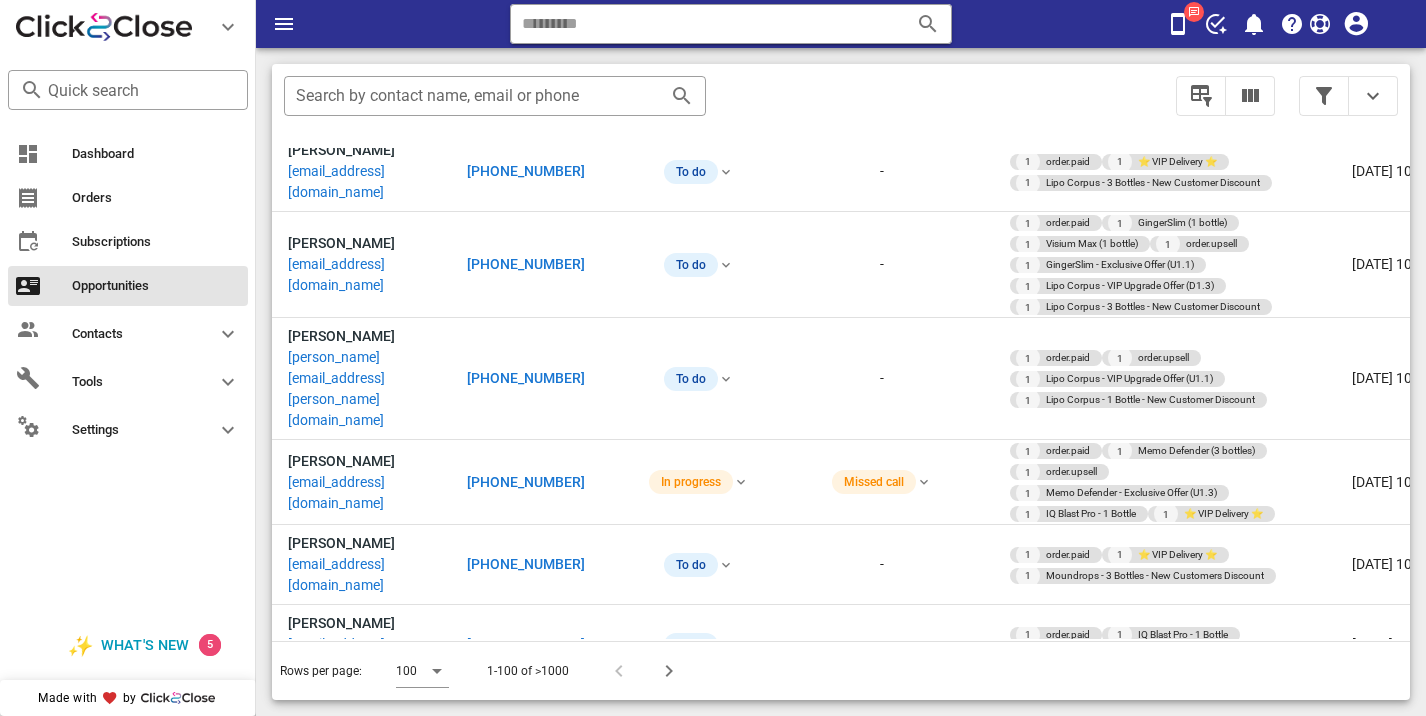 click on "[PHONE_NUMBER]" at bounding box center (526, 2460) 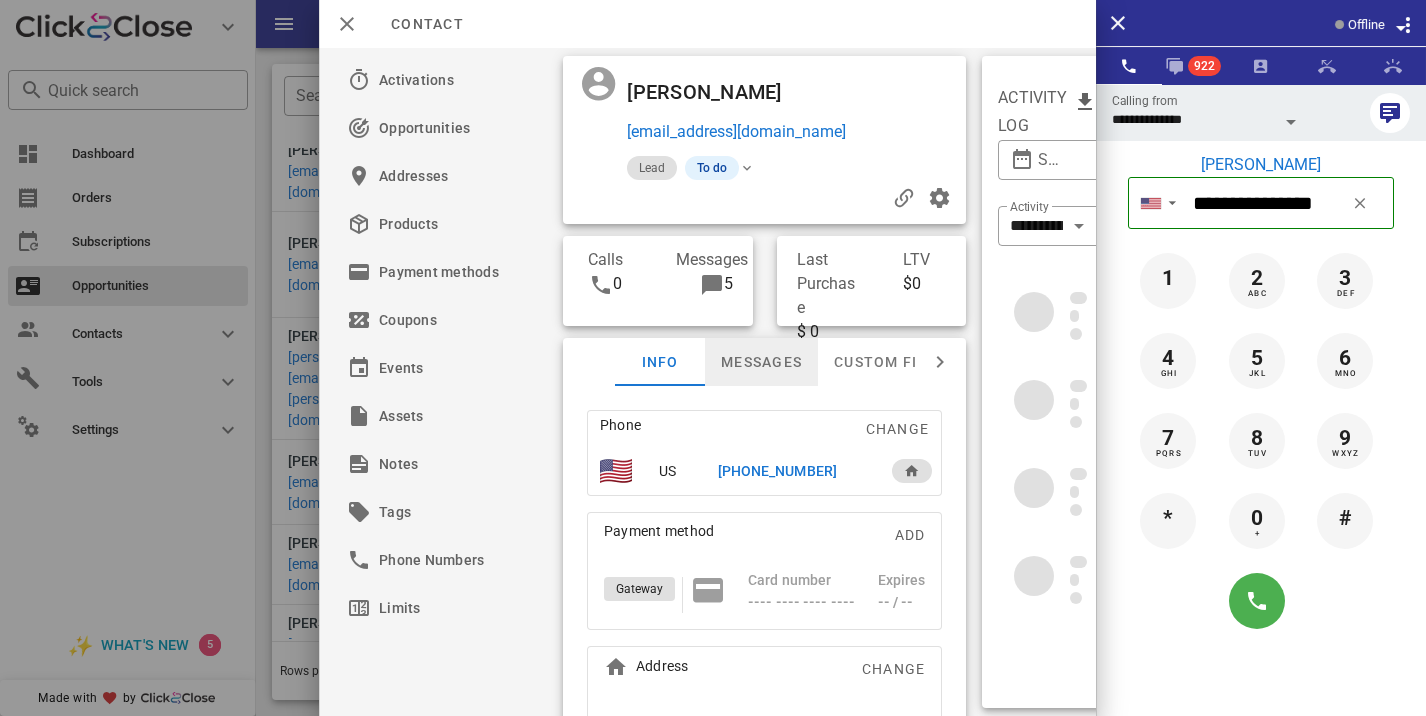 click on "Messages" at bounding box center (761, 362) 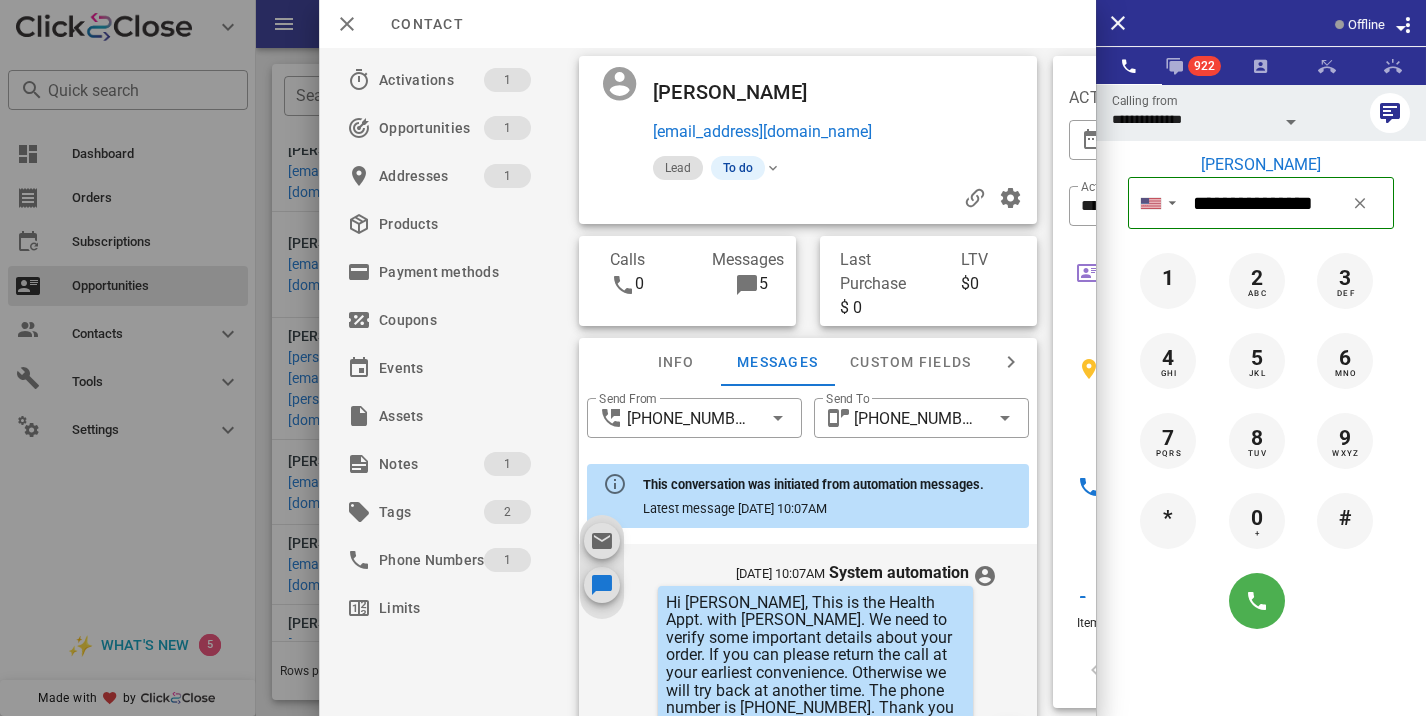 scroll, scrollTop: 151, scrollLeft: 0, axis: vertical 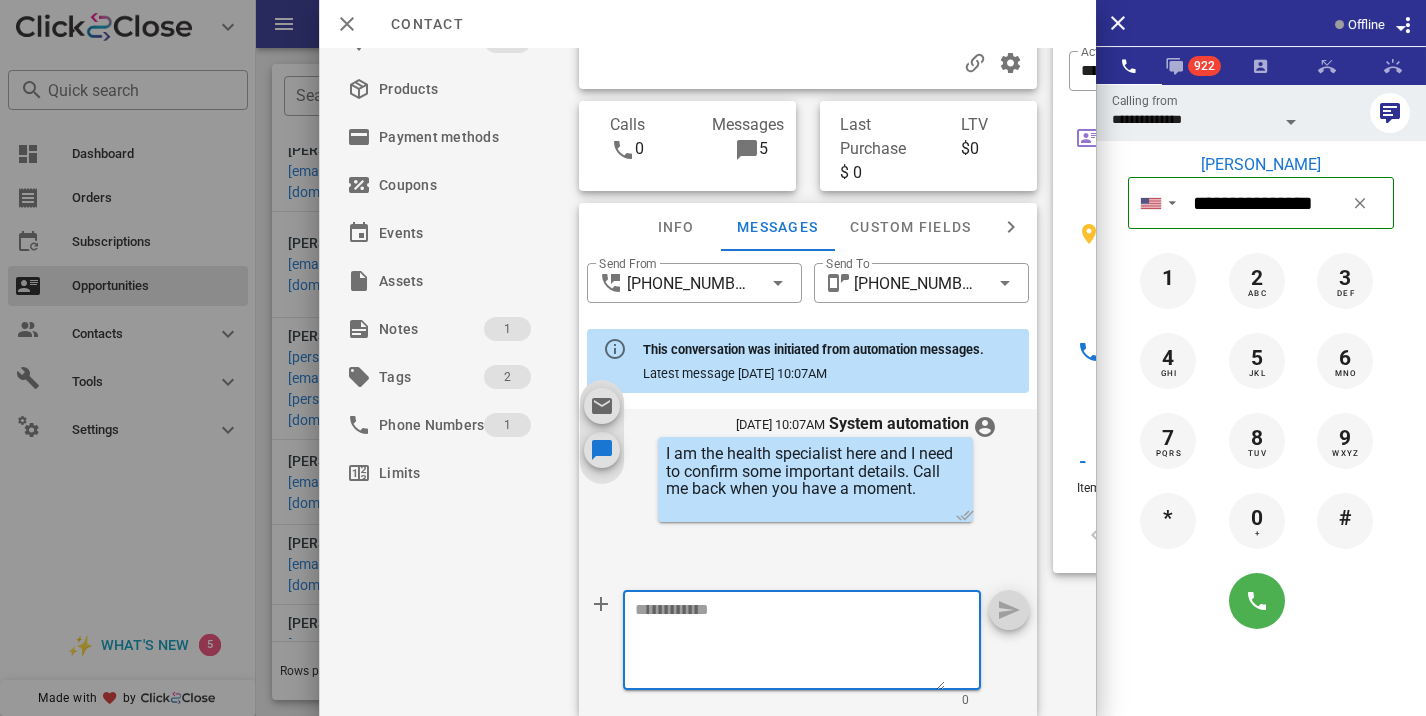 click at bounding box center [790, 643] 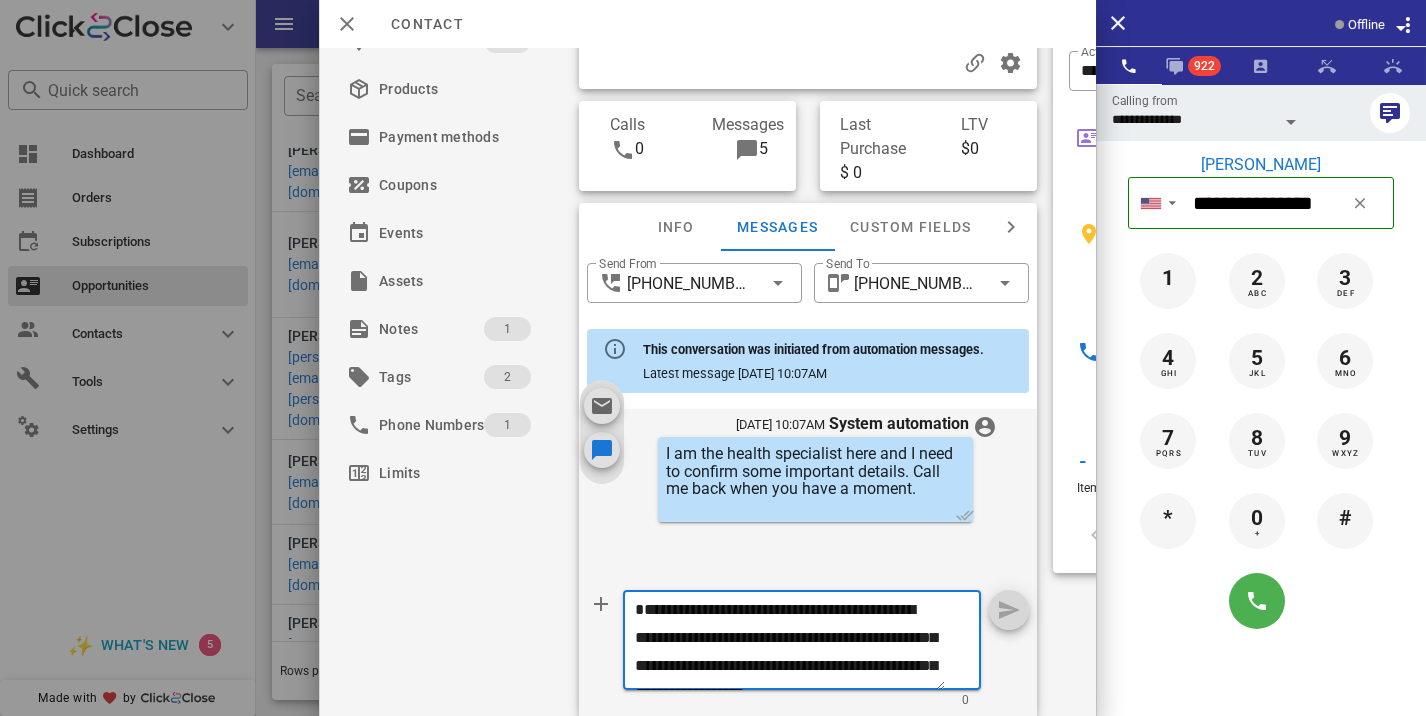 scroll, scrollTop: 41, scrollLeft: 0, axis: vertical 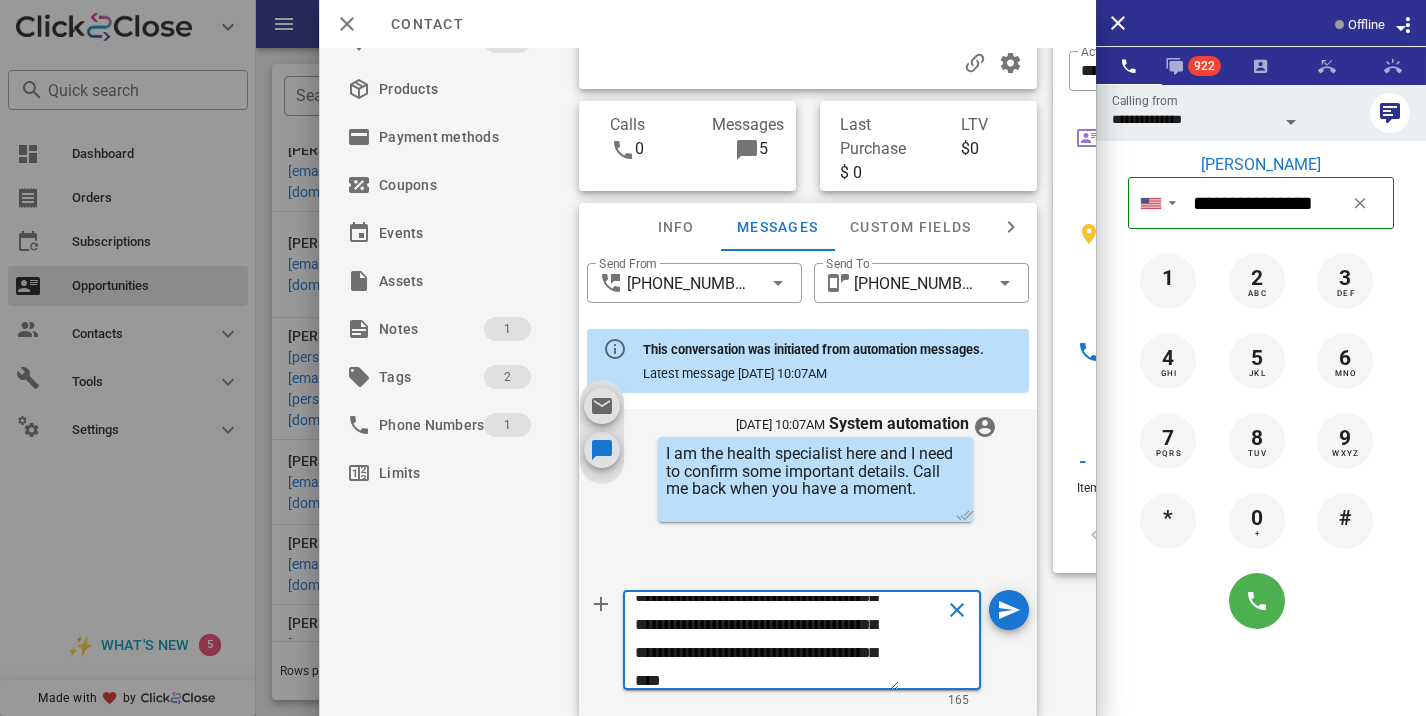 type on "**********" 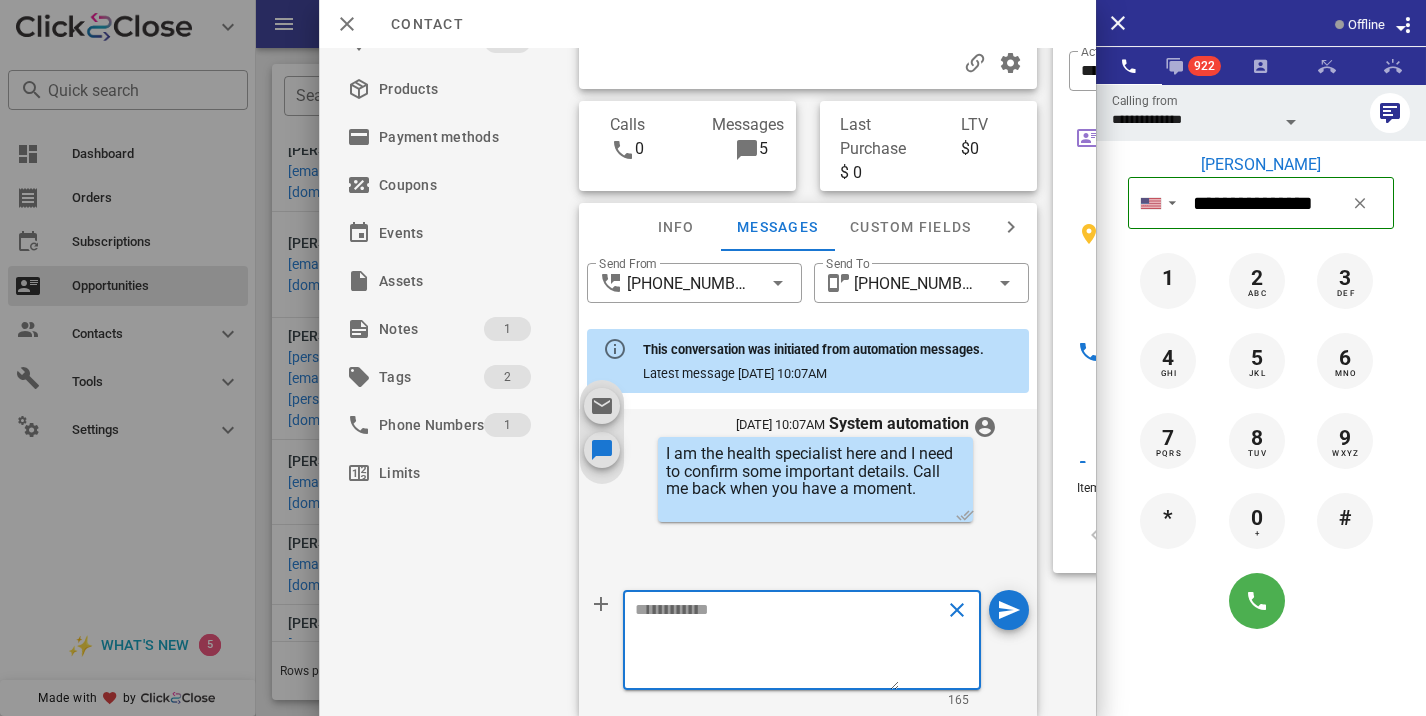 scroll, scrollTop: 0, scrollLeft: 0, axis: both 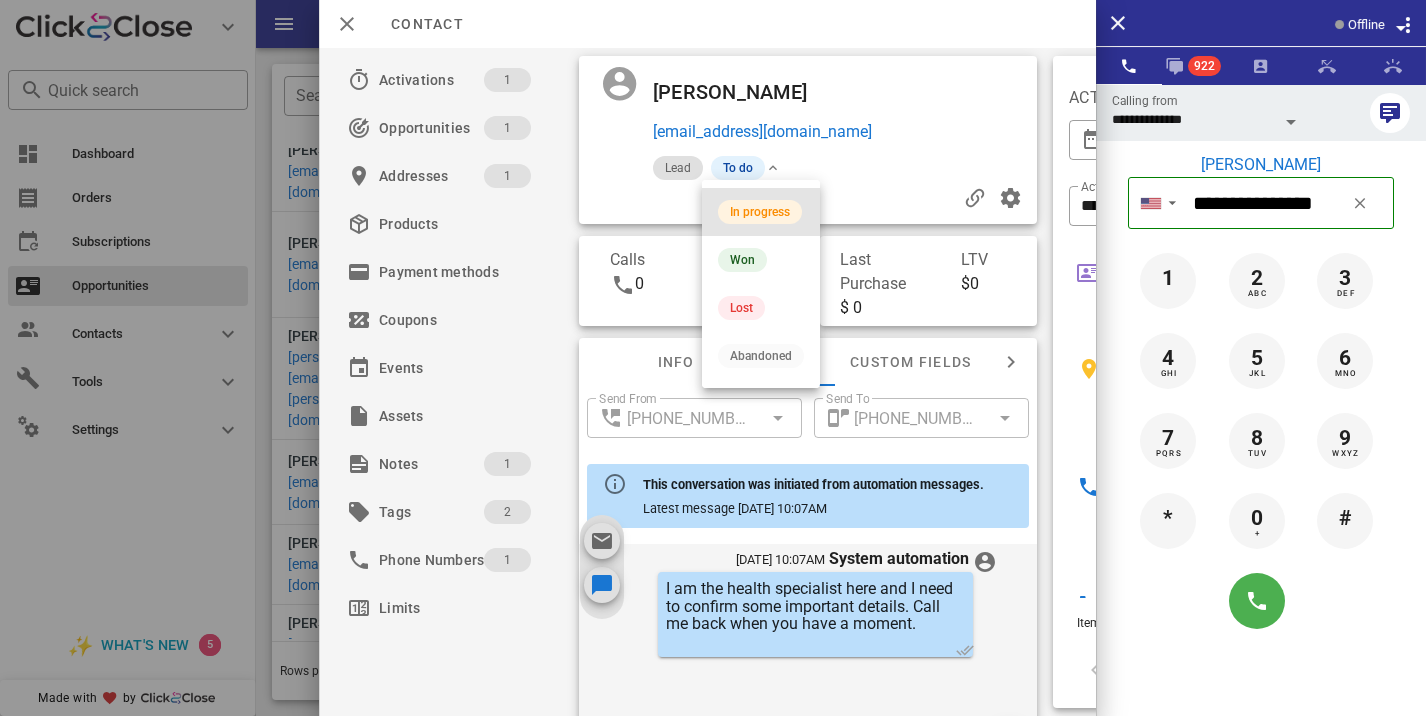 click on "In progress" at bounding box center [760, 212] 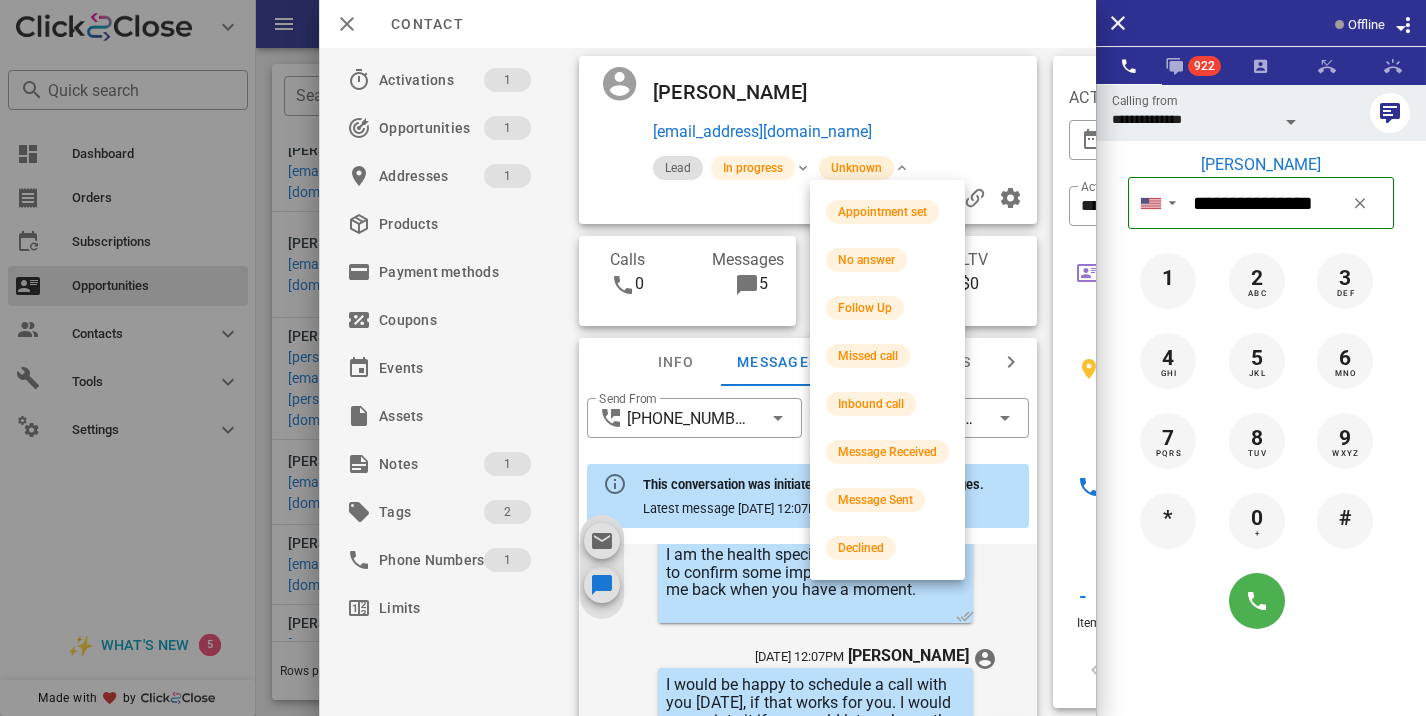 scroll, scrollTop: 823, scrollLeft: 0, axis: vertical 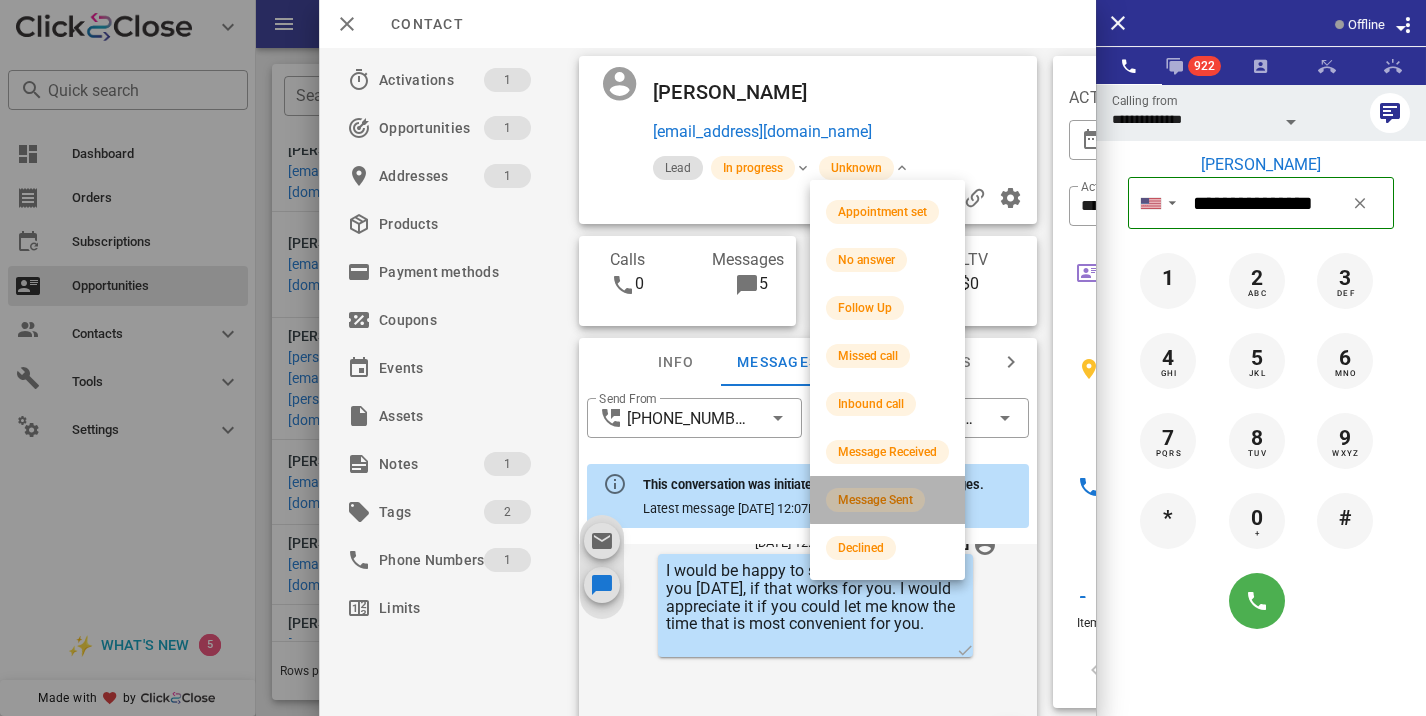 click on "Message Sent" at bounding box center [875, 500] 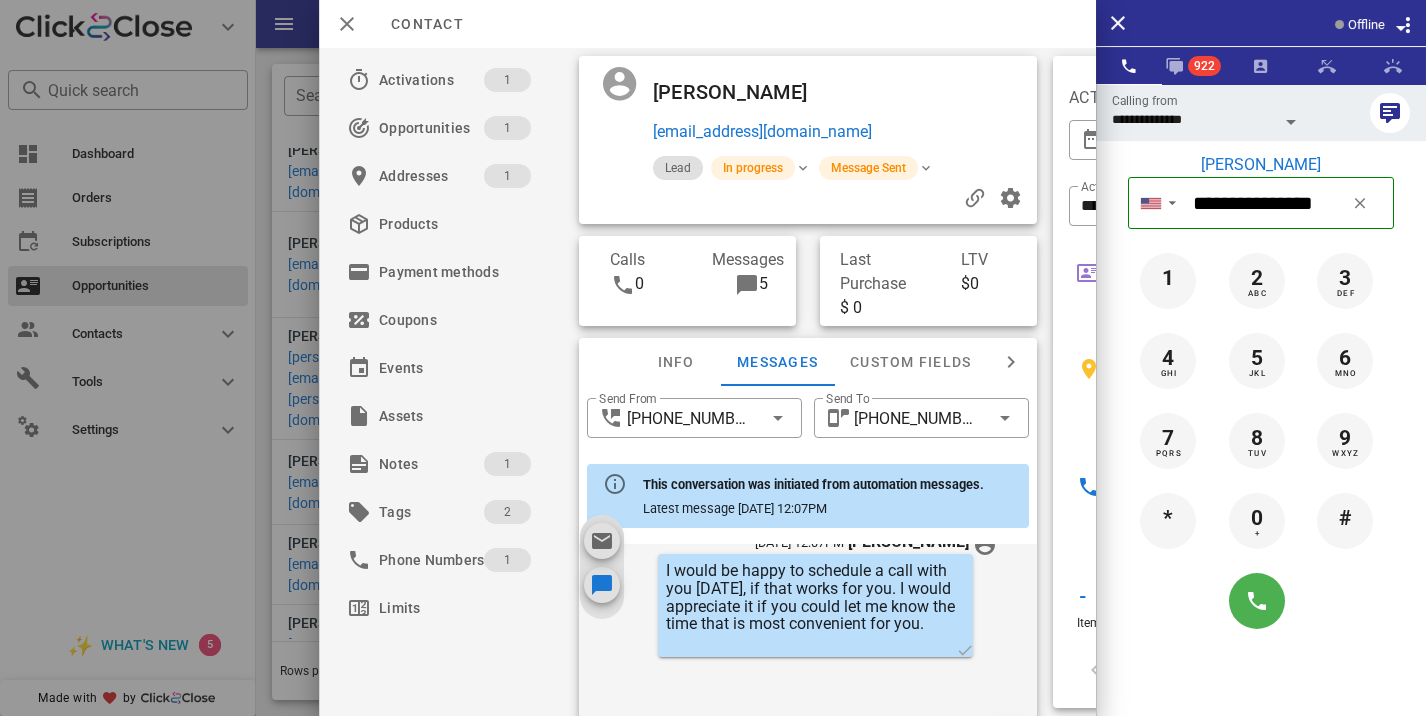 click at bounding box center (713, 358) 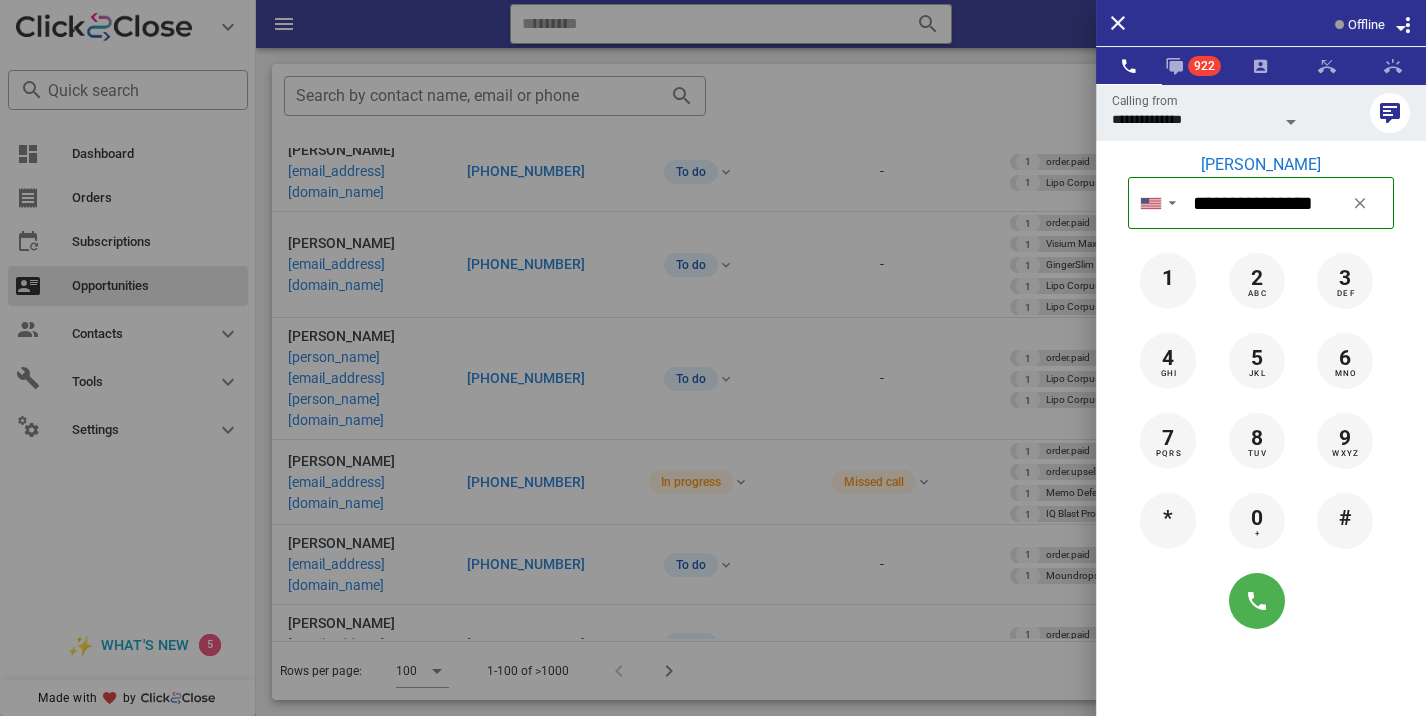click at bounding box center (713, 358) 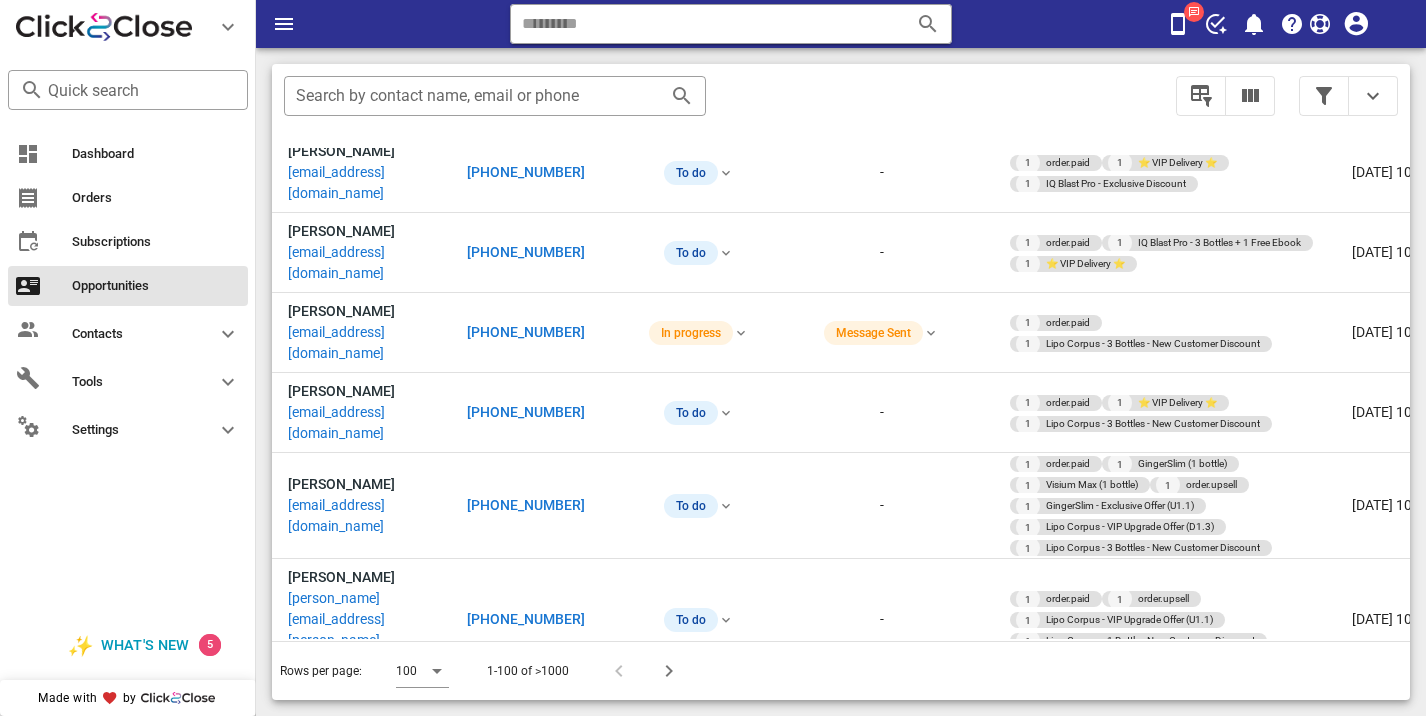 scroll, scrollTop: 5778, scrollLeft: 0, axis: vertical 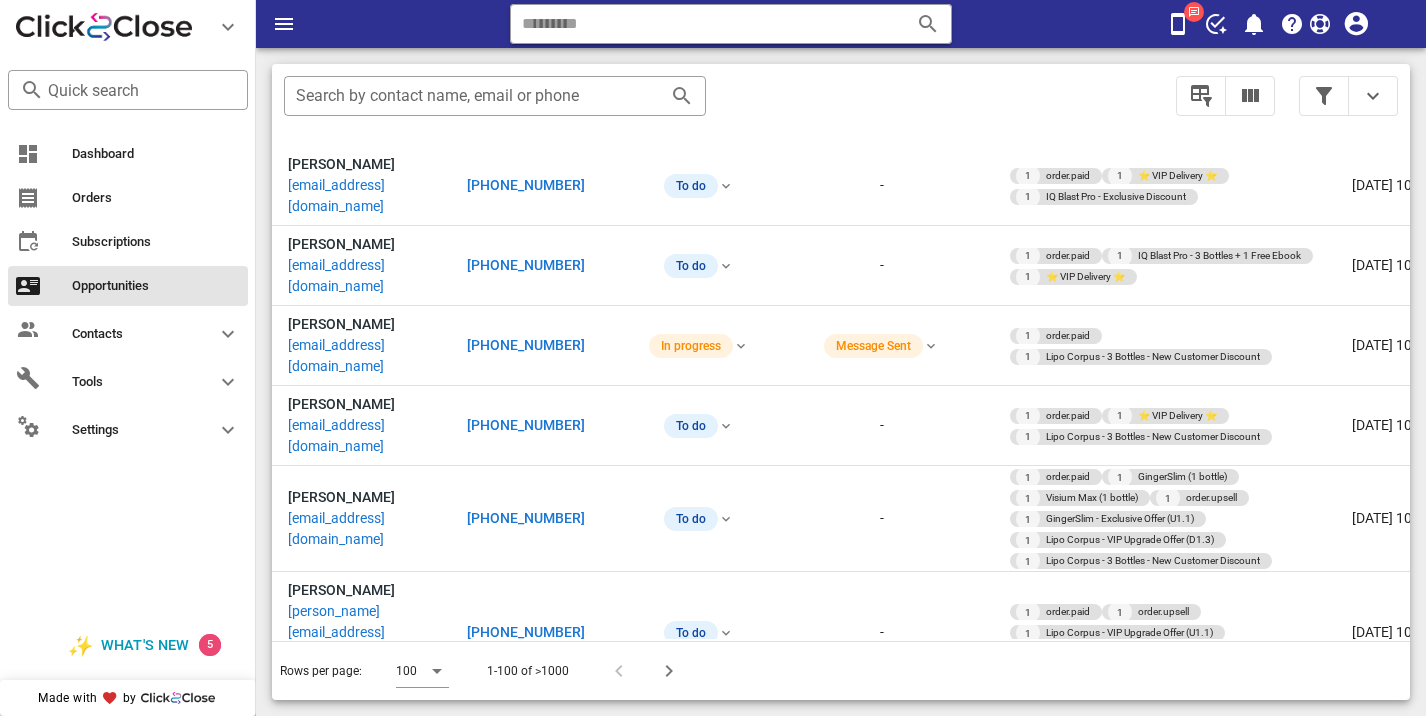 click on "[PHONE_NUMBER]" at bounding box center [526, 2245] 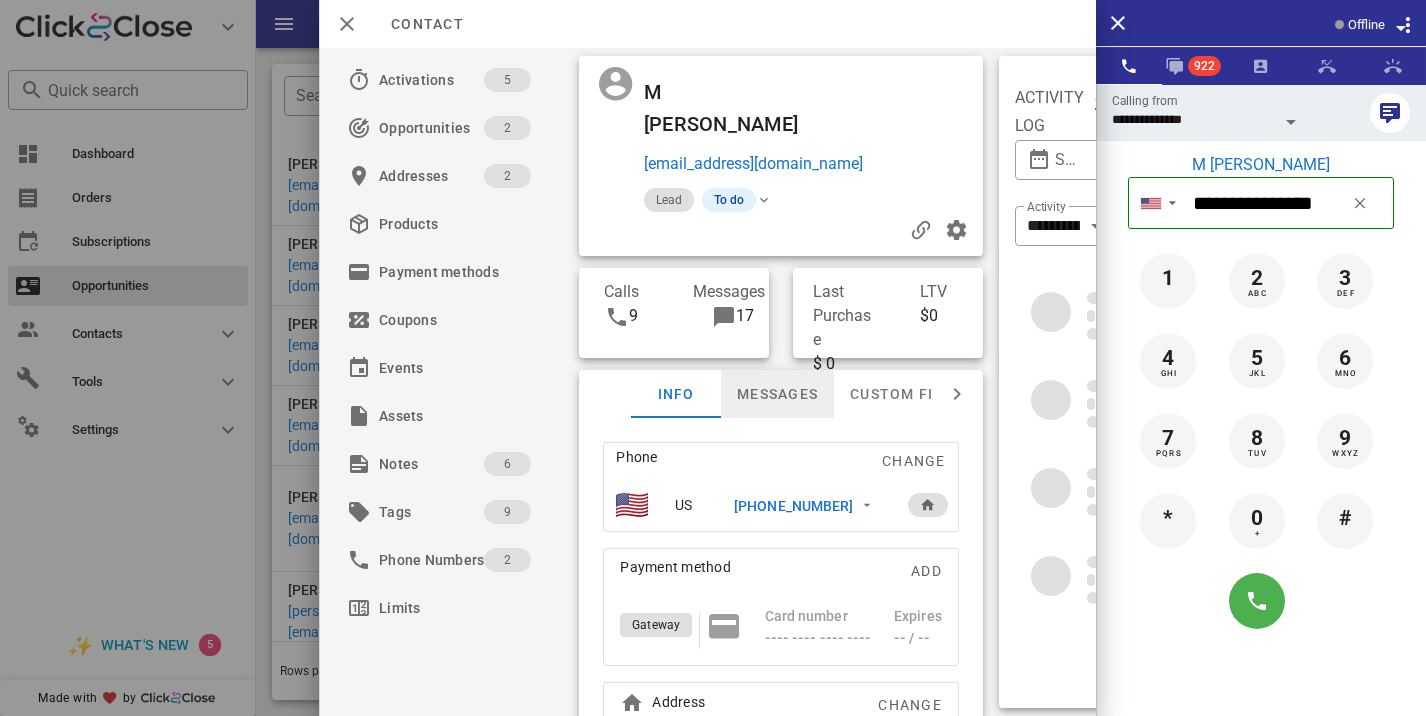 click on "Messages" at bounding box center [777, 394] 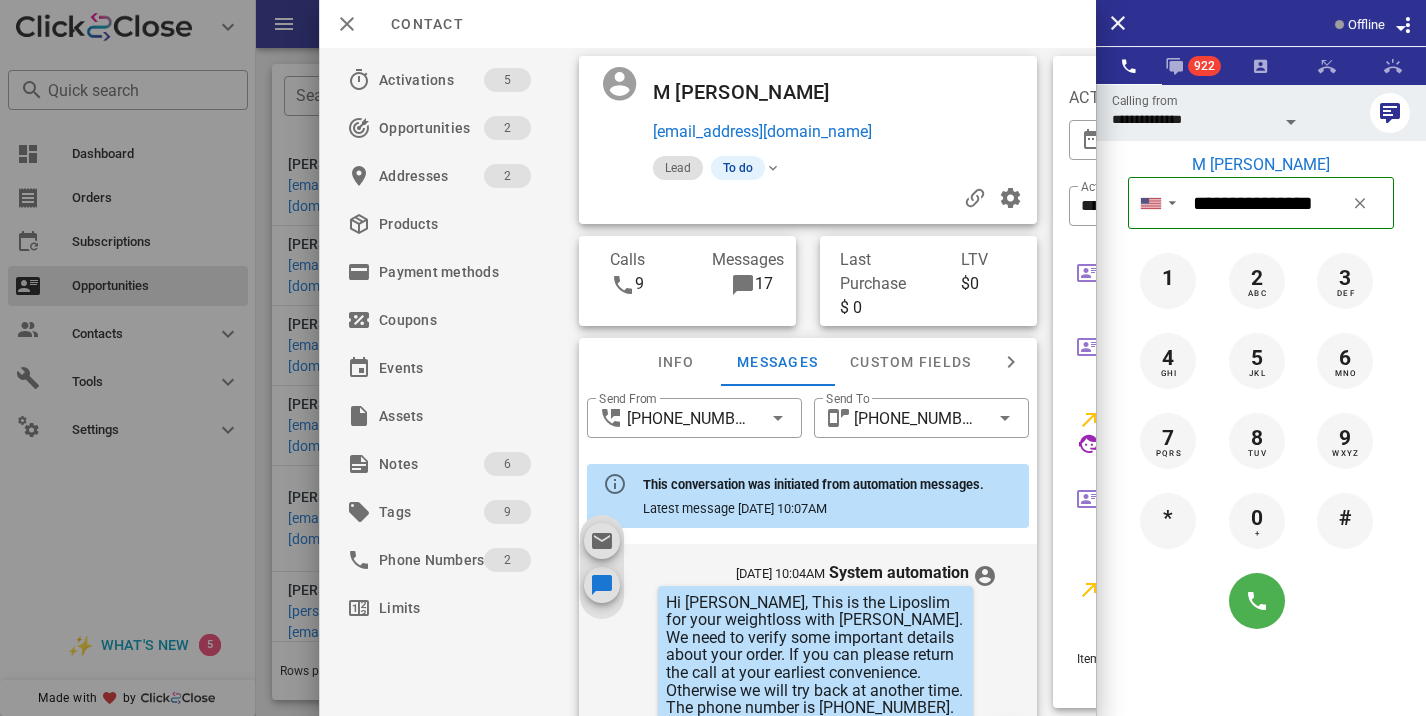 scroll, scrollTop: 2873, scrollLeft: 0, axis: vertical 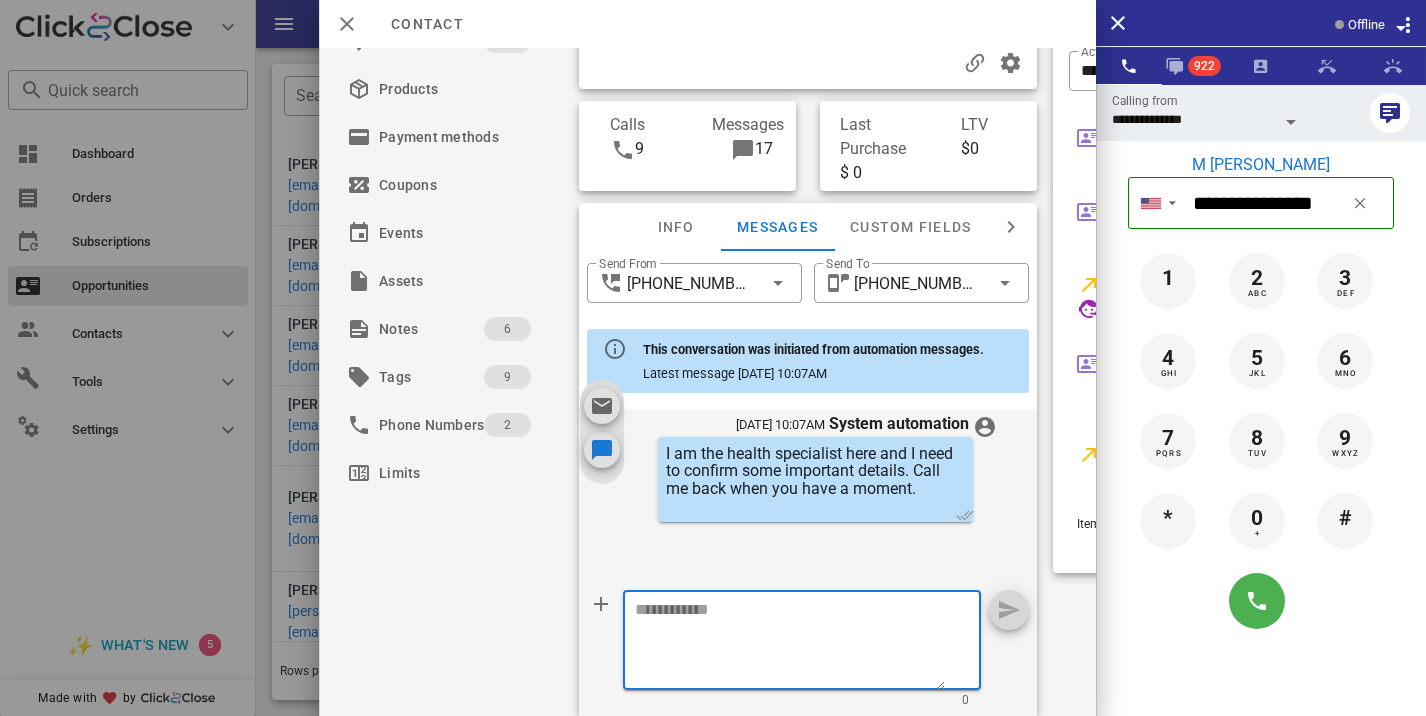 click at bounding box center [790, 643] 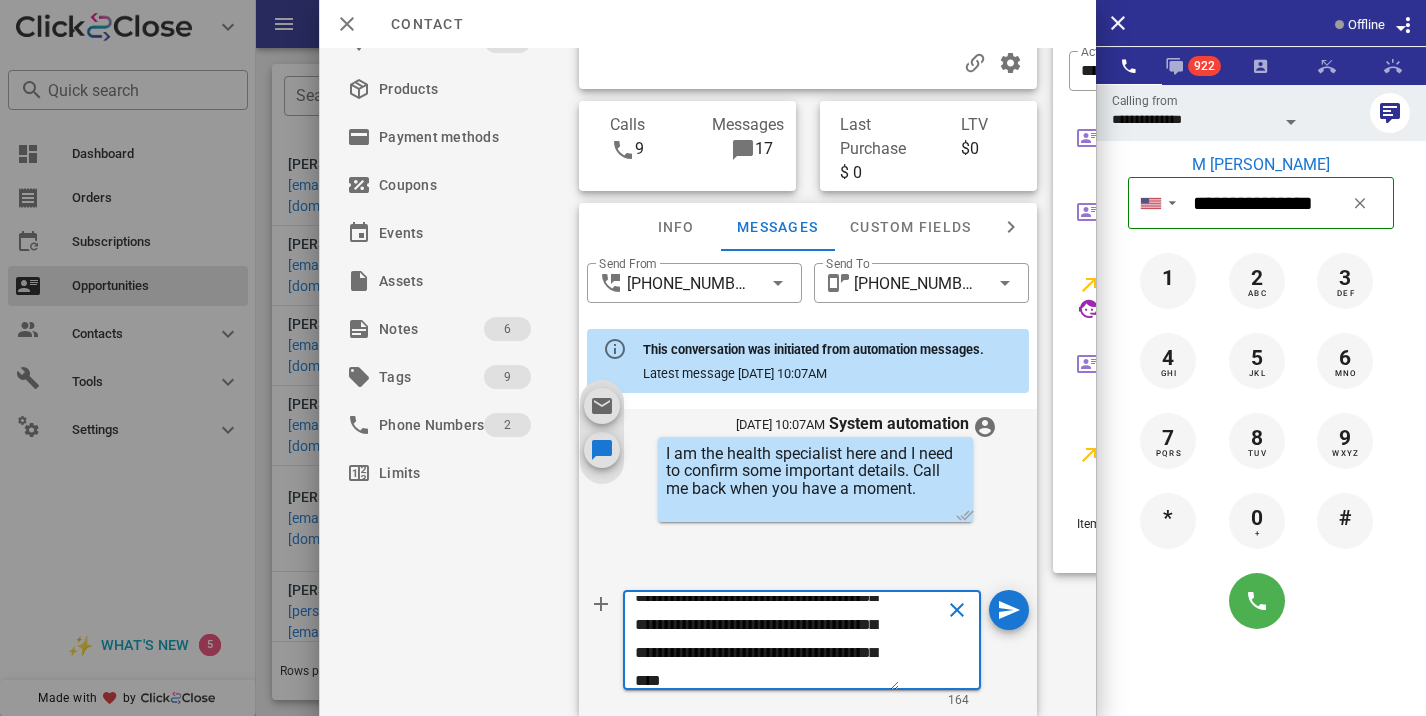 scroll, scrollTop: 69, scrollLeft: 0, axis: vertical 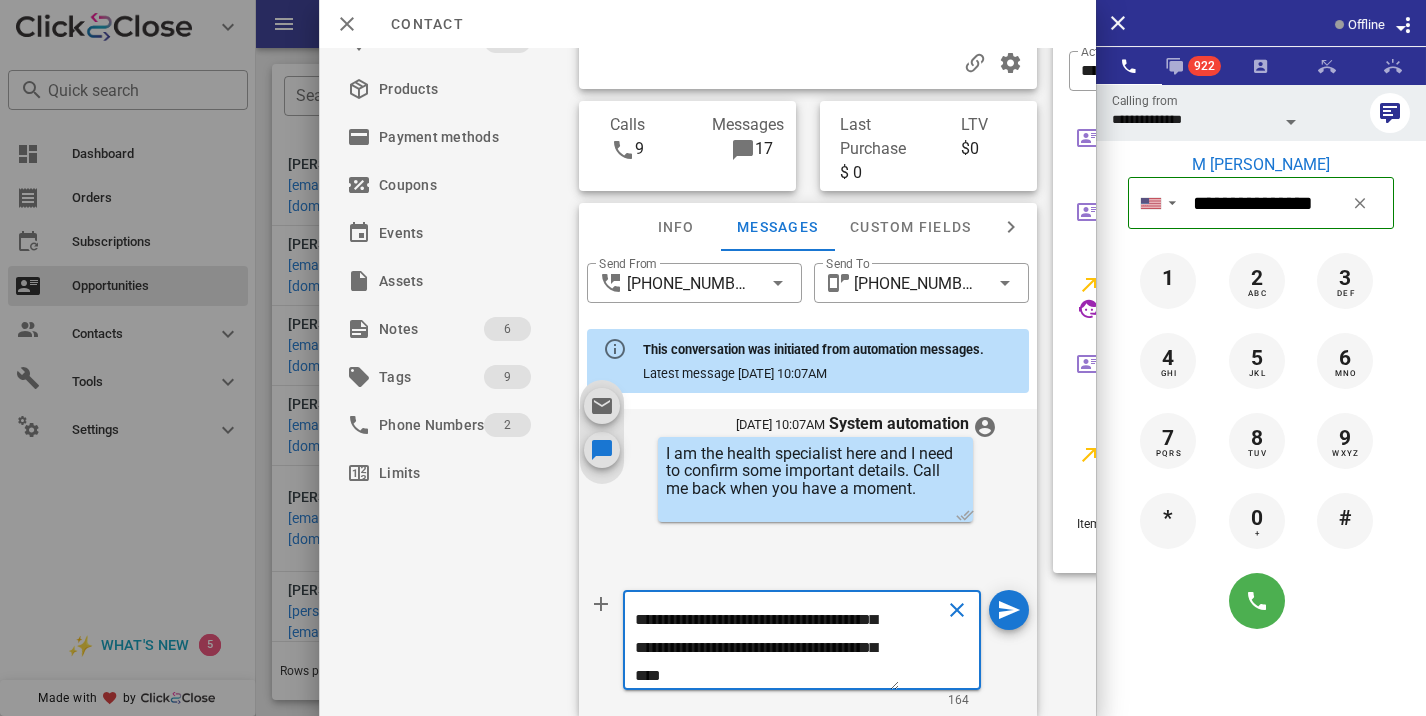 type on "**********" 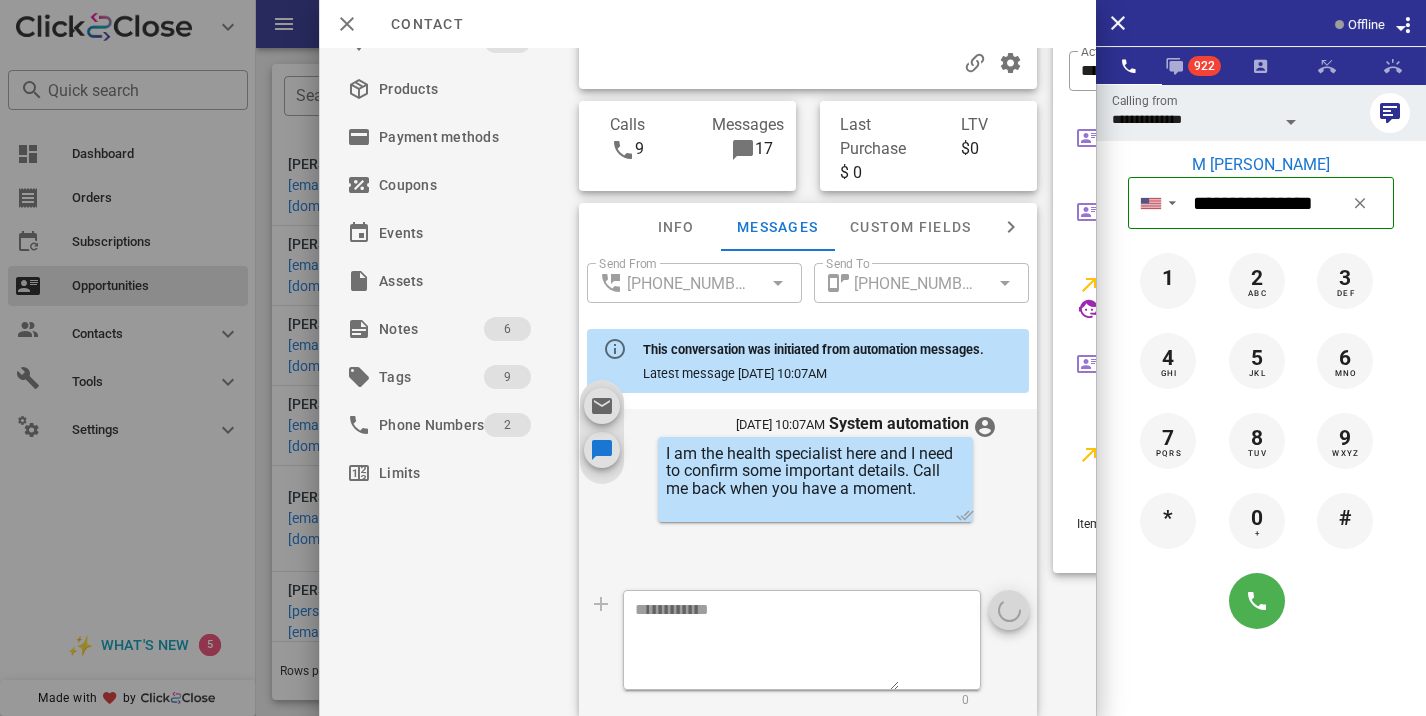 scroll, scrollTop: 0, scrollLeft: 0, axis: both 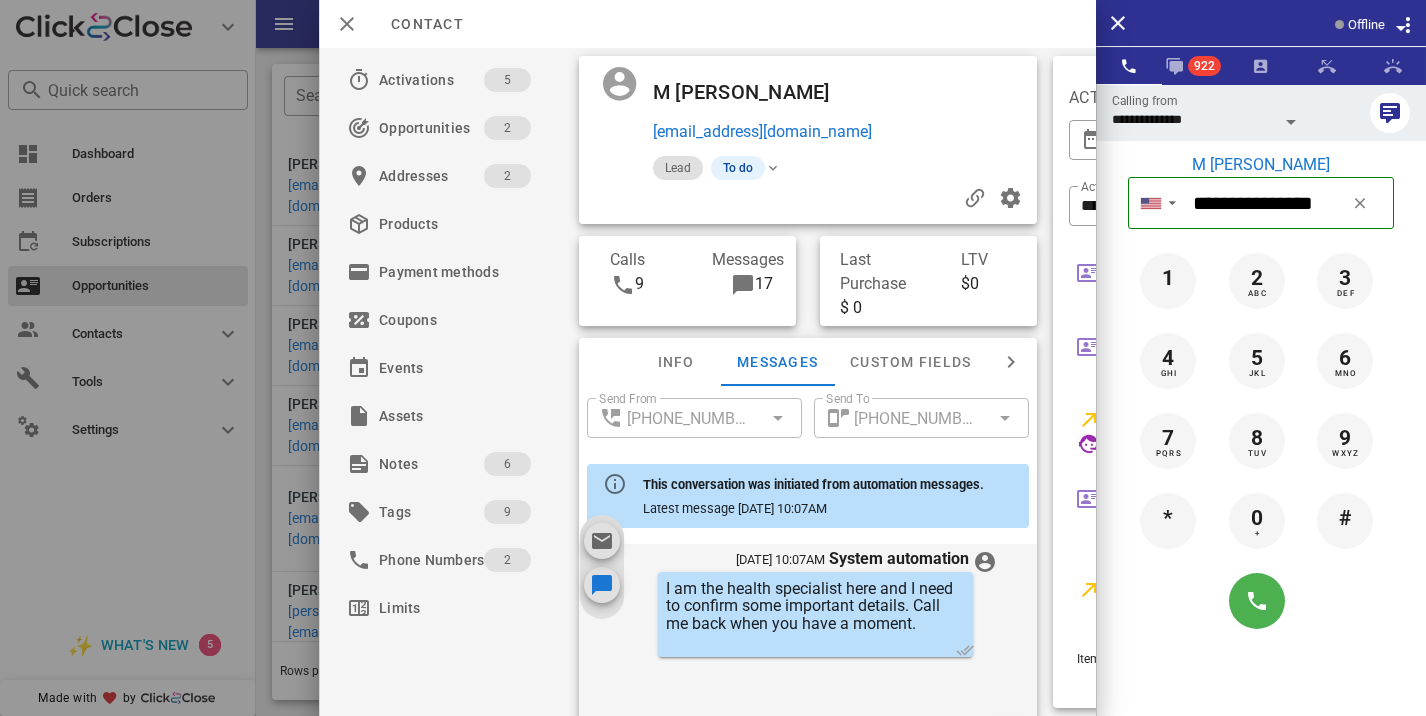 type on "**********" 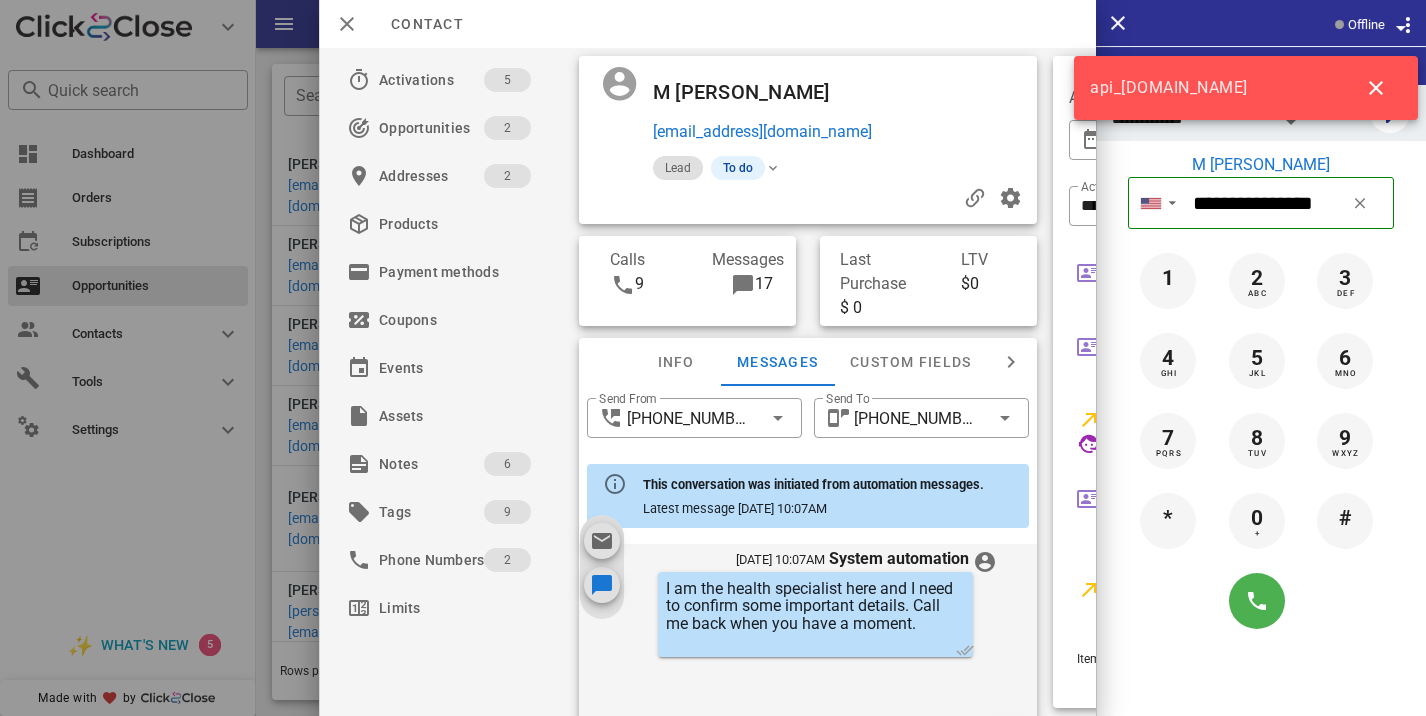 click at bounding box center (808, 198) 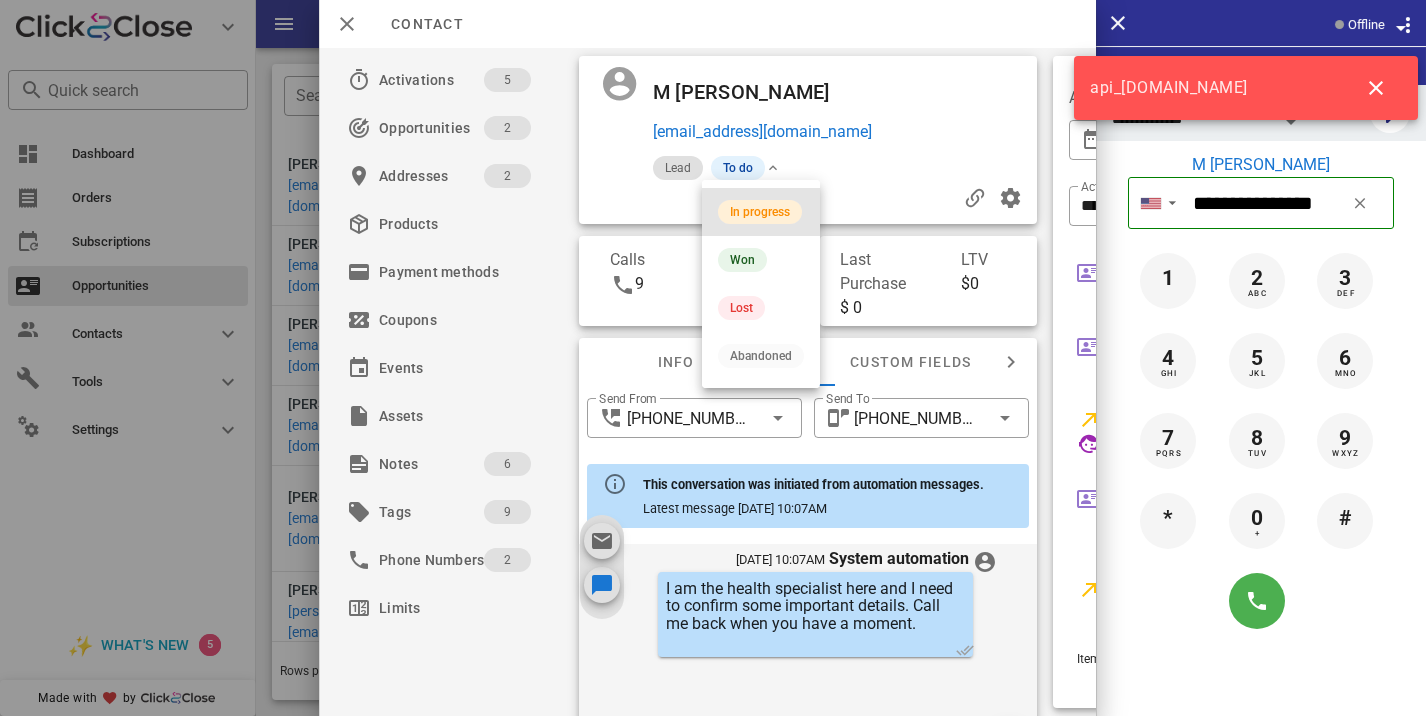 click on "In progress" at bounding box center [760, 212] 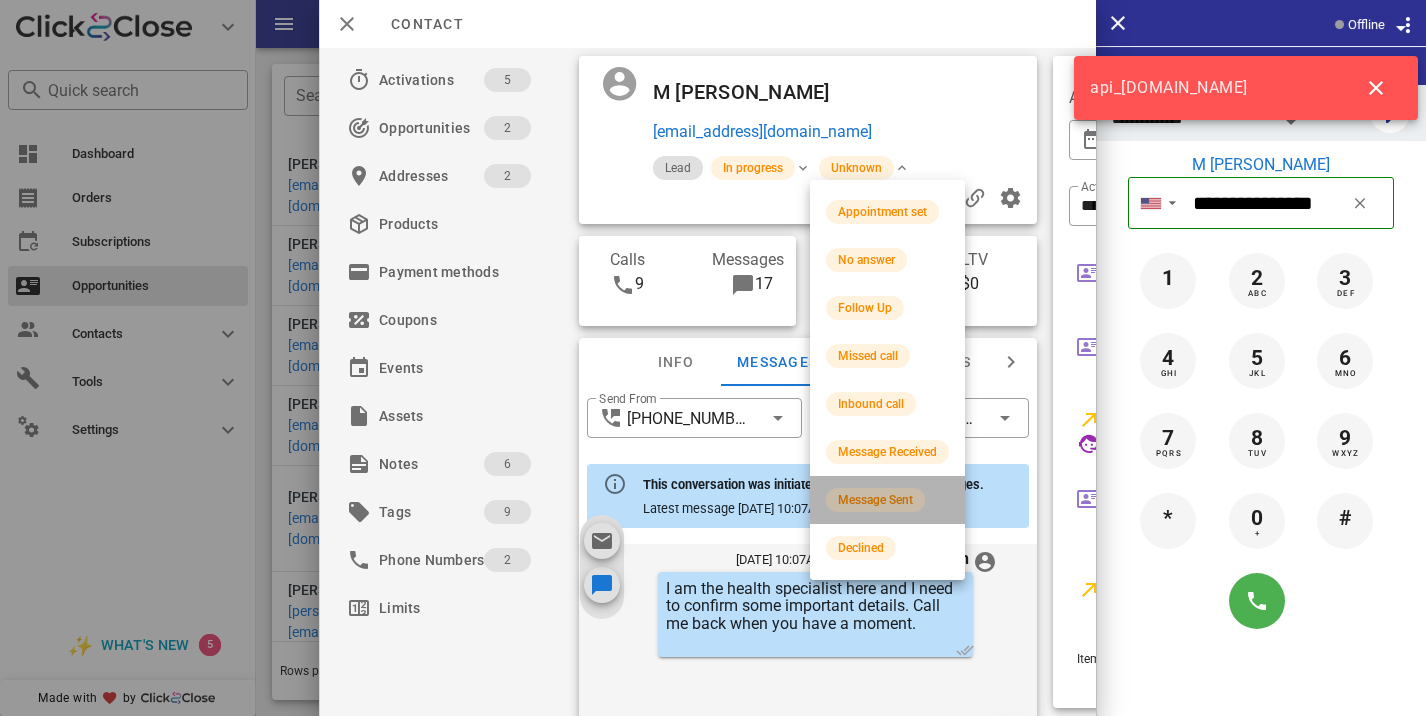 click on "Message Sent" at bounding box center [875, 500] 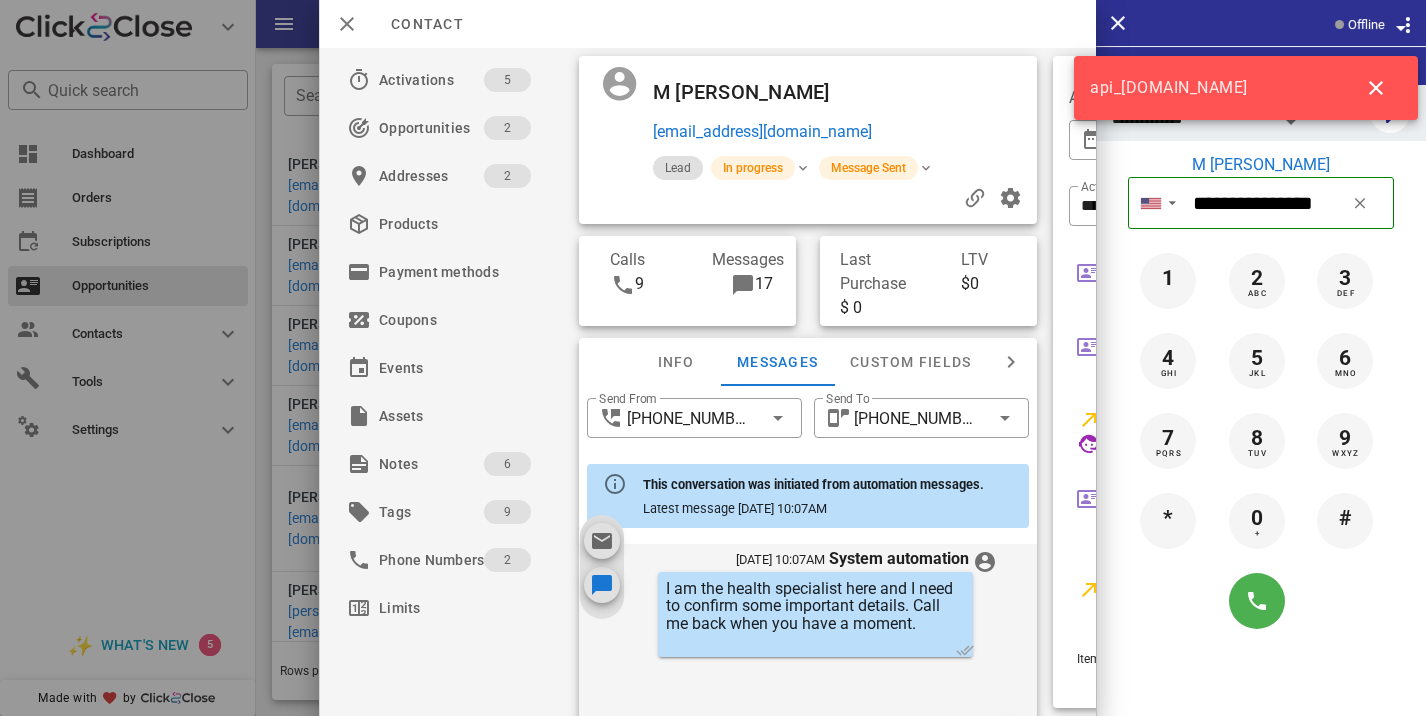 click at bounding box center [713, 358] 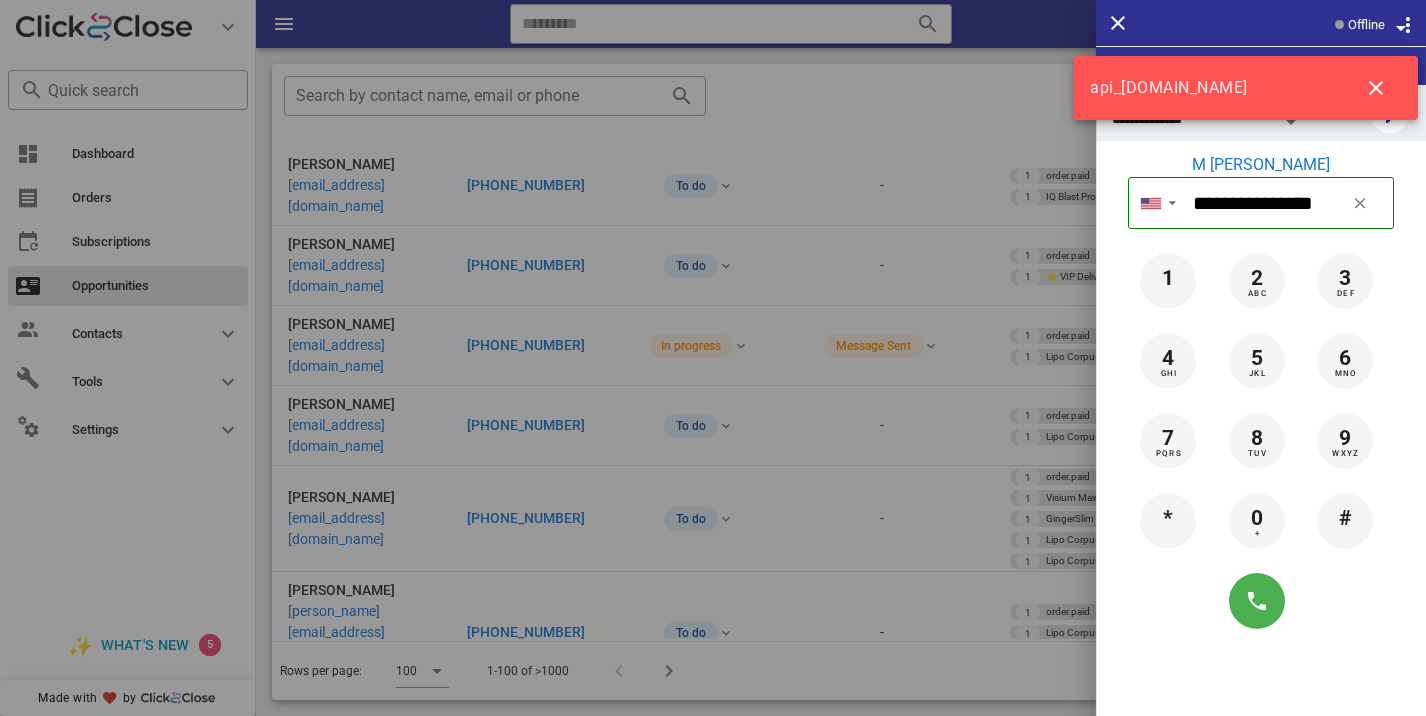 click at bounding box center [713, 358] 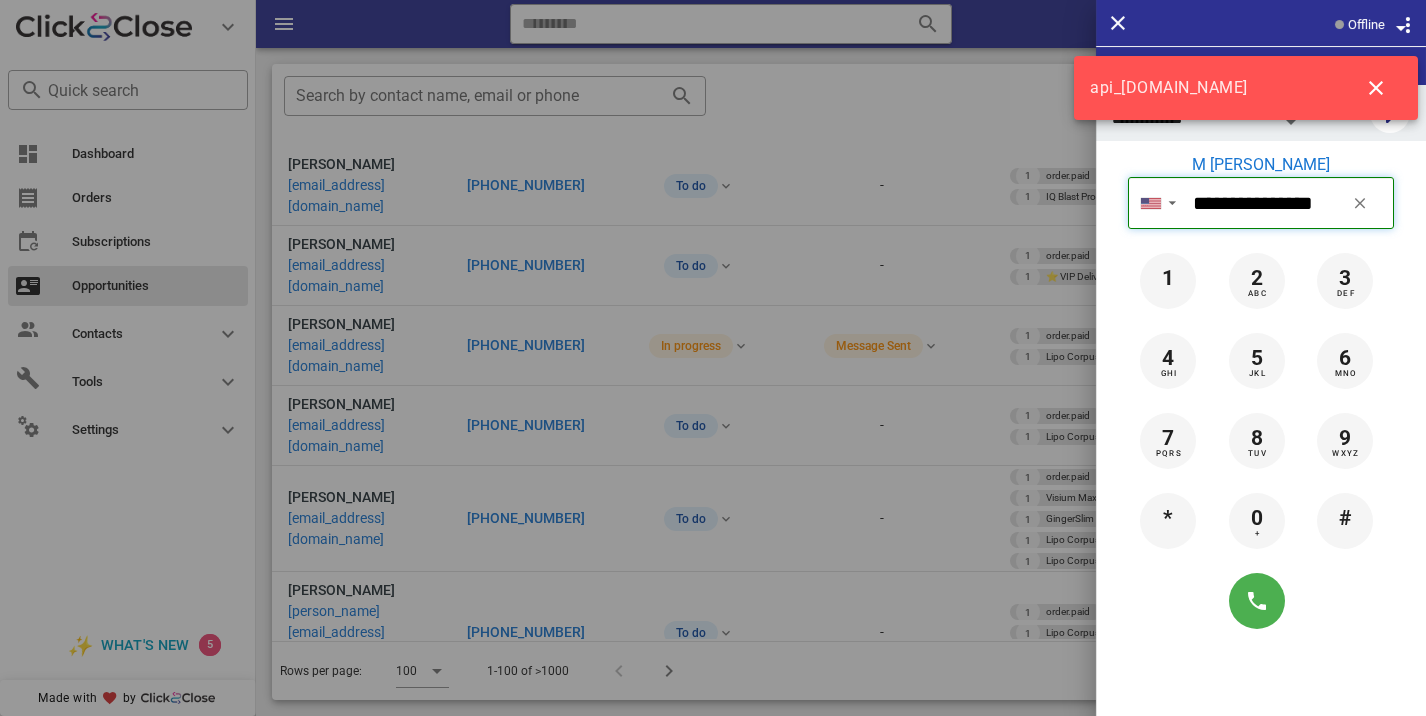 type 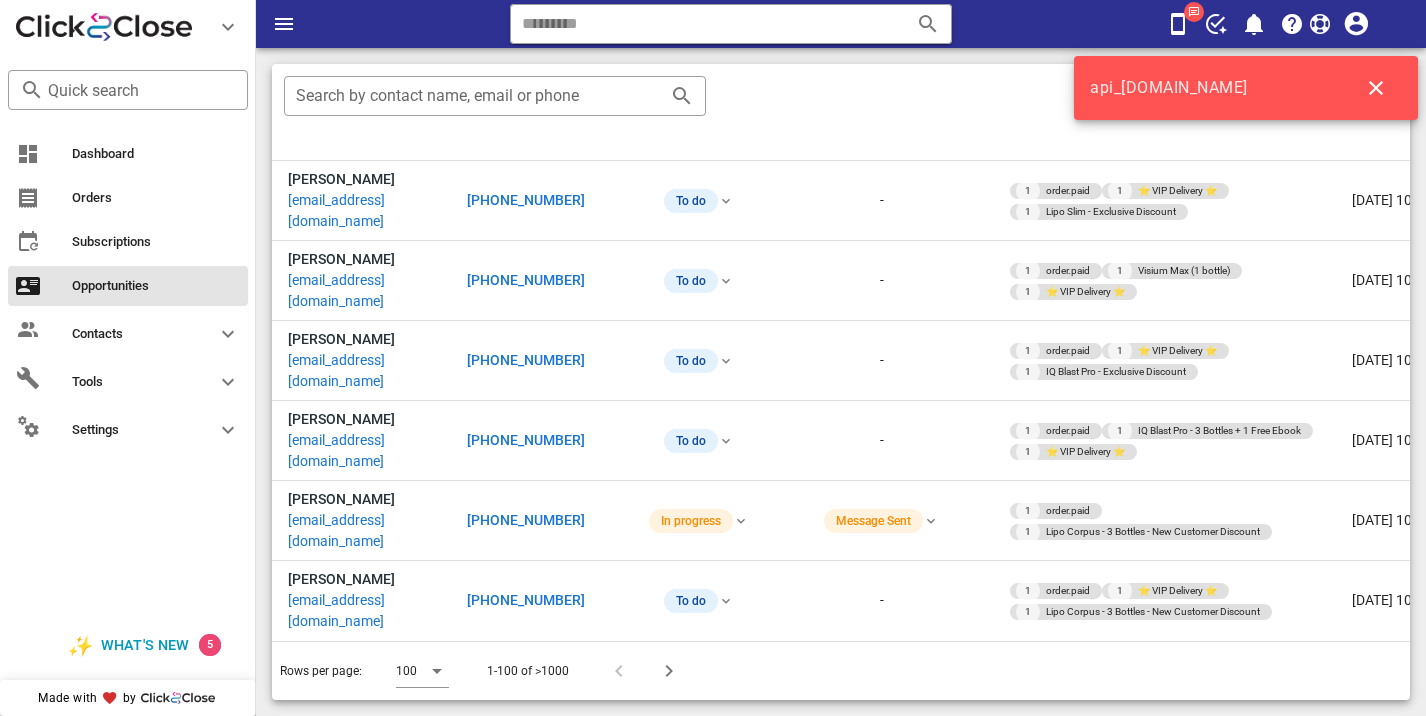 scroll, scrollTop: 5594, scrollLeft: 0, axis: vertical 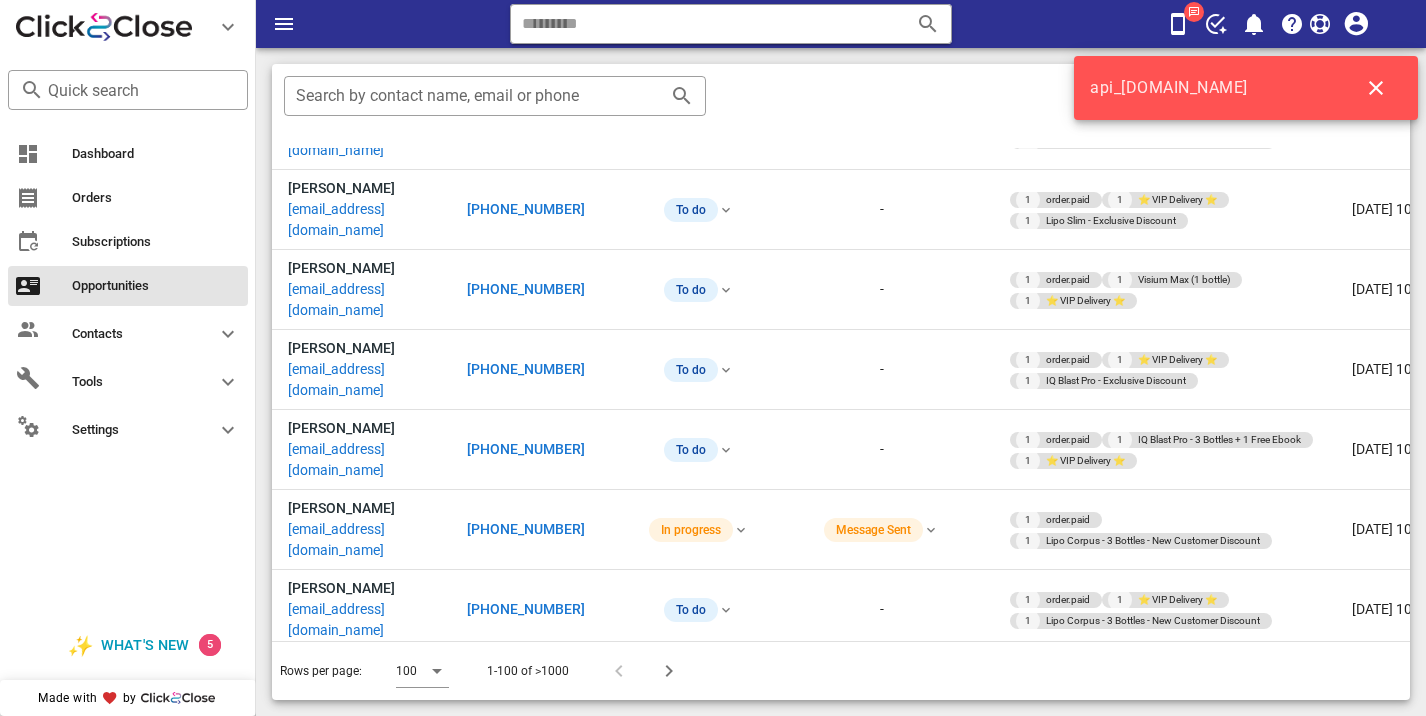 click on "[PHONE_NUMBER]" at bounding box center (526, 2244) 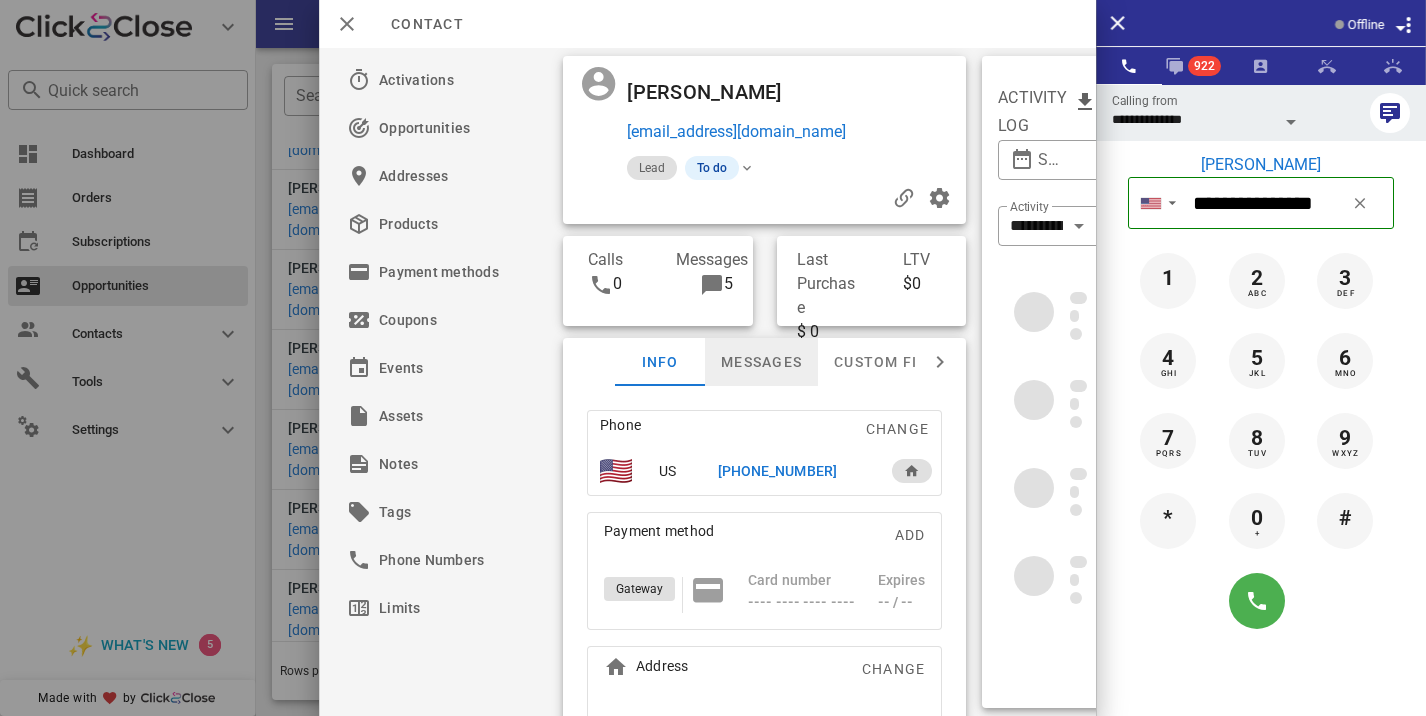 click on "Messages" at bounding box center (761, 362) 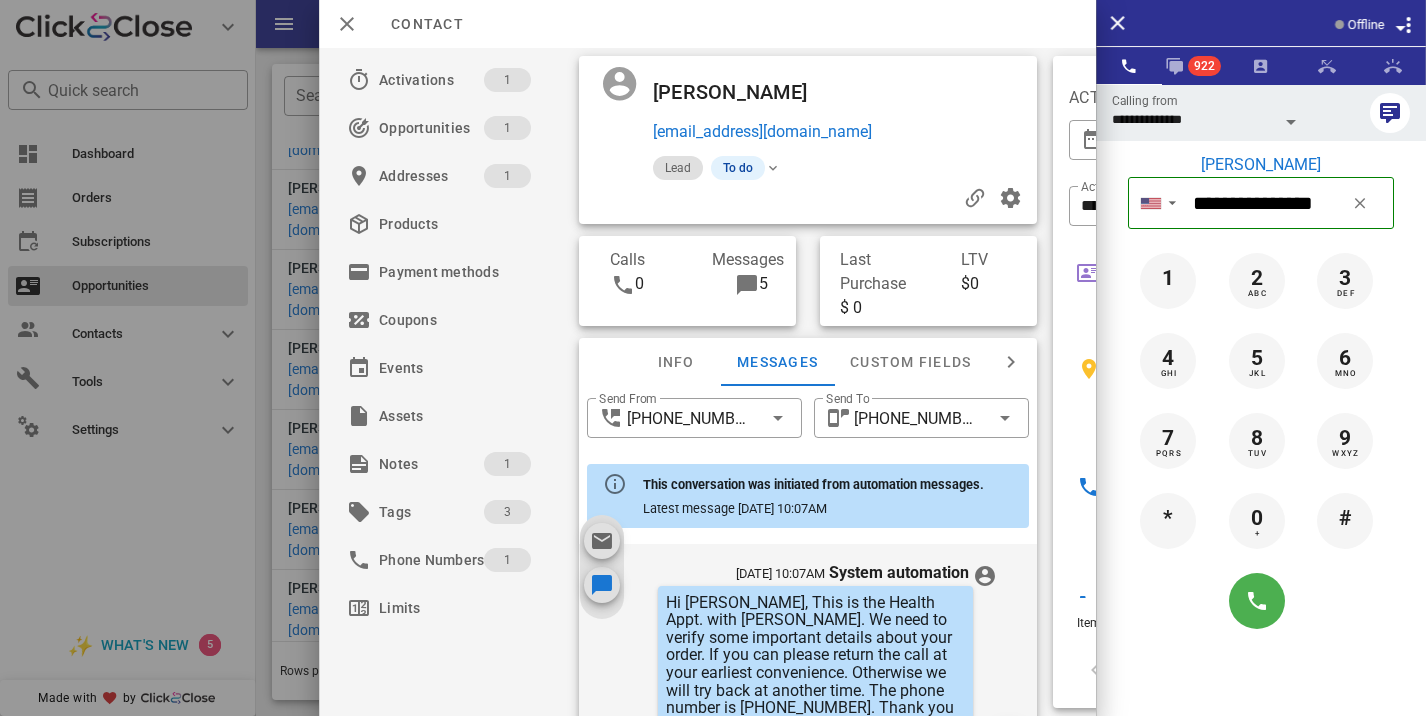 scroll, scrollTop: 657, scrollLeft: 0, axis: vertical 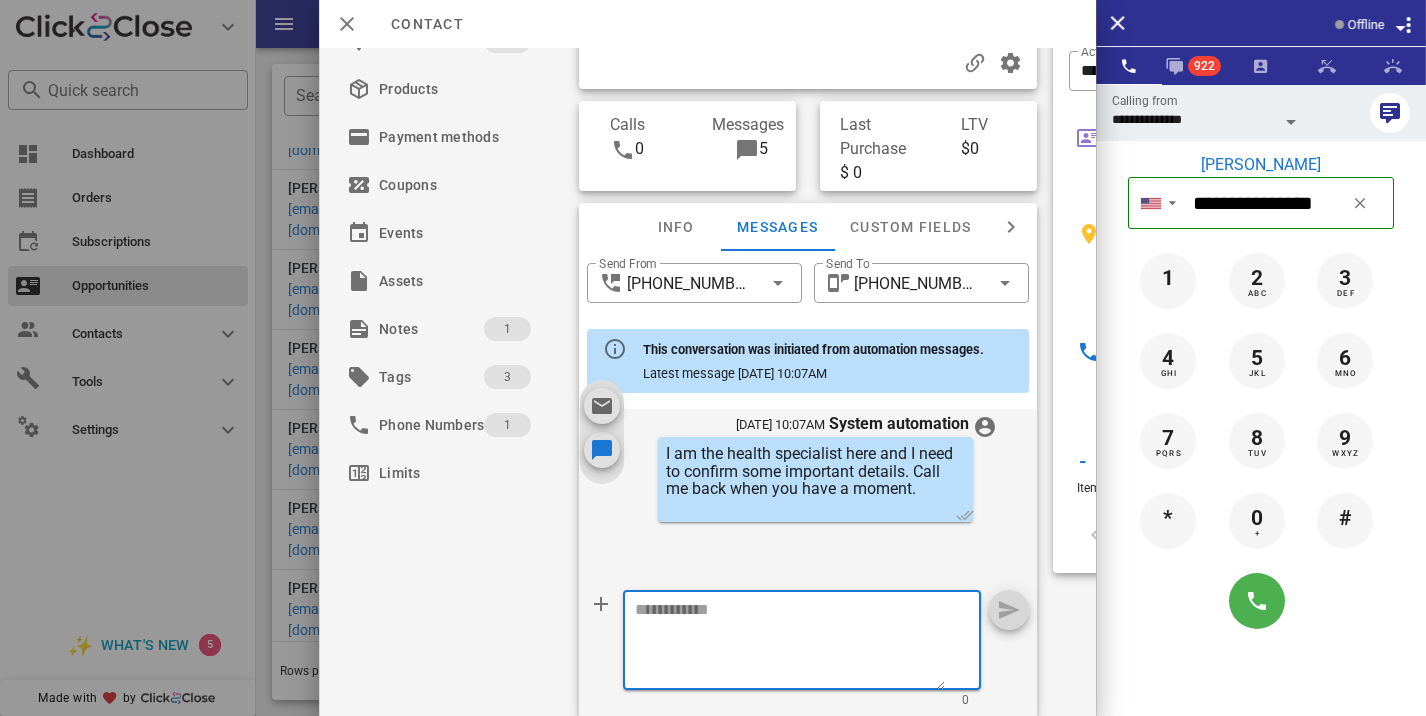 click at bounding box center (790, 643) 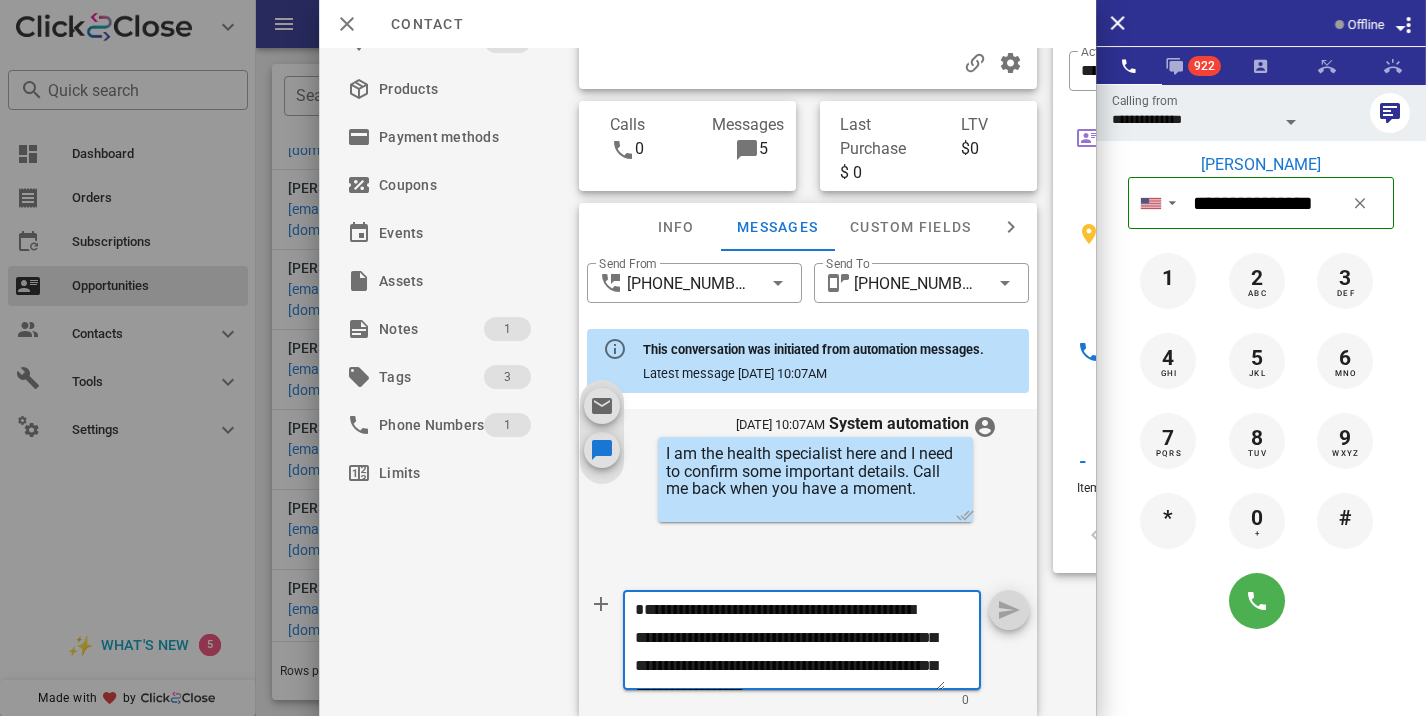 scroll, scrollTop: 41, scrollLeft: 0, axis: vertical 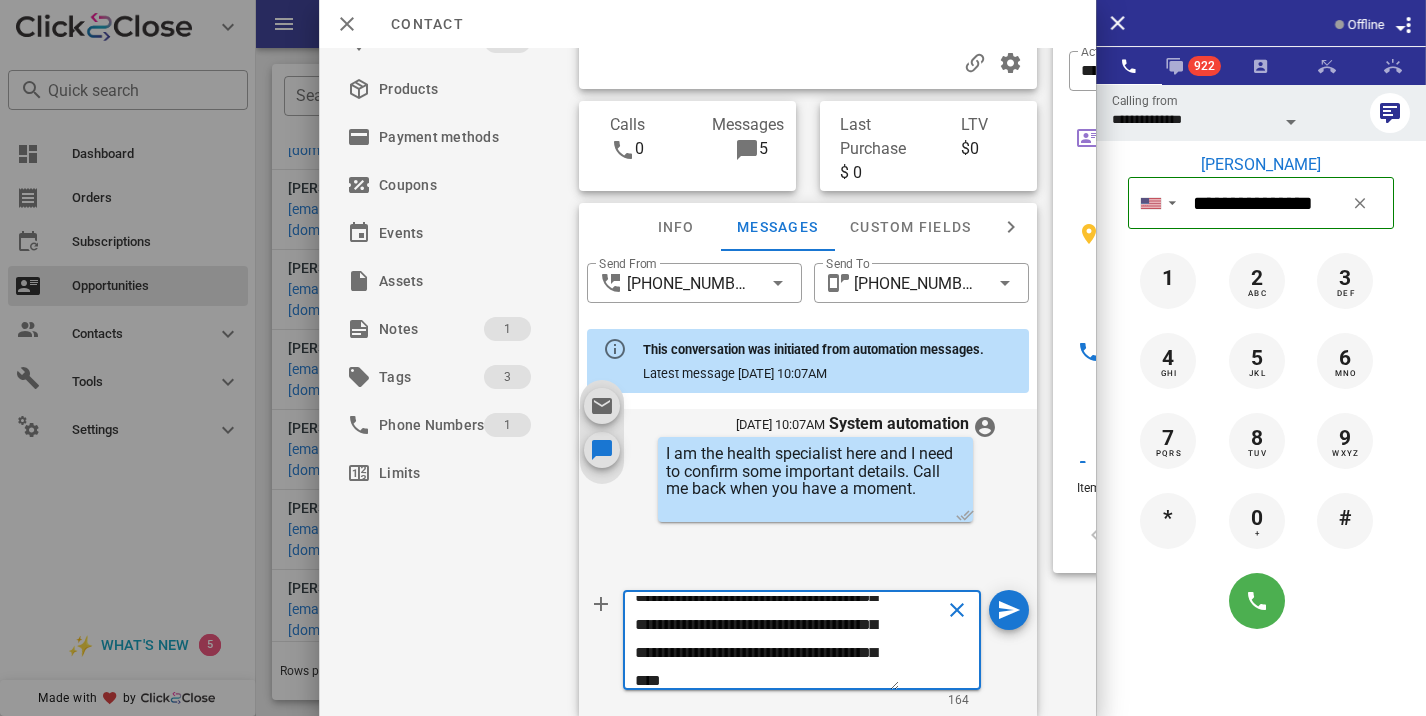 type on "**********" 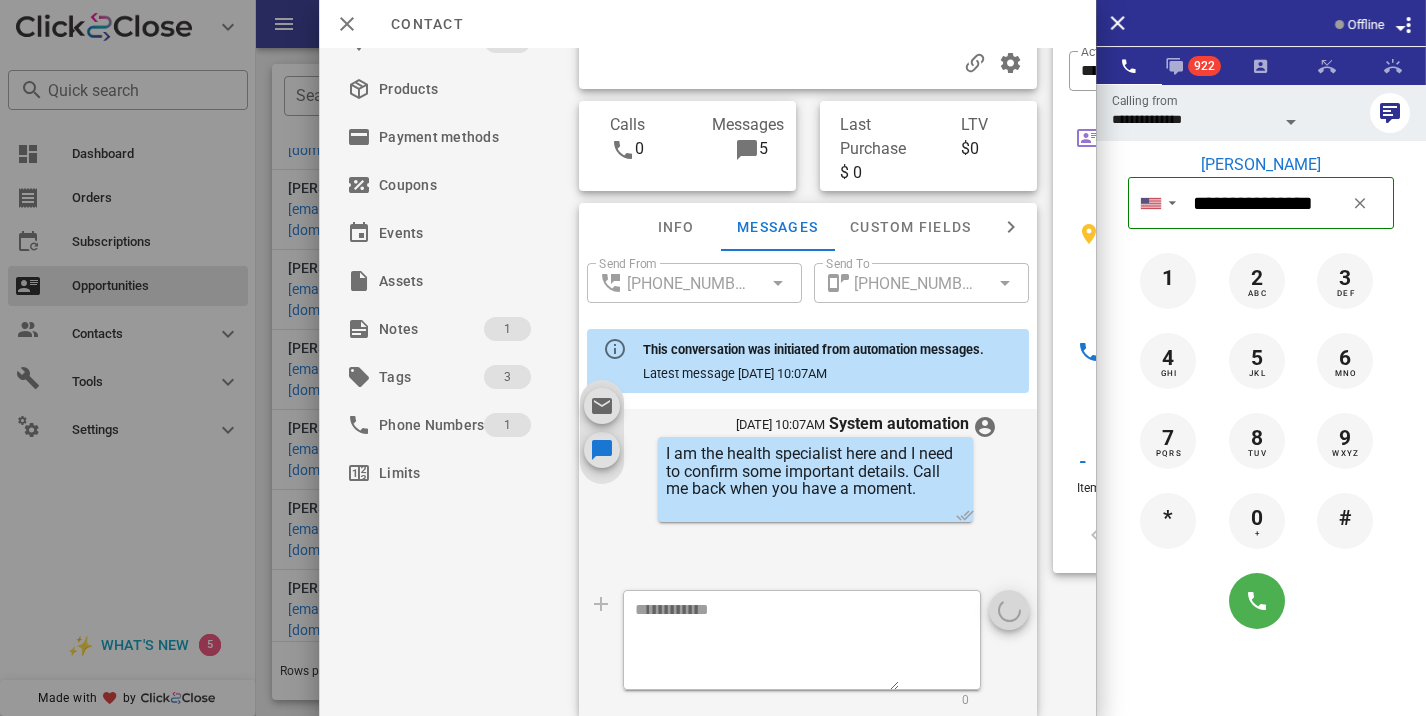 scroll, scrollTop: 0, scrollLeft: 0, axis: both 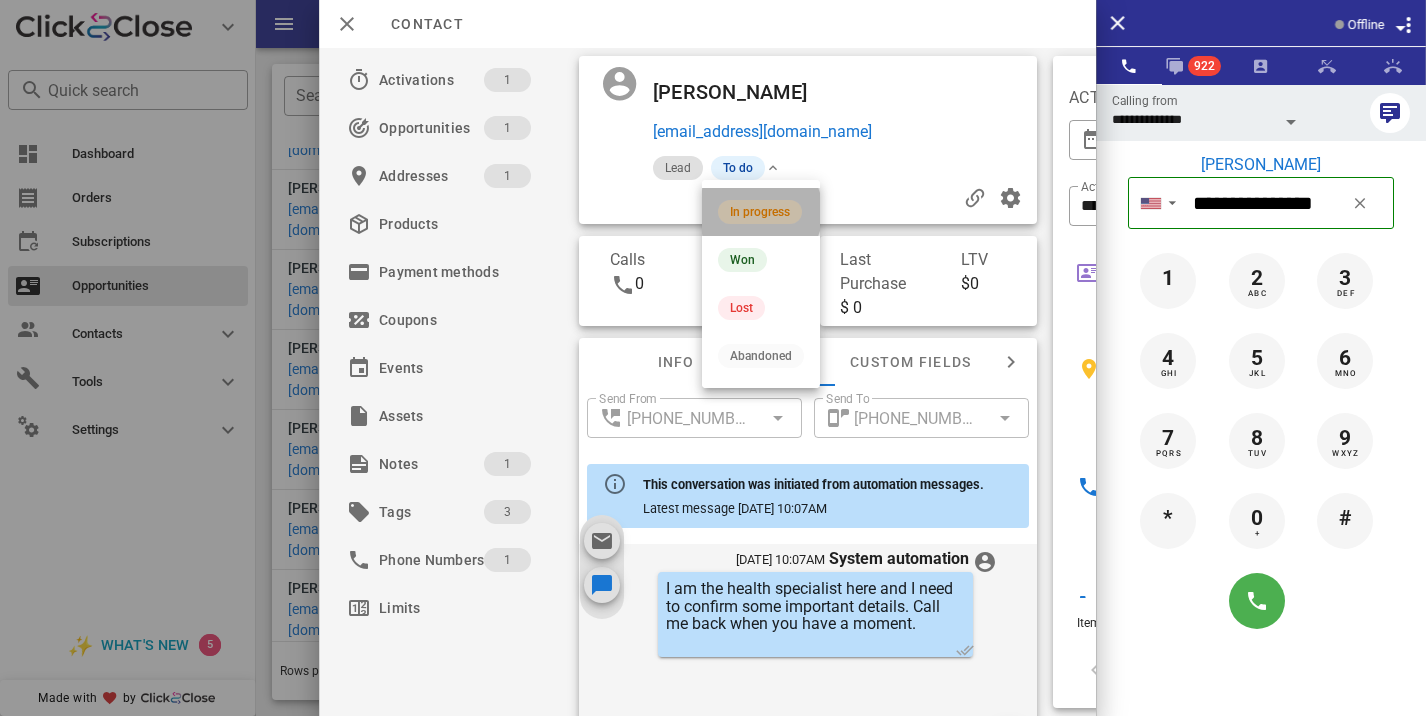 click on "In progress" at bounding box center (760, 212) 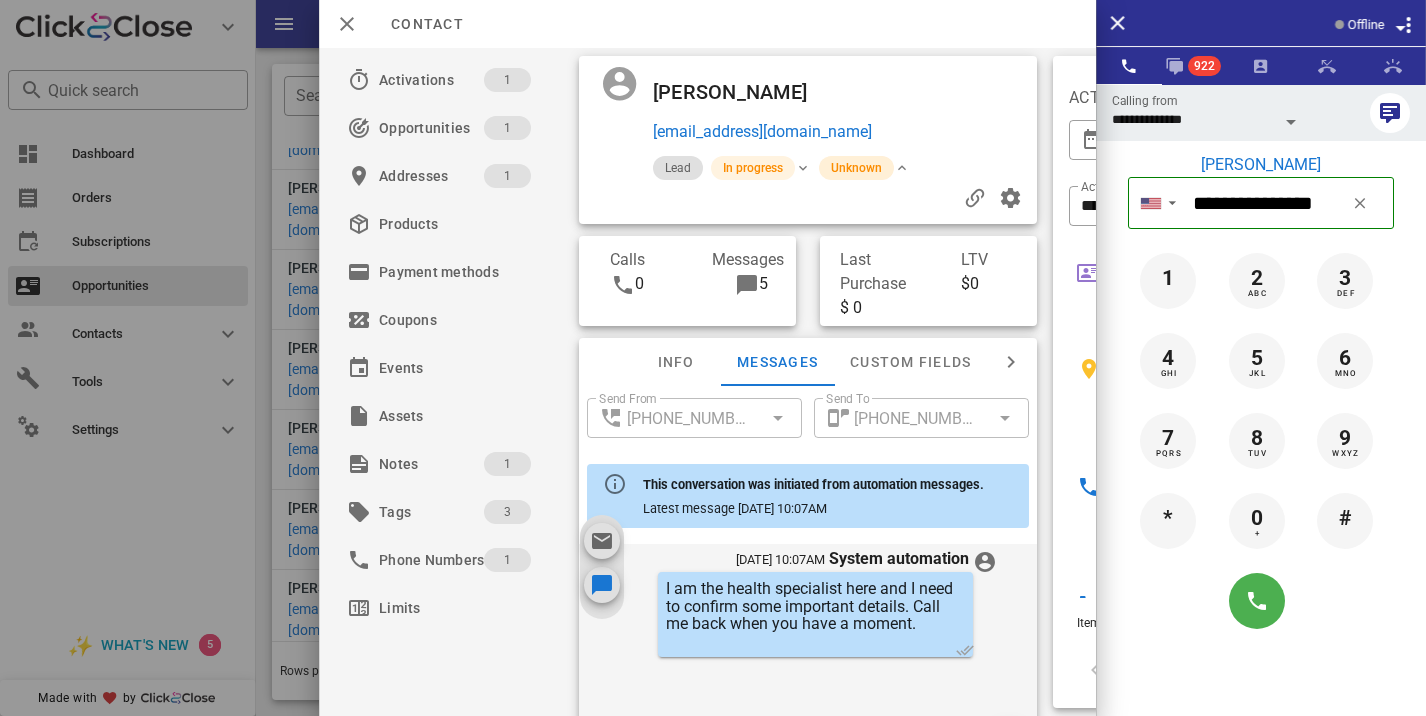 scroll, scrollTop: 823, scrollLeft: 0, axis: vertical 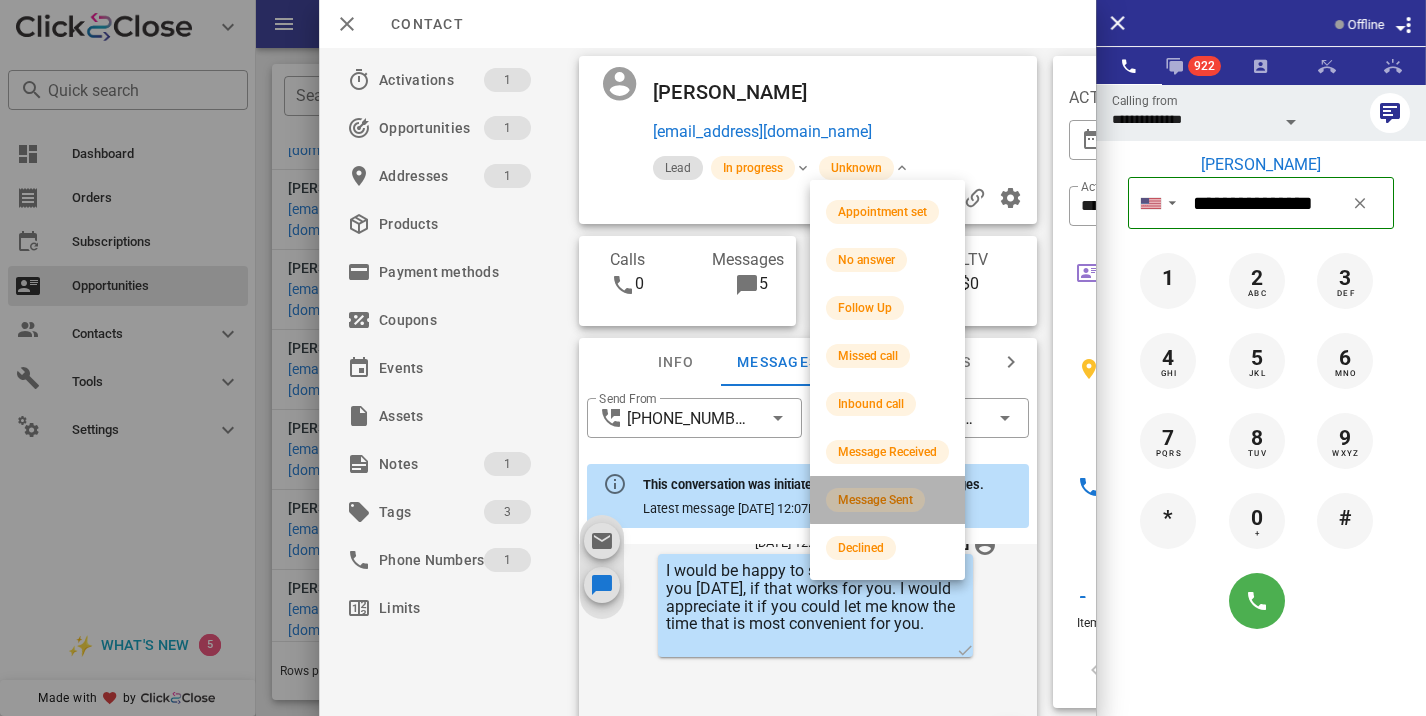 click on "Message Sent" at bounding box center [875, 500] 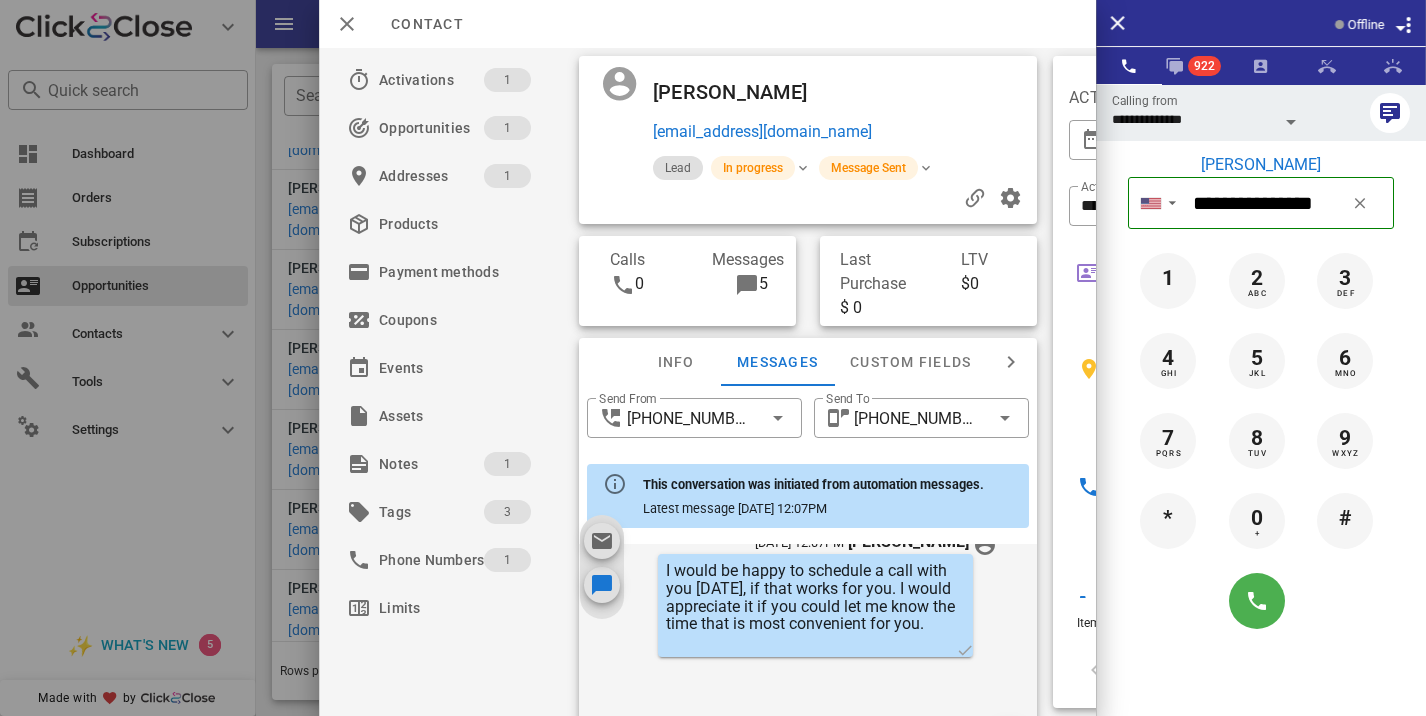click at bounding box center (713, 358) 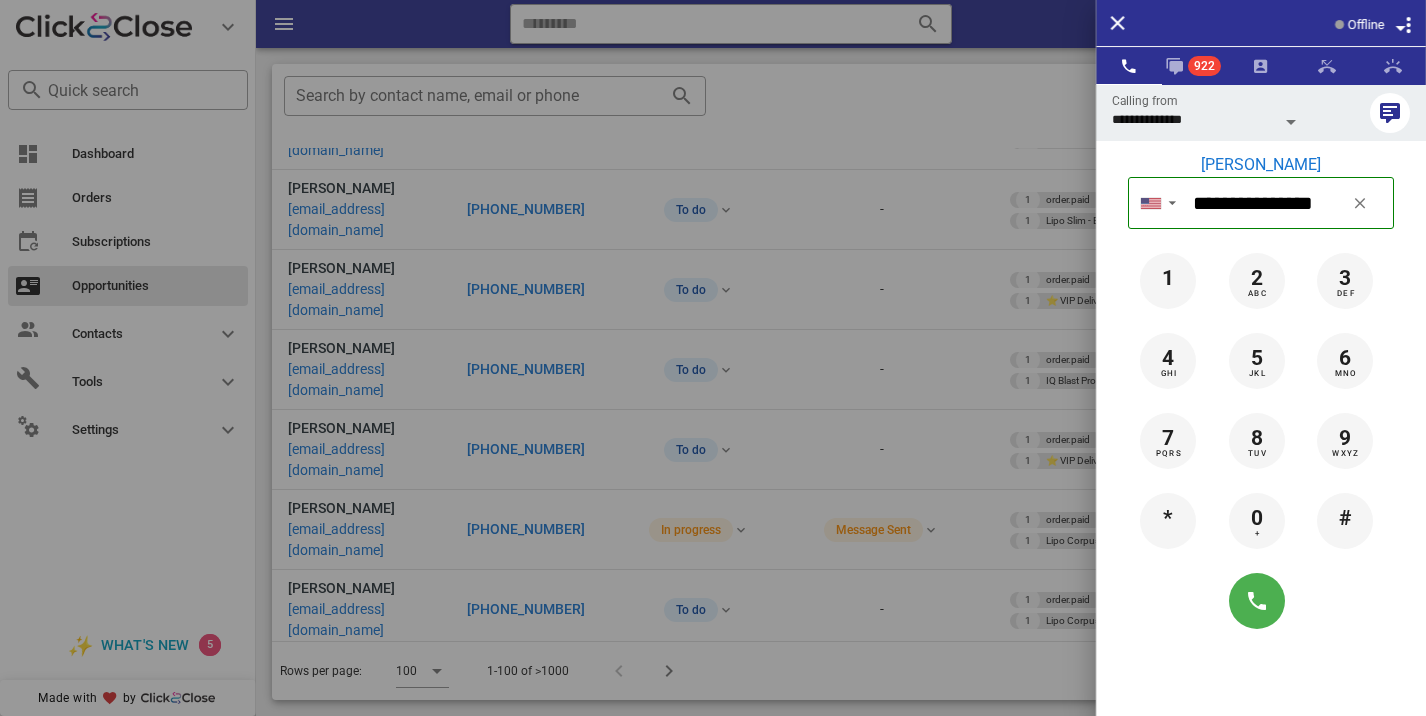 click at bounding box center [713, 358] 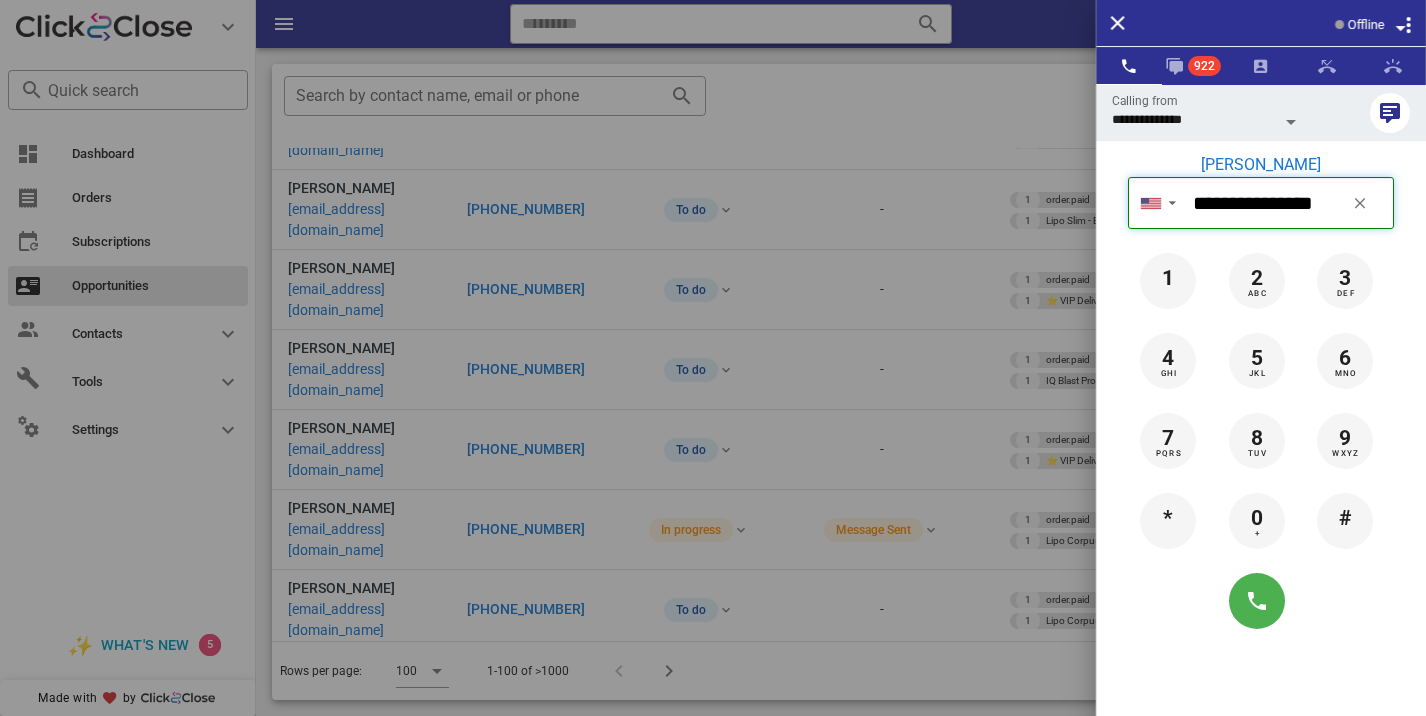 type 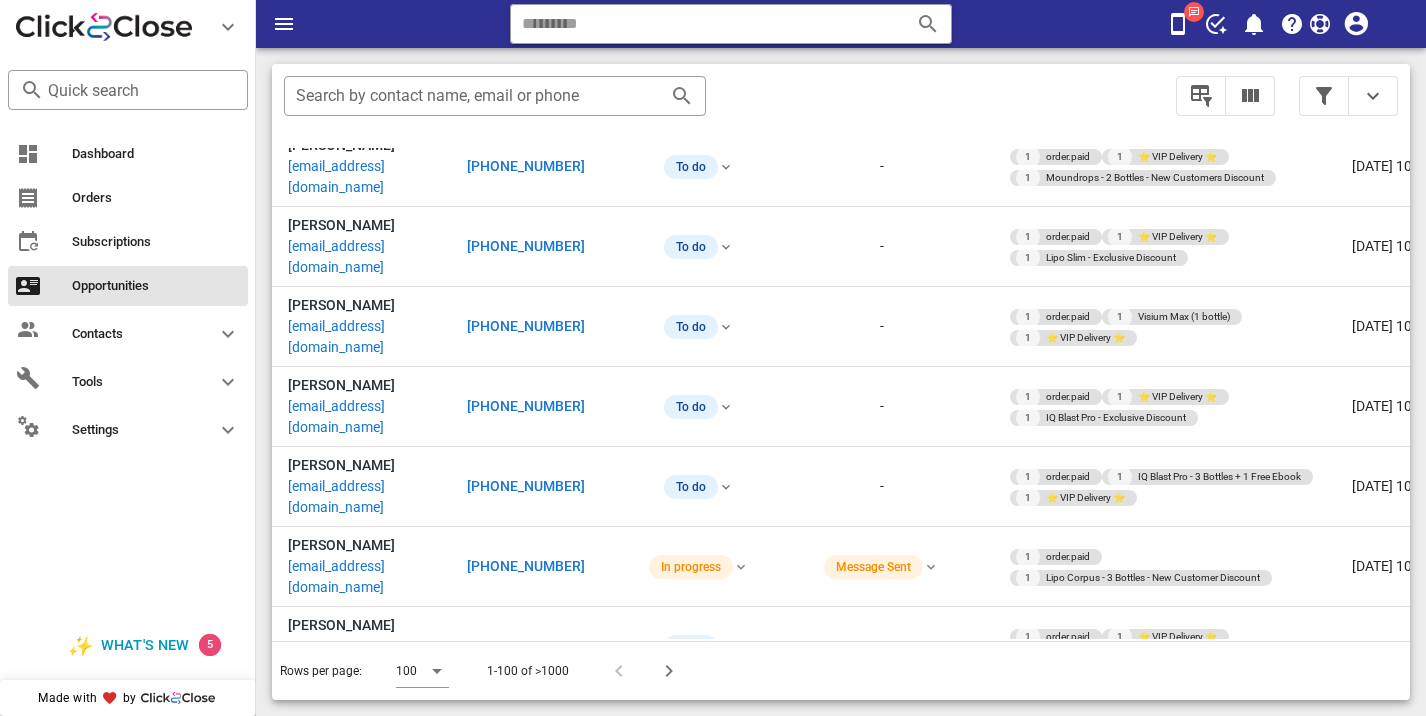 scroll, scrollTop: 5555, scrollLeft: 0, axis: vertical 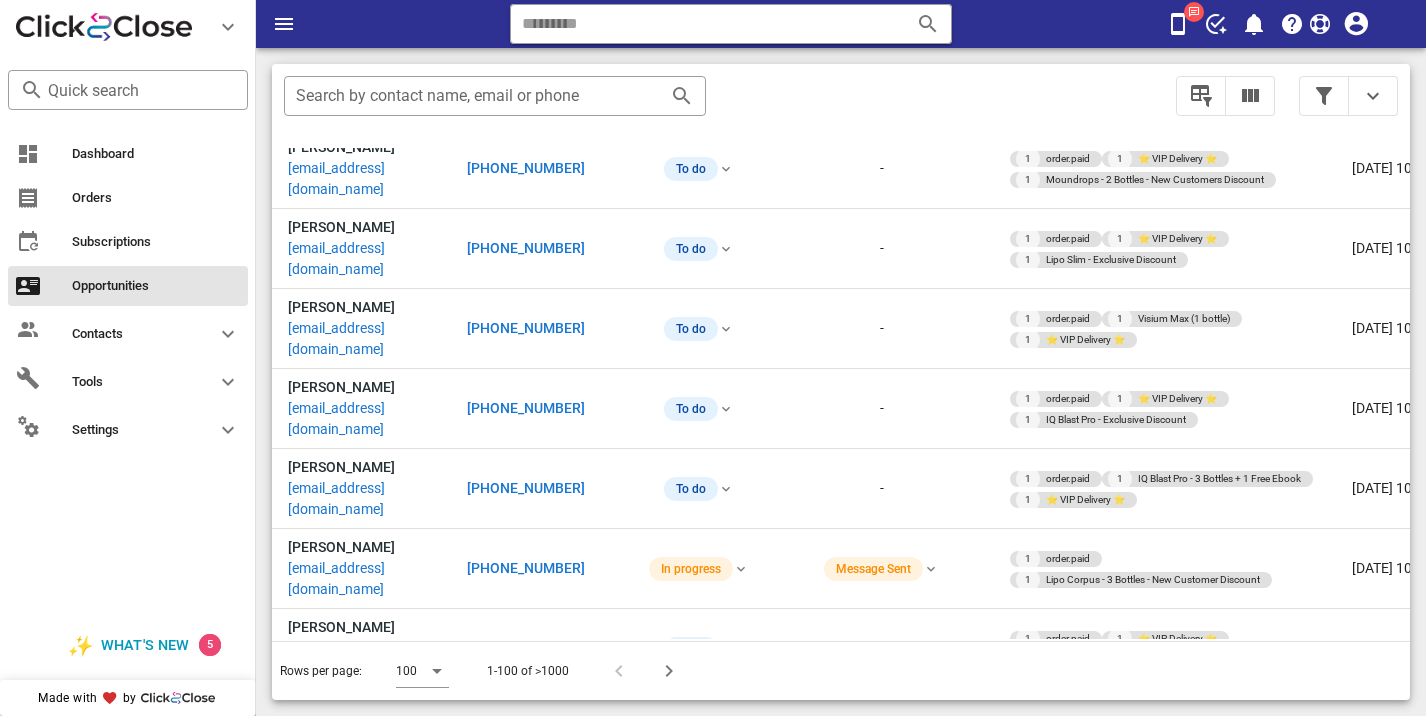 click on "[PHONE_NUMBER]" at bounding box center (526, 2203) 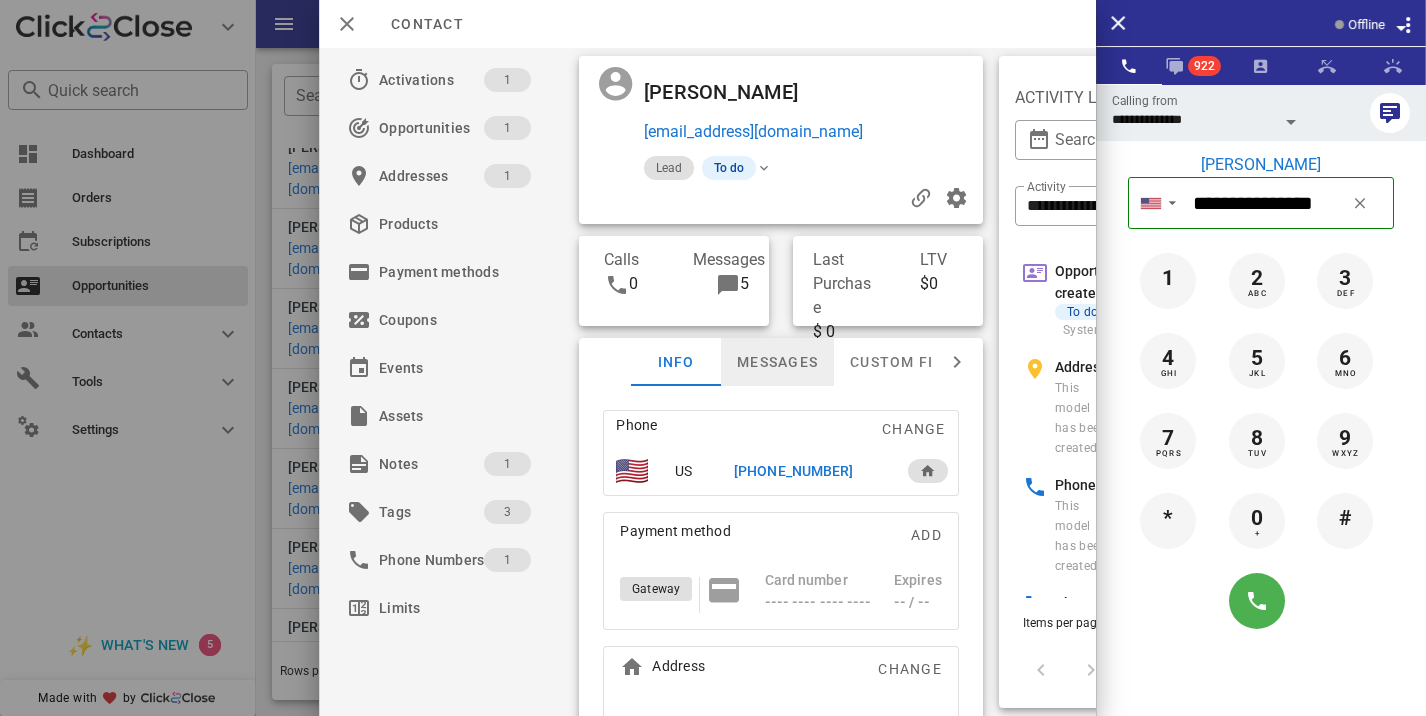 click on "Messages" at bounding box center [777, 362] 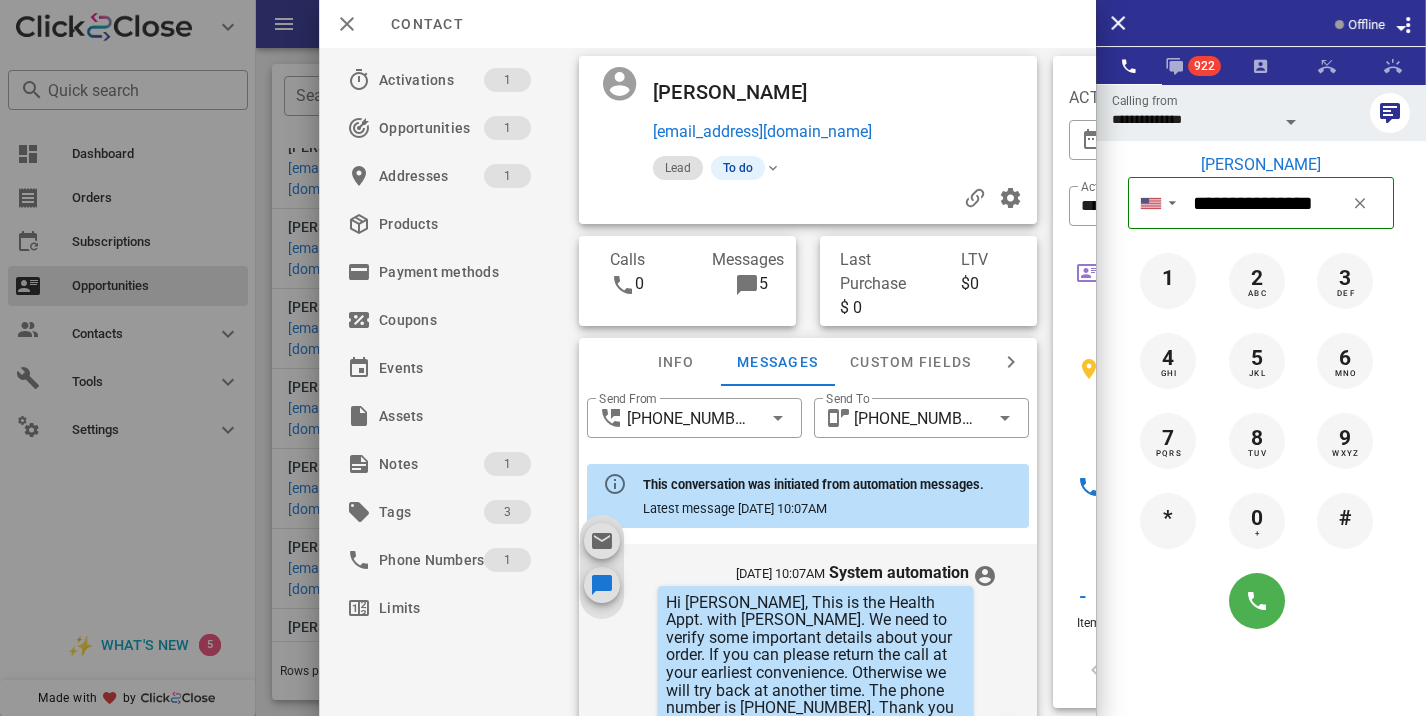 scroll, scrollTop: 657, scrollLeft: 0, axis: vertical 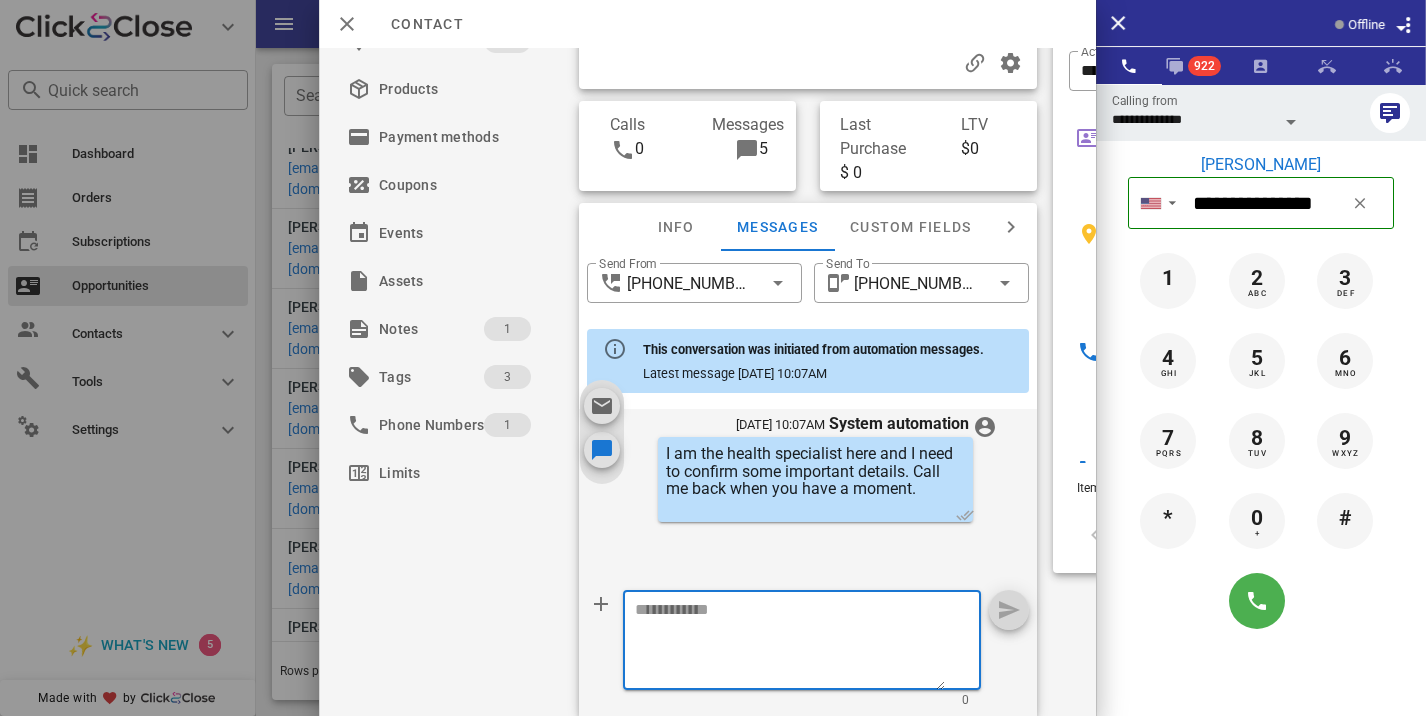 click at bounding box center (790, 643) 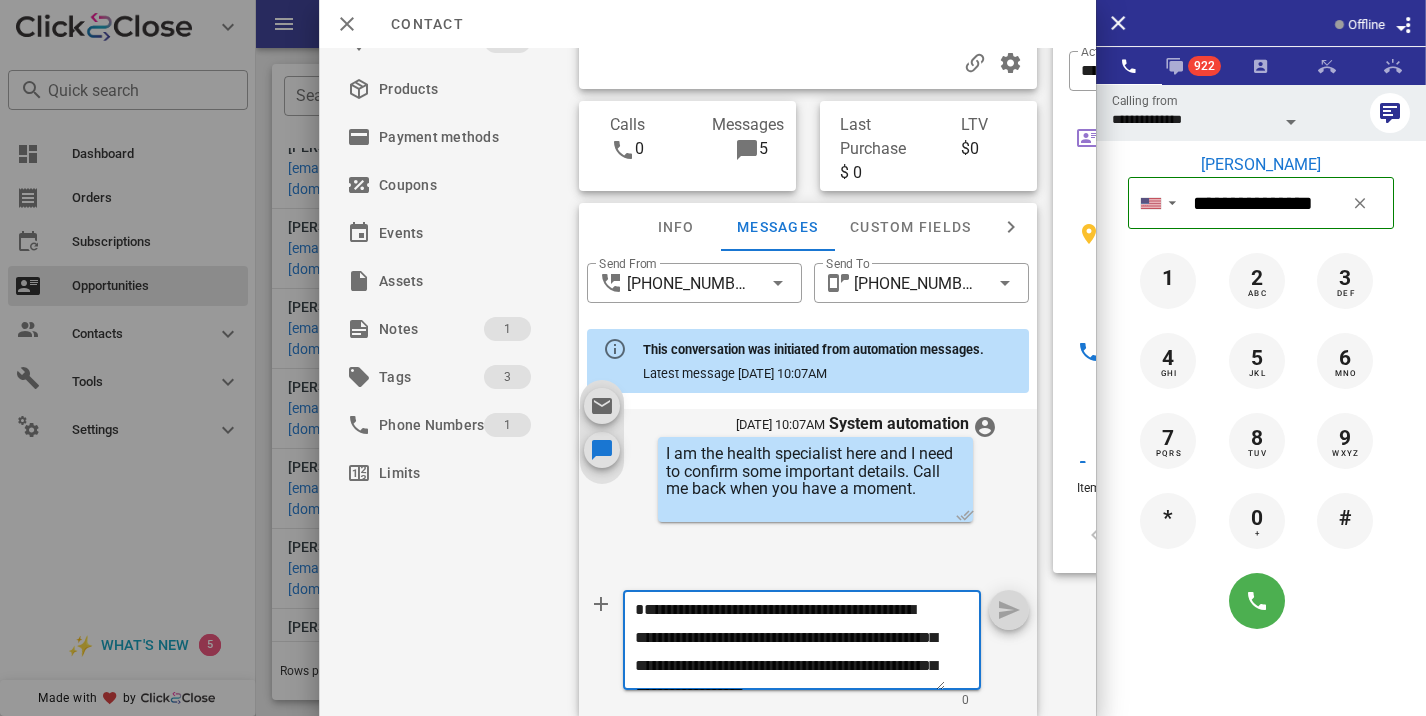 scroll, scrollTop: 41, scrollLeft: 0, axis: vertical 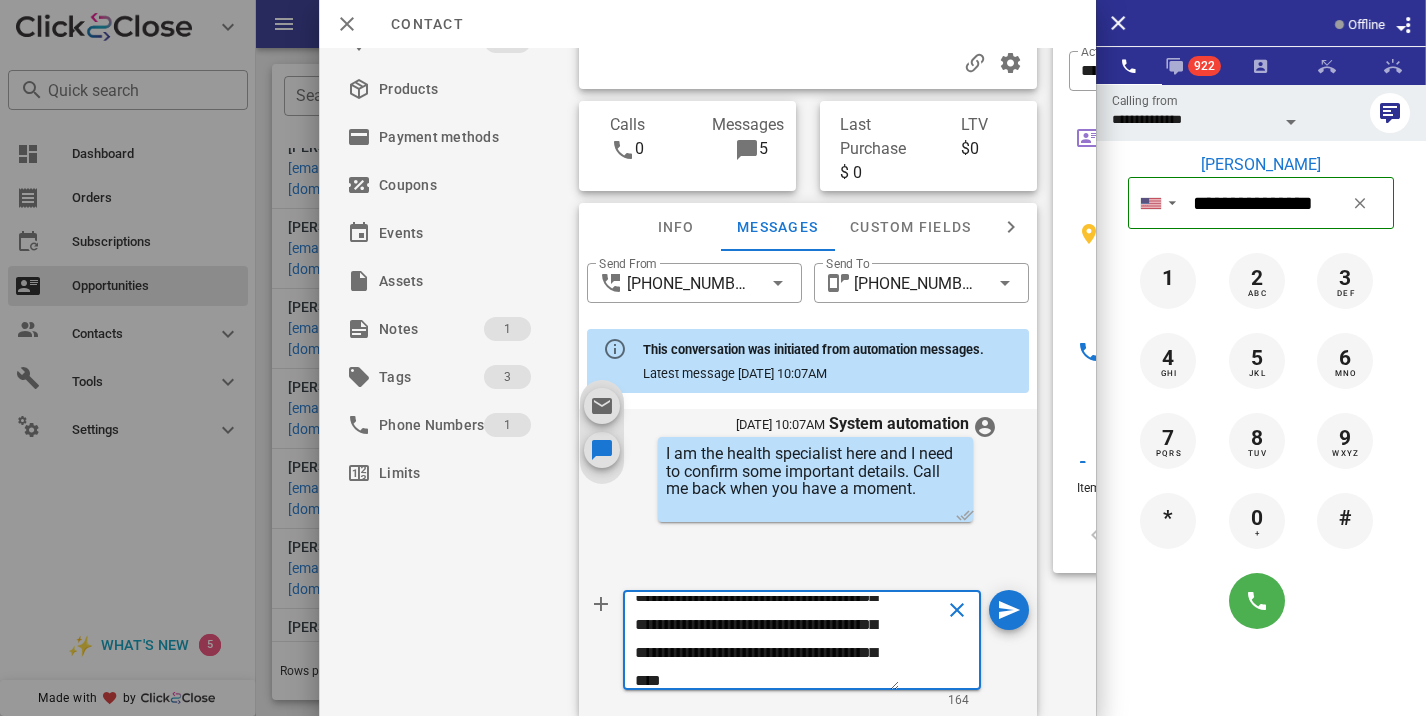 type on "**********" 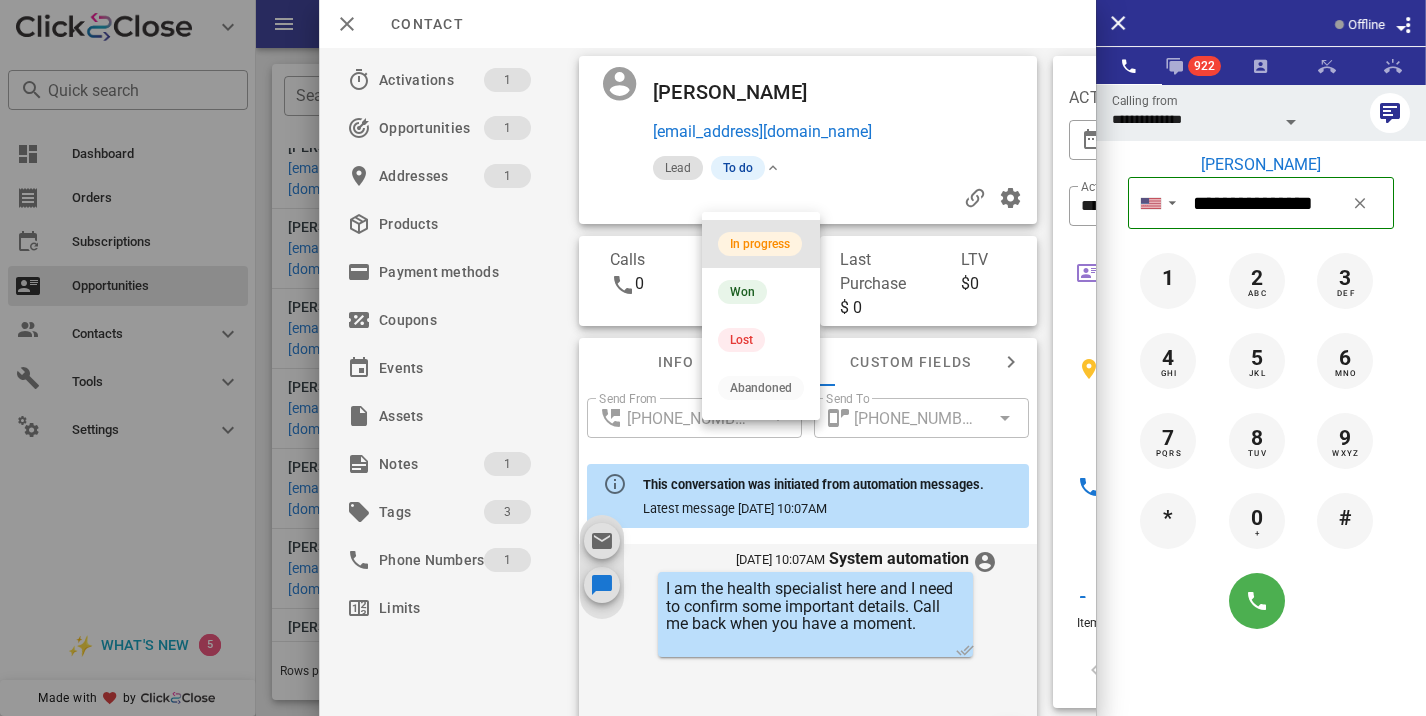 click on "In progress" at bounding box center [760, 244] 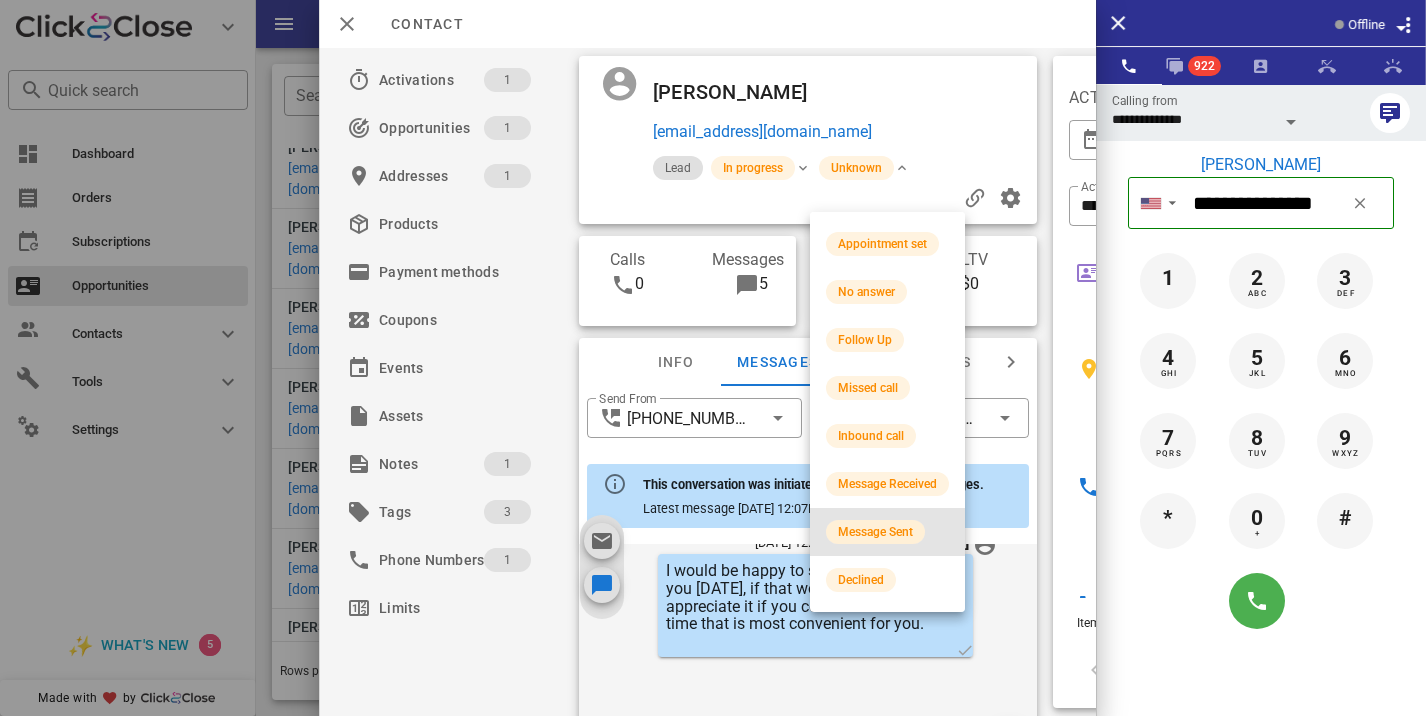 click on "Message Sent" at bounding box center (875, 532) 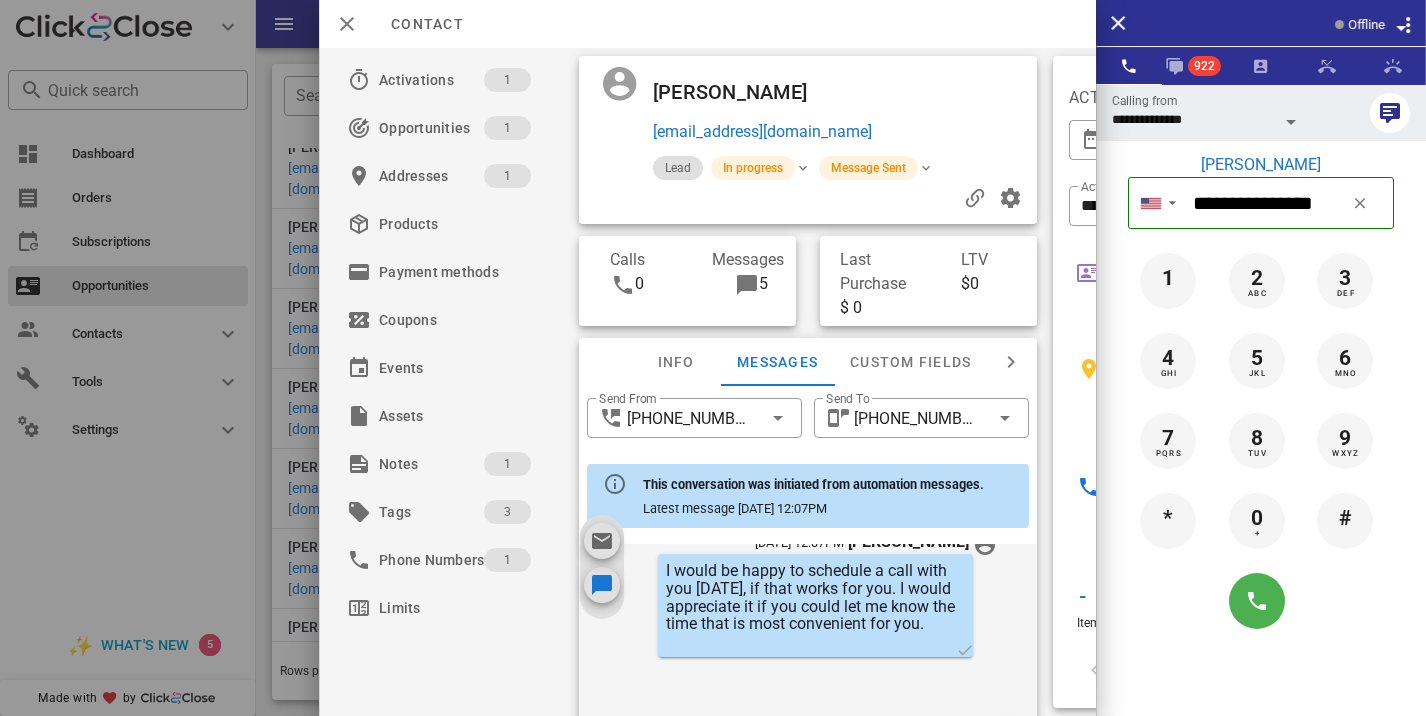 click at bounding box center (713, 358) 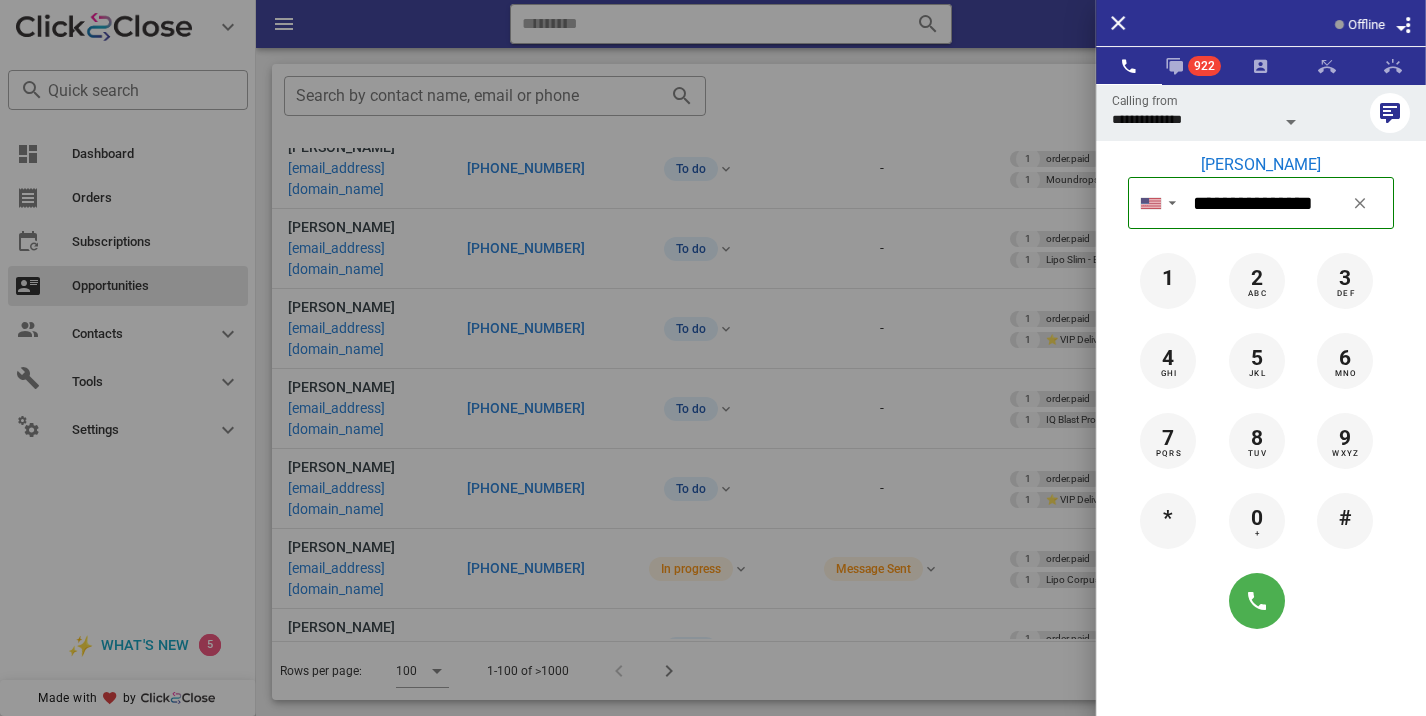 click at bounding box center [713, 358] 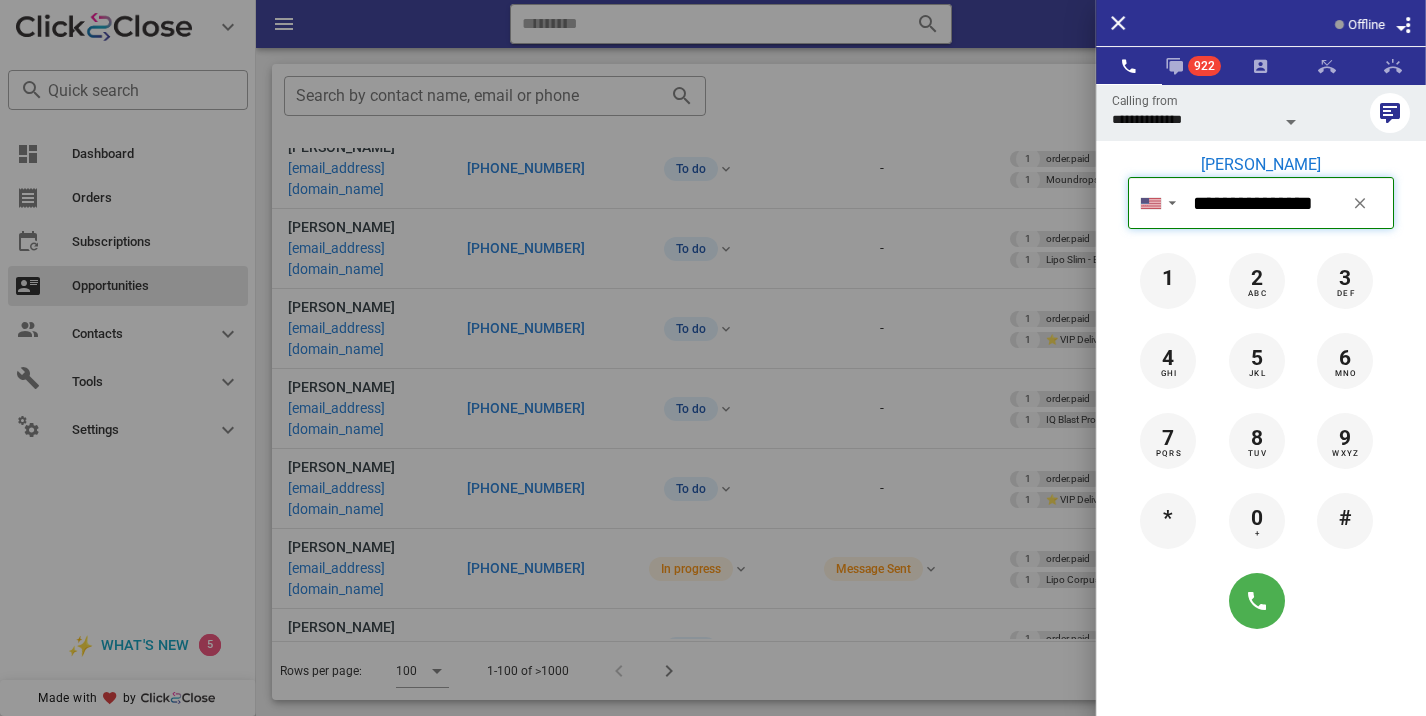 type 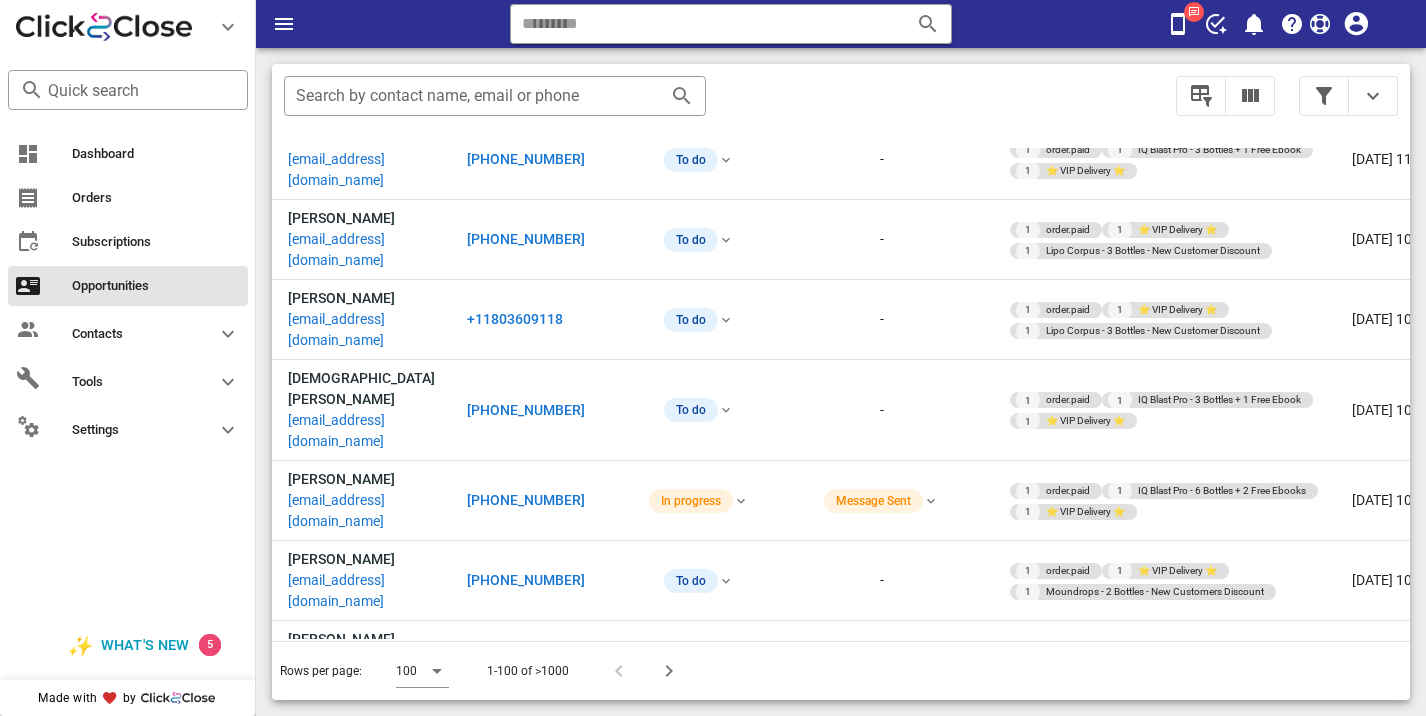 scroll, scrollTop: 5141, scrollLeft: 0, axis: vertical 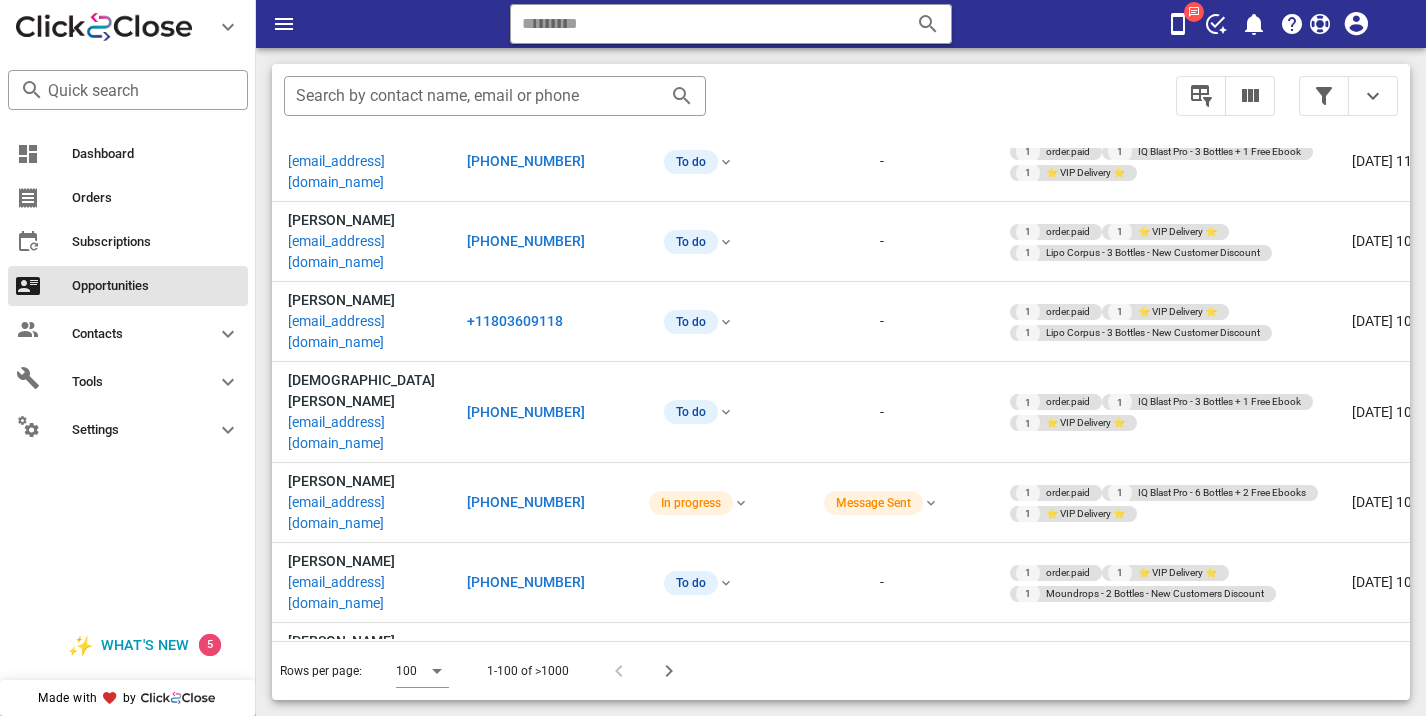 click on "+11585802668" at bounding box center [515, 1935] 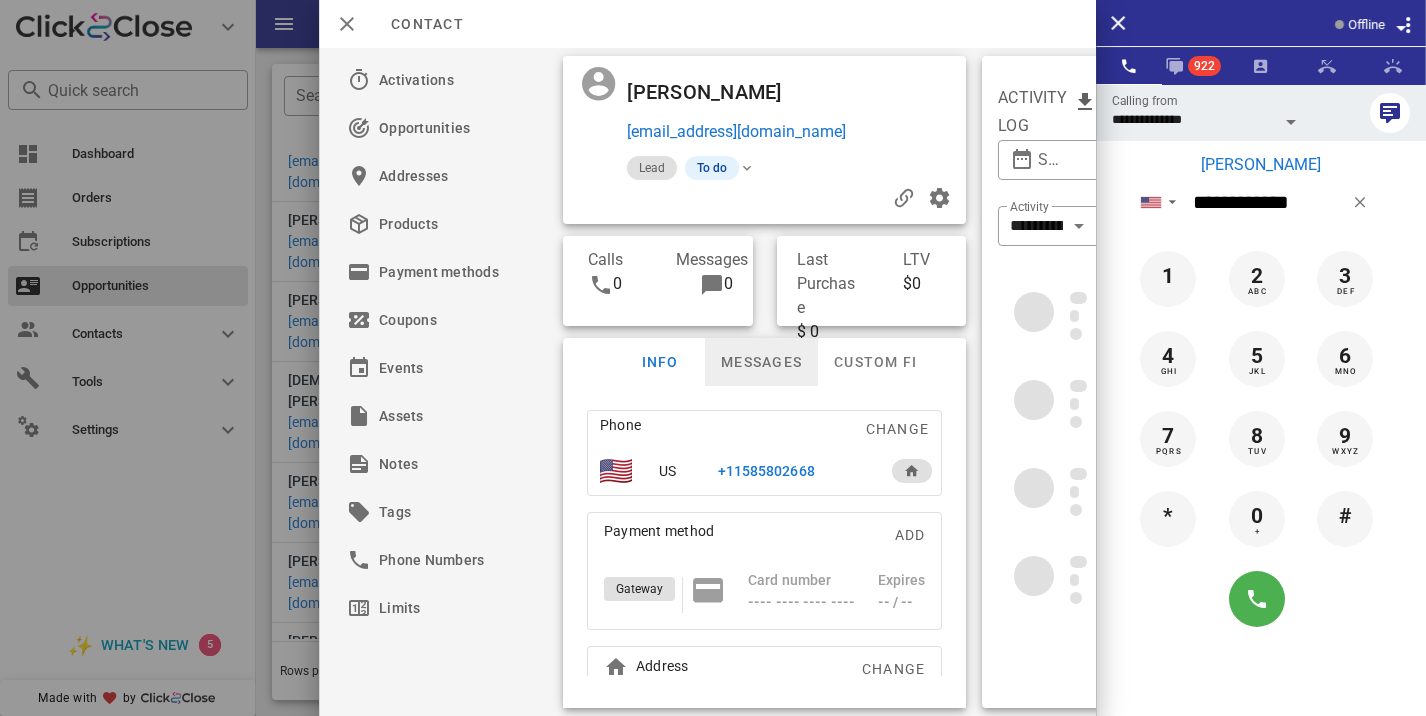 click on "Messages" at bounding box center [761, 362] 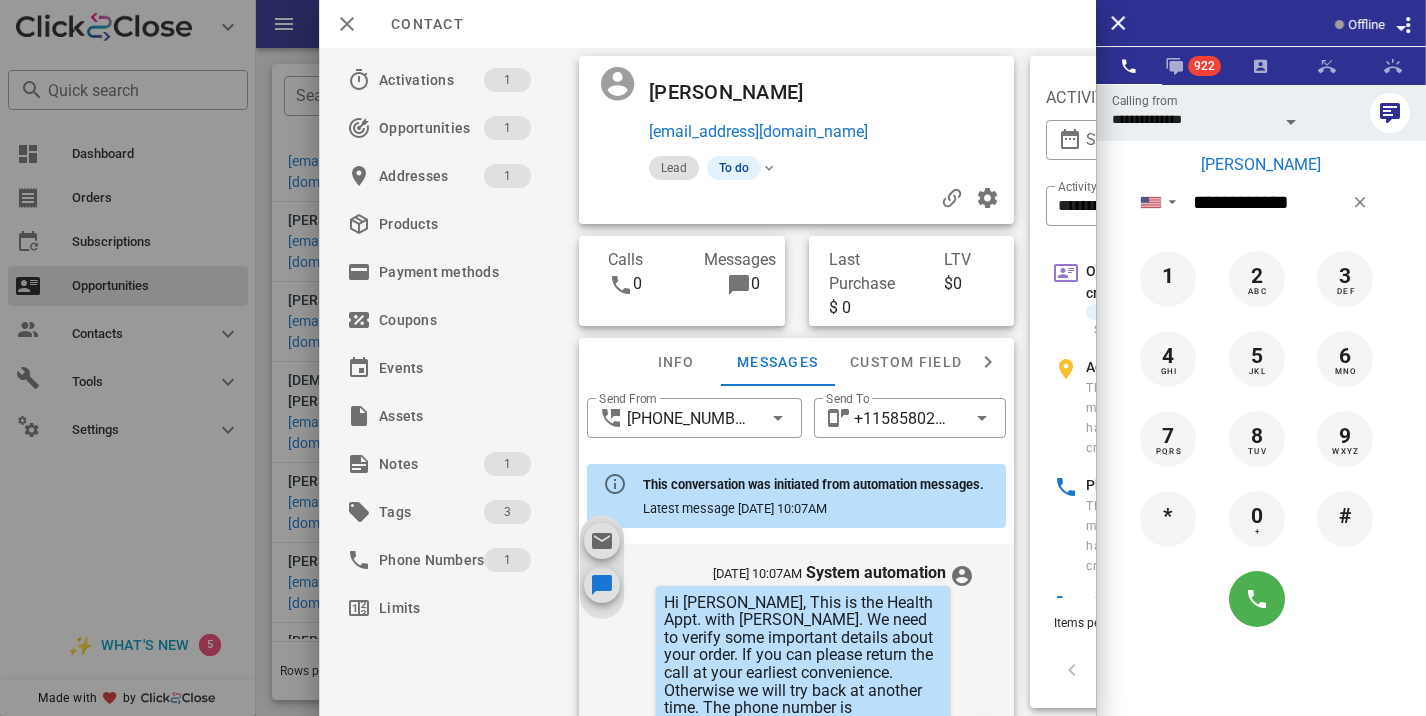 scroll, scrollTop: 657, scrollLeft: 0, axis: vertical 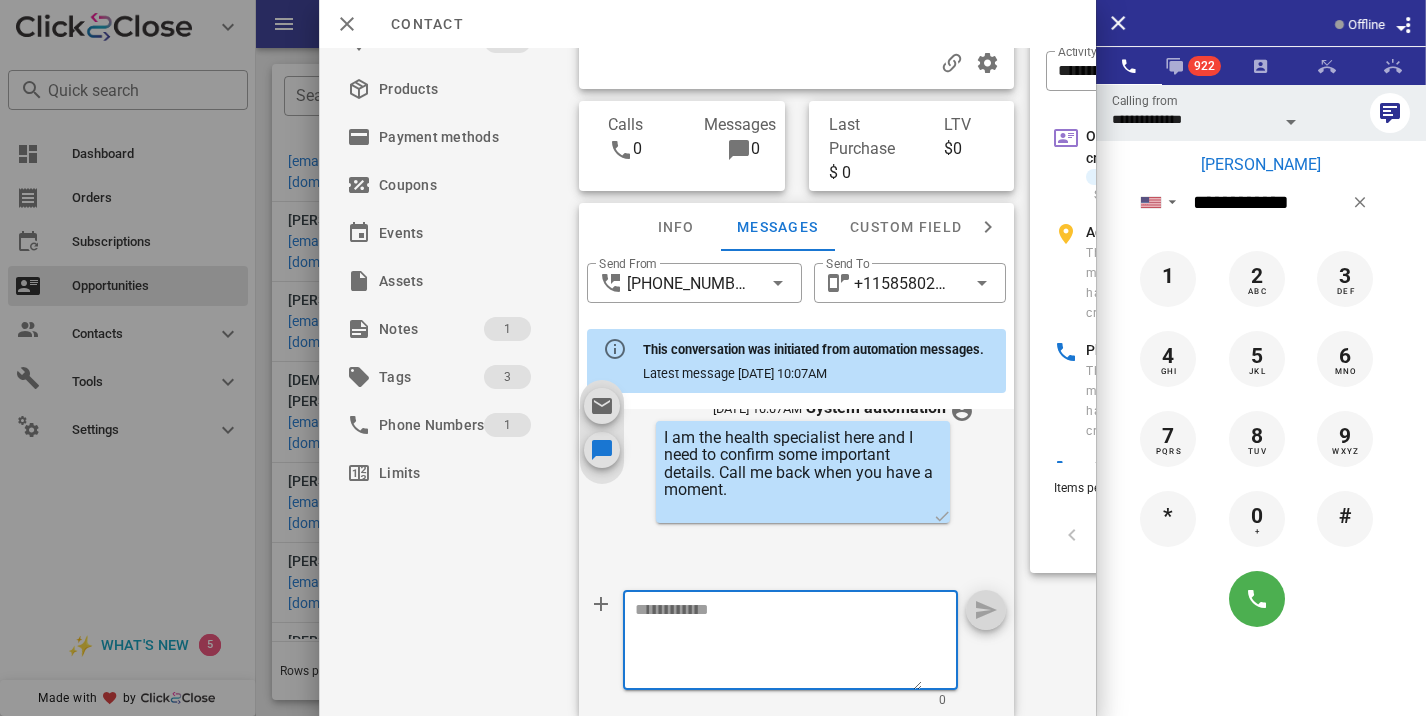 click at bounding box center (778, 643) 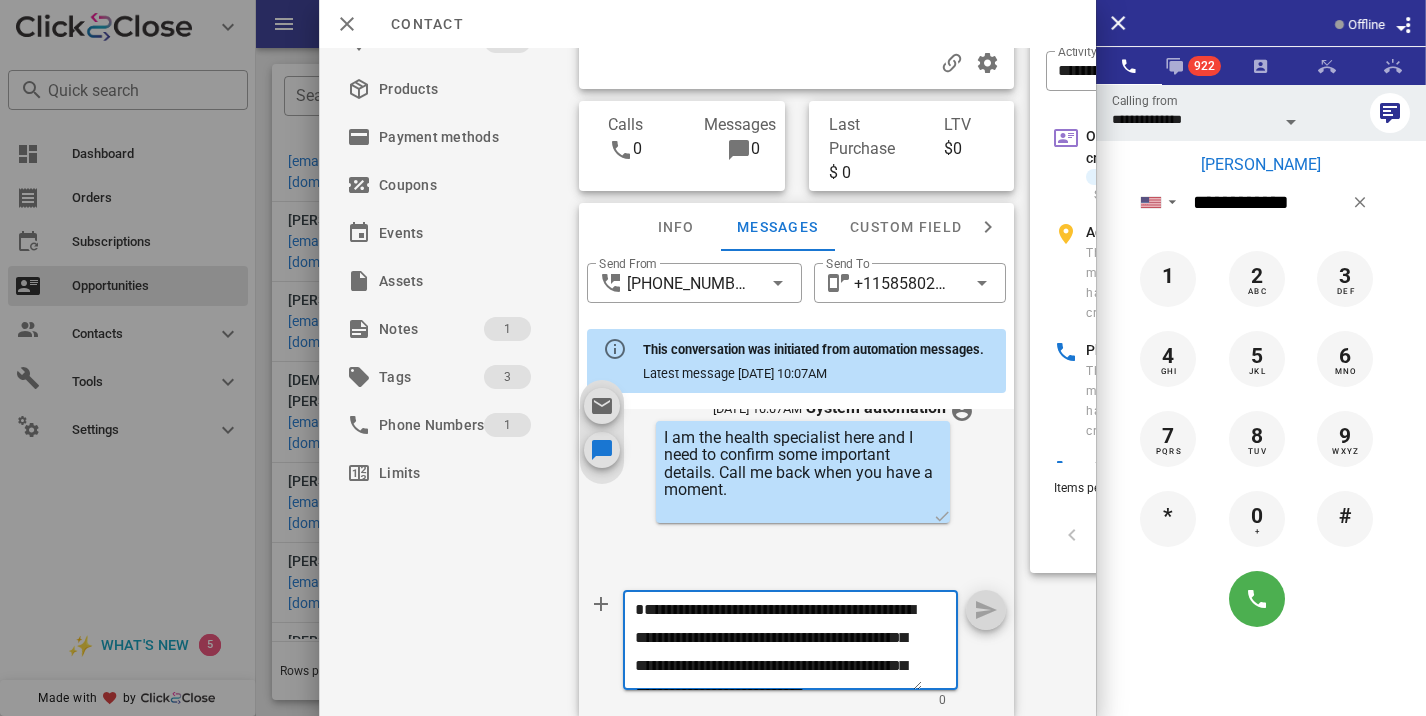 scroll, scrollTop: 41, scrollLeft: 0, axis: vertical 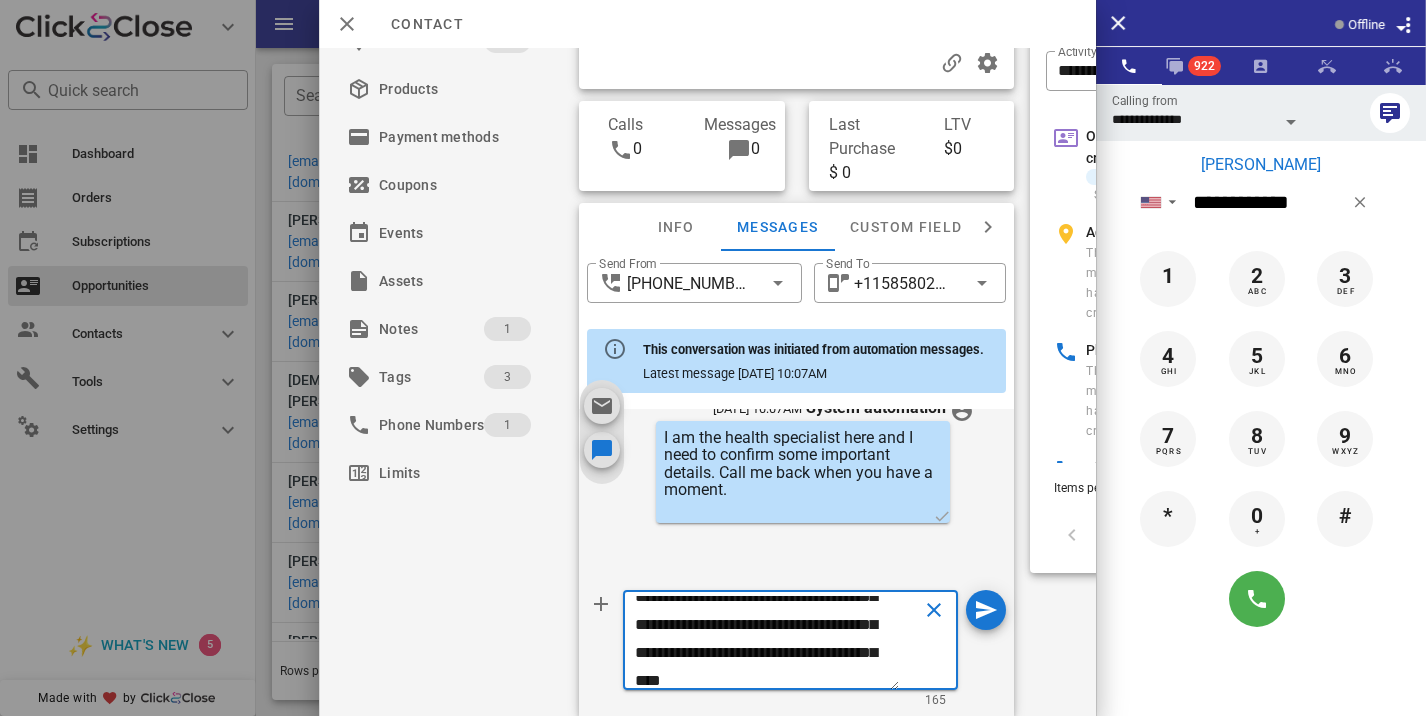 type on "**********" 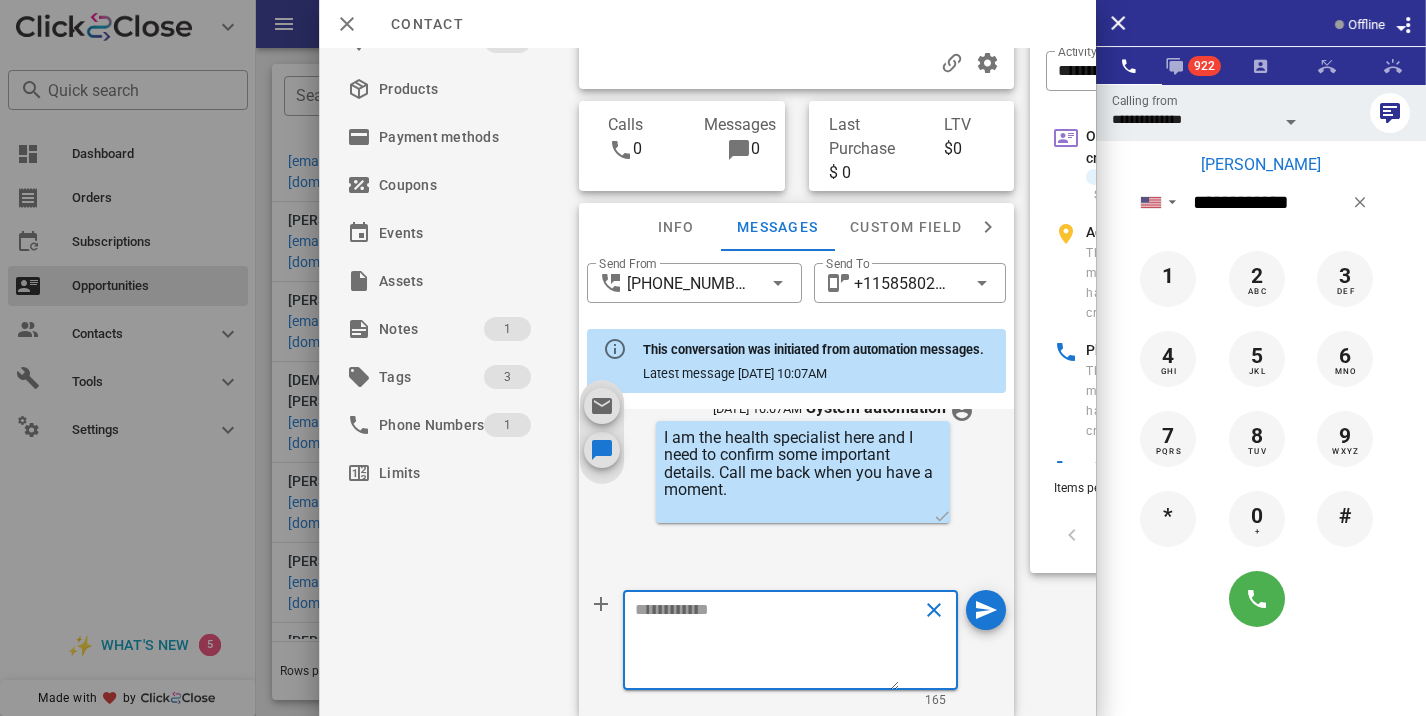 scroll, scrollTop: 0, scrollLeft: 0, axis: both 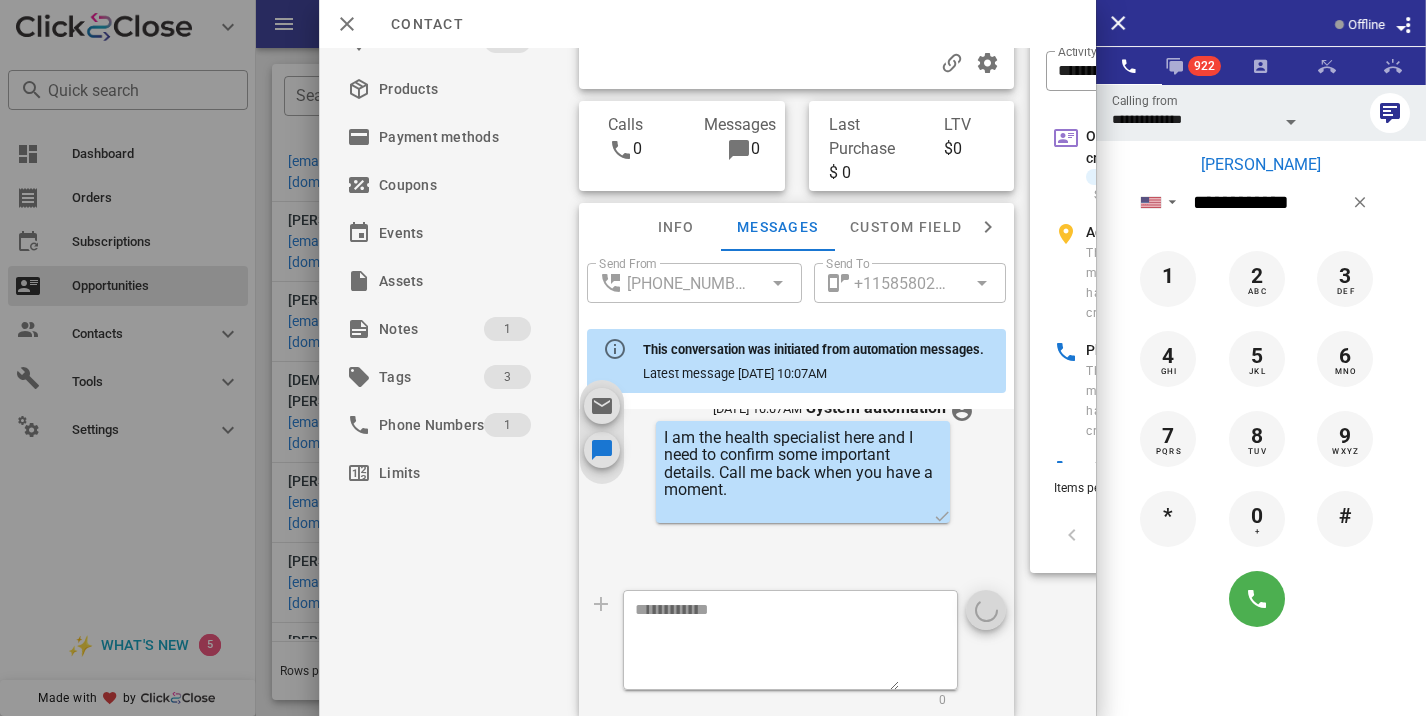 type on "**********" 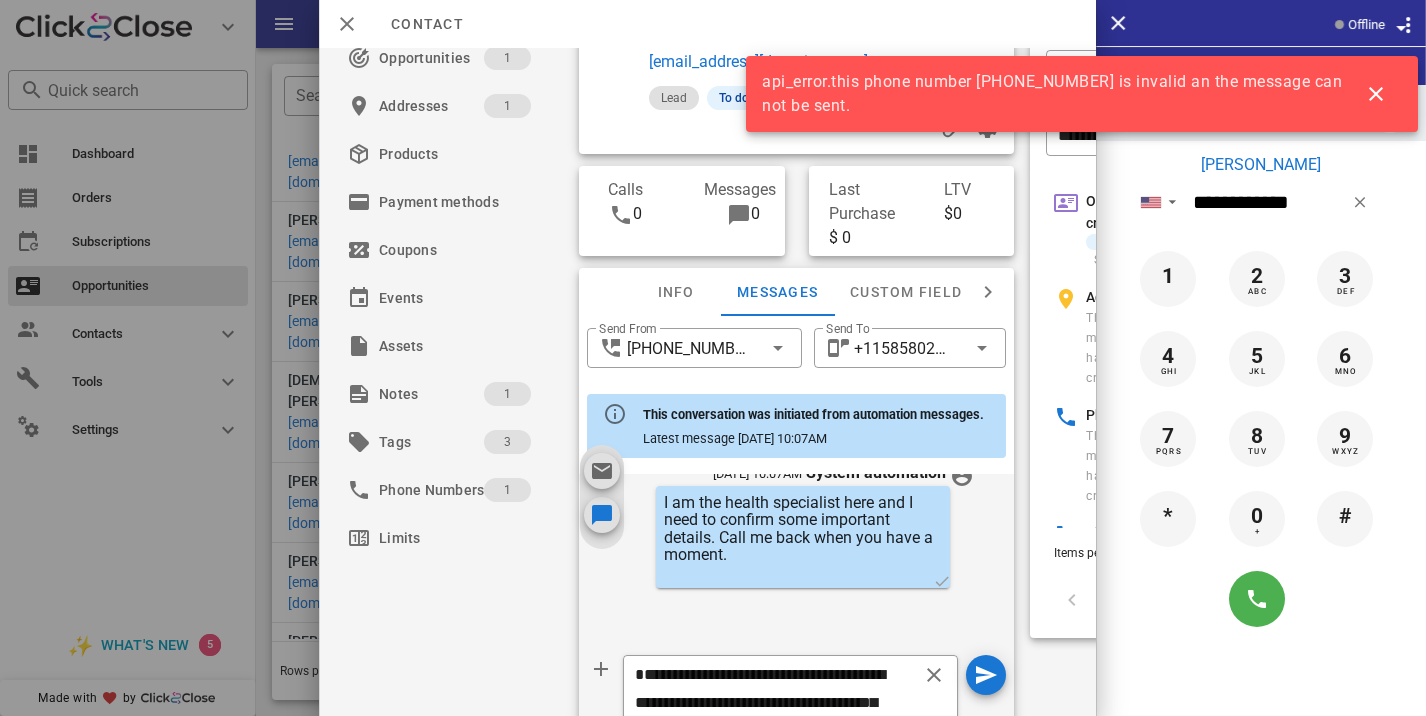 scroll, scrollTop: 0, scrollLeft: 0, axis: both 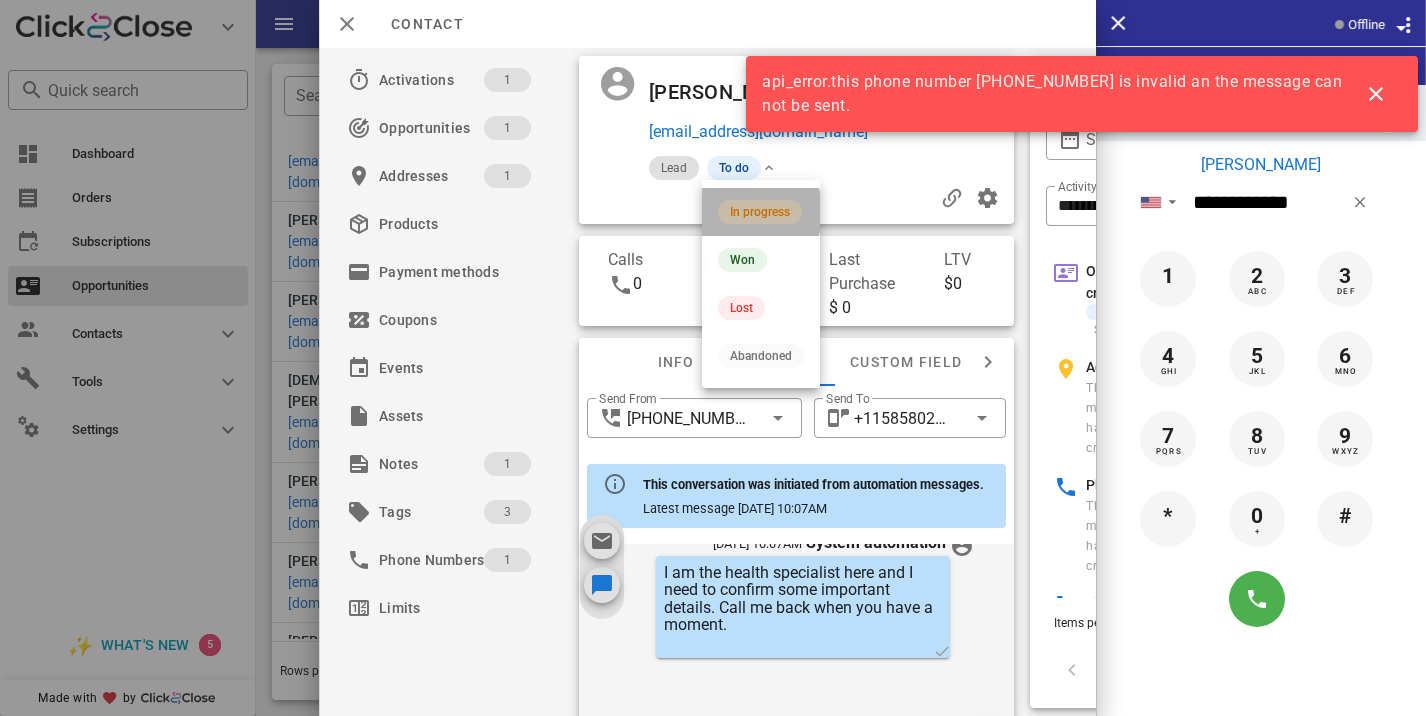 click on "In progress" at bounding box center (760, 212) 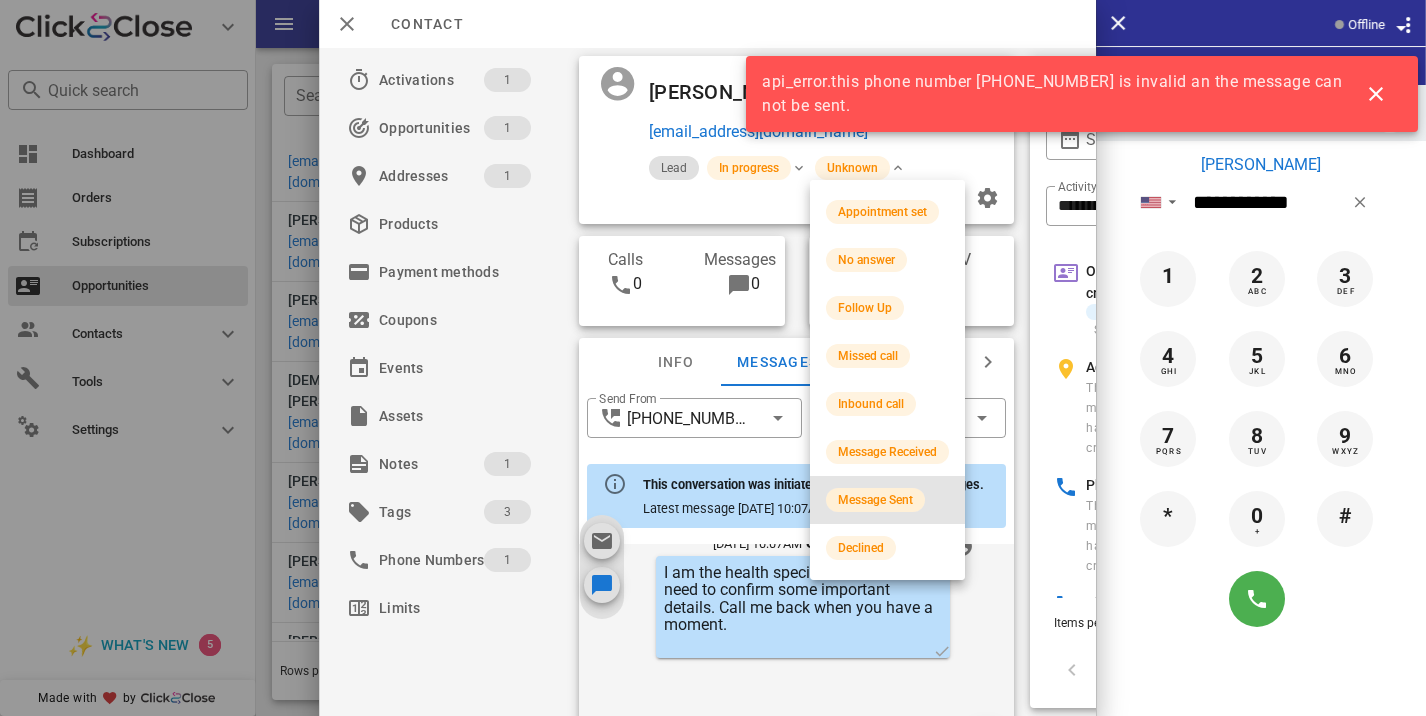 click on "Message Sent" at bounding box center [875, 500] 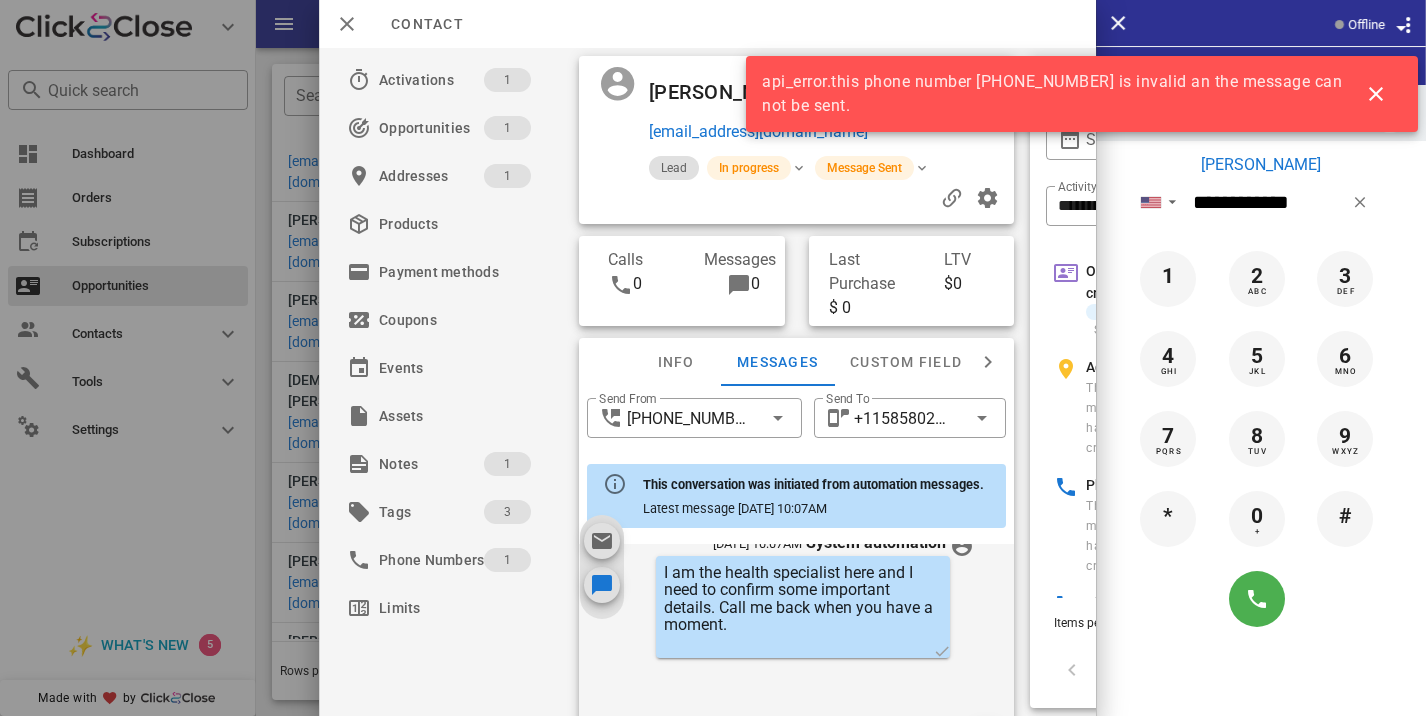 click at bounding box center (713, 358) 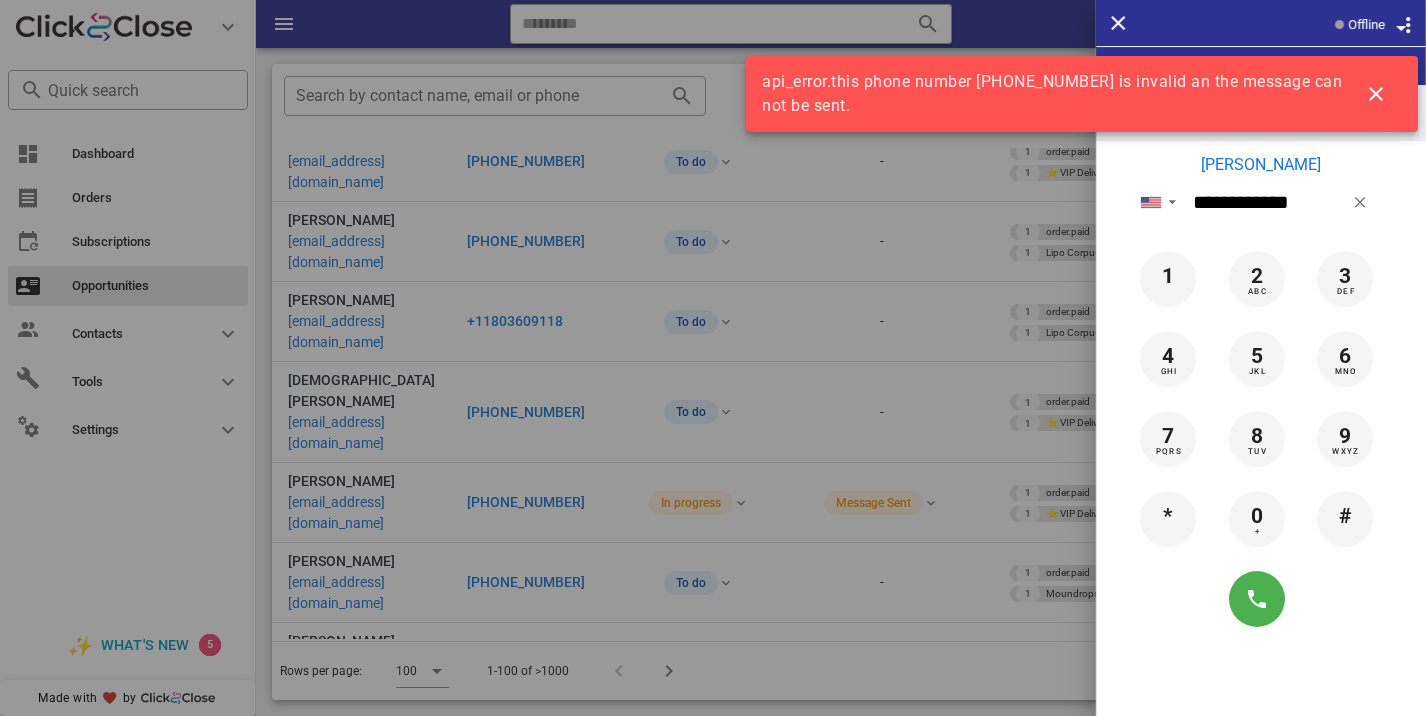 click at bounding box center (713, 358) 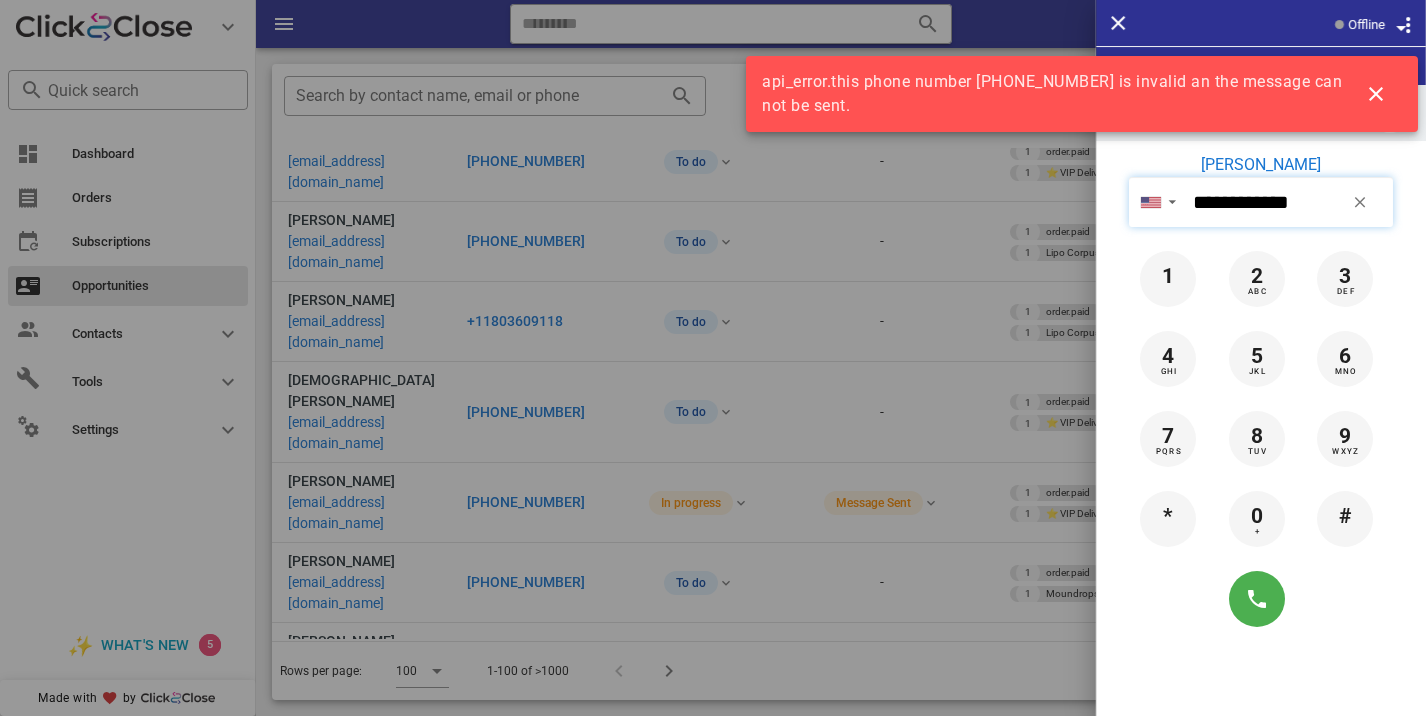 type 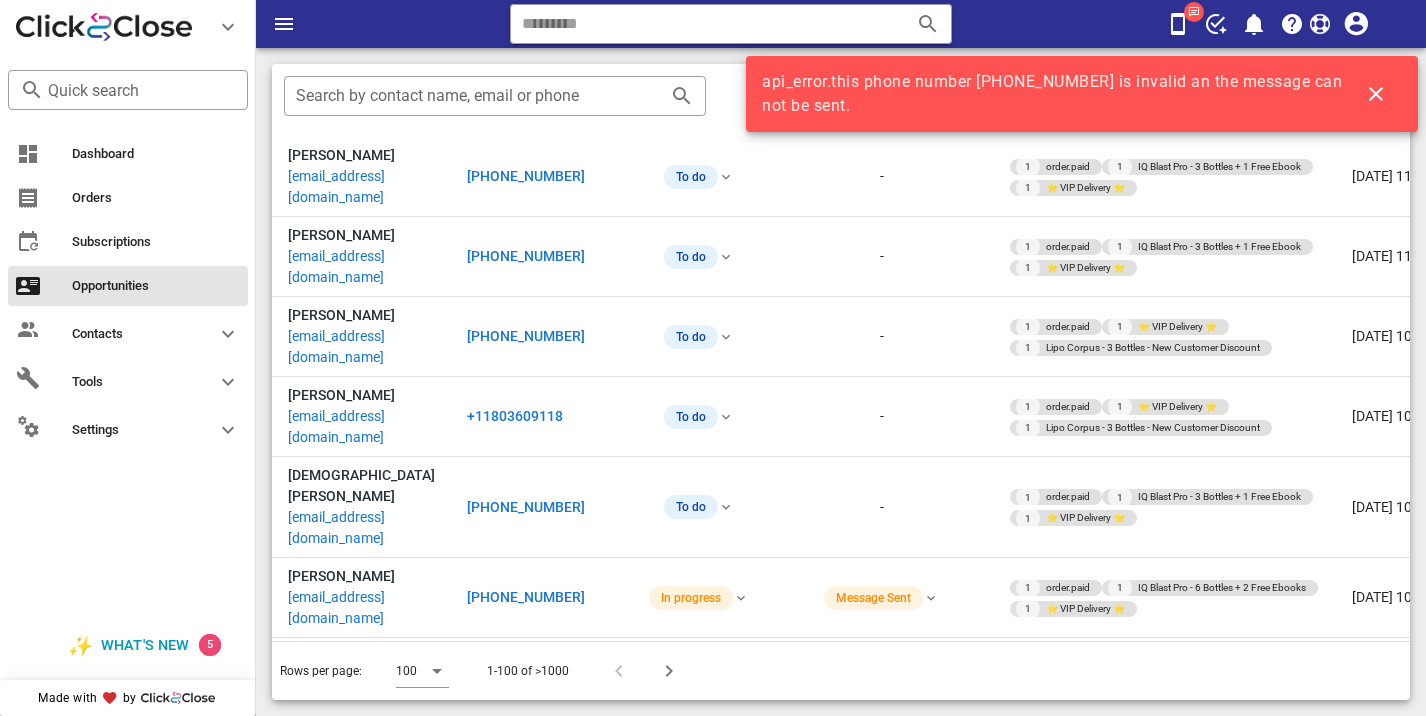 scroll, scrollTop: 5044, scrollLeft: 0, axis: vertical 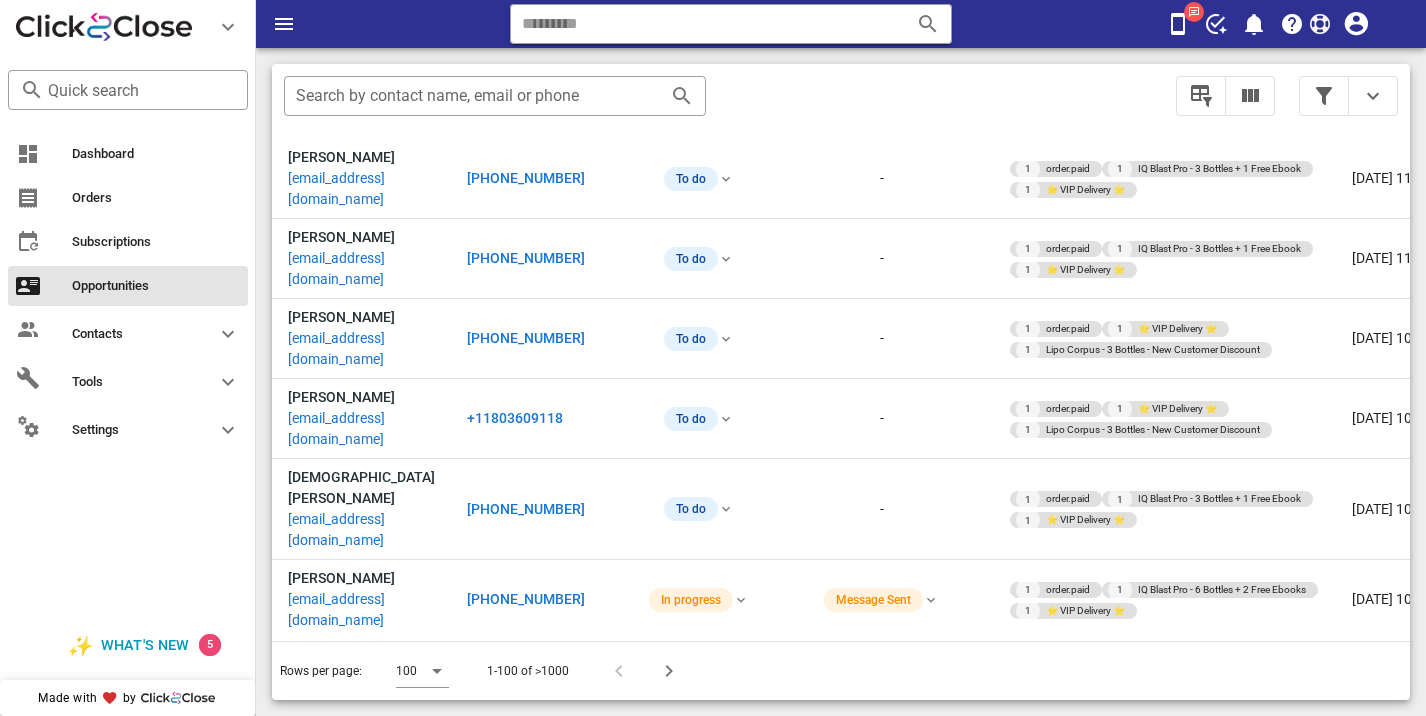 click on "[PHONE_NUMBER]" at bounding box center [526, 1952] 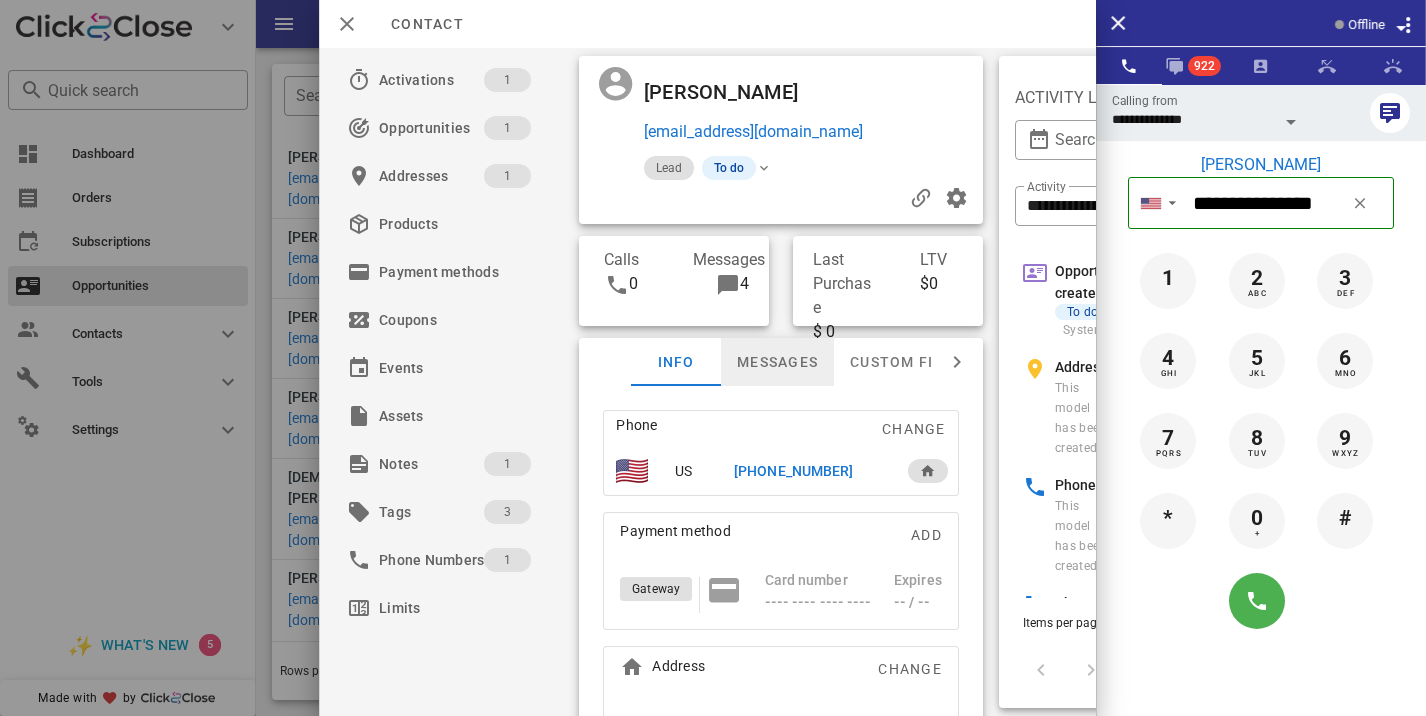 click on "Messages" at bounding box center [777, 362] 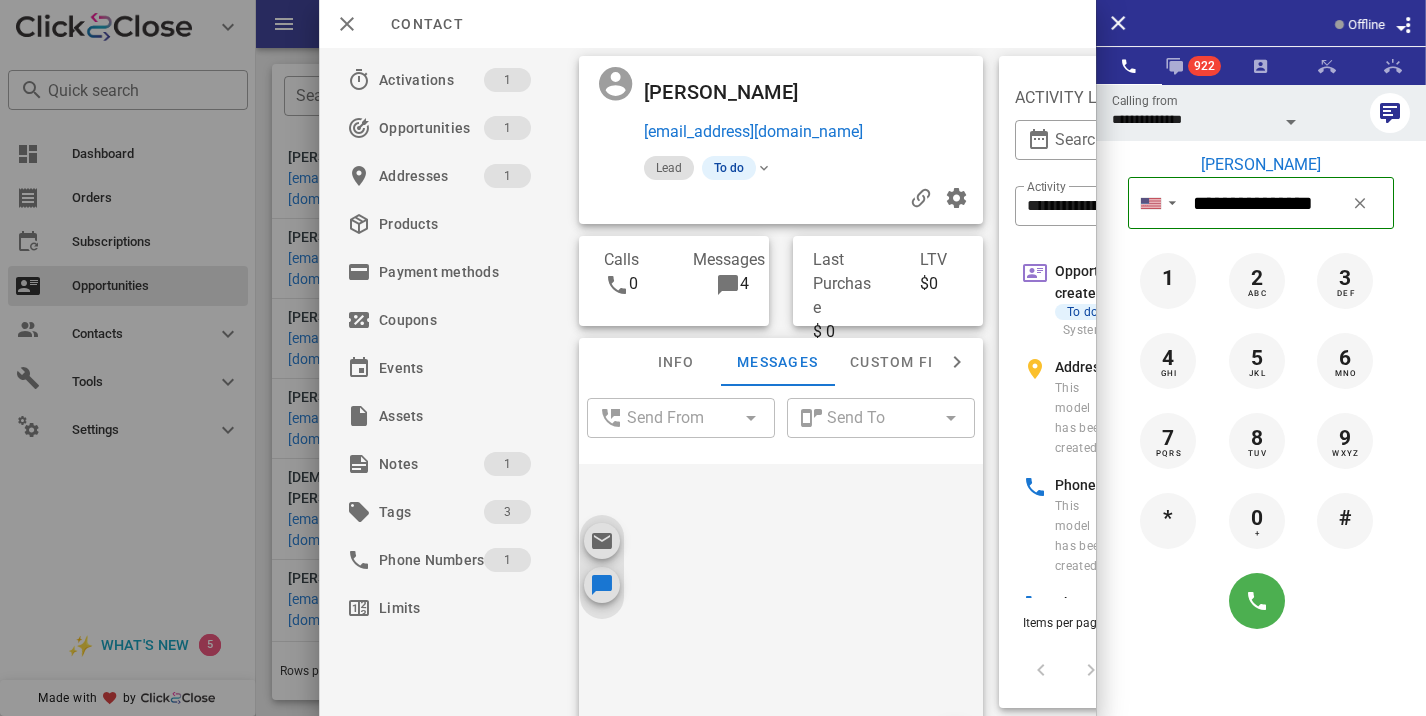 scroll, scrollTop: 657, scrollLeft: 0, axis: vertical 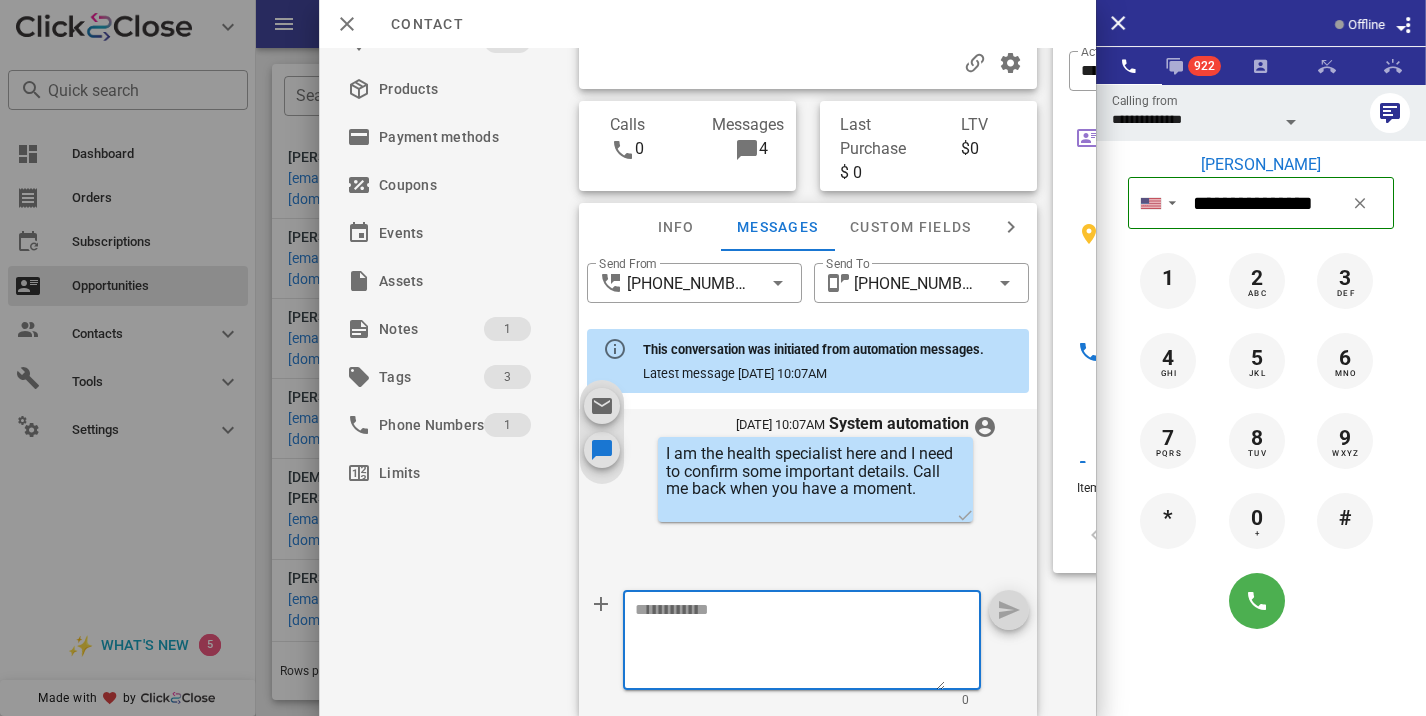 click at bounding box center (790, 643) 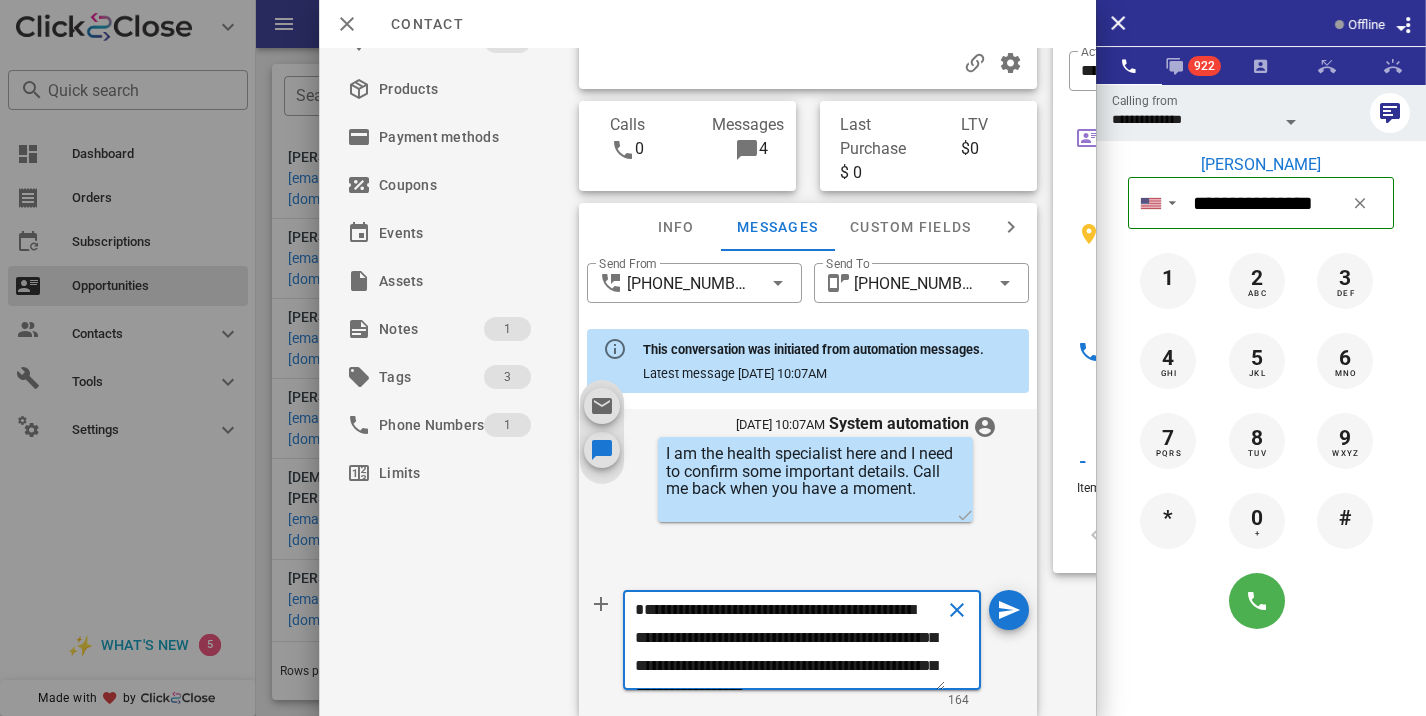 scroll, scrollTop: 41, scrollLeft: 0, axis: vertical 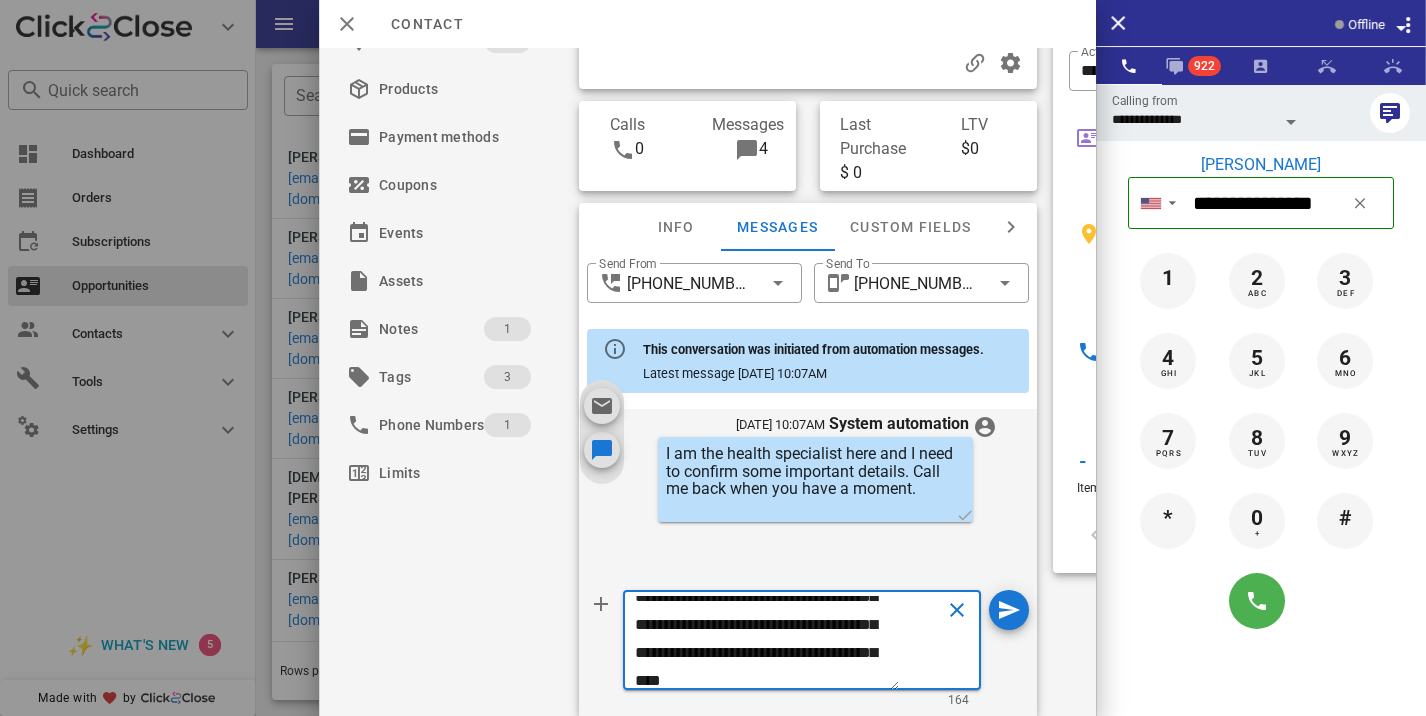 type on "**********" 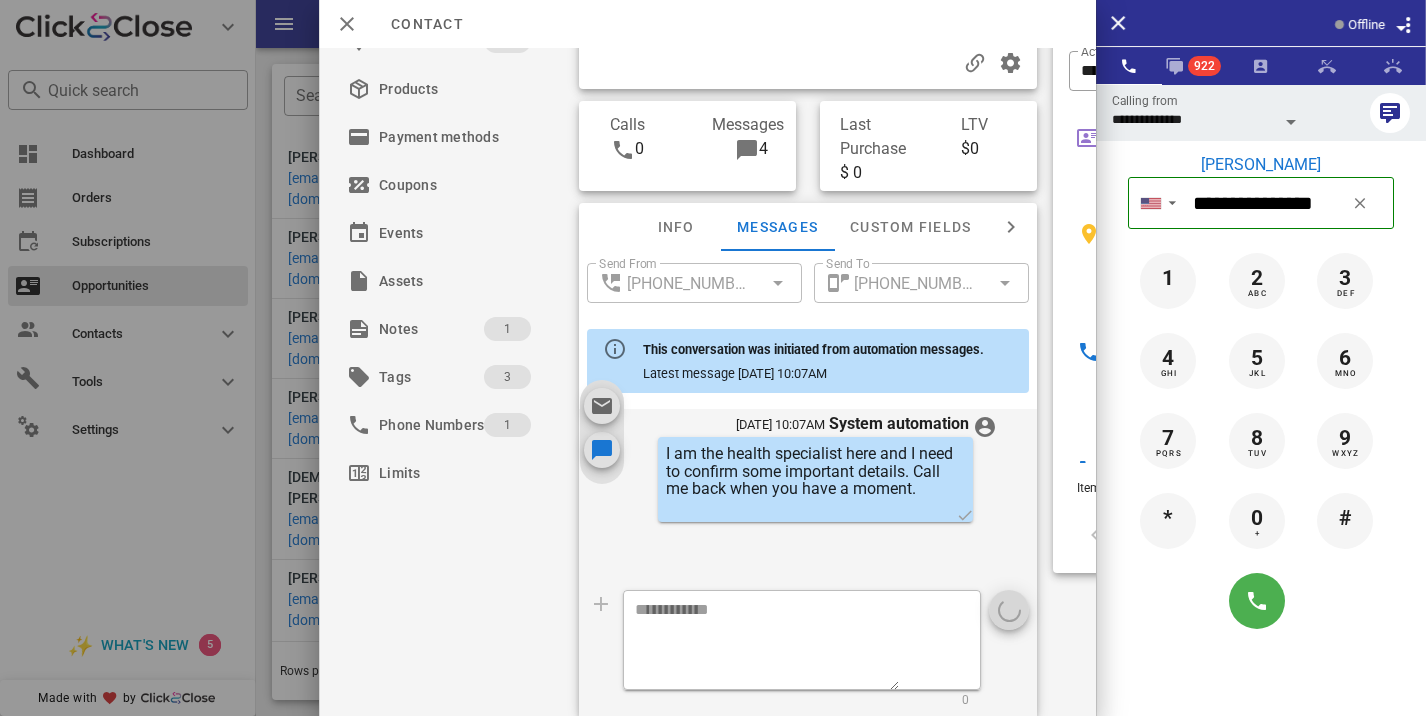 scroll, scrollTop: 0, scrollLeft: 0, axis: both 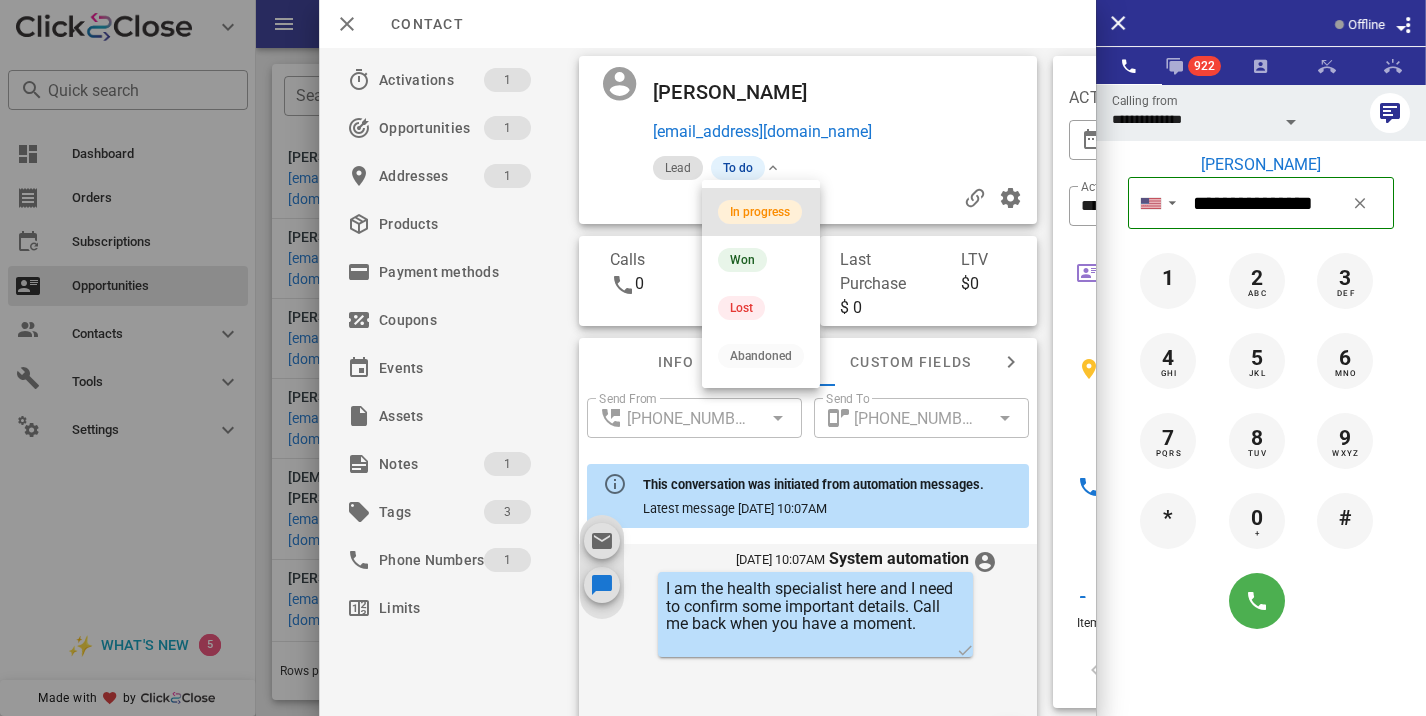 click on "In progress" at bounding box center (760, 212) 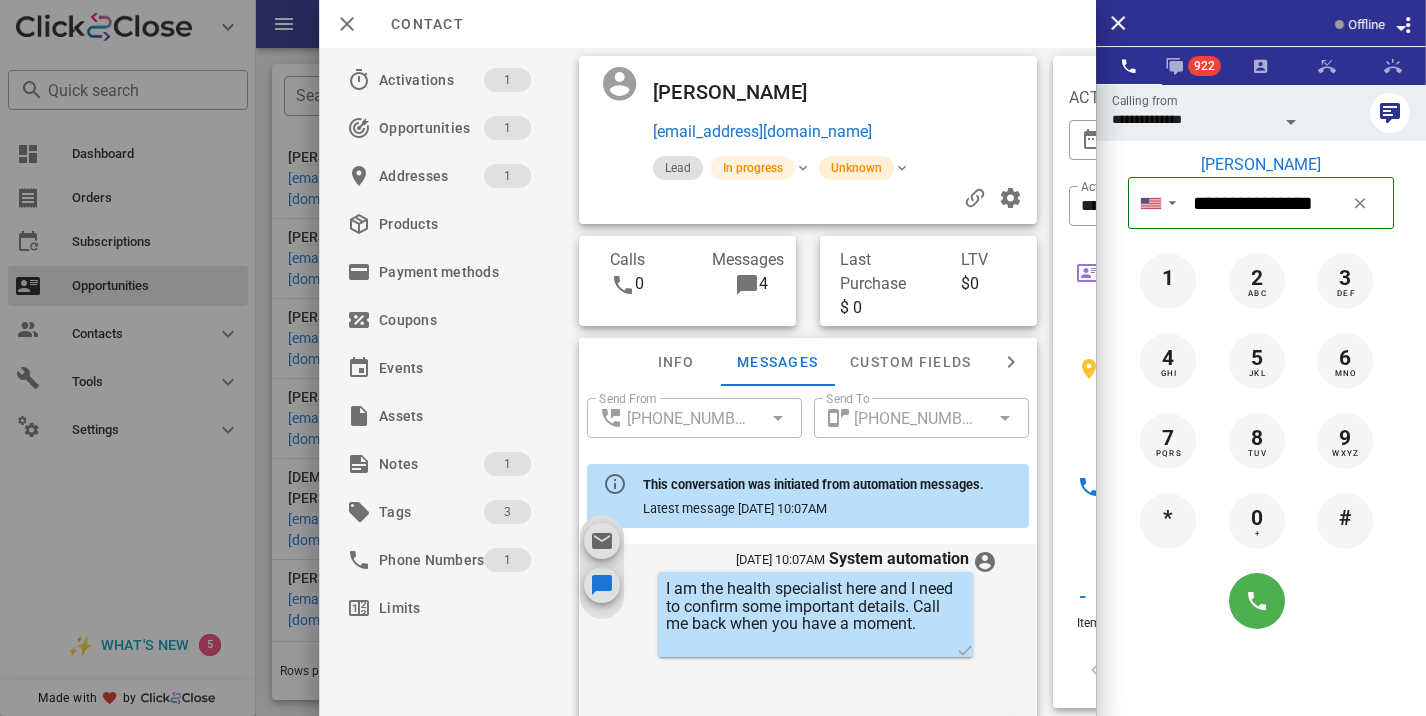 scroll, scrollTop: 823, scrollLeft: 0, axis: vertical 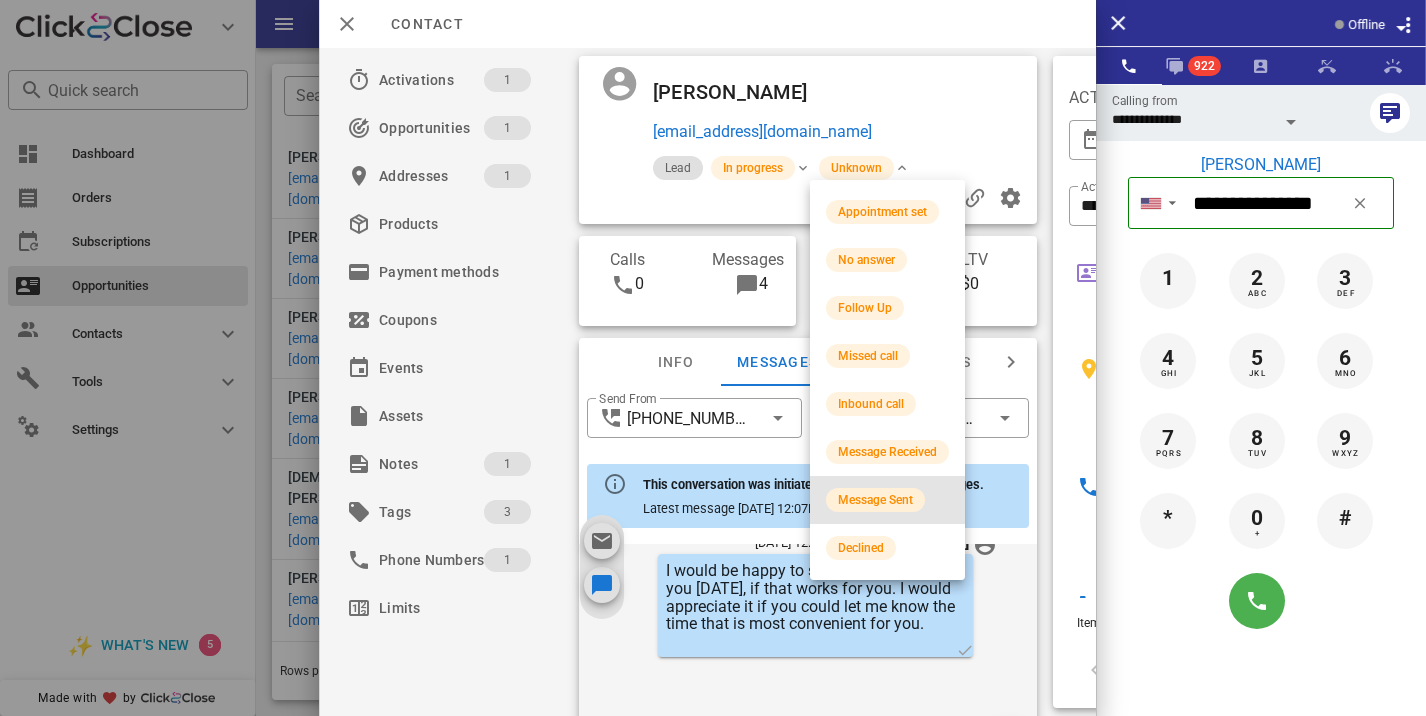 click on "Message Sent" at bounding box center [875, 500] 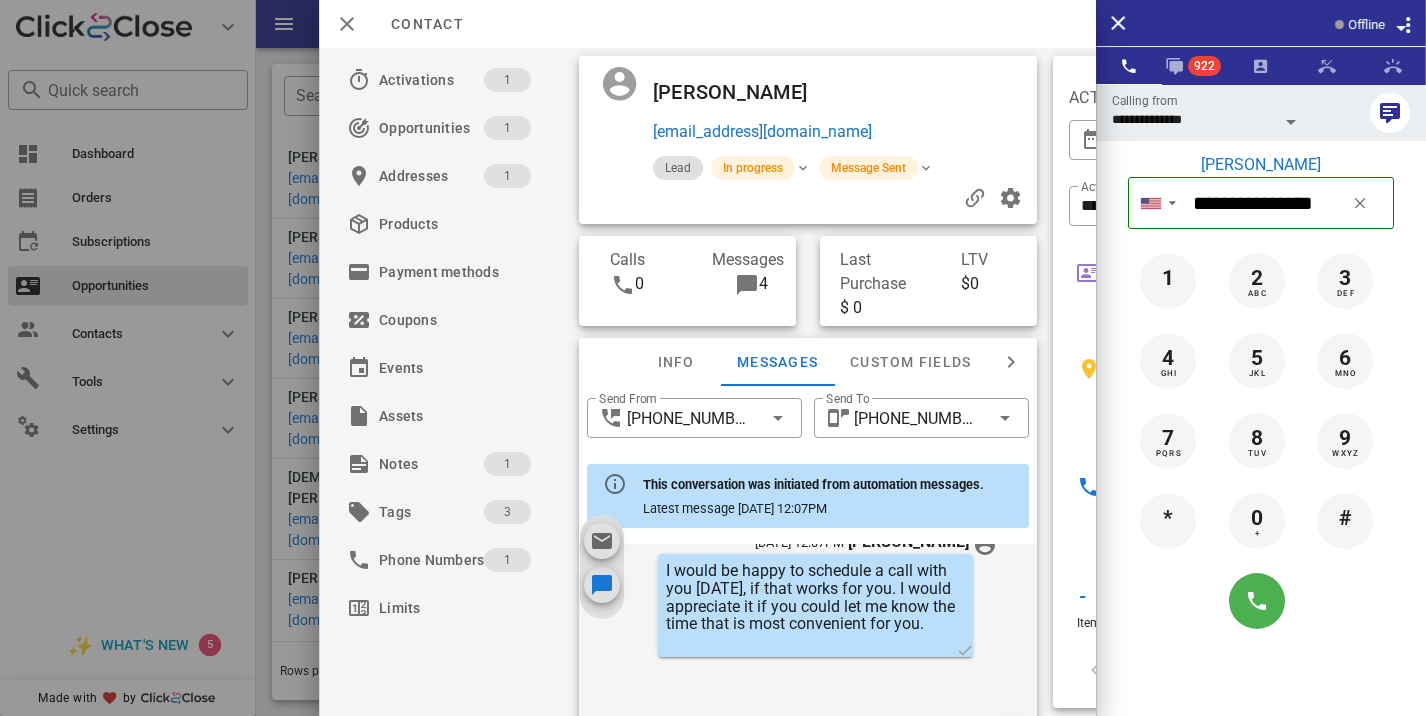 click at bounding box center (713, 358) 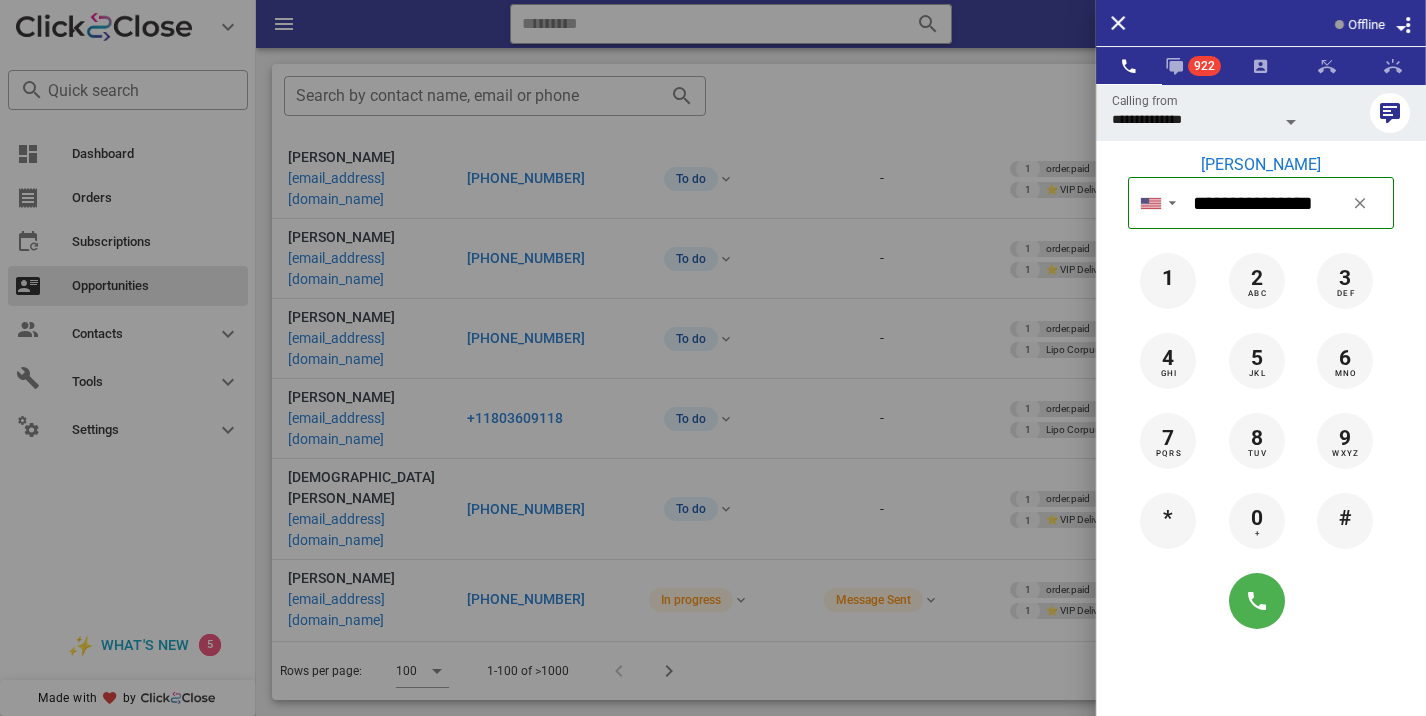 click at bounding box center [713, 358] 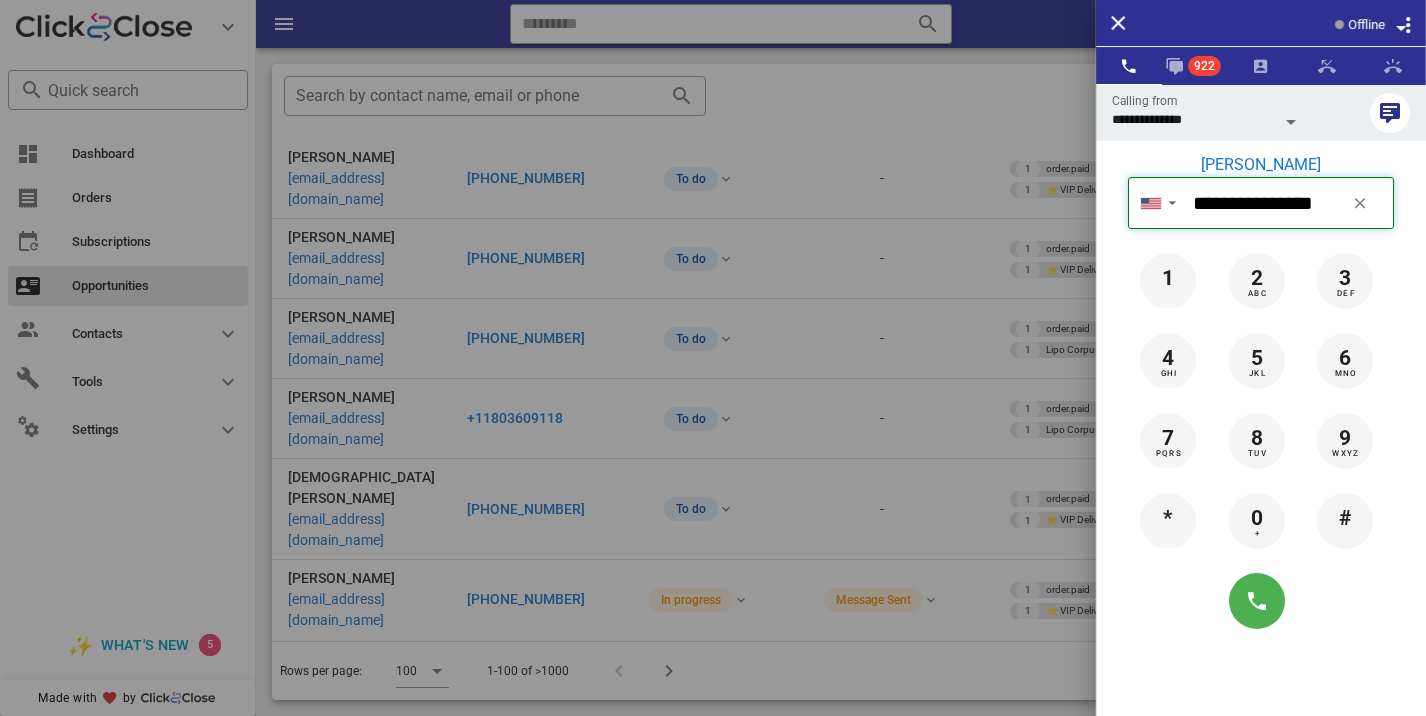 type 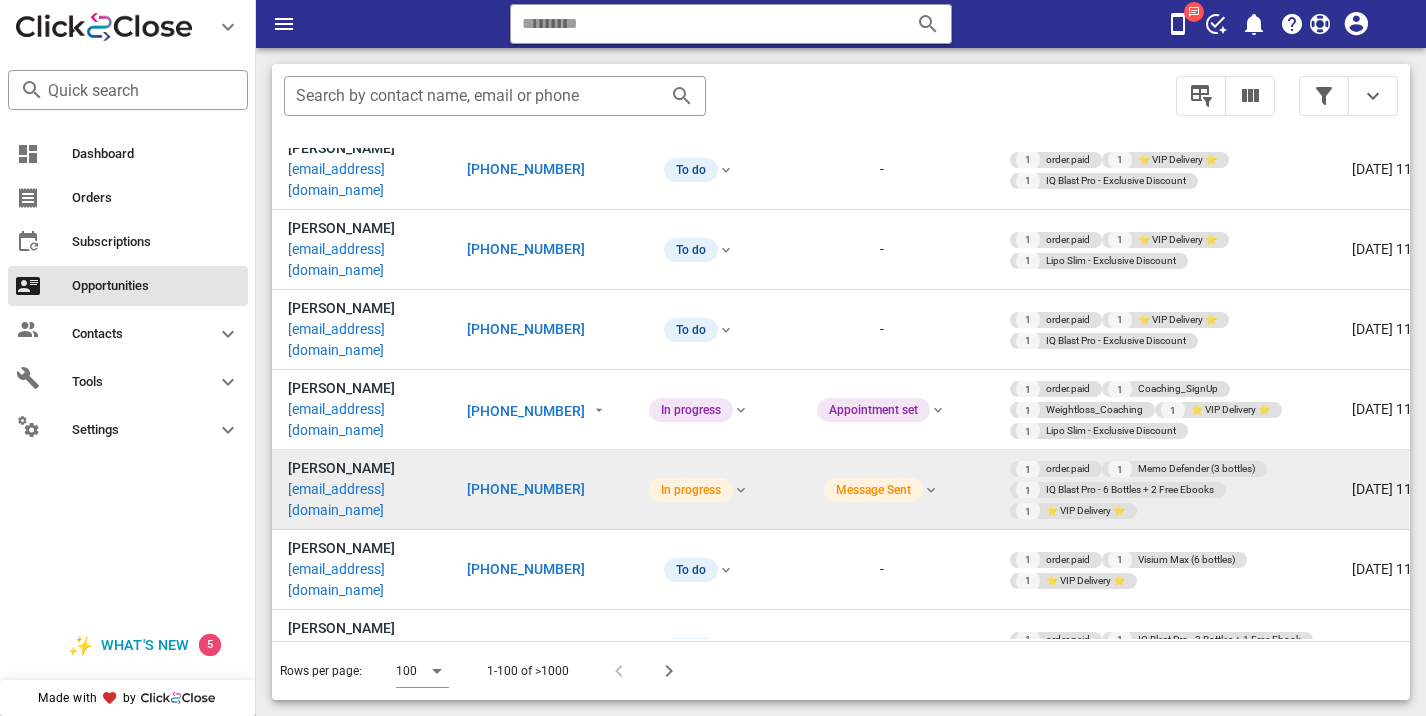 scroll, scrollTop: 4570, scrollLeft: 0, axis: vertical 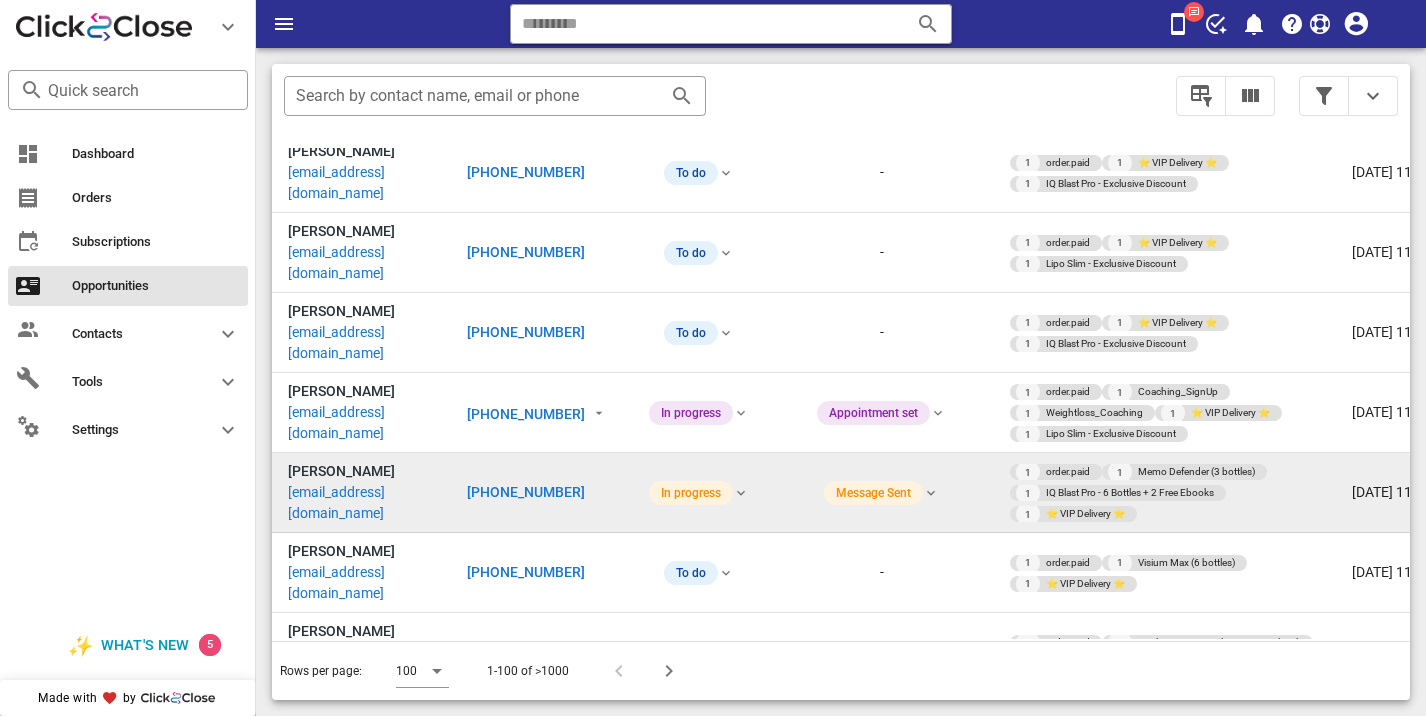 click on "[PHONE_NUMBER]" at bounding box center (526, 1726) 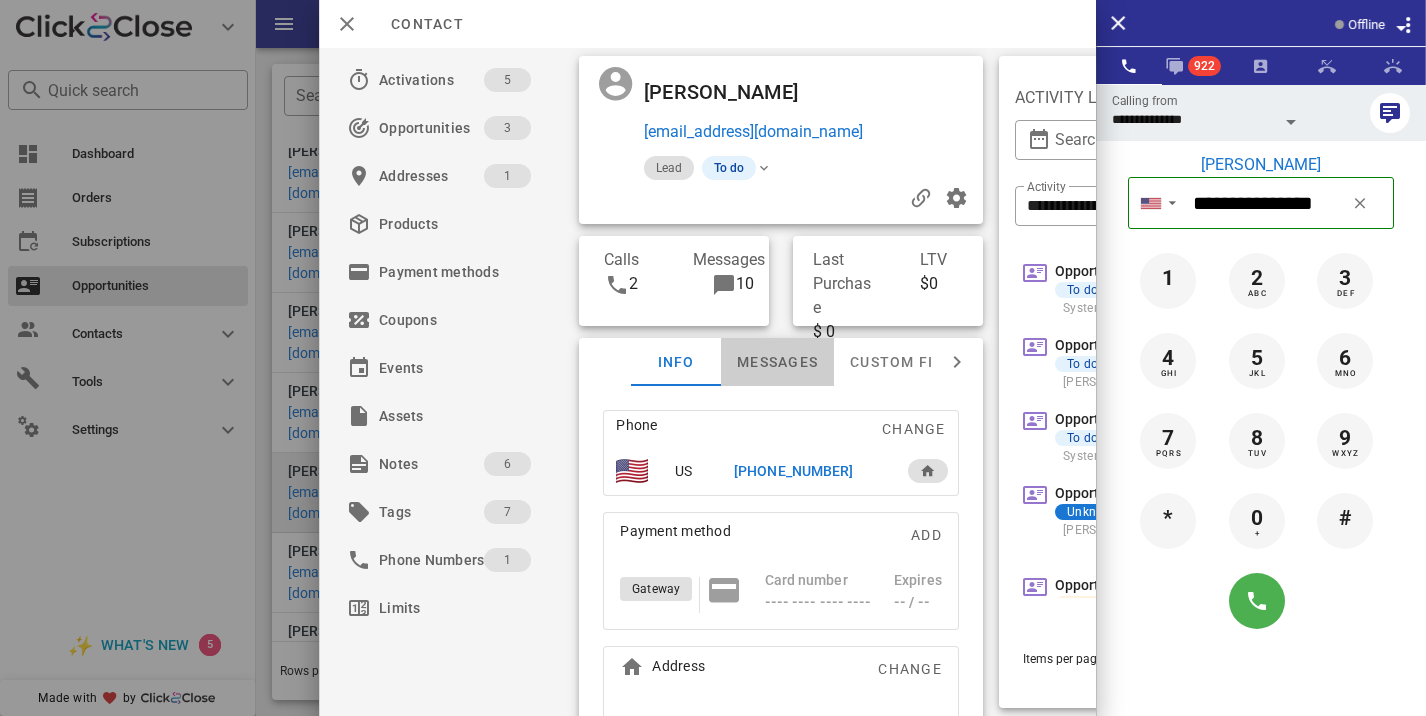 click on "Messages" at bounding box center (777, 362) 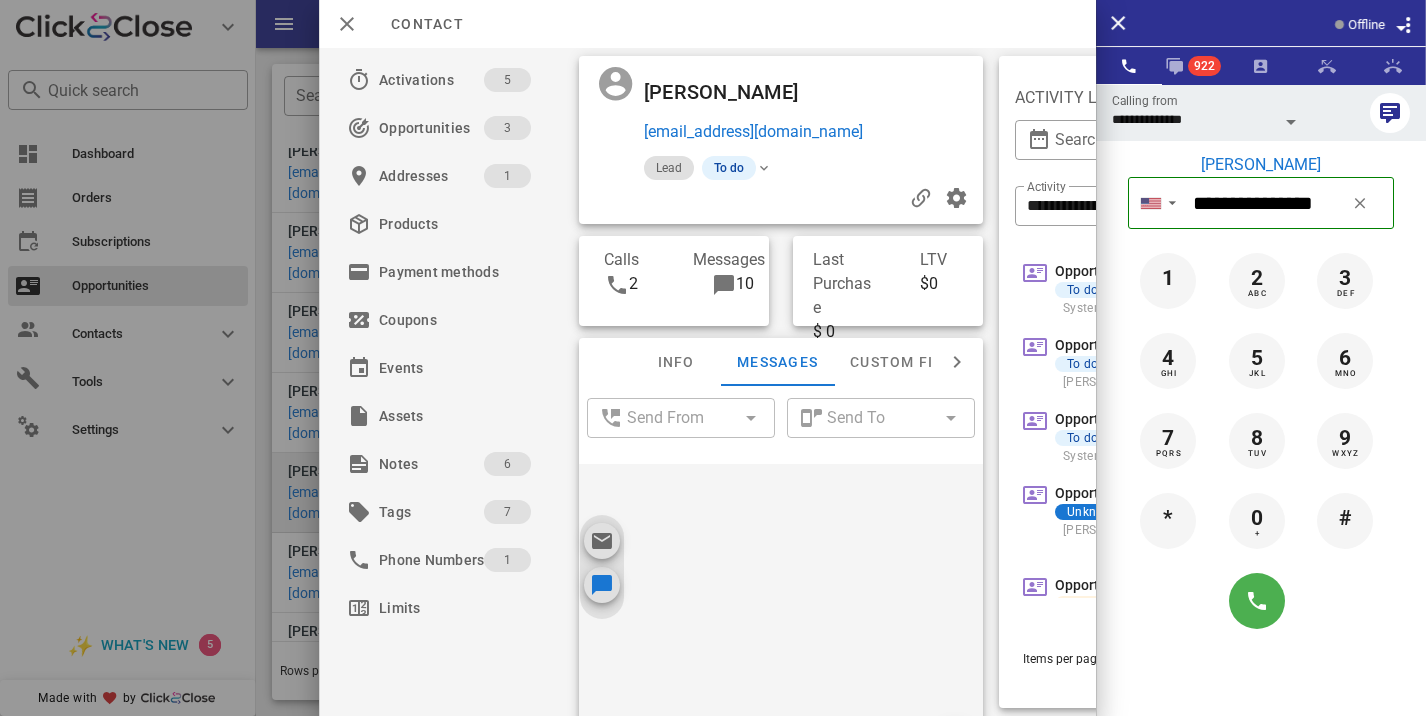 scroll, scrollTop: 1432, scrollLeft: 0, axis: vertical 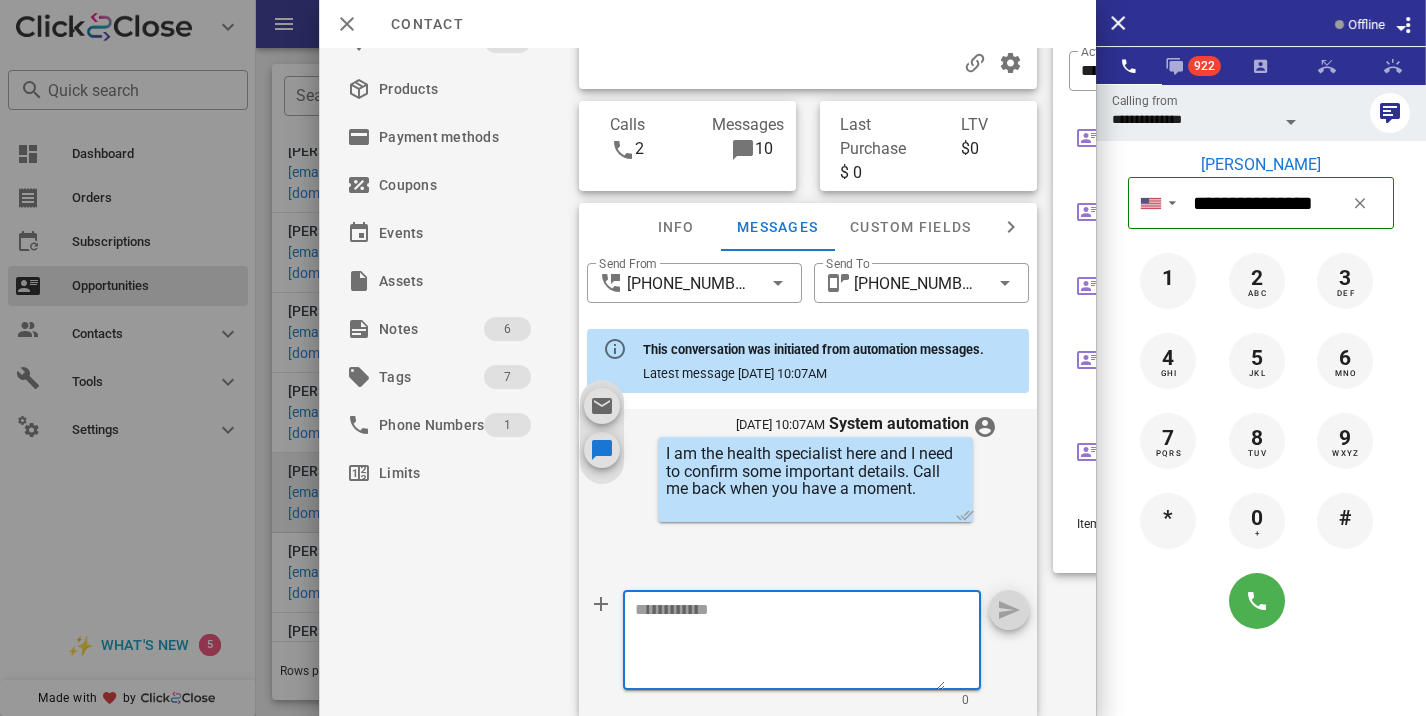 click at bounding box center (790, 643) 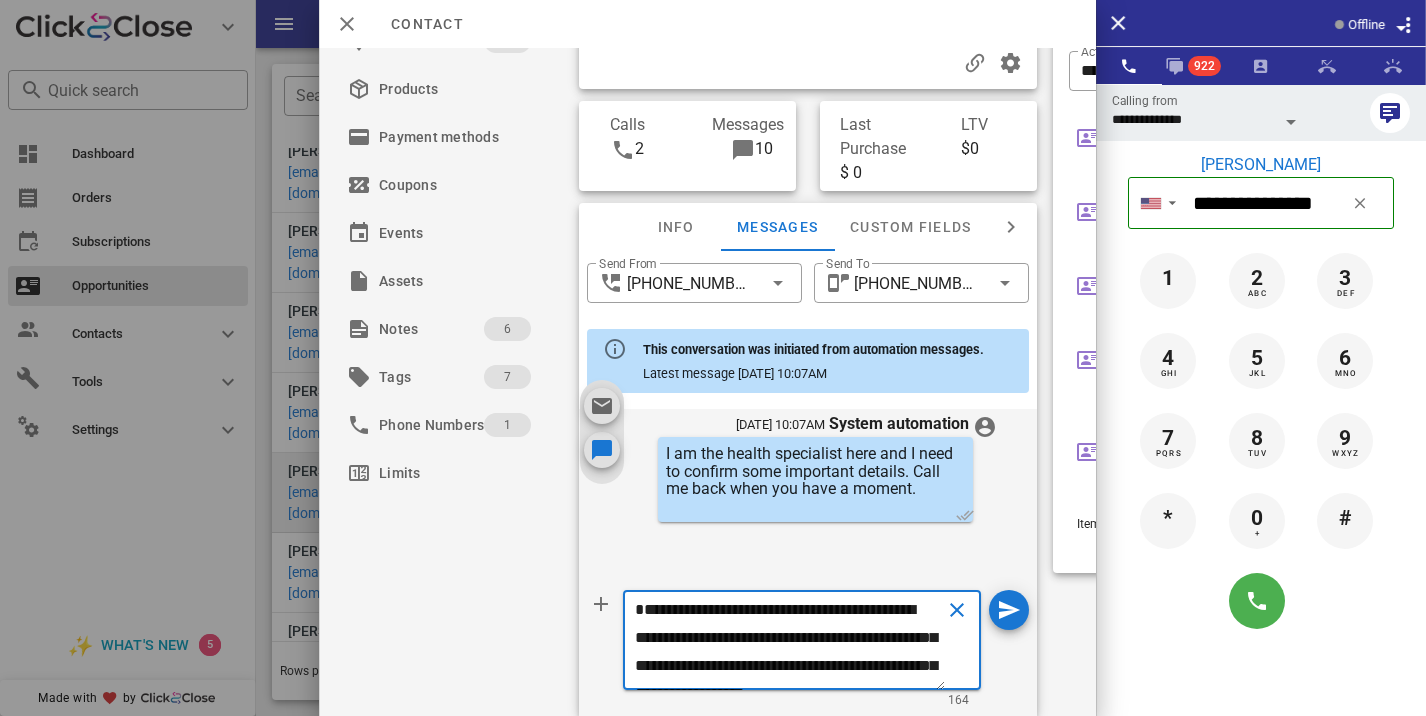 scroll, scrollTop: 41, scrollLeft: 0, axis: vertical 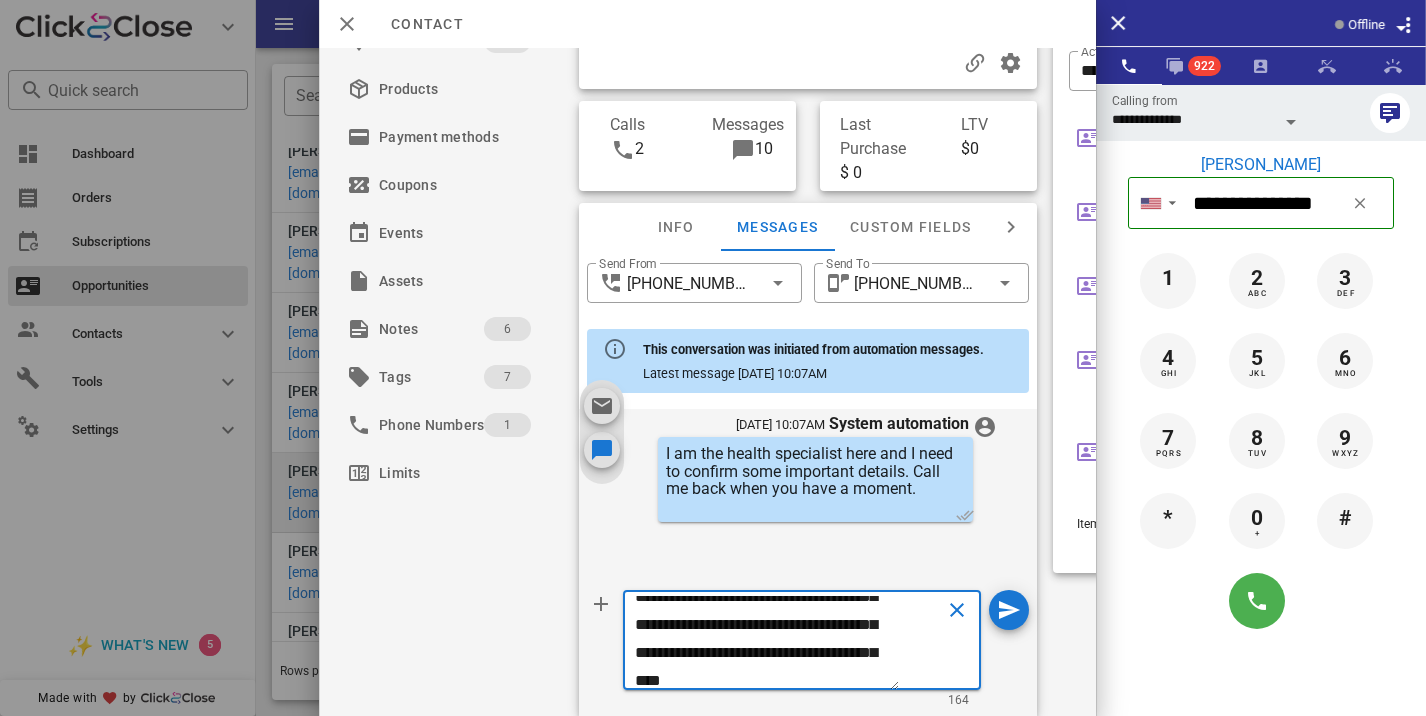 type on "**********" 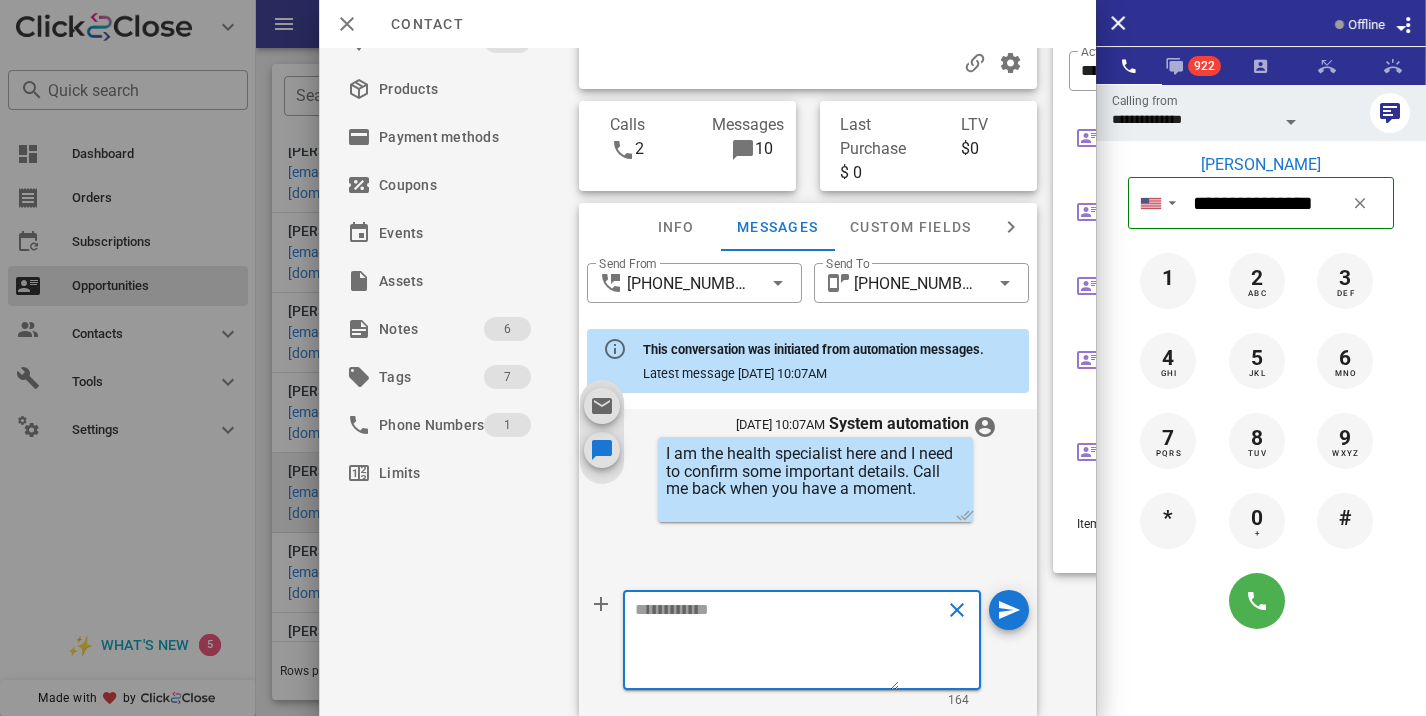 scroll, scrollTop: 0, scrollLeft: 0, axis: both 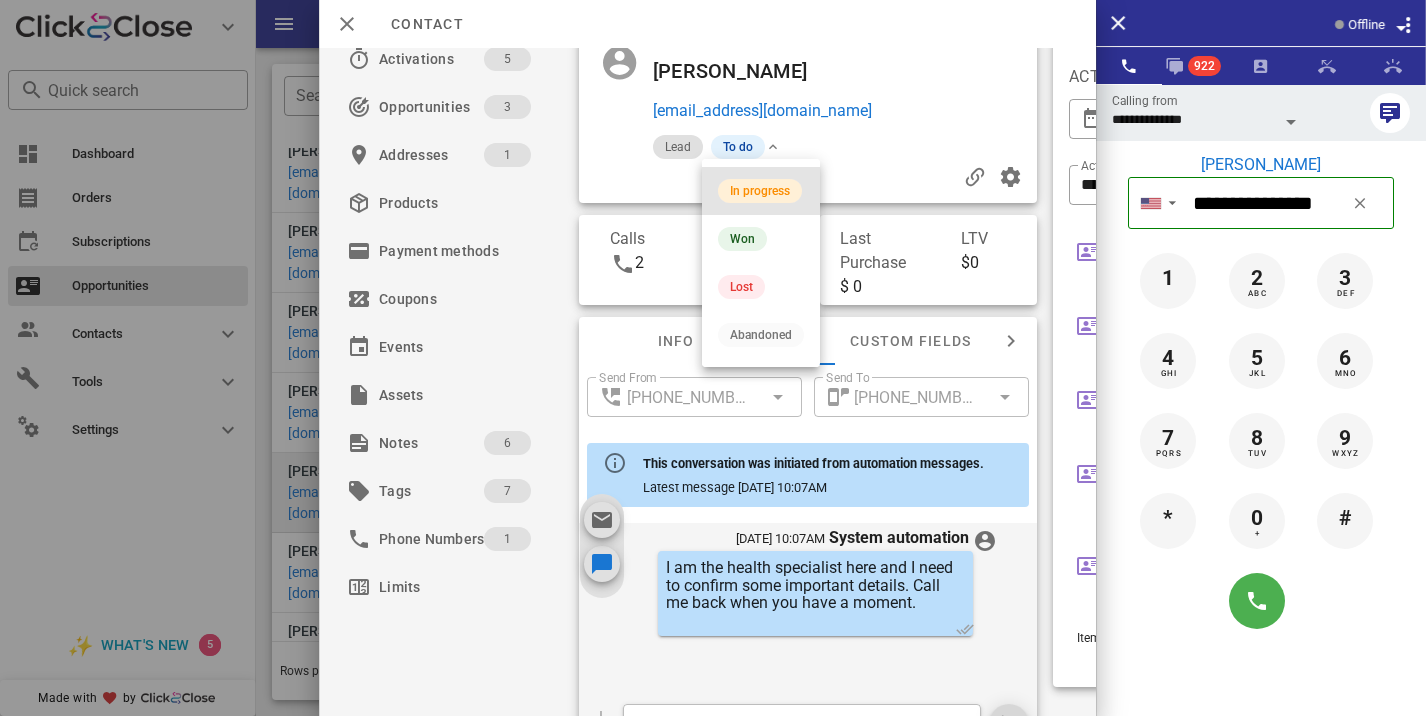 click on "In progress" at bounding box center [760, 191] 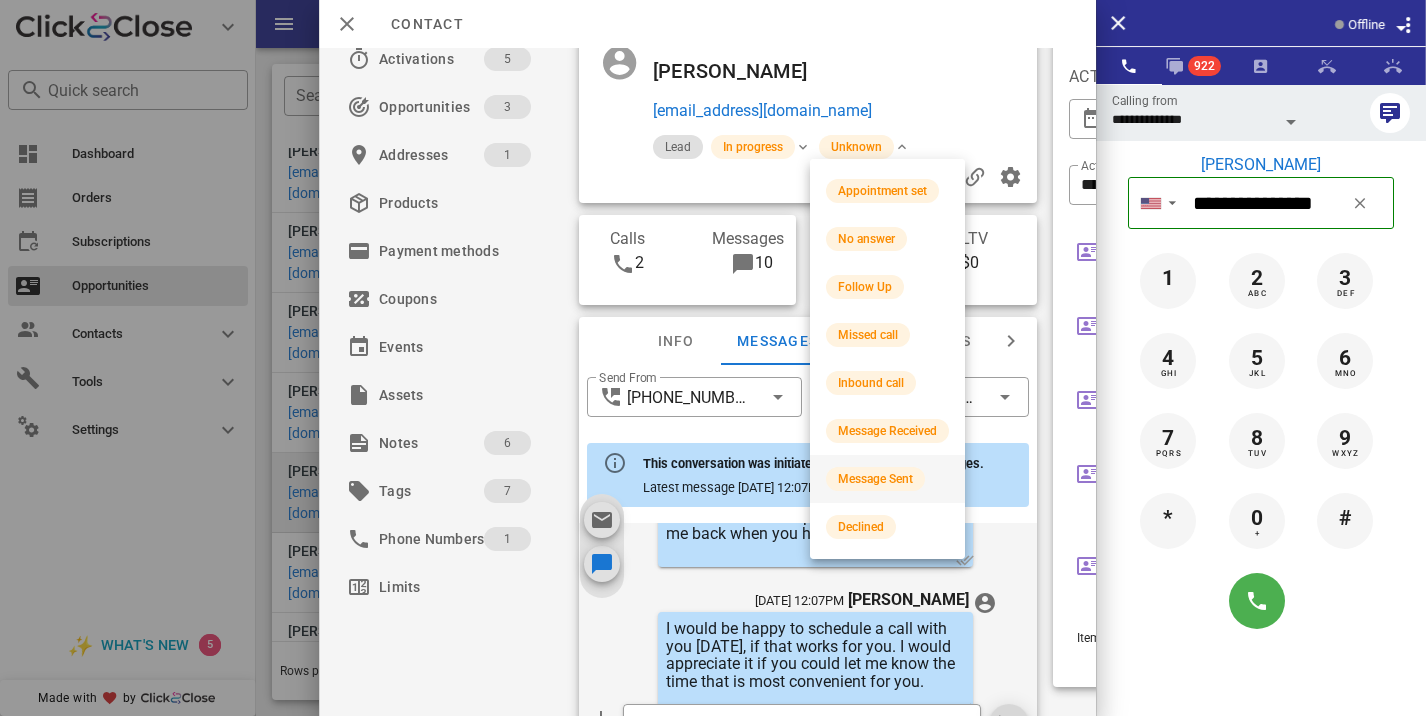 scroll, scrollTop: 1598, scrollLeft: 0, axis: vertical 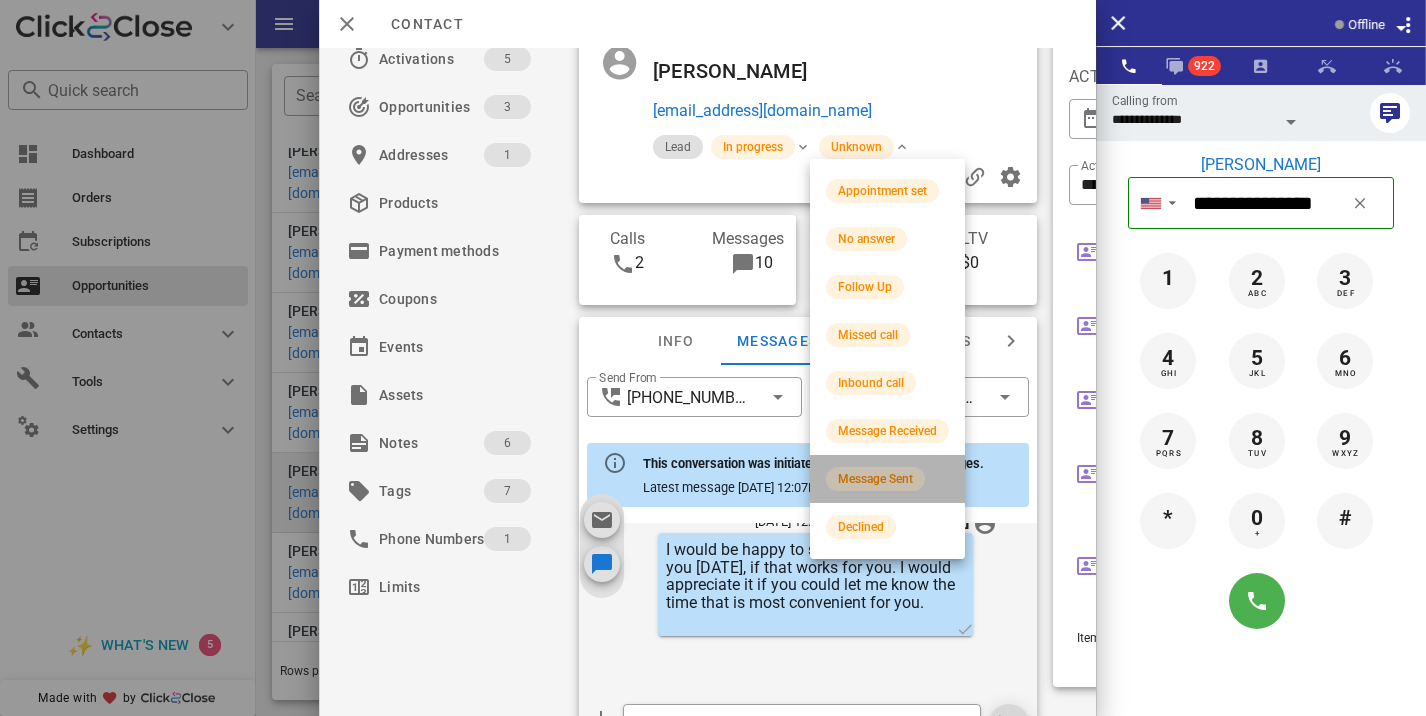 click on "Message Sent" at bounding box center [887, 479] 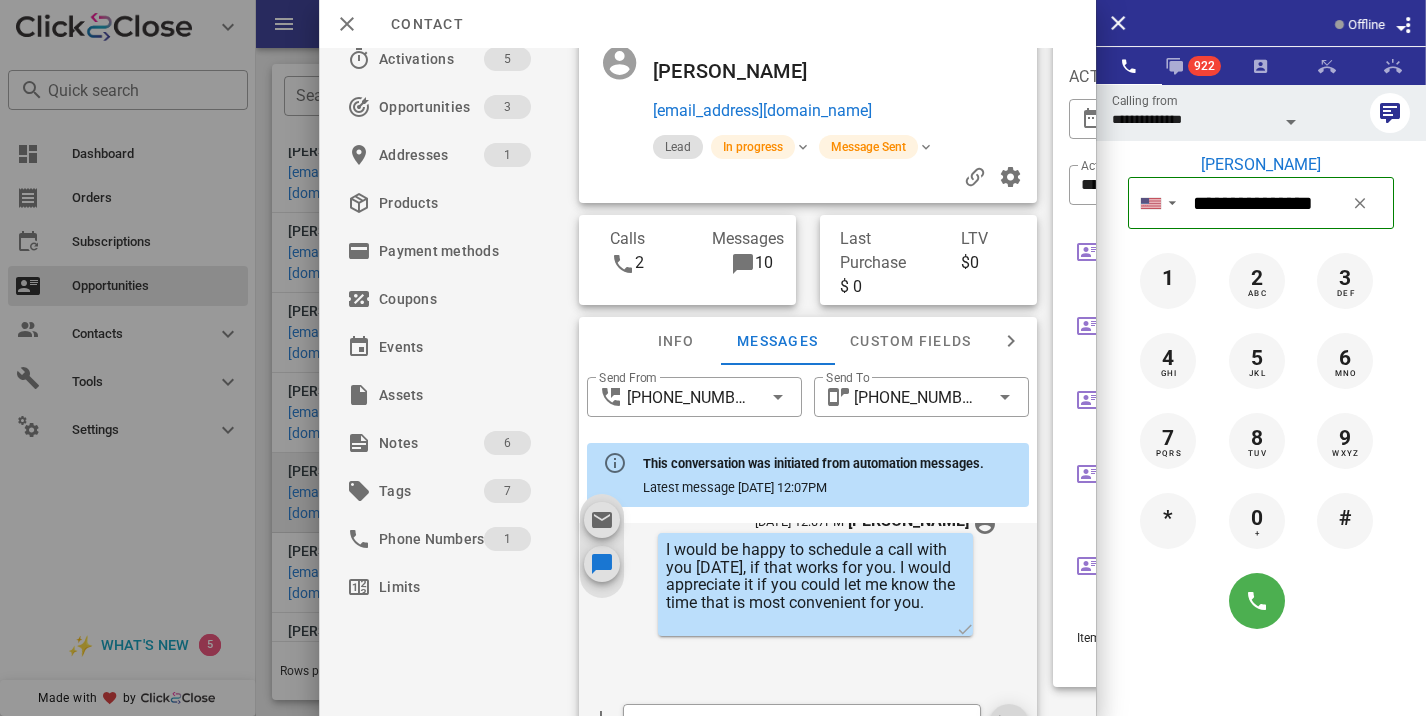 click at bounding box center (713, 358) 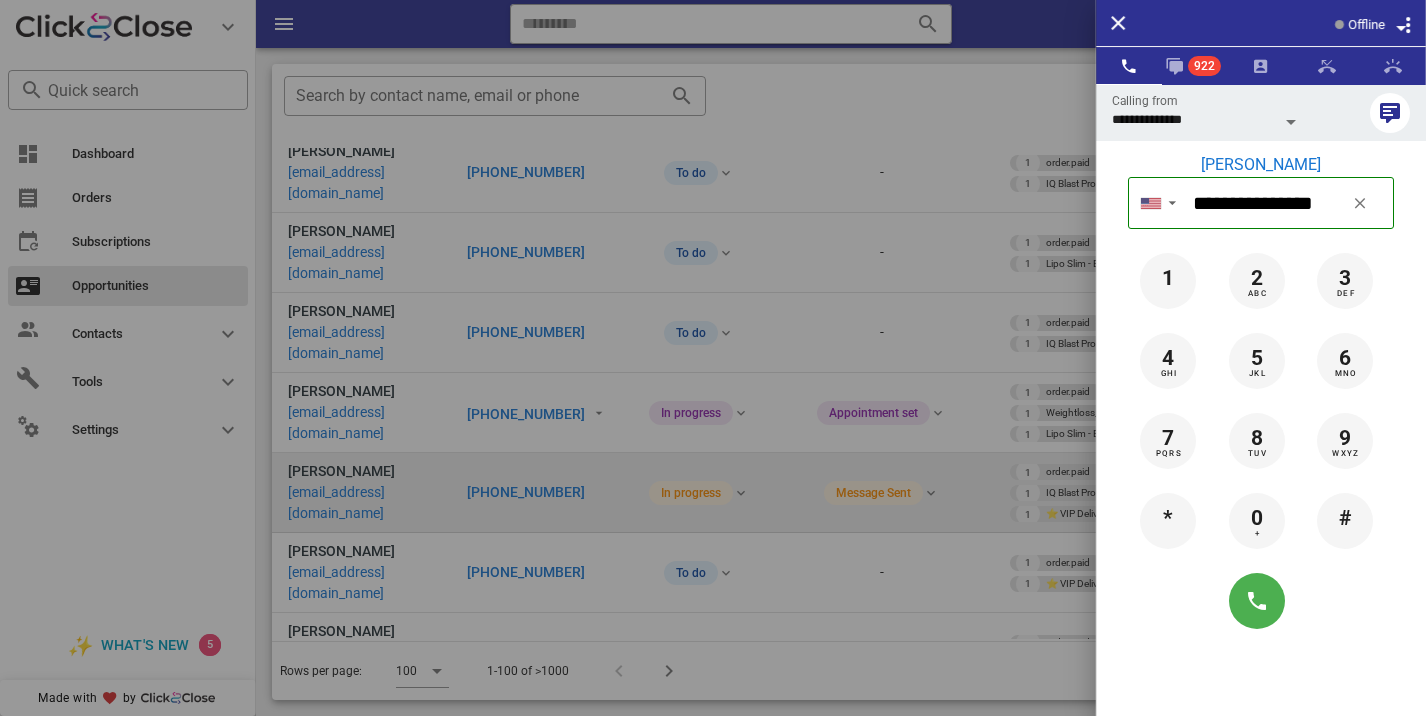 click at bounding box center (713, 358) 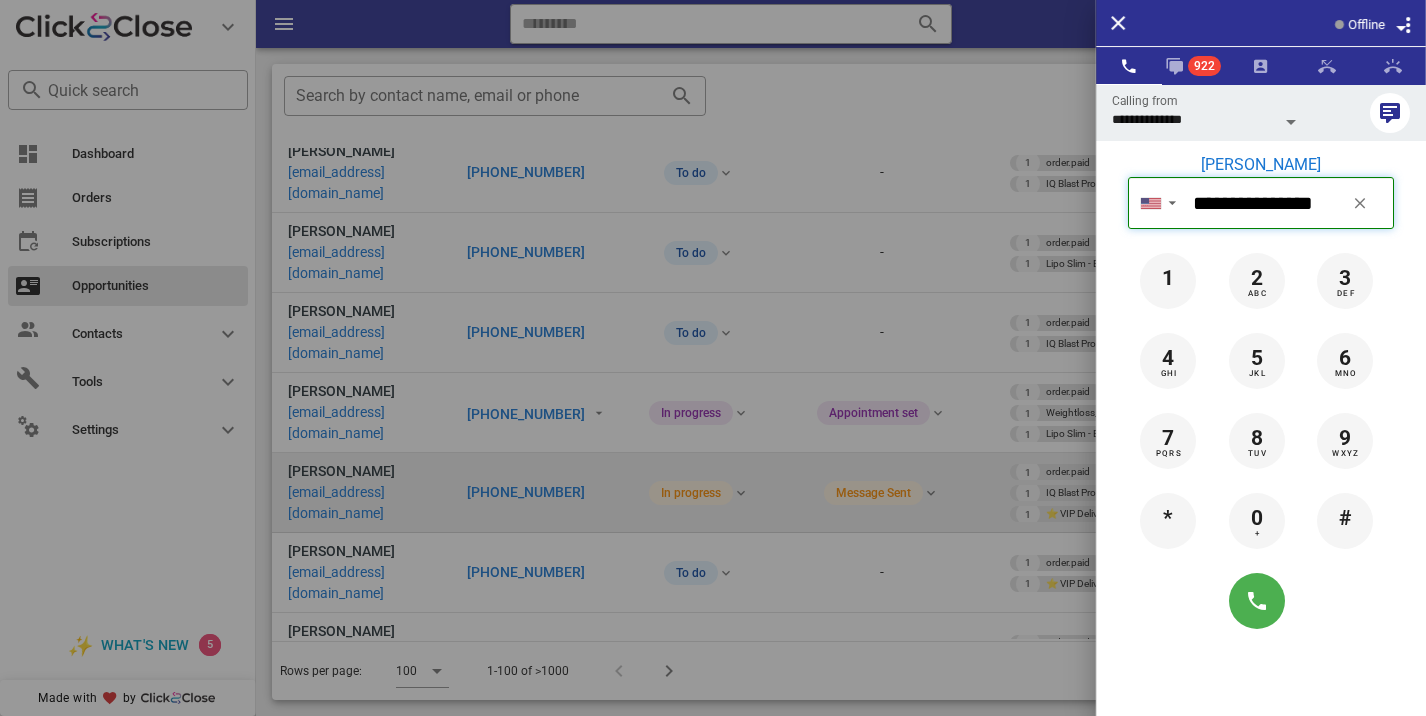 type 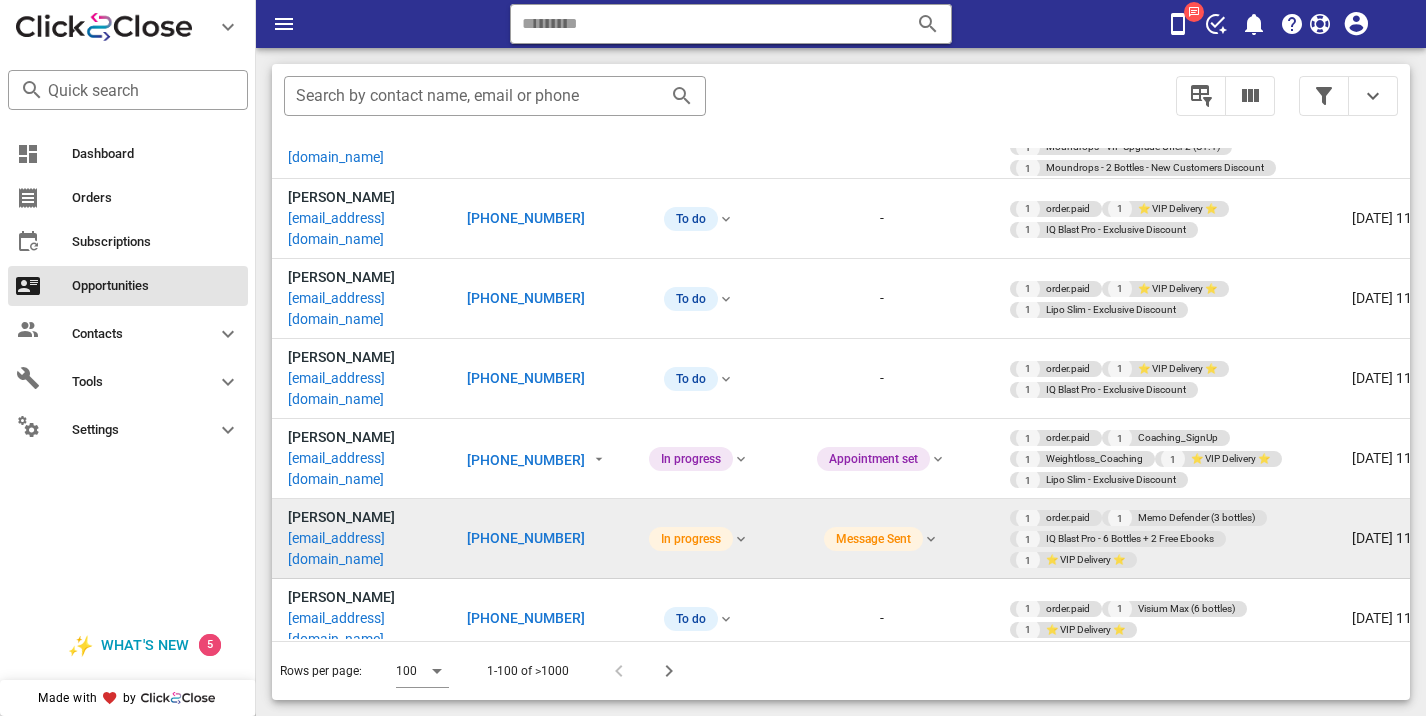 scroll, scrollTop: 4514, scrollLeft: 0, axis: vertical 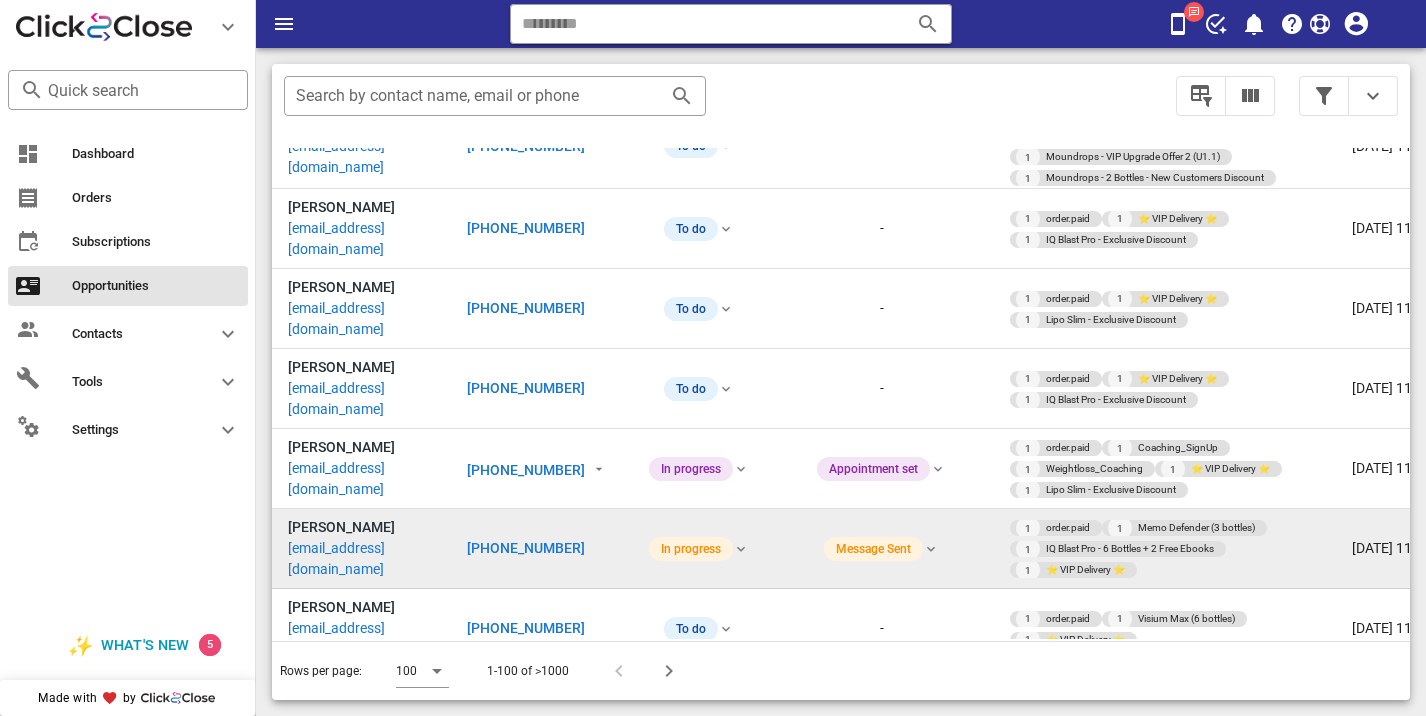 click on "[PHONE_NUMBER]" at bounding box center (526, 1689) 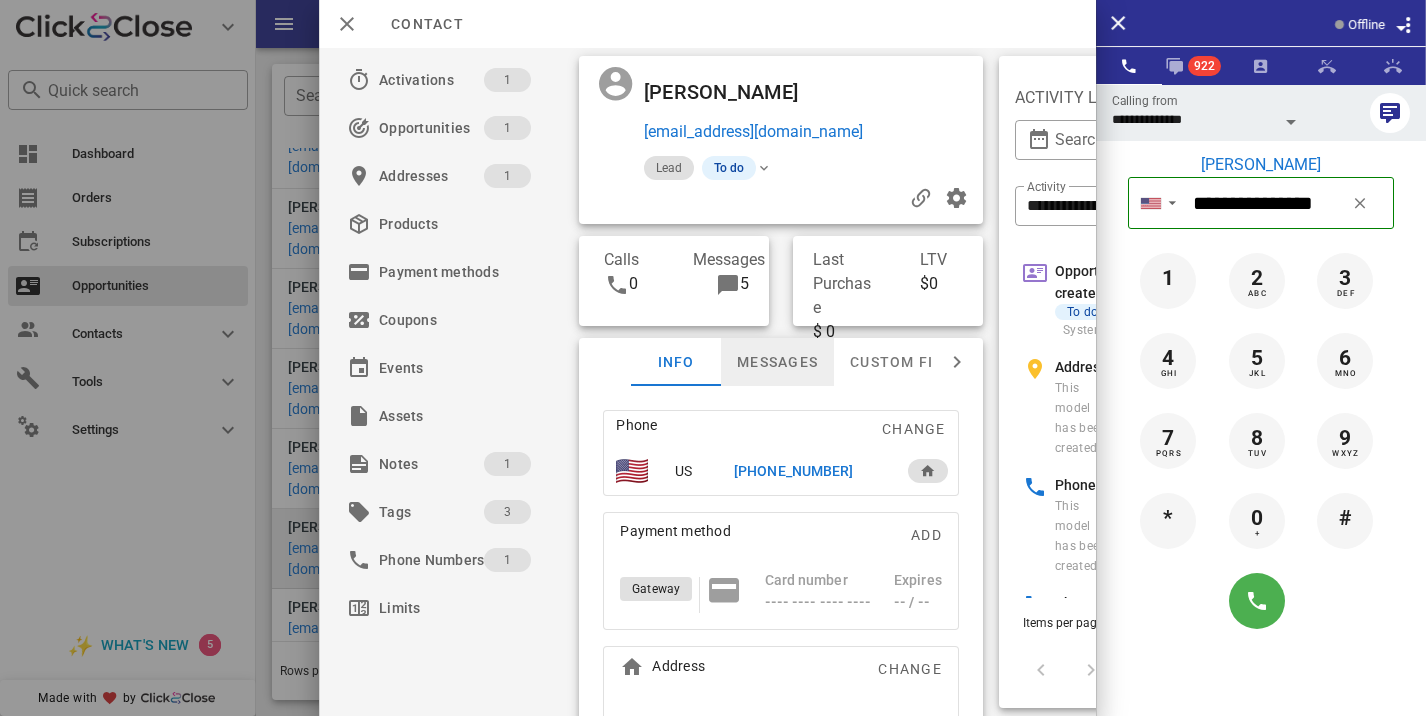 click on "Messages" at bounding box center [777, 362] 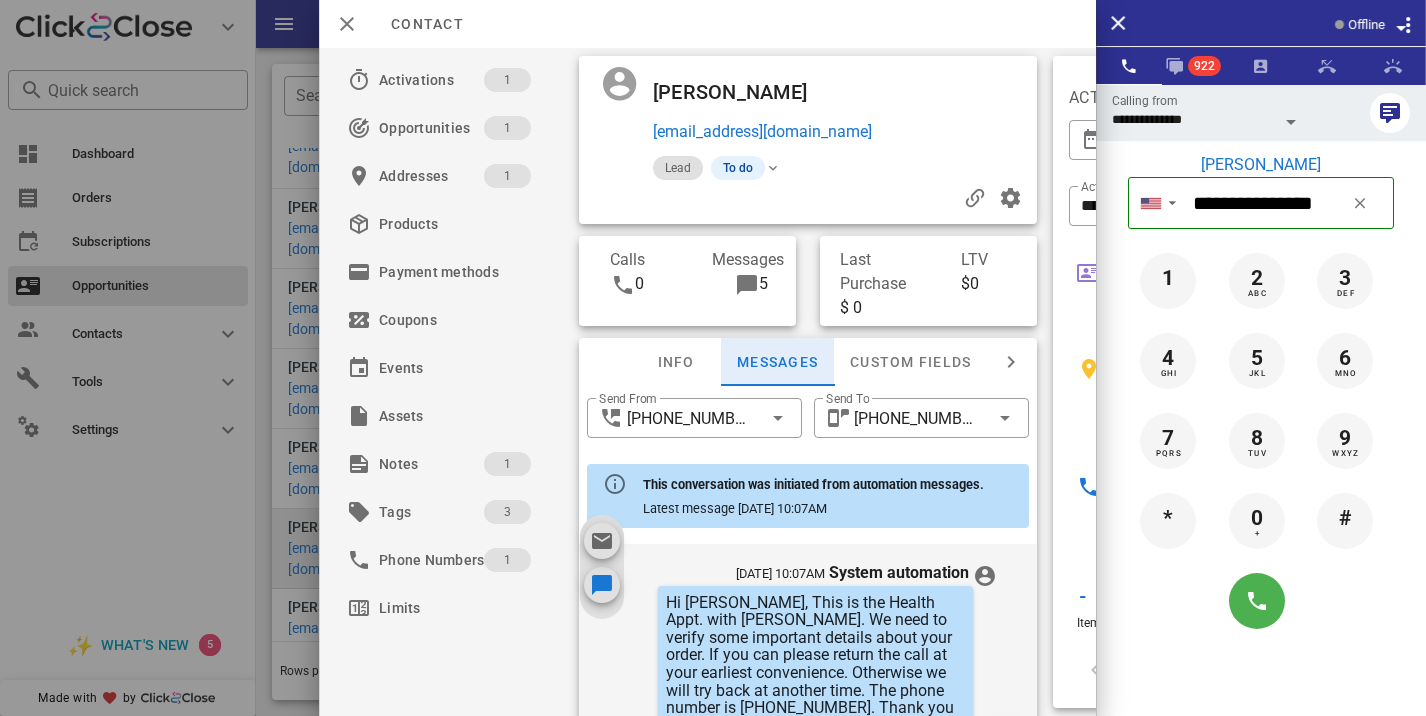 scroll, scrollTop: 657, scrollLeft: 0, axis: vertical 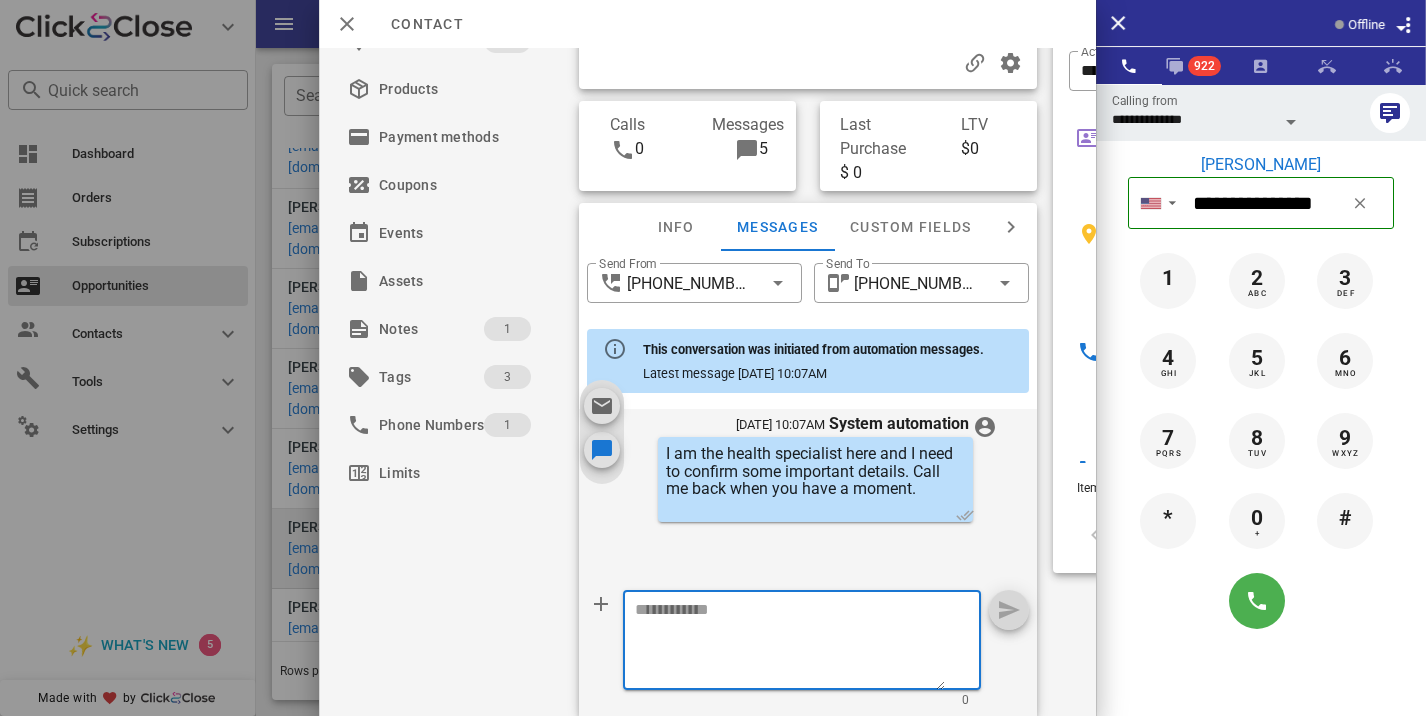 click at bounding box center (790, 643) 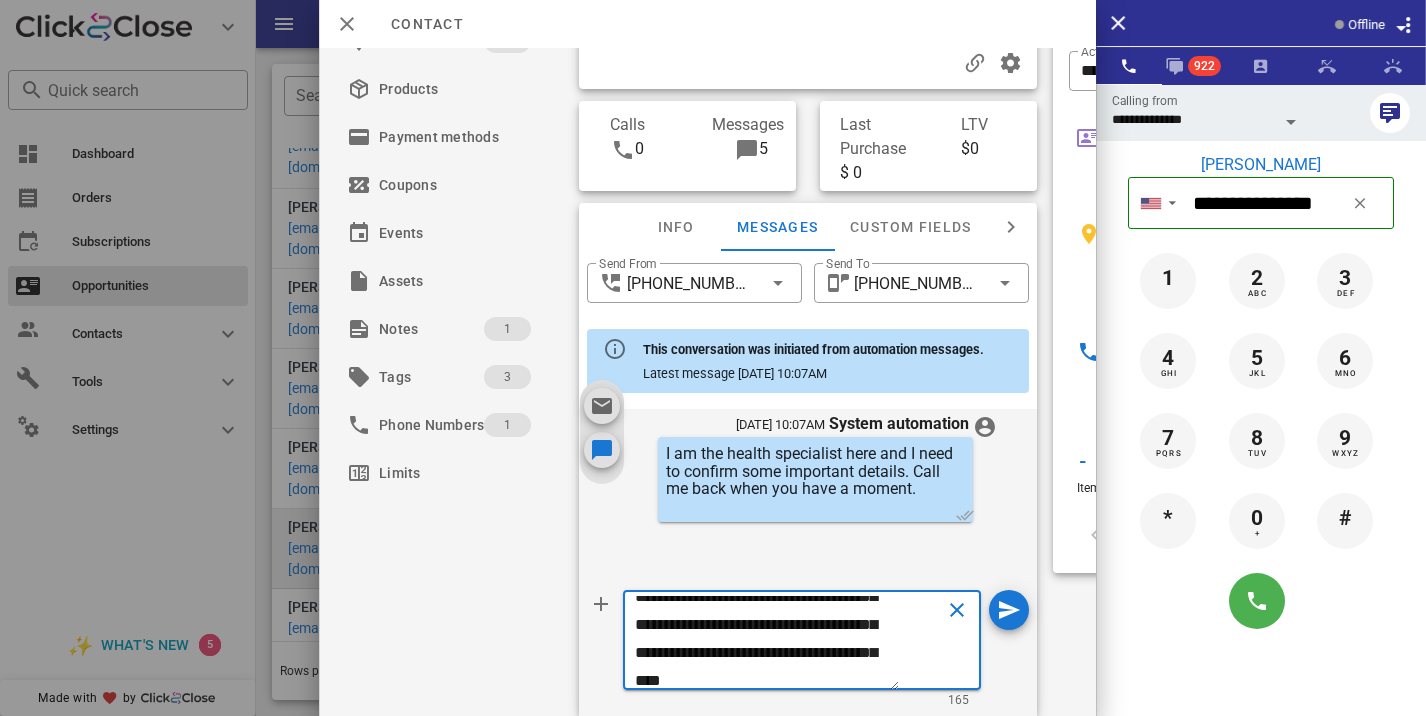 scroll, scrollTop: 69, scrollLeft: 0, axis: vertical 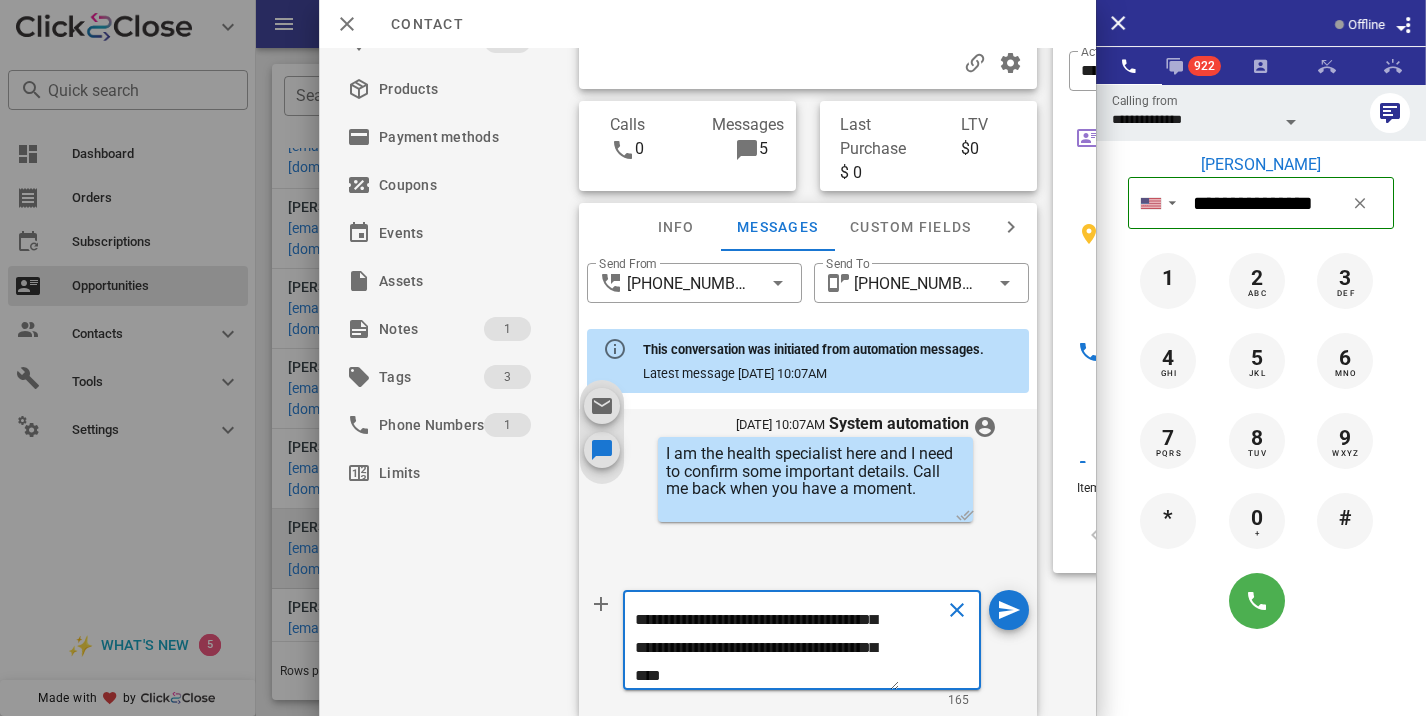 type on "**********" 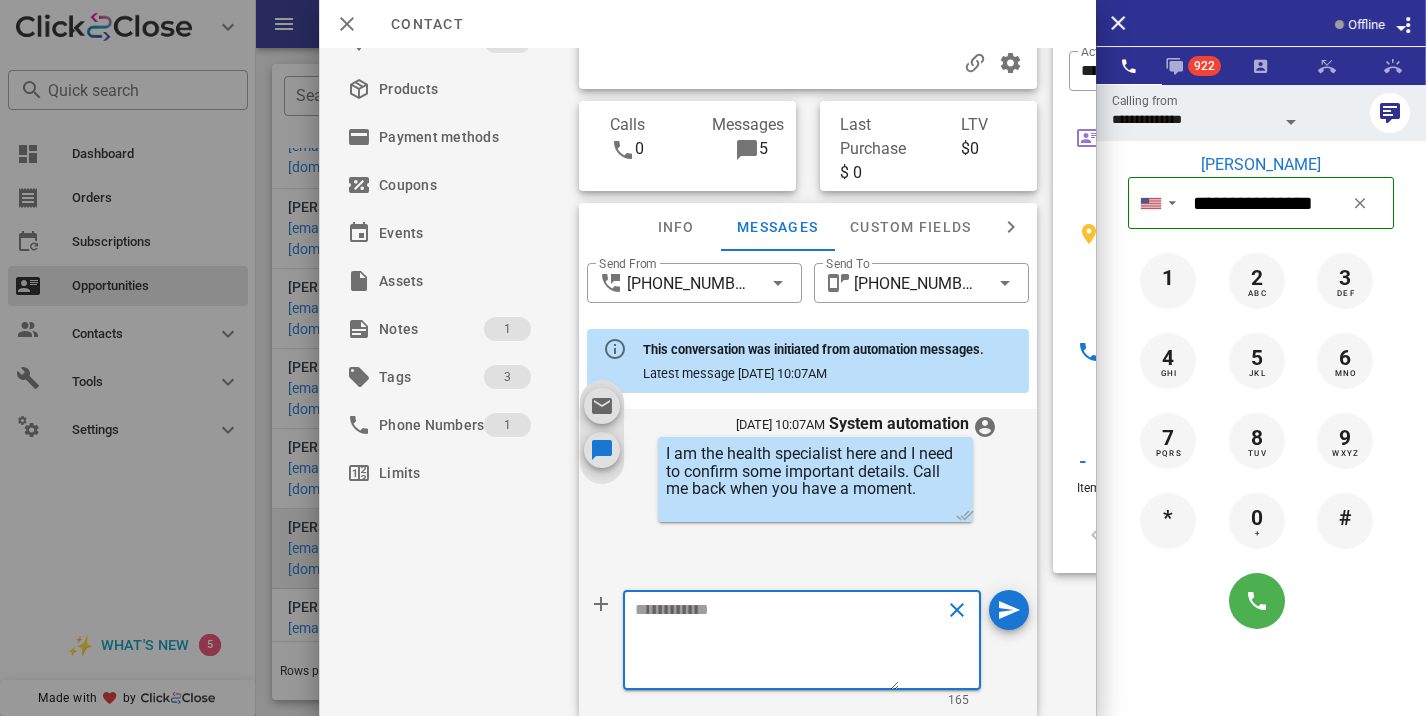 scroll, scrollTop: 0, scrollLeft: 0, axis: both 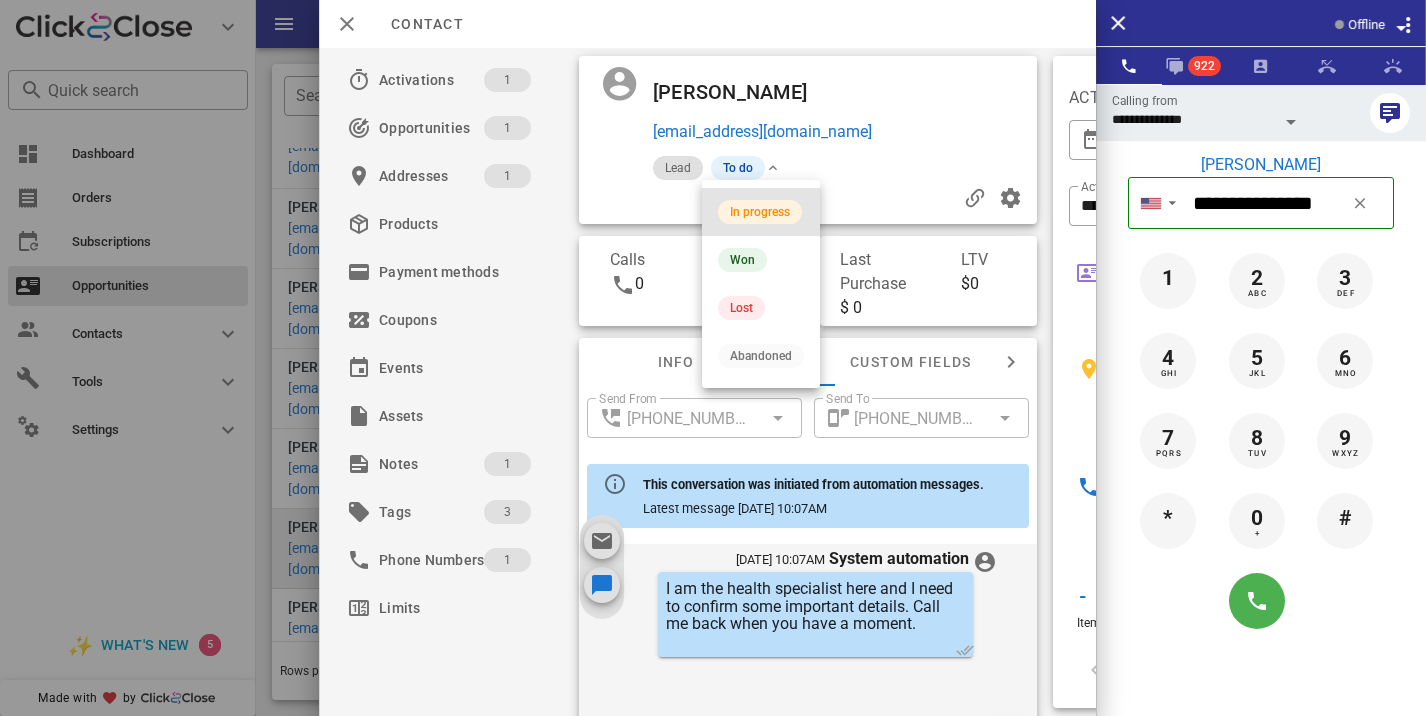 click on "In progress" at bounding box center (760, 212) 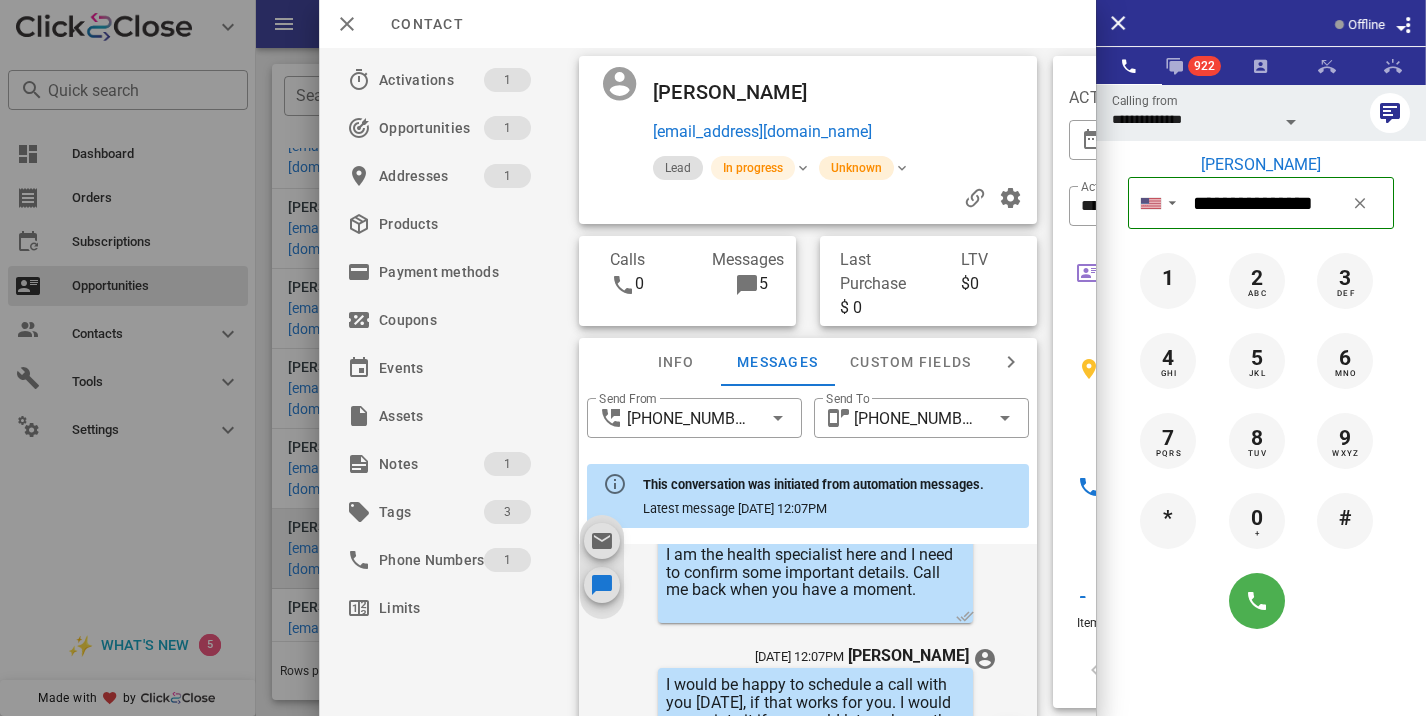 scroll, scrollTop: 823, scrollLeft: 0, axis: vertical 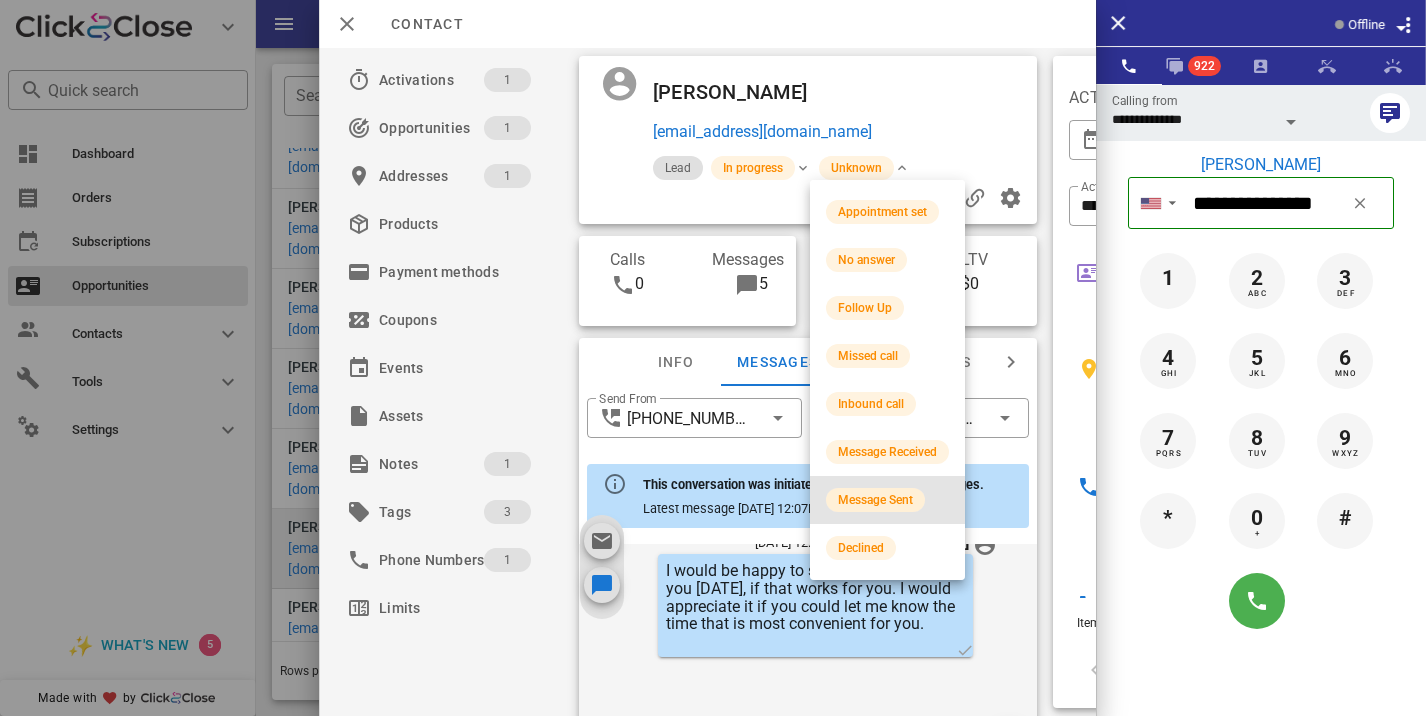 click on "Message Sent" at bounding box center (875, 500) 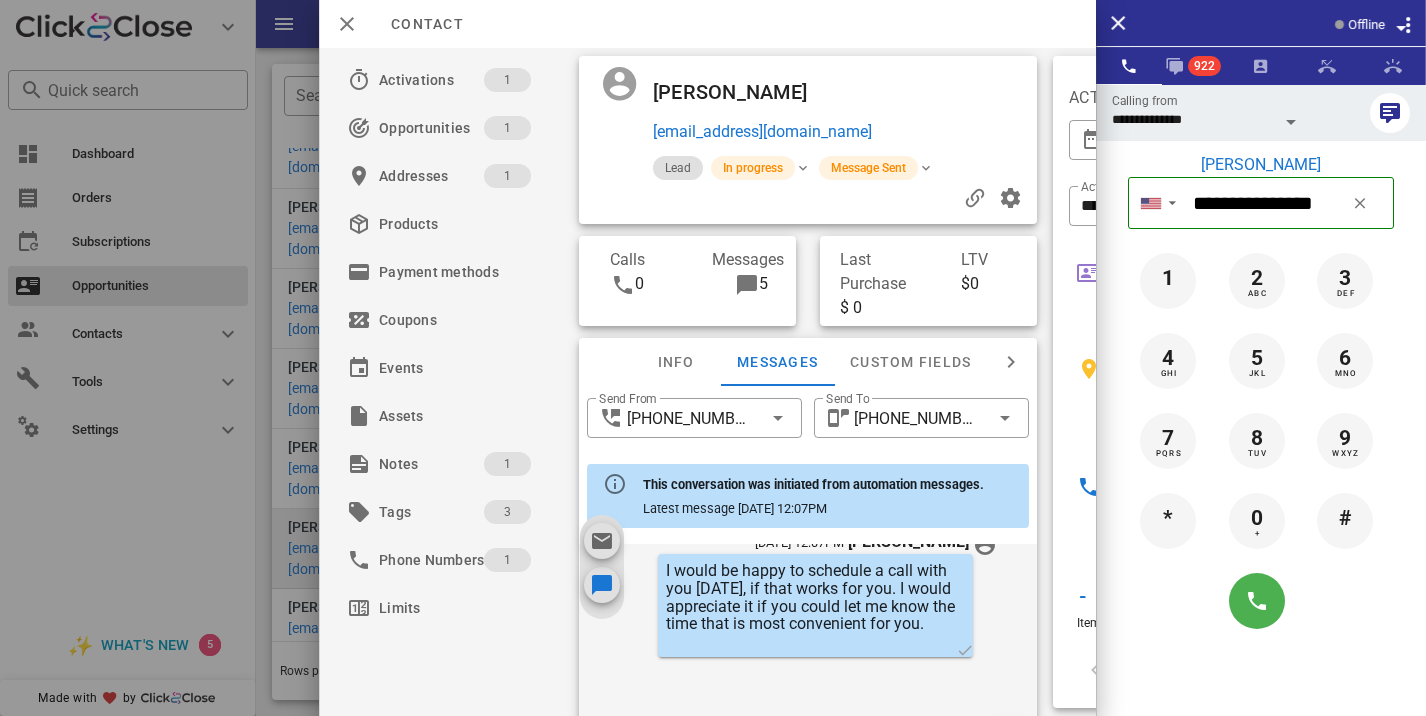 click at bounding box center [713, 358] 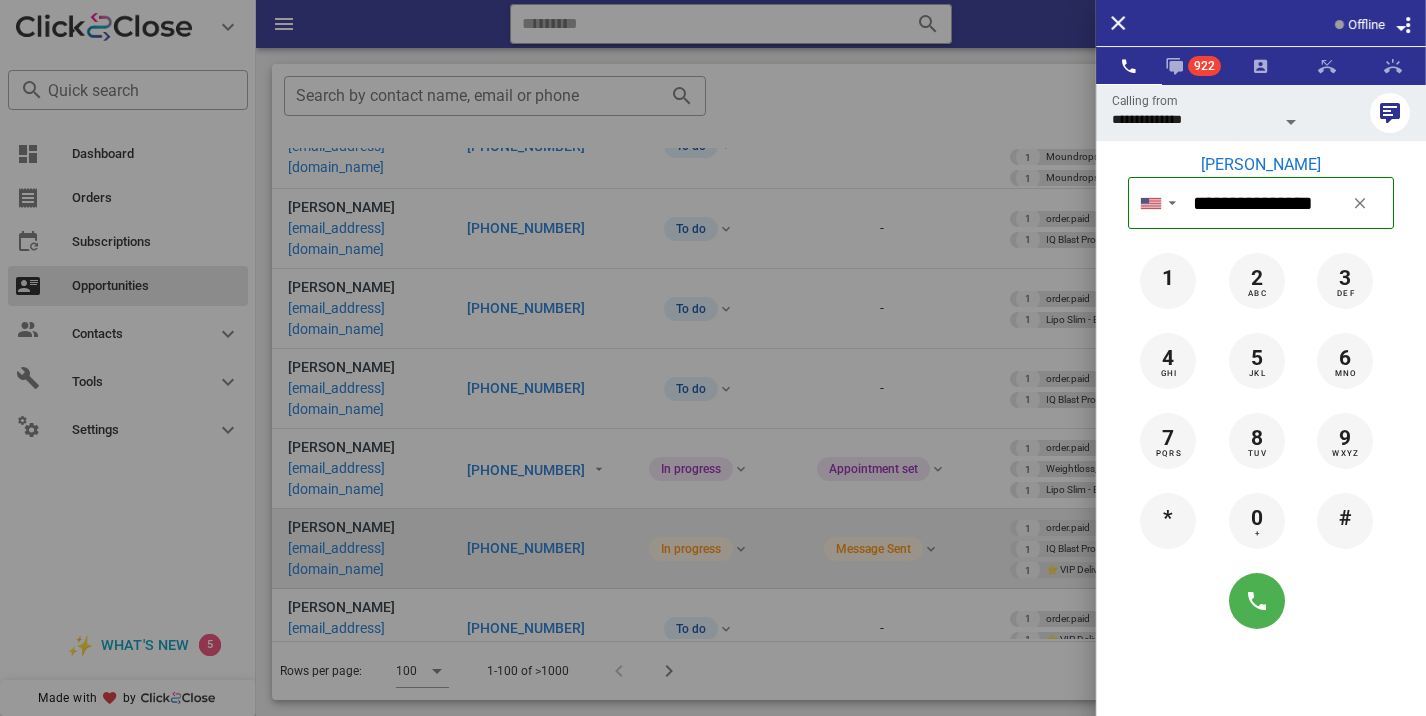 click at bounding box center [713, 358] 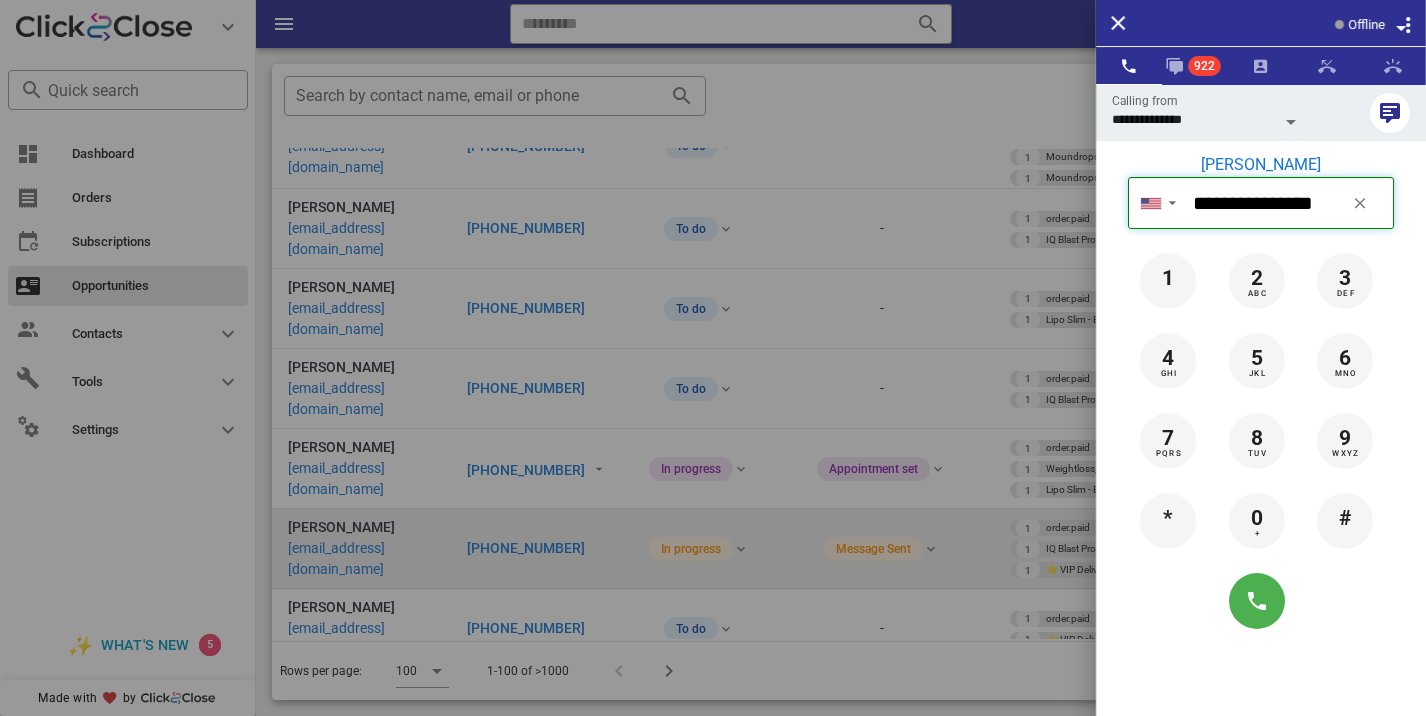 type 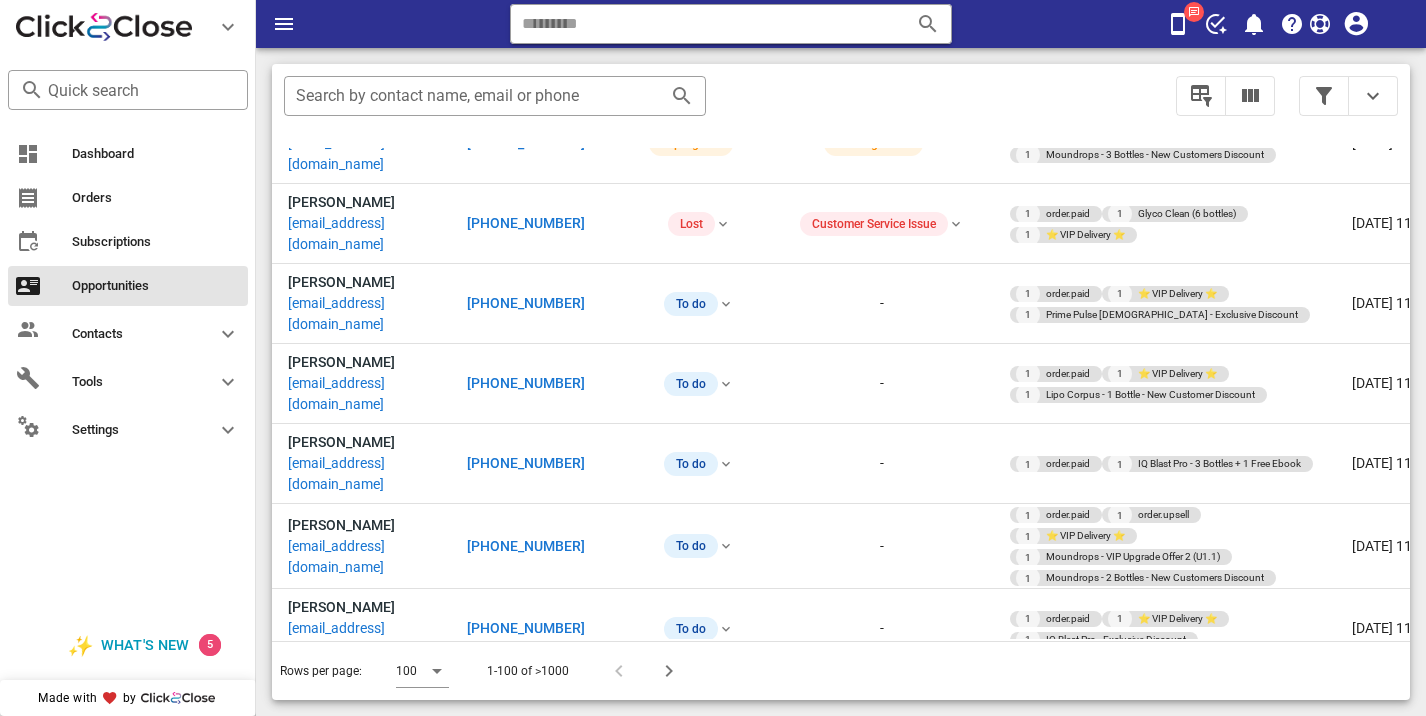 scroll, scrollTop: 4113, scrollLeft: 0, axis: vertical 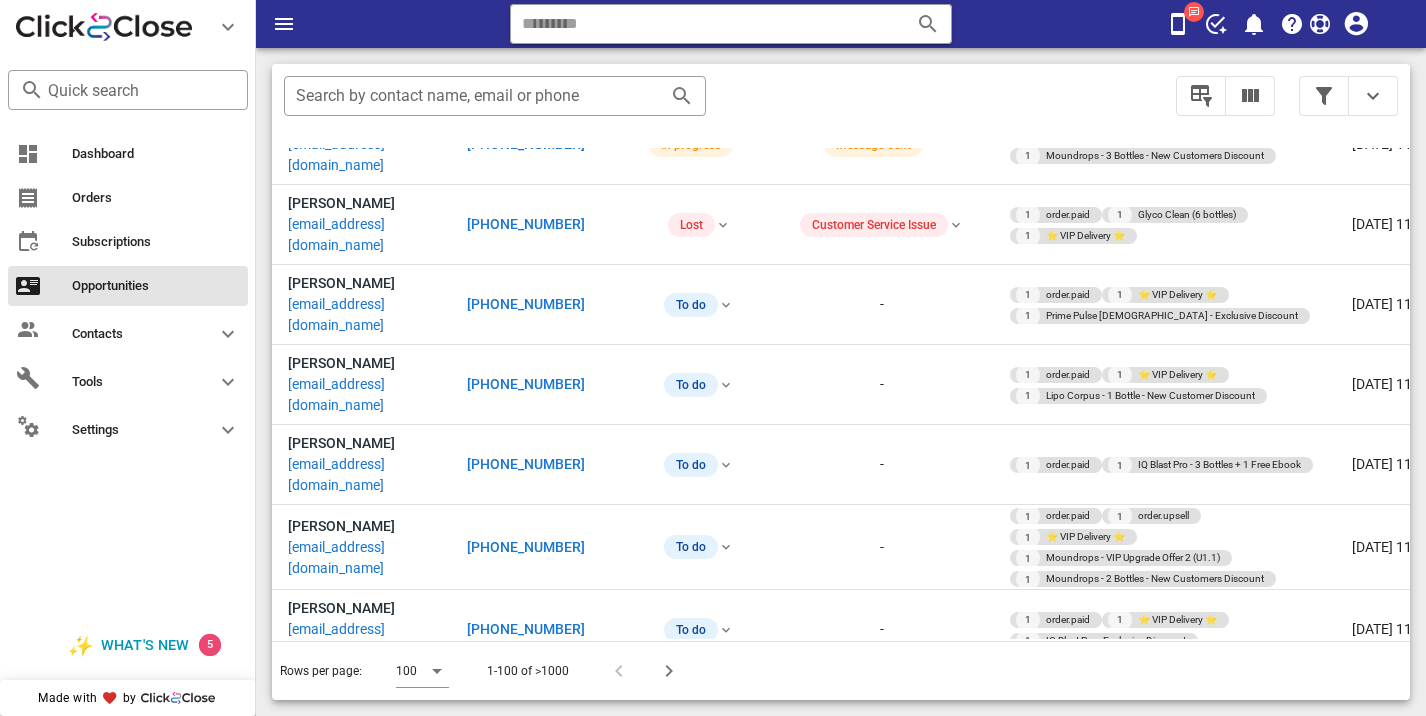click on "[PHONE_NUMBER]" at bounding box center [526, 1610] 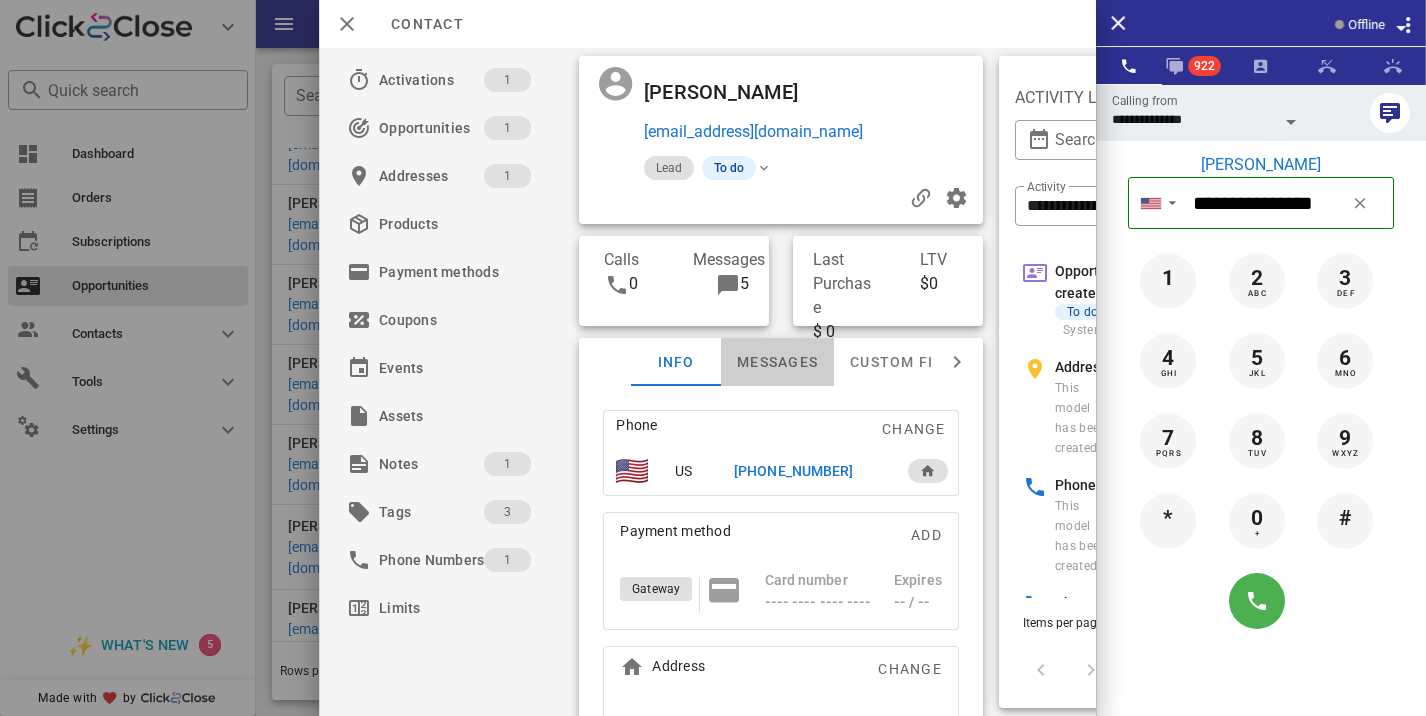 click on "Messages" at bounding box center (777, 362) 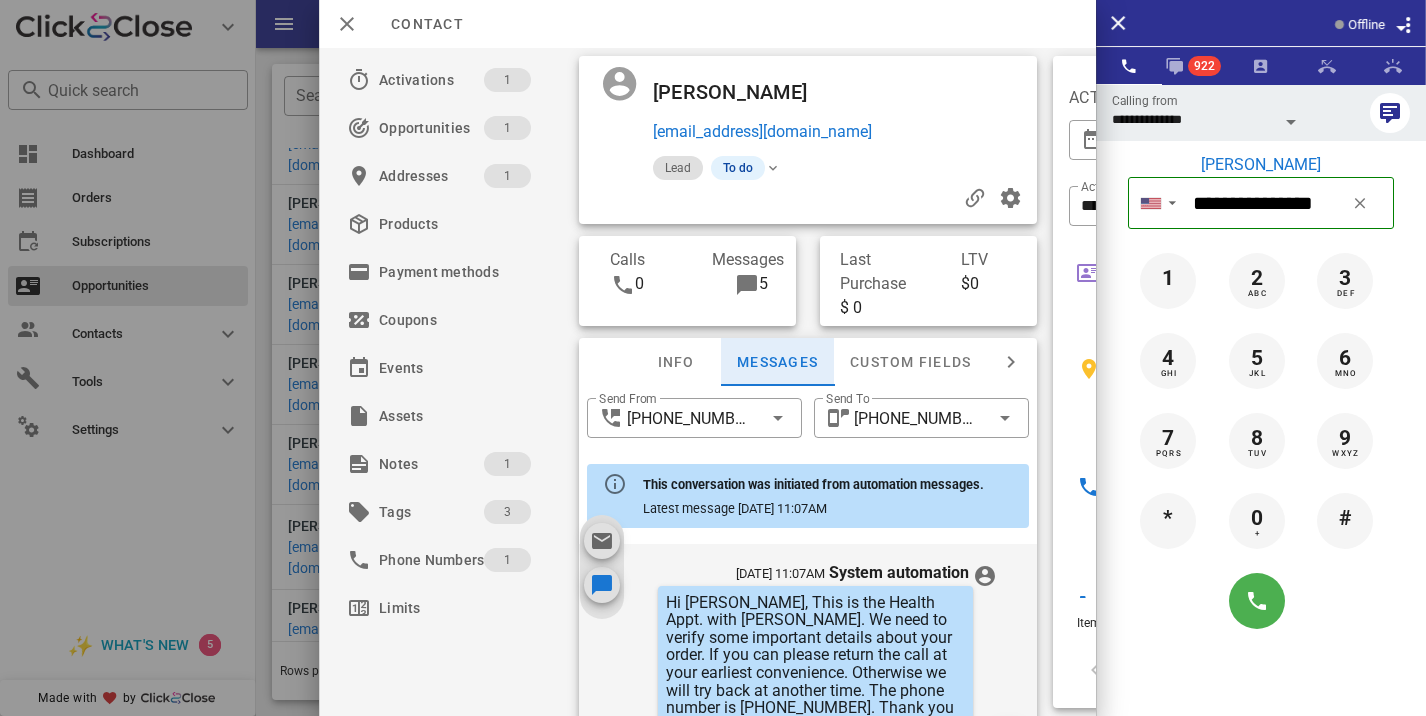 scroll, scrollTop: 657, scrollLeft: 0, axis: vertical 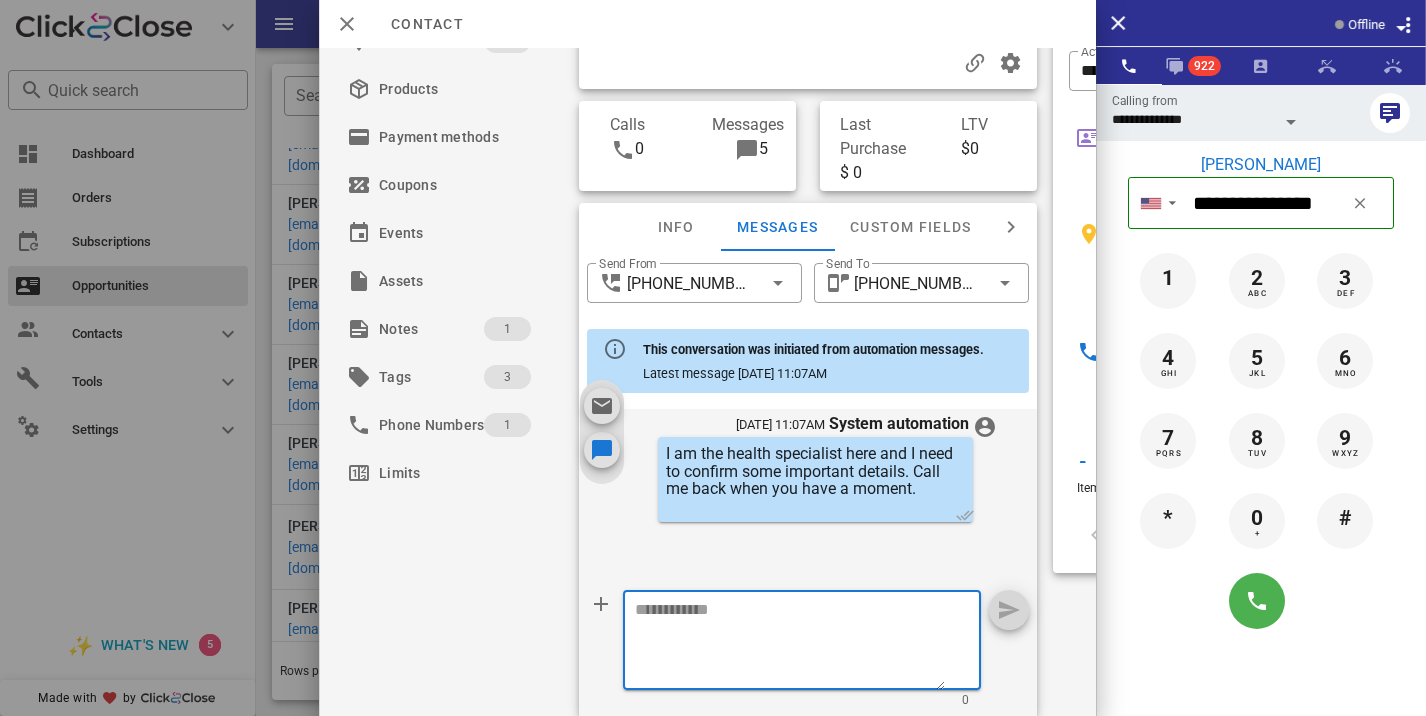 click at bounding box center [790, 643] 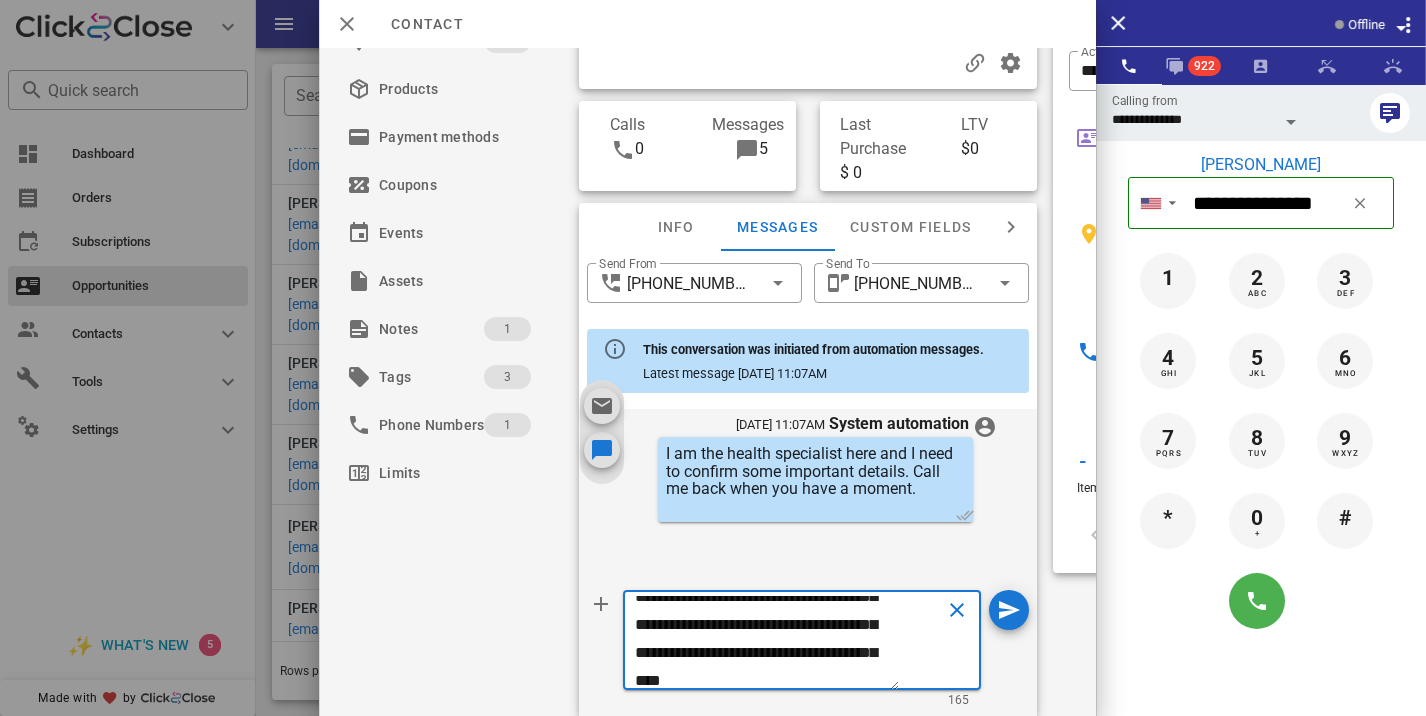 scroll, scrollTop: 69, scrollLeft: 0, axis: vertical 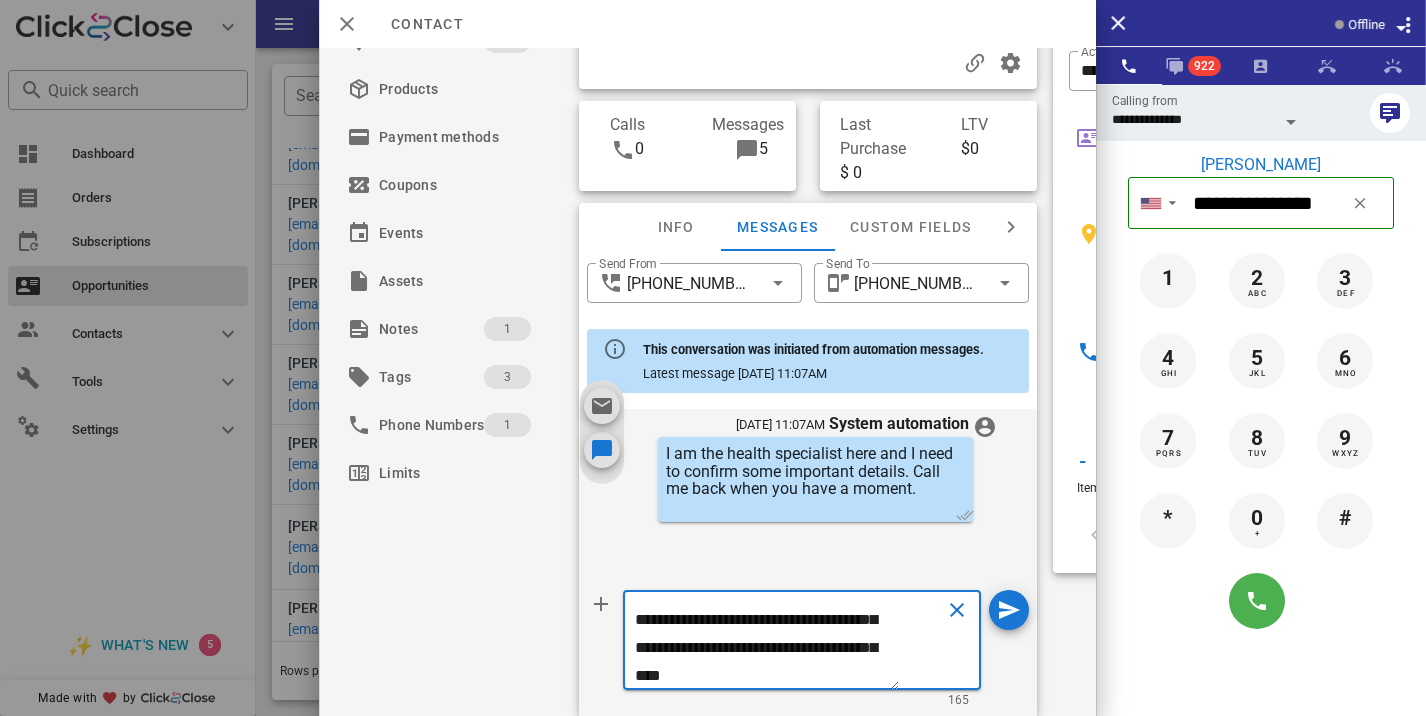 type on "**********" 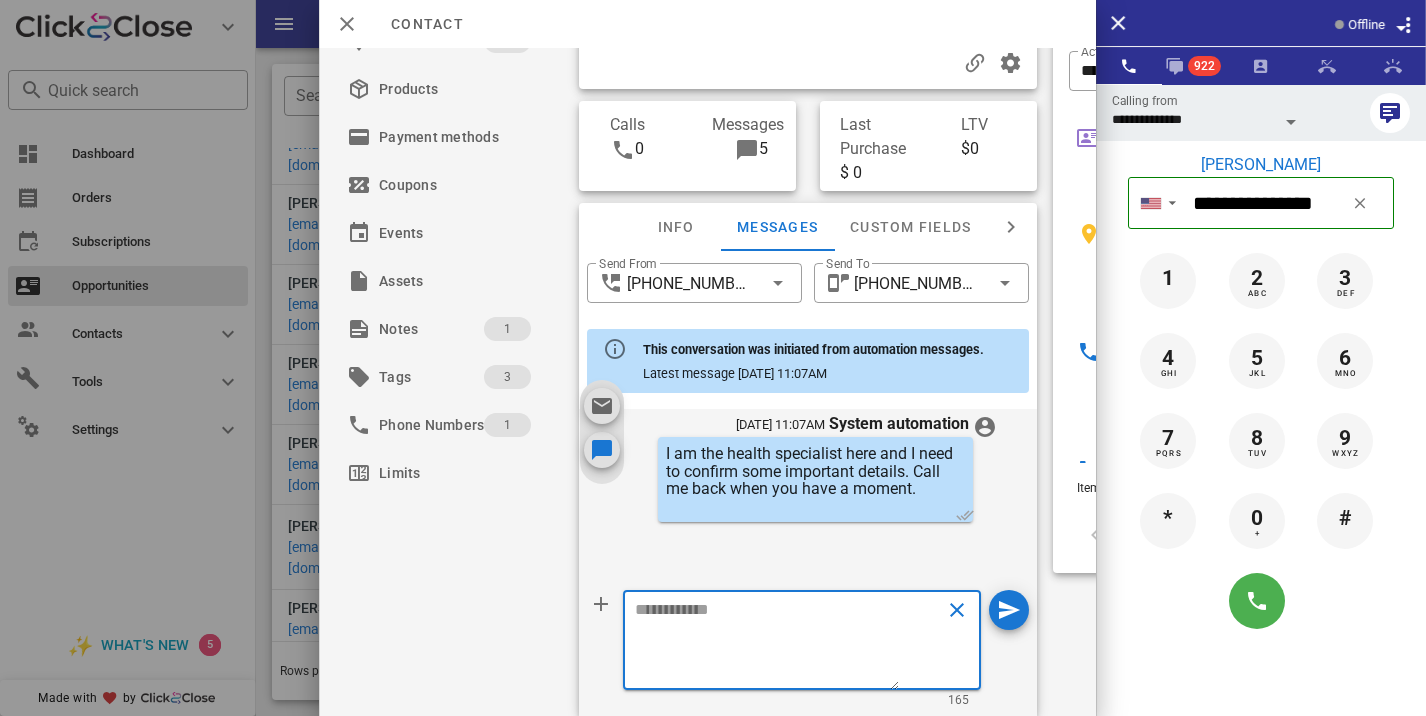scroll, scrollTop: 0, scrollLeft: 0, axis: both 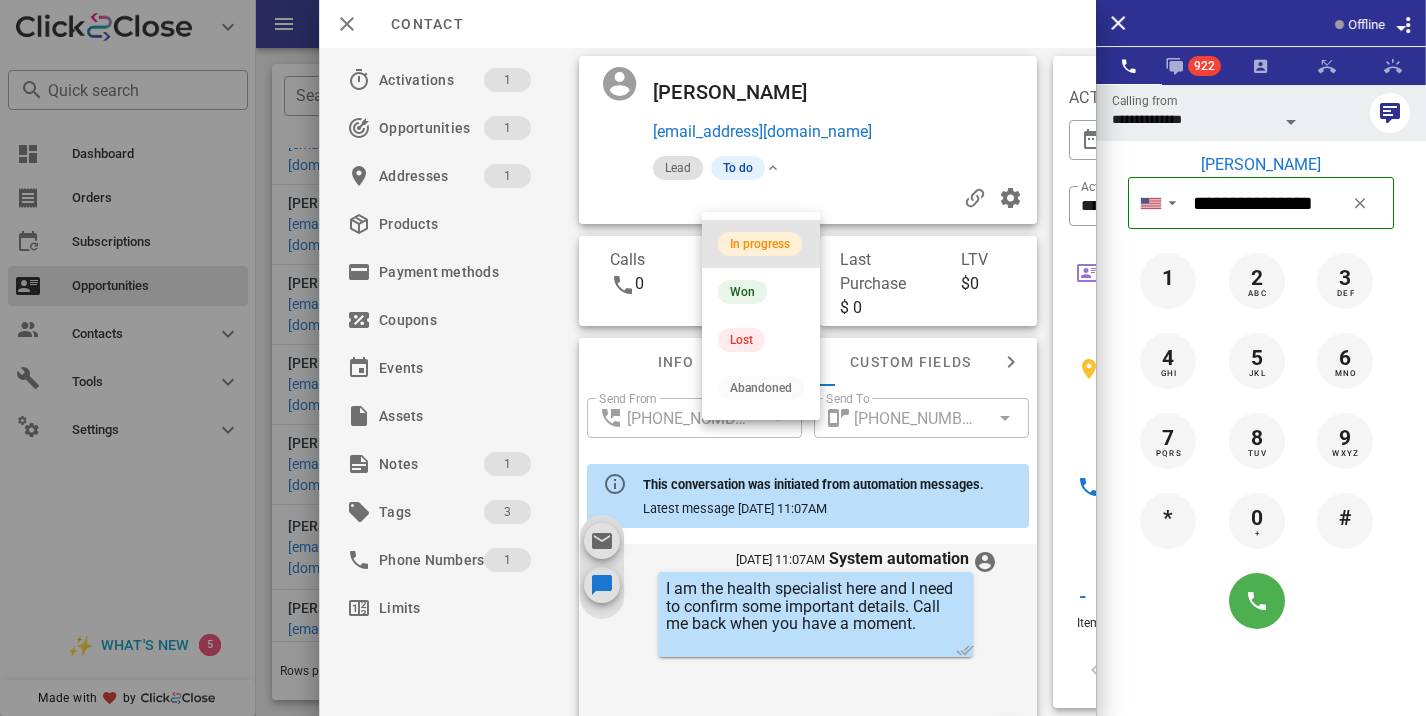 click on "In progress" at bounding box center [760, 244] 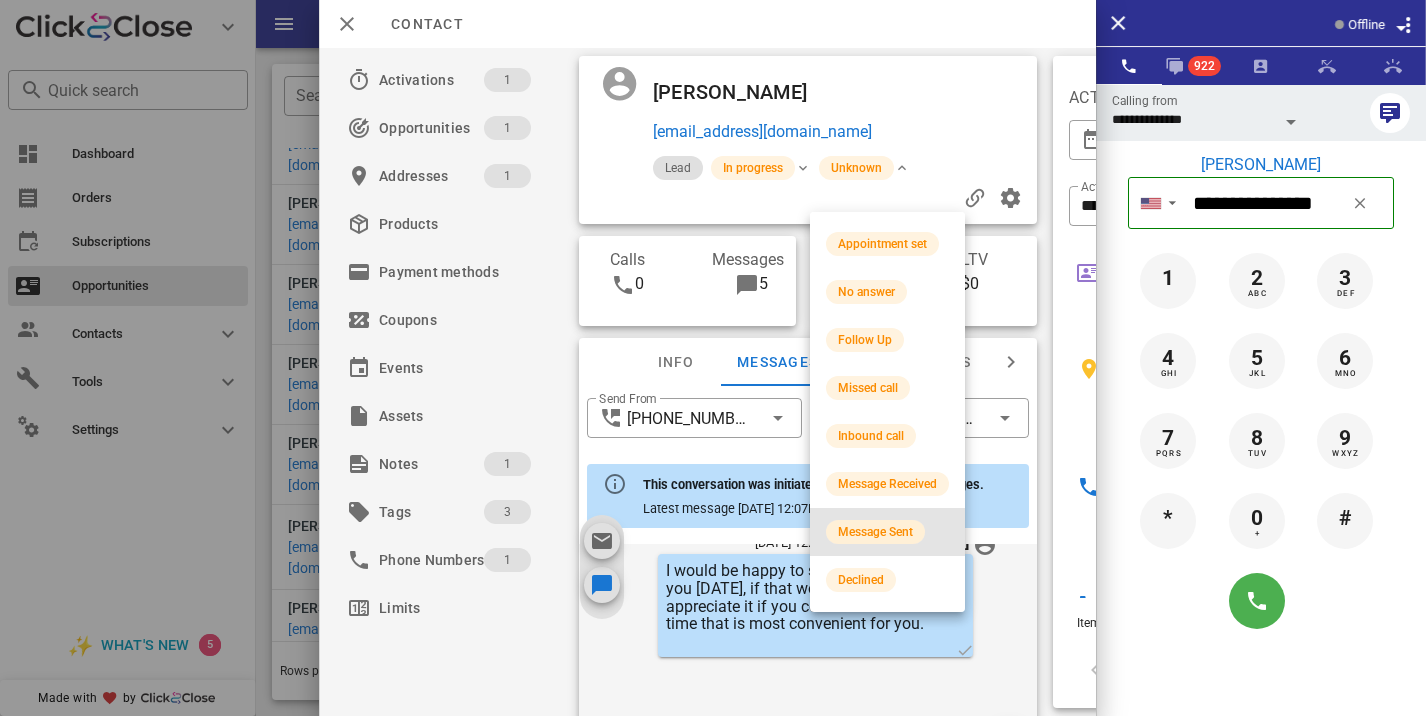 click on "Message Sent" at bounding box center (875, 532) 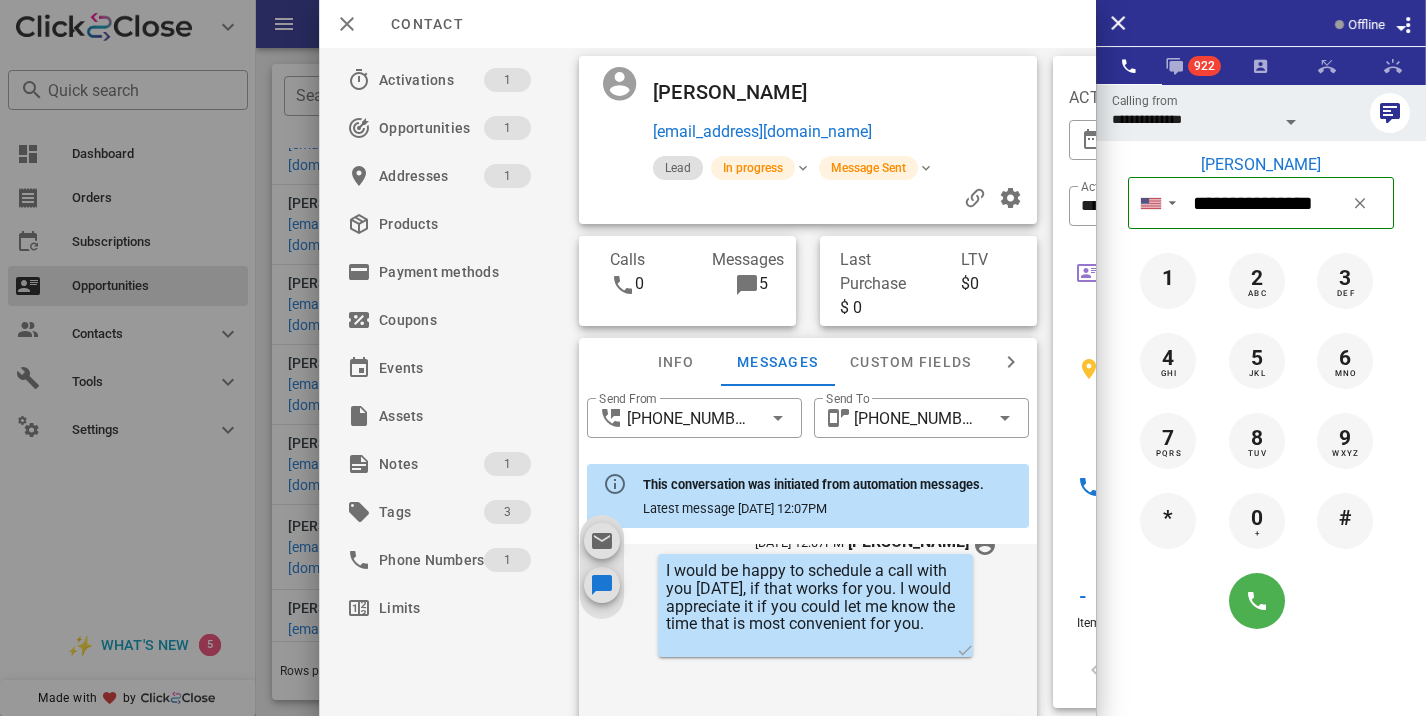 scroll, scrollTop: 183, scrollLeft: 0, axis: vertical 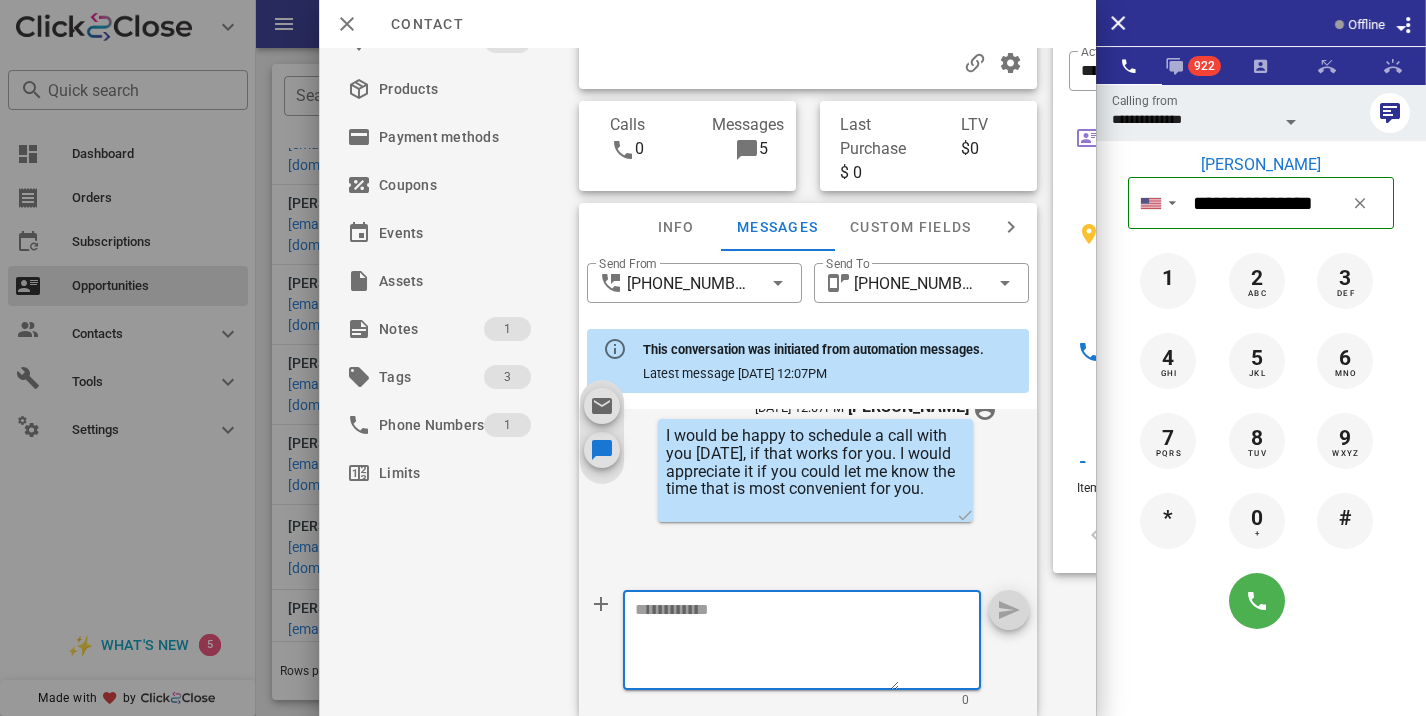 click at bounding box center (713, 358) 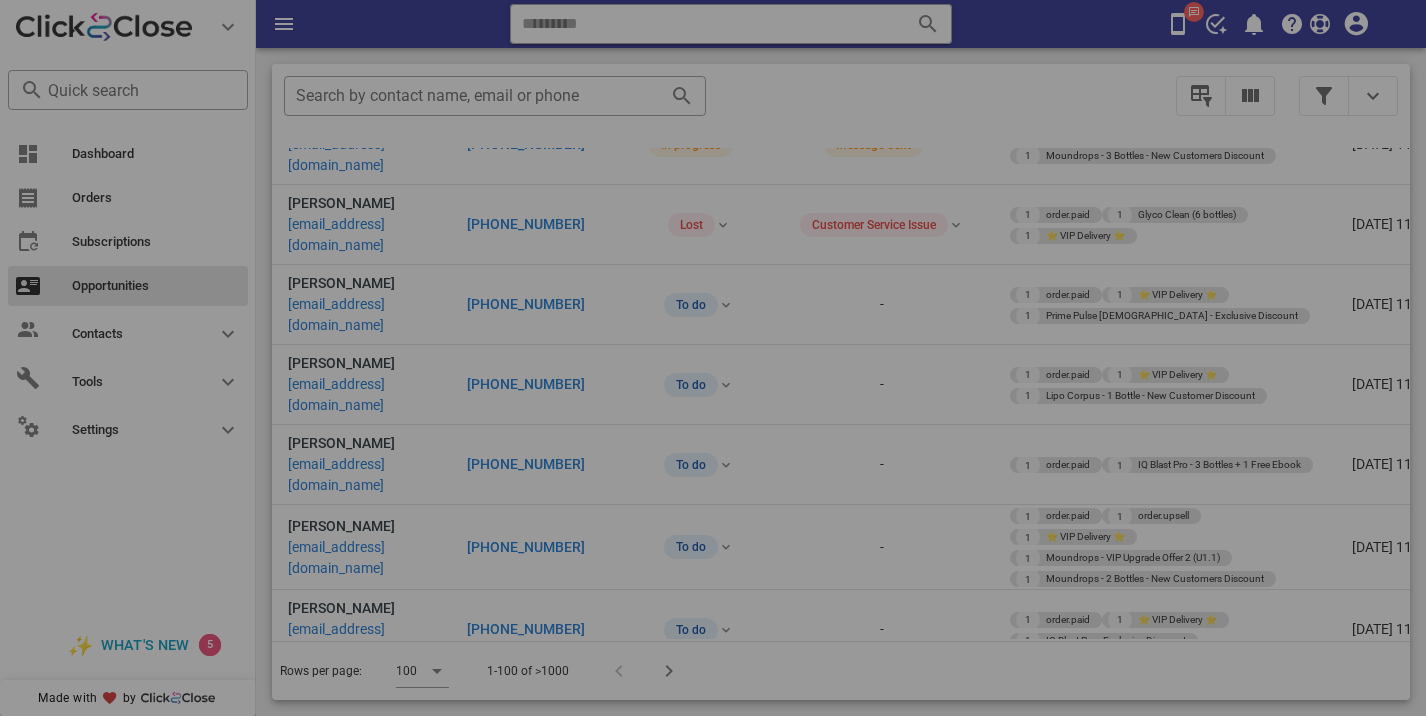 type 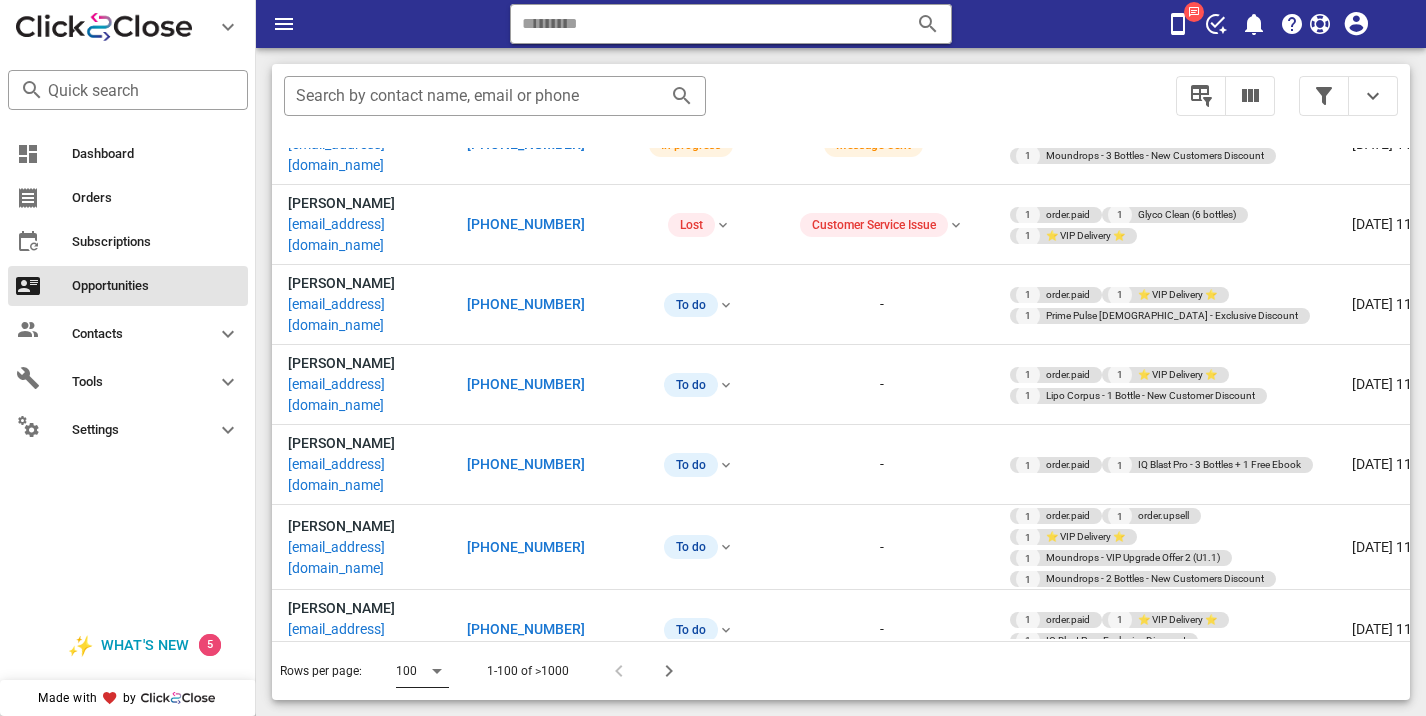click at bounding box center (437, 671) 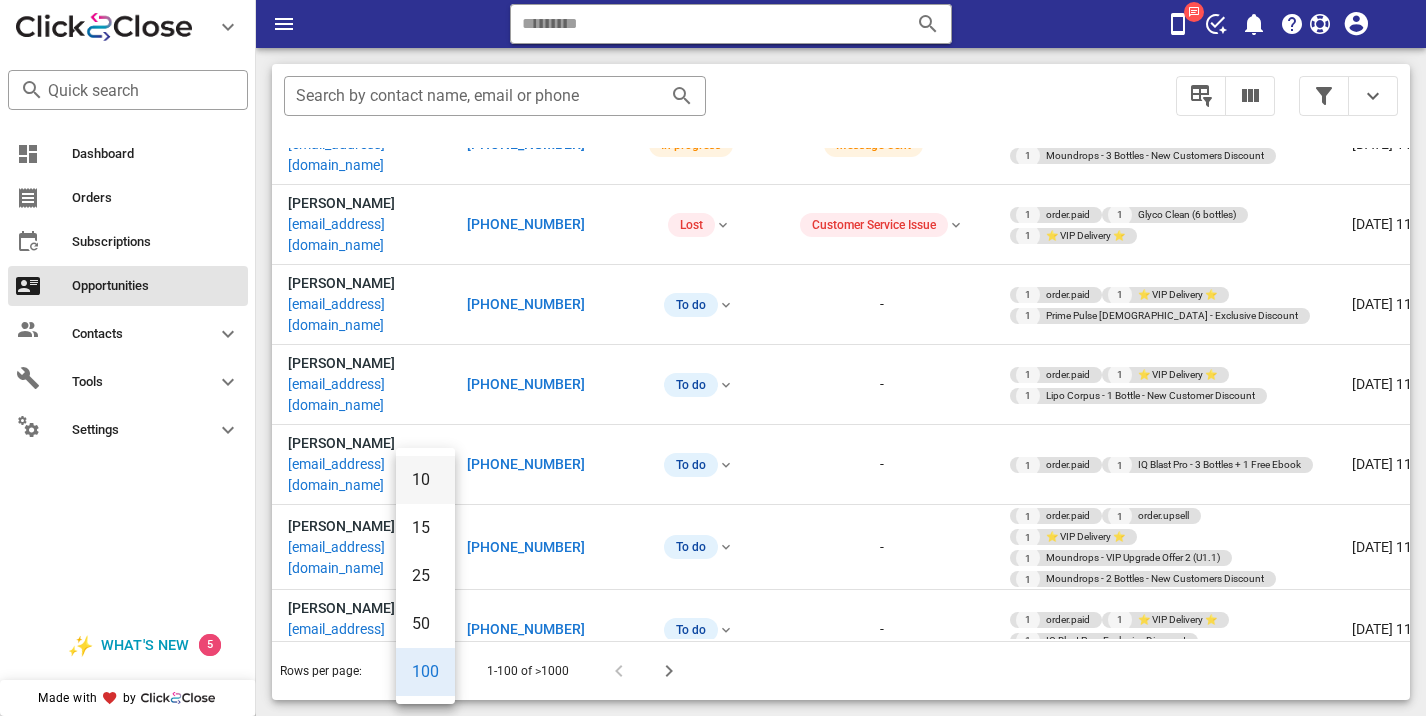 click on "10" at bounding box center (425, 479) 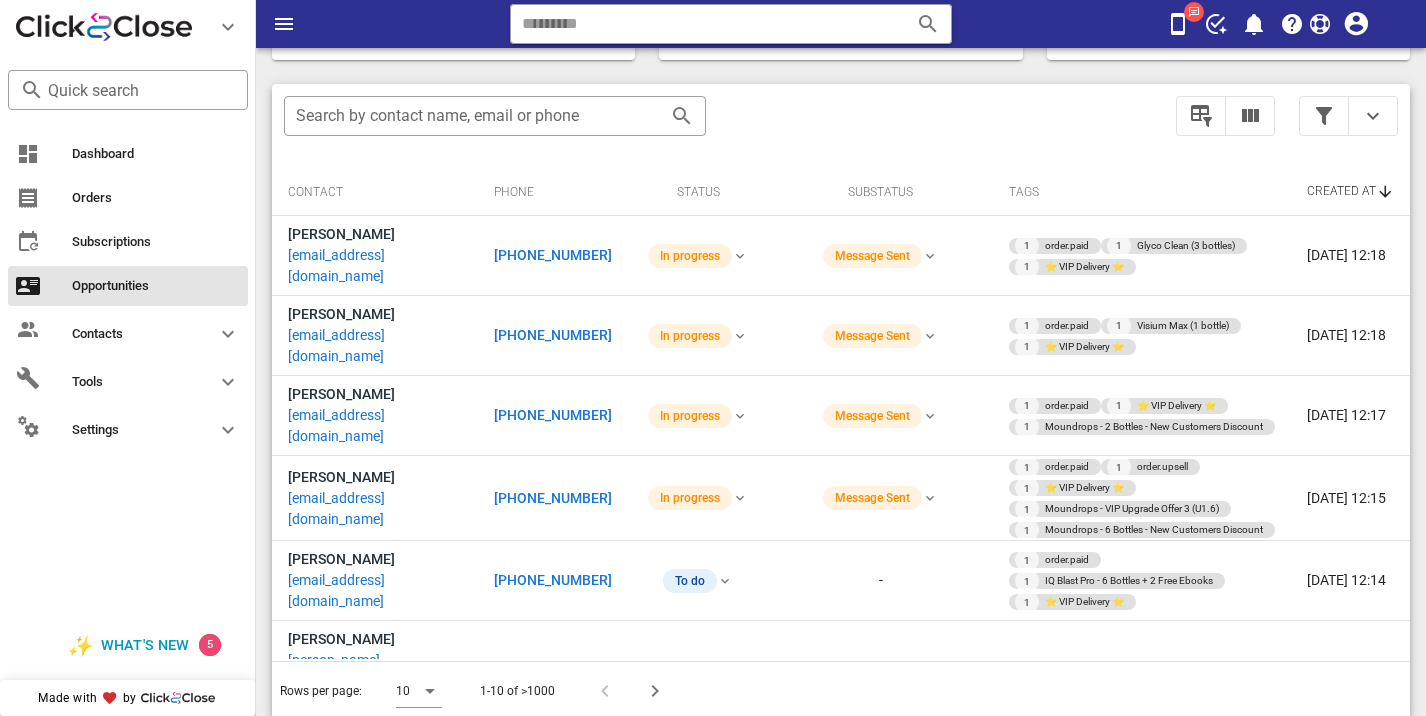 scroll, scrollTop: 376, scrollLeft: 0, axis: vertical 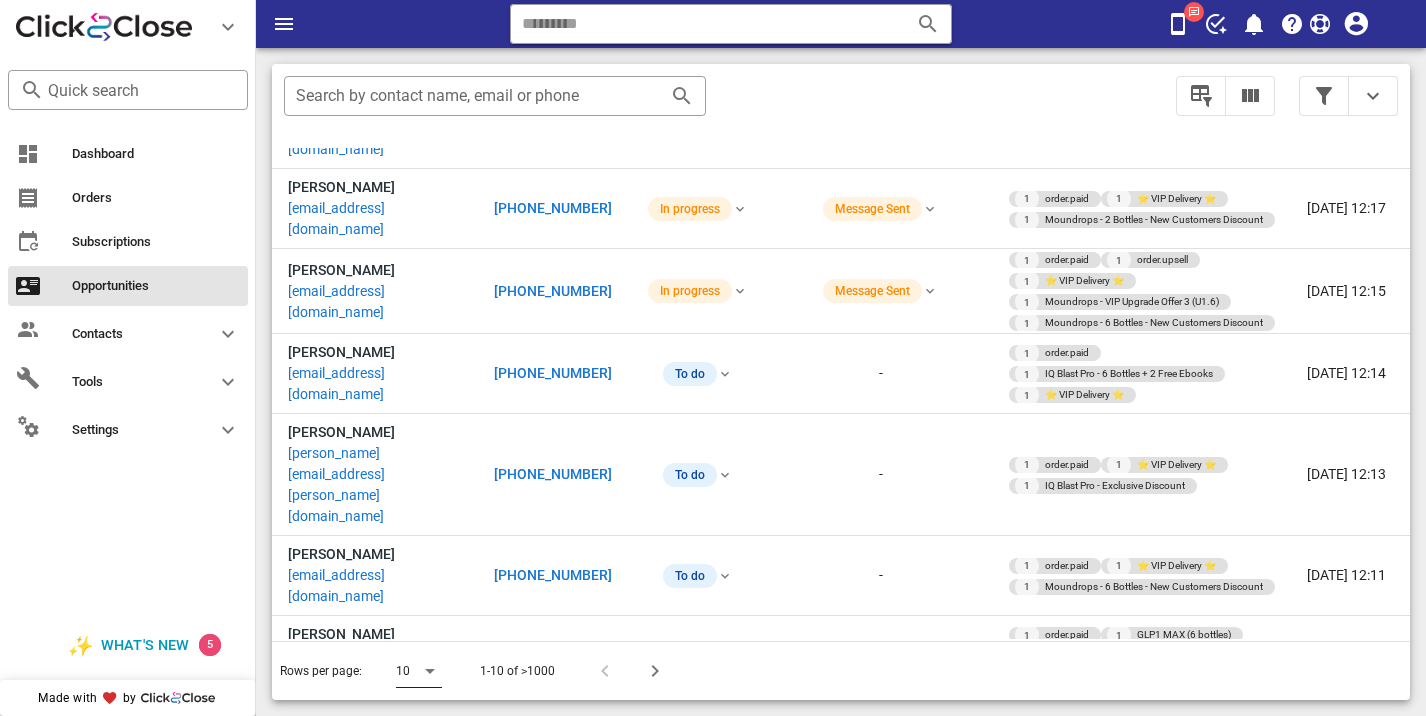 click at bounding box center (430, 671) 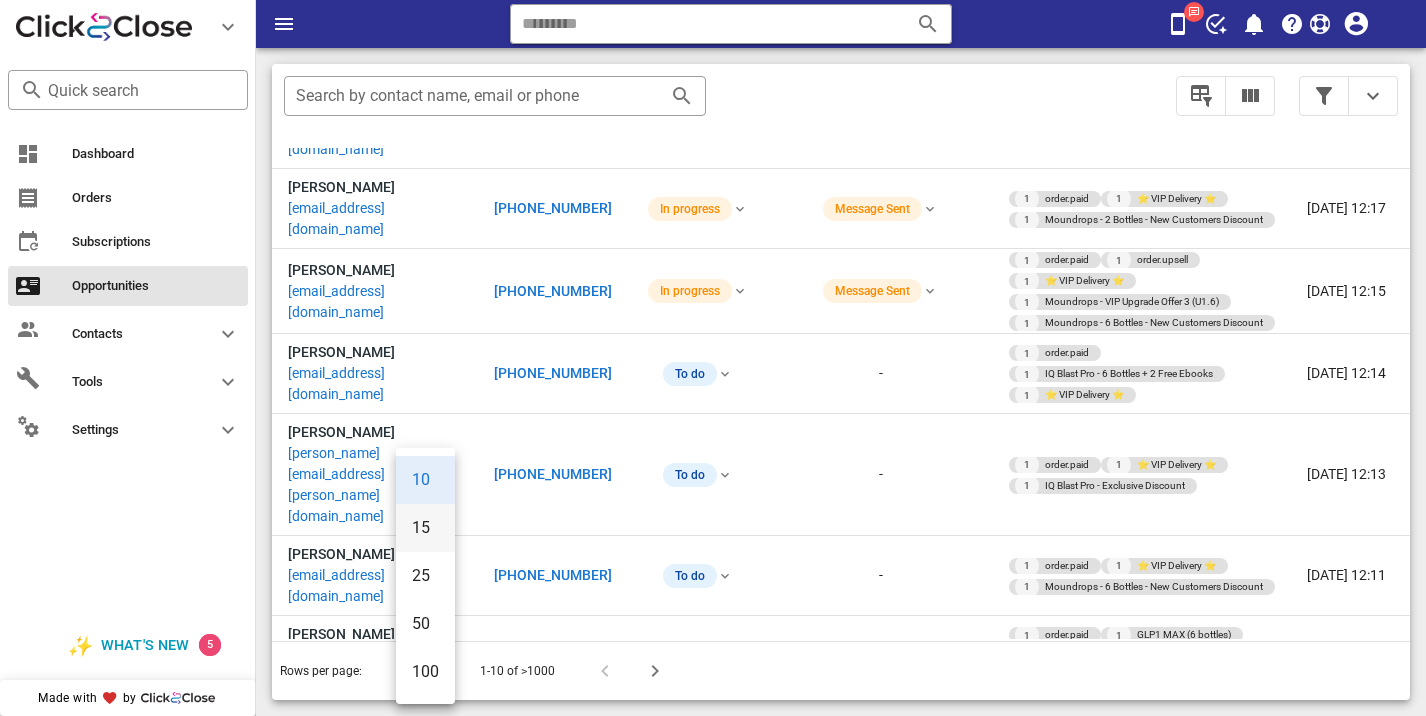 click on "15" at bounding box center (425, 528) 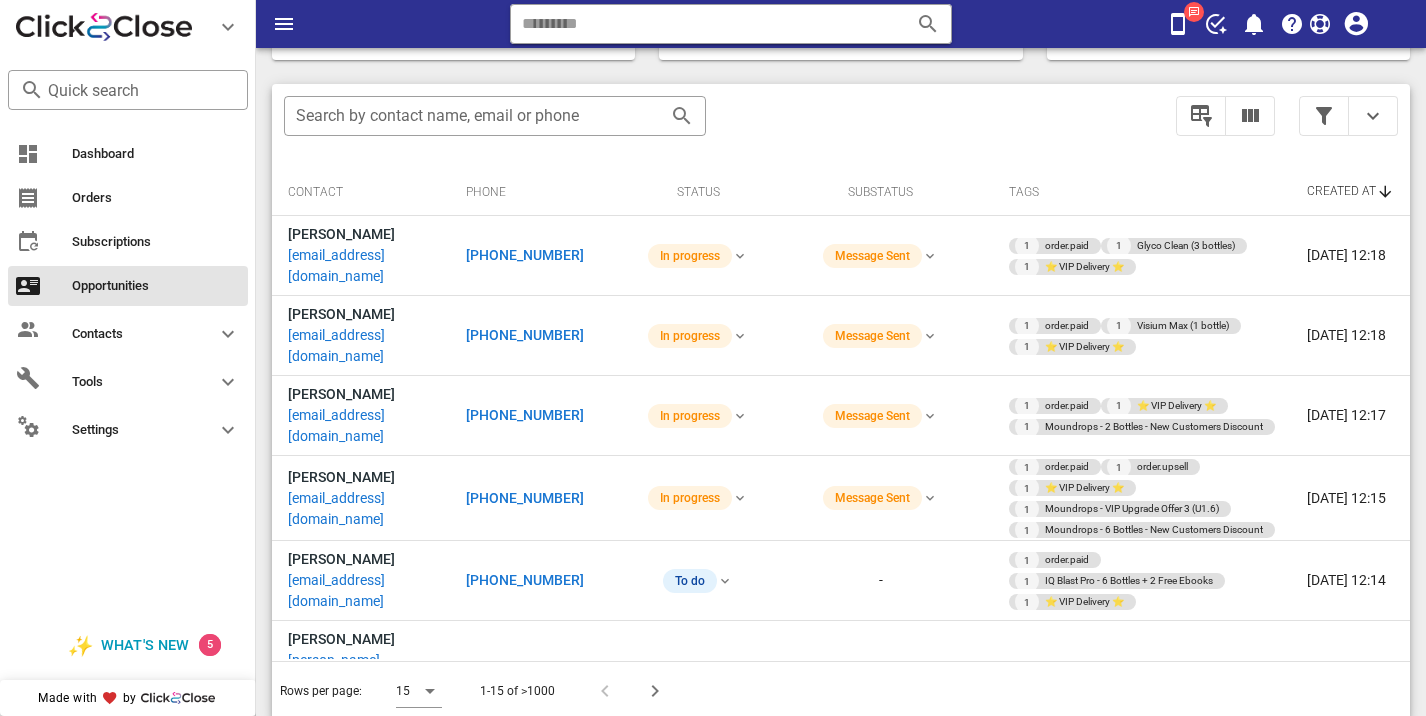 scroll, scrollTop: 376, scrollLeft: 0, axis: vertical 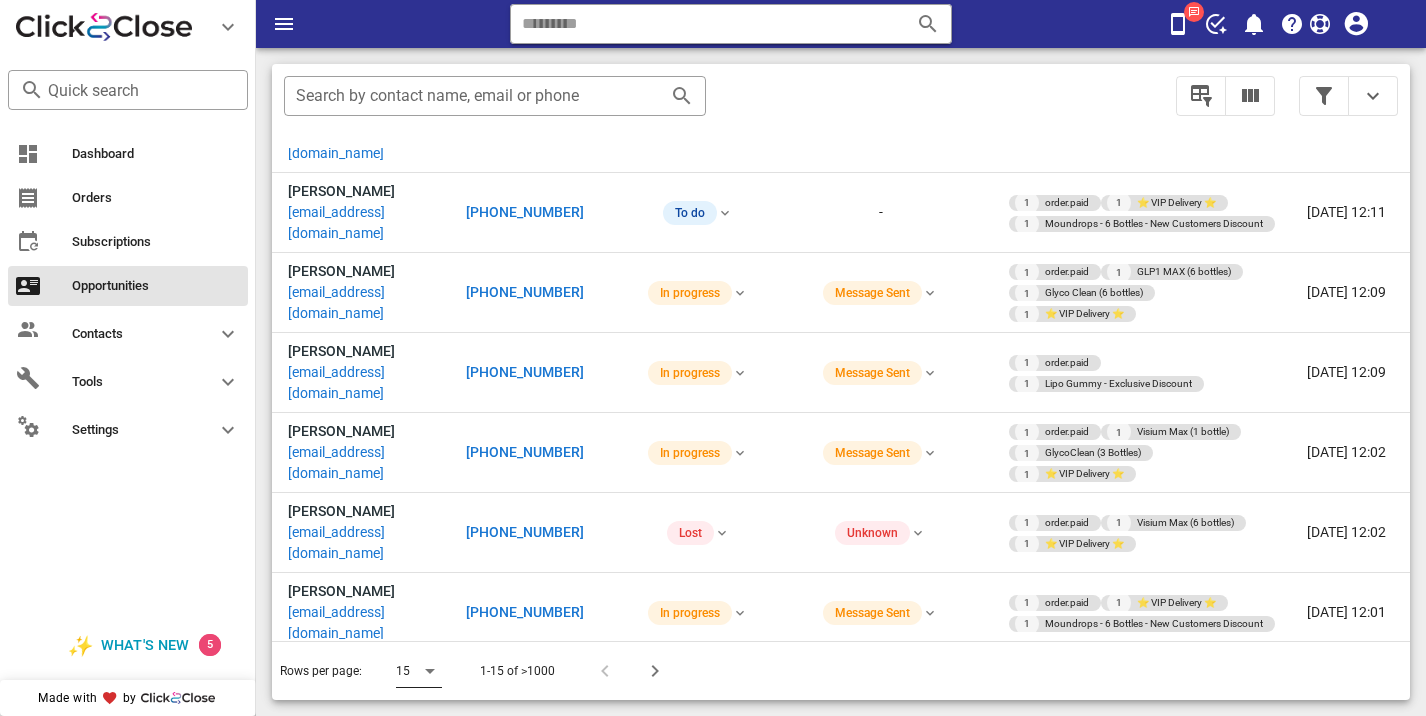click at bounding box center [430, 671] 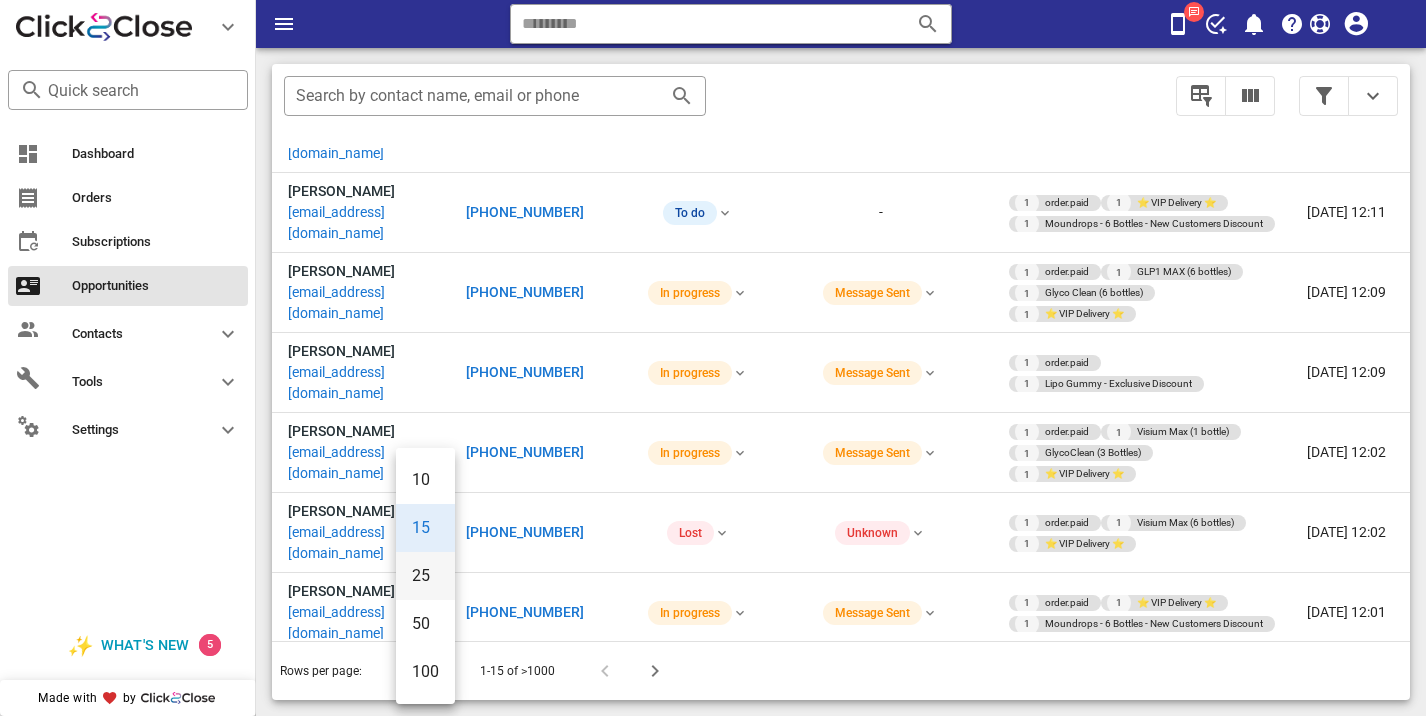 click on "25" at bounding box center (425, 576) 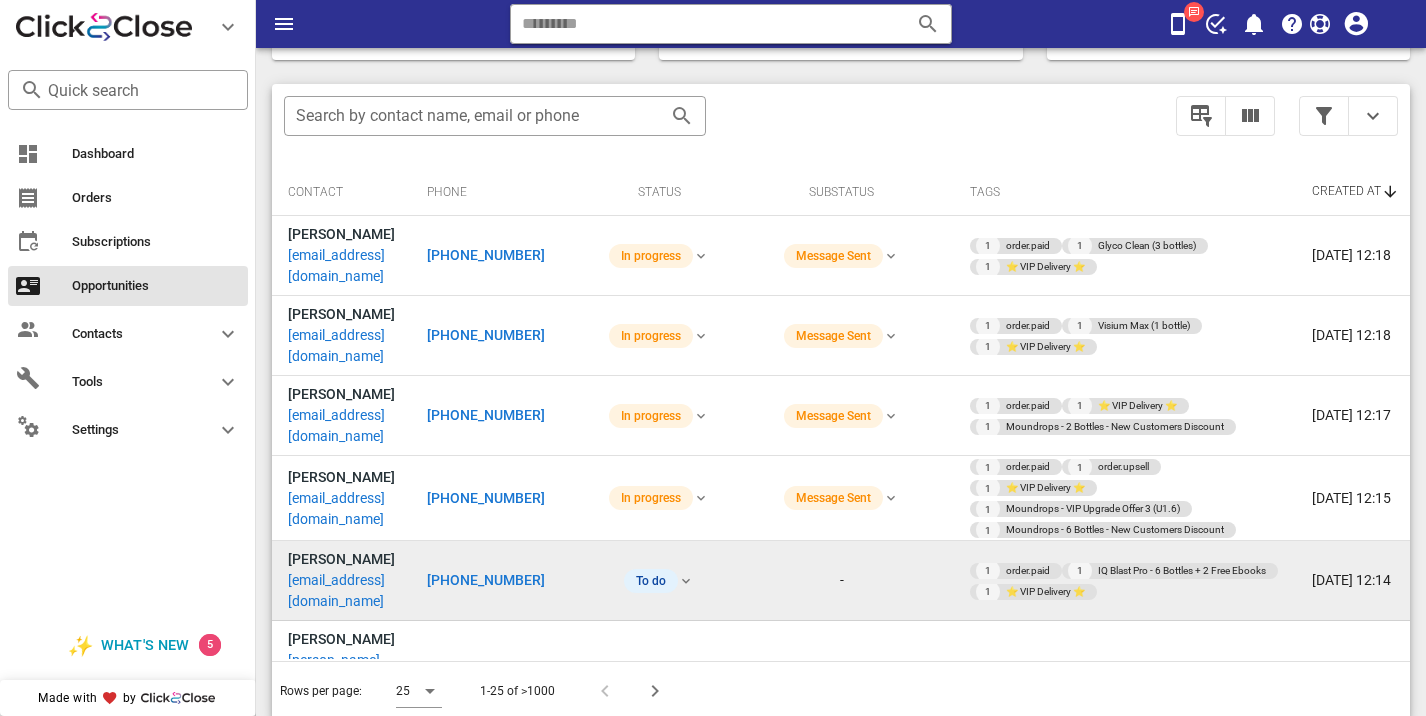 scroll, scrollTop: 376, scrollLeft: 0, axis: vertical 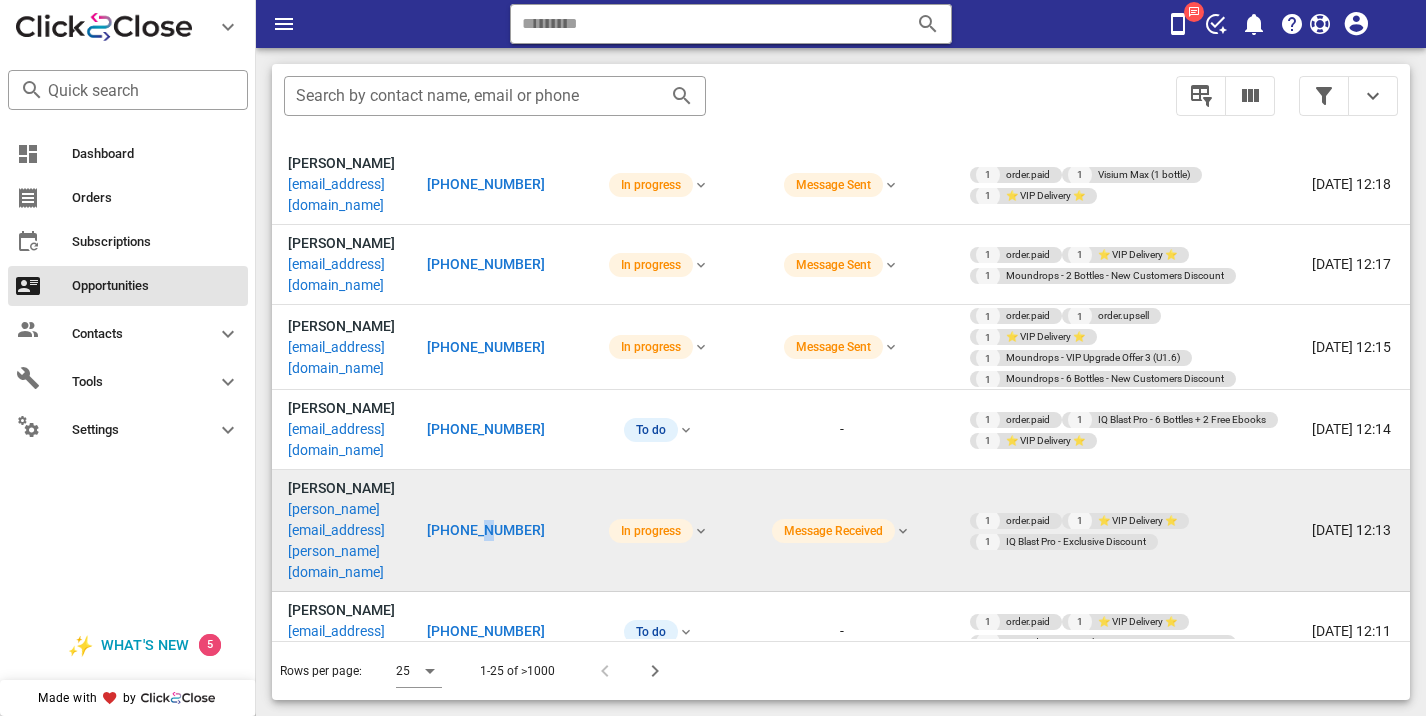click on "[PHONE_NUMBER]" at bounding box center [486, 530] 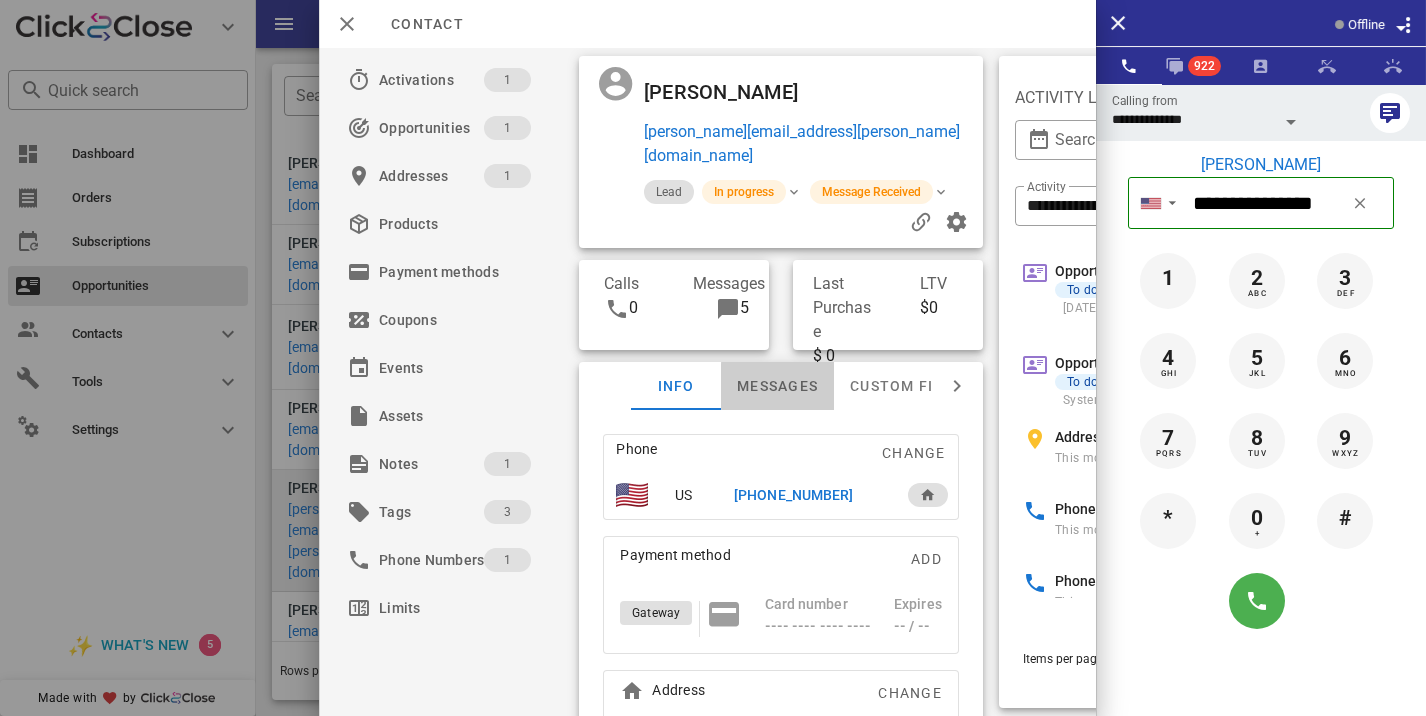 click on "Messages" at bounding box center [777, 386] 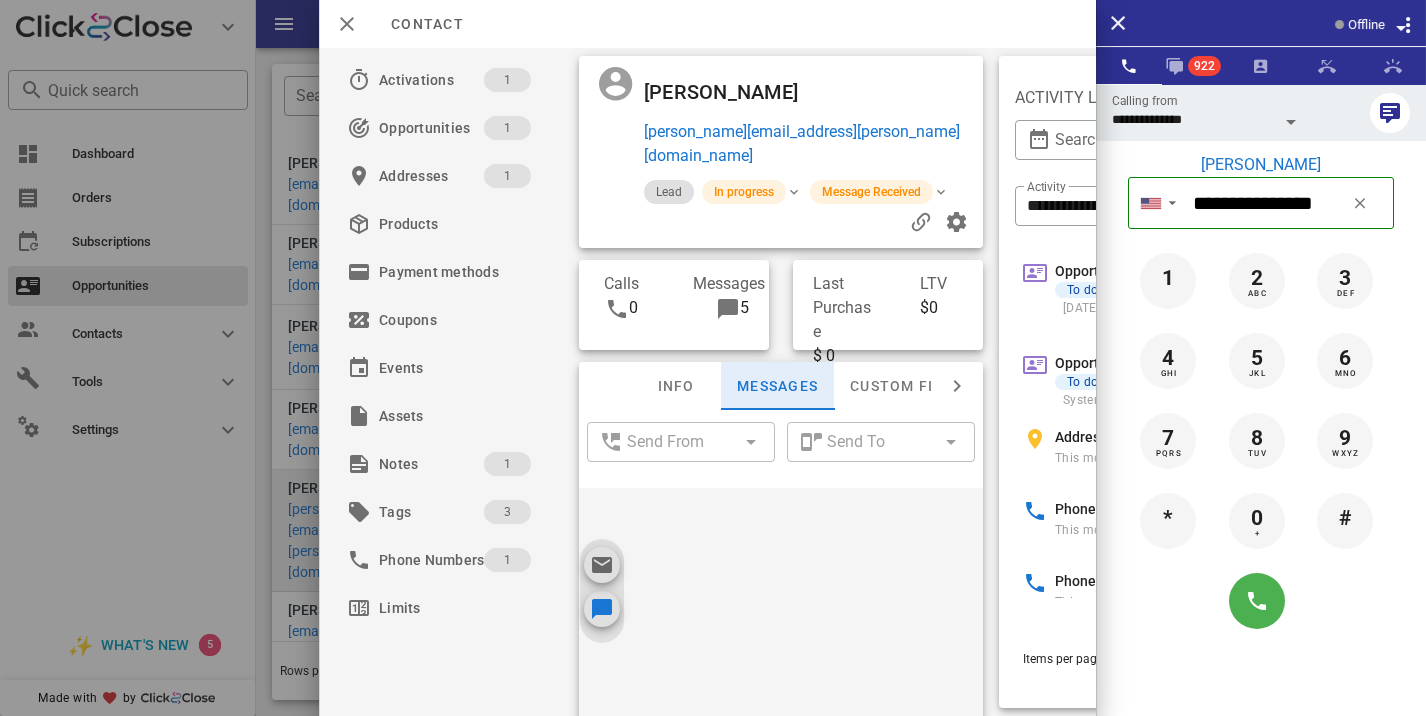 scroll, scrollTop: 754, scrollLeft: 0, axis: vertical 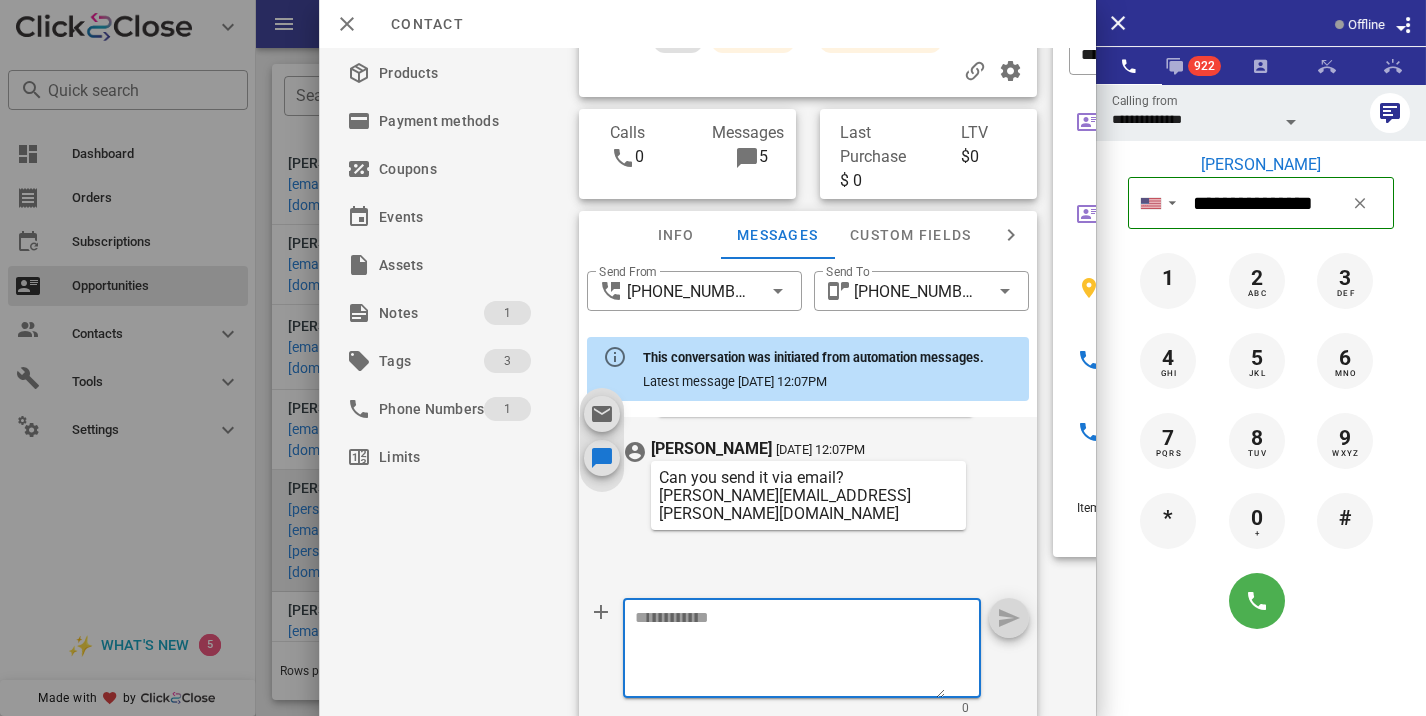 click at bounding box center (790, 651) 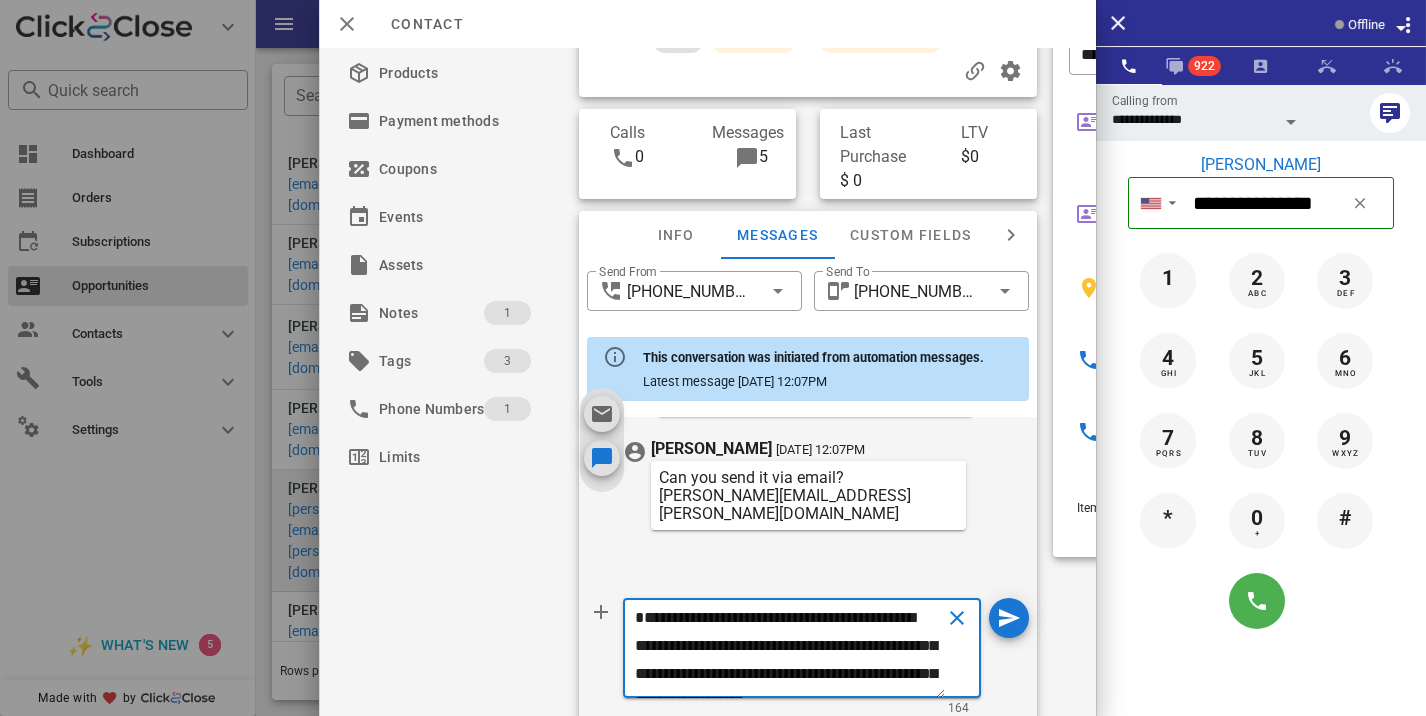 scroll, scrollTop: 41, scrollLeft: 0, axis: vertical 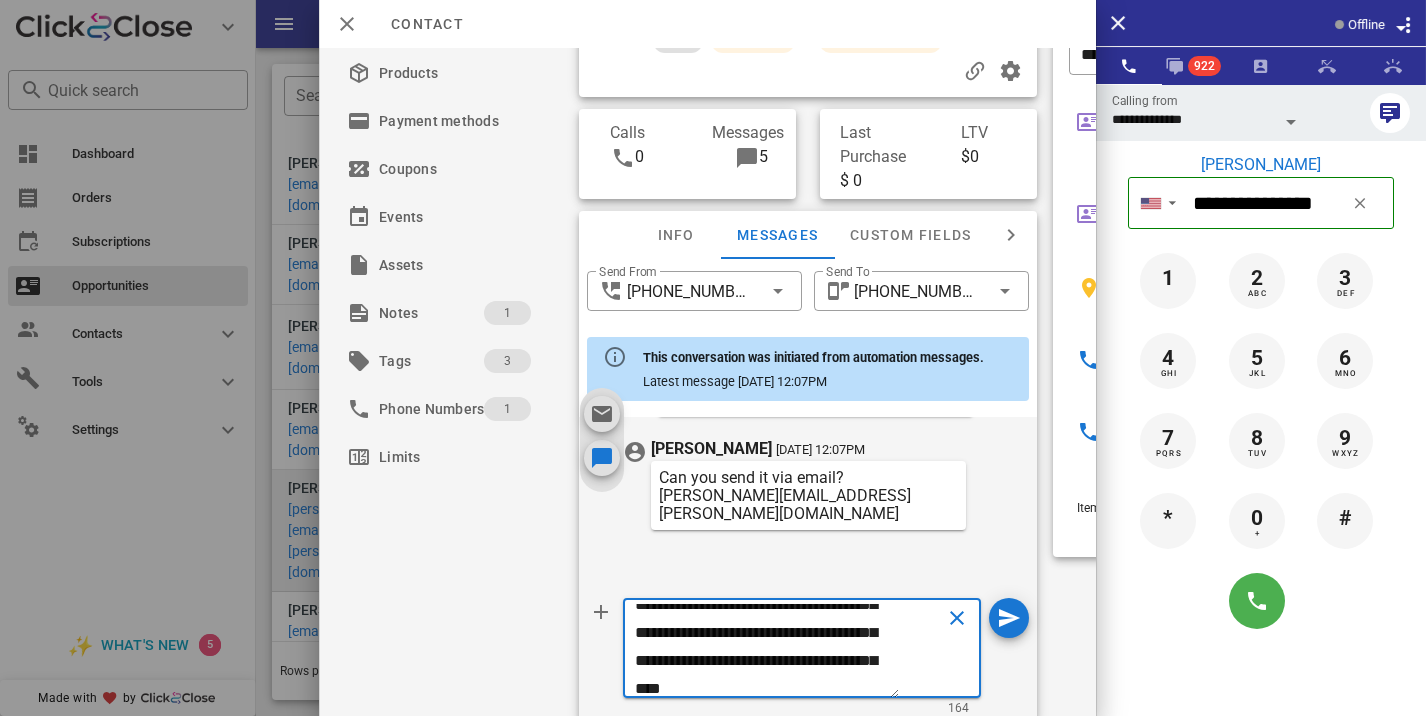 type on "**********" 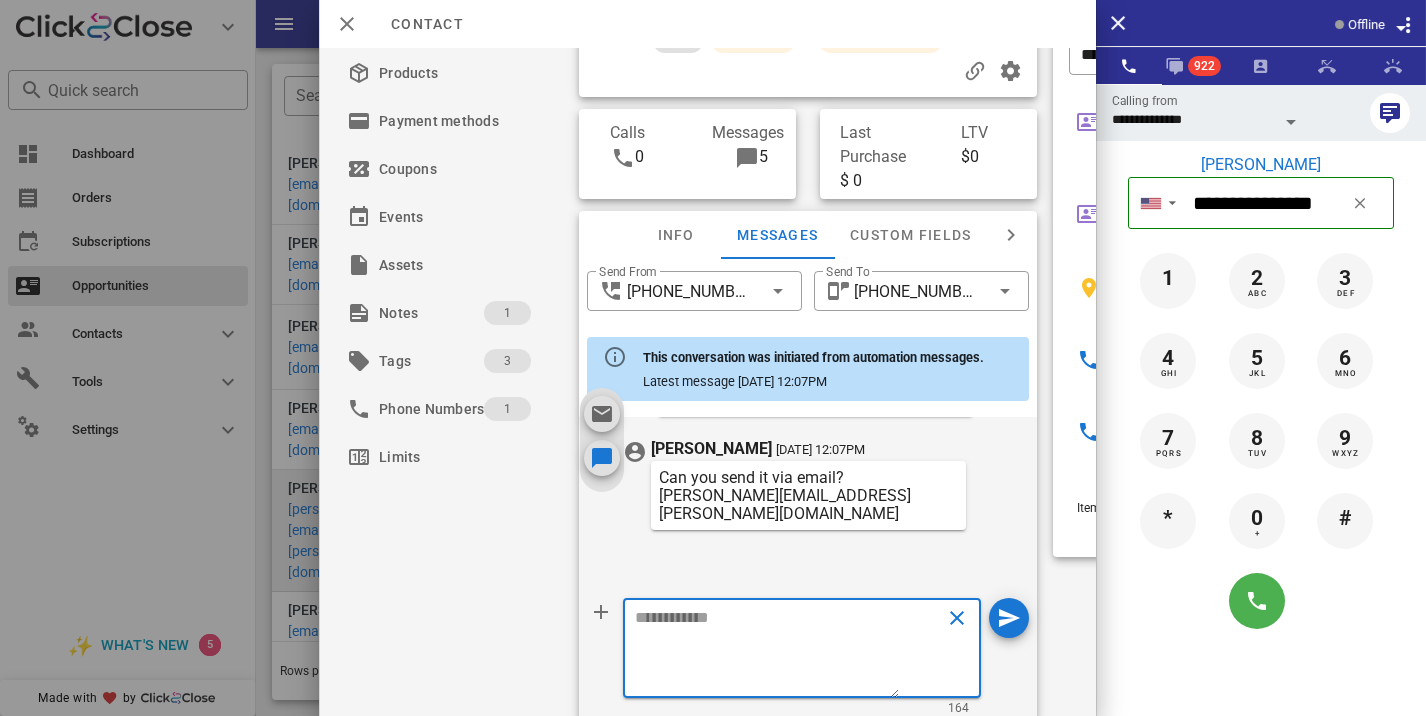 scroll, scrollTop: 0, scrollLeft: 0, axis: both 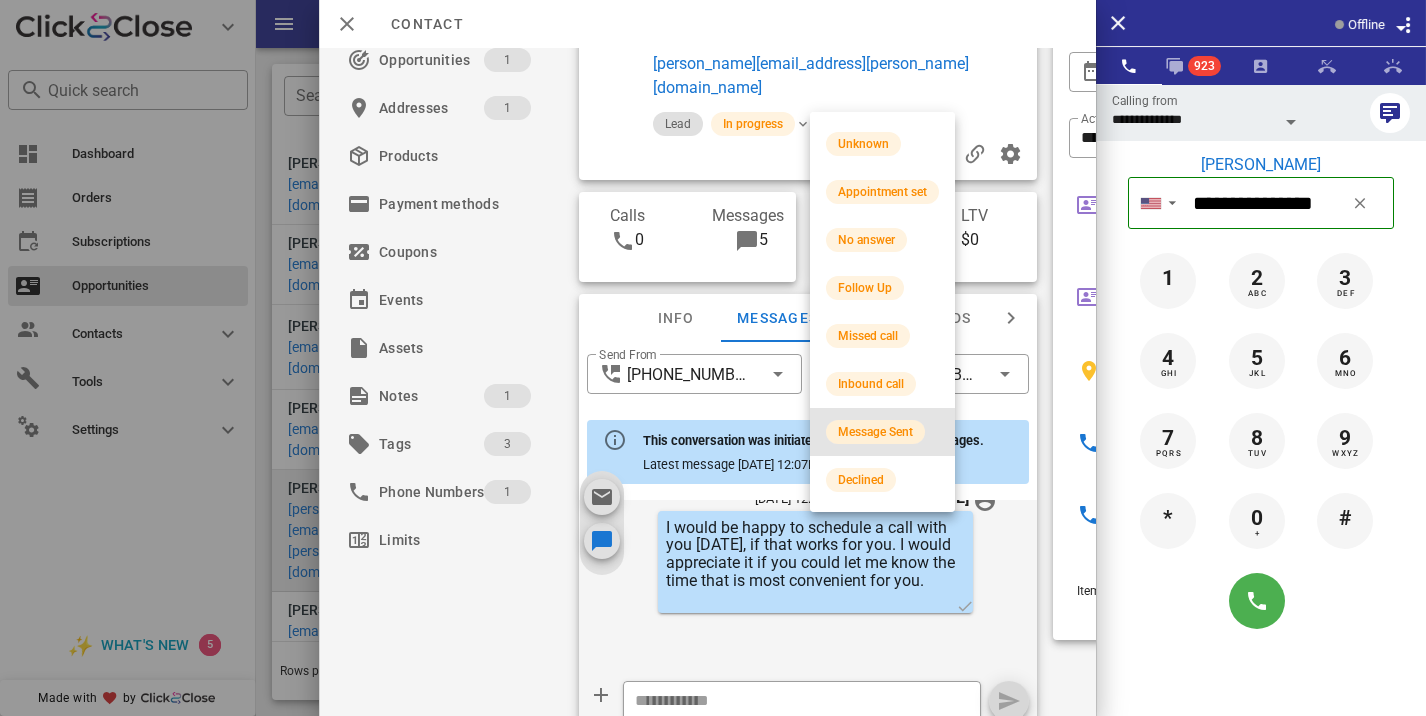 click on "Message Sent" at bounding box center [875, 432] 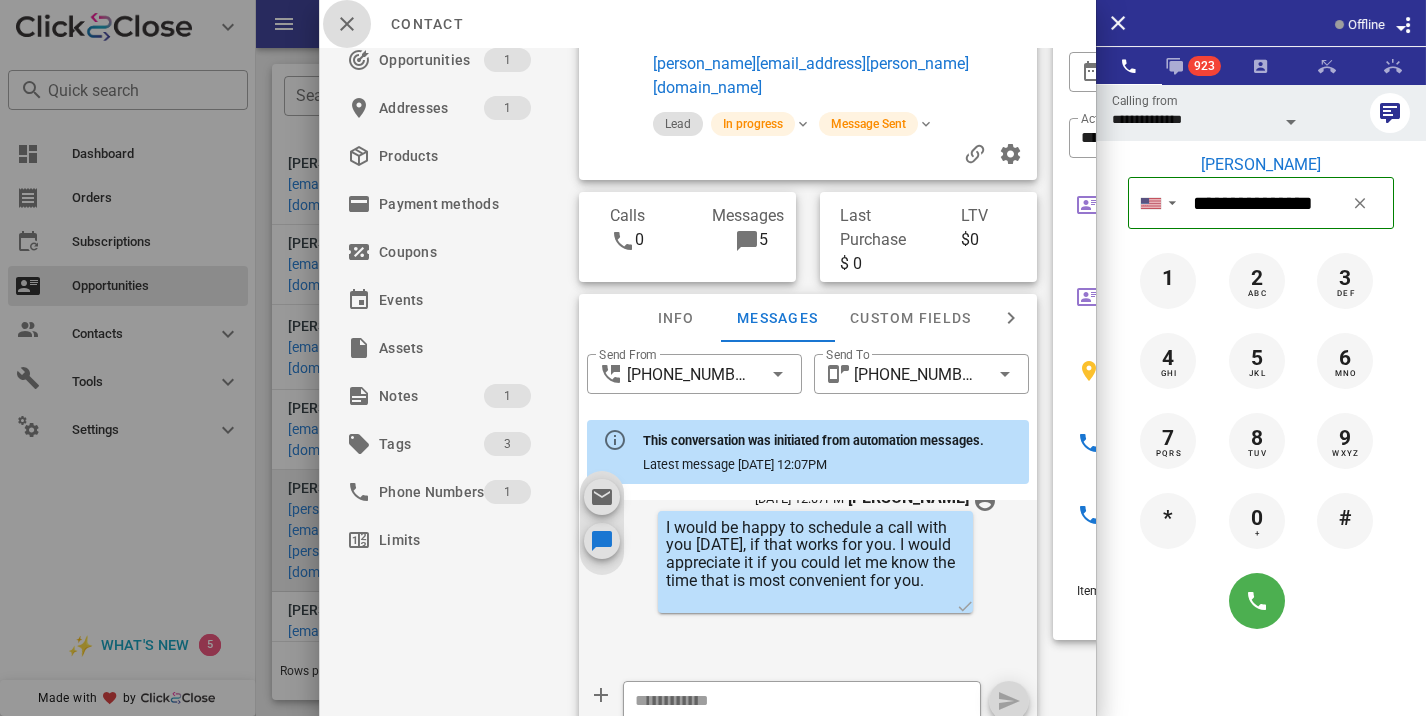 click at bounding box center (347, 24) 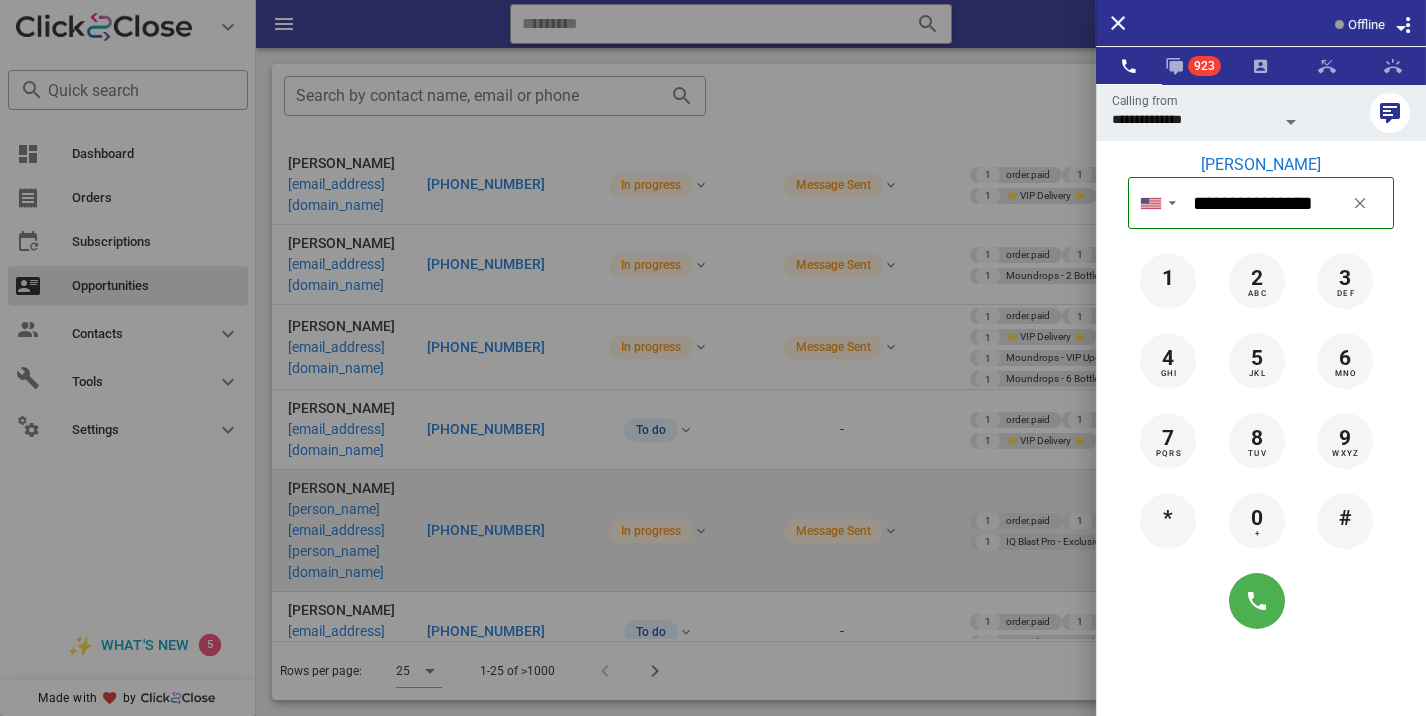click at bounding box center (713, 358) 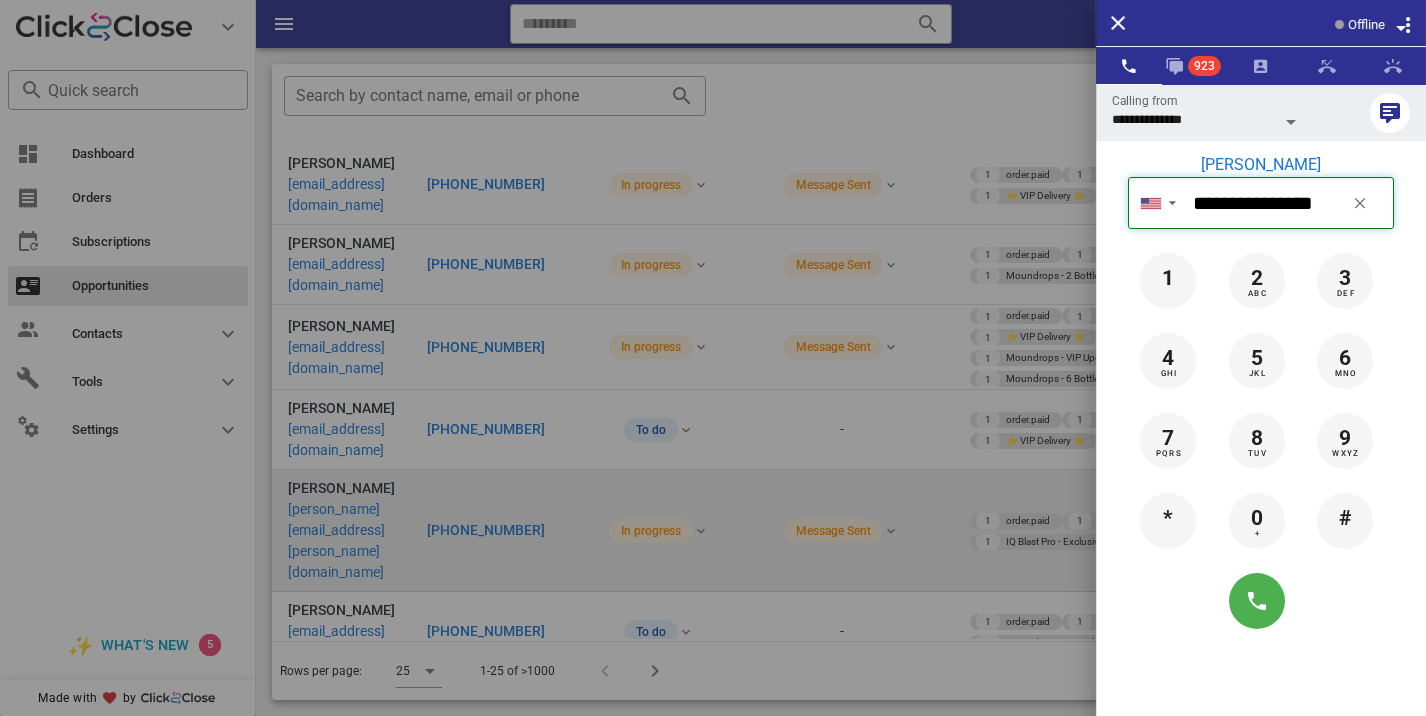 type 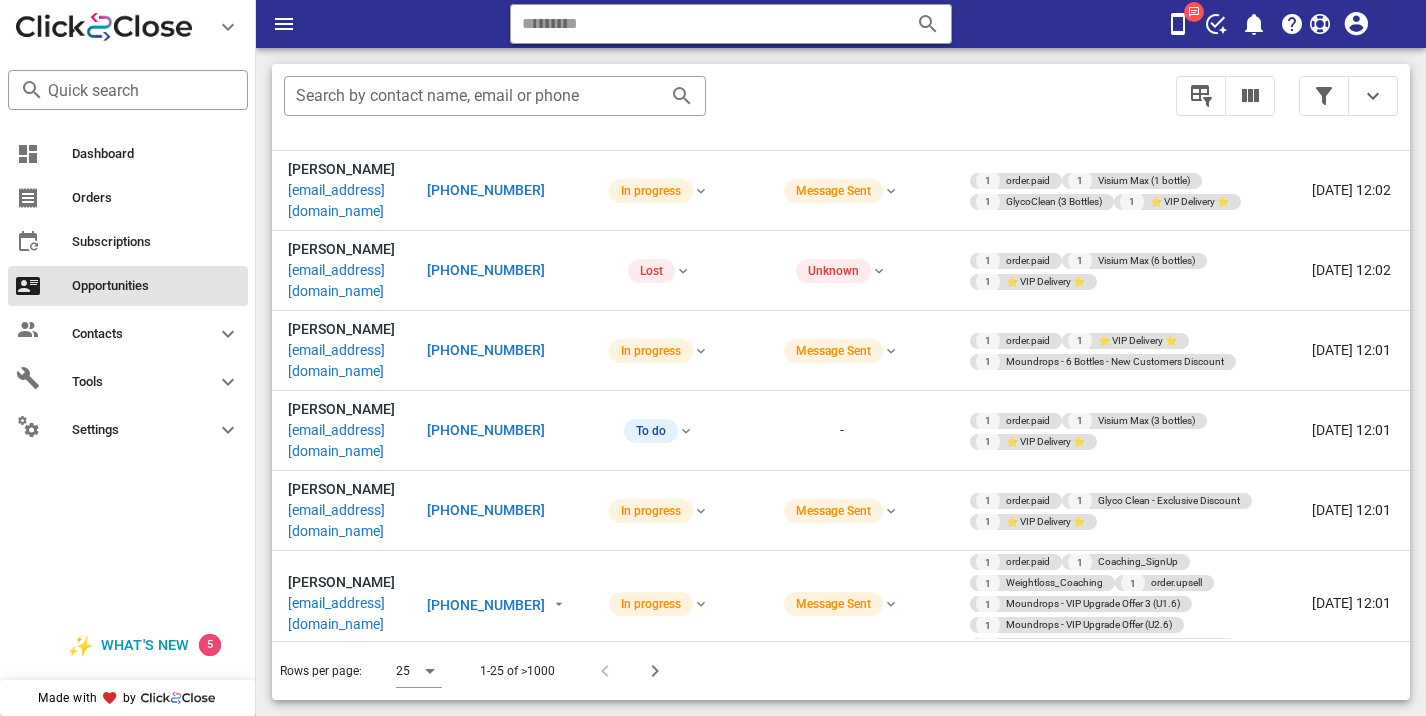 scroll, scrollTop: 1197, scrollLeft: 0, axis: vertical 